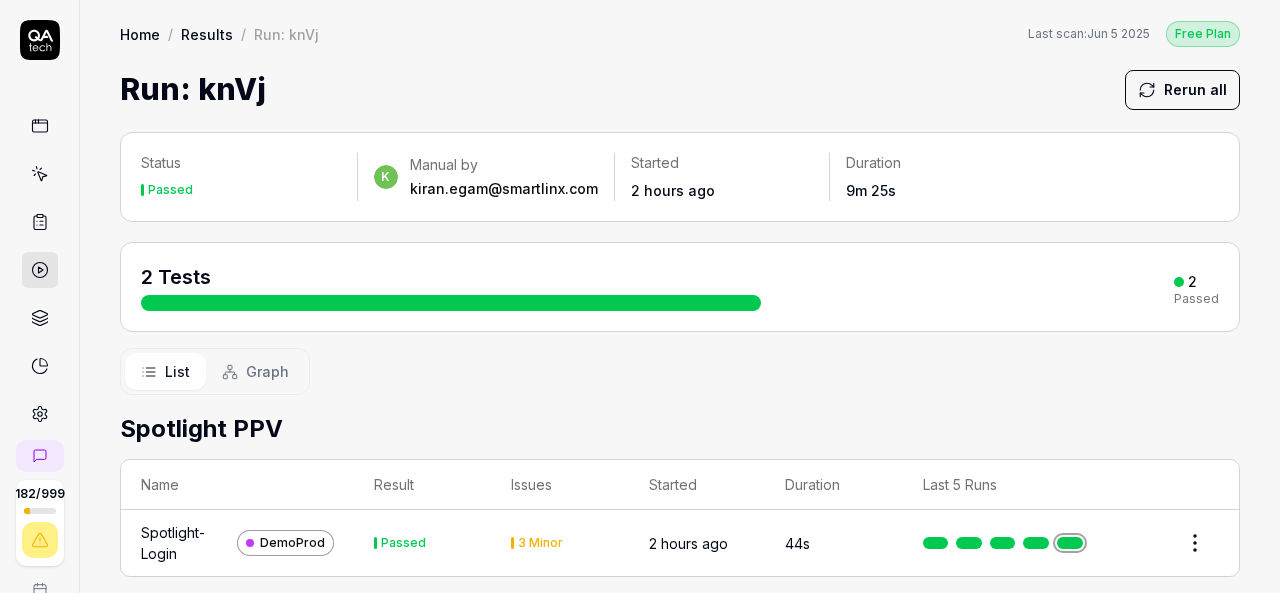 scroll, scrollTop: 0, scrollLeft: 0, axis: both 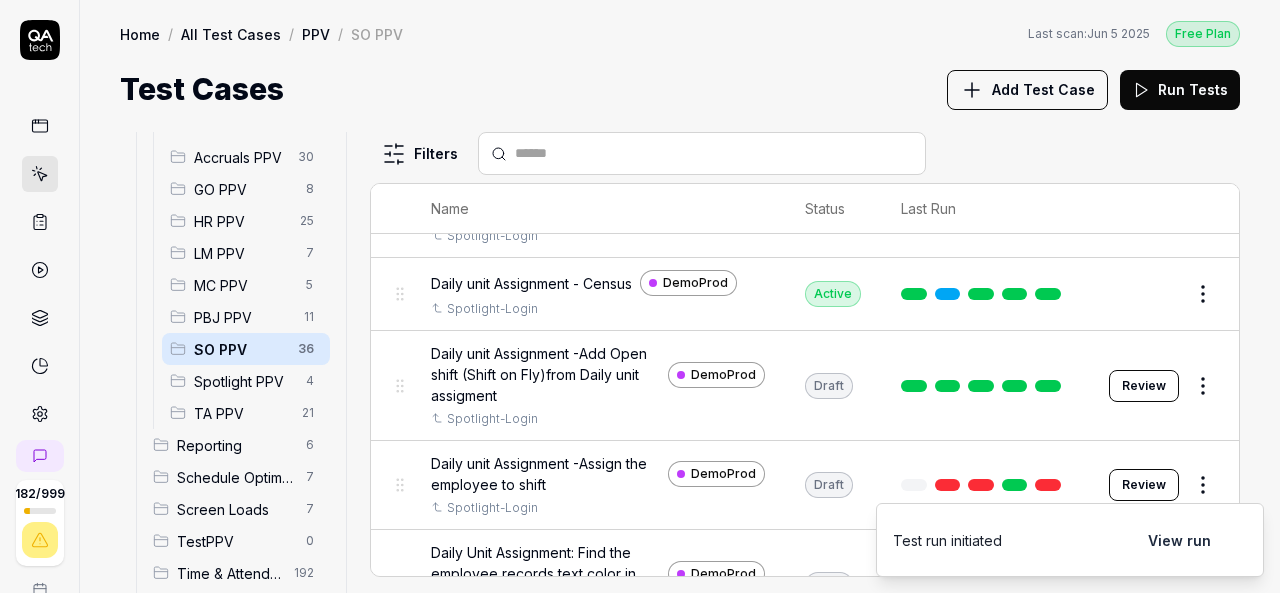 click on "Draft" at bounding box center [829, 386] 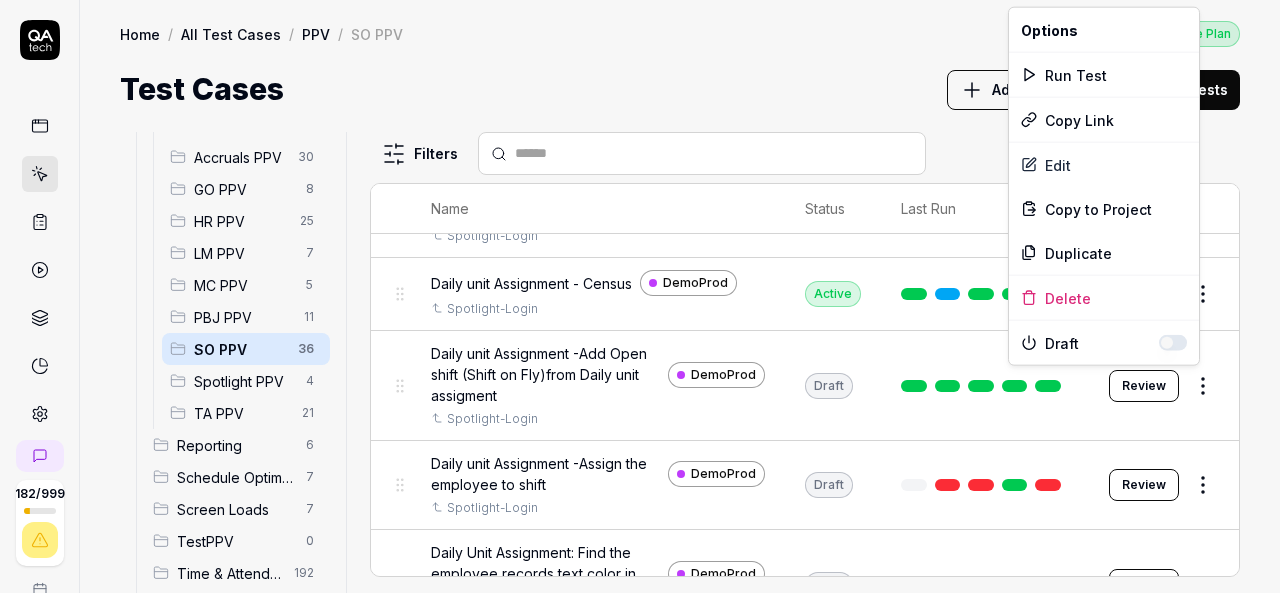 click on "182  /  999 k S Home / All Test Cases / PPV / SO PPV Free Plan Home / All Test Cases / PPV / SO PPV Last scan:  Jun 5 2025 Free Plan Test Cases Add Test Case Run Tests All Test Cases 592 Communication 46 Dashboard Management 13 Employee Management 42 Help and Support 19 Login 7 Logout 1 Master Schedule 12 Navigation 27 Payroll Based Journal 62 PPV 147 ACA PPV 0 Accruals PPV 30 GO PPV 8 HR PPV 25 LM PPV 7 MC PPV 5 PBJ PPV 11 SO PPV 36 Spotlight PPV 4 TA PPV 21 Reporting 6 Schedule Optimizer 7 Screen Loads 7 TestPPV 0 Time & Attendance 192 User Profile 1 Filters Name Status Last Run PPV SO PPV Daily Attendance Report - Verify the positions under settings DemoProd Spotlight-Login Active Edit Daily unit Assignment - Census DemoProd Spotlight-Login Active Edit Daily unit Assignment -Add Open shift (Shift on Fly)from Daily unit assigment DemoProd Spotlight-Login Draft Review Daily unit Assignment -Assign the employee to shift DemoProd Spotlight-Login Draft Review DemoProd Spotlight-Login Draft Review DemoProd Edit" at bounding box center (640, 296) 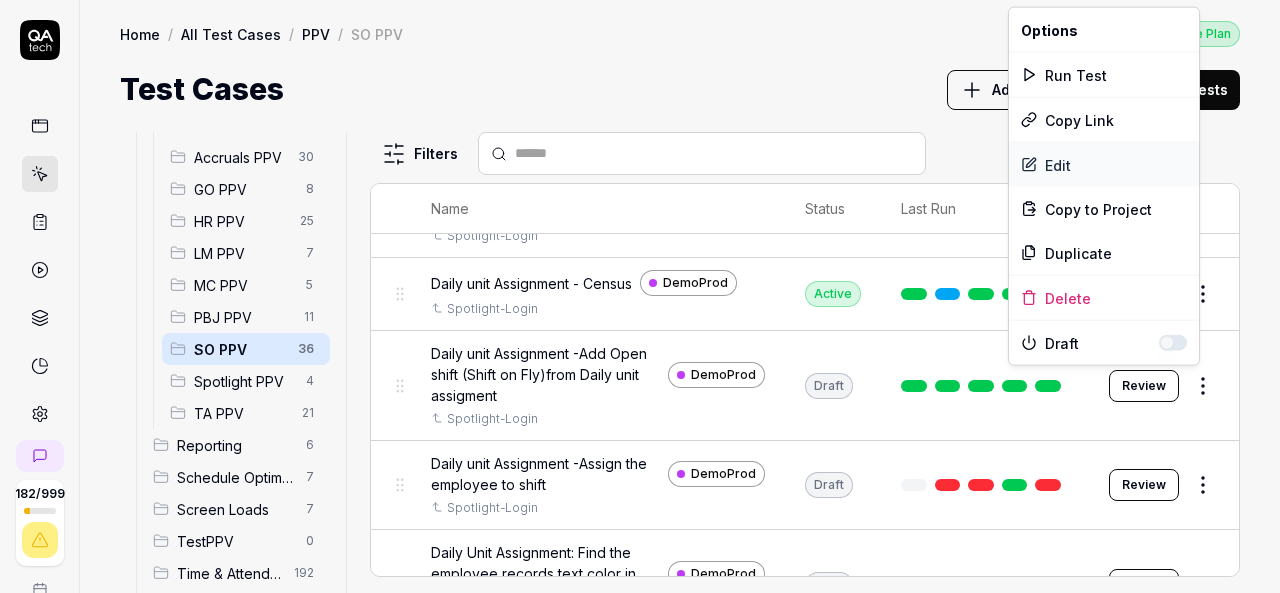 click on "Edit" at bounding box center [1104, 165] 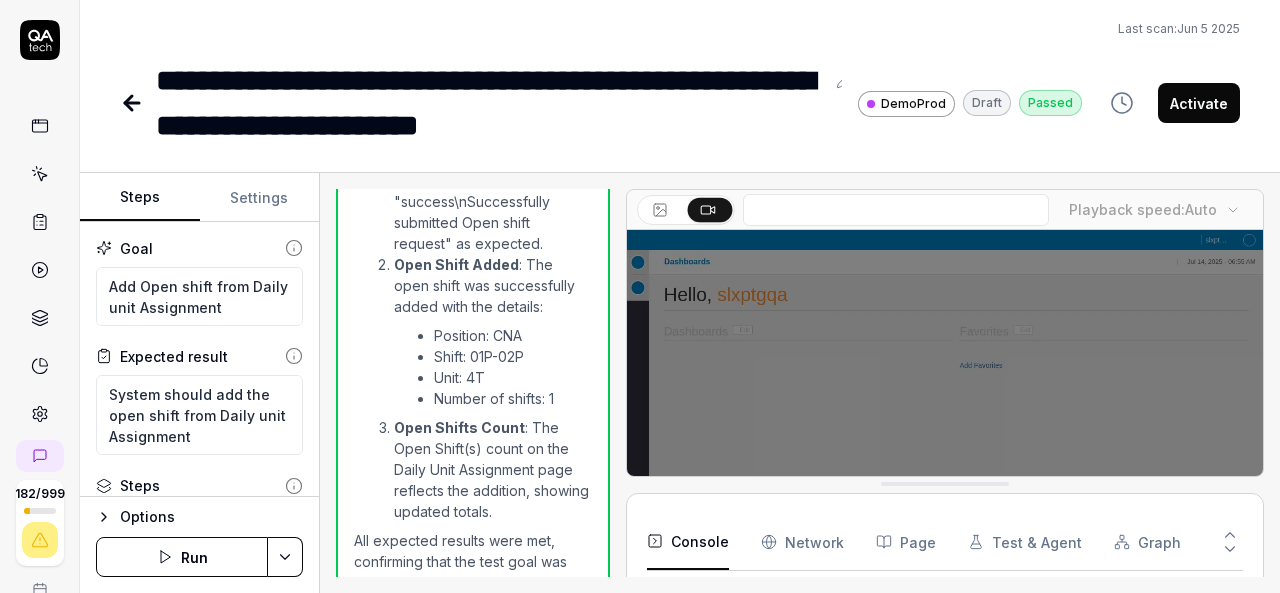 scroll, scrollTop: 3423, scrollLeft: 0, axis: vertical 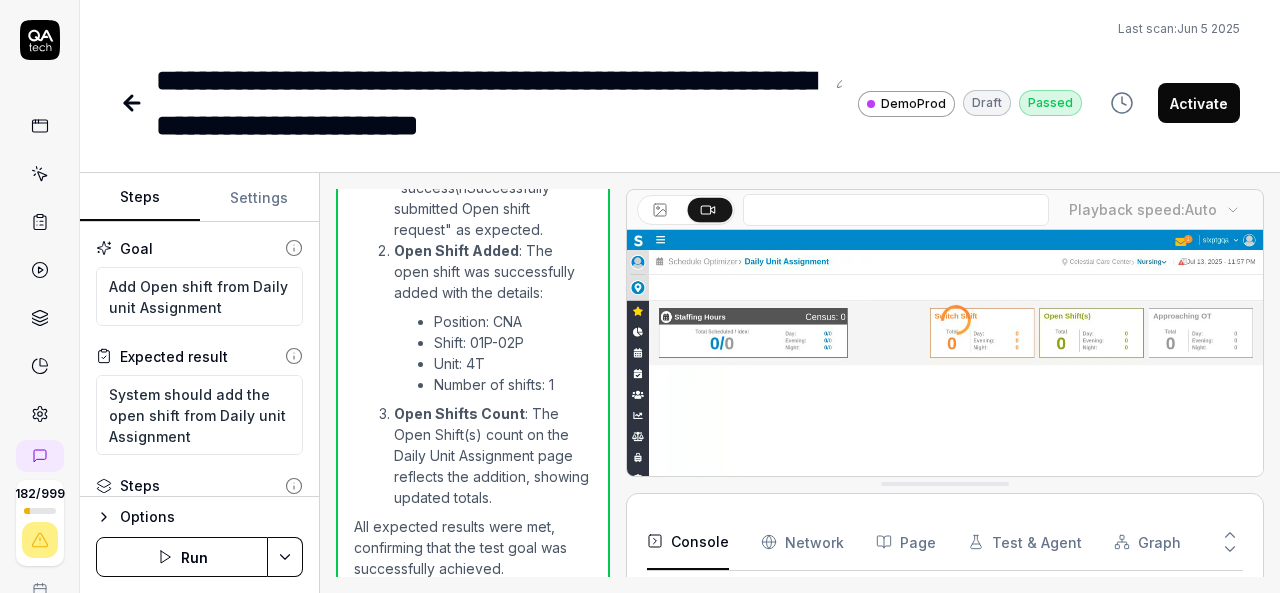 click on "Activate" at bounding box center [1199, 103] 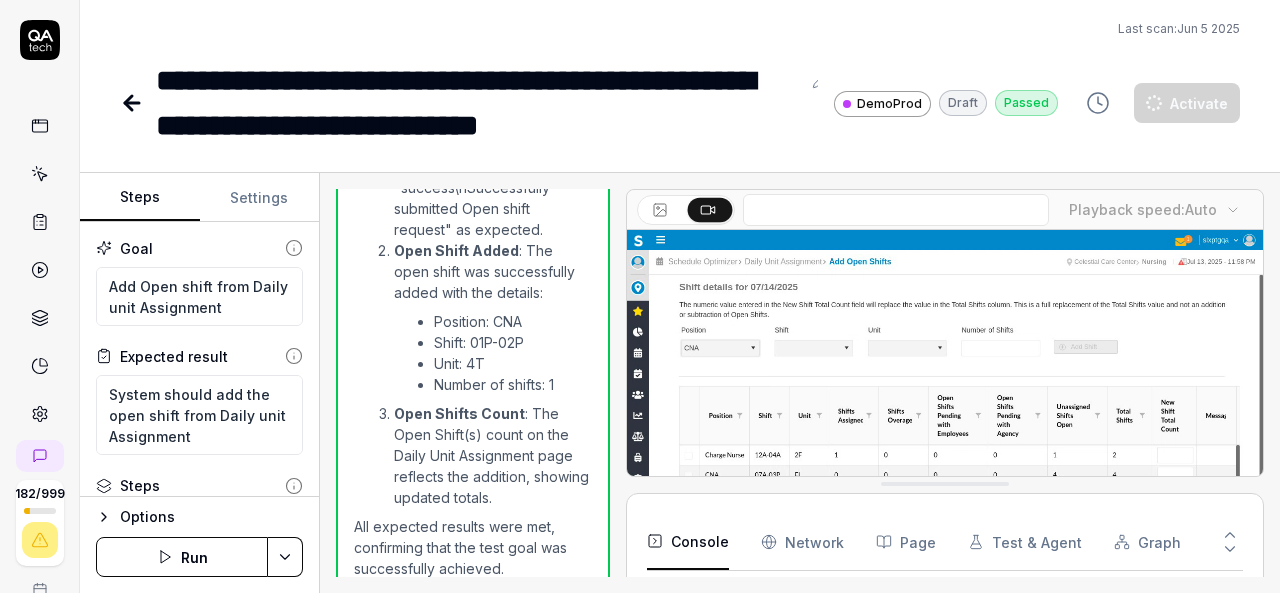 click on "Last scan:  Jun 5 2025" at bounding box center [680, 29] 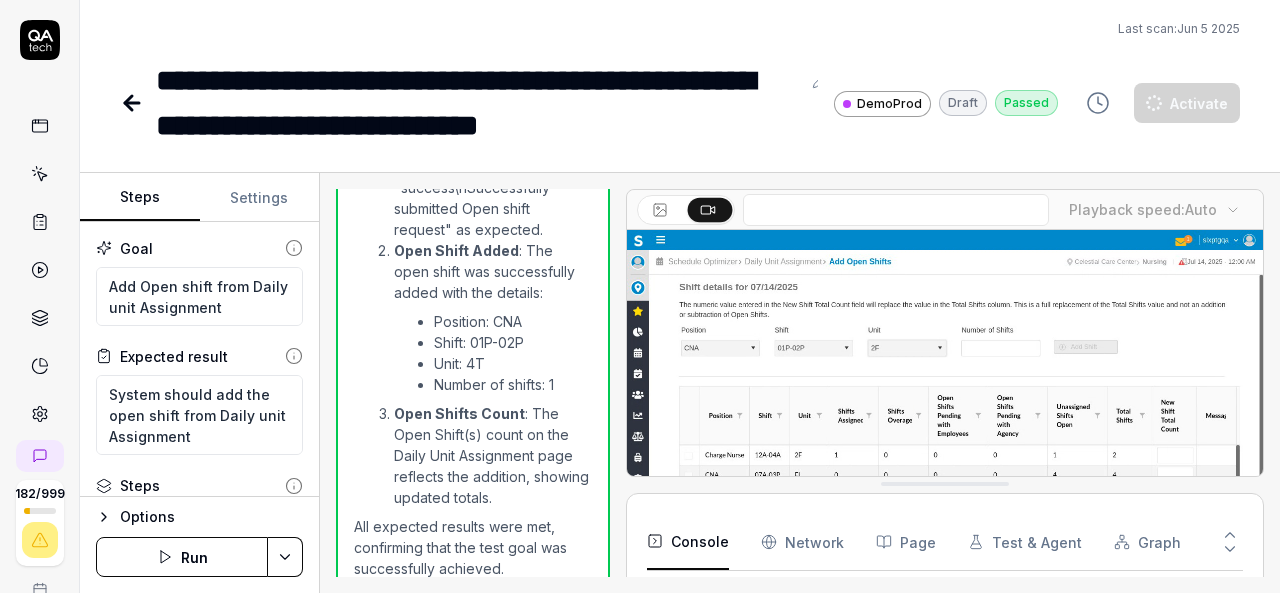 click 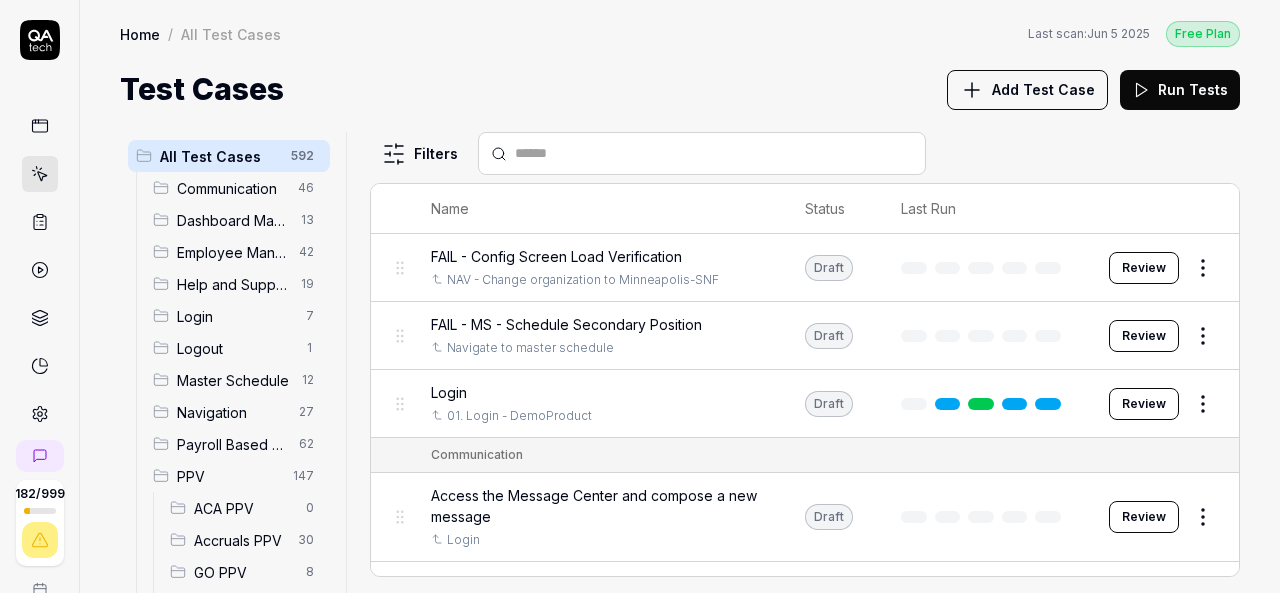 click on "SO PPV" at bounding box center (240, 732) 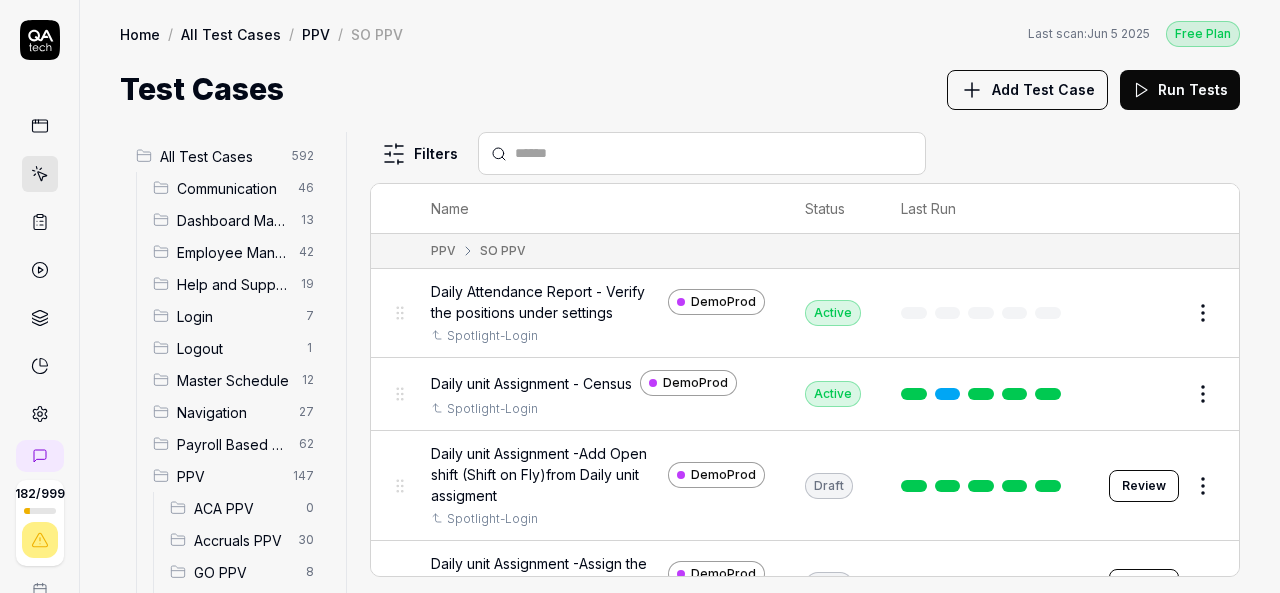 scroll, scrollTop: 389, scrollLeft: 0, axis: vertical 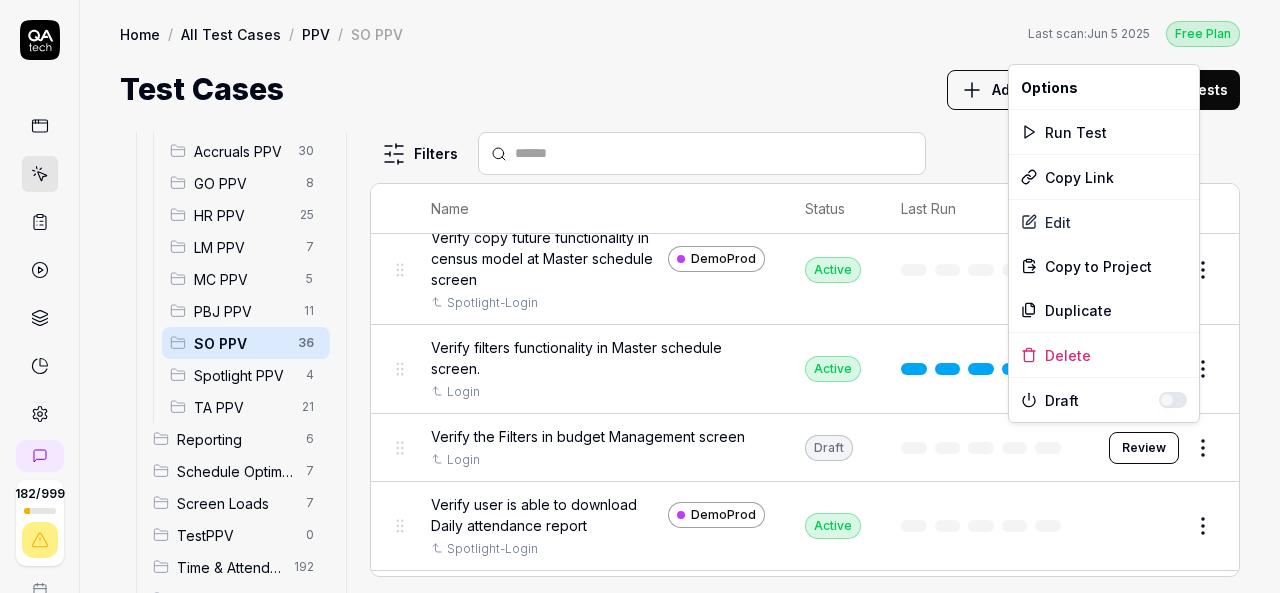 click on "182  /  999 k S Home / All Test Cases / PPV / SO PPV Free Plan Home / All Test Cases / PPV / SO PPV Last scan:  Jun 5 2025 Free Plan Test Cases Add Test Case Run Tests All Test Cases 592 Communication 46 Dashboard Management 13 Employee Management 42 Help and Support 19 Login 7 Logout 1 Master Schedule 12 Navigation 27 Payroll Based Journal 62 PPV 147 ACA PPV 0 Accruals PPV 30 GO PPV 8 HR PPV 25 LM PPV 7 MC PPV 5 PBJ PPV 11 SO PPV 36 Spotlight PPV 4 TA PPV 21 Reporting 6 Schedule Optimizer 7 Screen Loads 7 TestPPV 0 Time & Attendance 192 User Profile 1 Filters Name Status Last Run PPV SO PPV Daily Attendance Report - Verify the positions under settings DemoProd Spotlight-Login Active Edit Daily unit Assignment - Census DemoProd Spotlight-Login Active Edit Daily unit Assignment -Add Open shift (Shift on Fly)from Daily unit assigment DemoProd Spotlight-Login Active Edit Daily unit Assignment -Assign the employee to shift DemoProd Spotlight-Login Draft Review DemoProd Spotlight-Login Draft Review DemoProd Active" at bounding box center [640, 296] 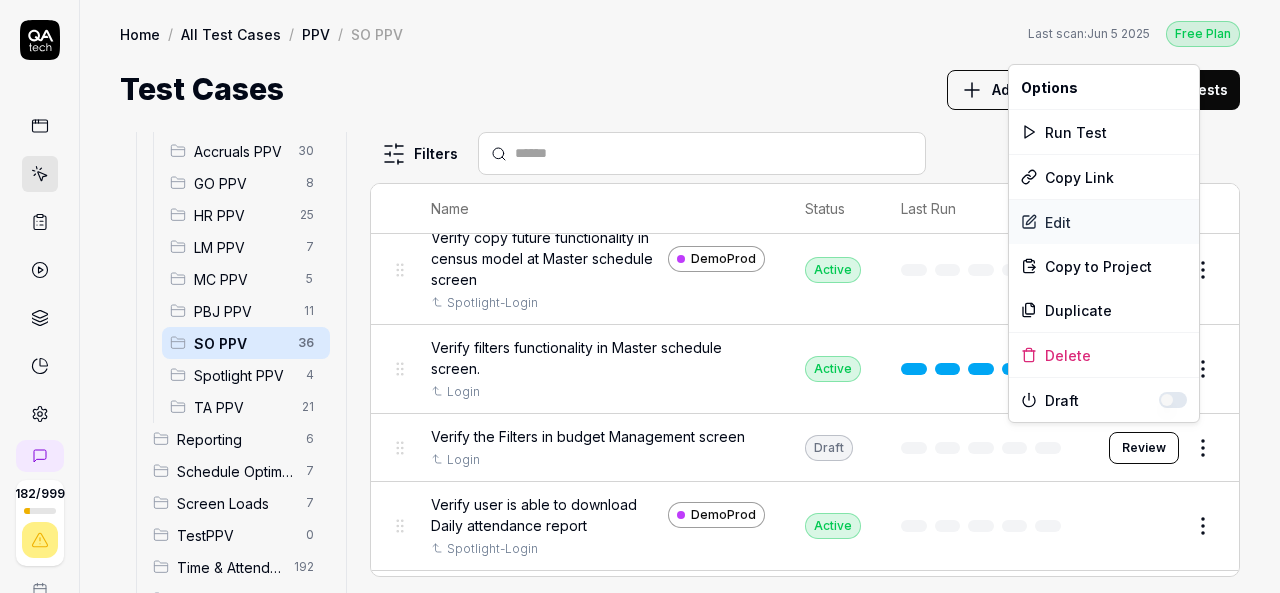click on "Edit" at bounding box center (1104, 222) 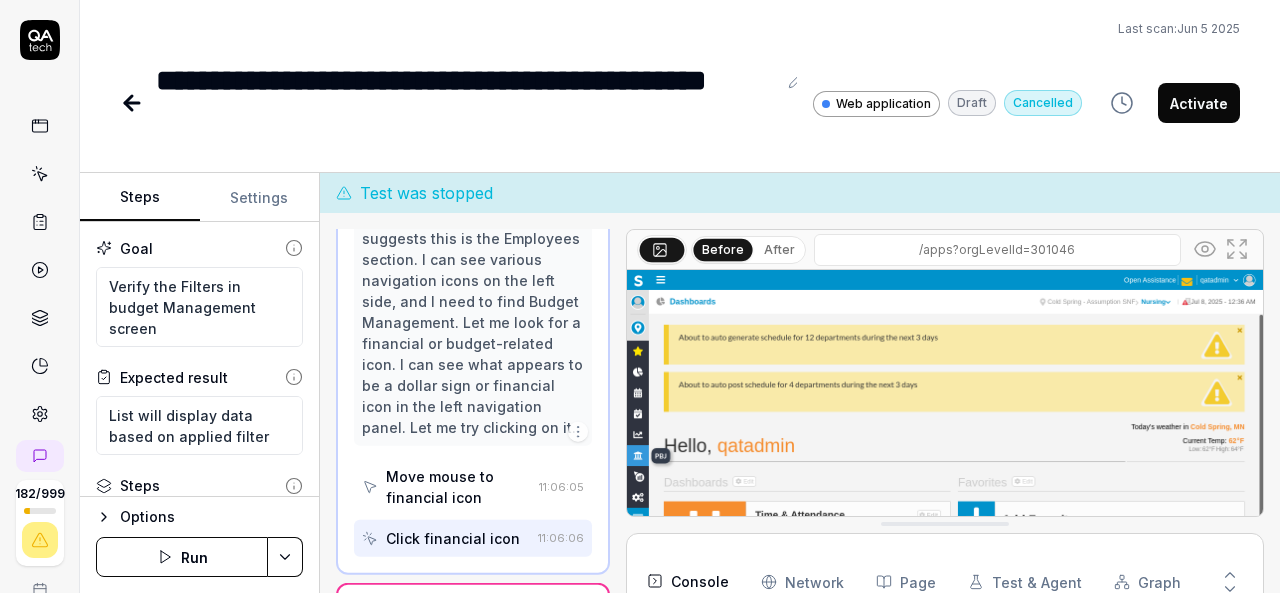scroll, scrollTop: 460, scrollLeft: 0, axis: vertical 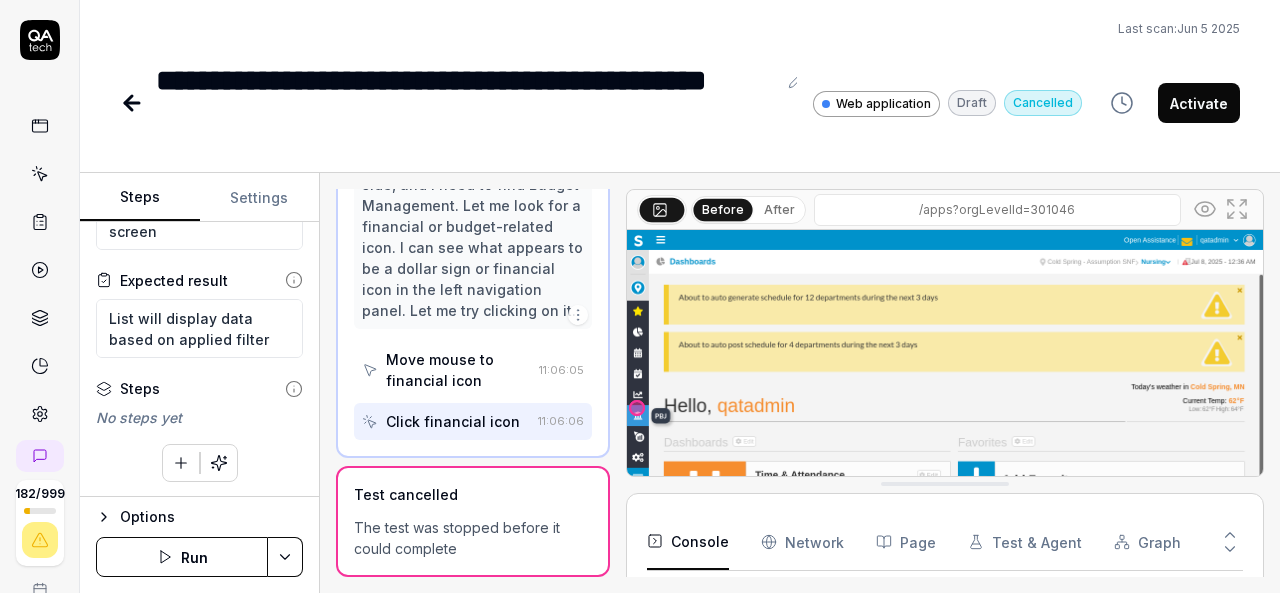 click on "Run" at bounding box center (182, 557) 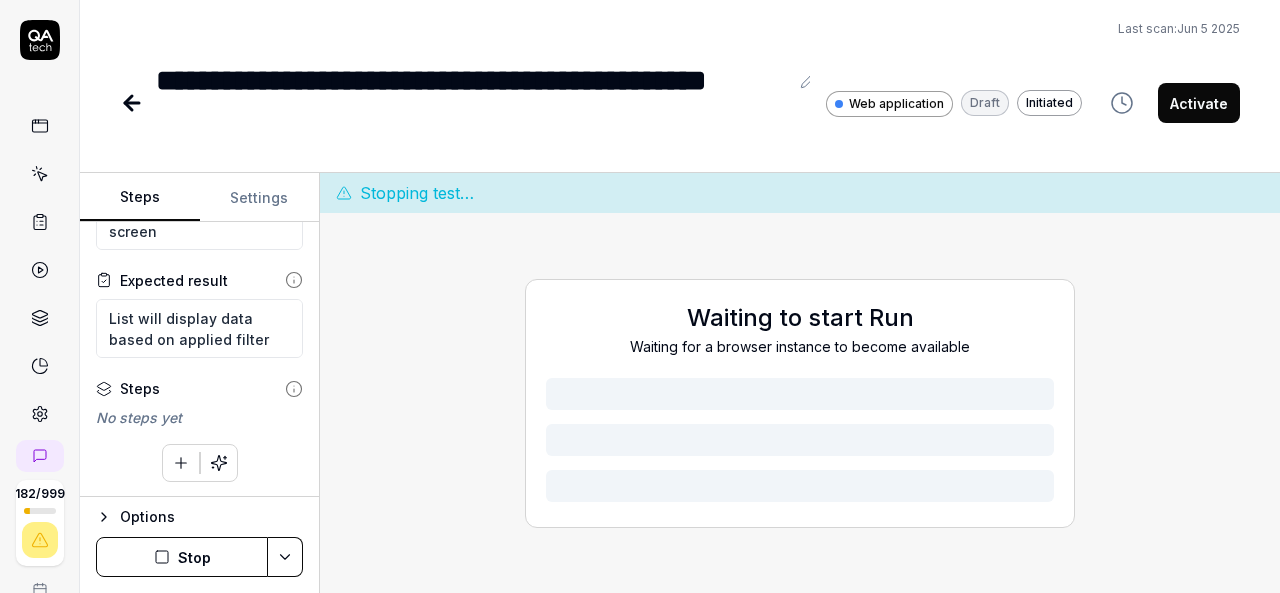 scroll, scrollTop: 0, scrollLeft: 0, axis: both 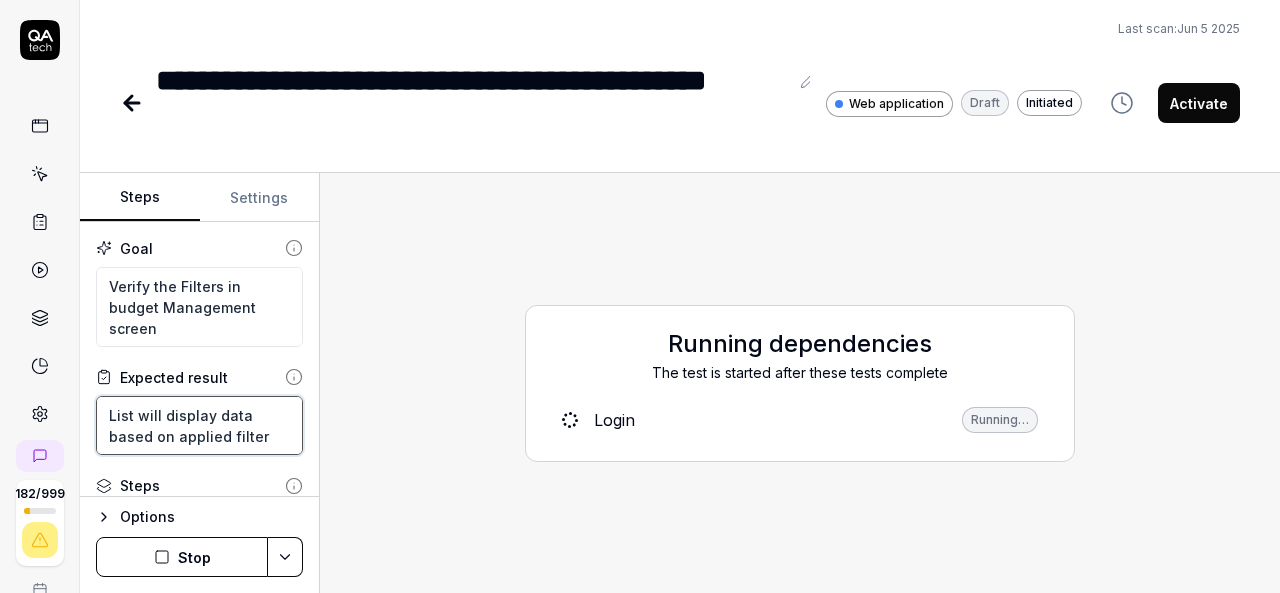 click on "List will display data based on applied filter" at bounding box center (199, 425) 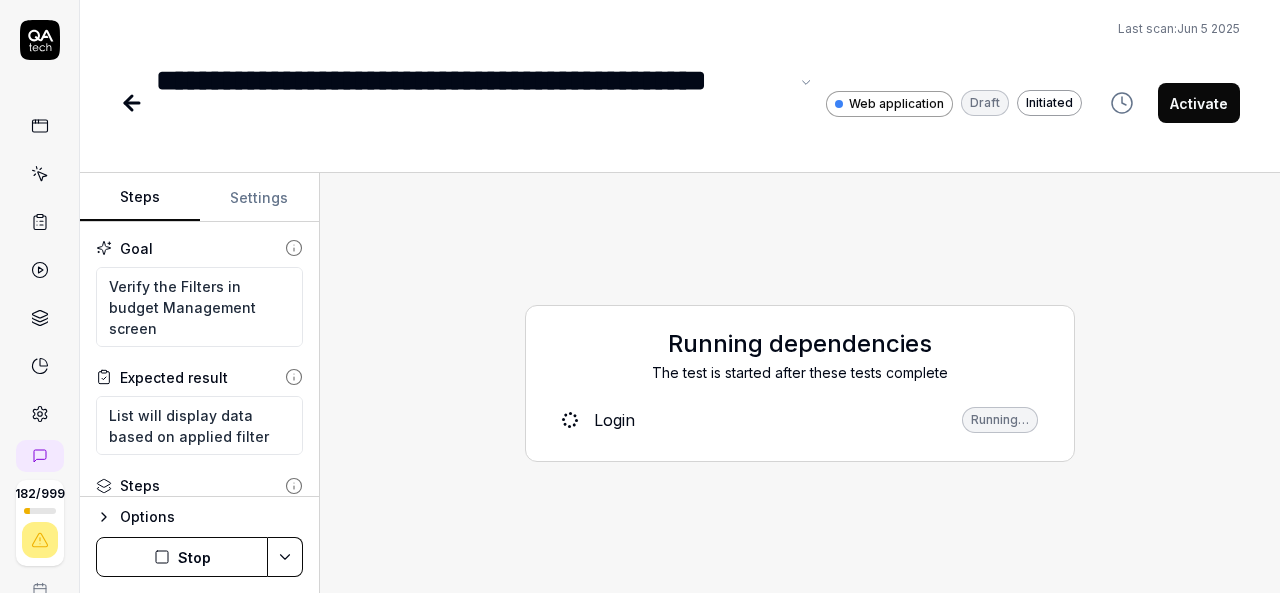 click on "**********" at bounding box center [472, 103] 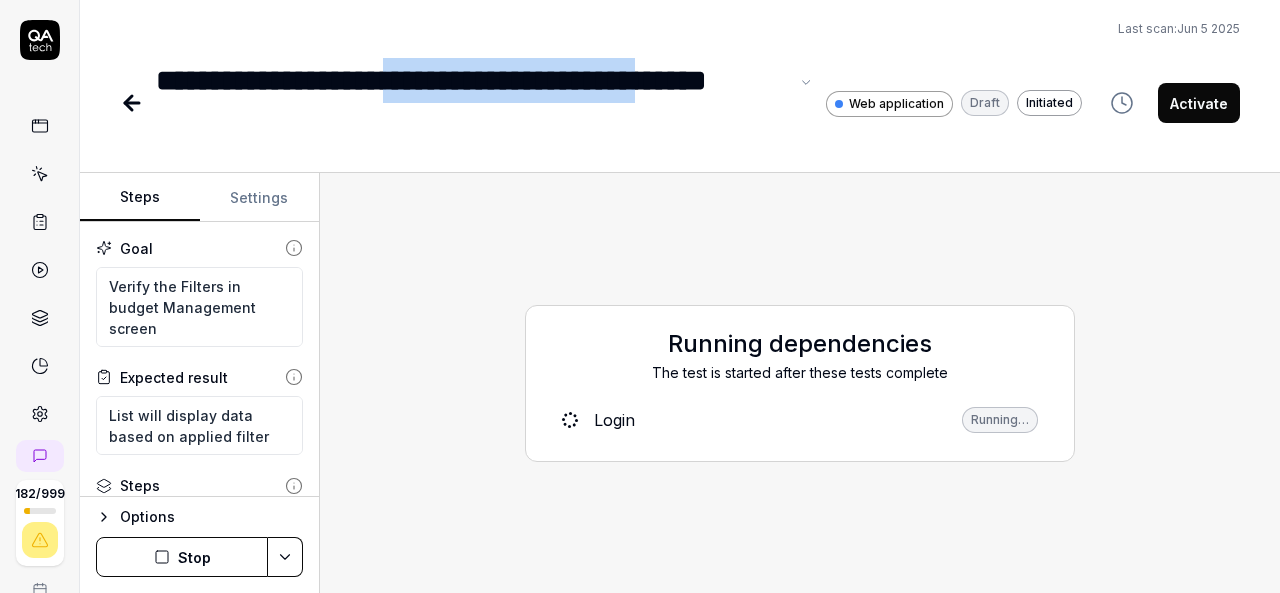 click on "**********" at bounding box center [472, 103] 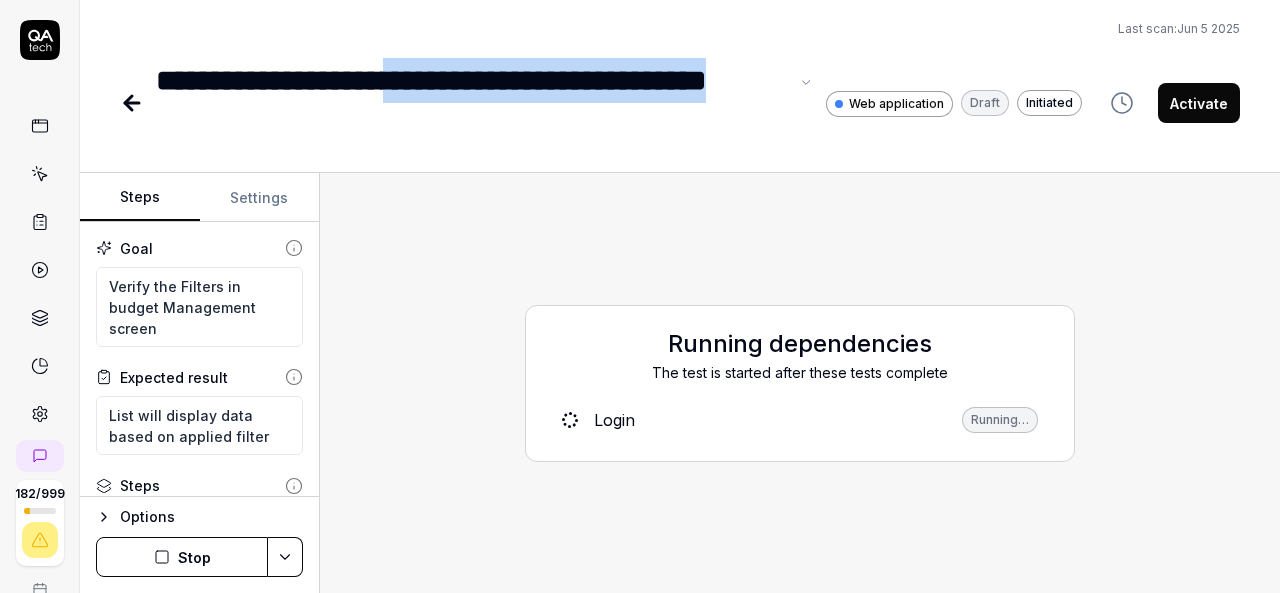 click on "**********" at bounding box center [472, 103] 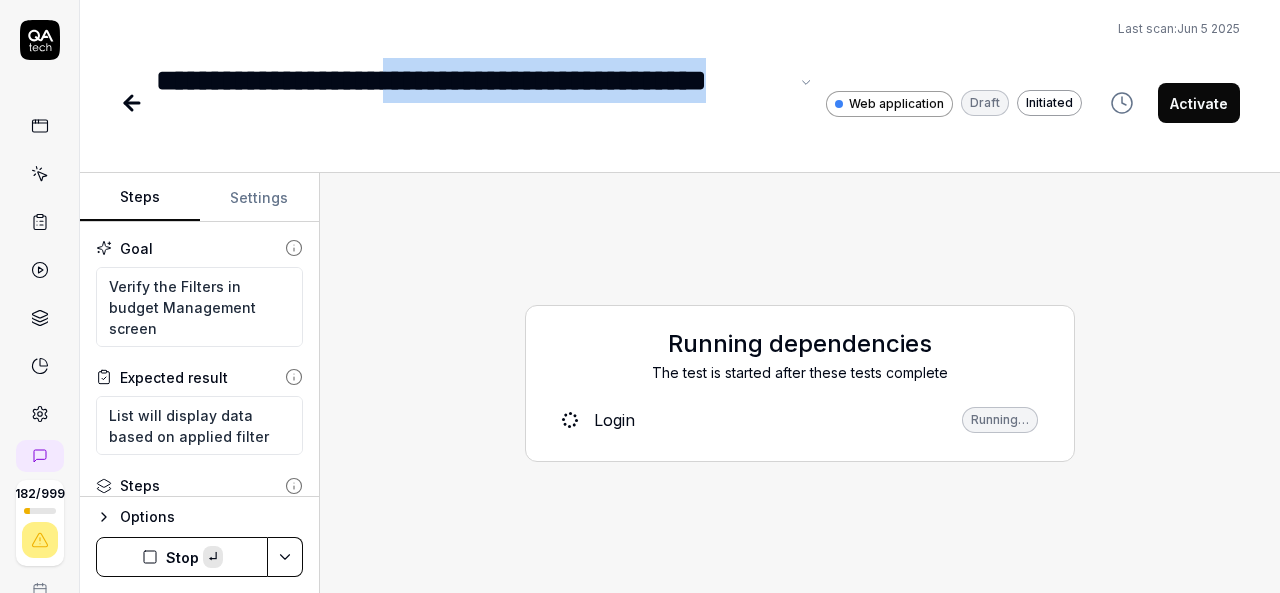 copy on "**********" 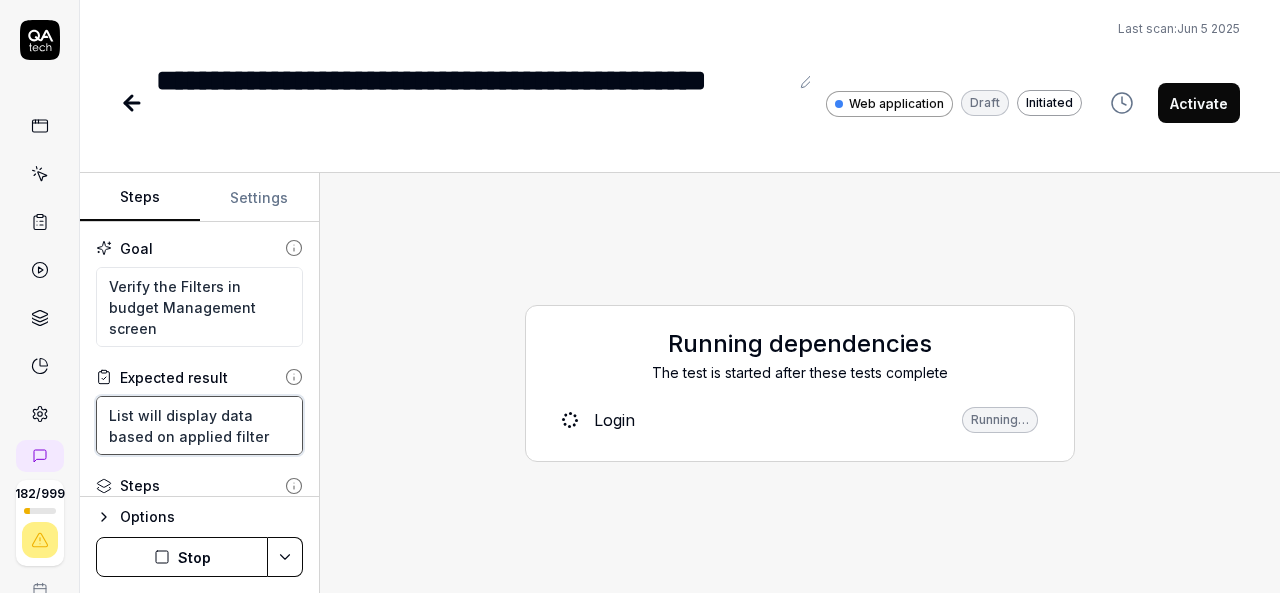 click on "List will display data based on applied filter" at bounding box center (199, 425) 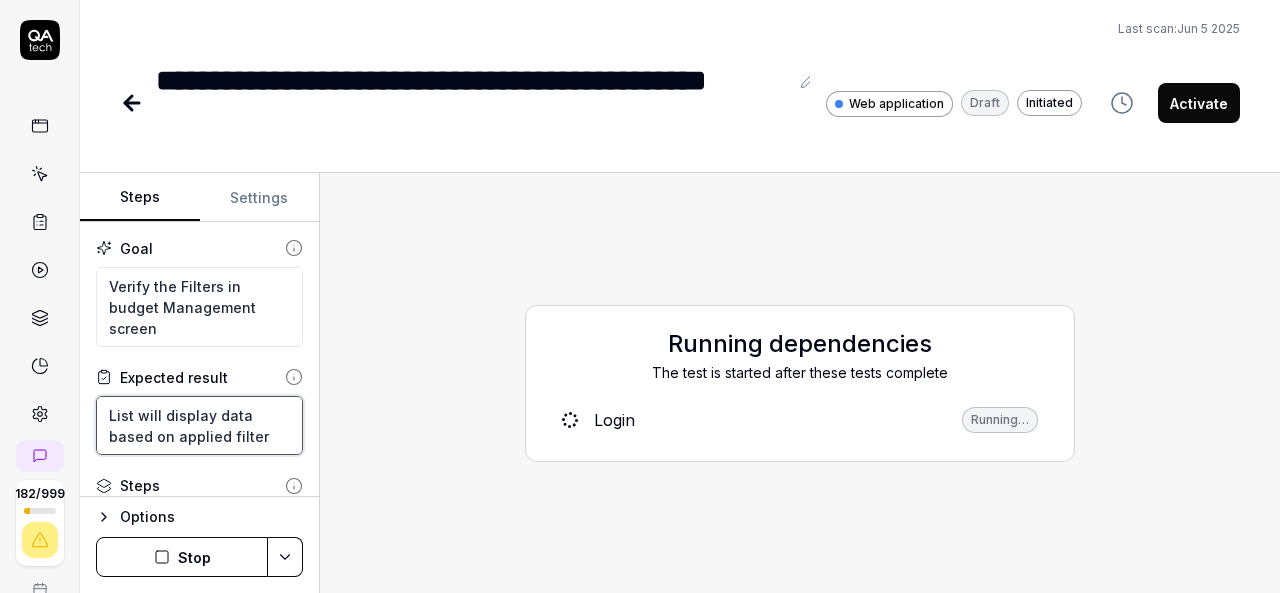 type on "List will display data based on applied filter" 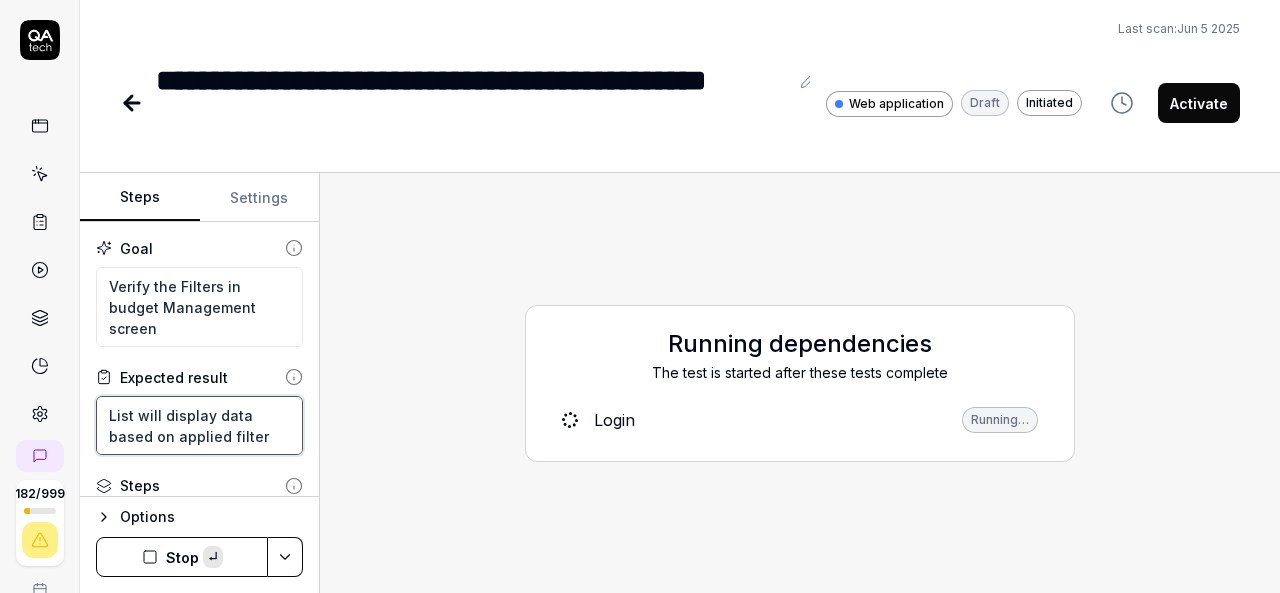 paste on "in budget Management screen" 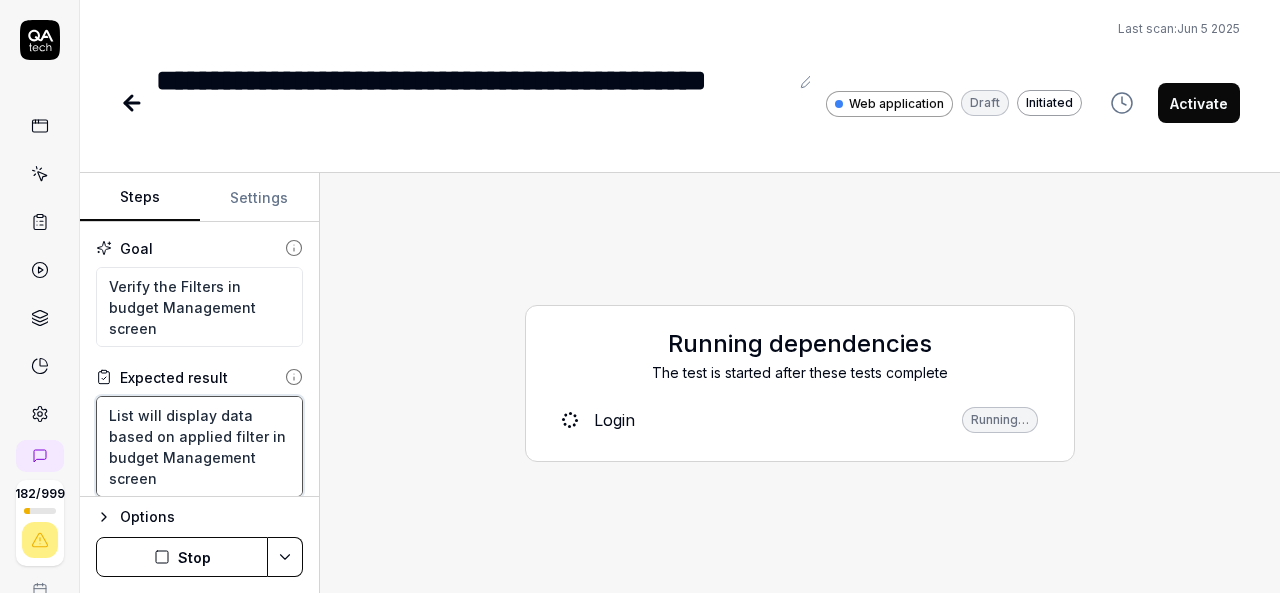 type on "List will display data based on applied filter in budget Management screen" 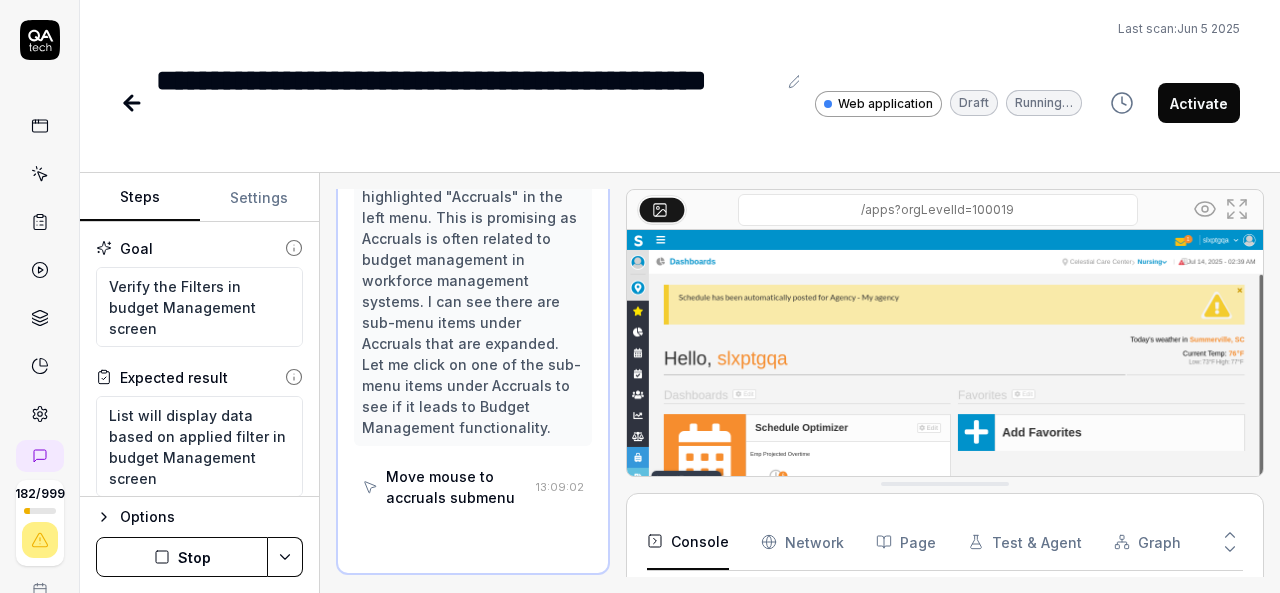 scroll, scrollTop: 879, scrollLeft: 0, axis: vertical 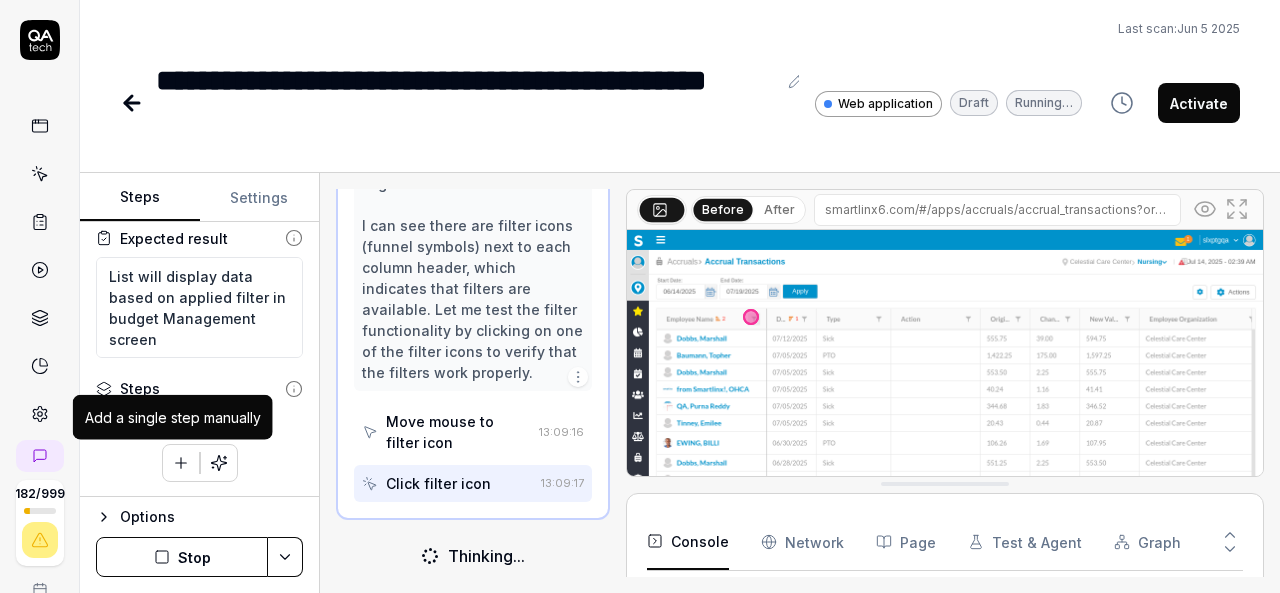 click at bounding box center [181, 463] 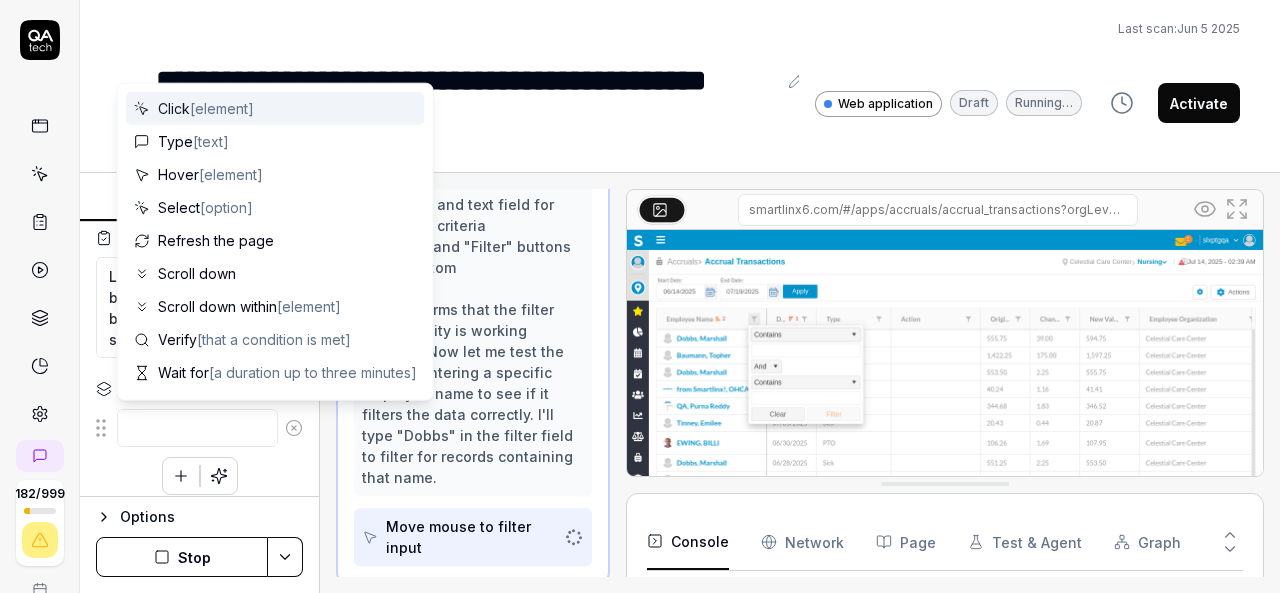 click at bounding box center [197, 428] 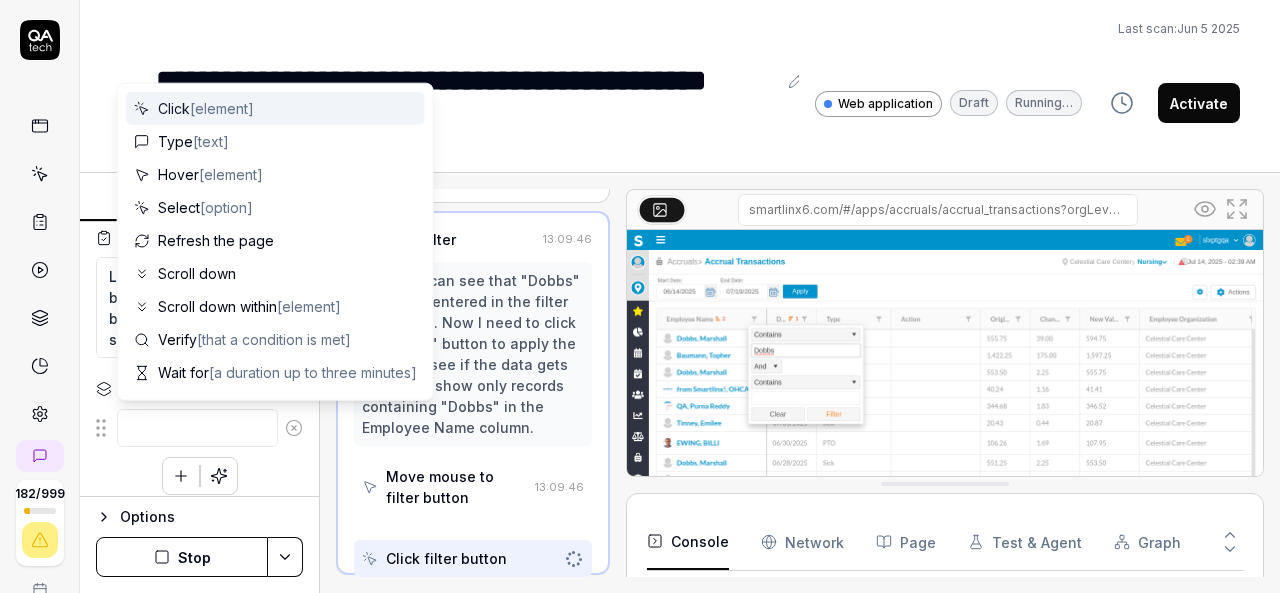 scroll, scrollTop: 940, scrollLeft: 0, axis: vertical 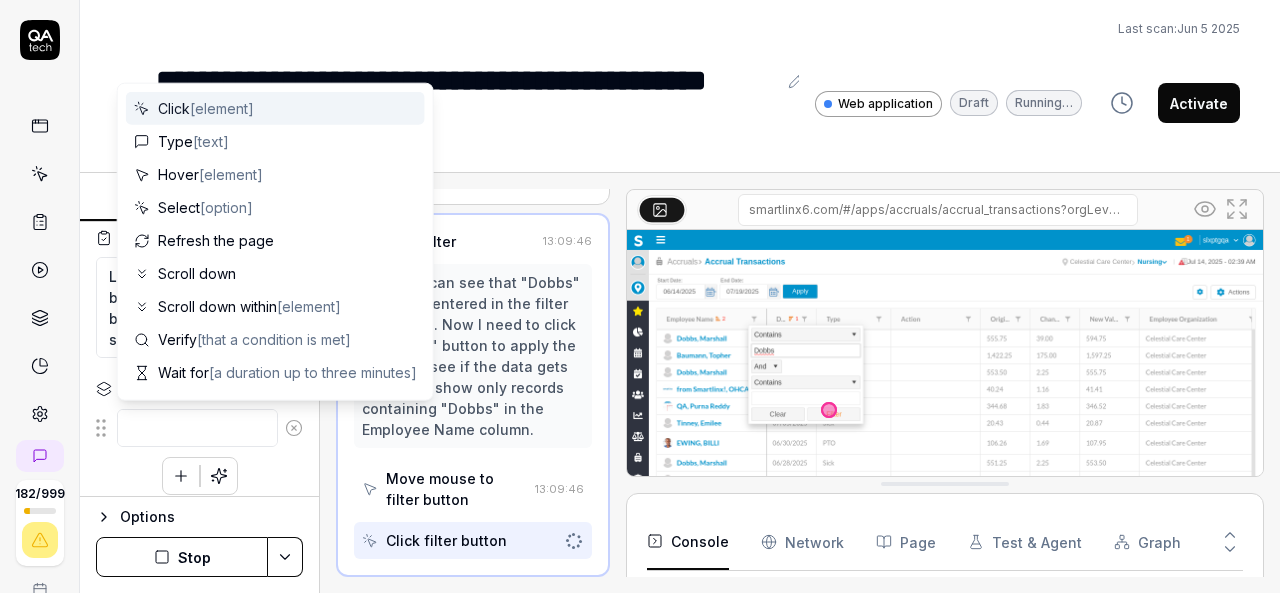 type on "*" 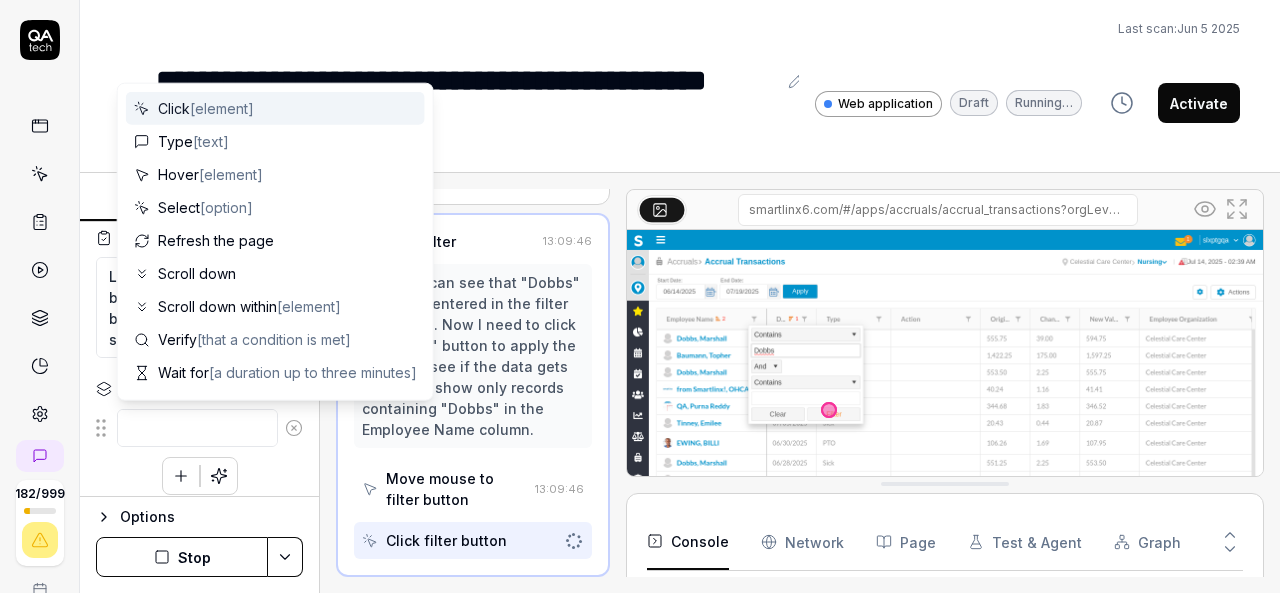 type on "M" 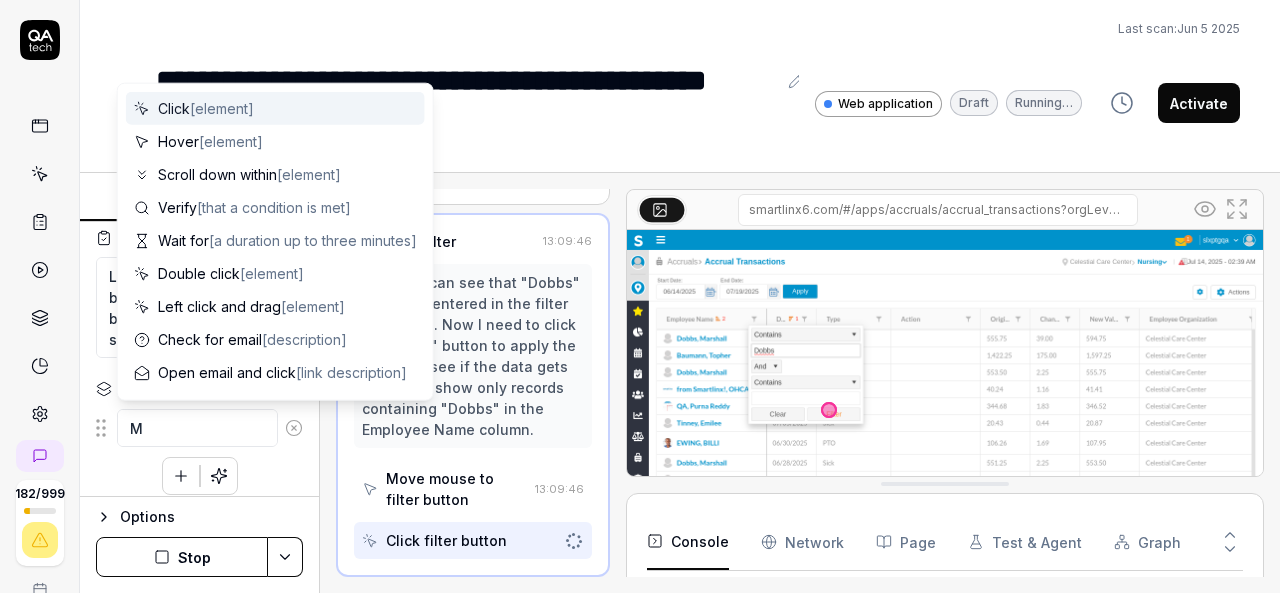 type on "*" 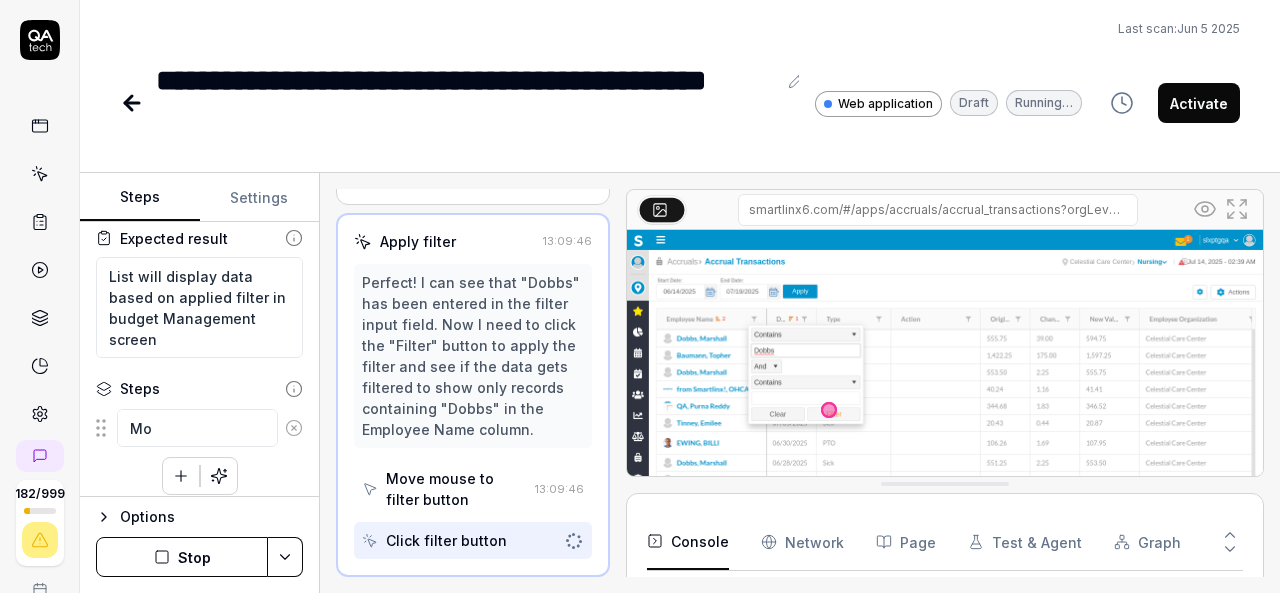 type on "*" 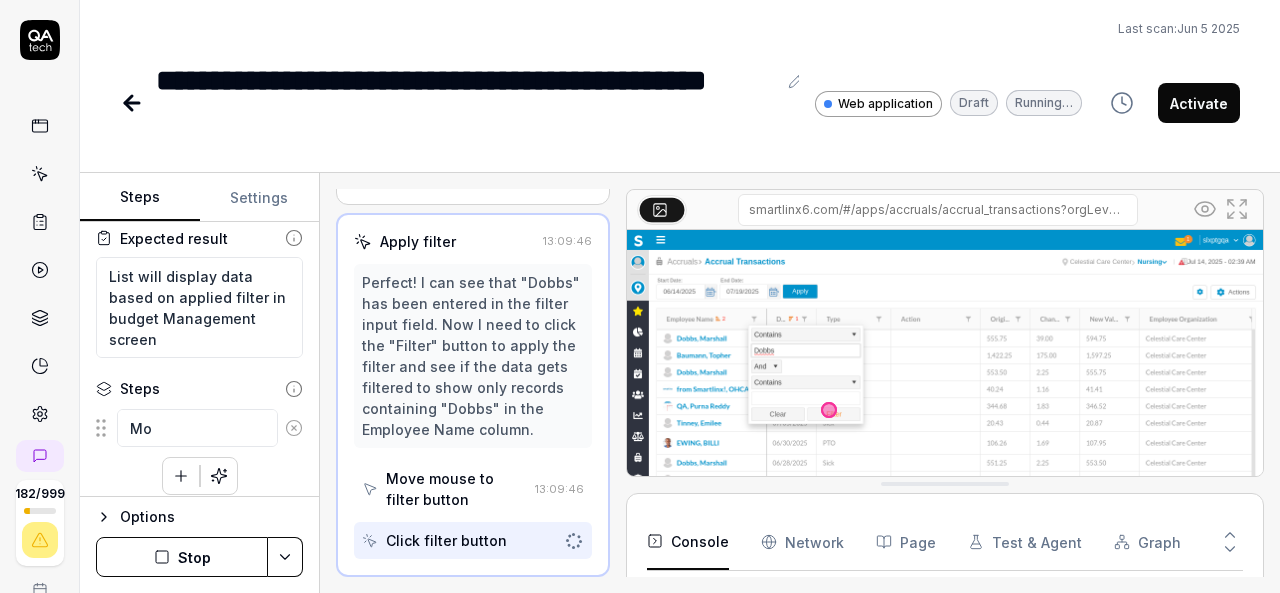 type on "Mou" 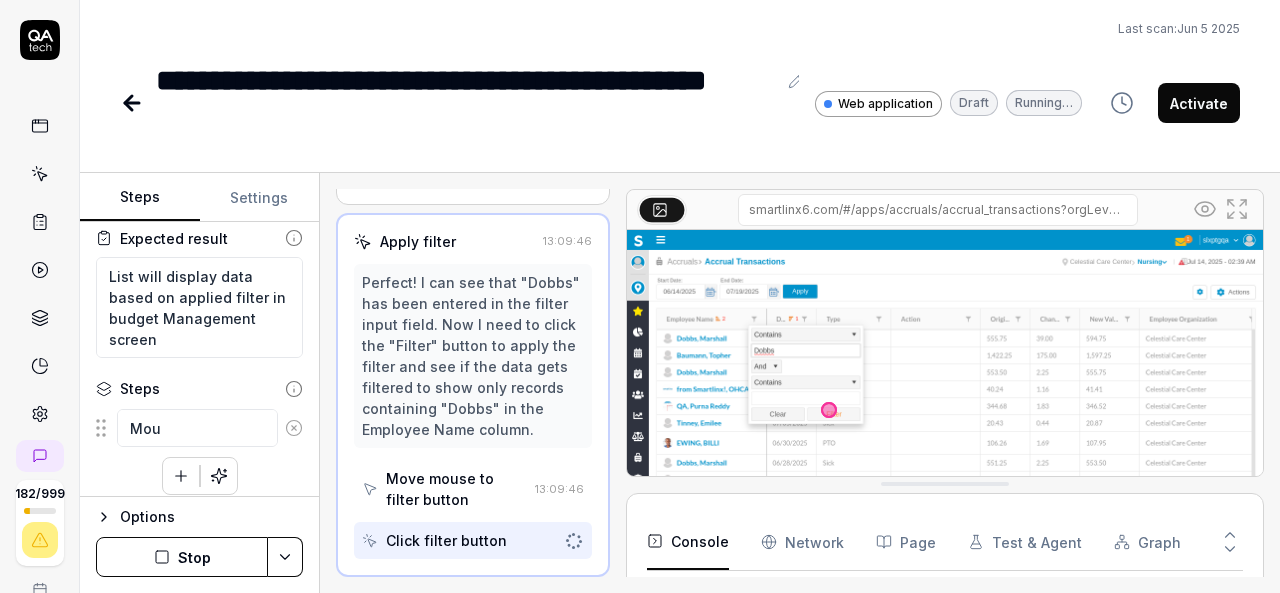 type on "*" 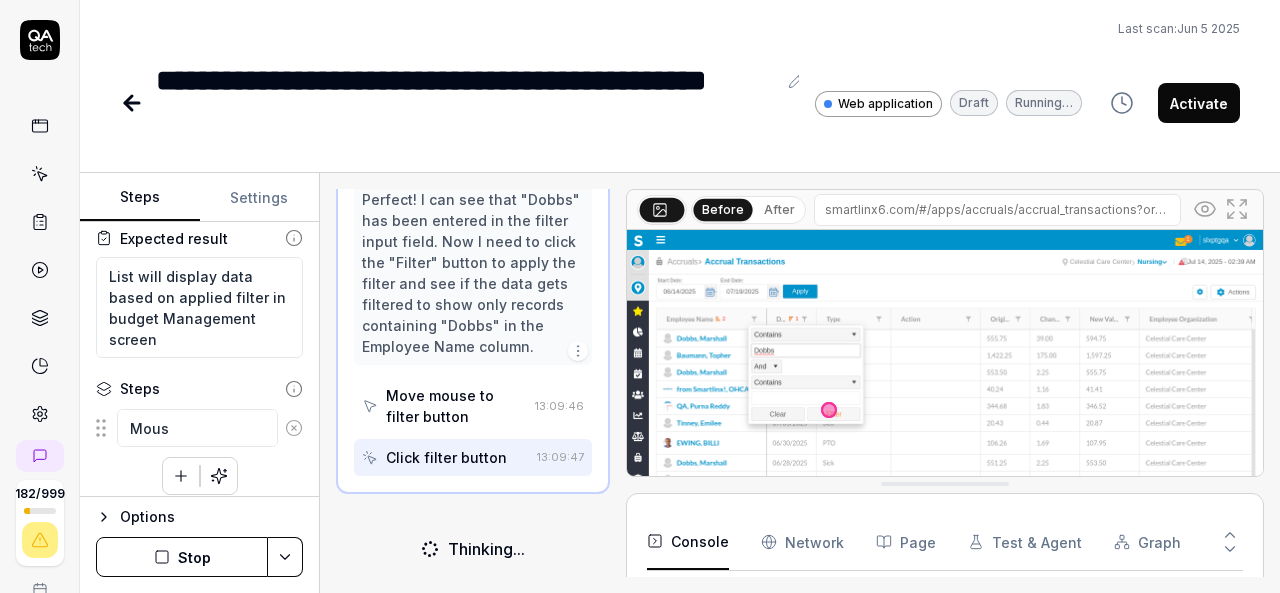 type on "*" 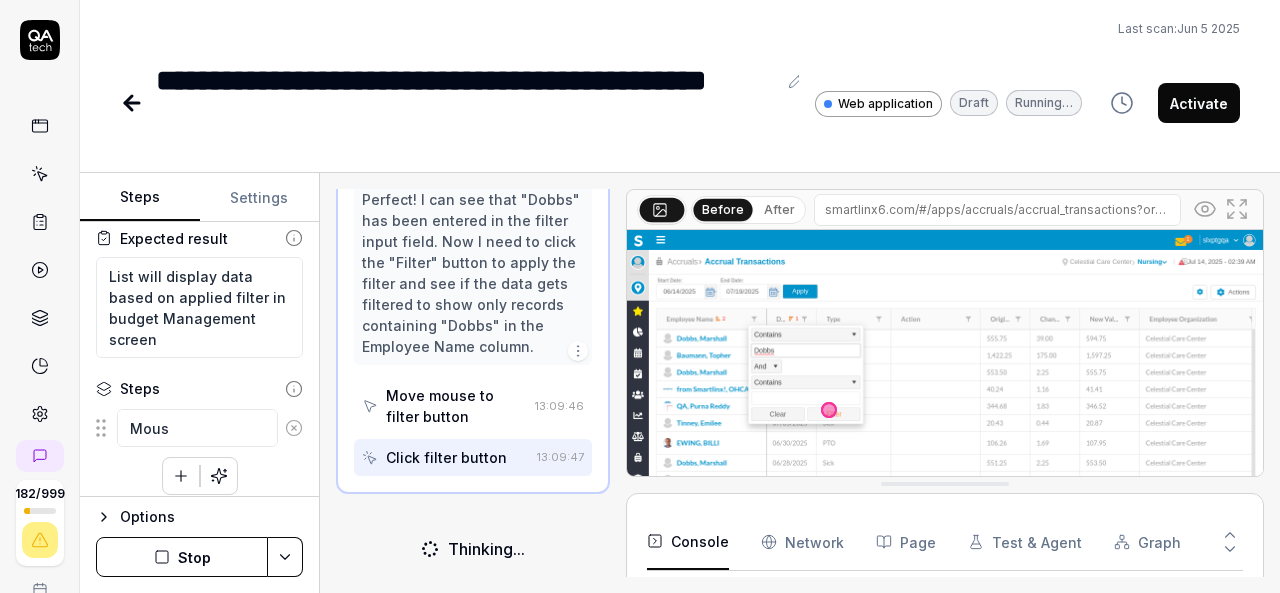 type on "Mouse" 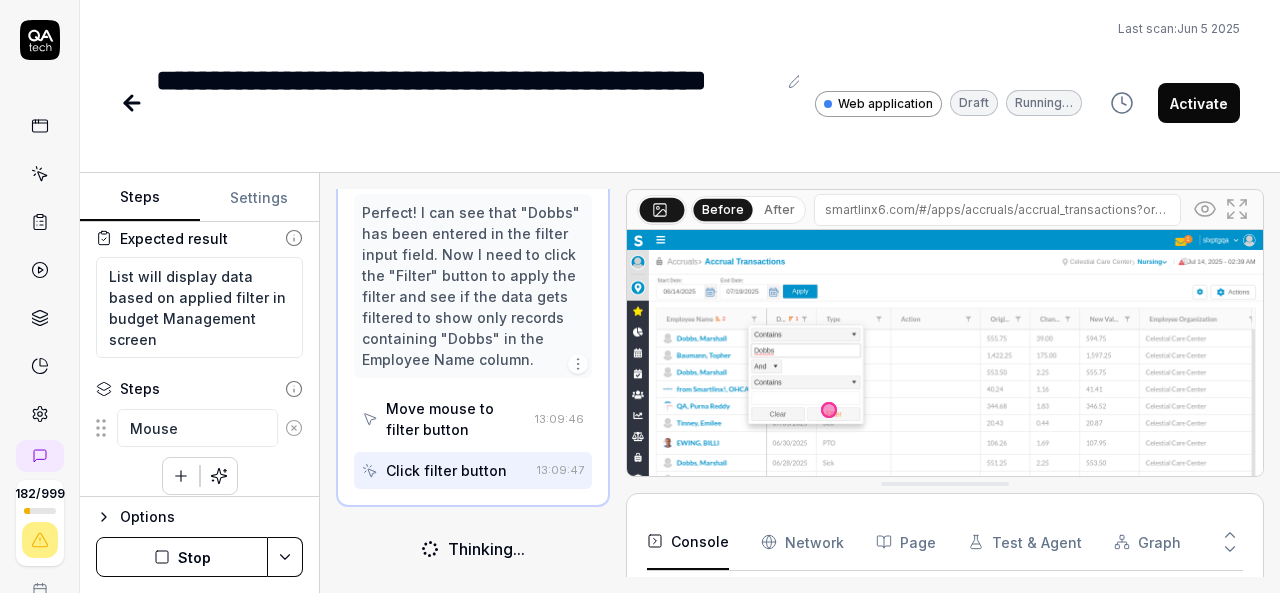 scroll, scrollTop: 1004, scrollLeft: 0, axis: vertical 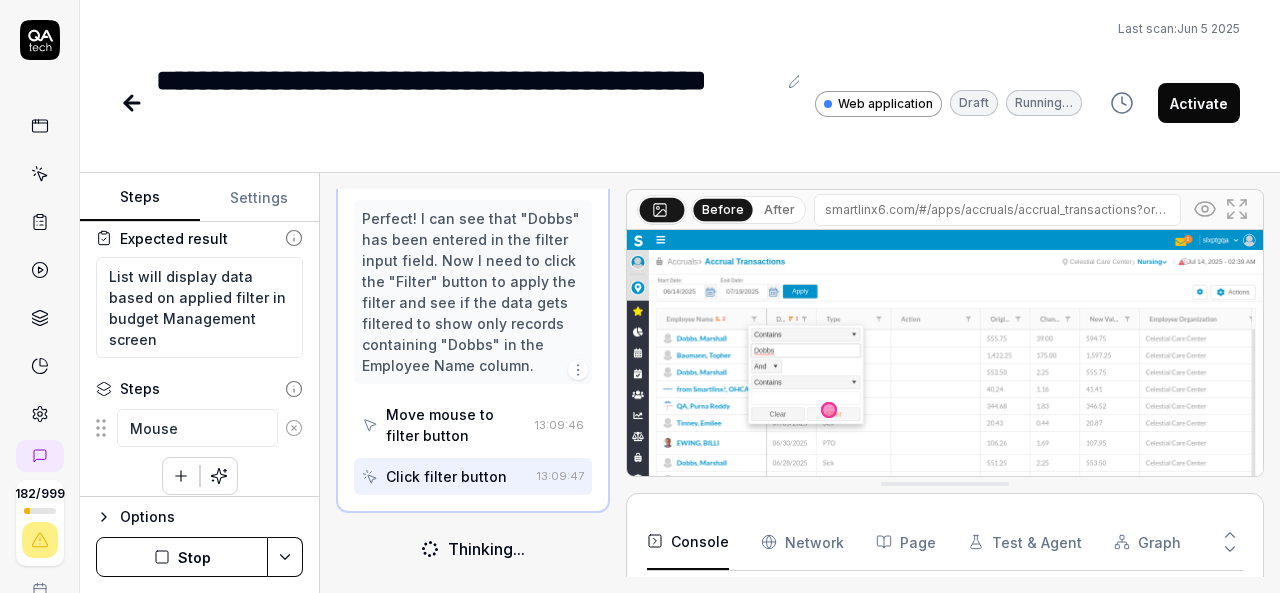 type on "*" 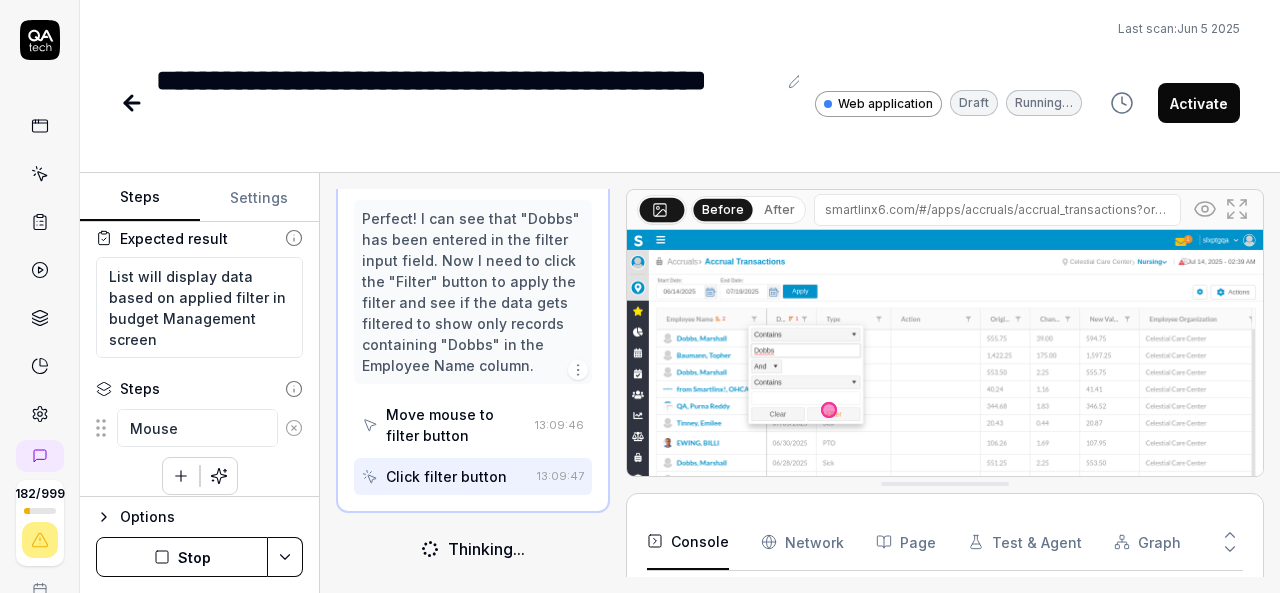 type on "Mouse" 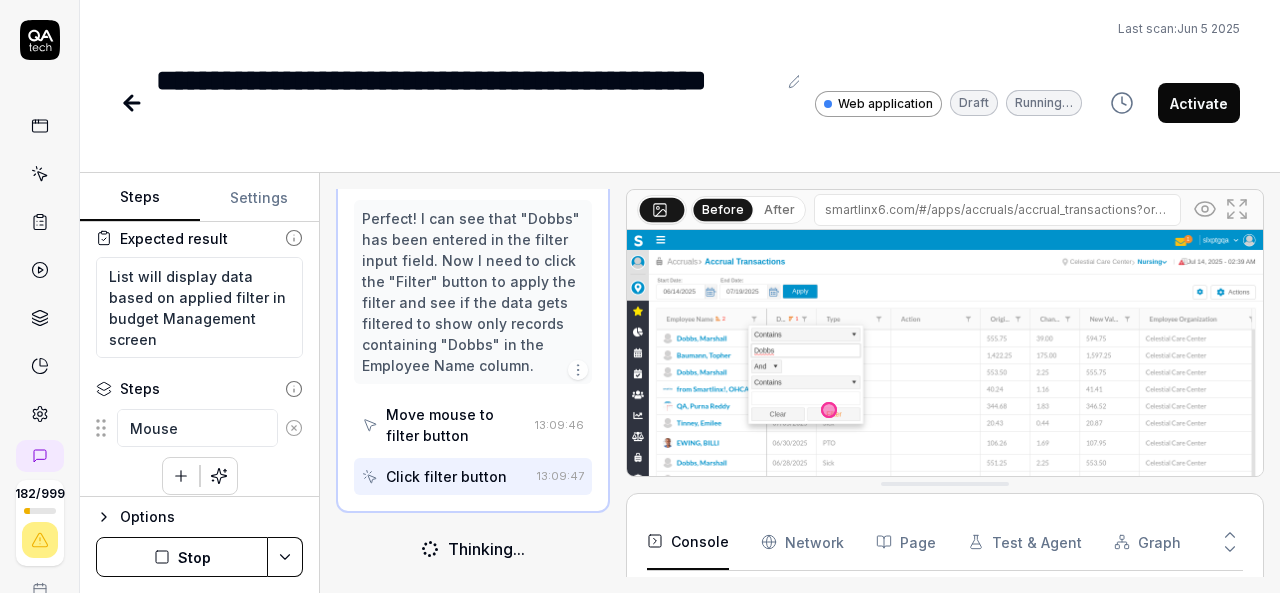 type on "Mouse M" 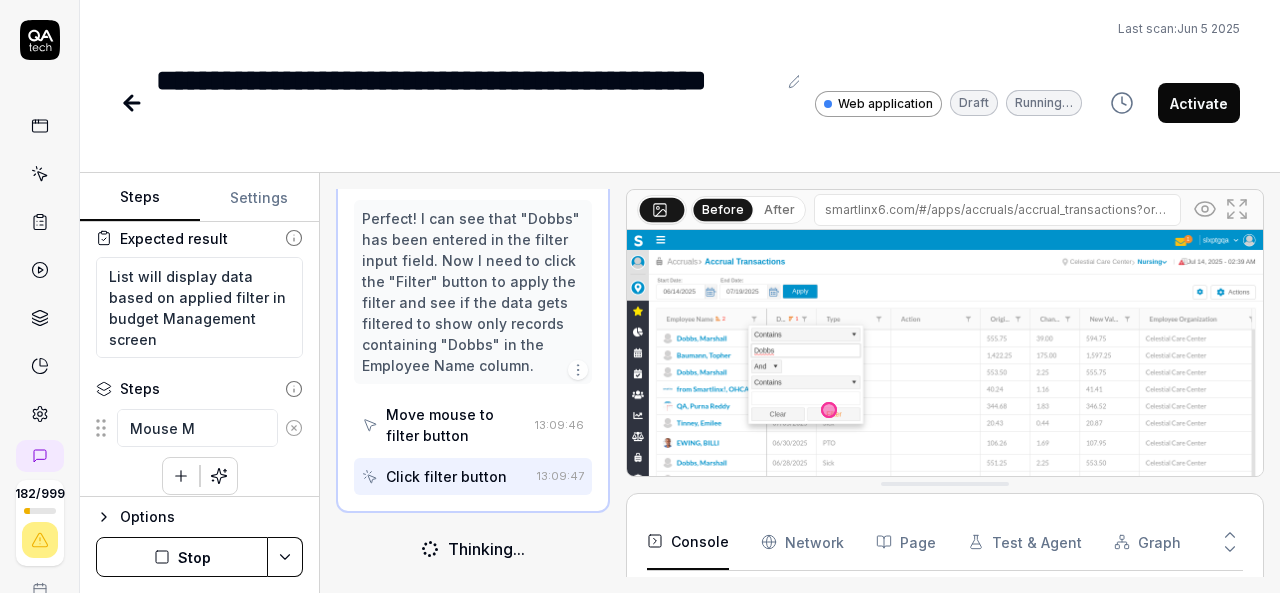 type on "*" 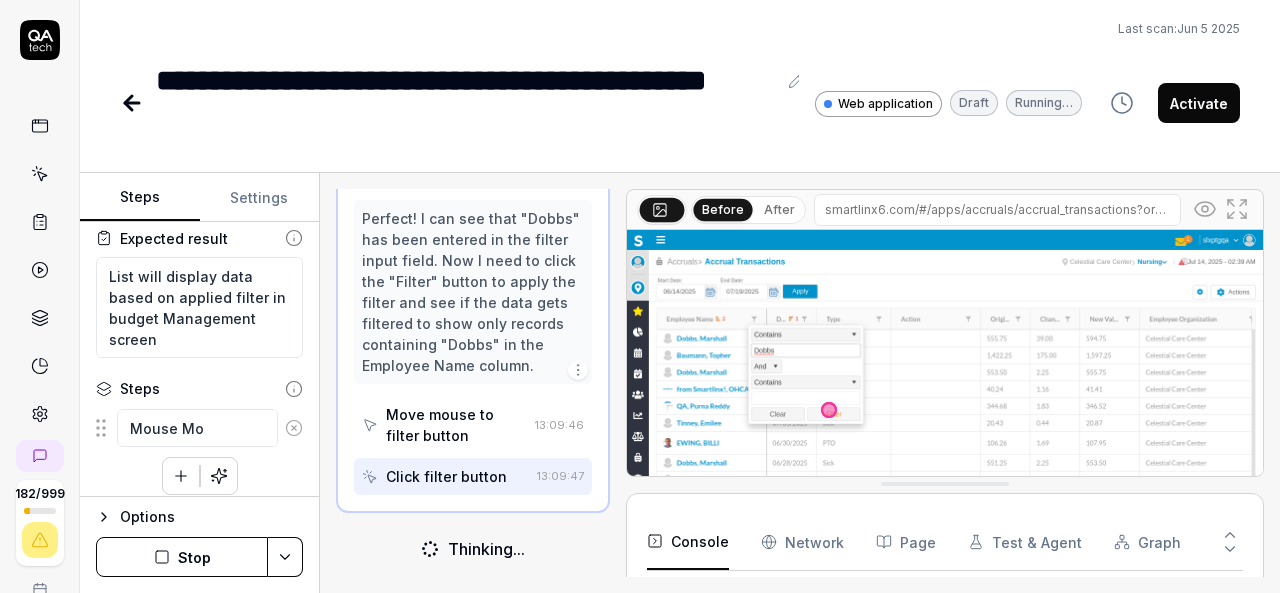type on "*" 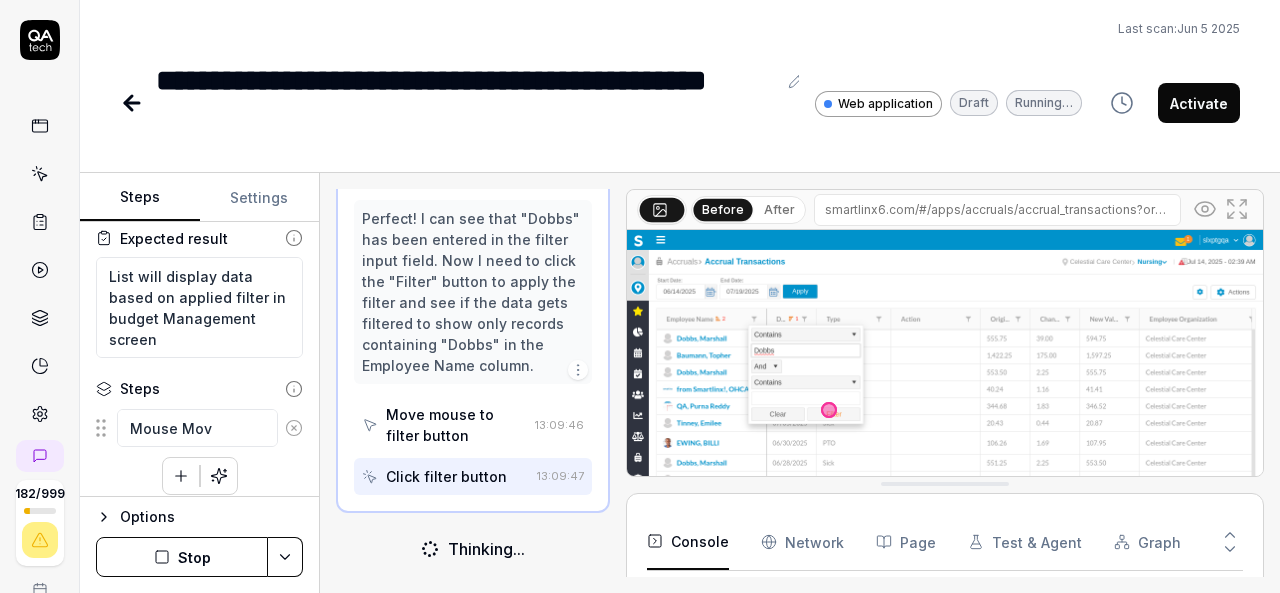 type on "*" 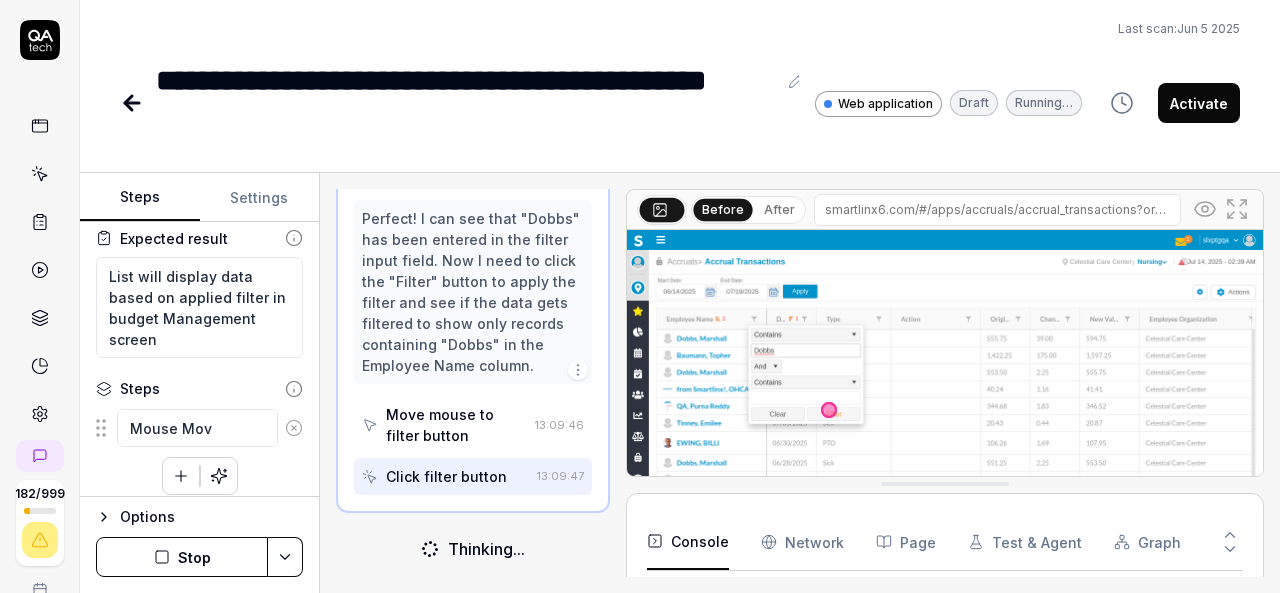 type on "Mouse Move" 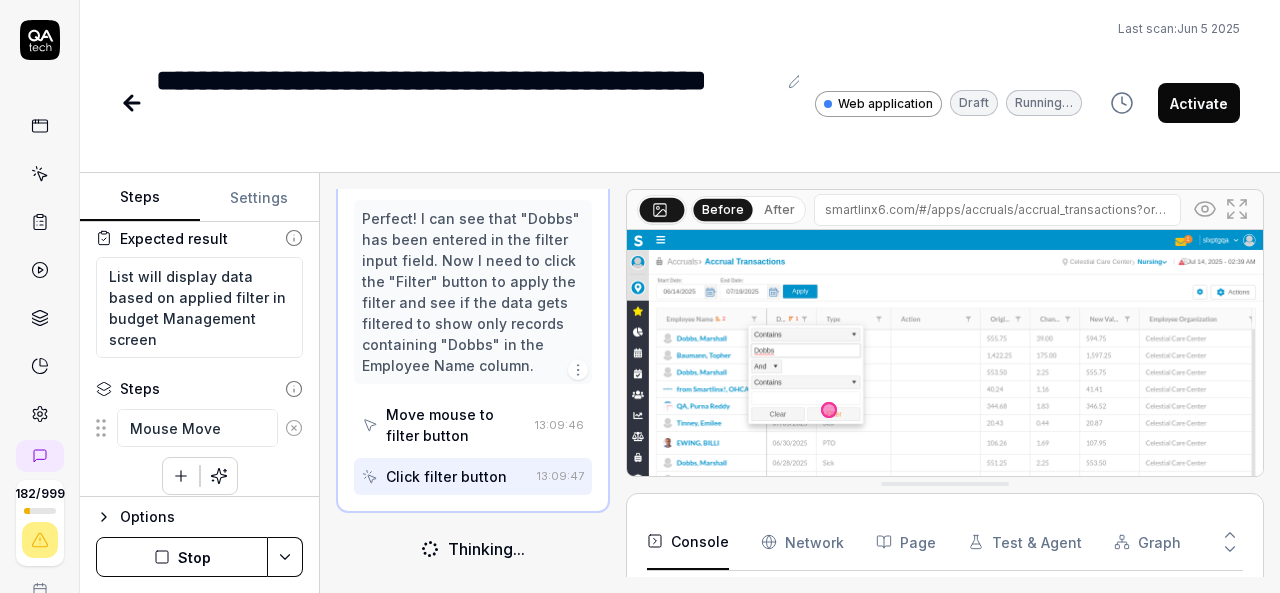 type on "*" 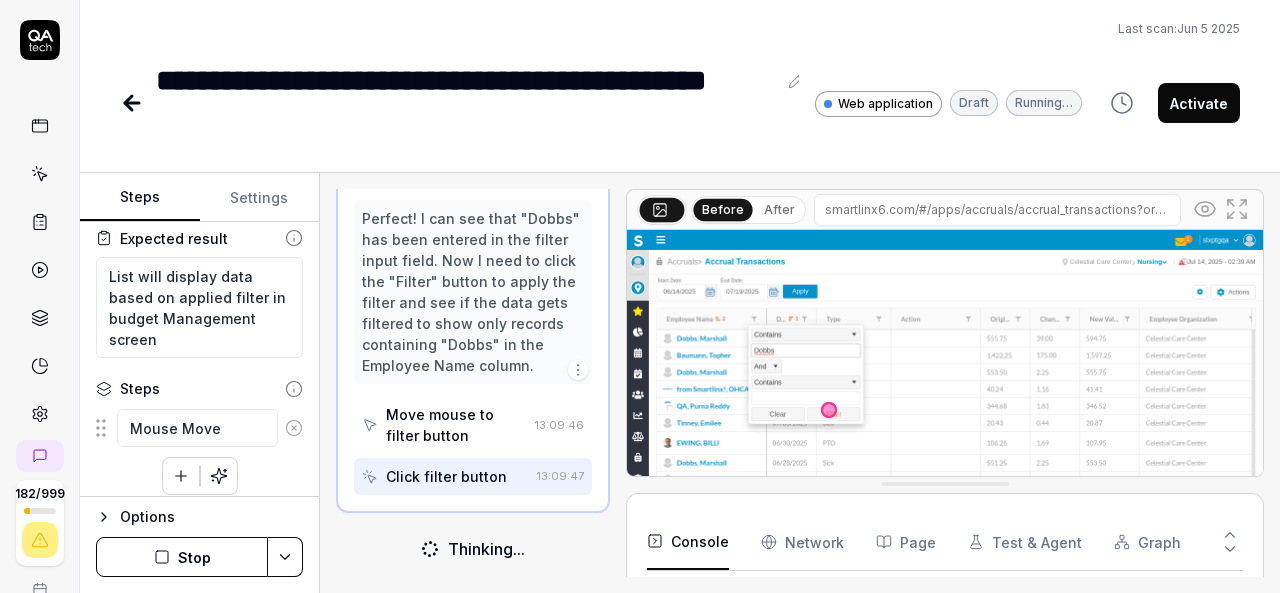 type on "Mouse Move t" 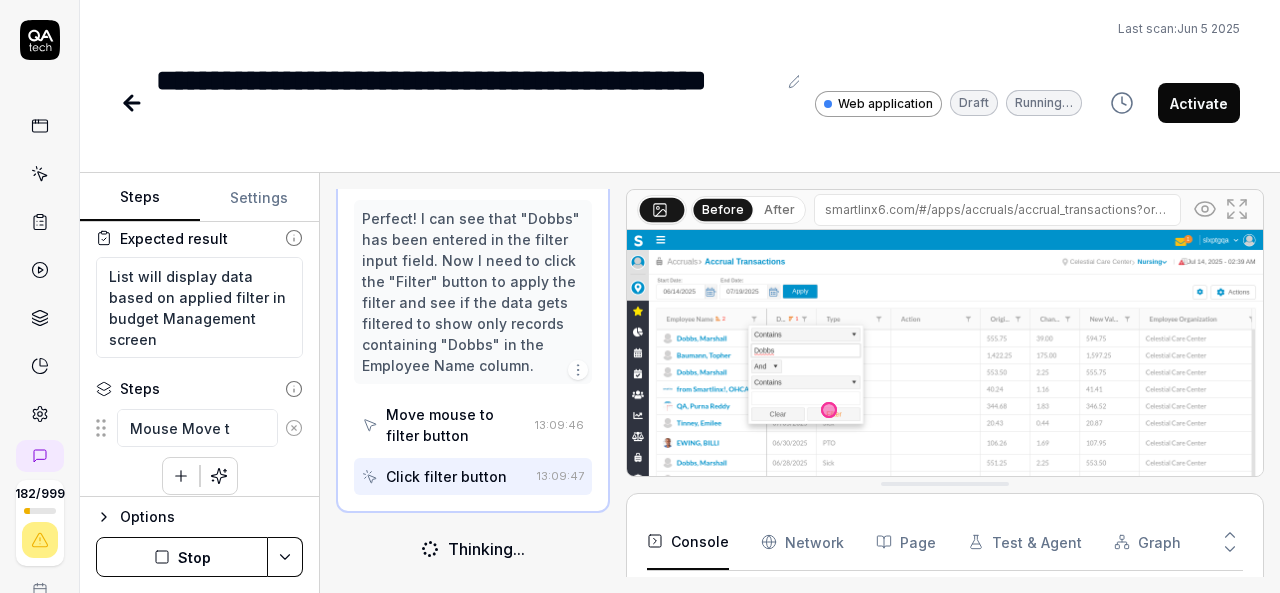 type on "*" 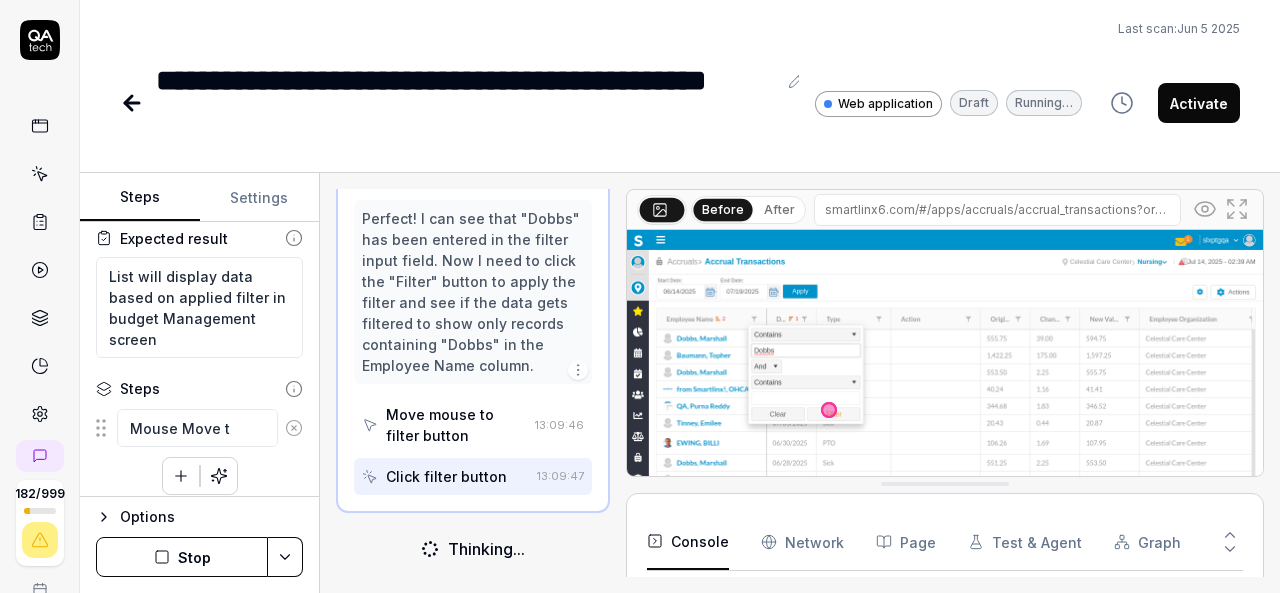 type on "Mouse Move to" 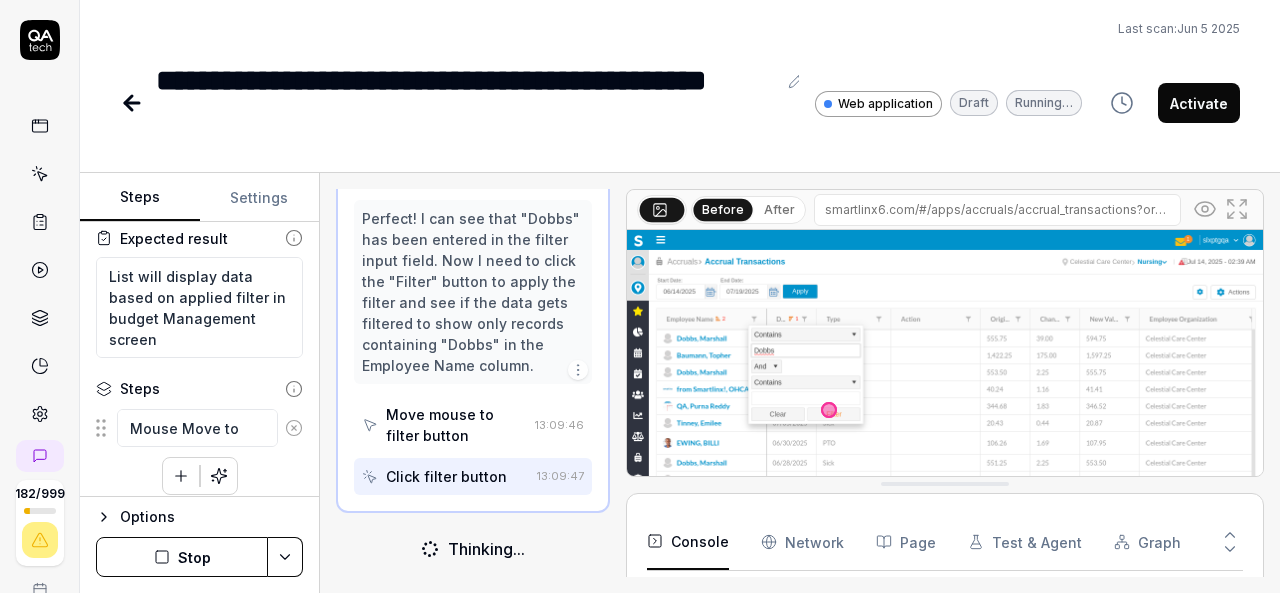 type on "*" 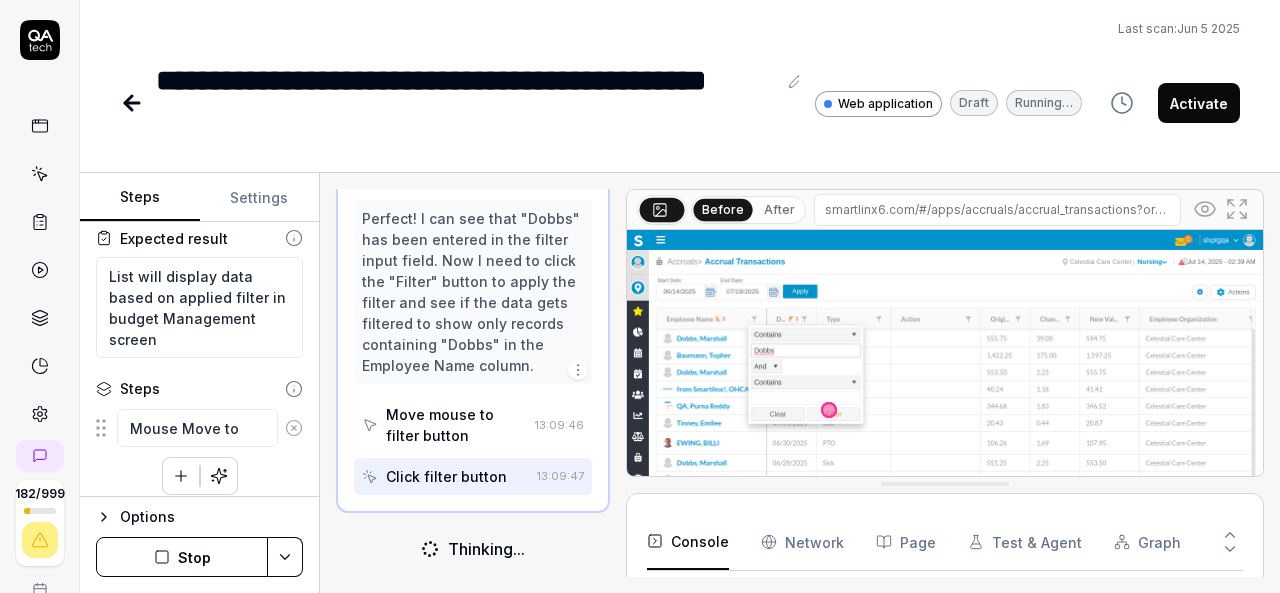 type on "*" 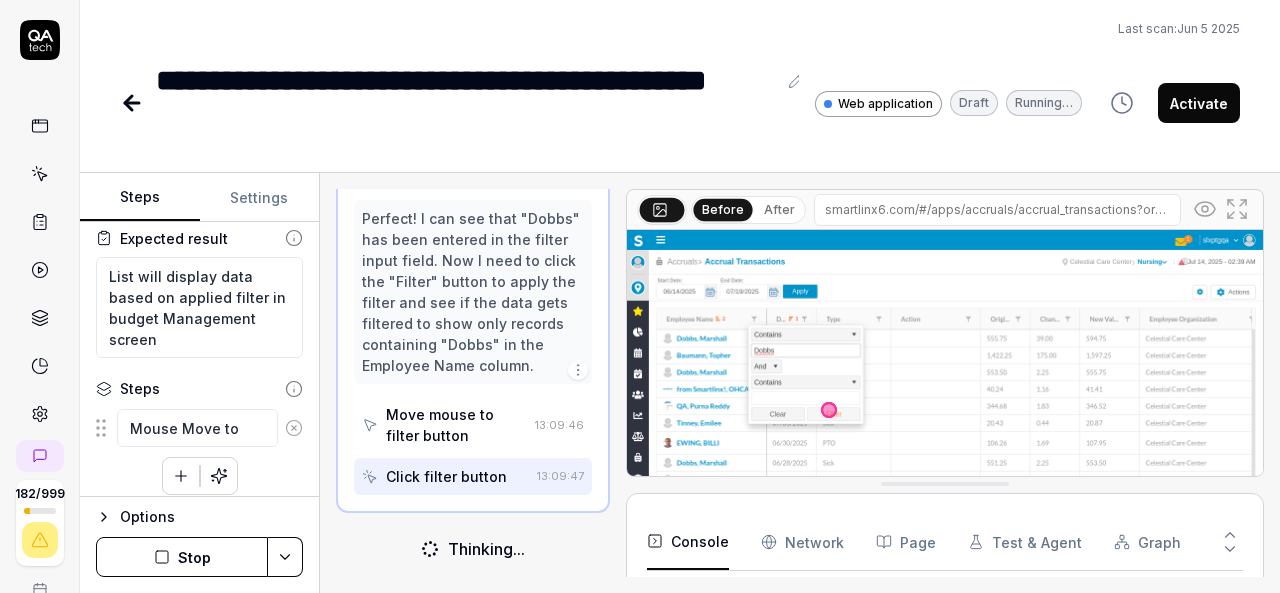 type on "Mouse Move to O" 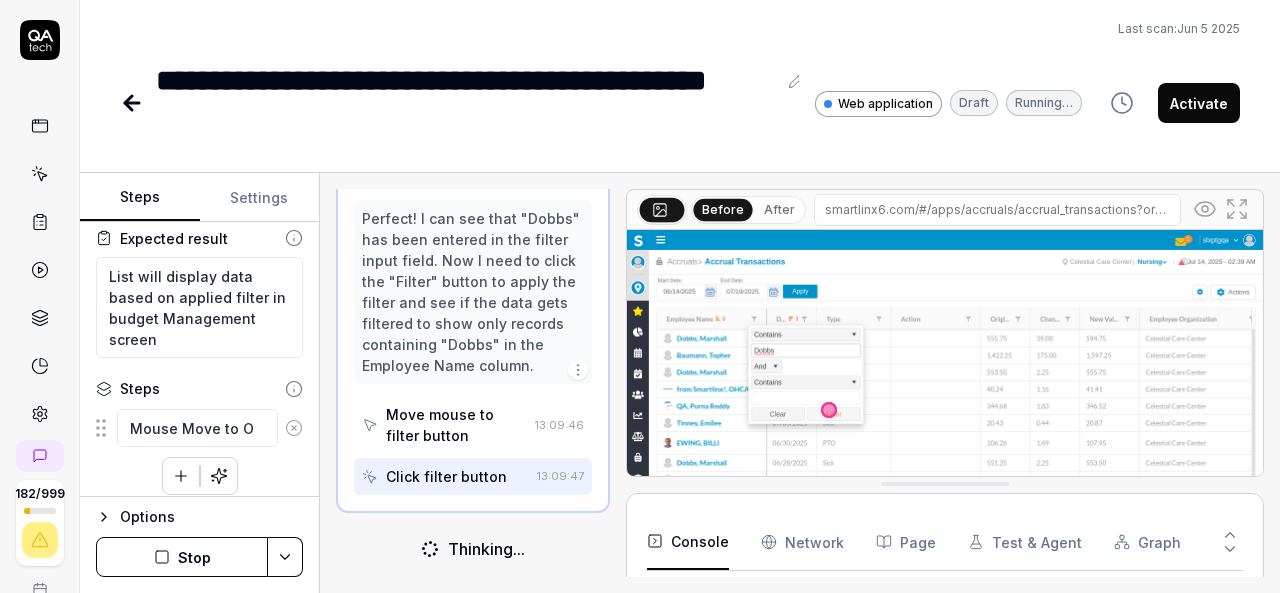 type on "*" 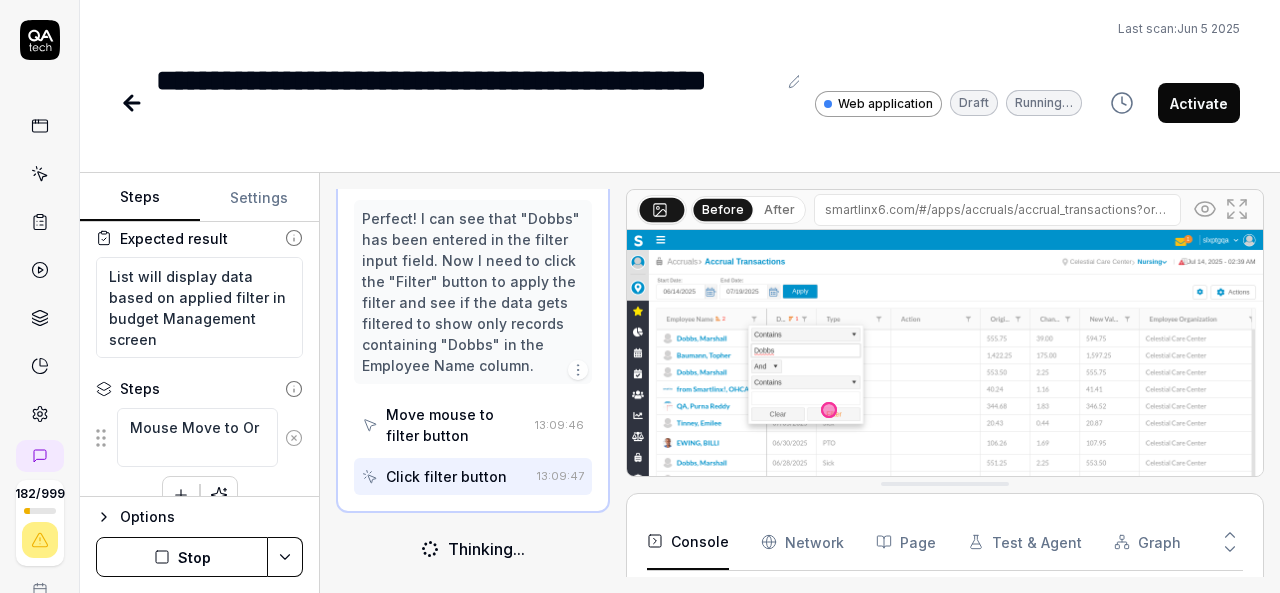 type on "*" 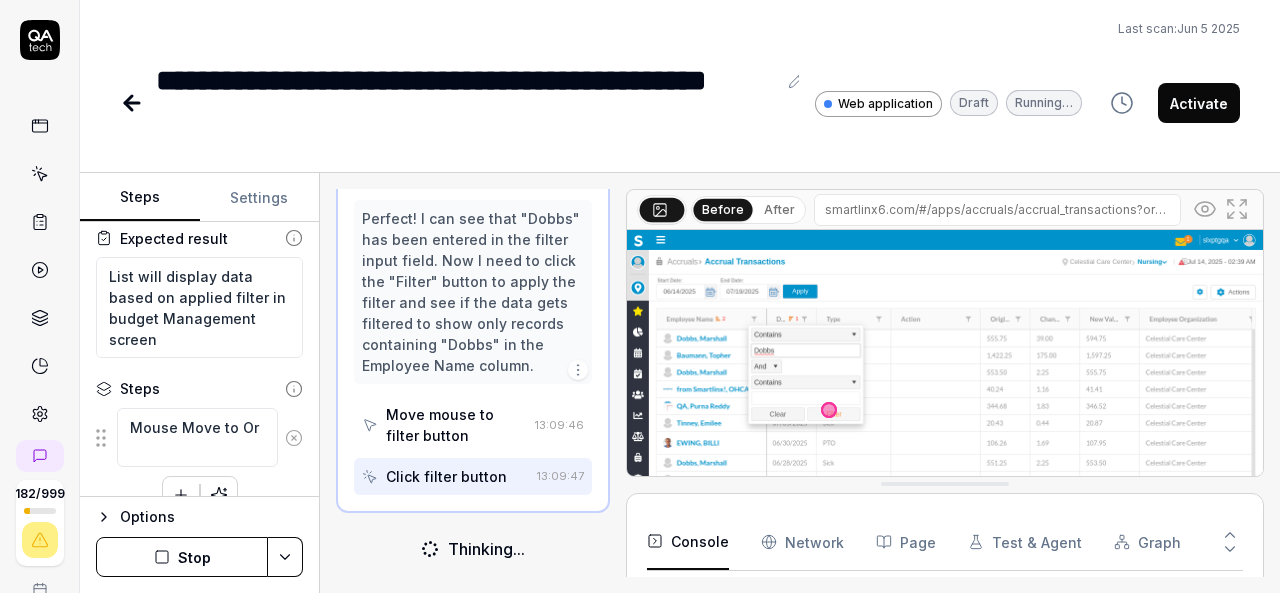 type on "Mouse Move to Org" 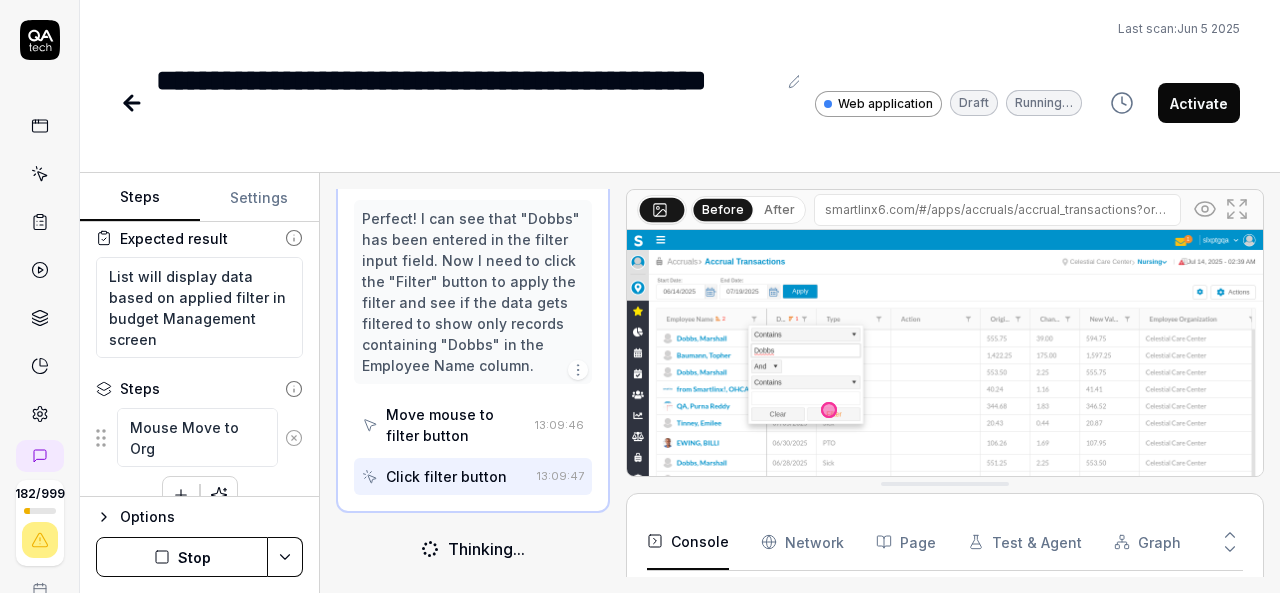 type on "*" 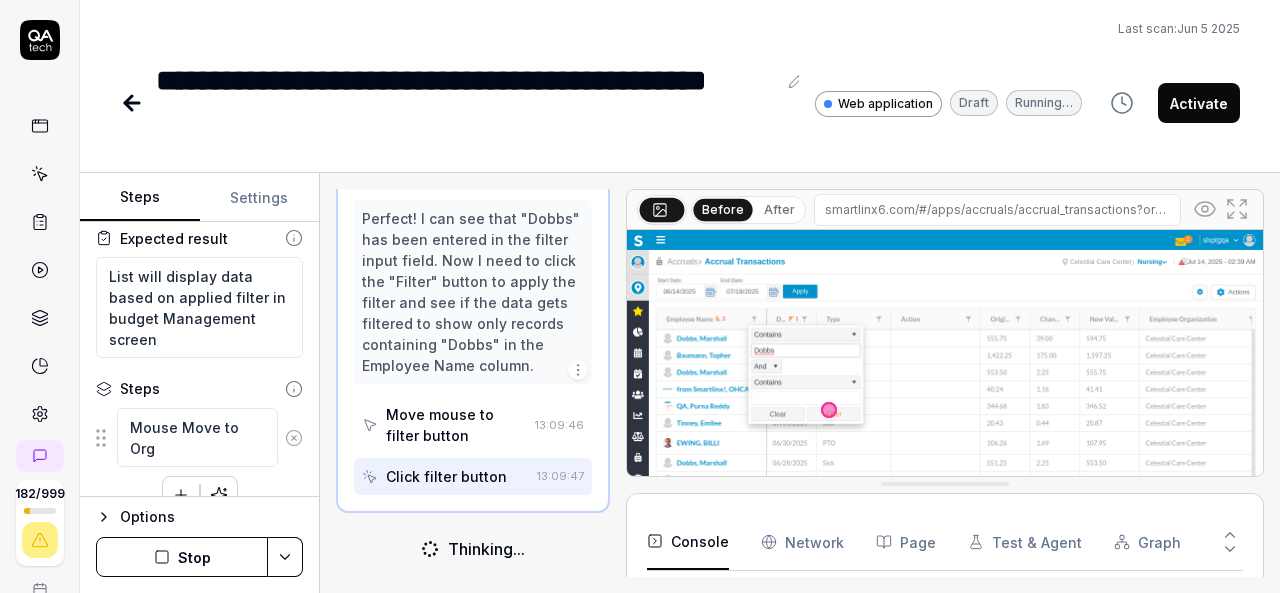 type on "Mouse Move to Orgn" 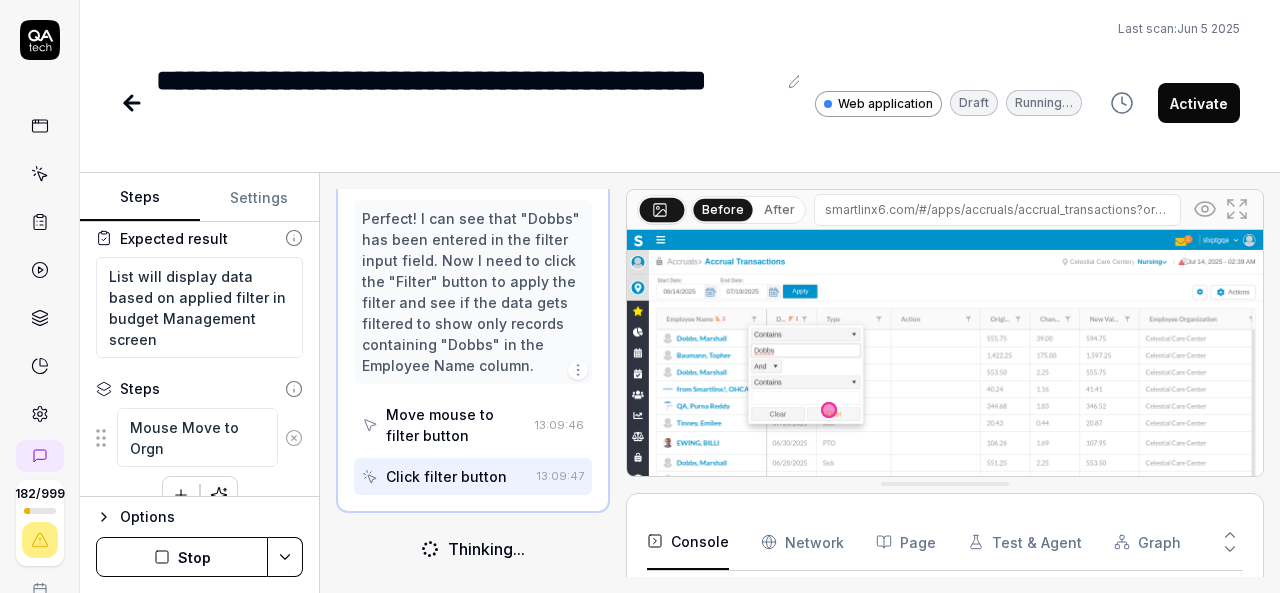 type on "*" 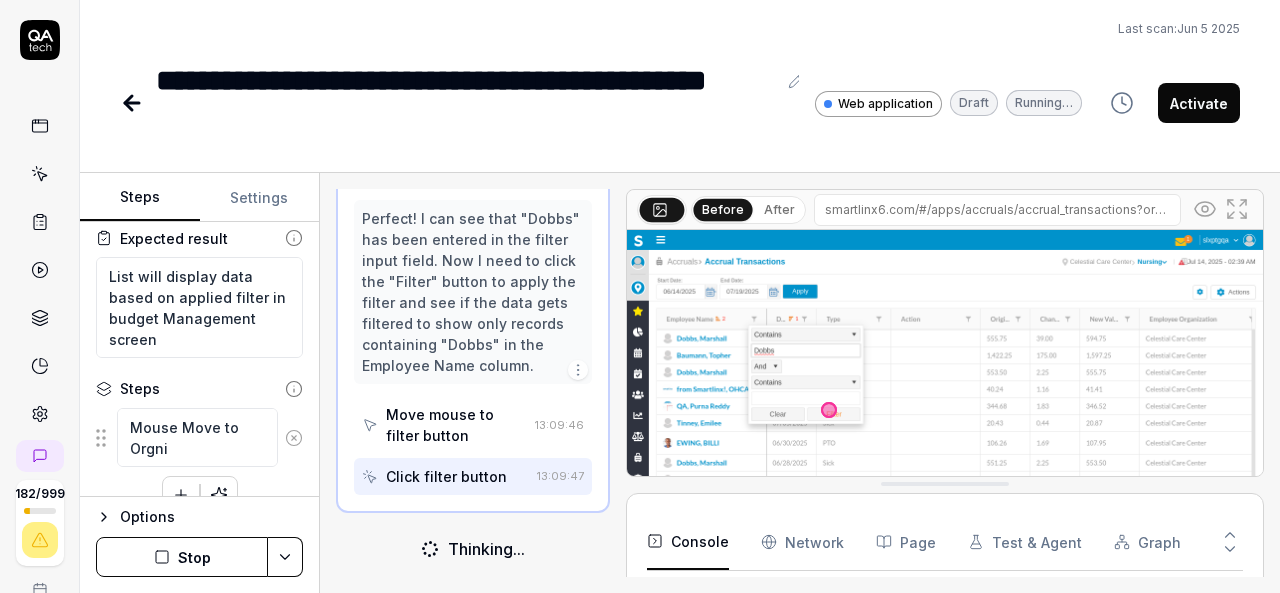 type on "*" 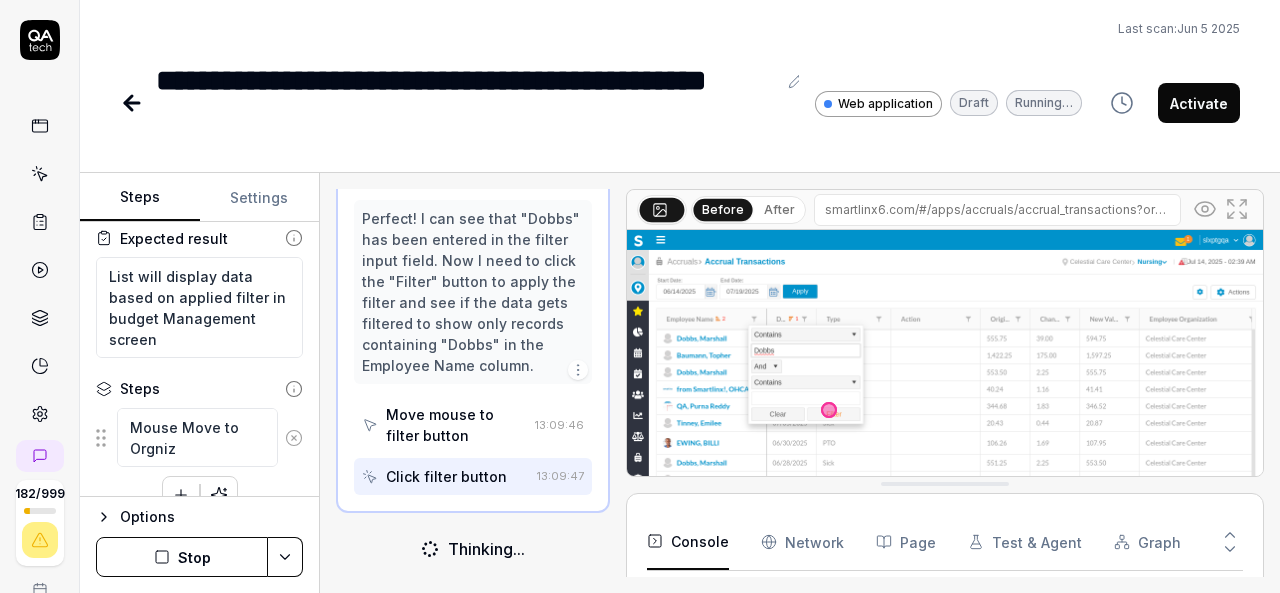 type on "*" 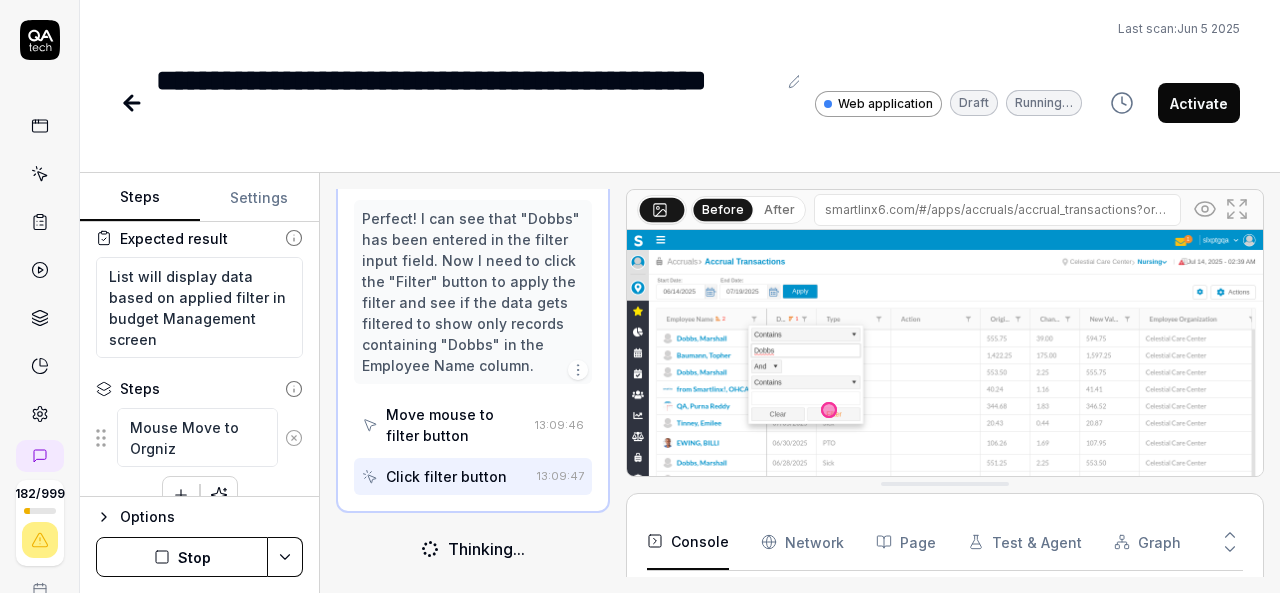 type on "Mouse Move to Orgniza" 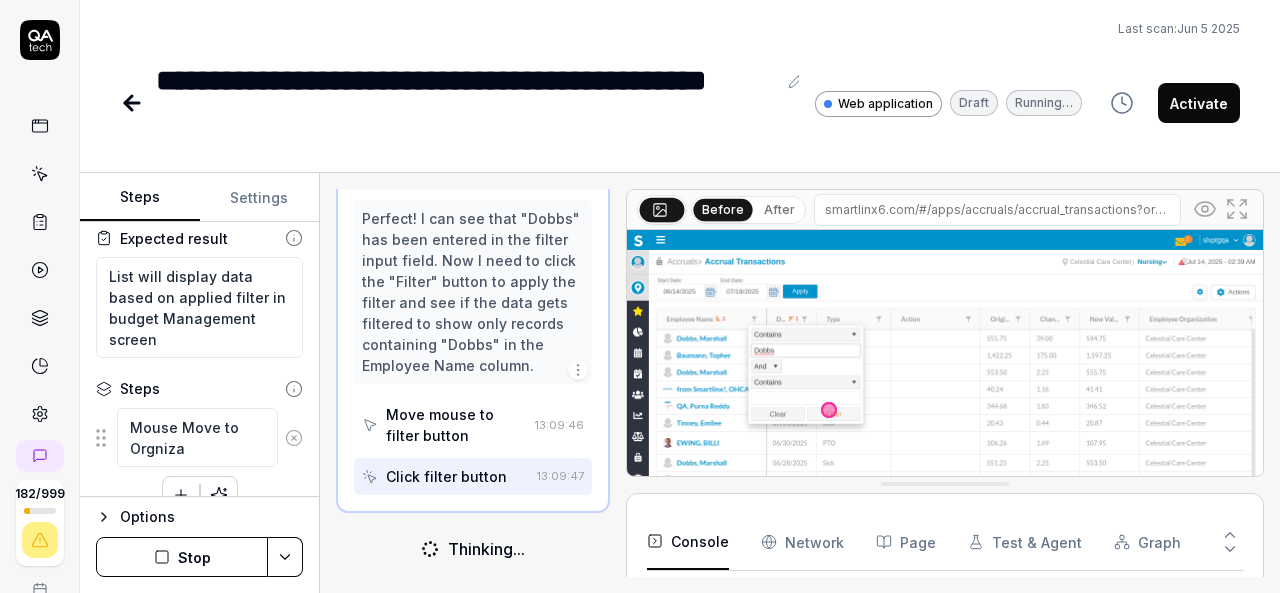 type on "*" 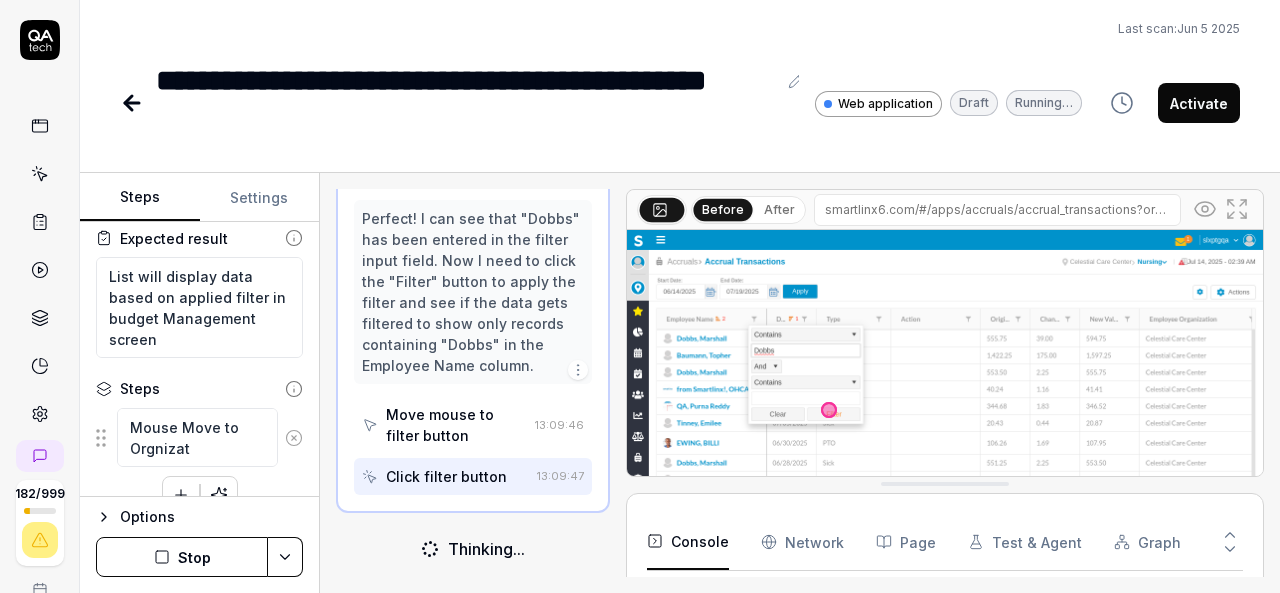 type on "*" 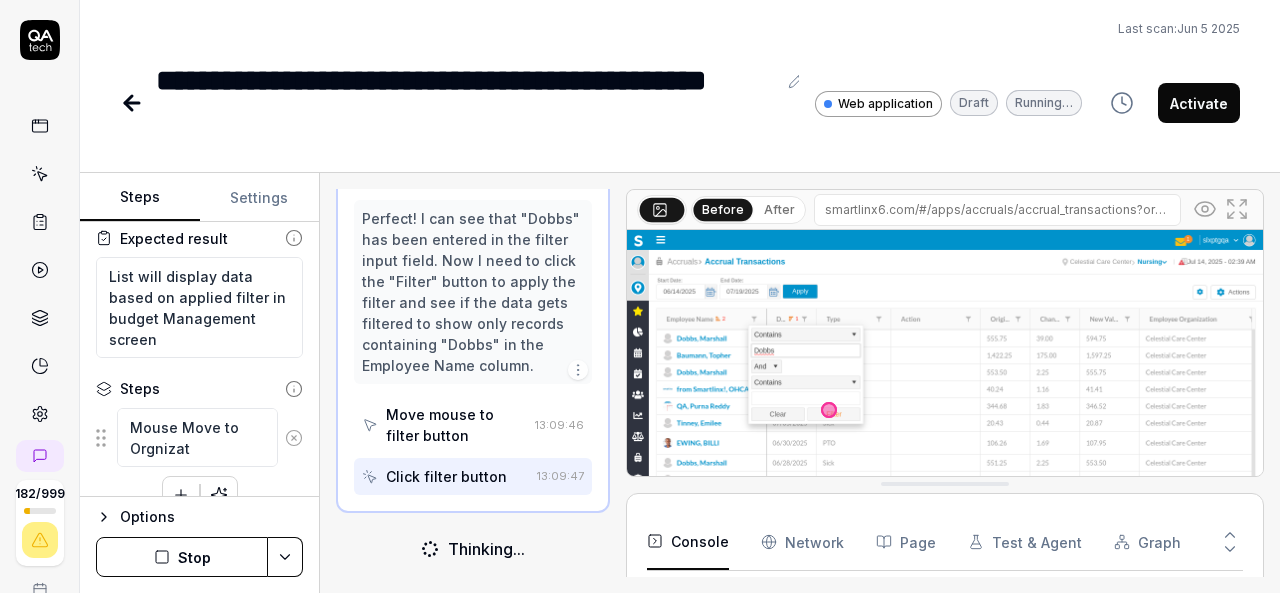 type on "Mouse Move to Orgnizati" 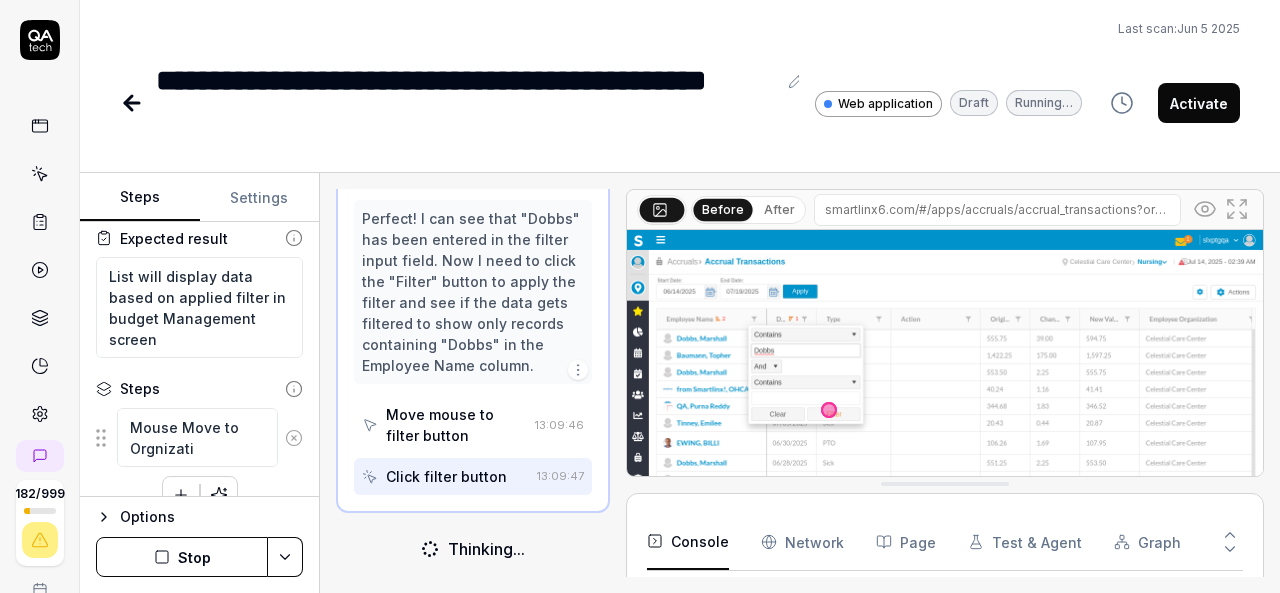 type on "*" 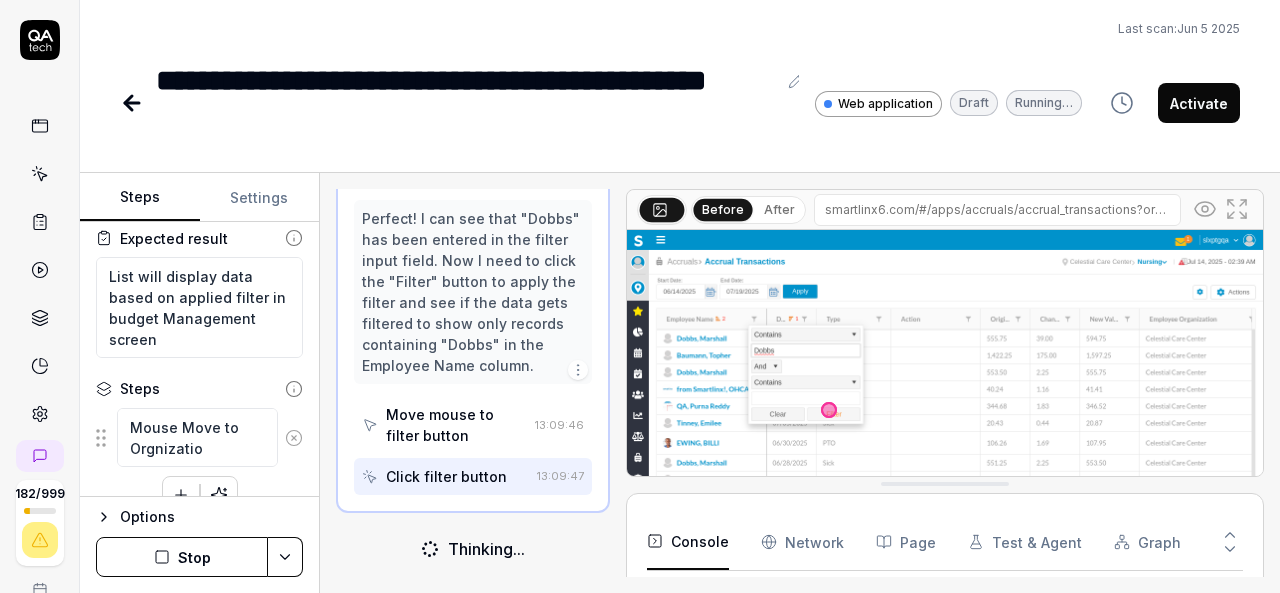 type on "*" 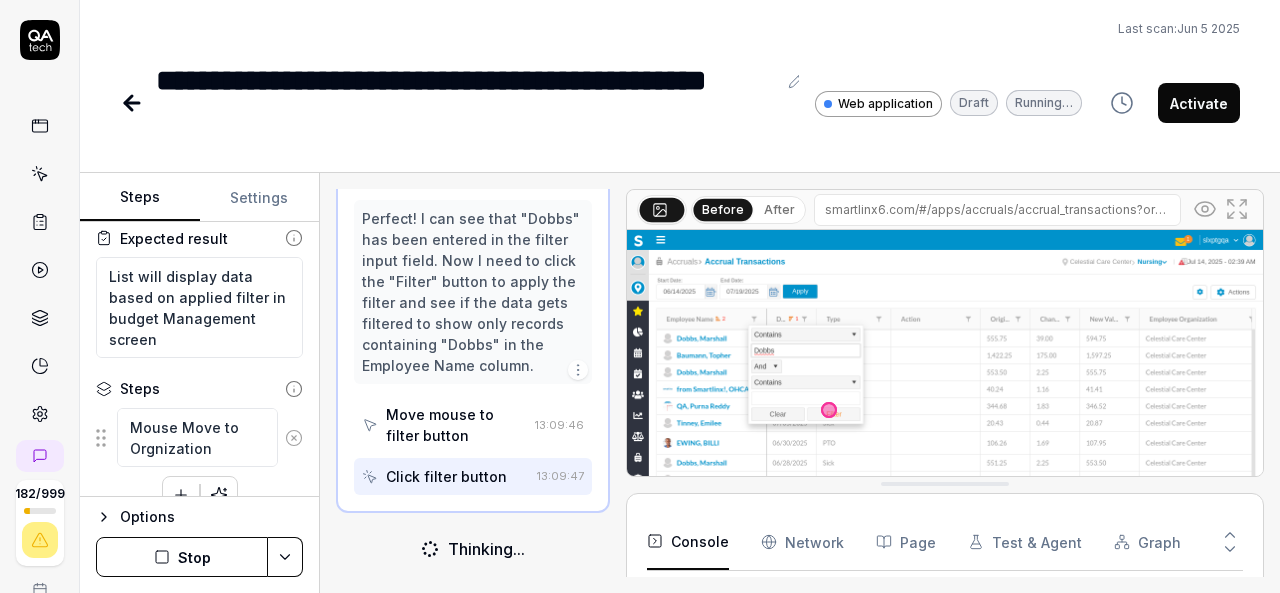 type on "*" 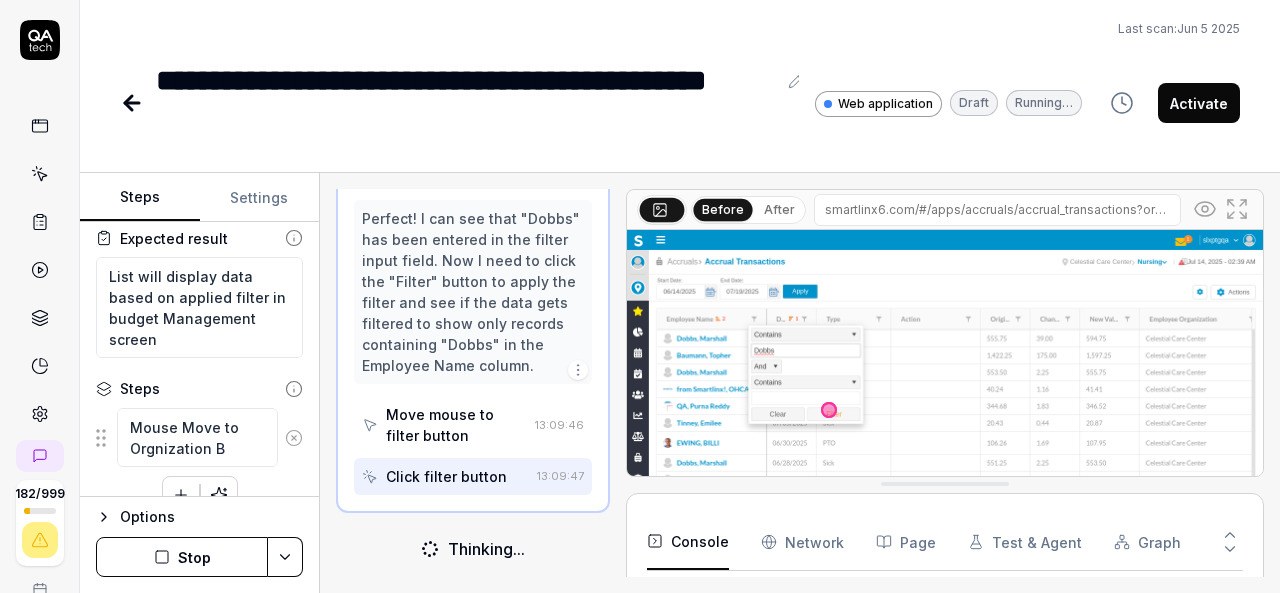 type on "*" 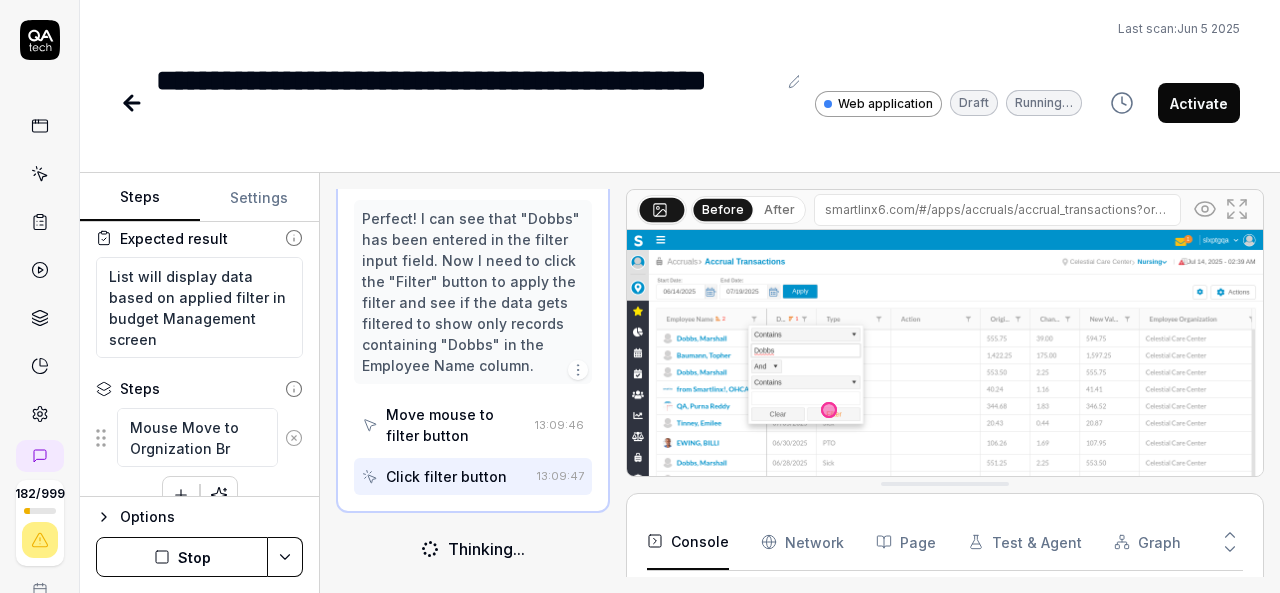 type on "*" 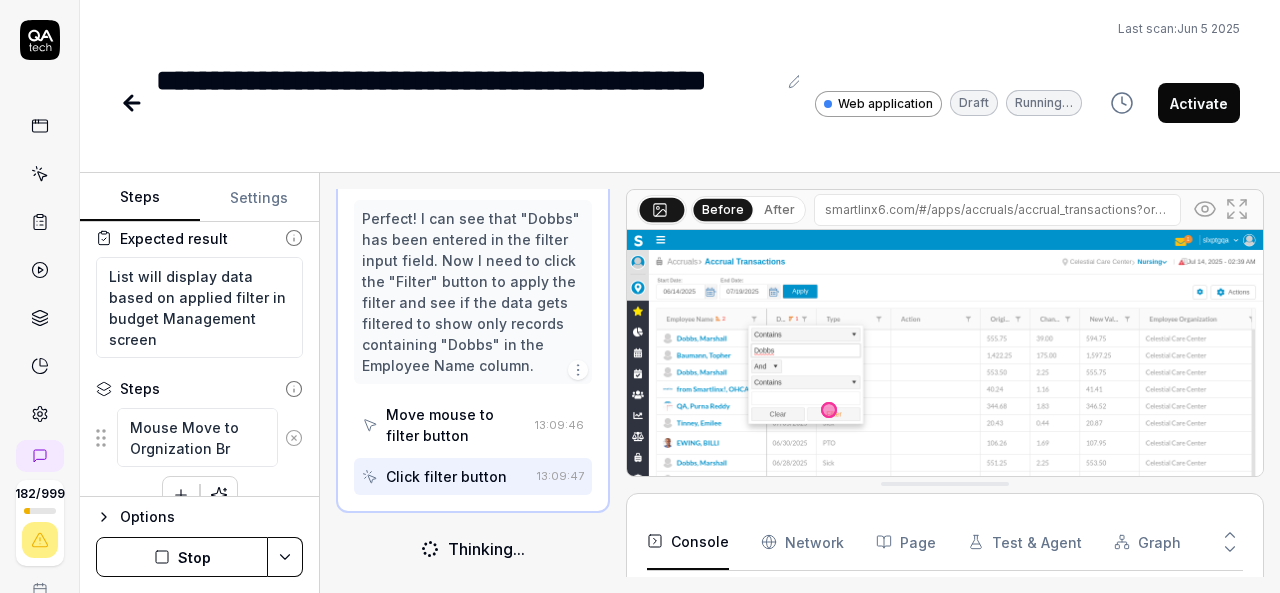 type on "Mouse Move to Orgnization Bre" 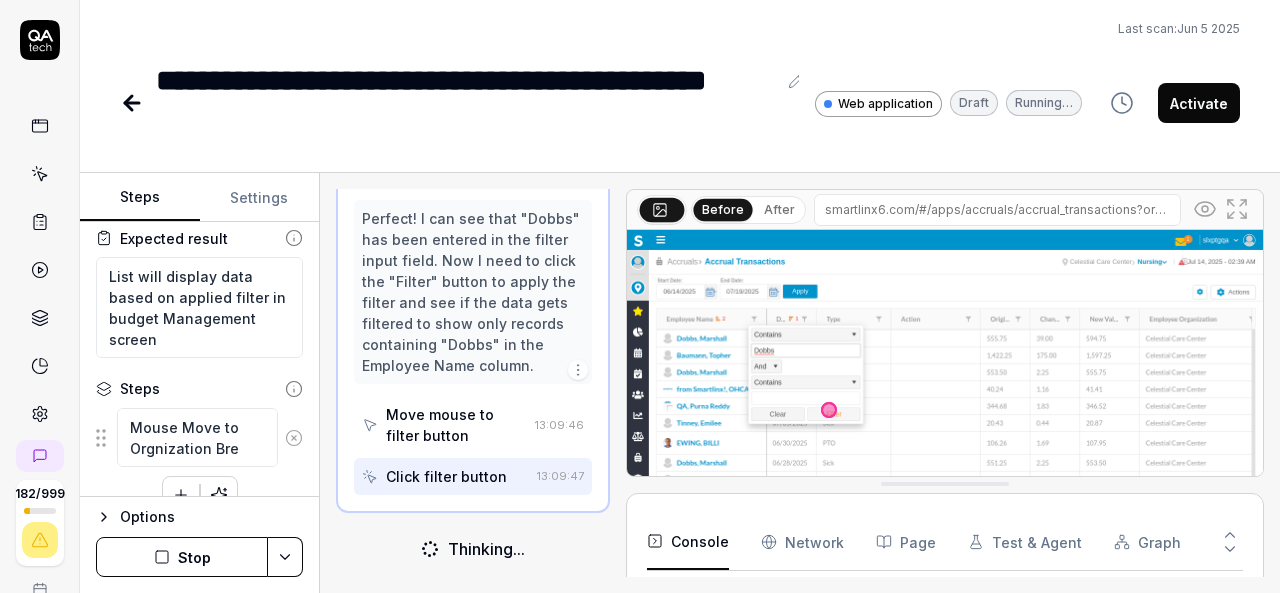 type on "*" 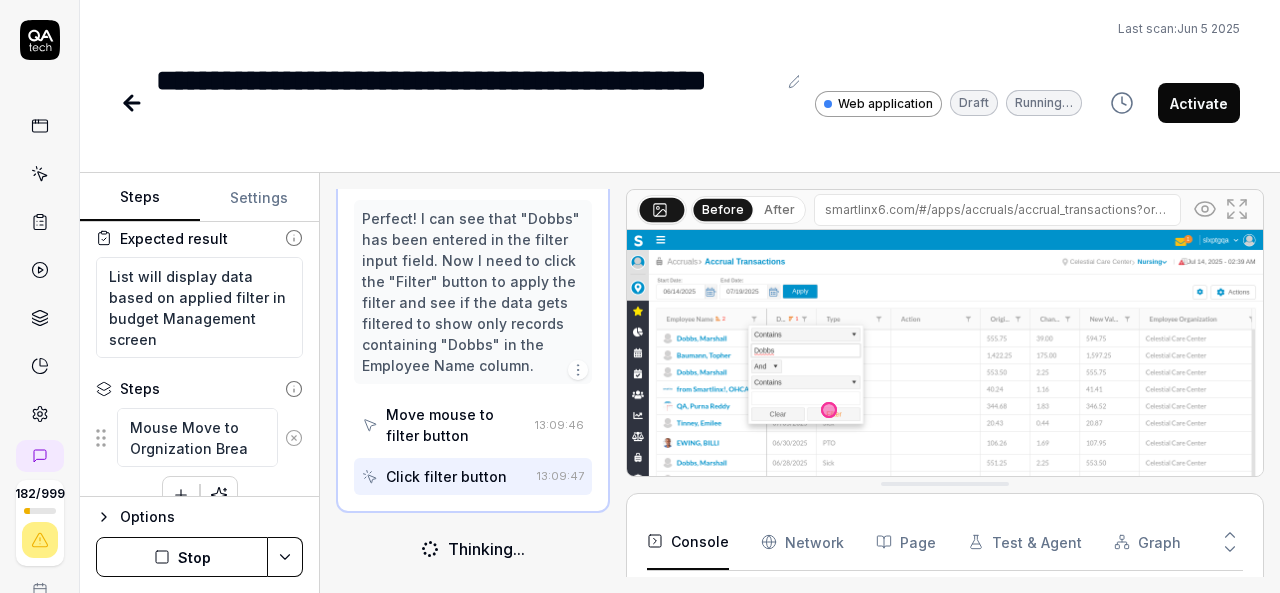 type on "*" 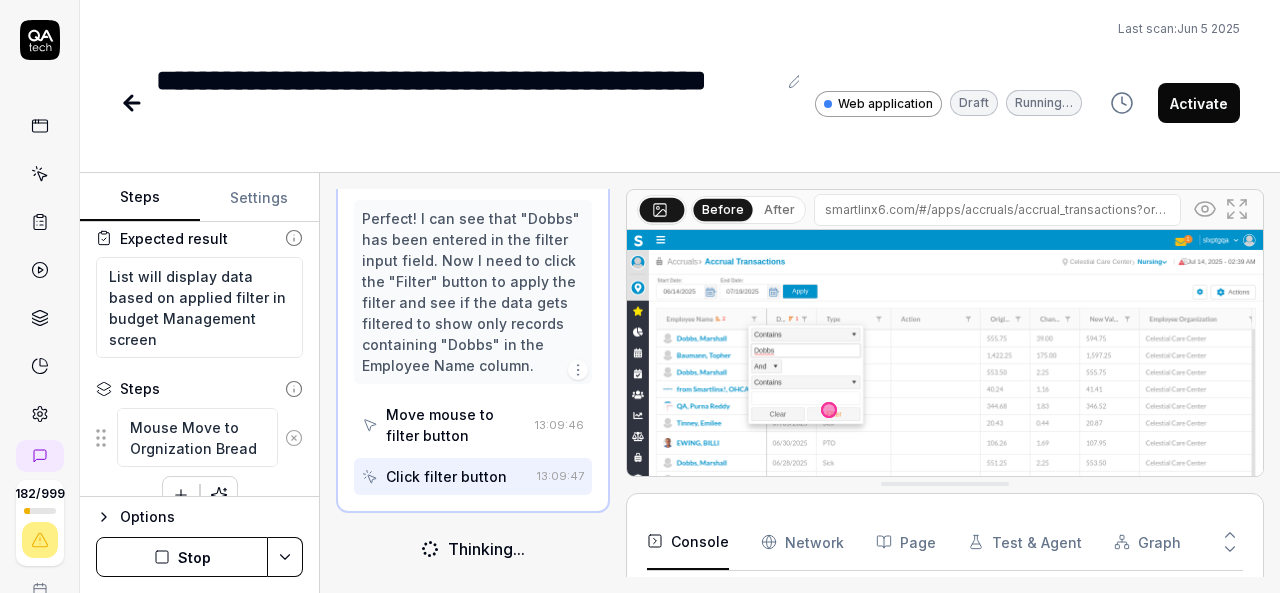 type on "*" 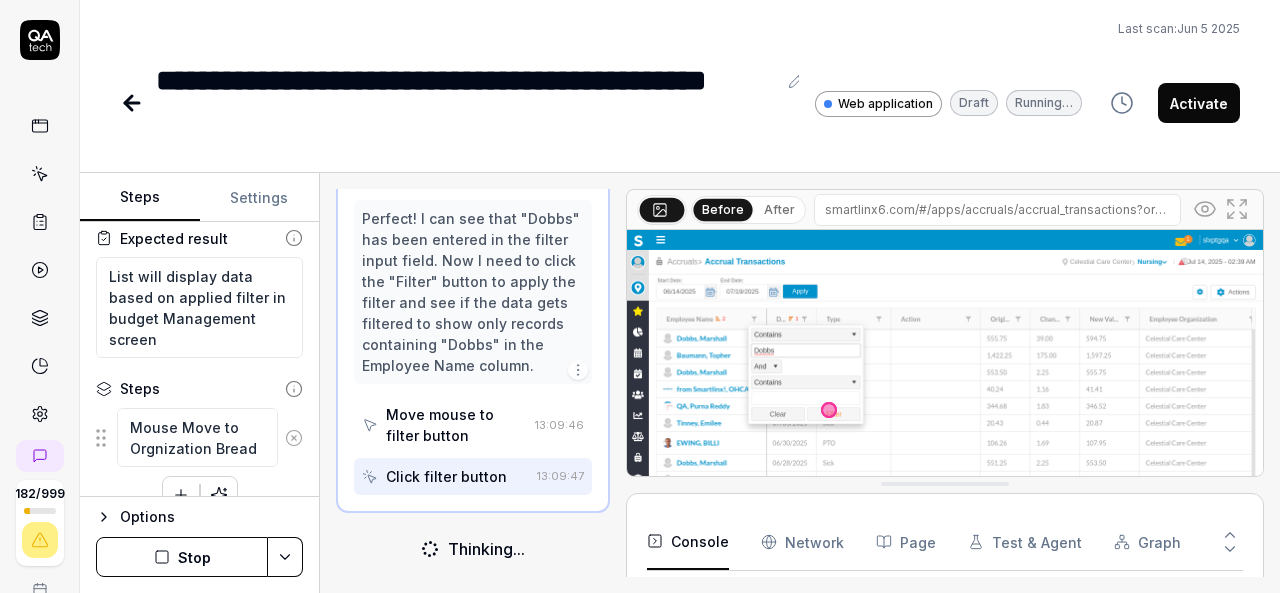 type on "Mouse Move to Orgnization Bread" 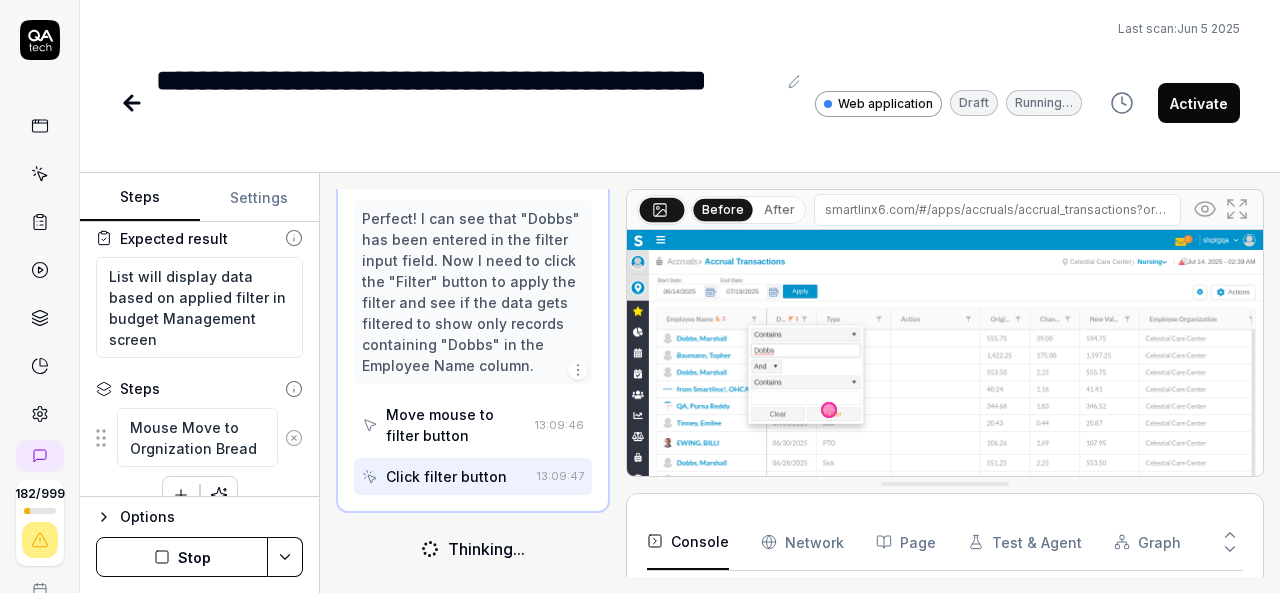 click on "Mouse Move to Orgnization Bread" at bounding box center [197, 437] 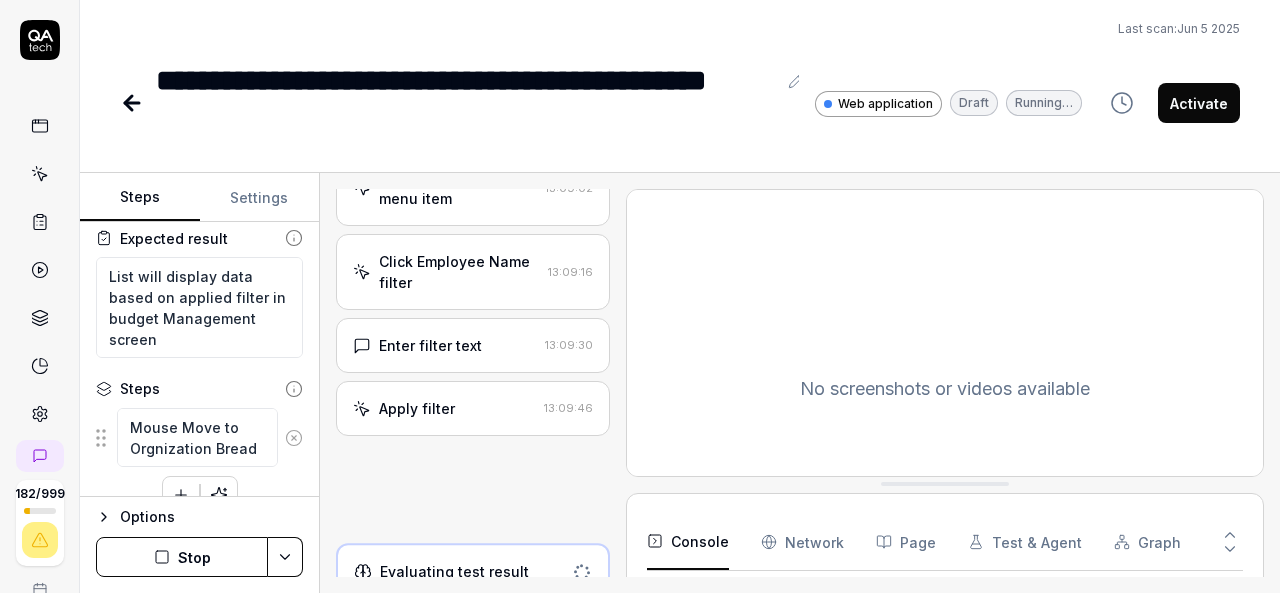 type on "*" 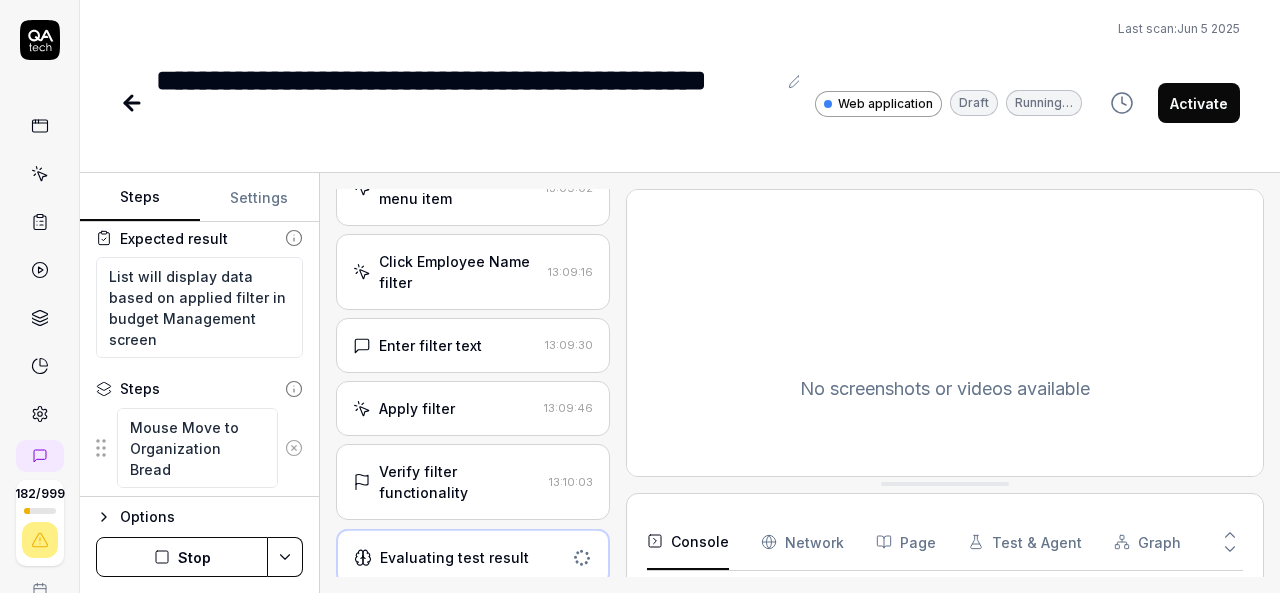 scroll, scrollTop: 758, scrollLeft: 0, axis: vertical 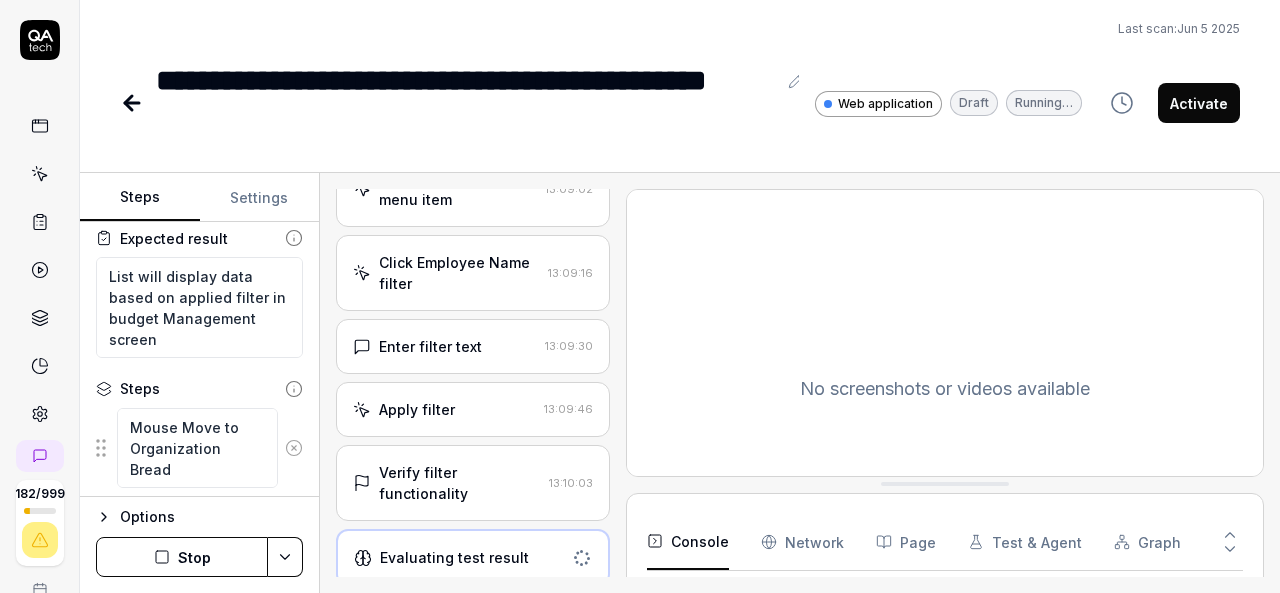 click on "Mouse Move to Organization Bread" at bounding box center (197, 448) 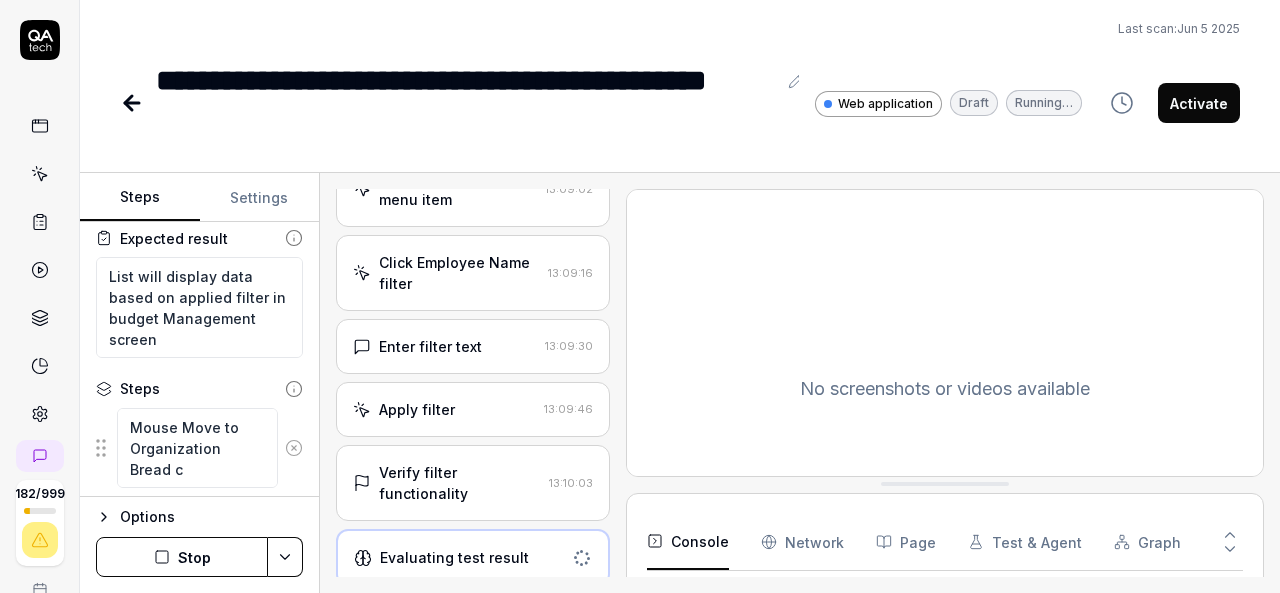 type on "*" 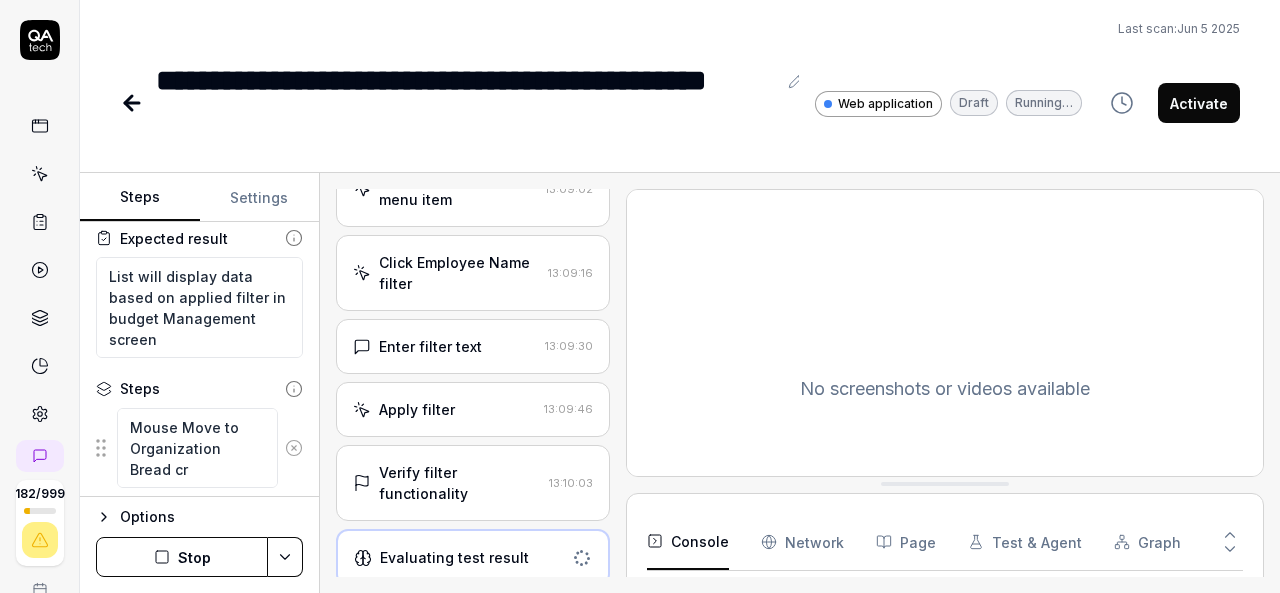 type on "*" 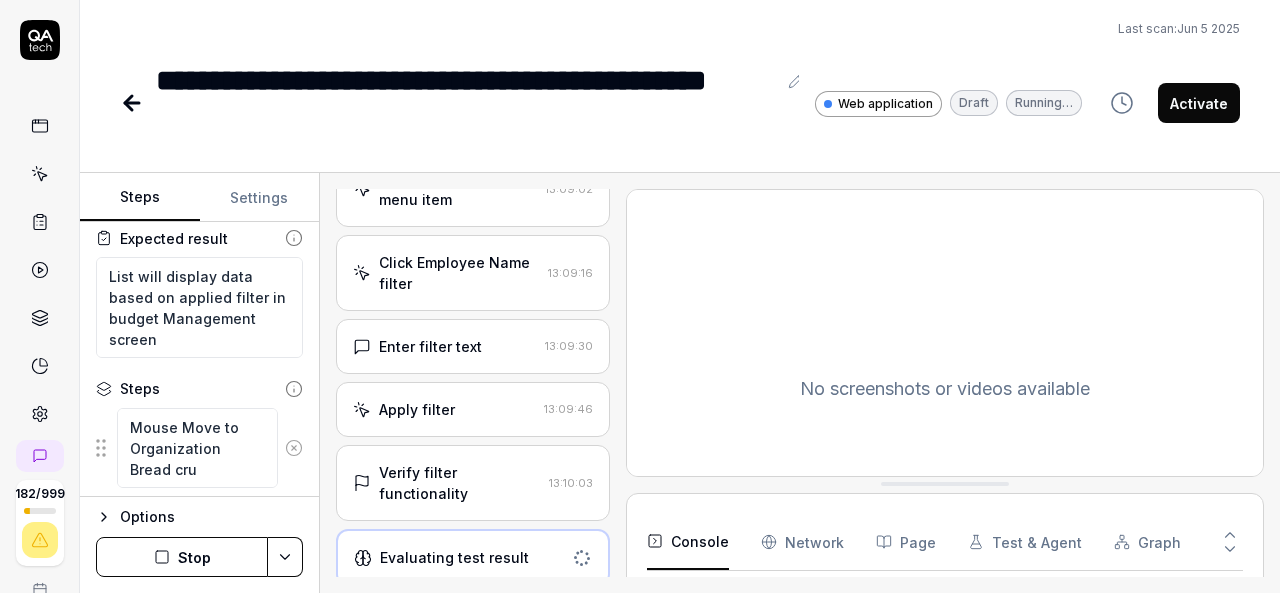 type on "*" 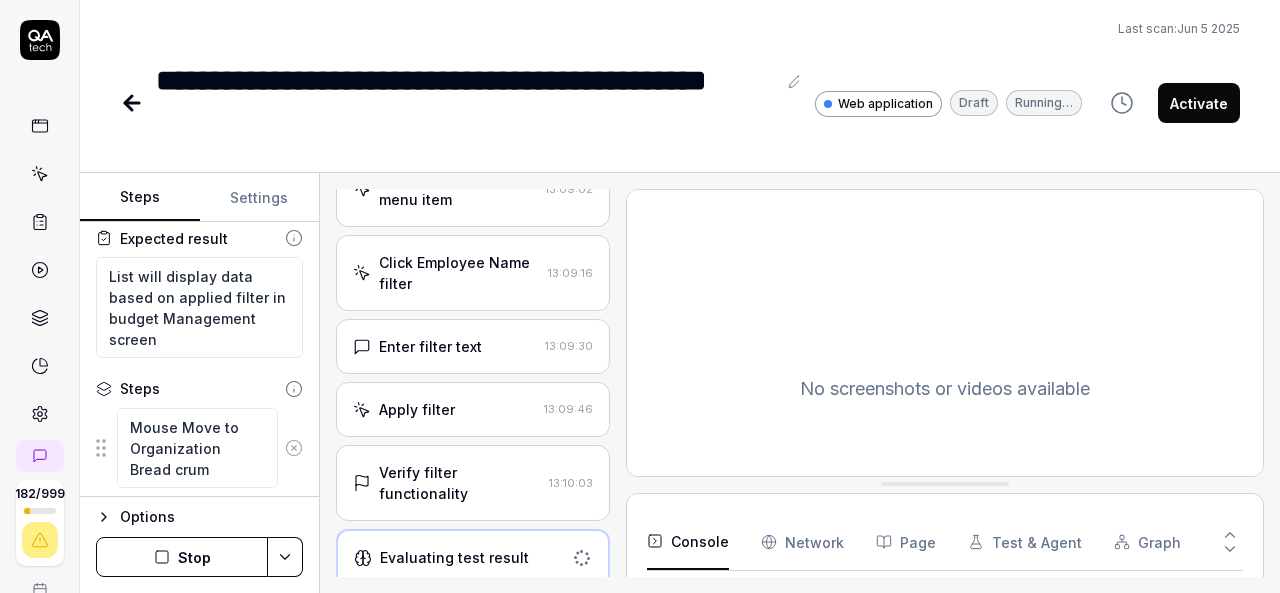 type on "*" 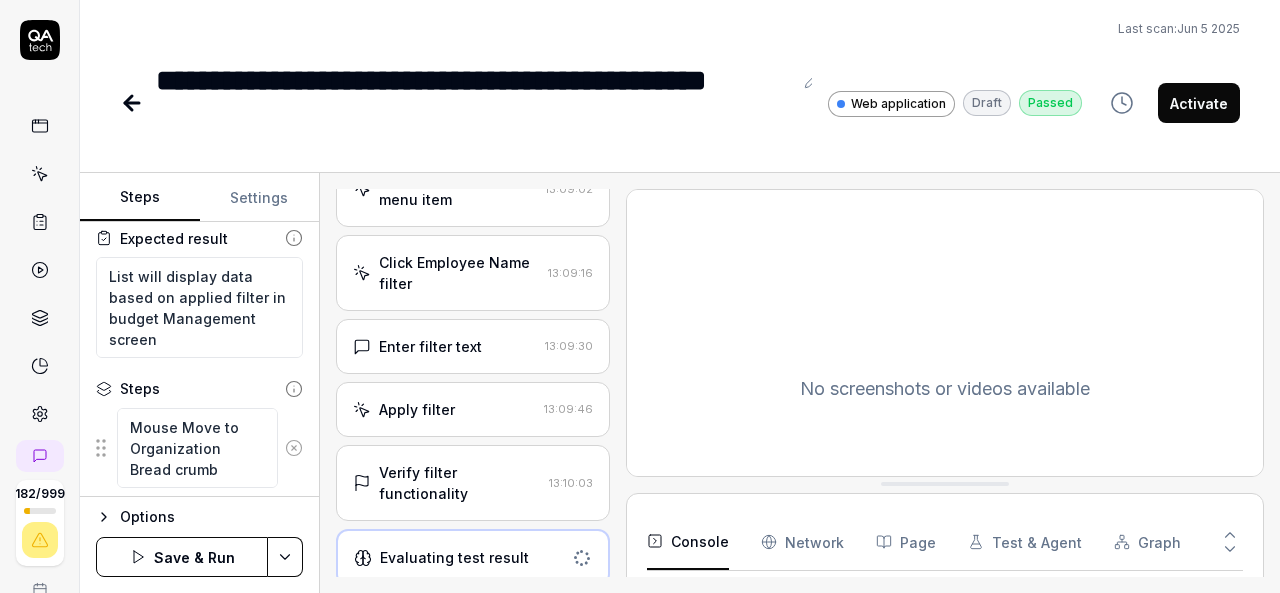 click on "Mouse Move to Organization Bread crumb" at bounding box center (197, 448) 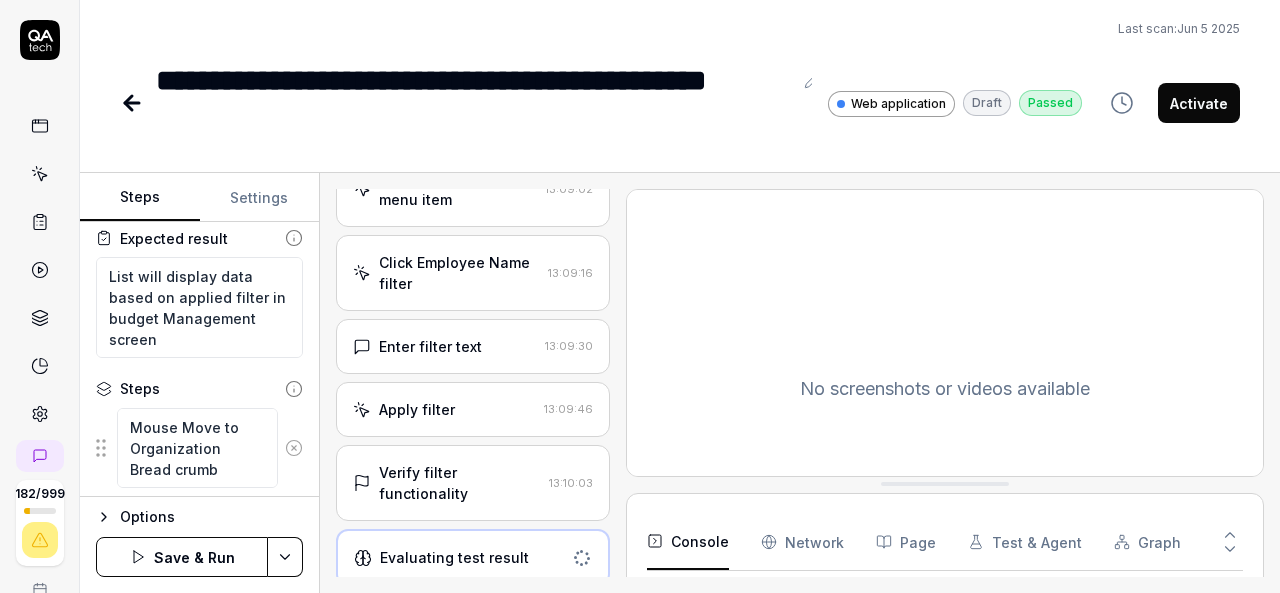 type on "*" 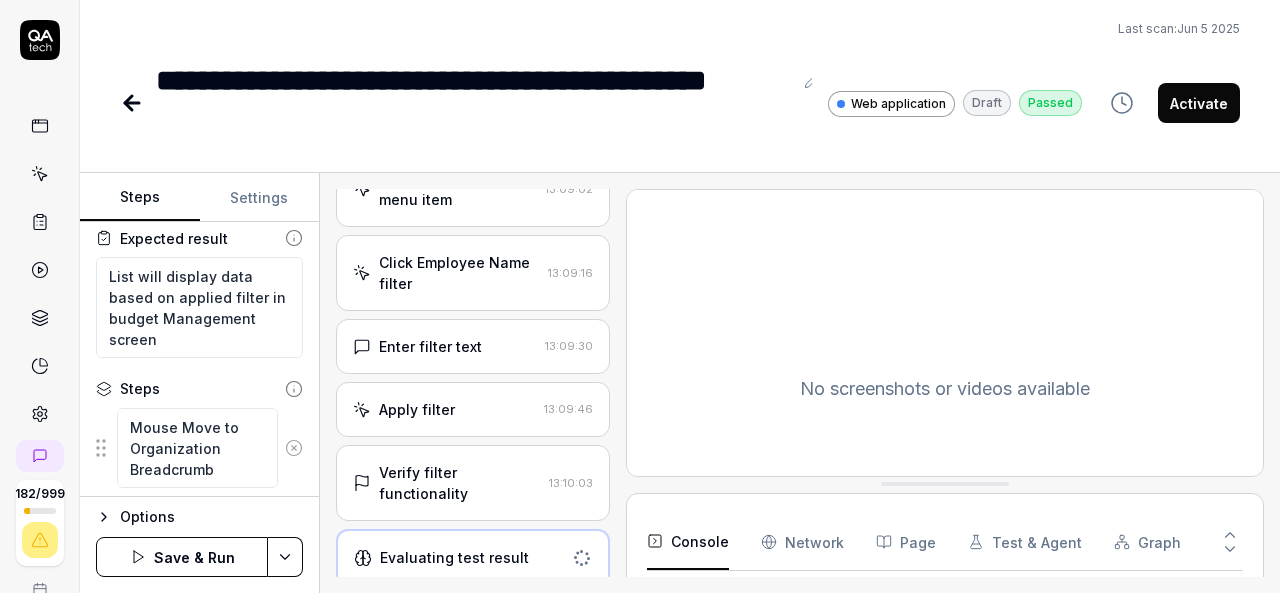 click on "Mouse Move to Organization Breadcrumb" at bounding box center (197, 448) 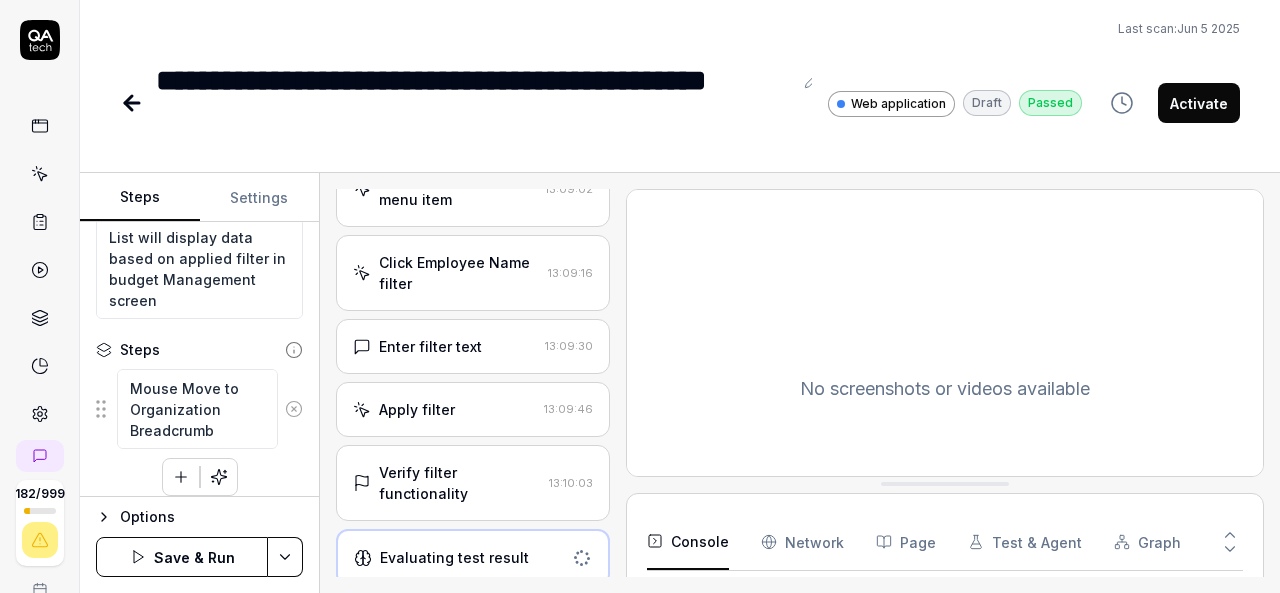 scroll, scrollTop: 192, scrollLeft: 0, axis: vertical 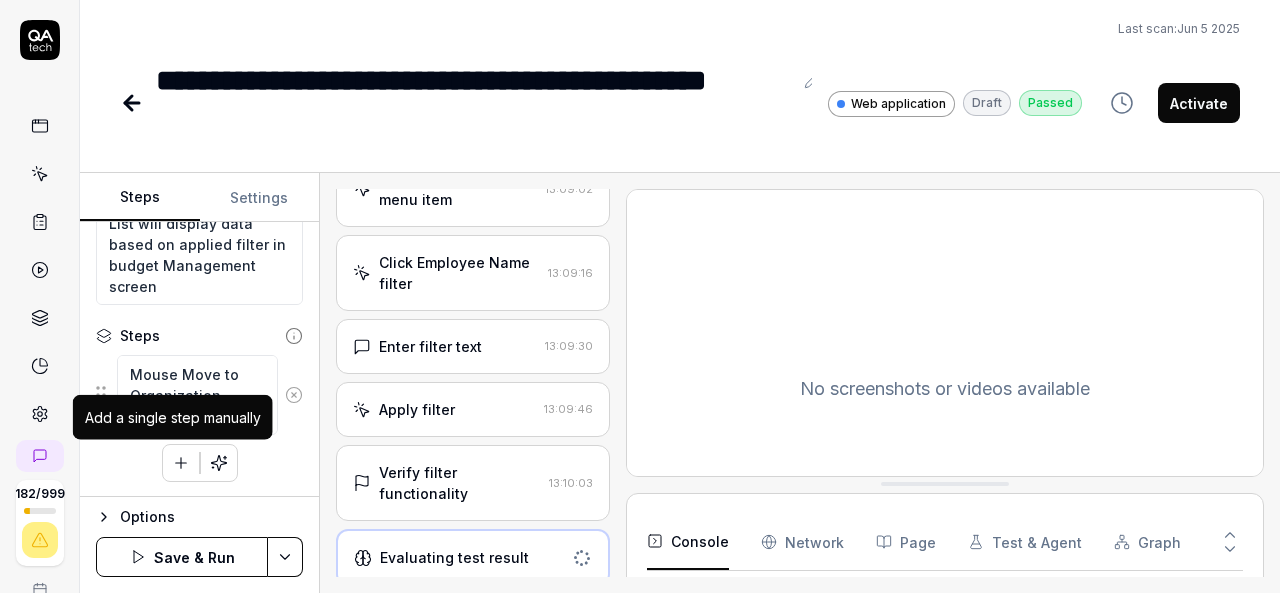 type on "Mouse Move to Organization Breadcrumb" 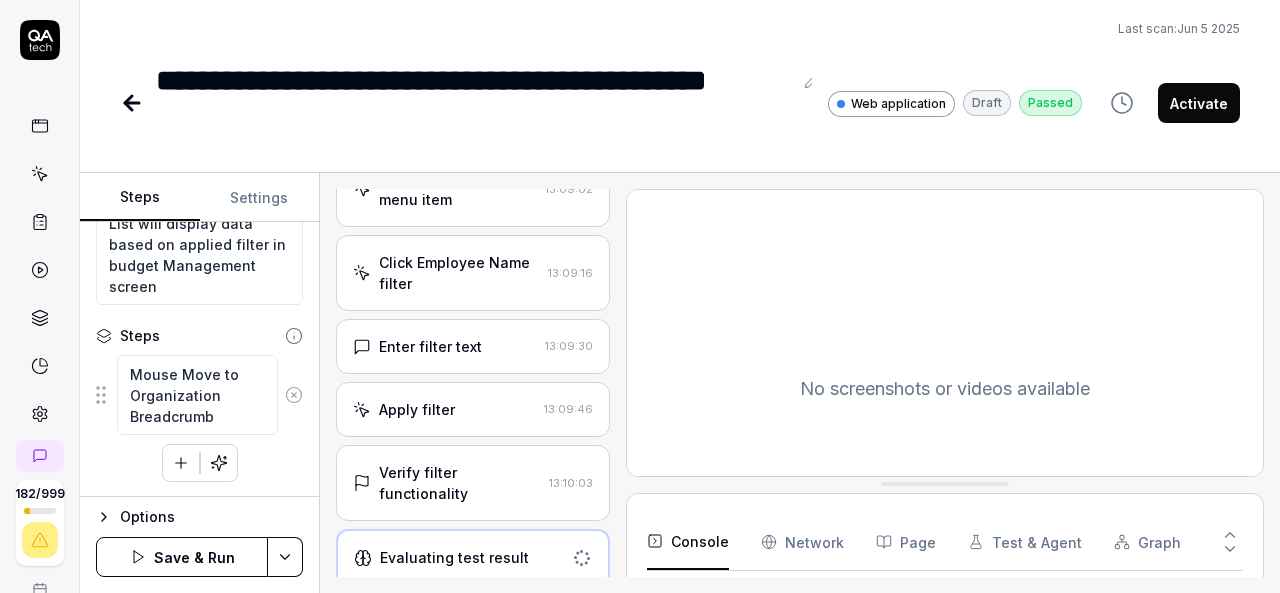 click 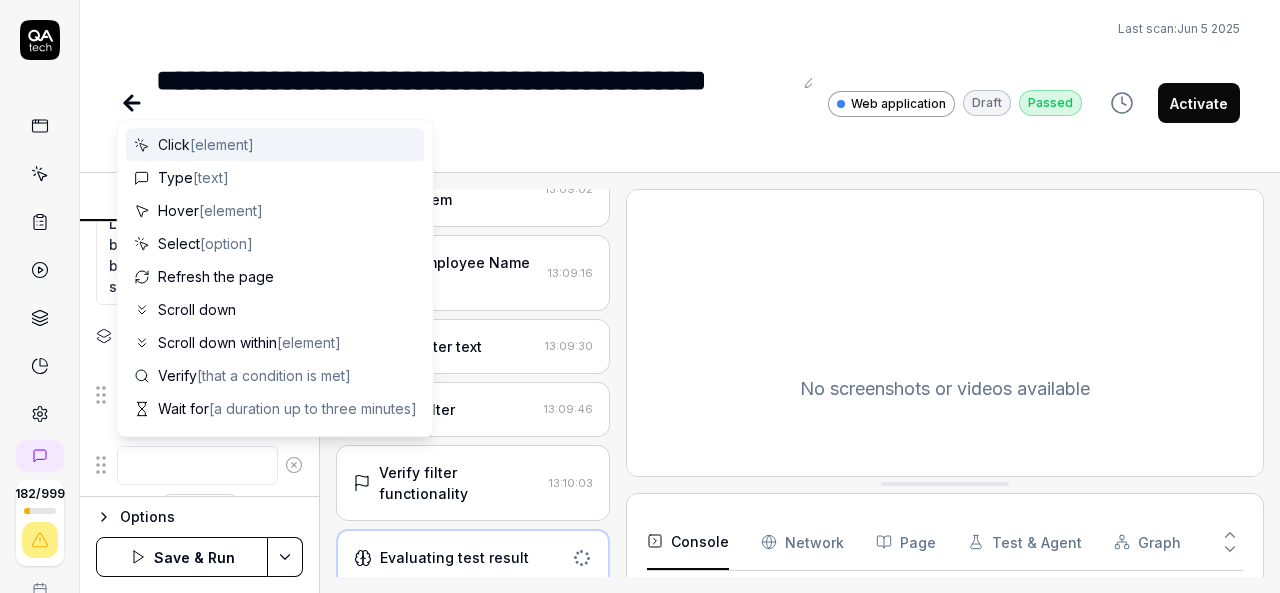 click at bounding box center [197, 465] 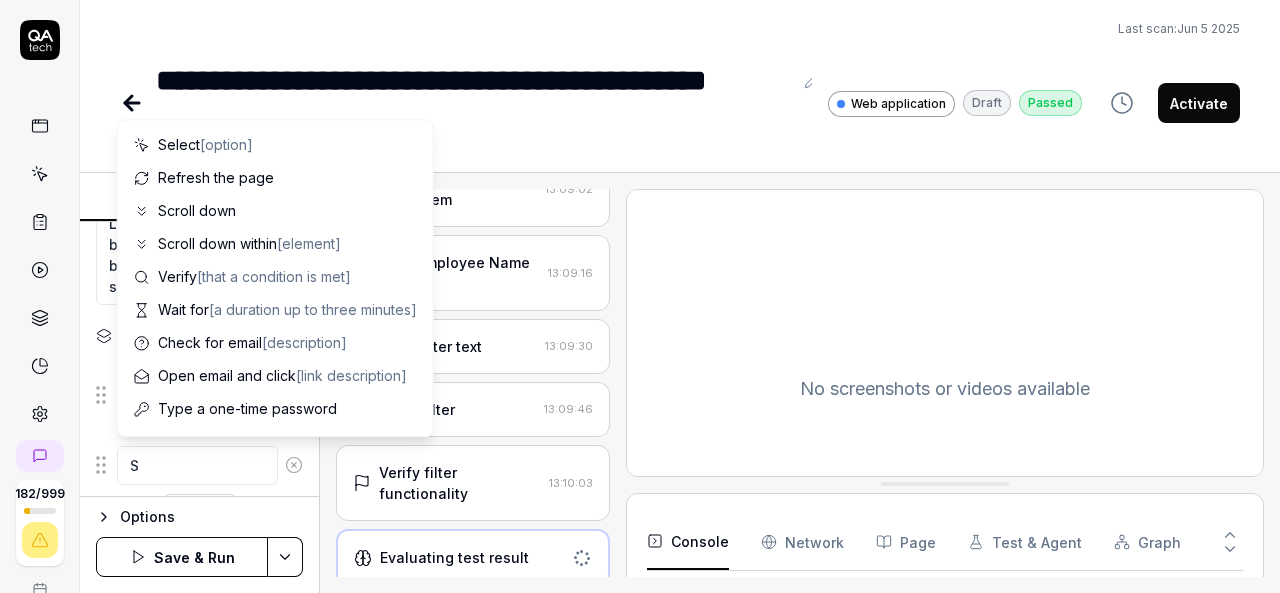 type on "*" 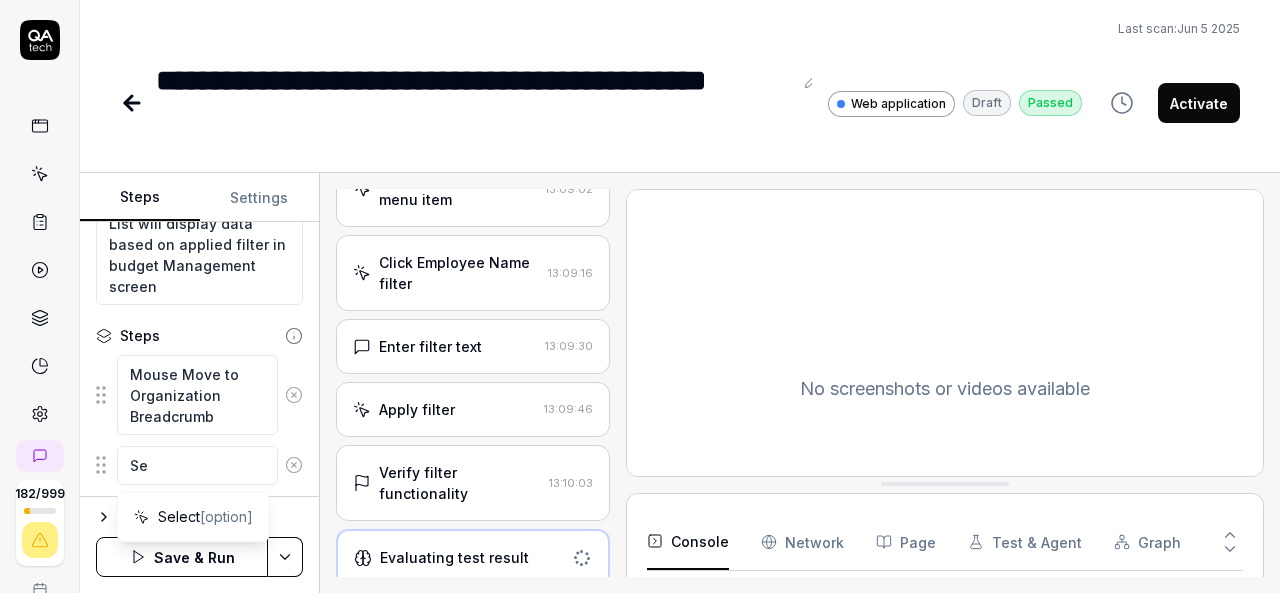 type on "*" 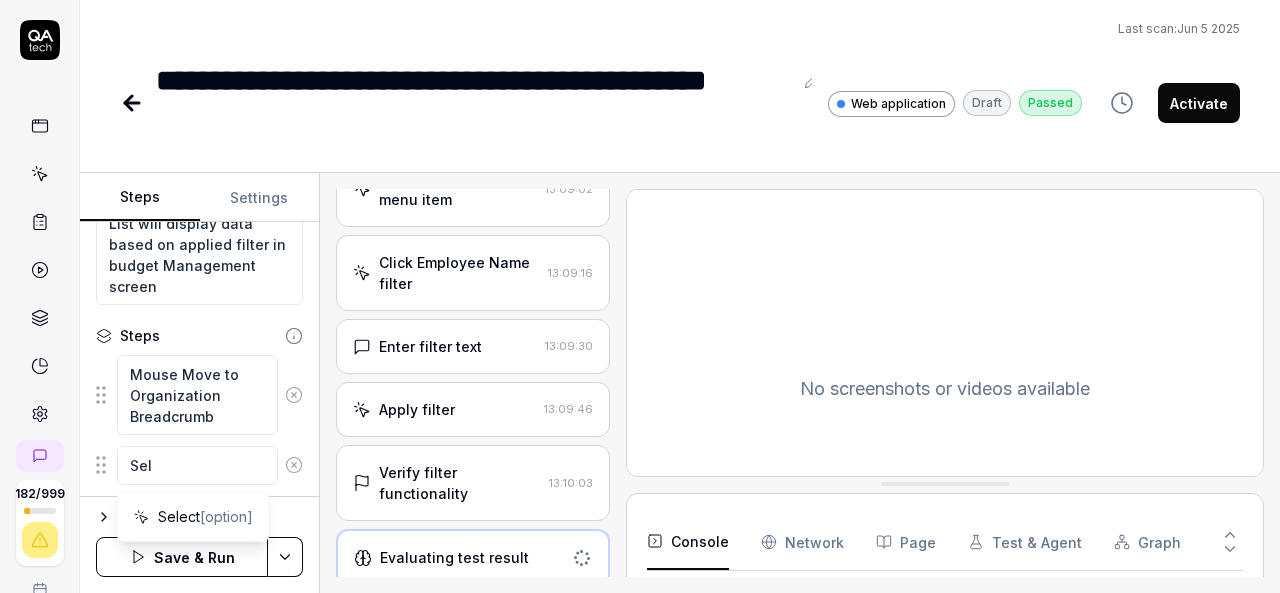 type on "*" 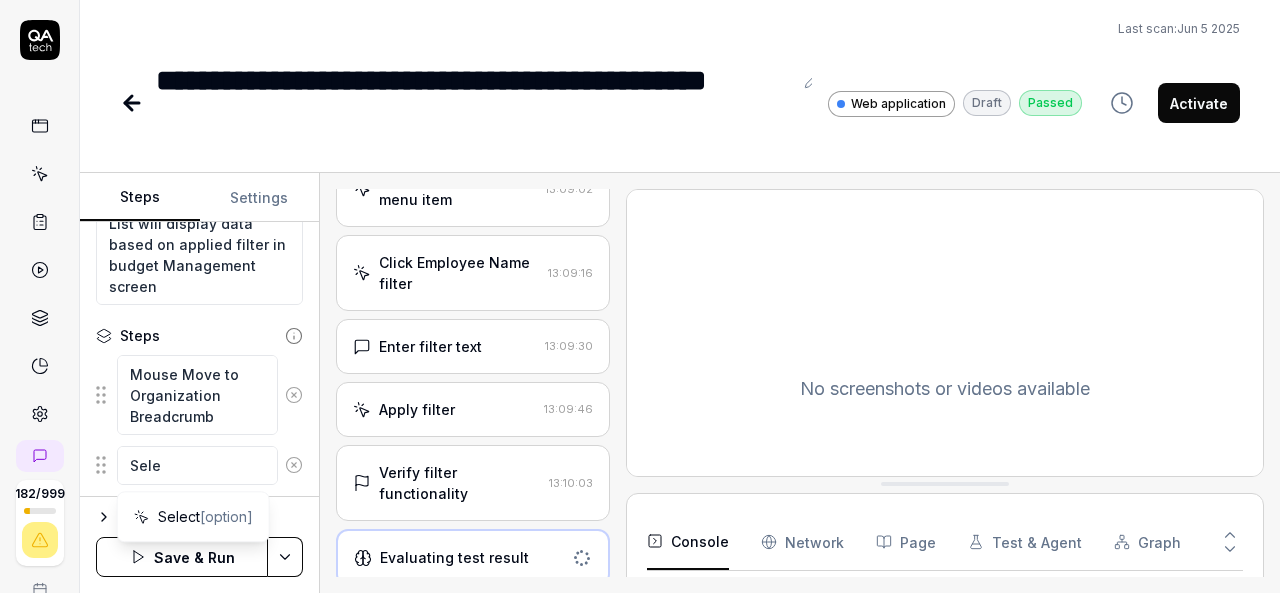 type on "*" 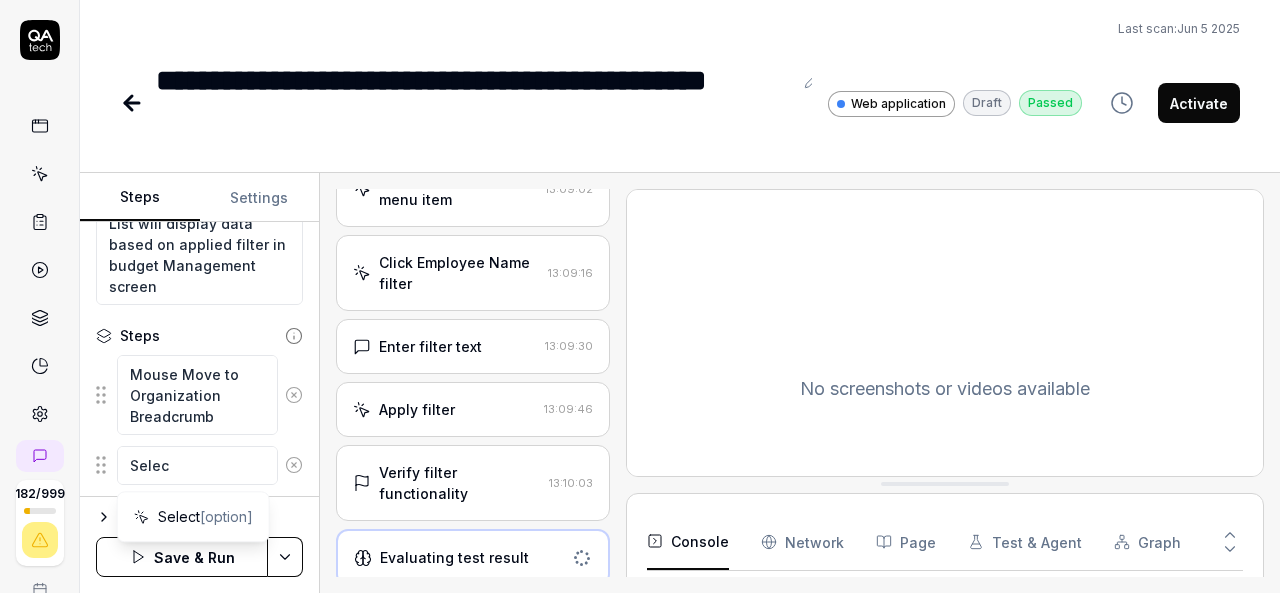 type on "*" 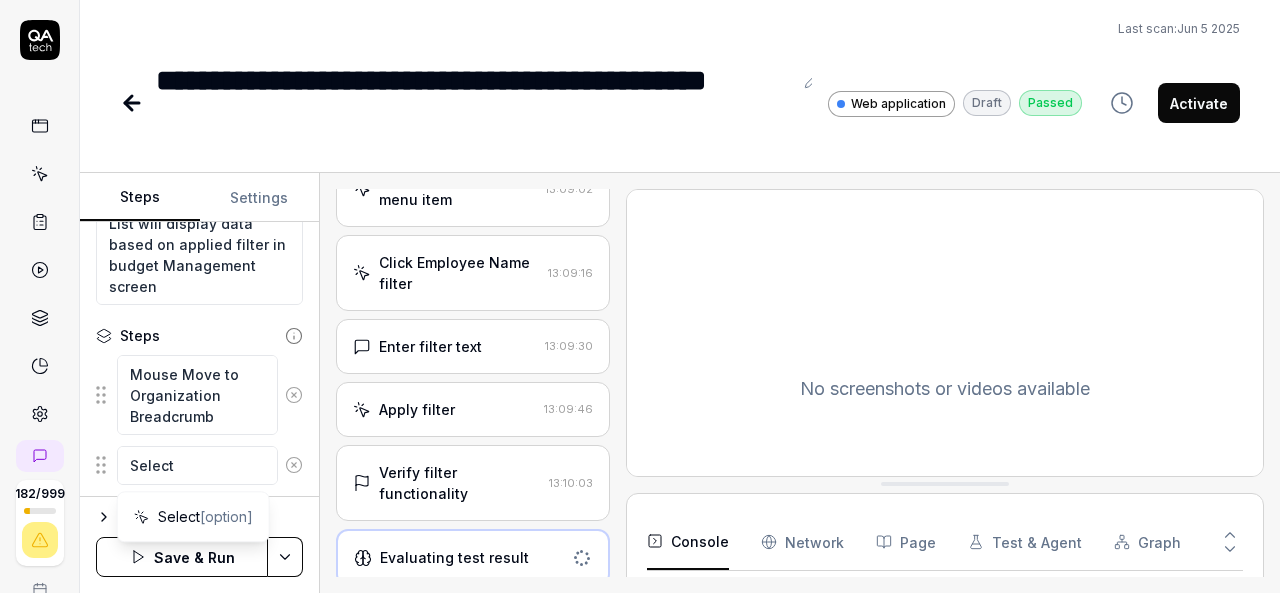 type on "*" 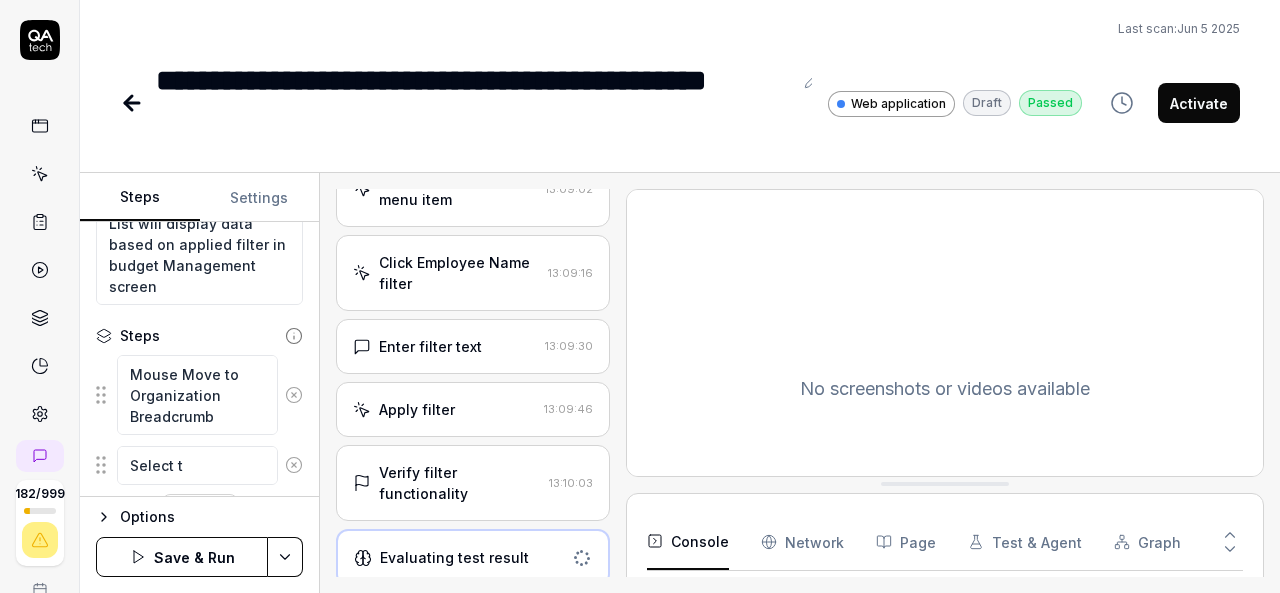 type on "*" 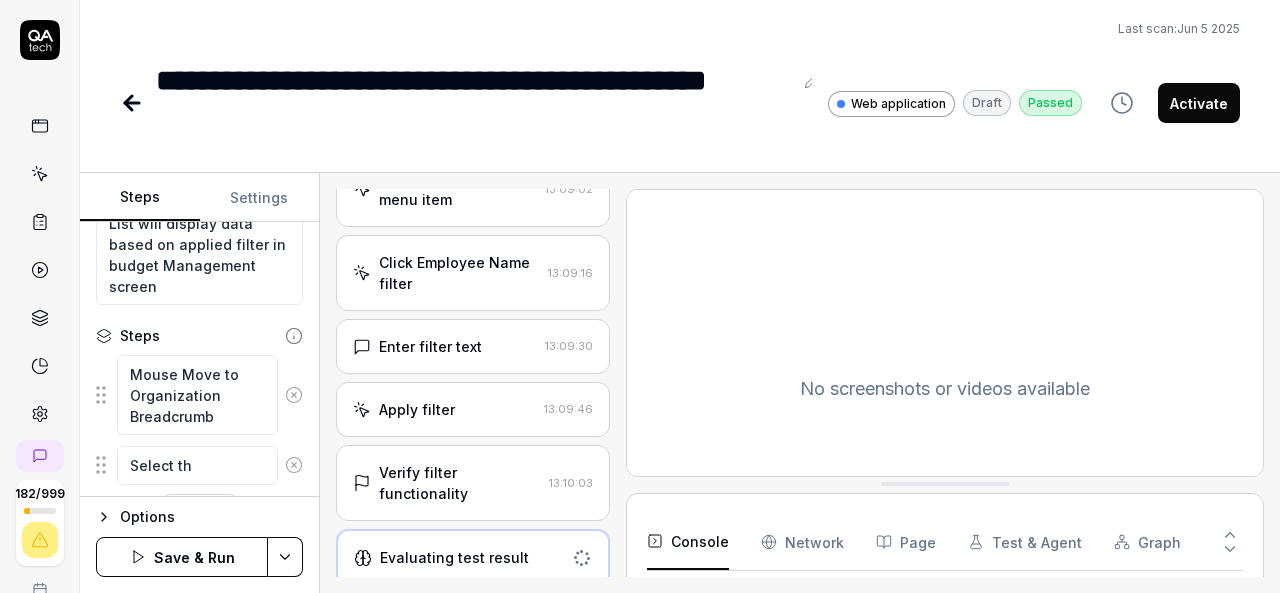 type on "*" 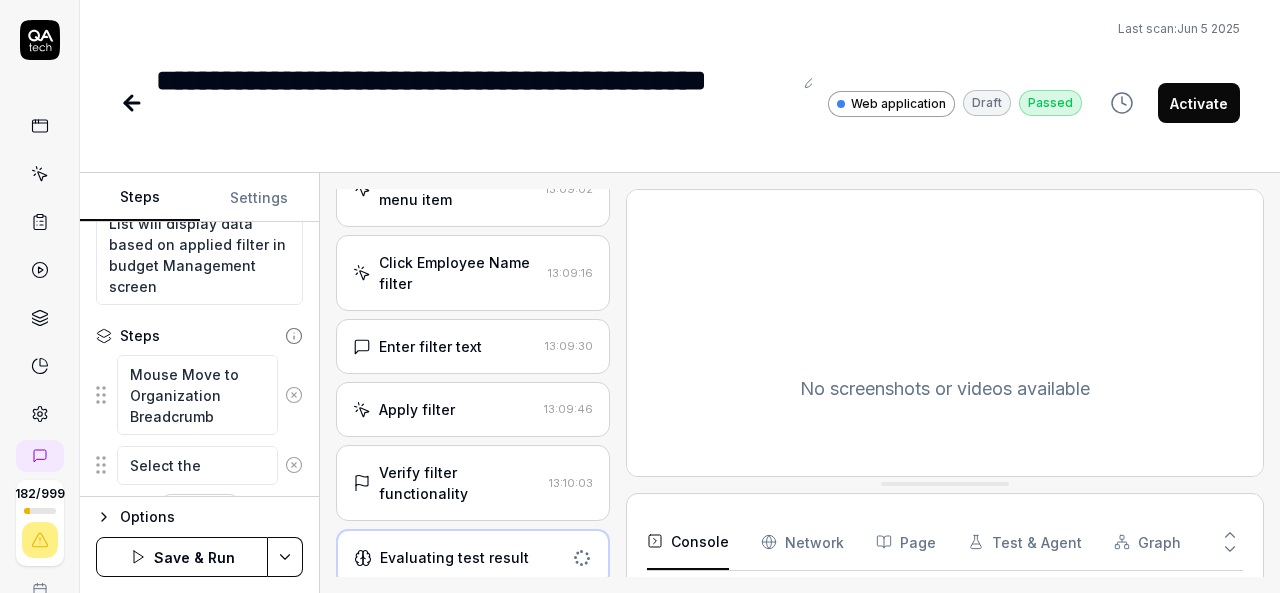 type on "*" 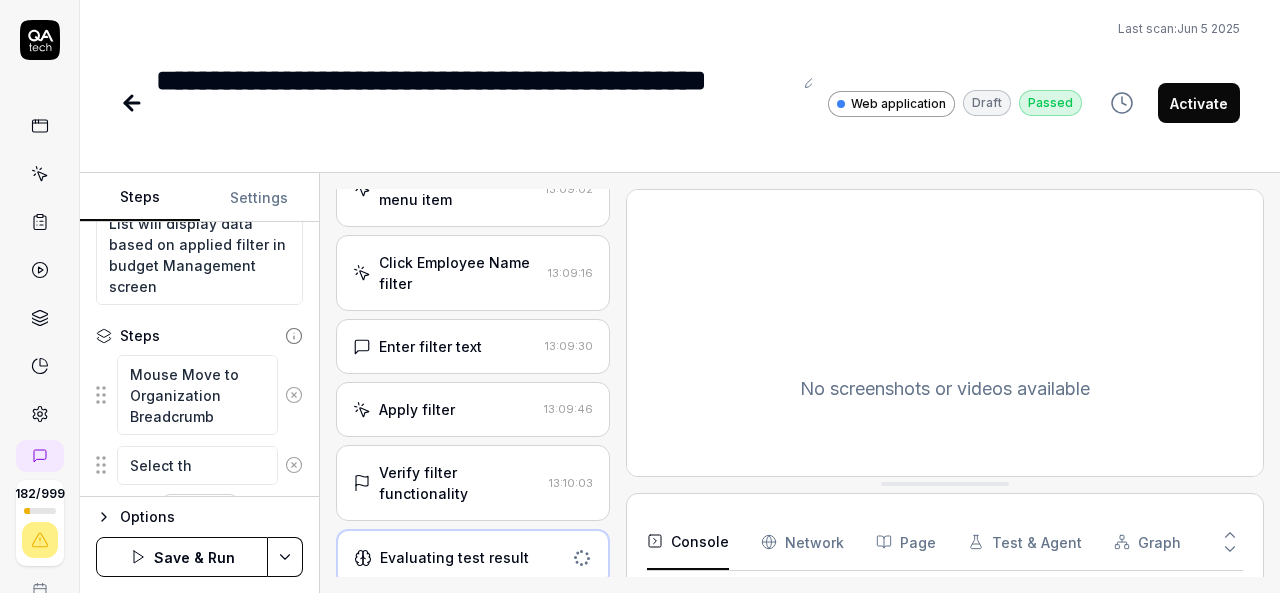 type on "*" 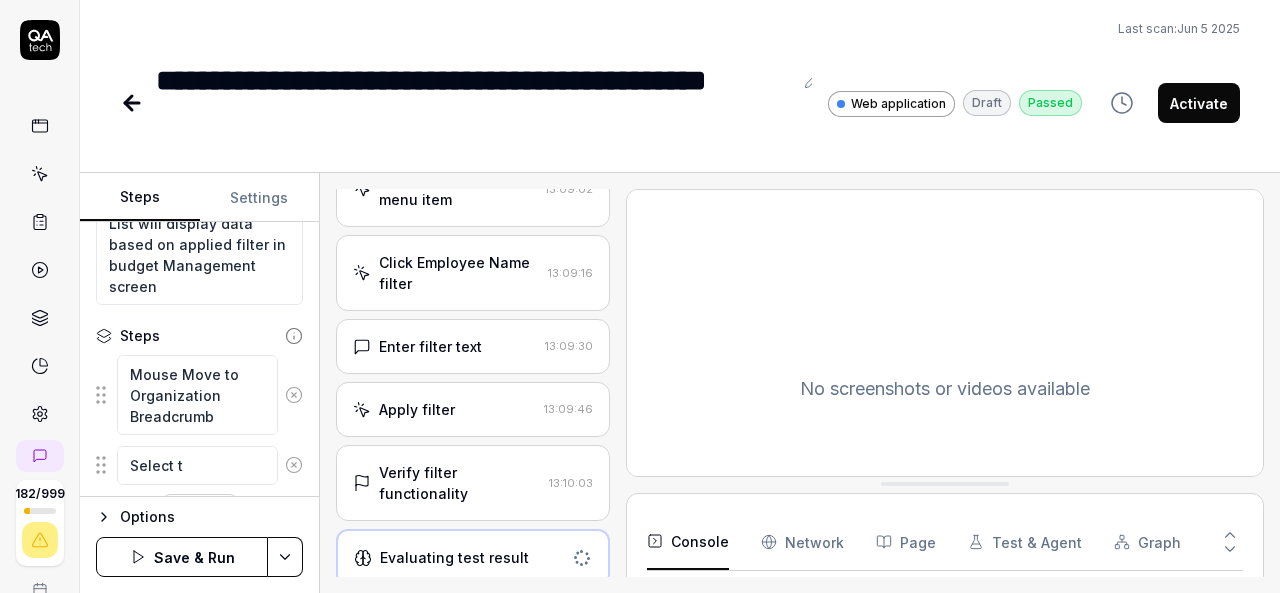 type on "*" 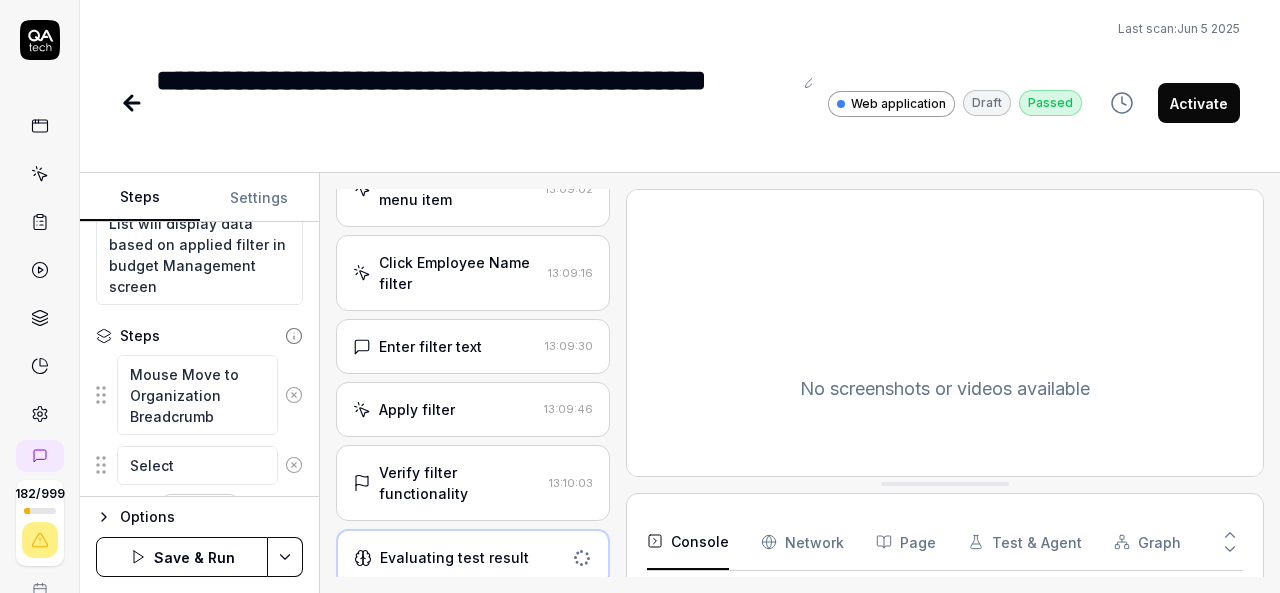 type on "*" 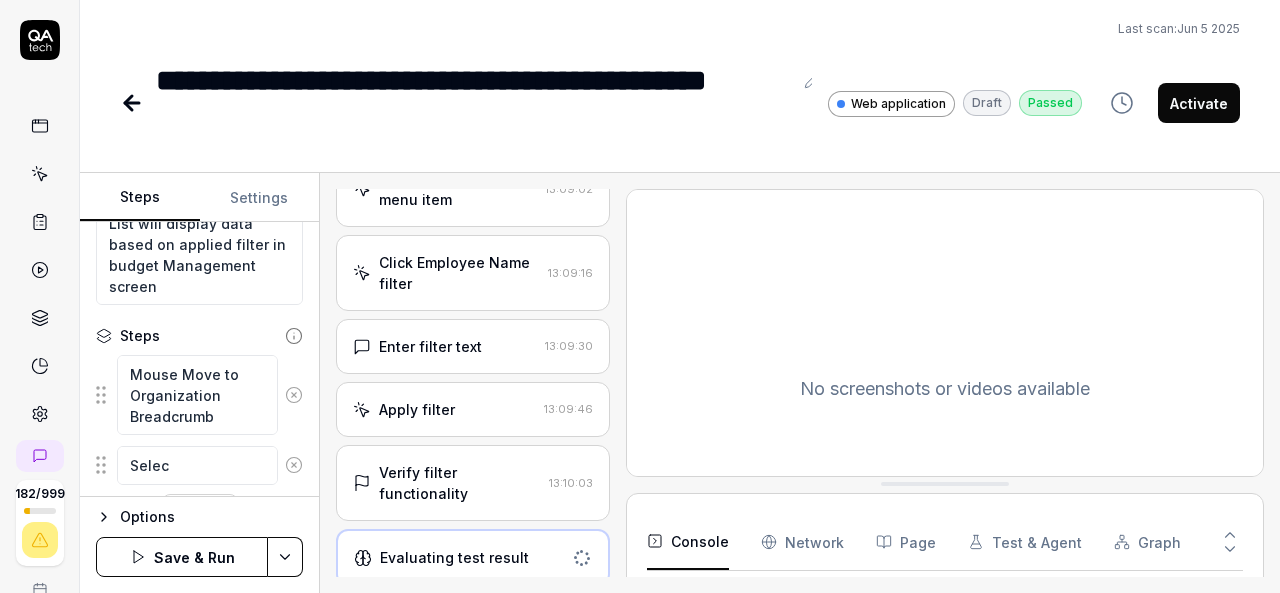 type on "*" 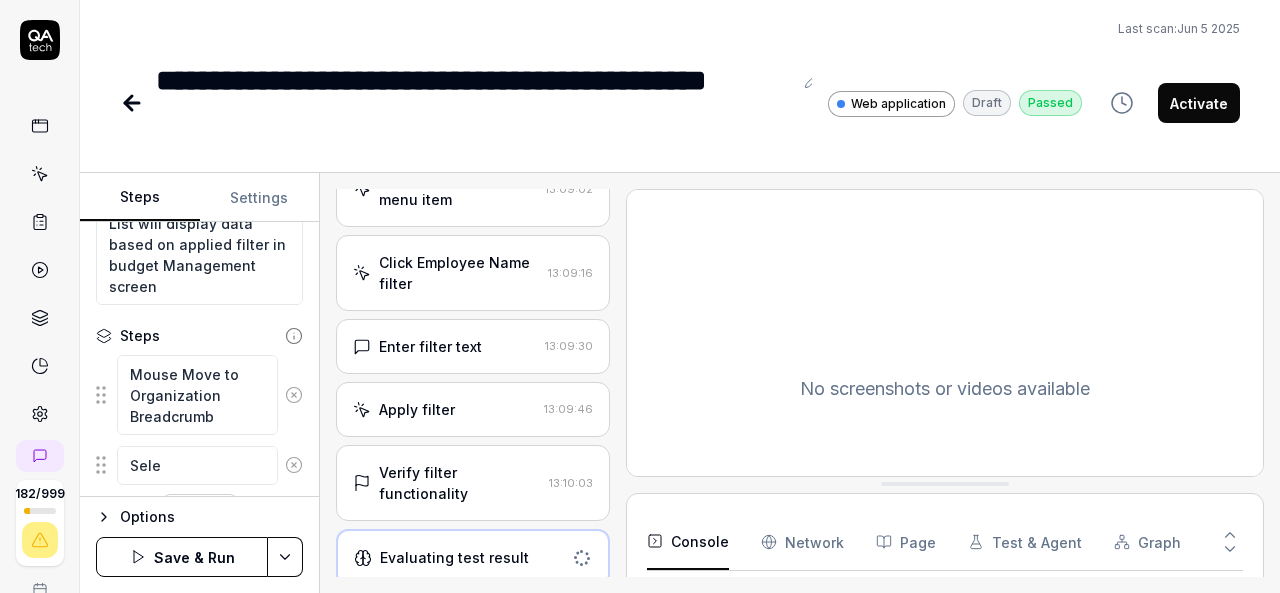 type on "*" 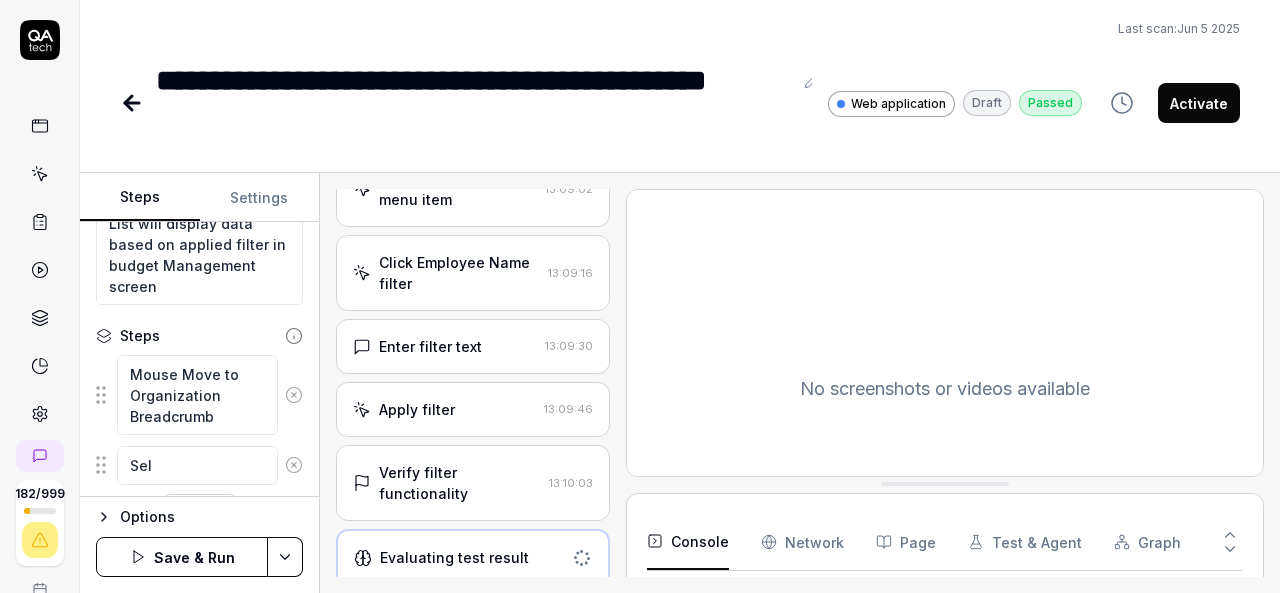 type on "*" 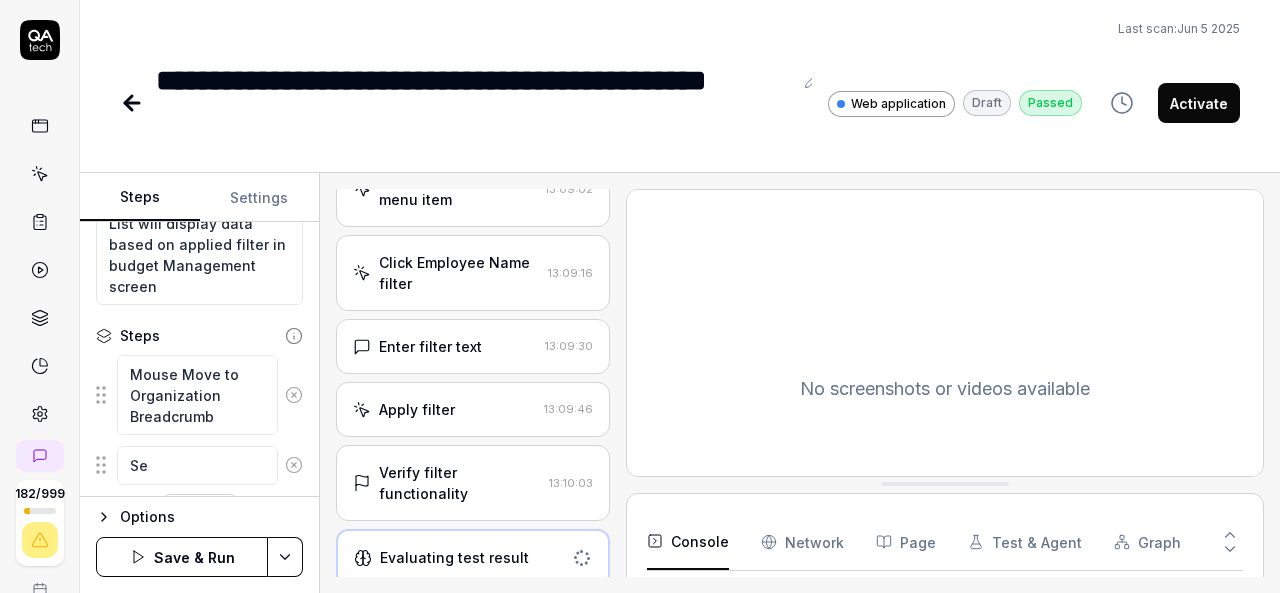type on "*" 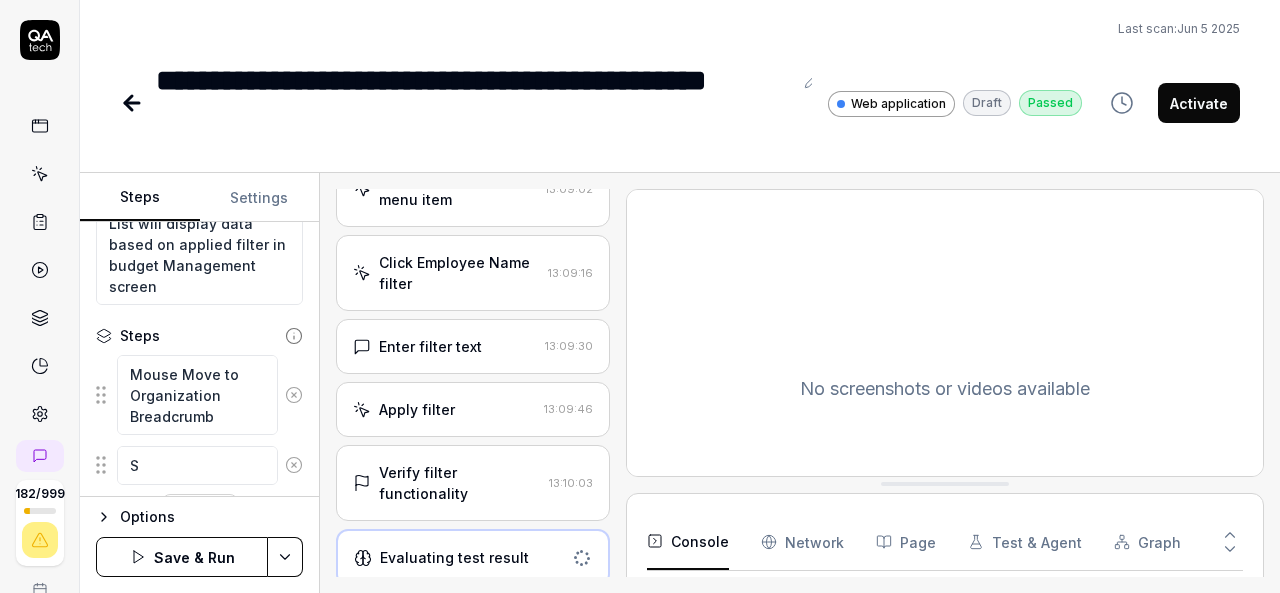type 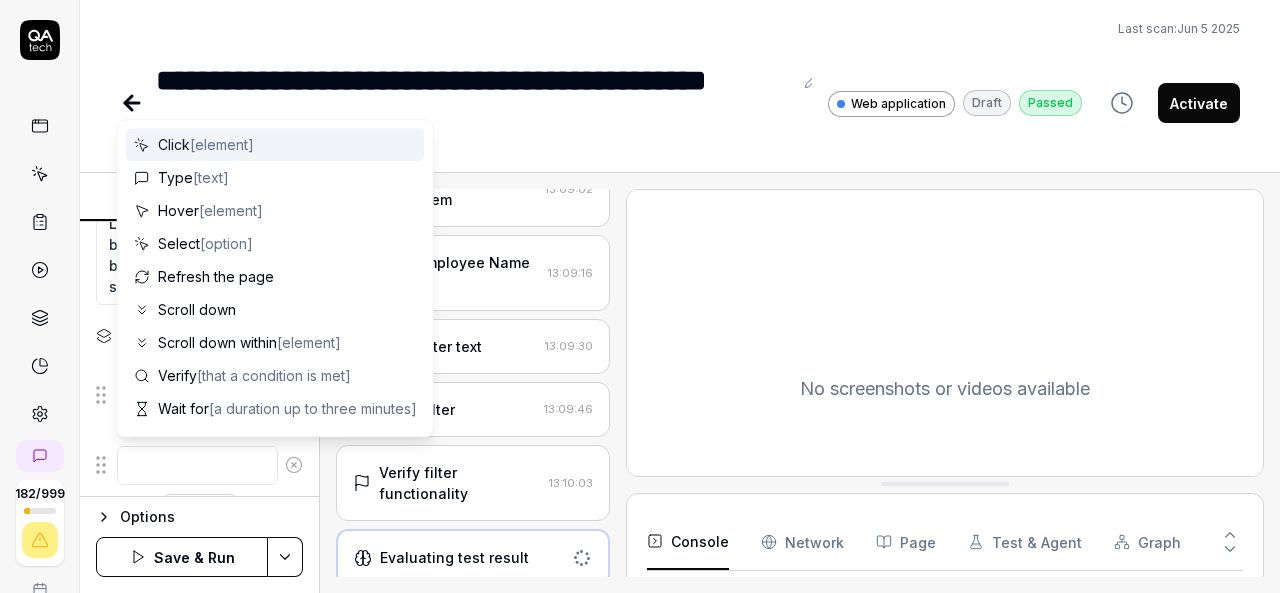 type on "*" 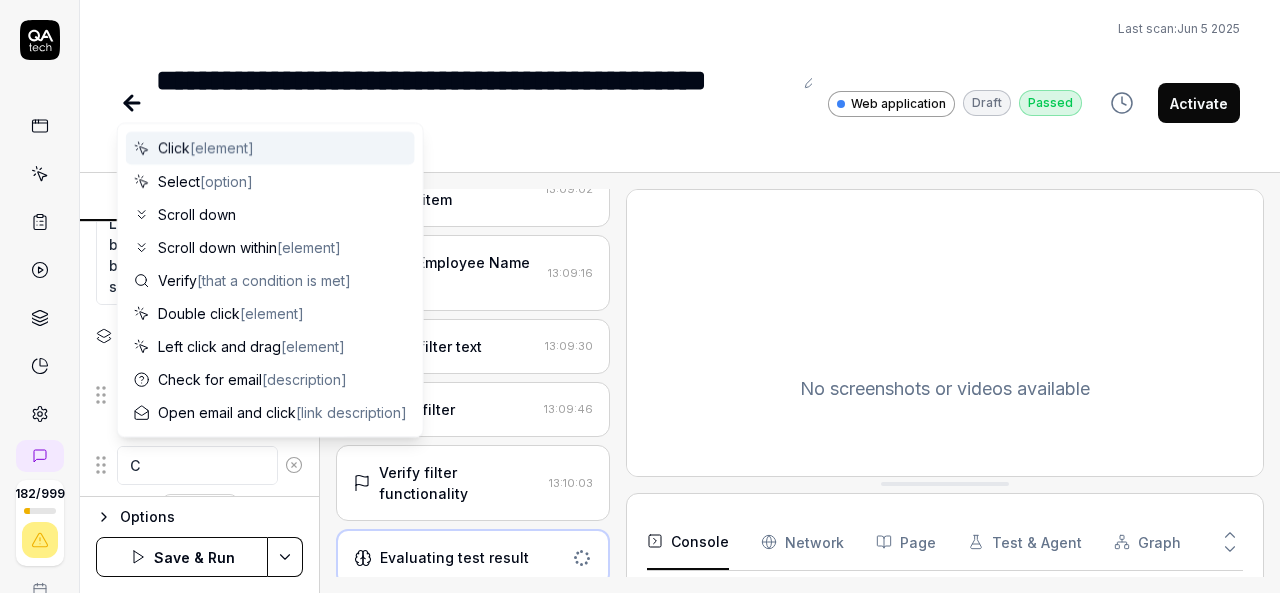 type on "*" 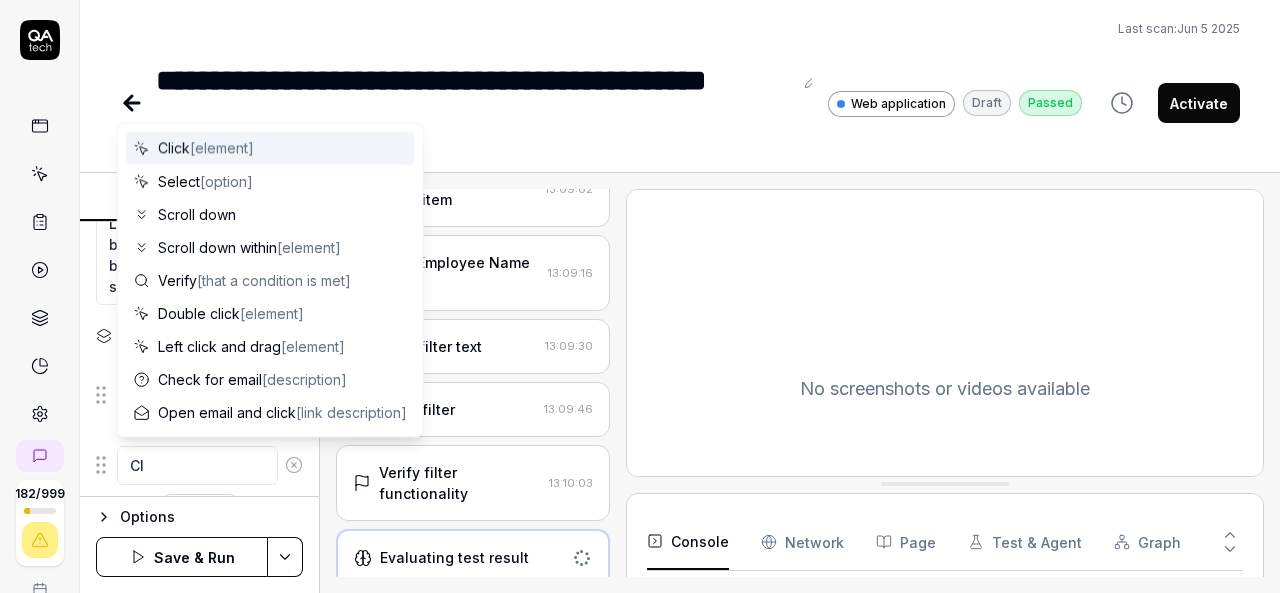 type on "*" 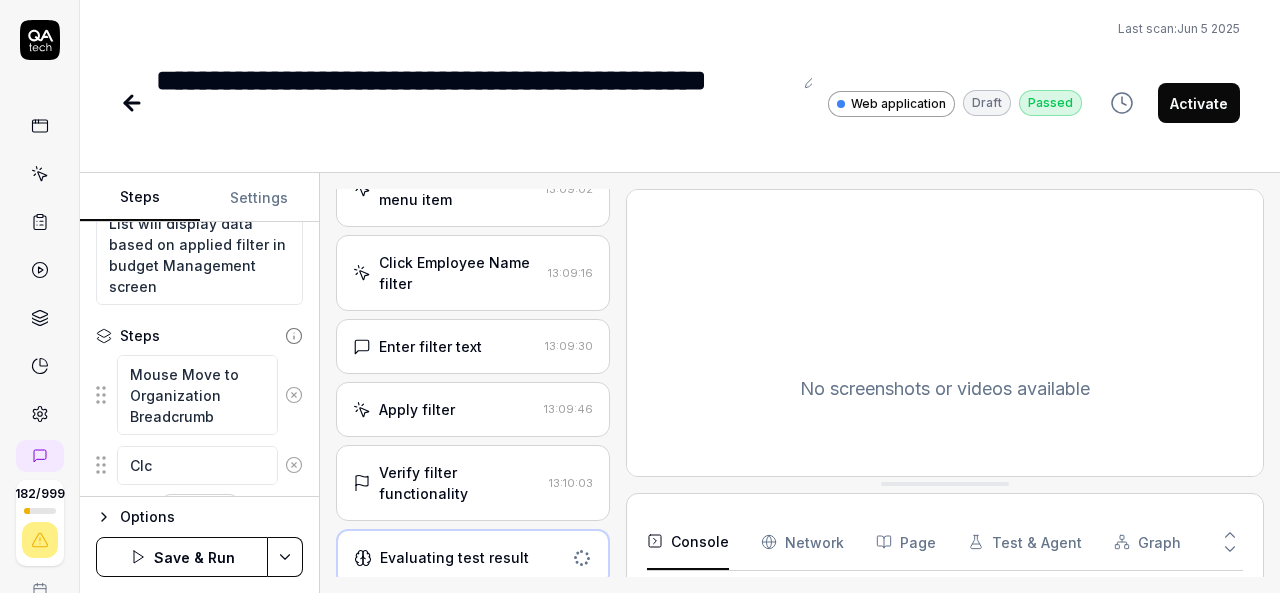type on "*" 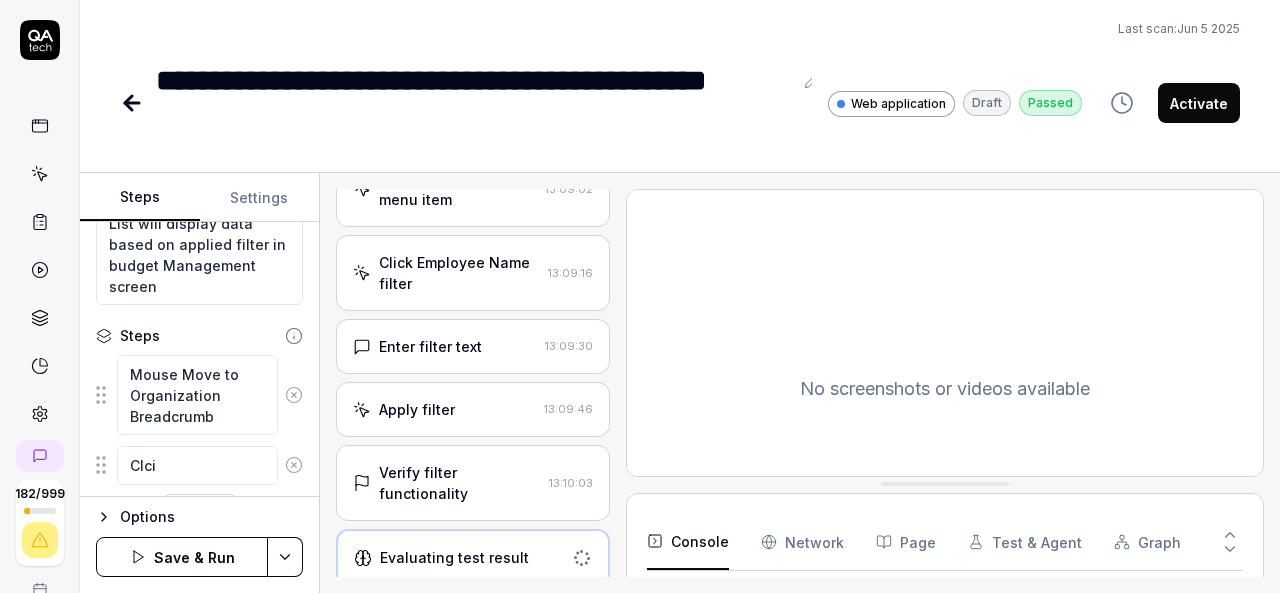 type on "*" 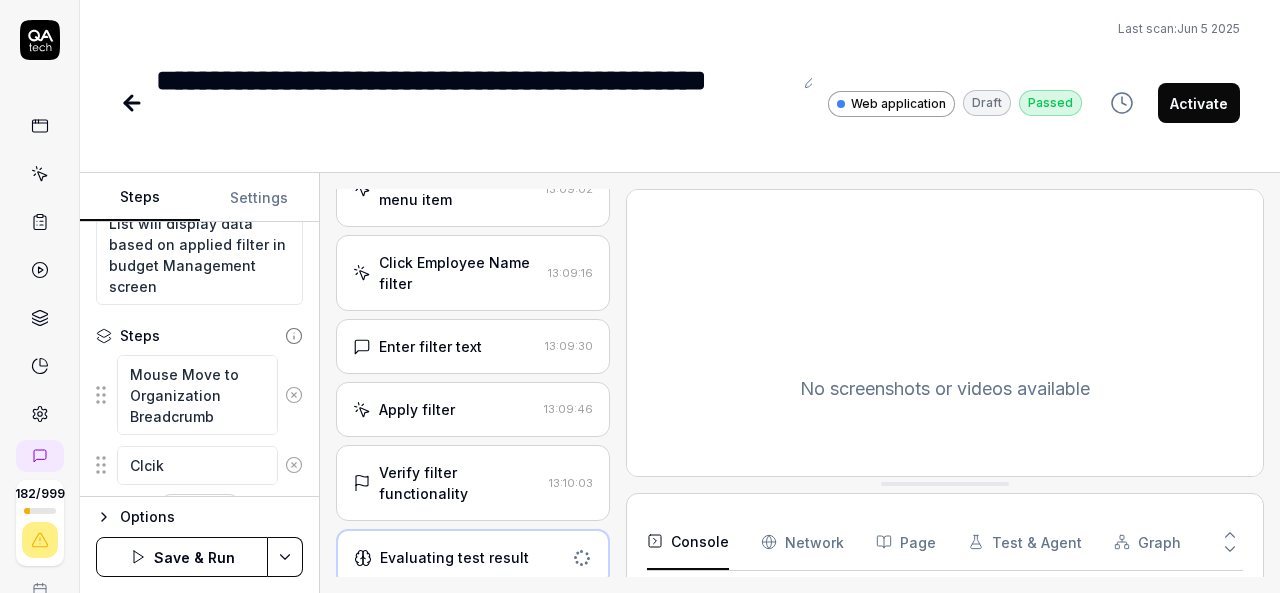 type on "*" 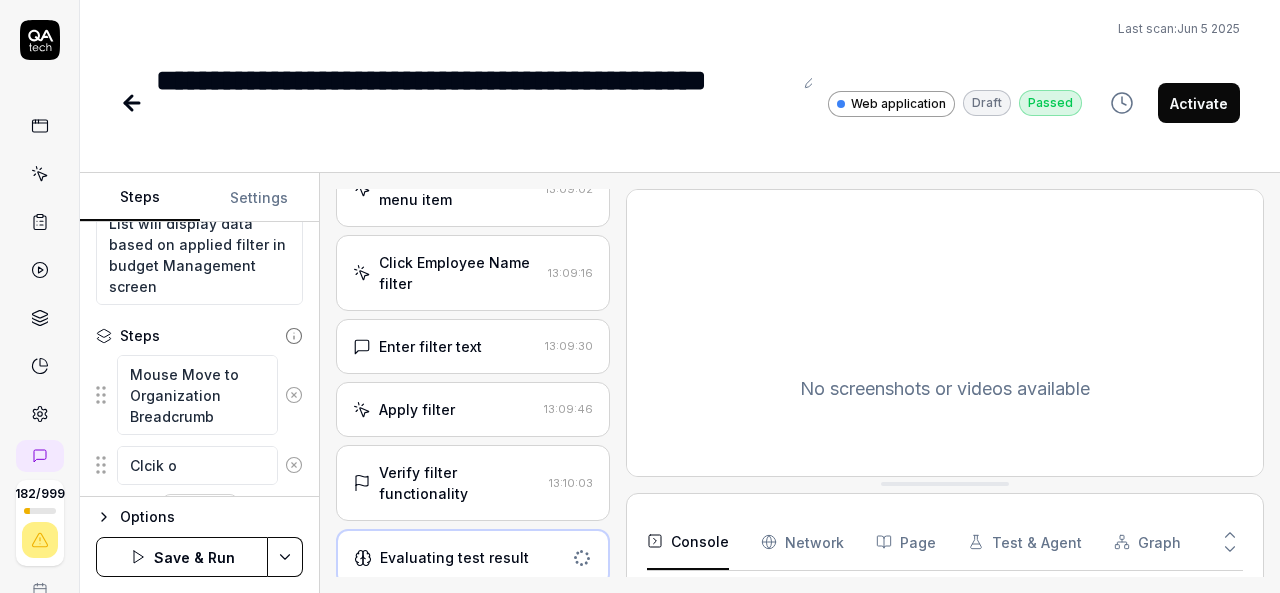 type on "*" 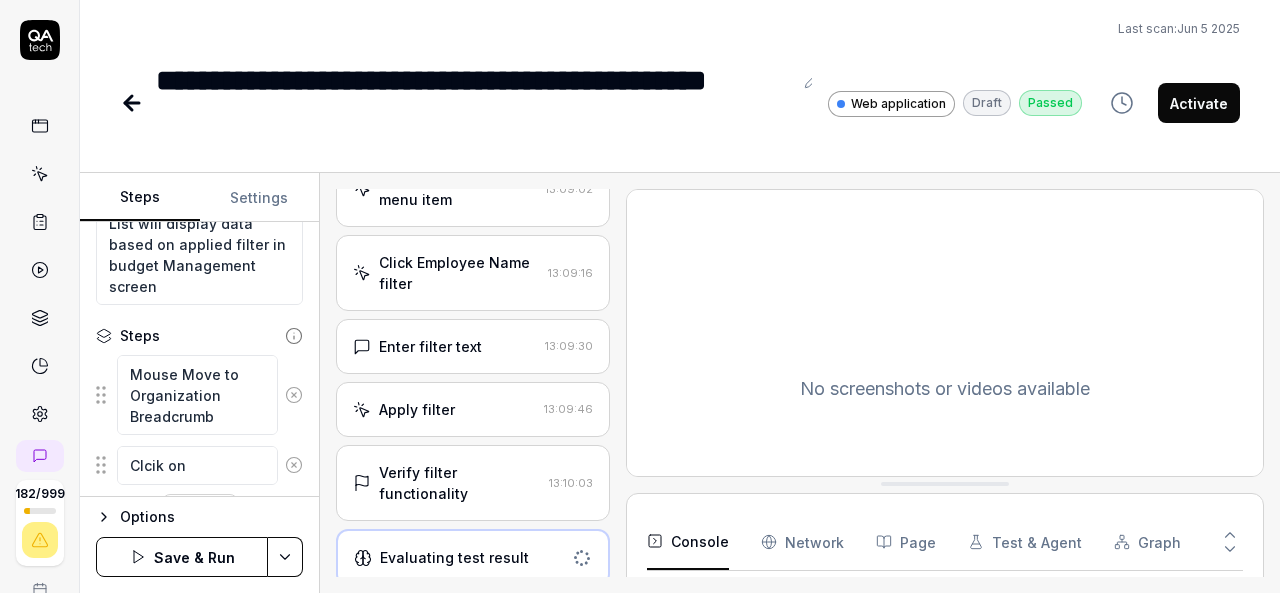 type on "*" 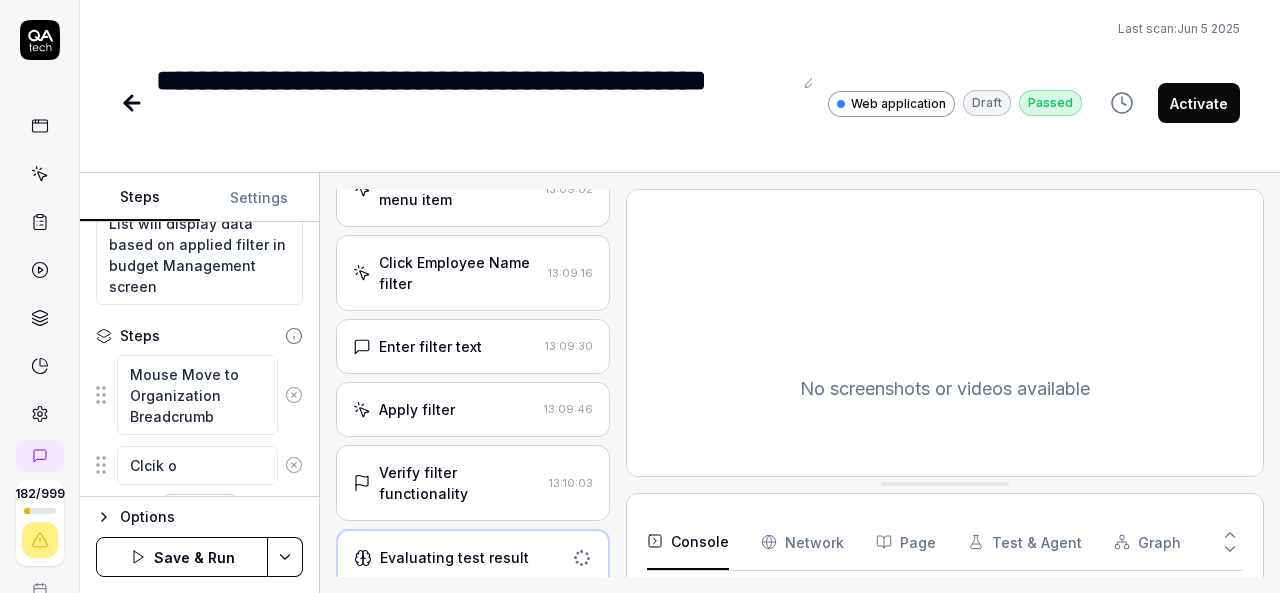 type on "*" 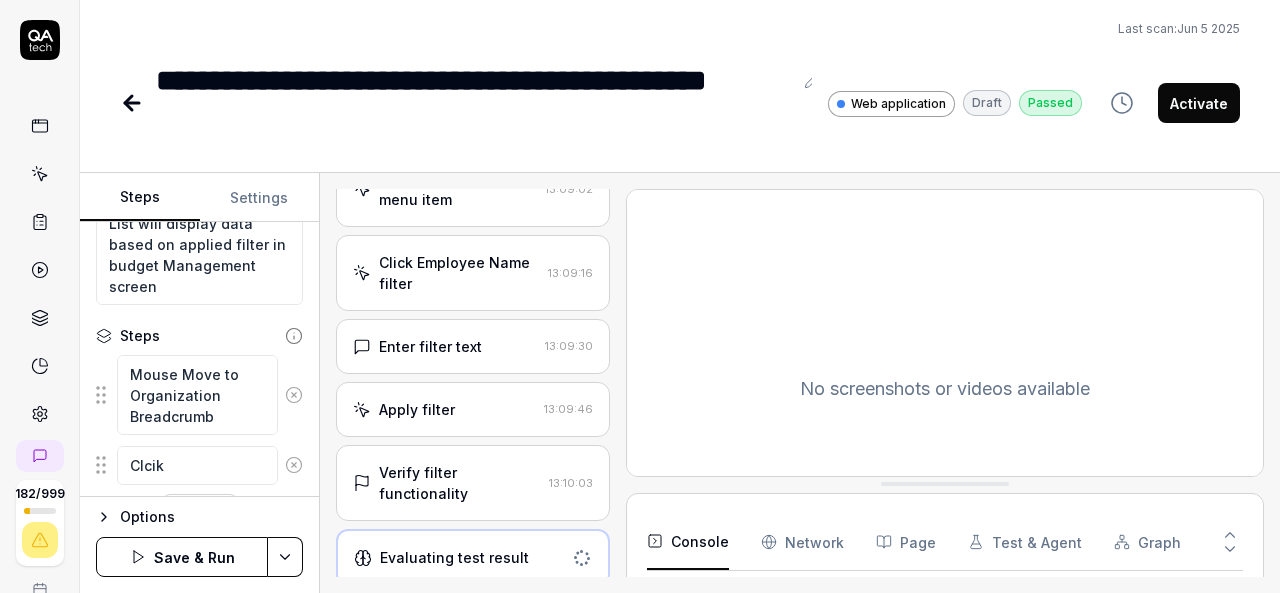 type on "*" 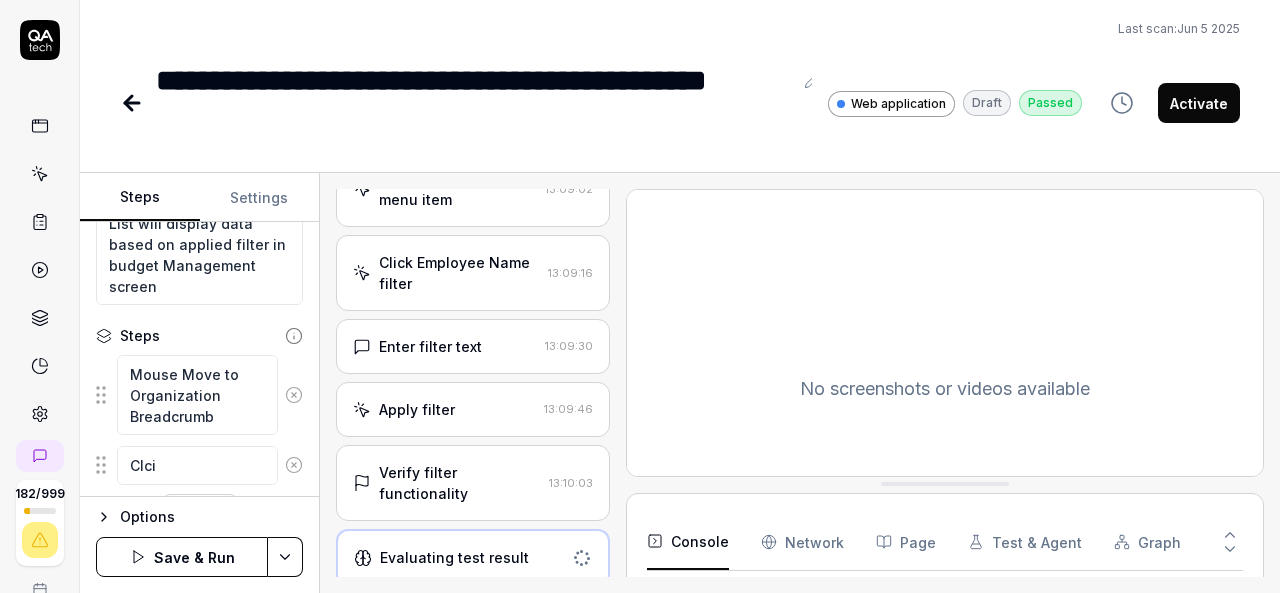 type on "*" 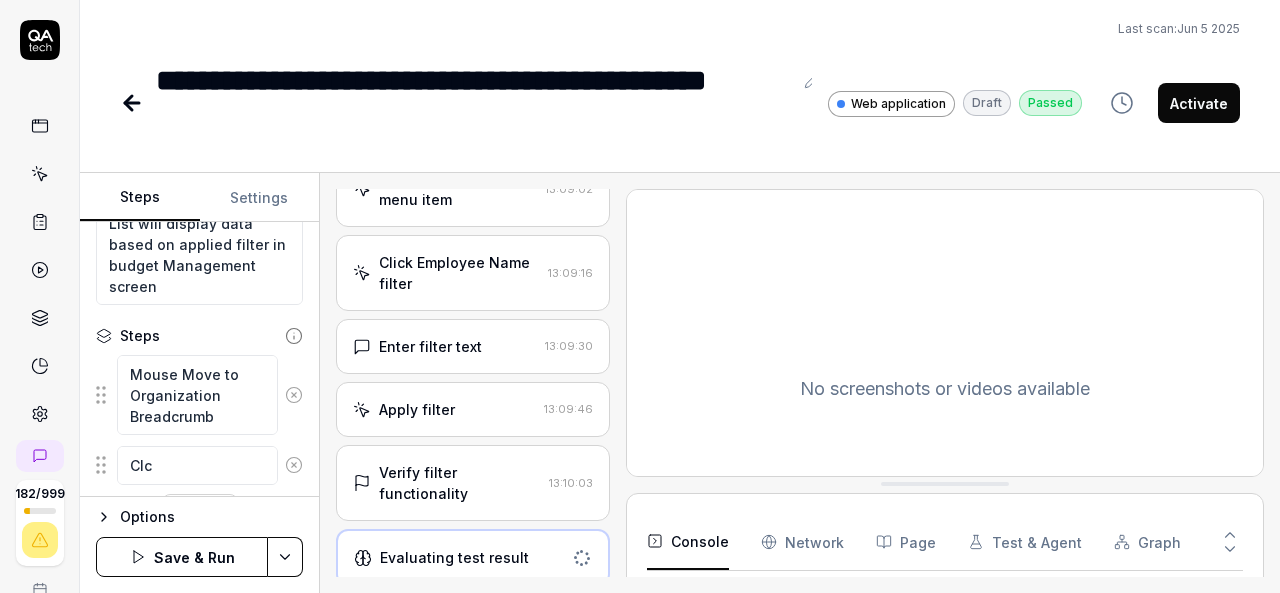 type on "*" 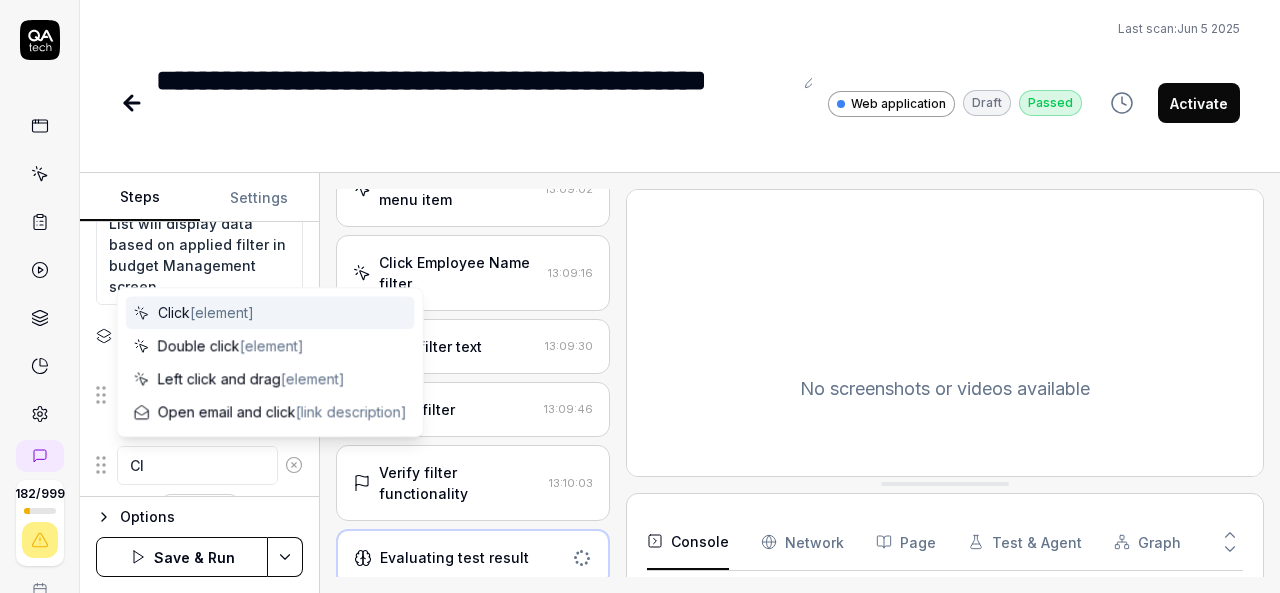 type on "*" 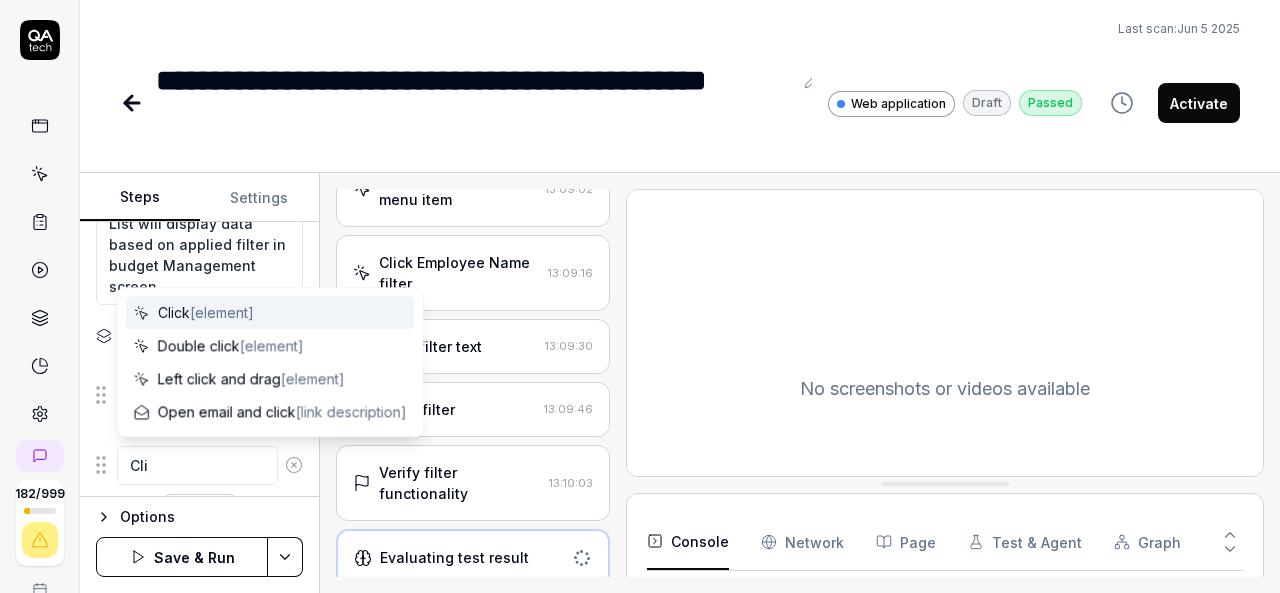 type on "*" 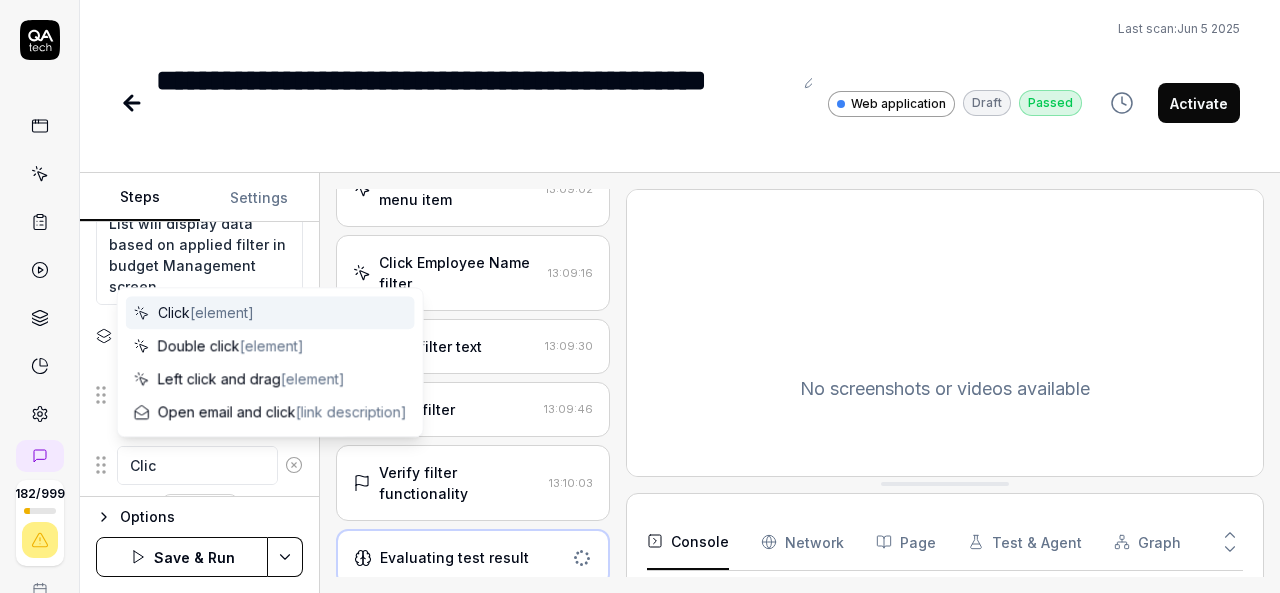 type on "*" 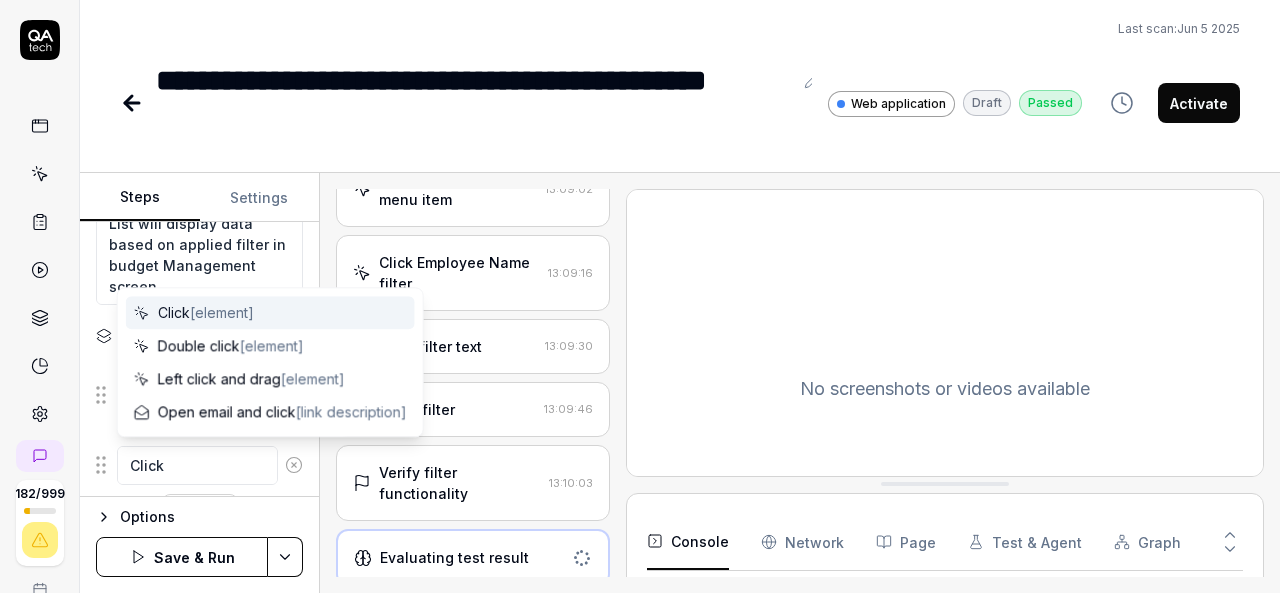 type on "*" 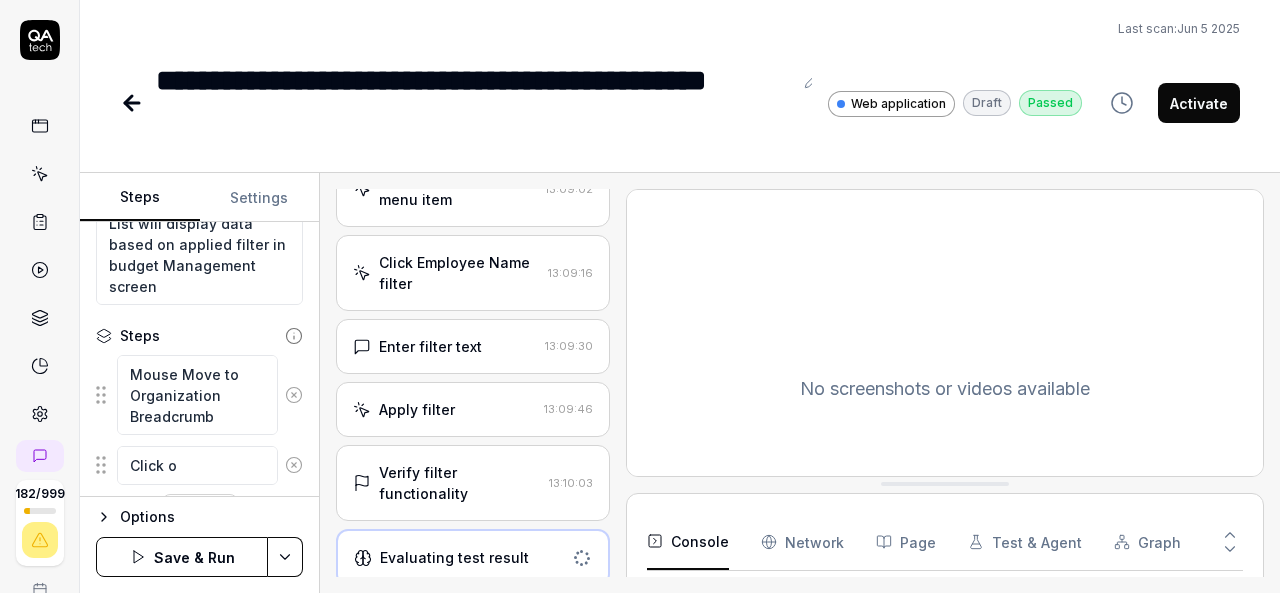 type on "*" 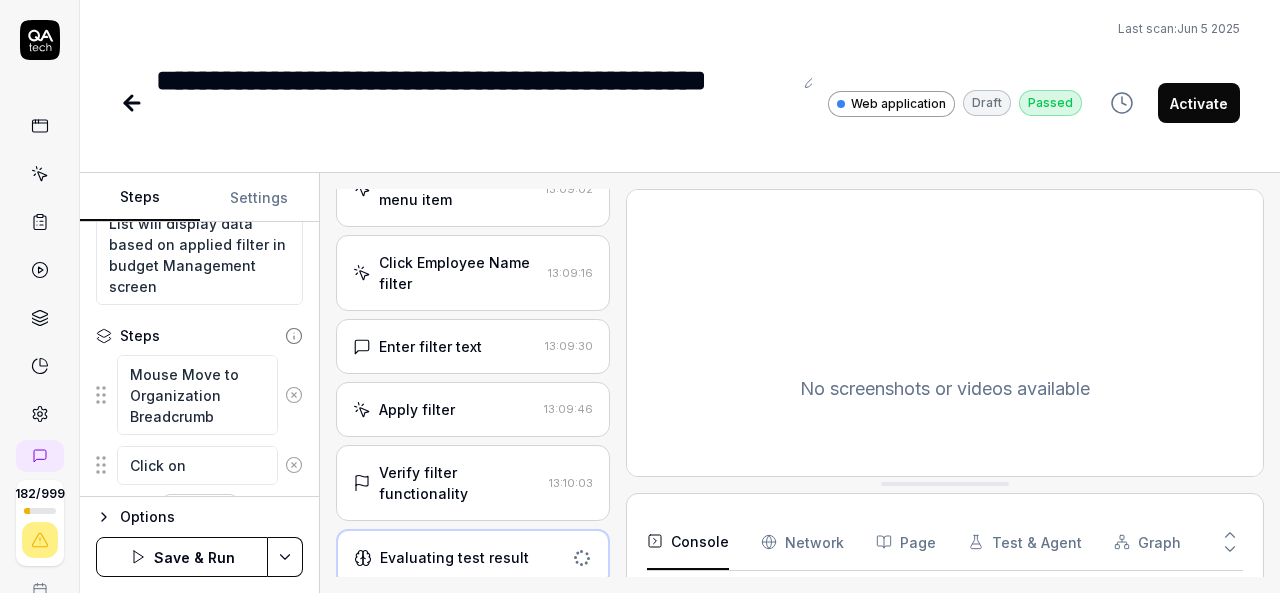 type on "*" 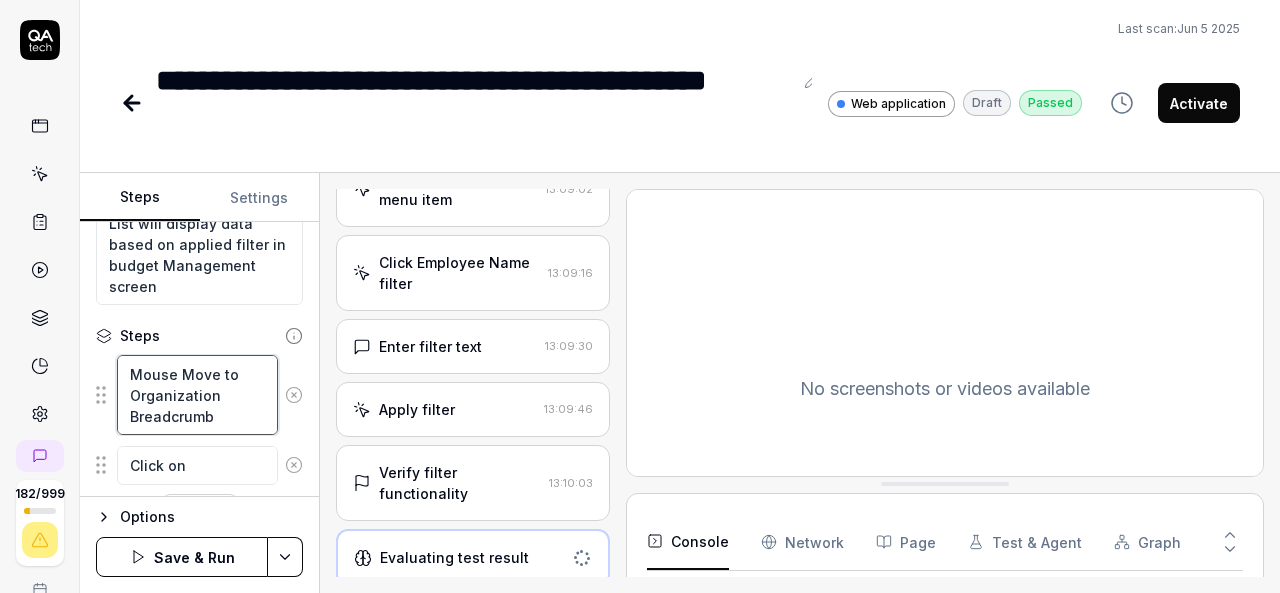 drag, startPoint x: 130, startPoint y: 395, endPoint x: 226, endPoint y: 422, distance: 99.724625 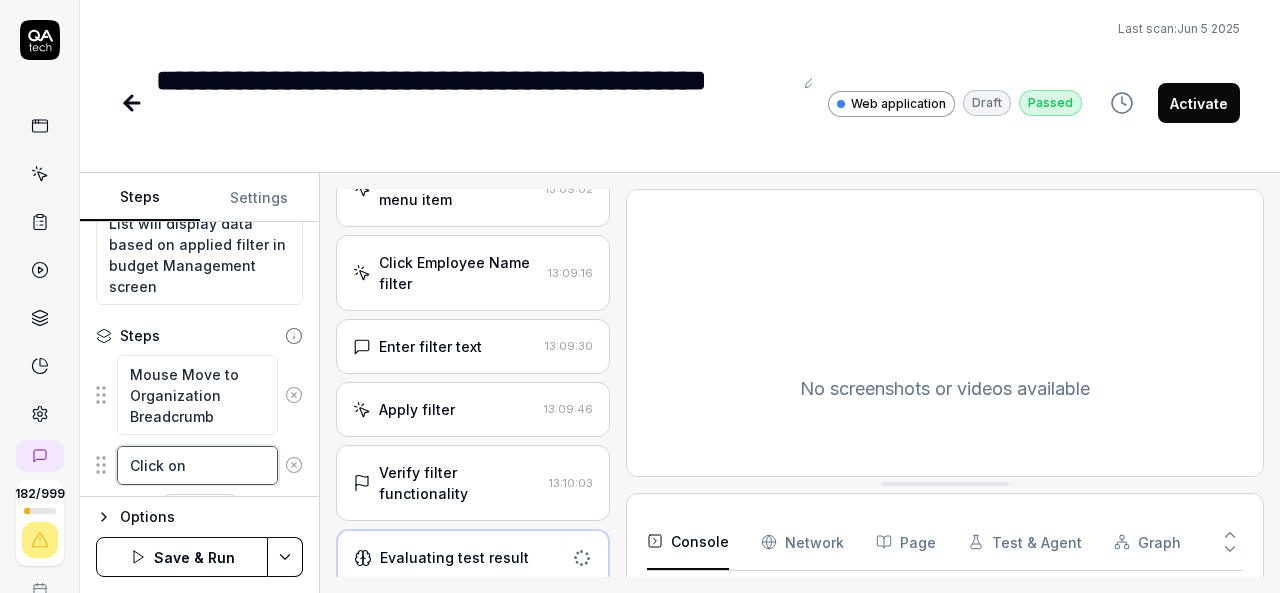 click on "Click on" at bounding box center [197, 465] 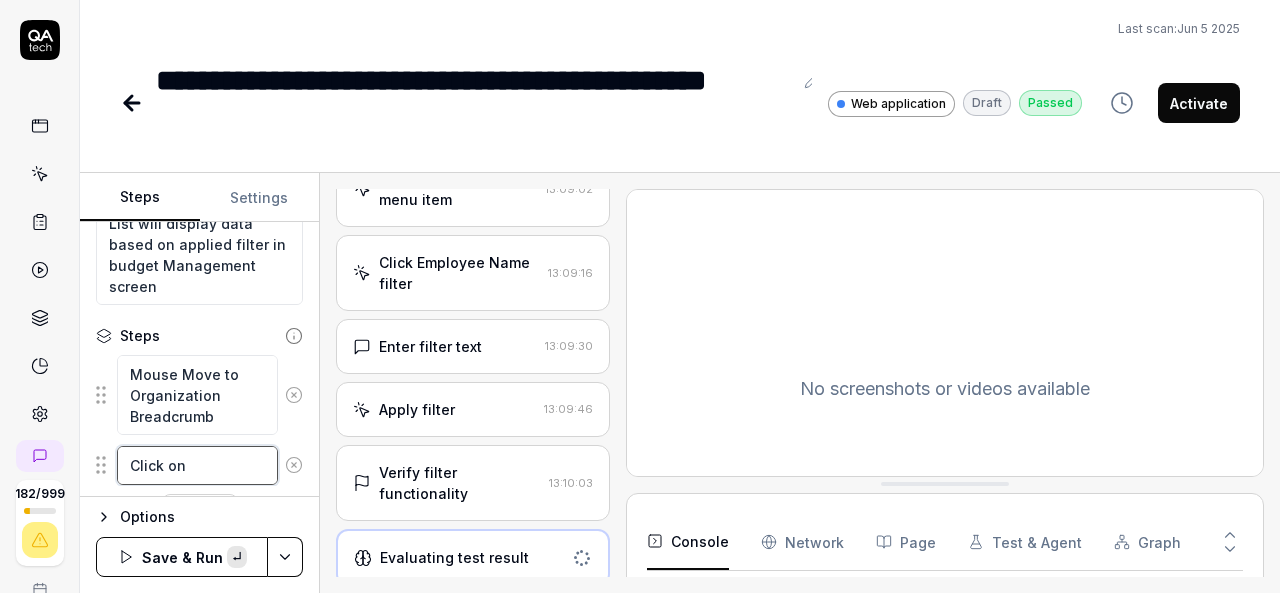 paste on "Organization Breadcrumb" 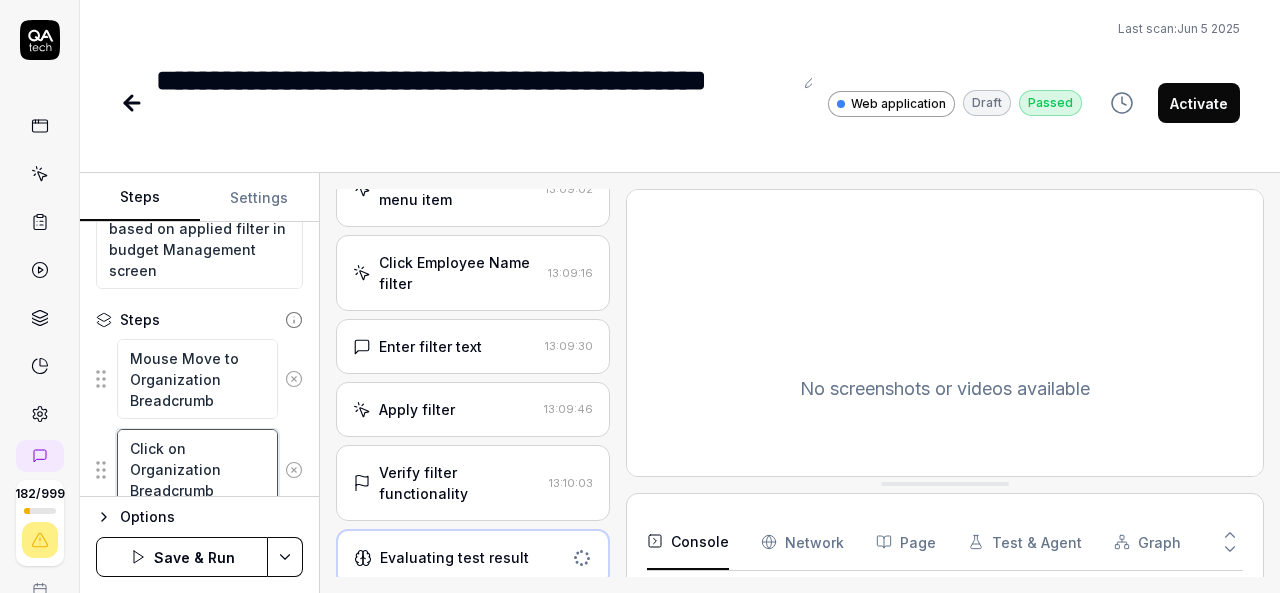 type on "Click on Organization Breadcrumb" 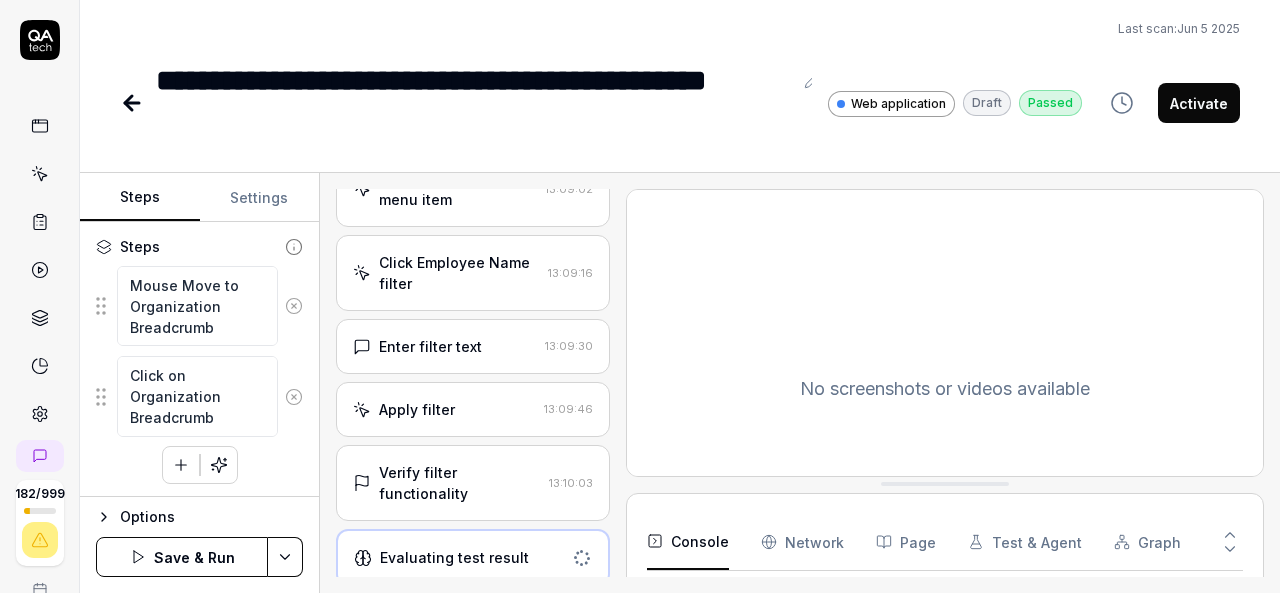 click 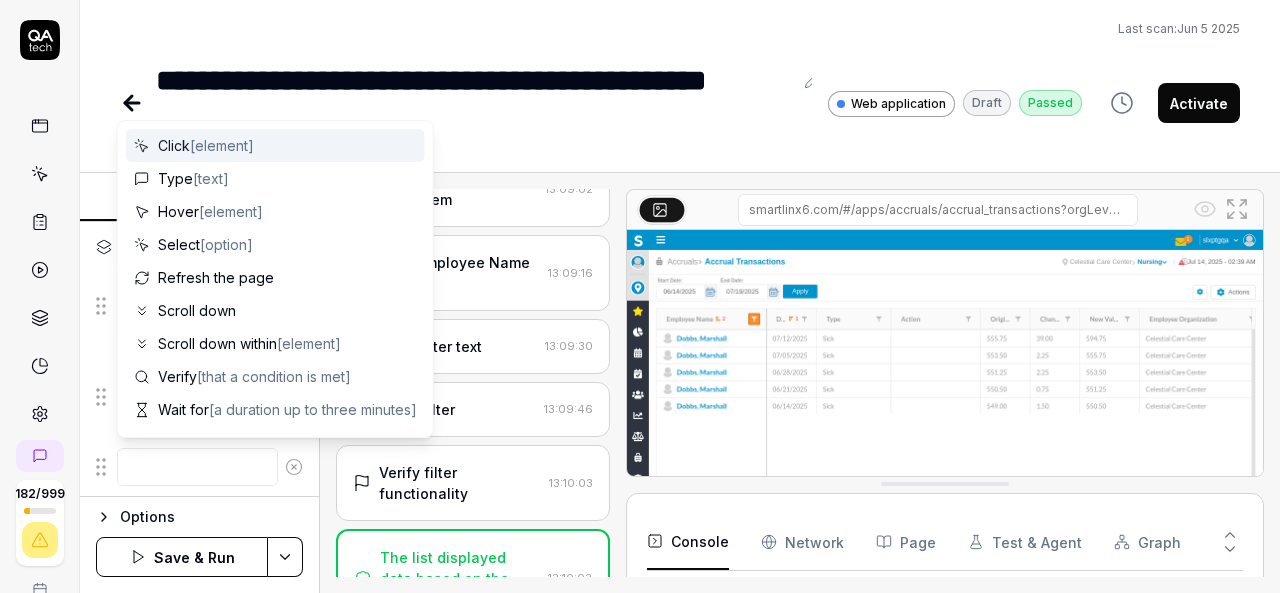 scroll, scrollTop: 774, scrollLeft: 0, axis: vertical 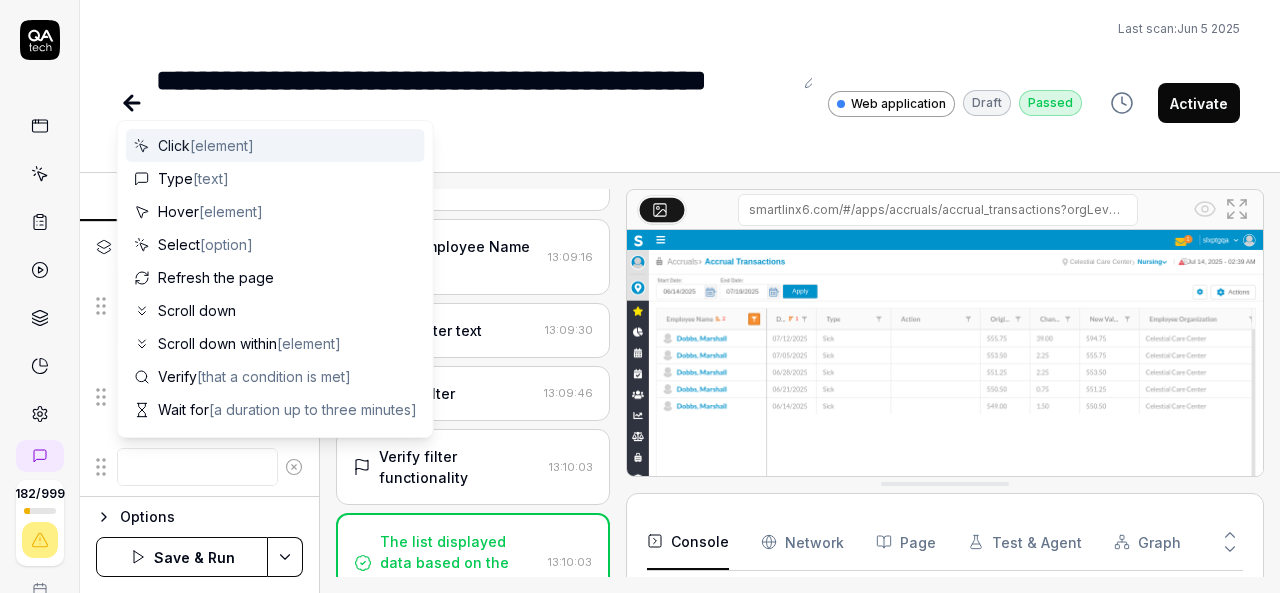 click at bounding box center [197, 467] 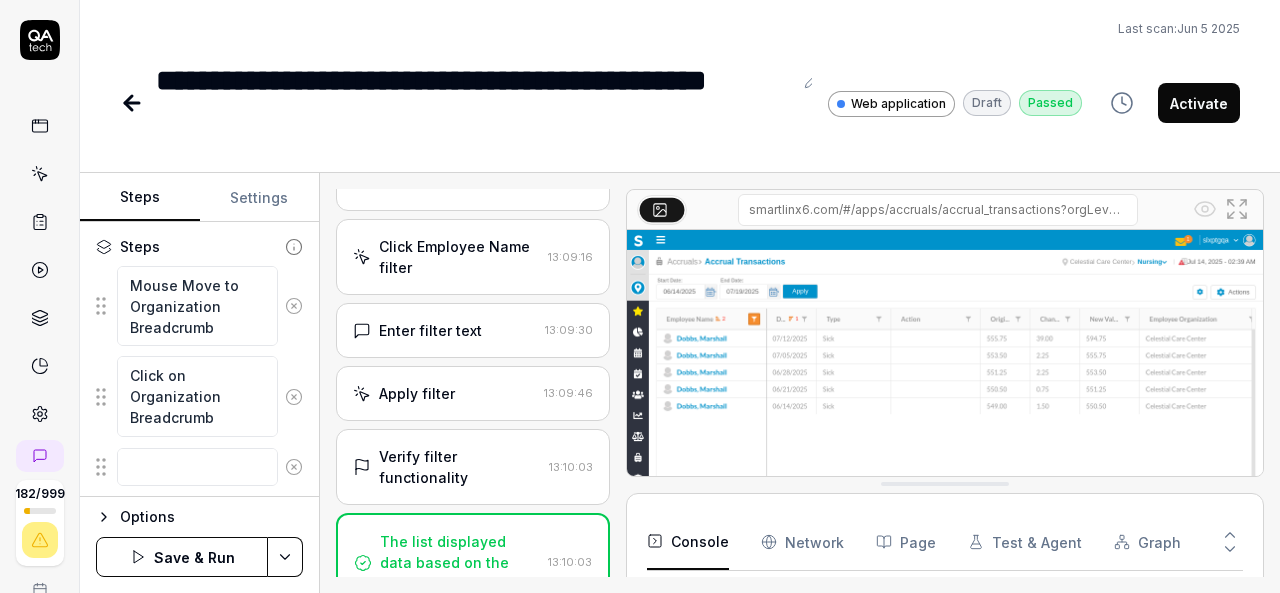 click on "Last scan:  Jun 5 2025" at bounding box center (680, 29) 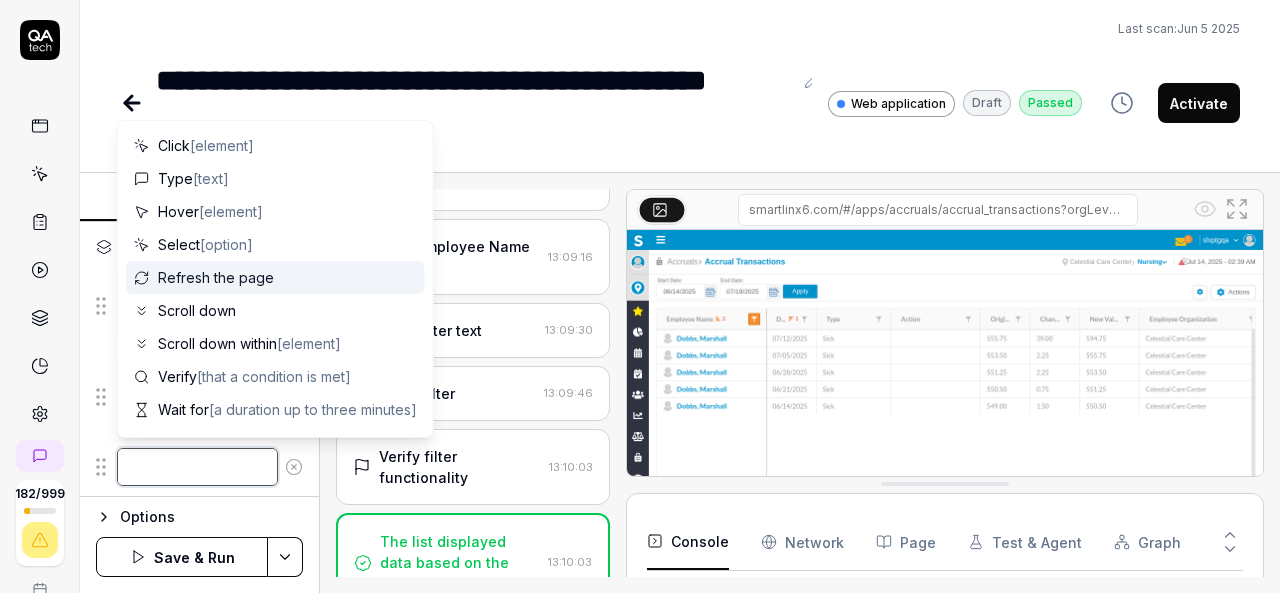 click at bounding box center (197, 467) 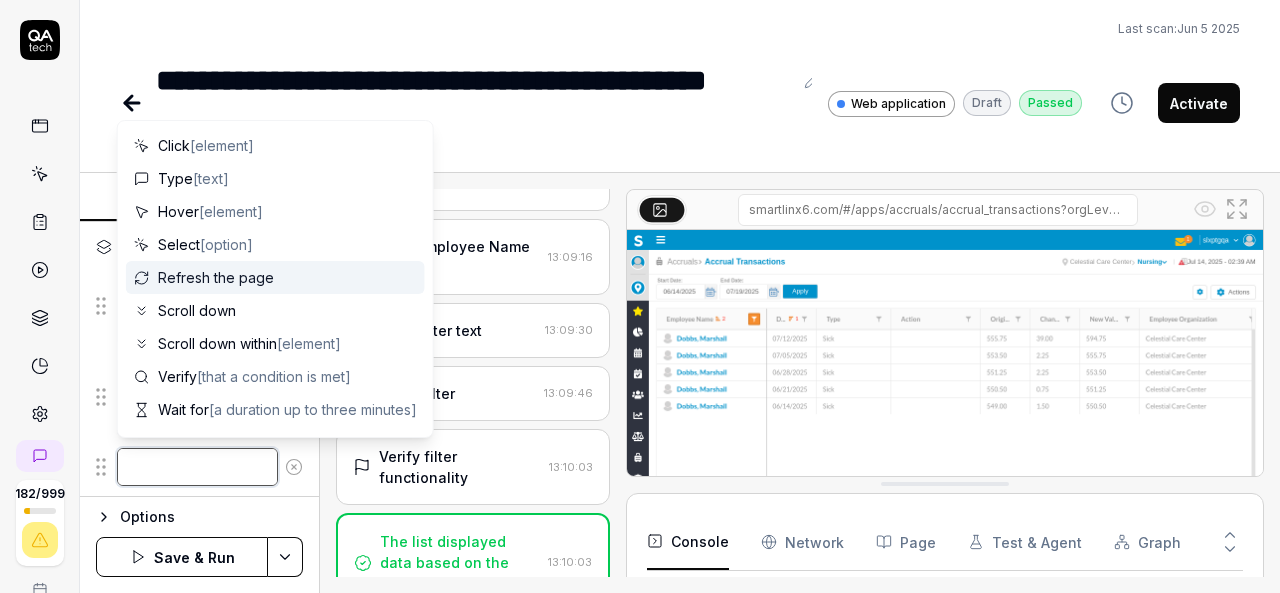 type on "*" 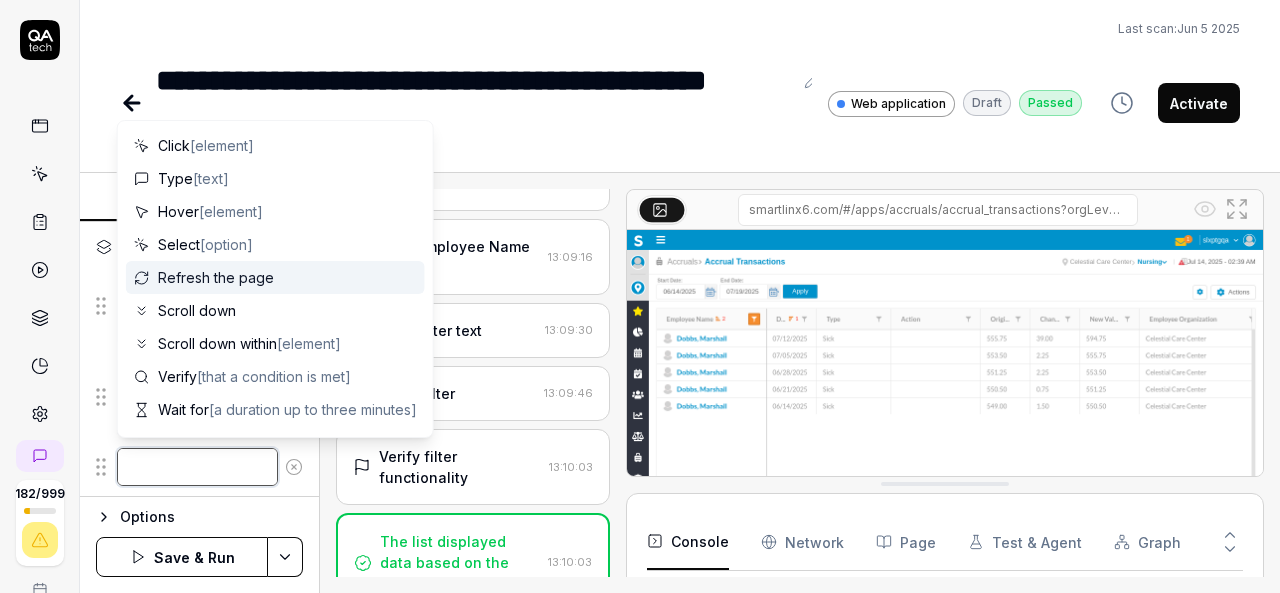 type on "C" 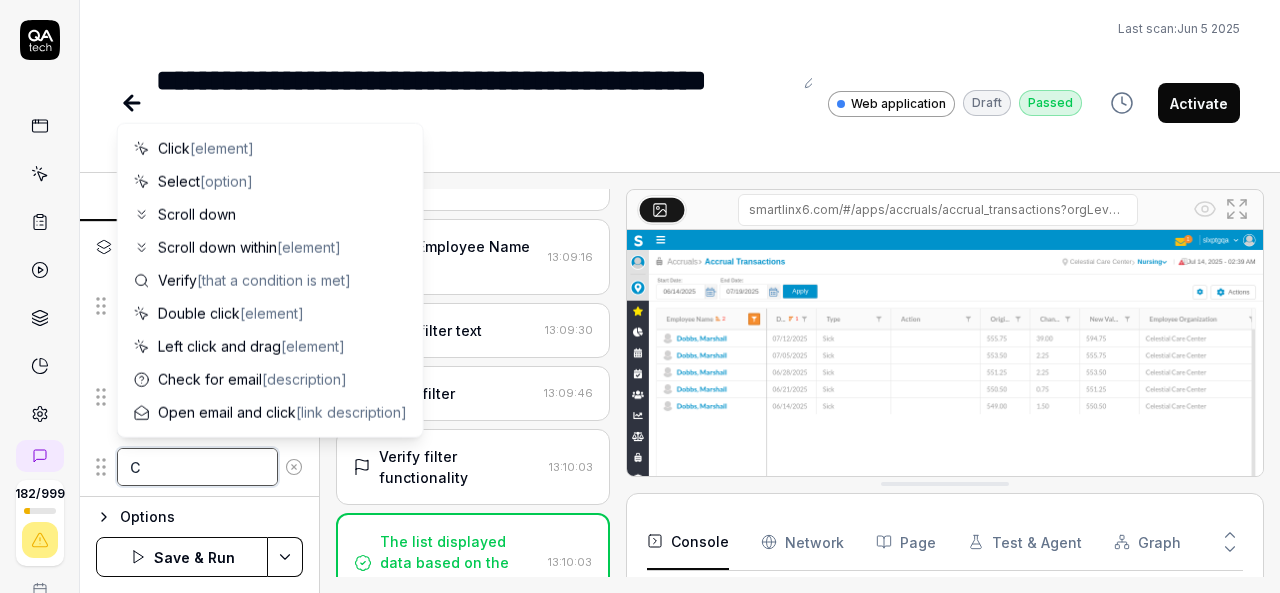 type on "*" 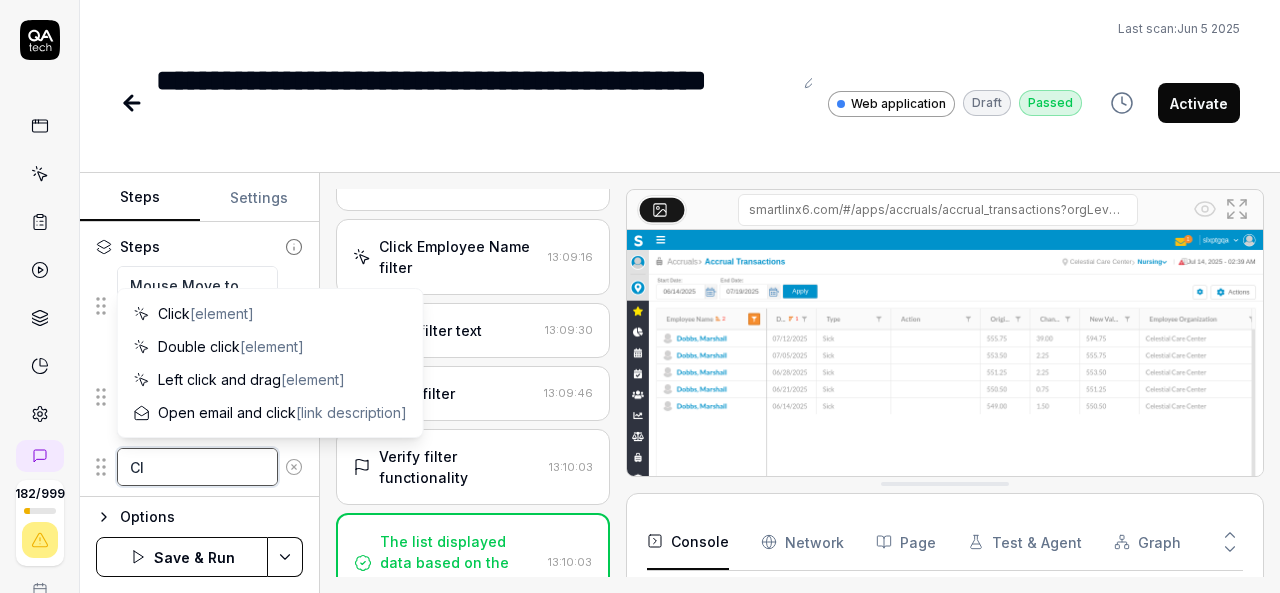 type on "*" 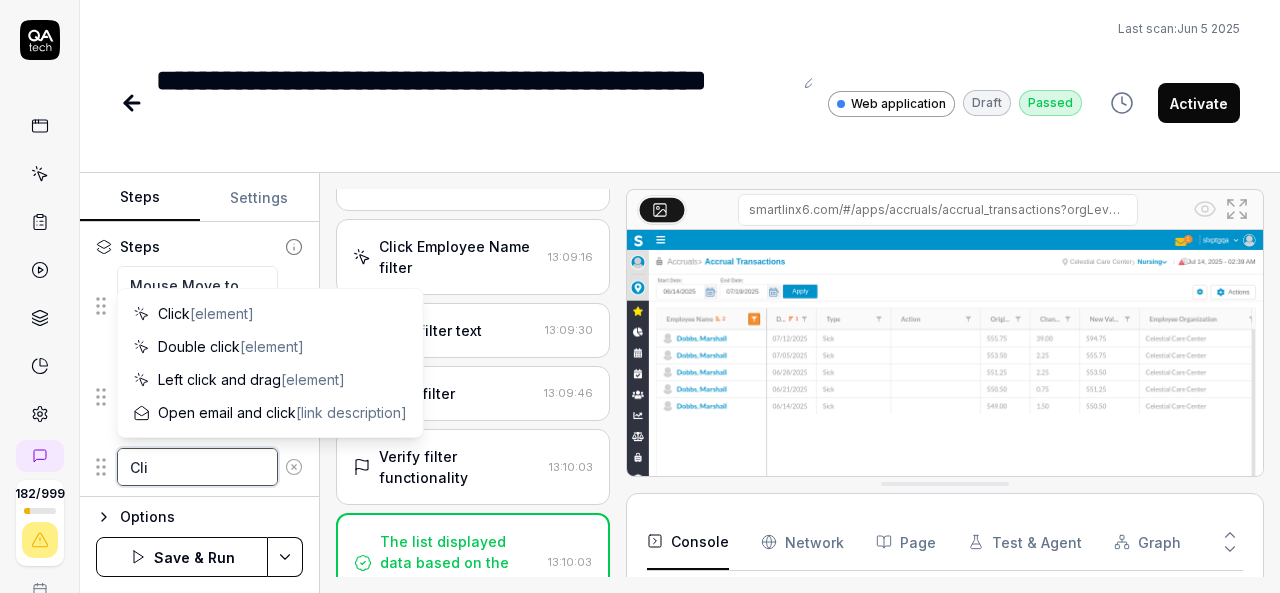 type on "*" 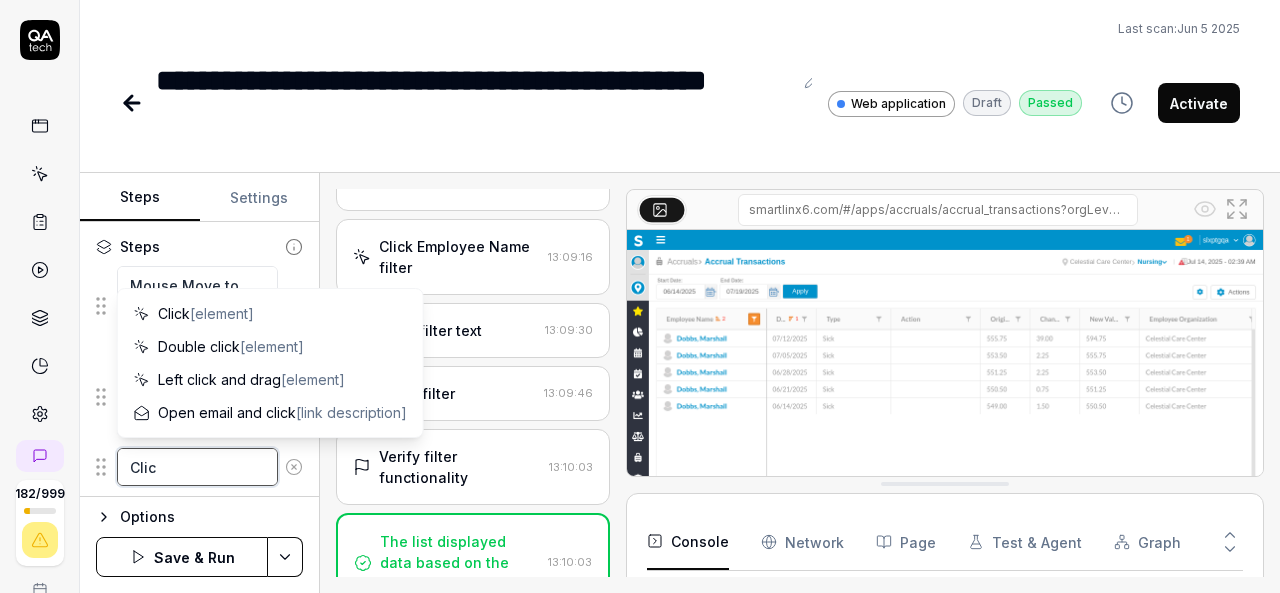 type on "*" 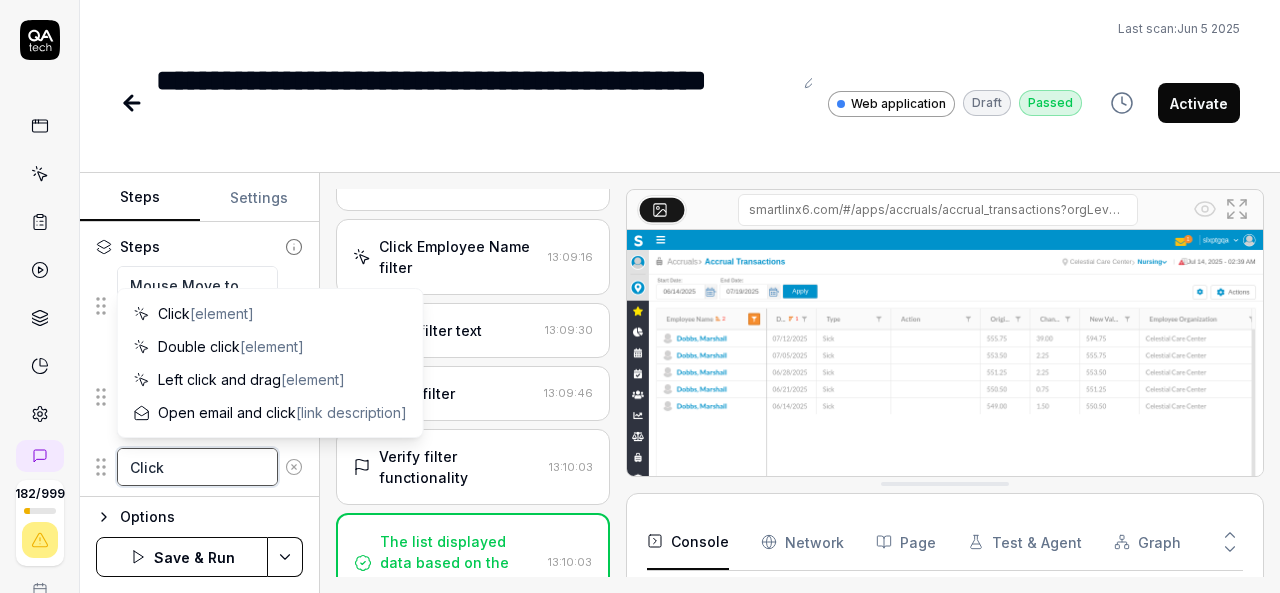 type on "*" 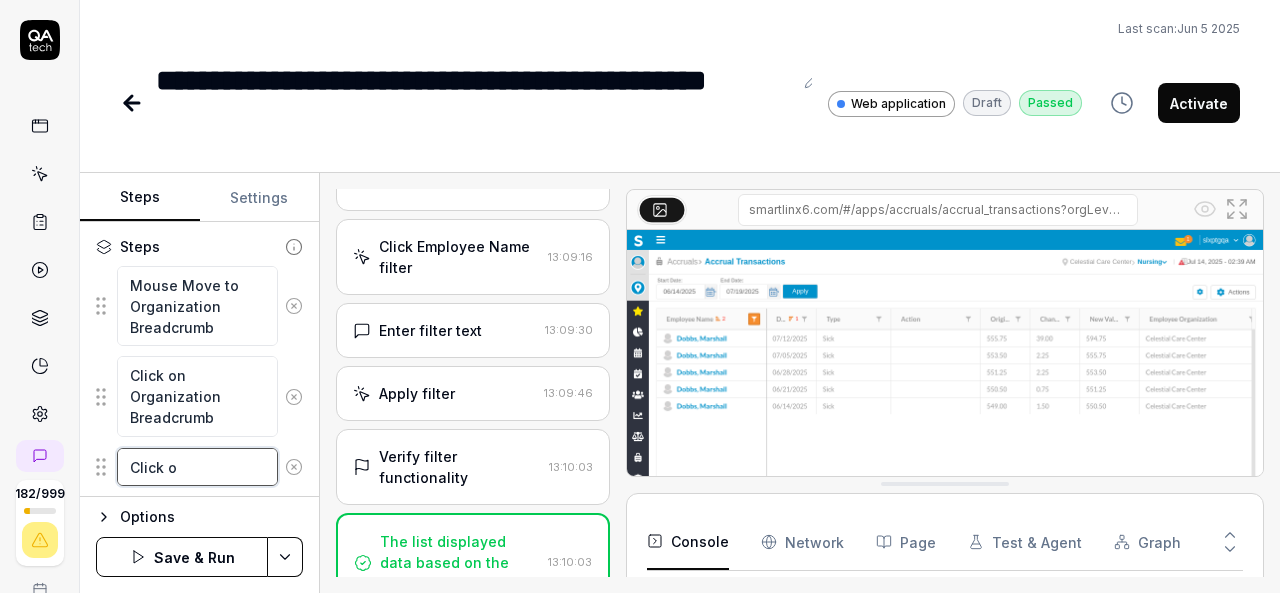 type on "*" 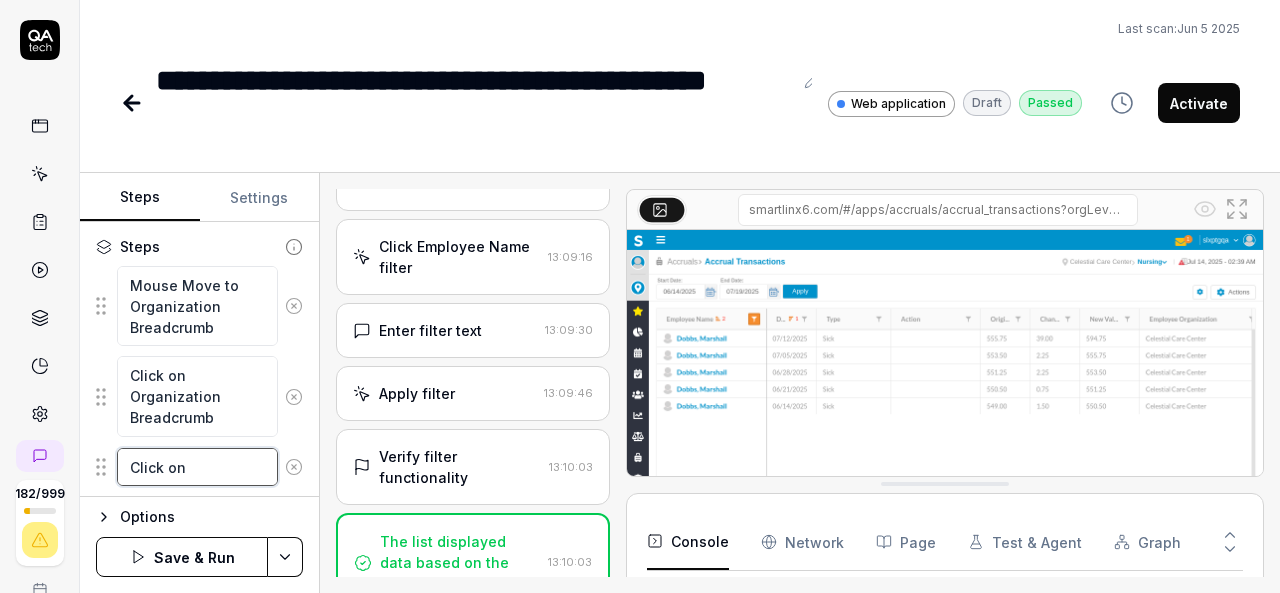 type on "*" 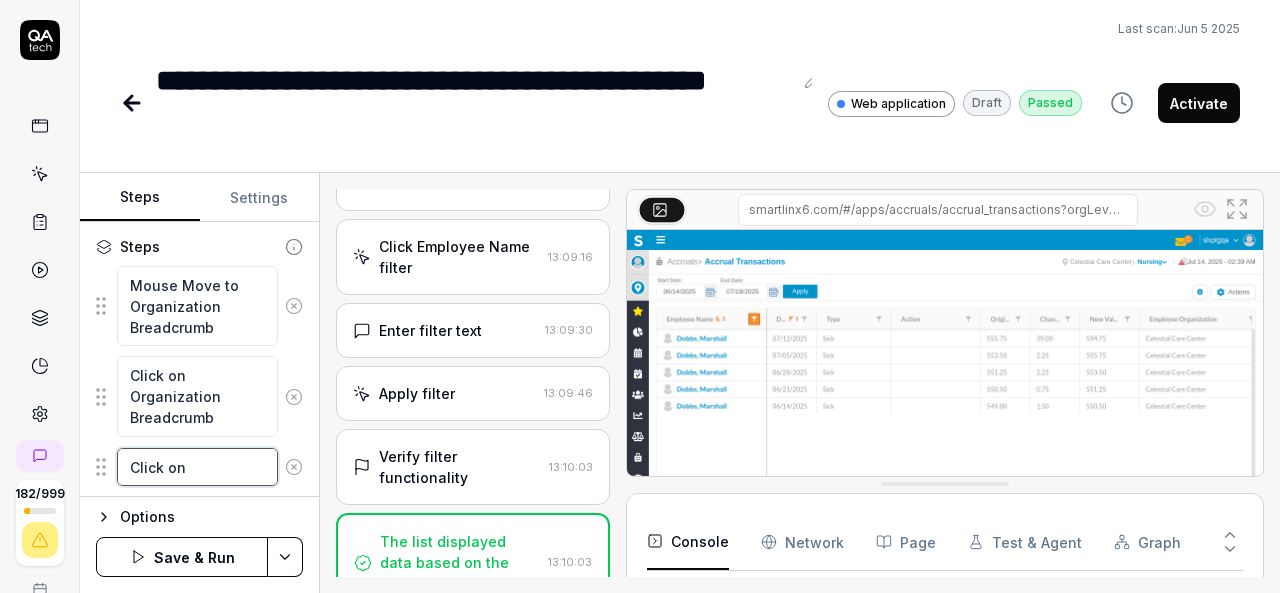 type on "Click on" 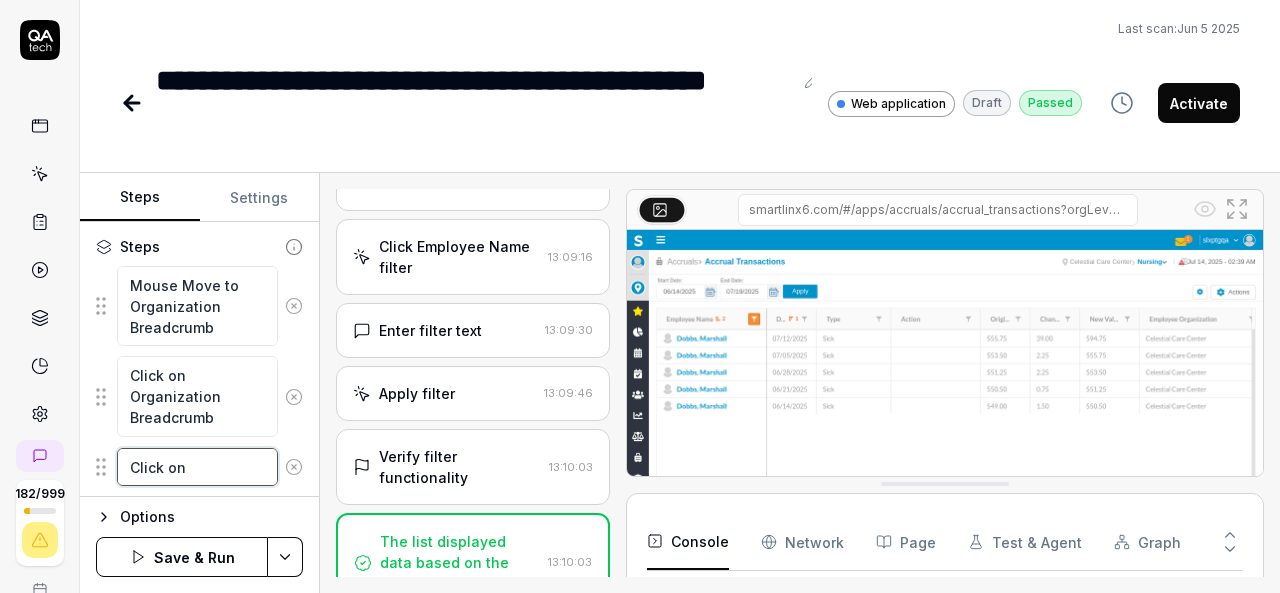 type on "*" 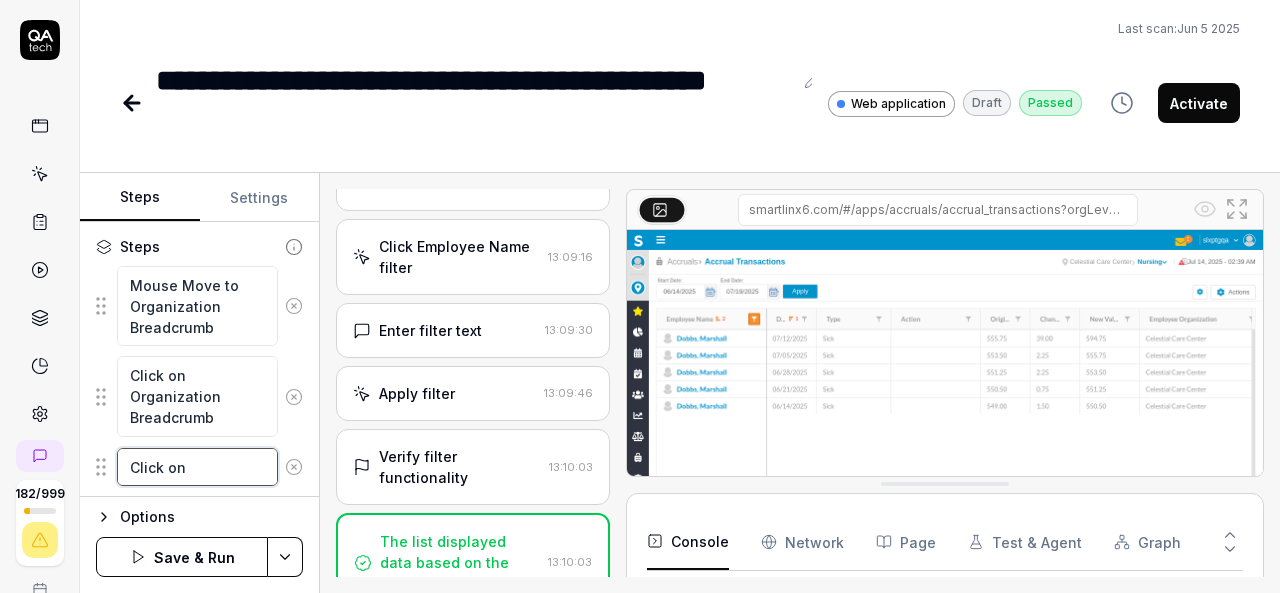 type on "Click on" 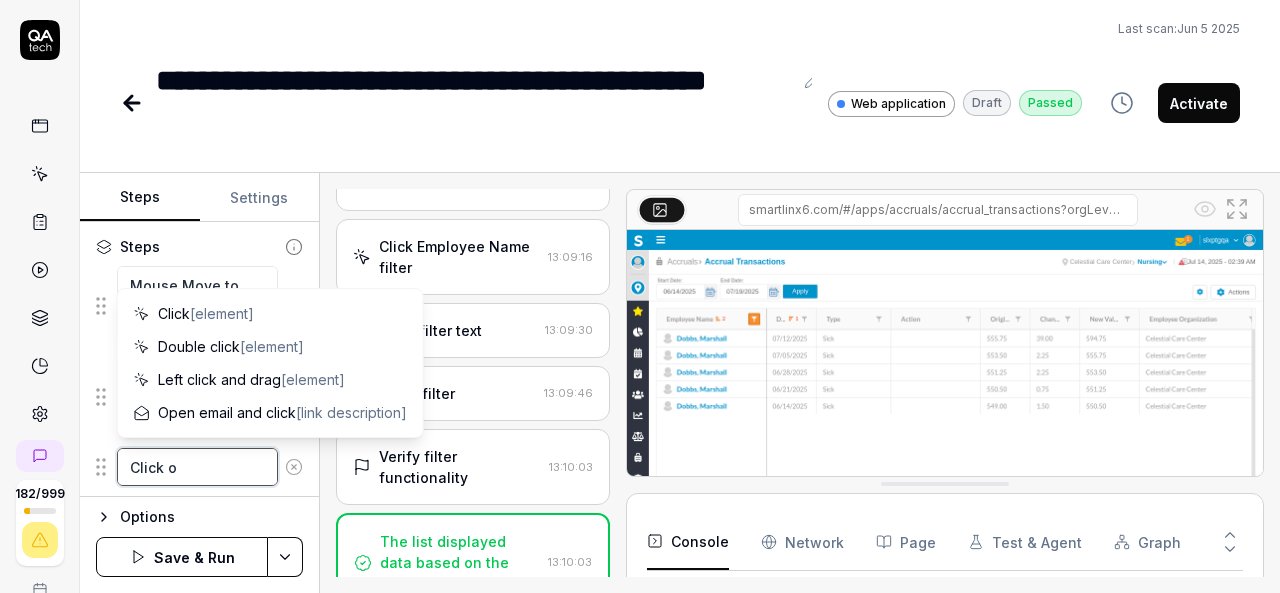 type on "*" 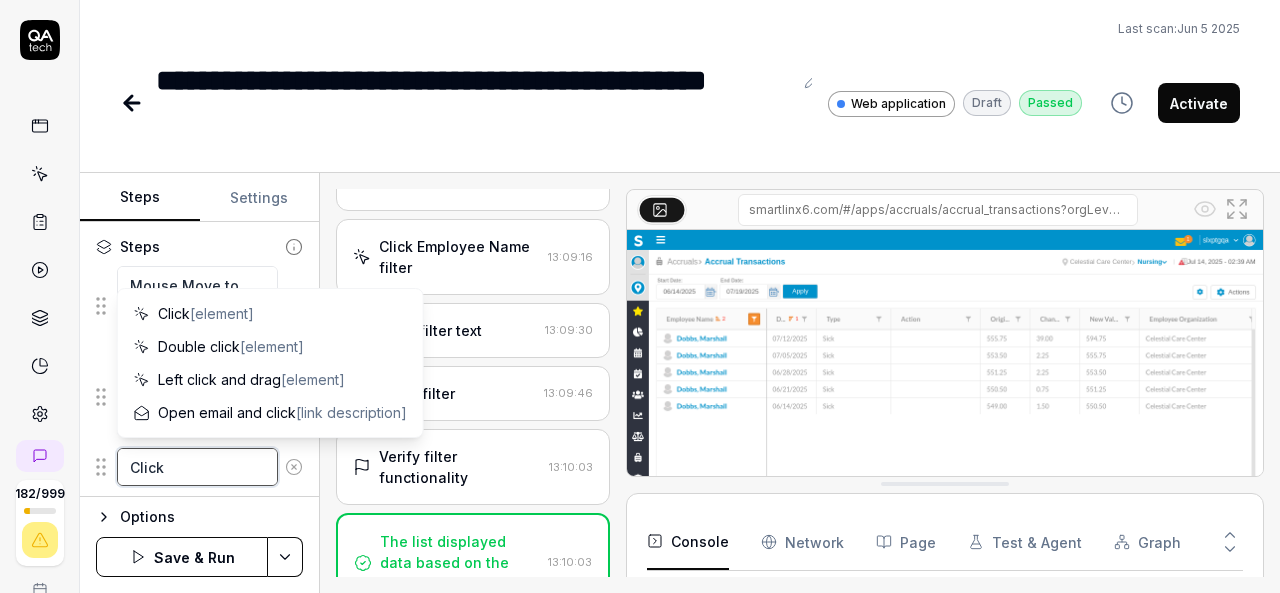 type on "*" 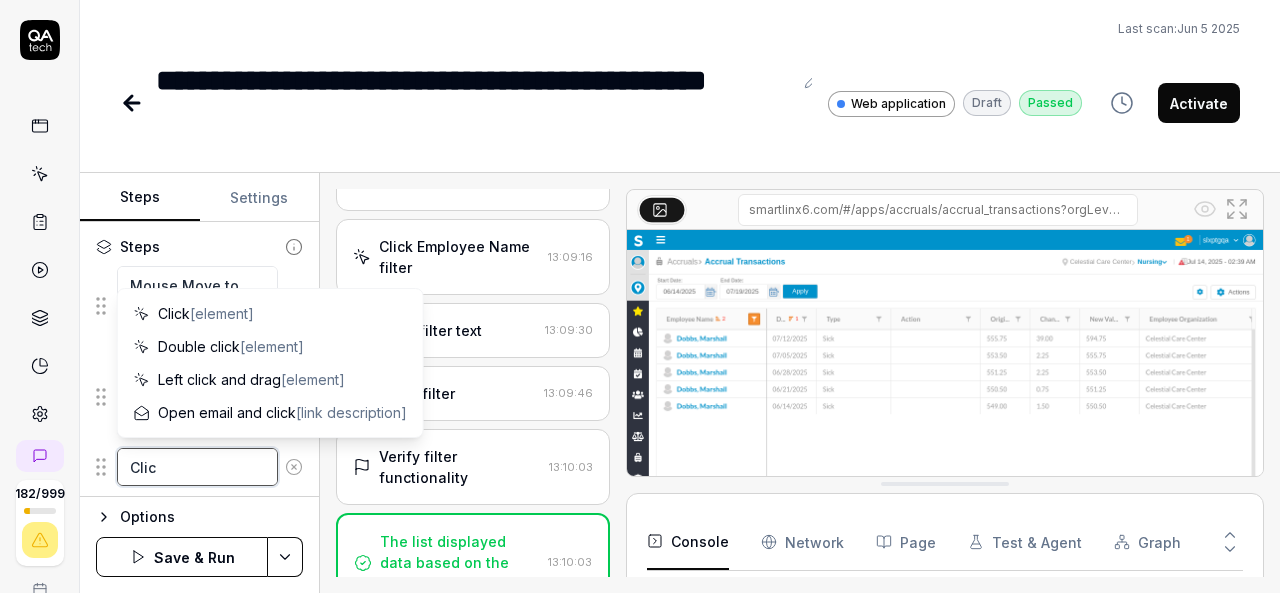 type on "*" 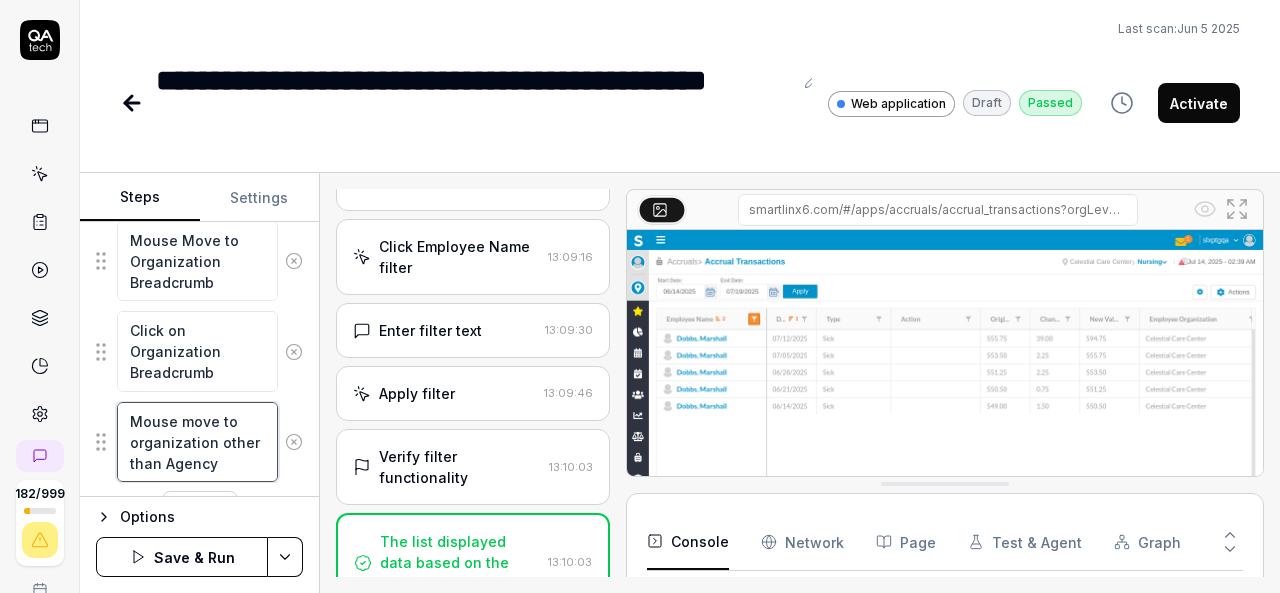 scroll, scrollTop: 342, scrollLeft: 0, axis: vertical 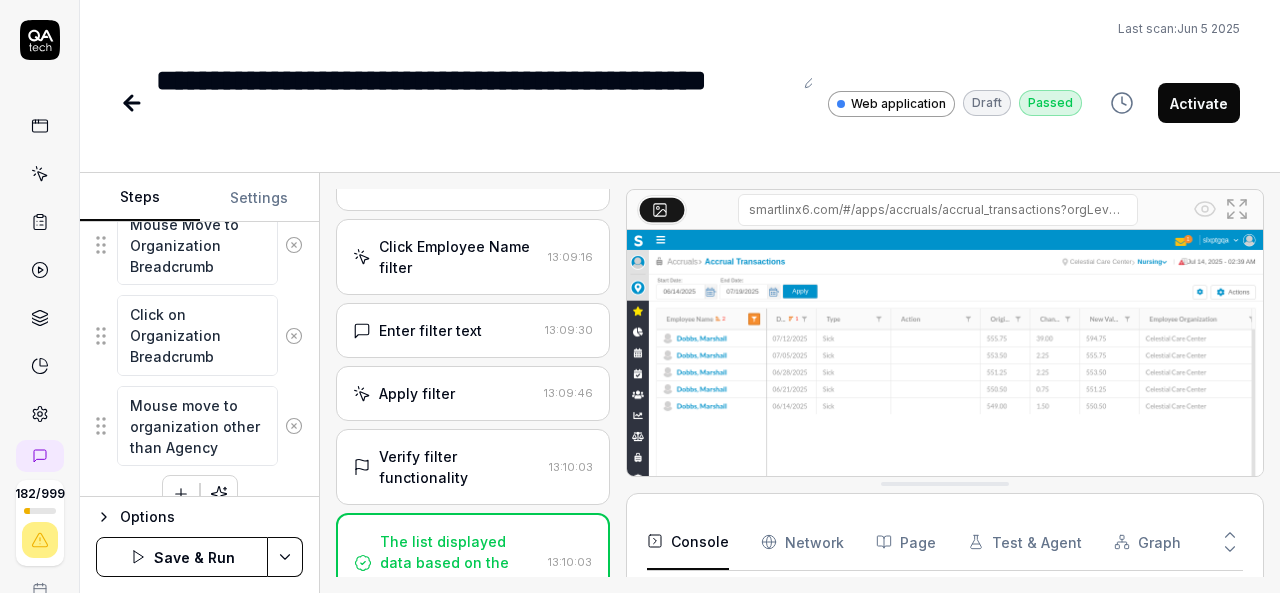 click 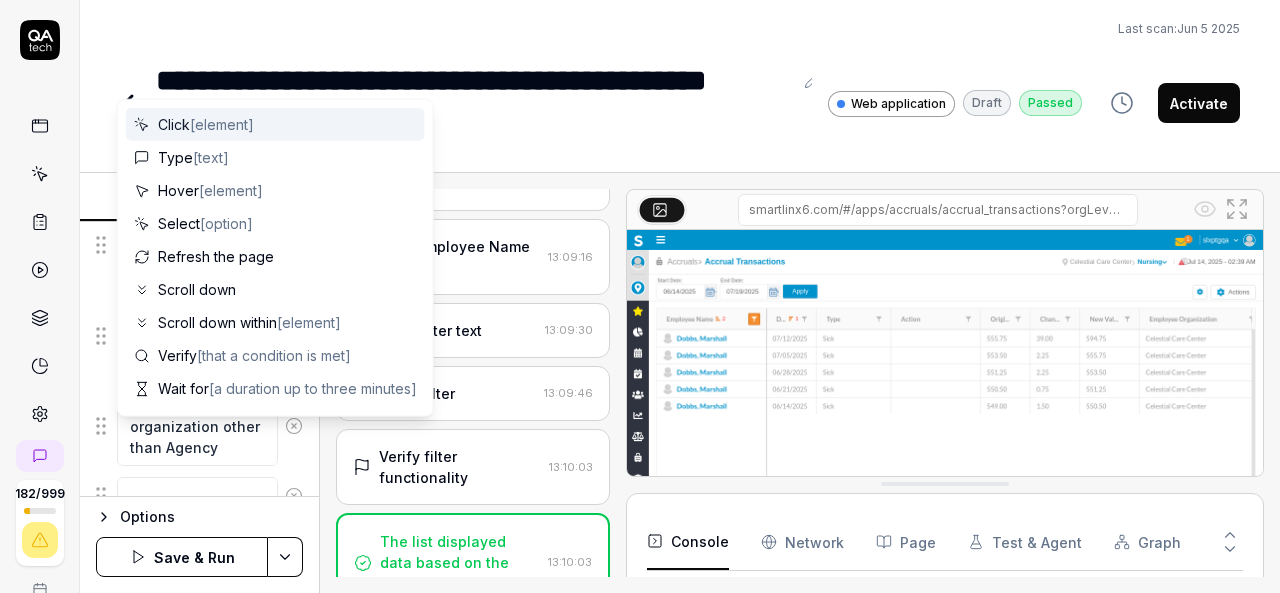 scroll, scrollTop: 392, scrollLeft: 0, axis: vertical 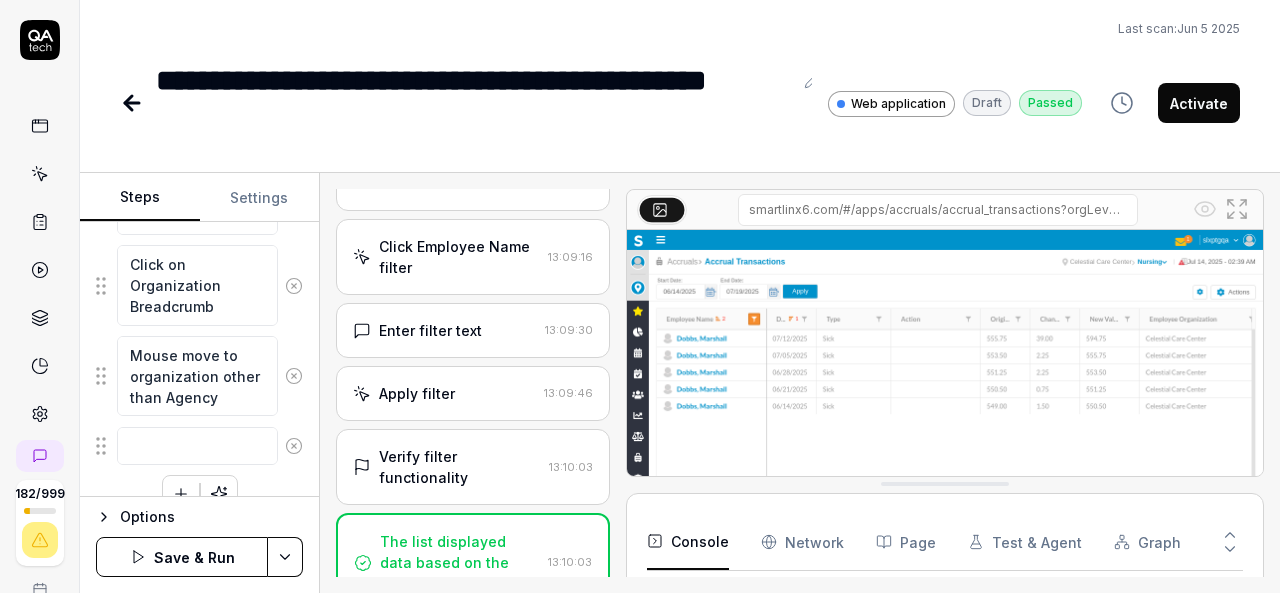 click on "**********" at bounding box center [680, 74] 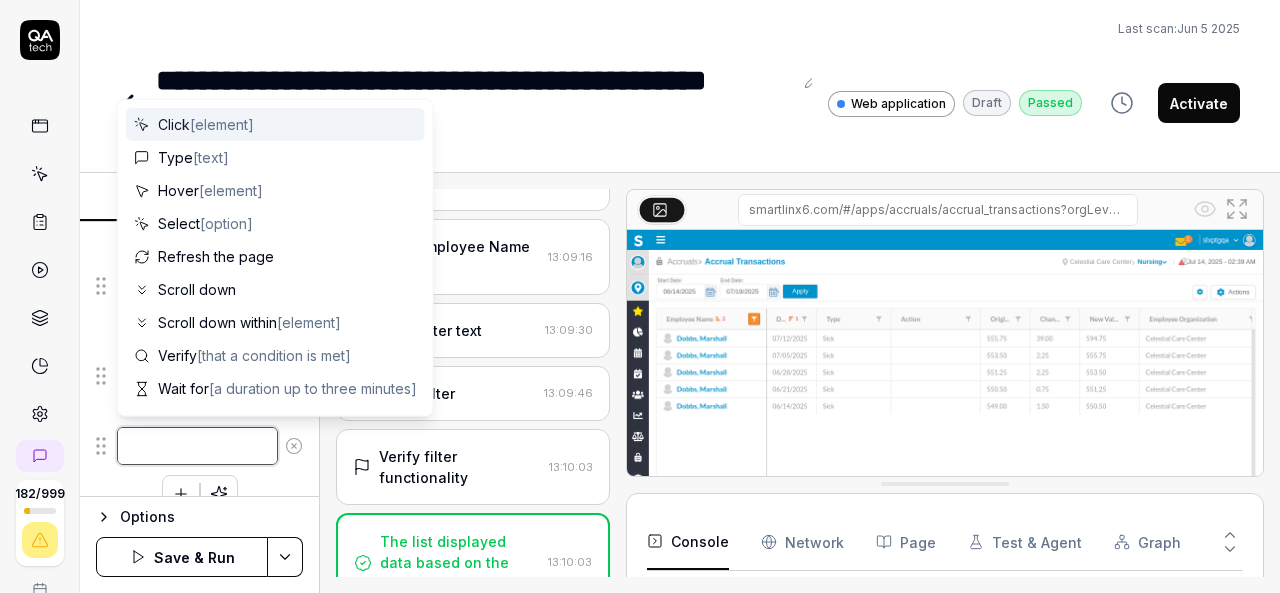 click at bounding box center (197, 446) 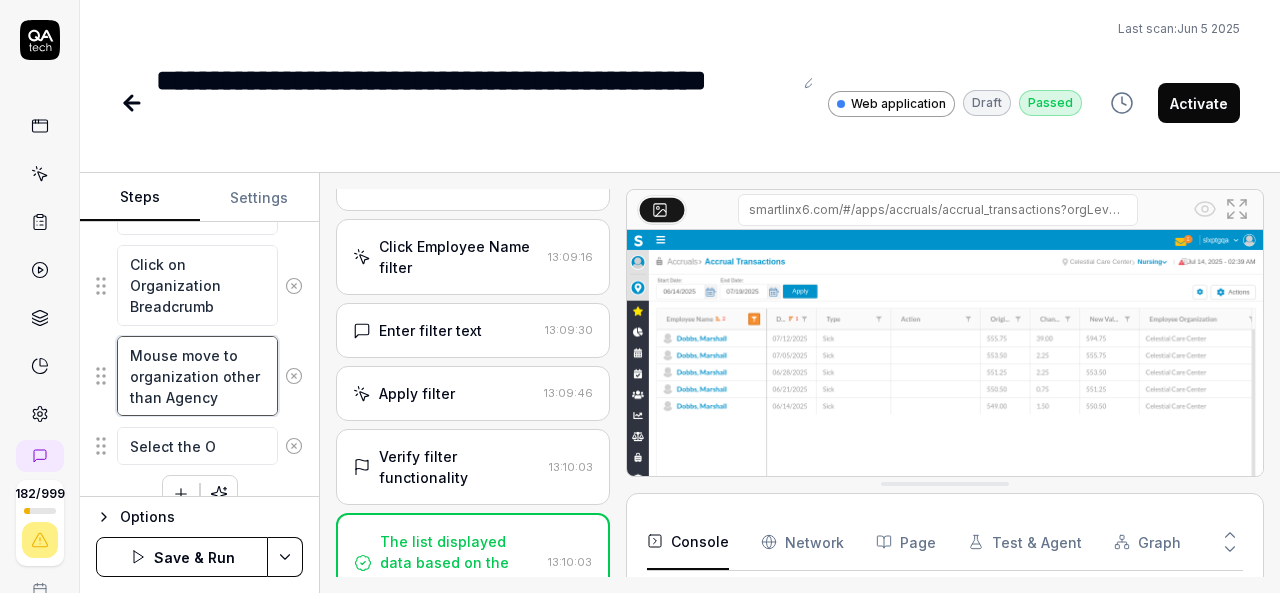 click on "Mouse move to organization other than Agency" at bounding box center [197, 376] 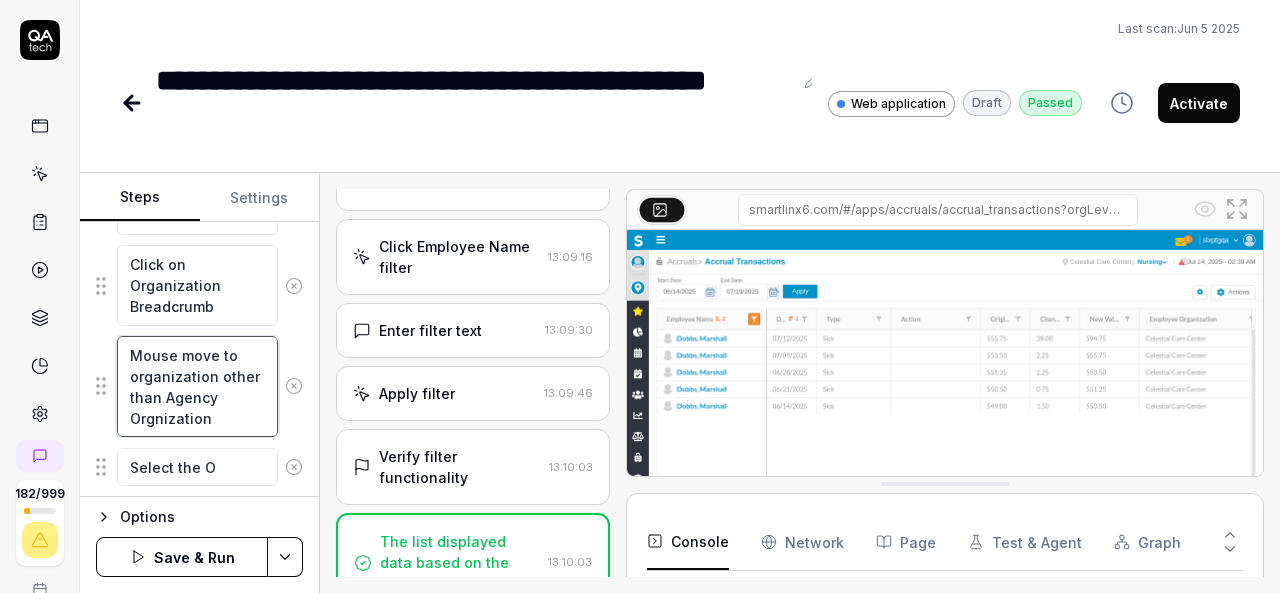 click on "Mouse move to organization other than Agency Orgnization" at bounding box center (197, 386) 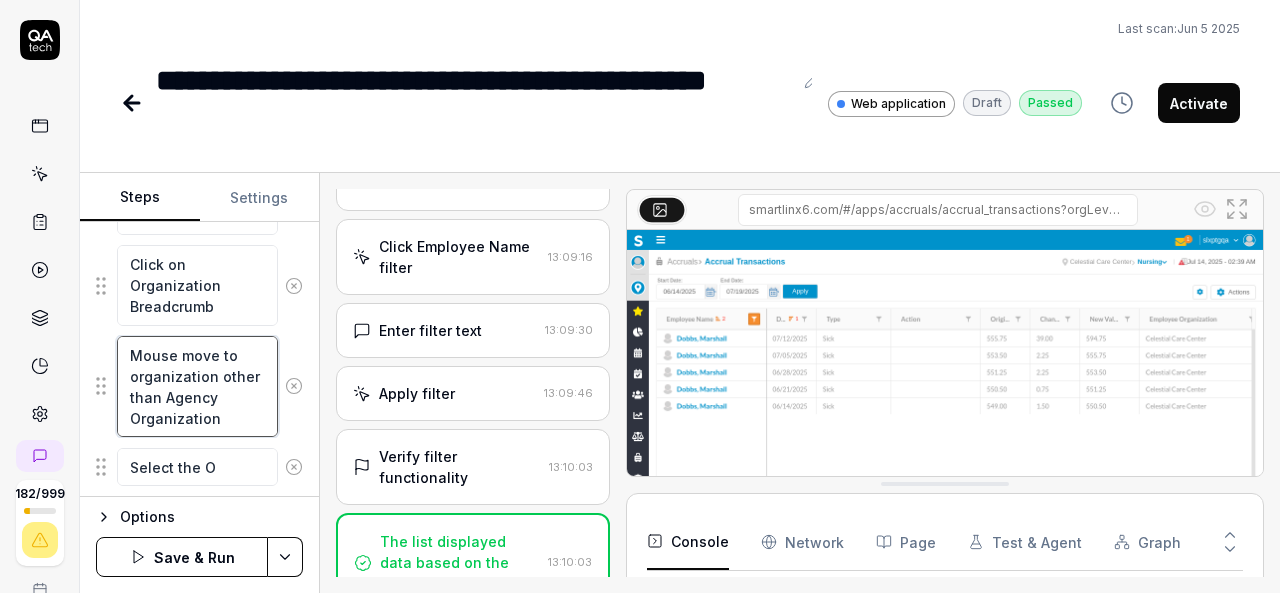 drag, startPoint x: 130, startPoint y: 379, endPoint x: 219, endPoint y: 412, distance: 94.92102 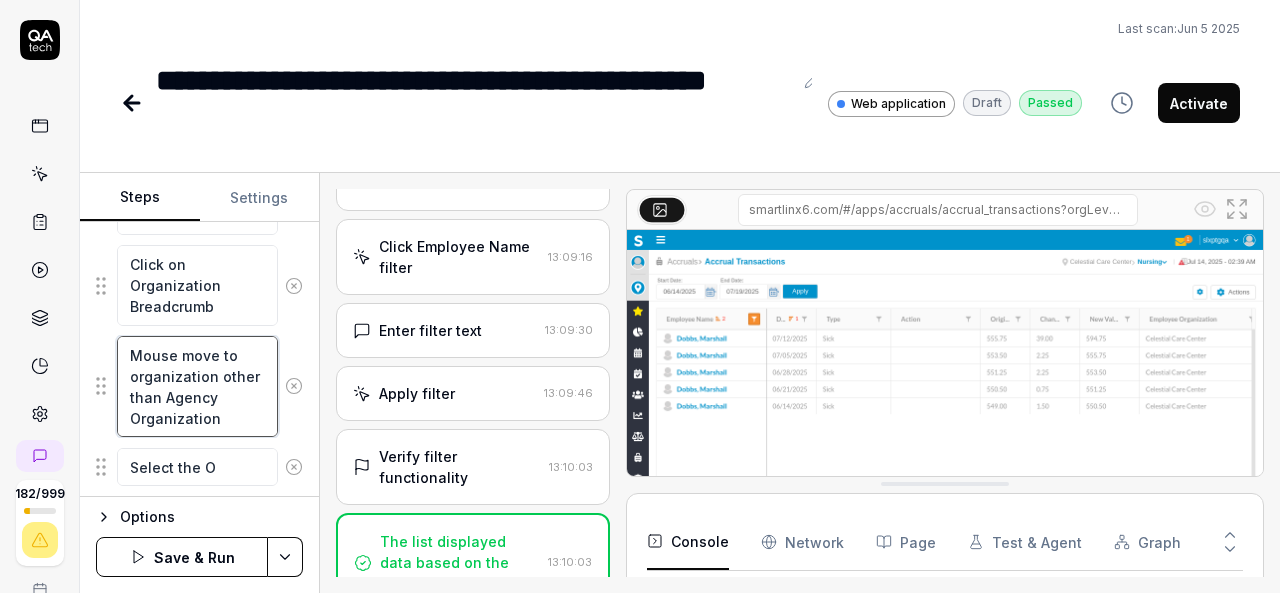 click on "Mouse move to organization other than Agency Organization" at bounding box center (197, 386) 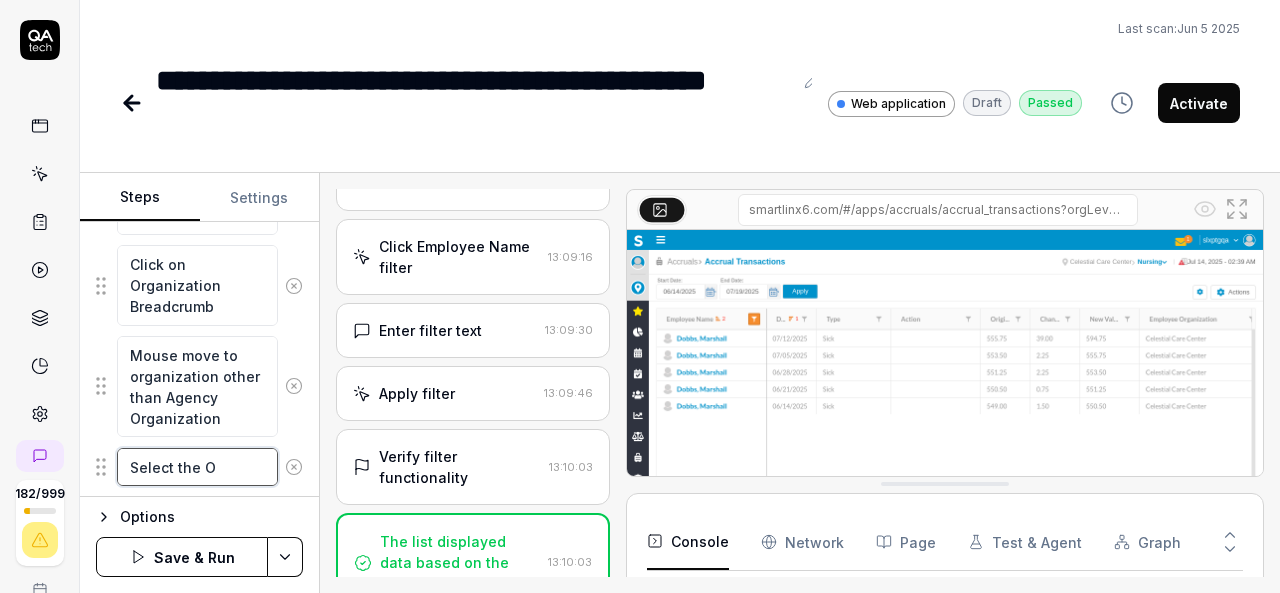 click on "Select the O" at bounding box center [197, 467] 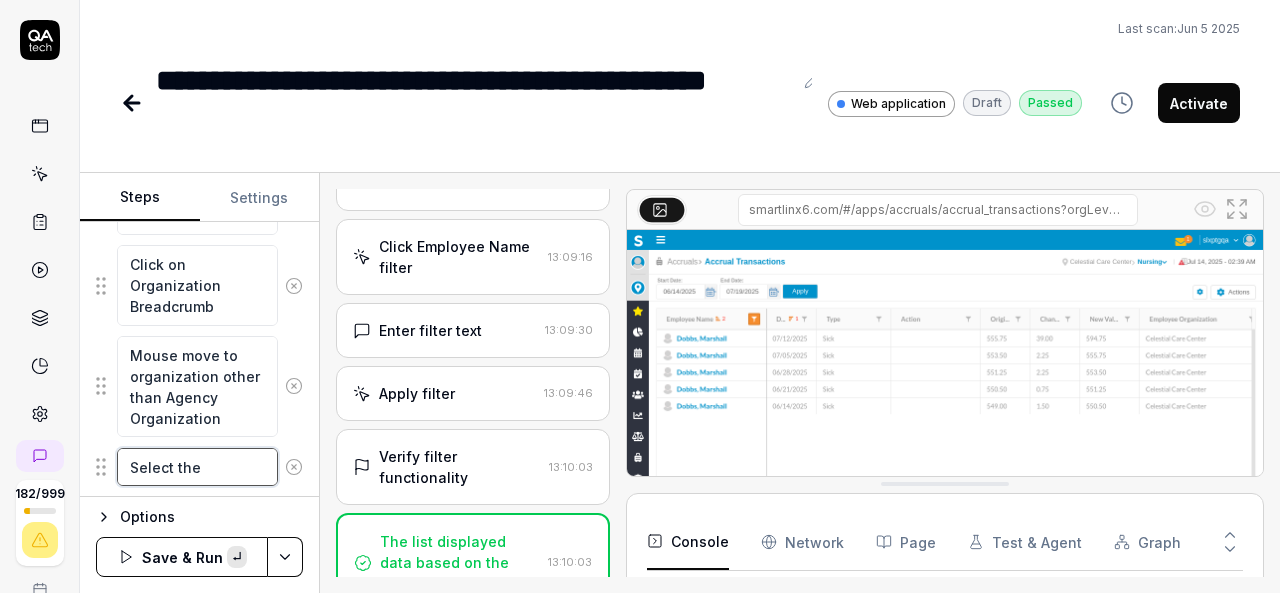 paste on "organization other than Agency Organization" 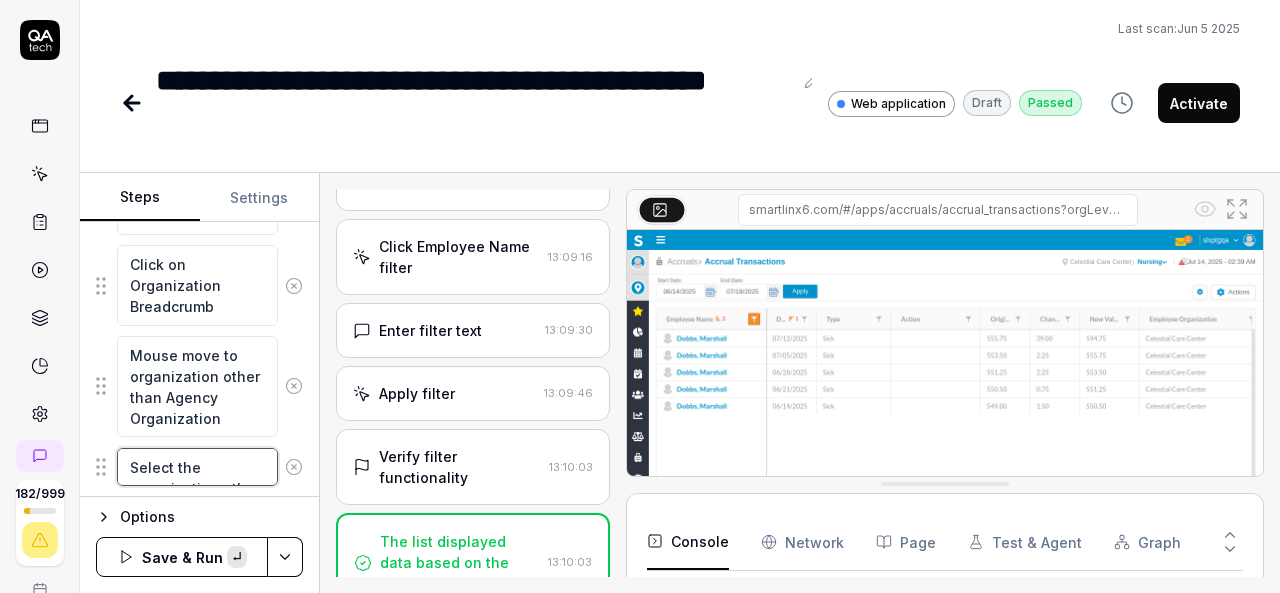 scroll, scrollTop: 11, scrollLeft: 0, axis: vertical 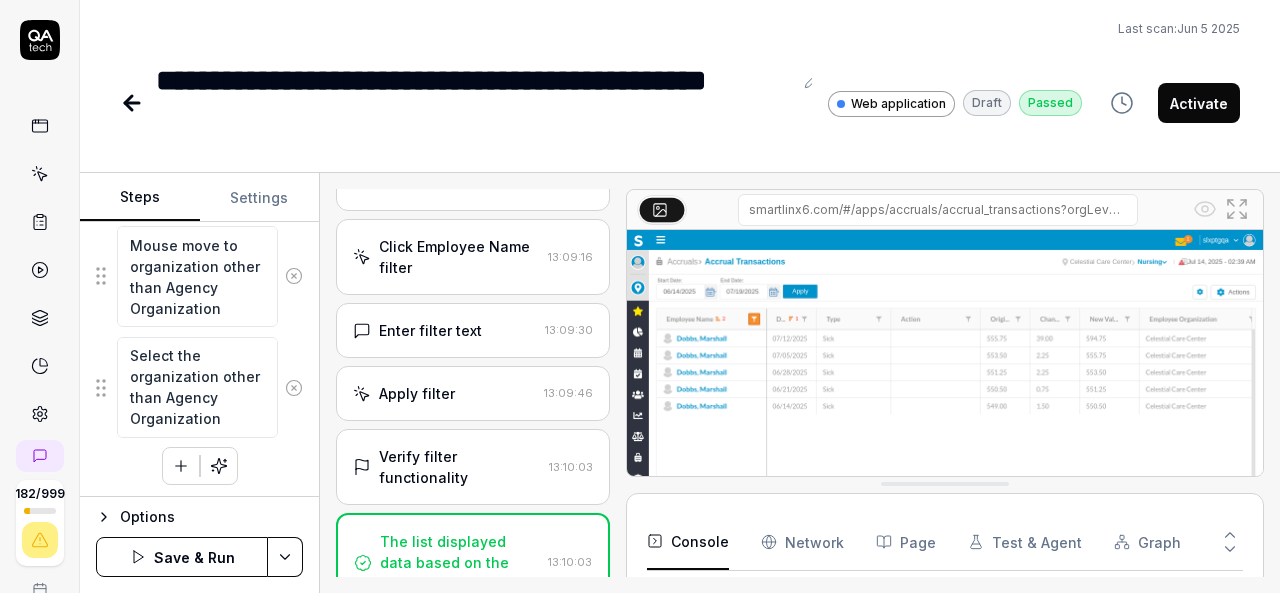 click 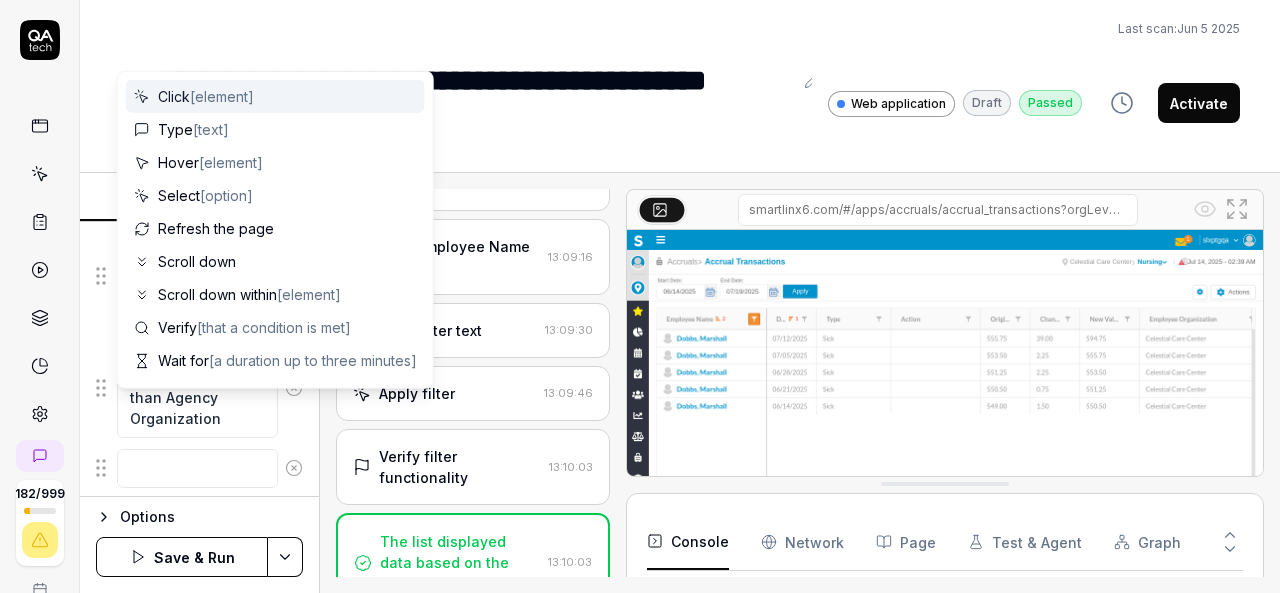 scroll, scrollTop: 0, scrollLeft: 0, axis: both 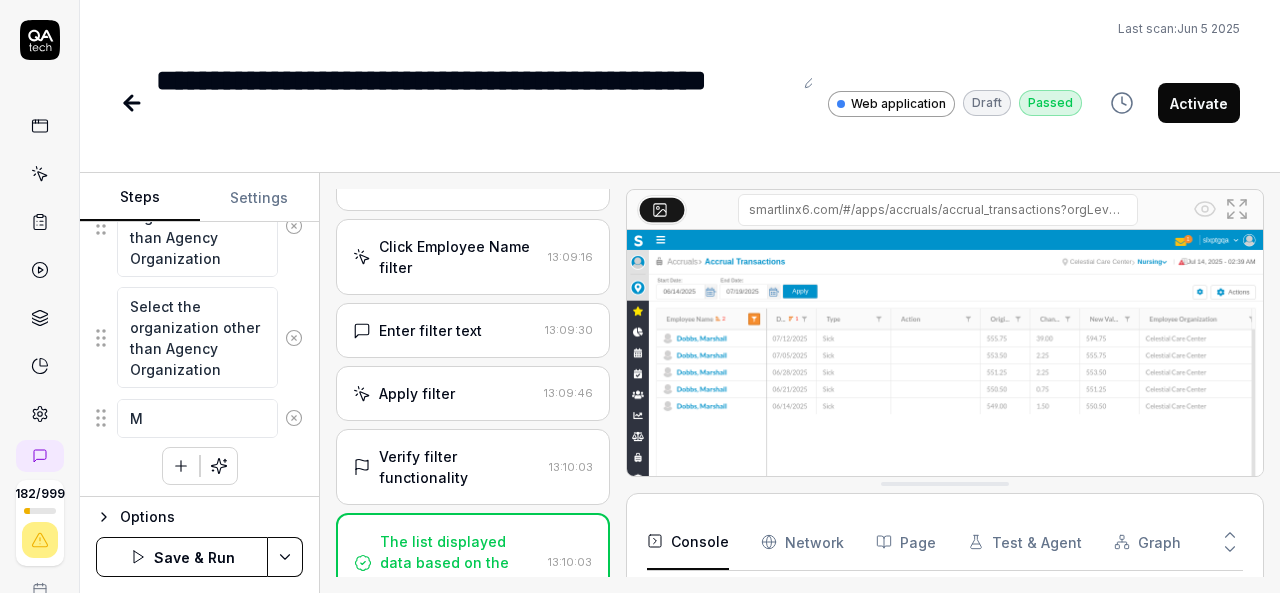click on "Mouse Move to Organization Breadcrumb Click on Organization Breadcrumb Mouse move to organization other than Agency Organization Select the organization other than Agency Organization M
To pick up a draggable item, press the space bar.
While dragging, use the arrow keys to move the item.
Press space again to drop the item in its new position, or press escape to cancel." at bounding box center (199, 239) 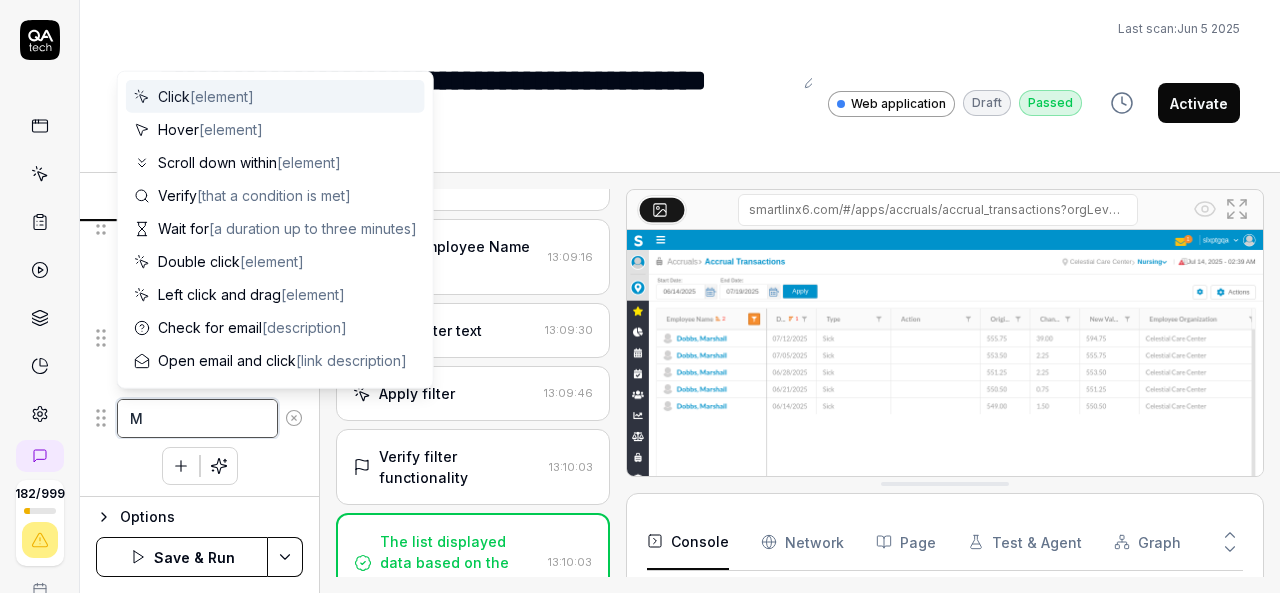 click on "M" at bounding box center (197, 418) 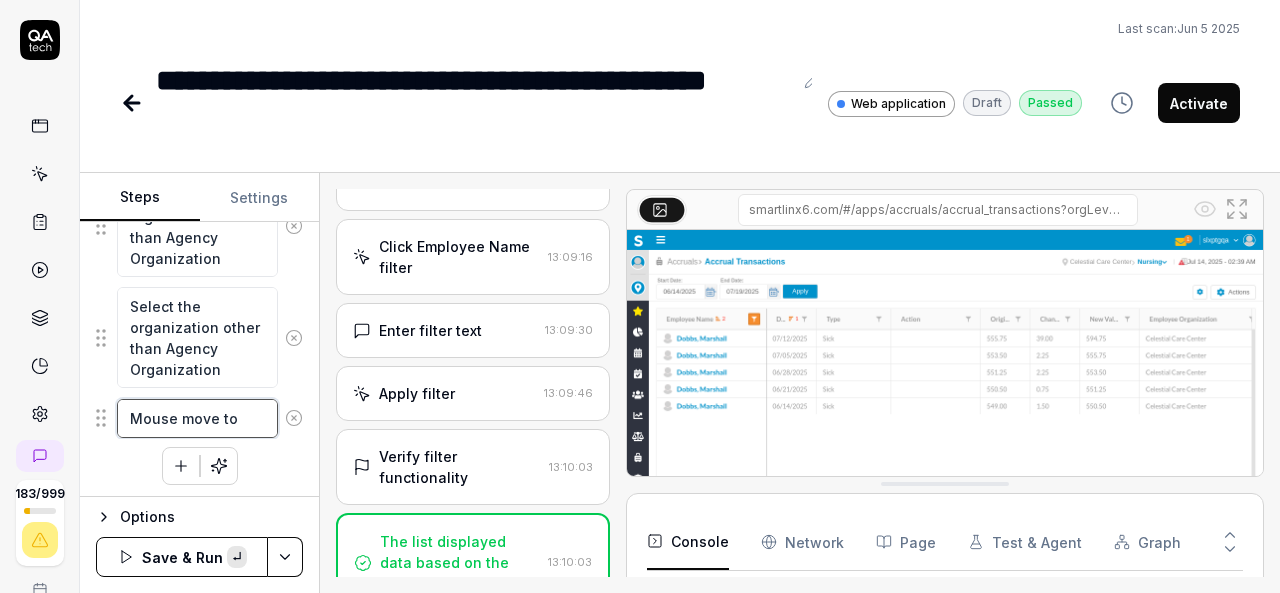 paste on "hamburger" 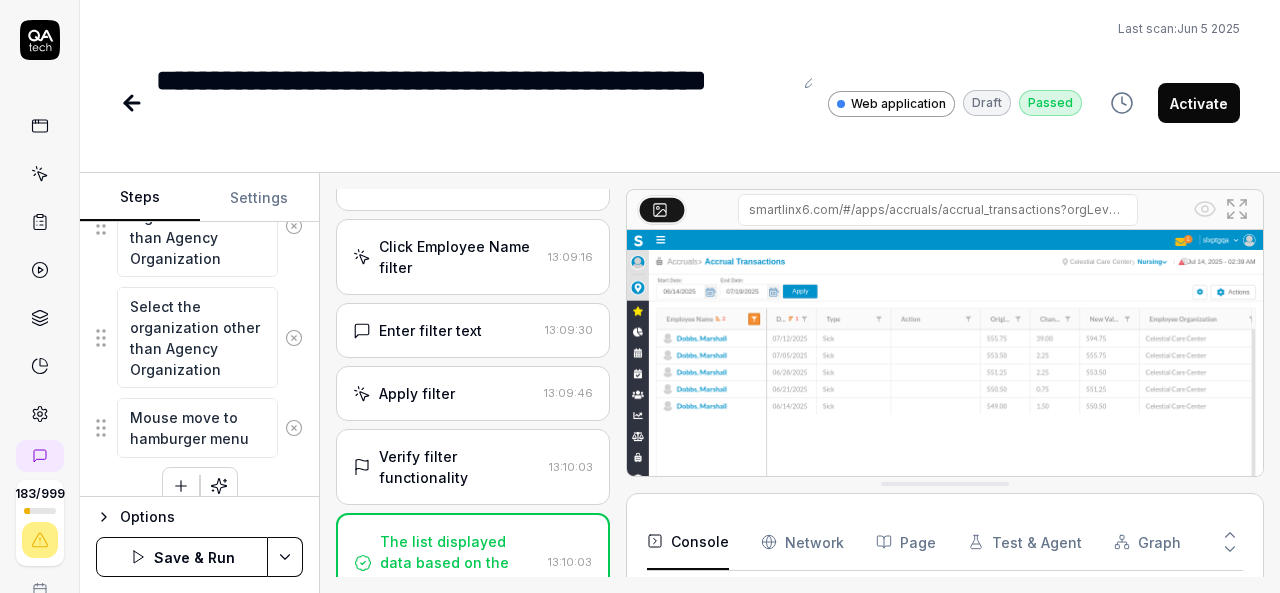 click on "**********" at bounding box center (680, 74) 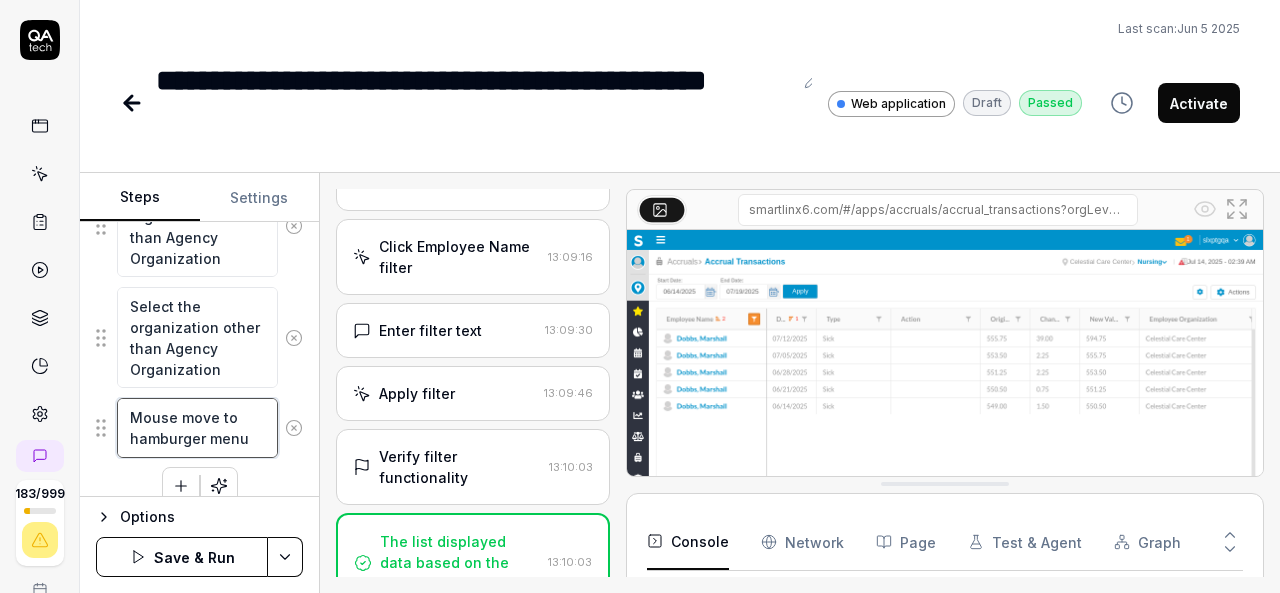 drag, startPoint x: 246, startPoint y: 439, endPoint x: 128, endPoint y: 441, distance: 118.016945 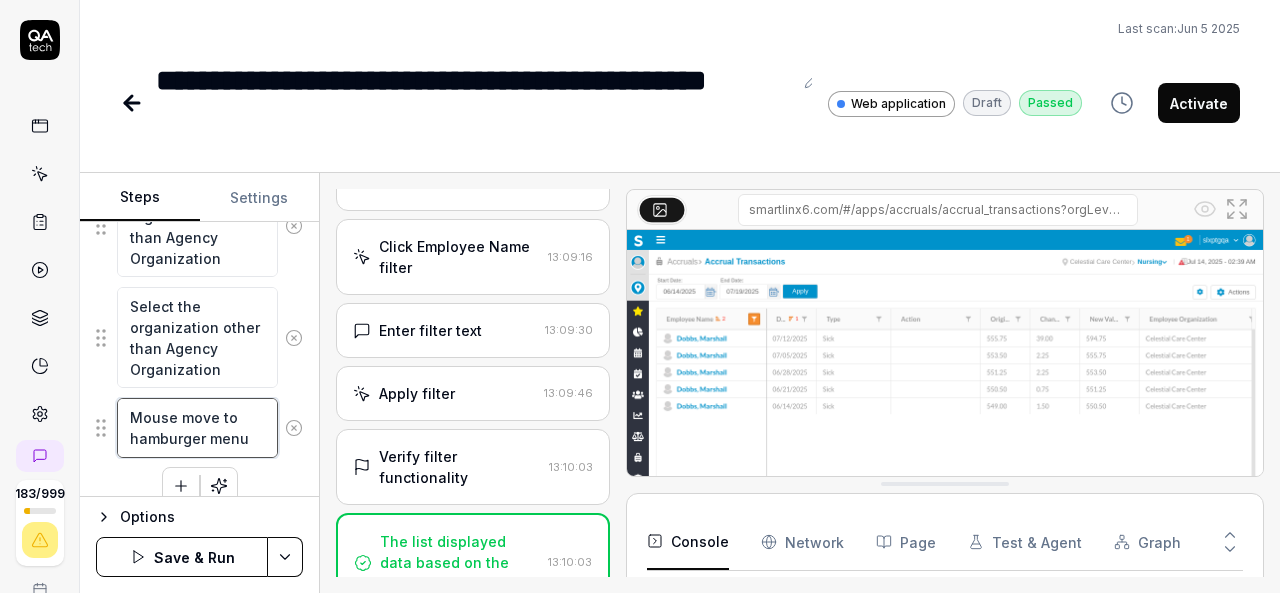 click on "Mouse move to hamburger menu" at bounding box center [197, 427] 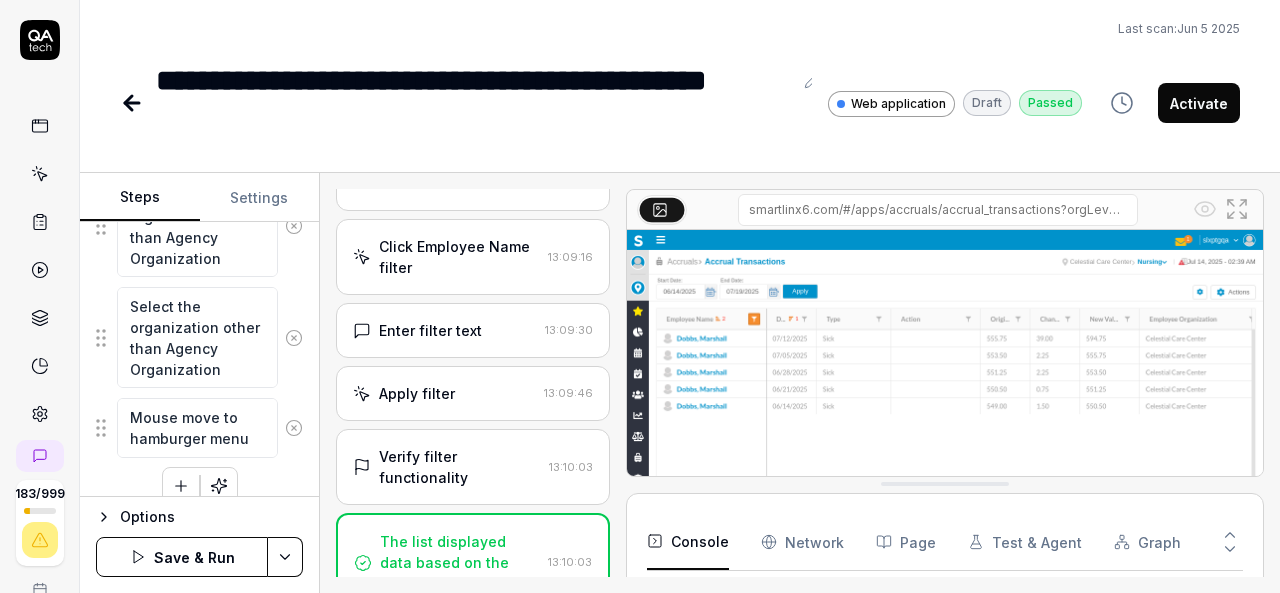 click 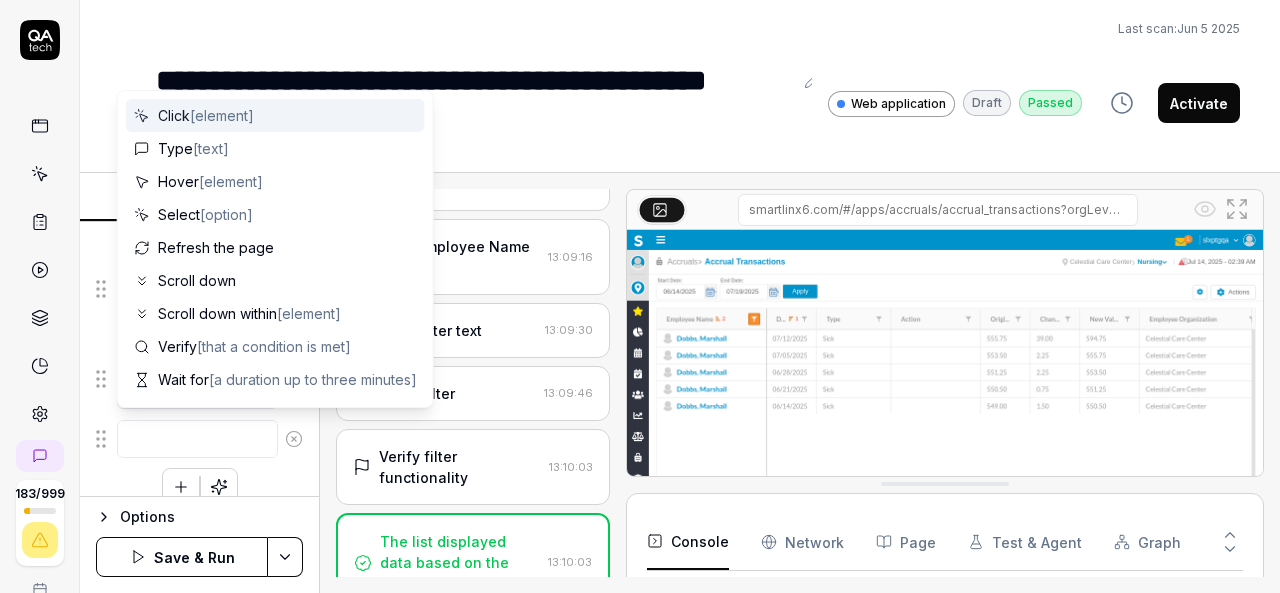 click at bounding box center [197, 439] 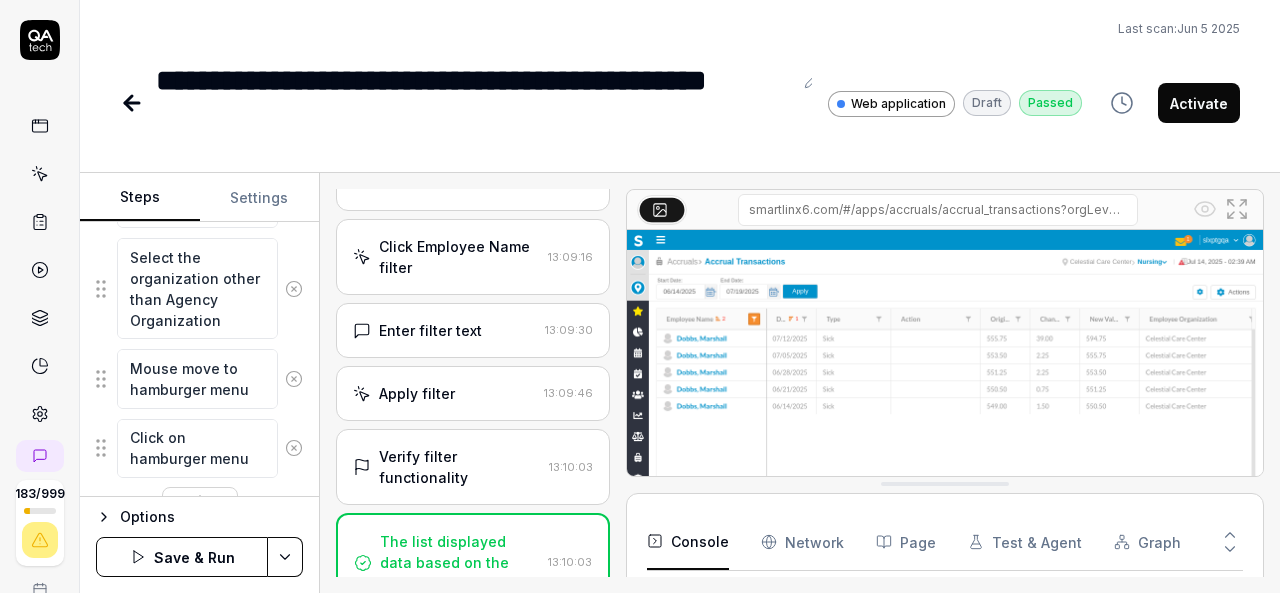 scroll, scrollTop: 21, scrollLeft: 0, axis: vertical 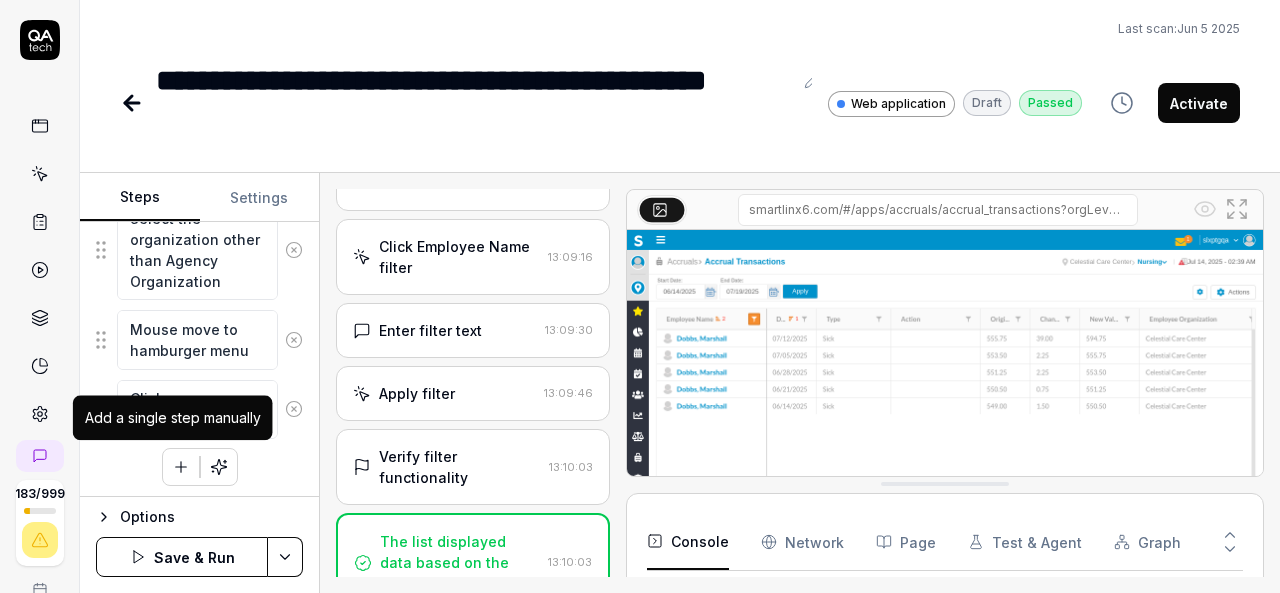 click 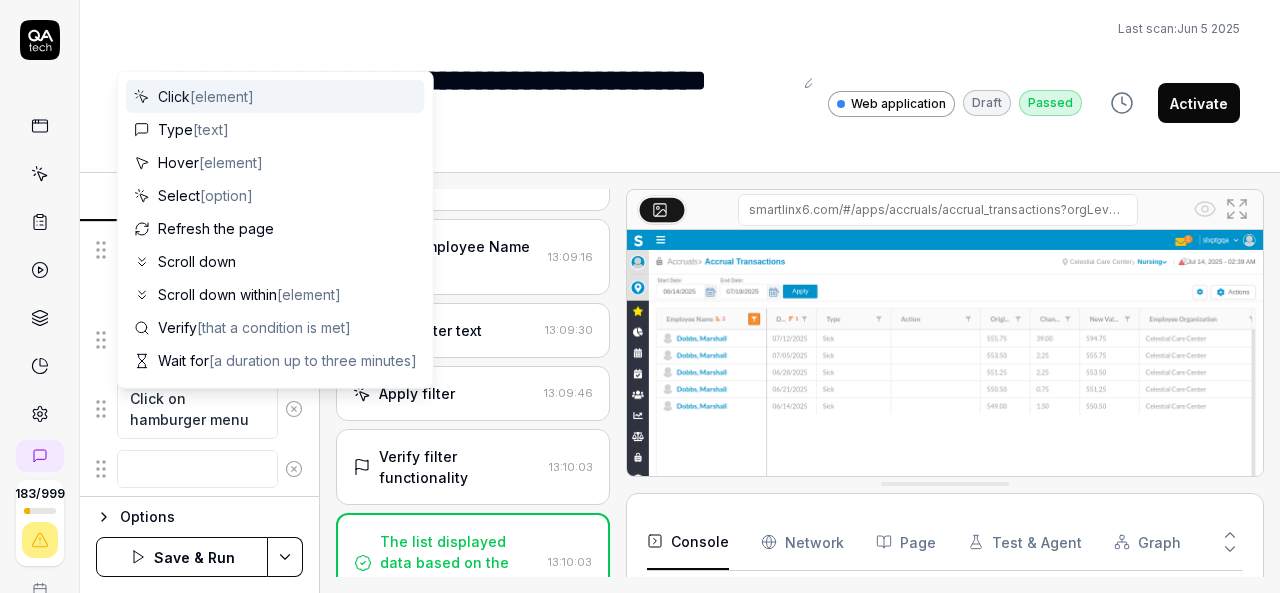 scroll, scrollTop: 0, scrollLeft: 0, axis: both 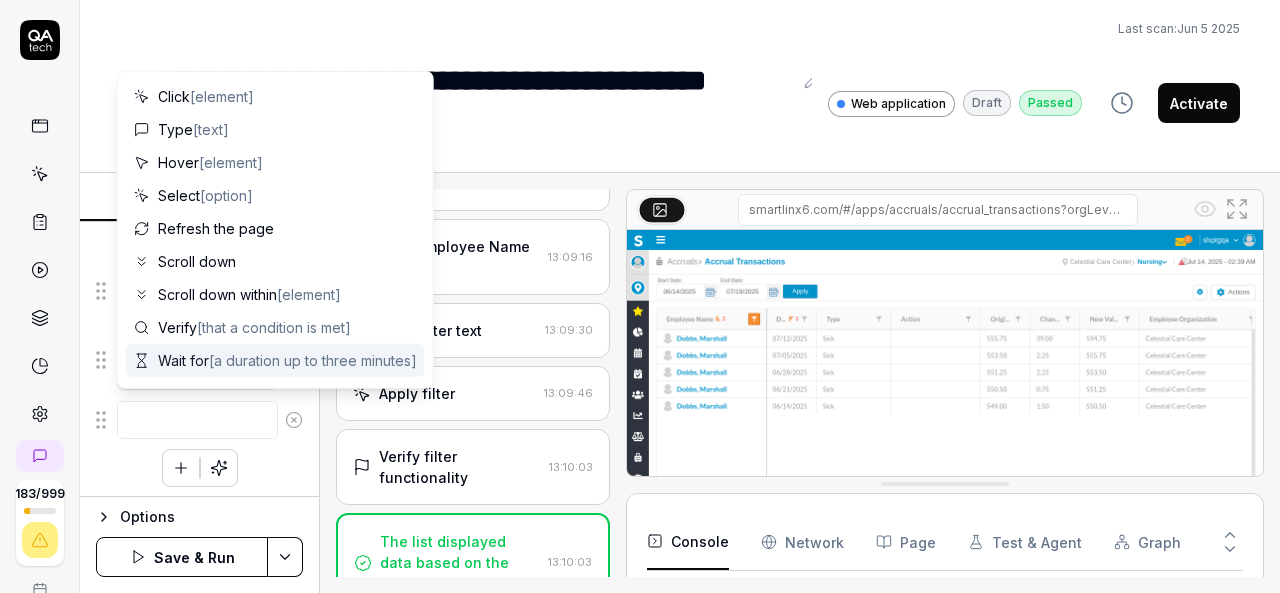 click at bounding box center (197, 420) 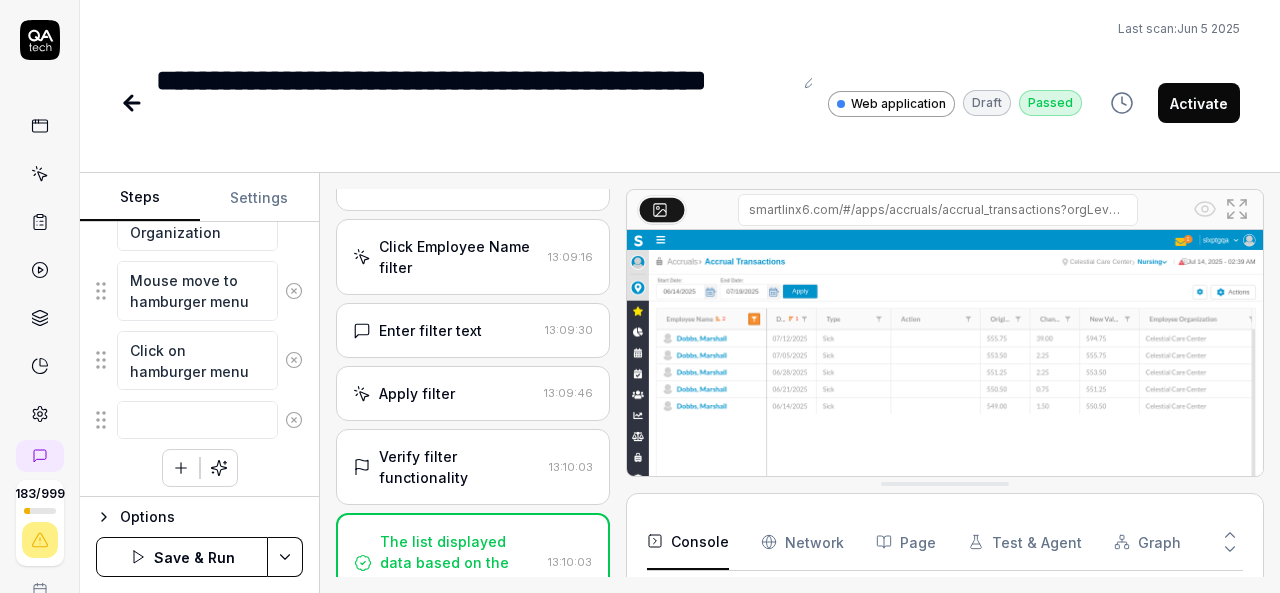 click on "**********" at bounding box center [680, 74] 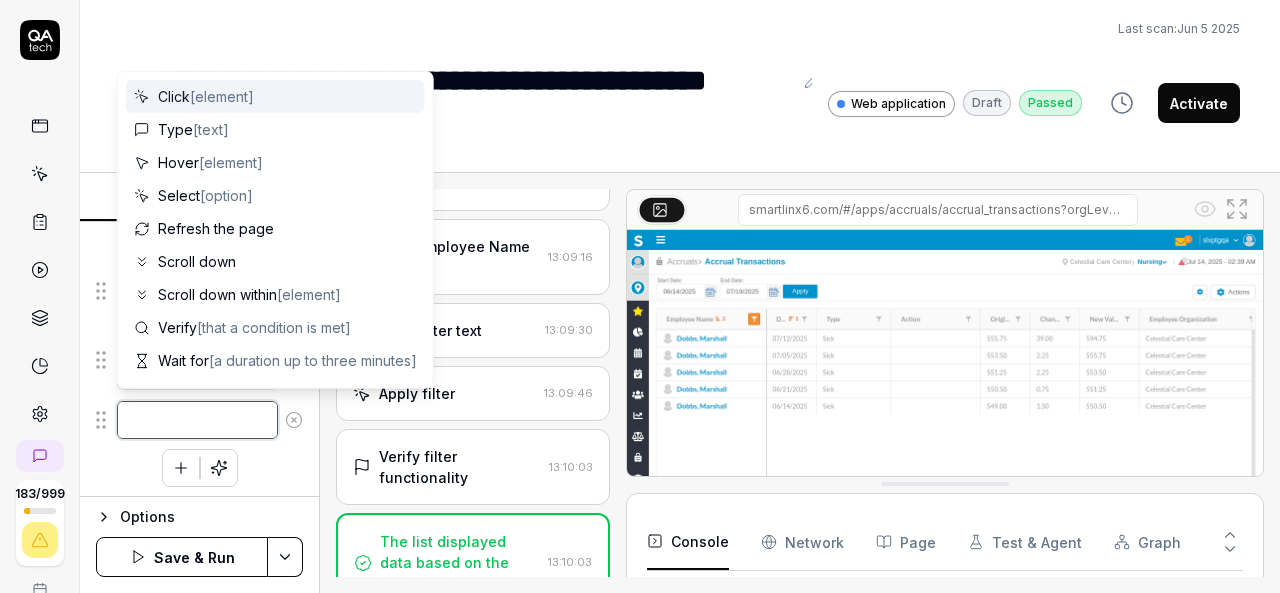 click at bounding box center [197, 420] 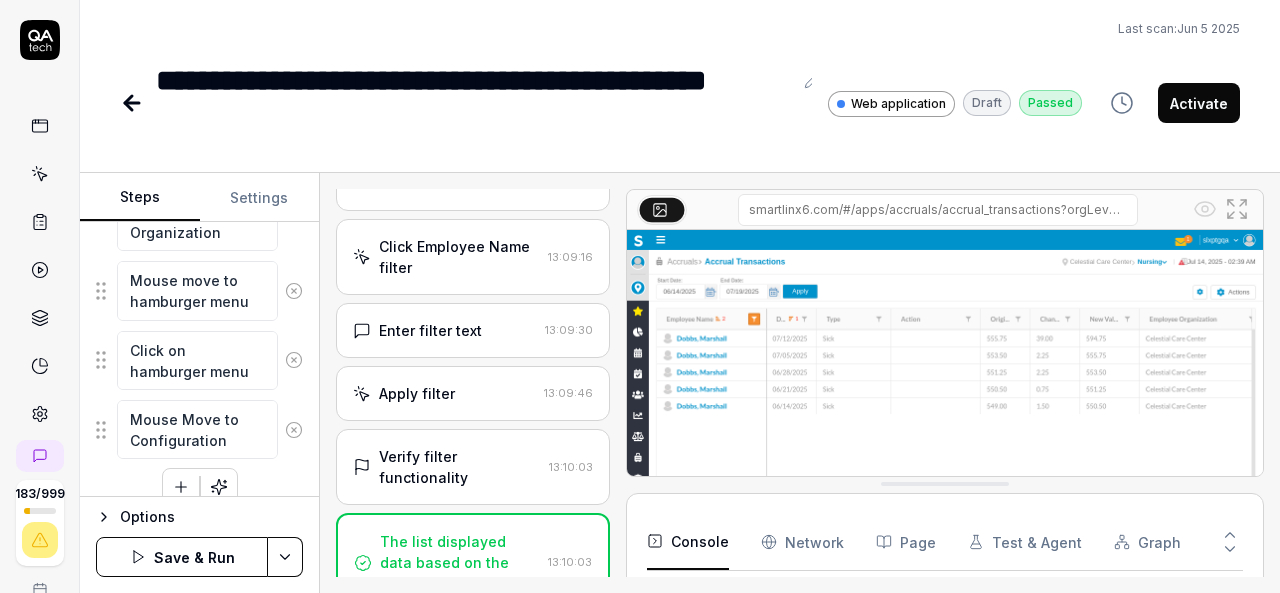 click on "Mouse Move to Organization Breadcrumb Click on Organization Breadcrumb Mouse move to organization other than Agency Organization Select the organization other than Agency Organization Mouse move to hamburger menu Click on hamburger menu Mouse Move to Configuration
To pick up a draggable item, press the space bar.
While dragging, use the arrow keys to move the item.
Press space again to drop the item in its new position, or press escape to cancel." at bounding box center (199, 181) 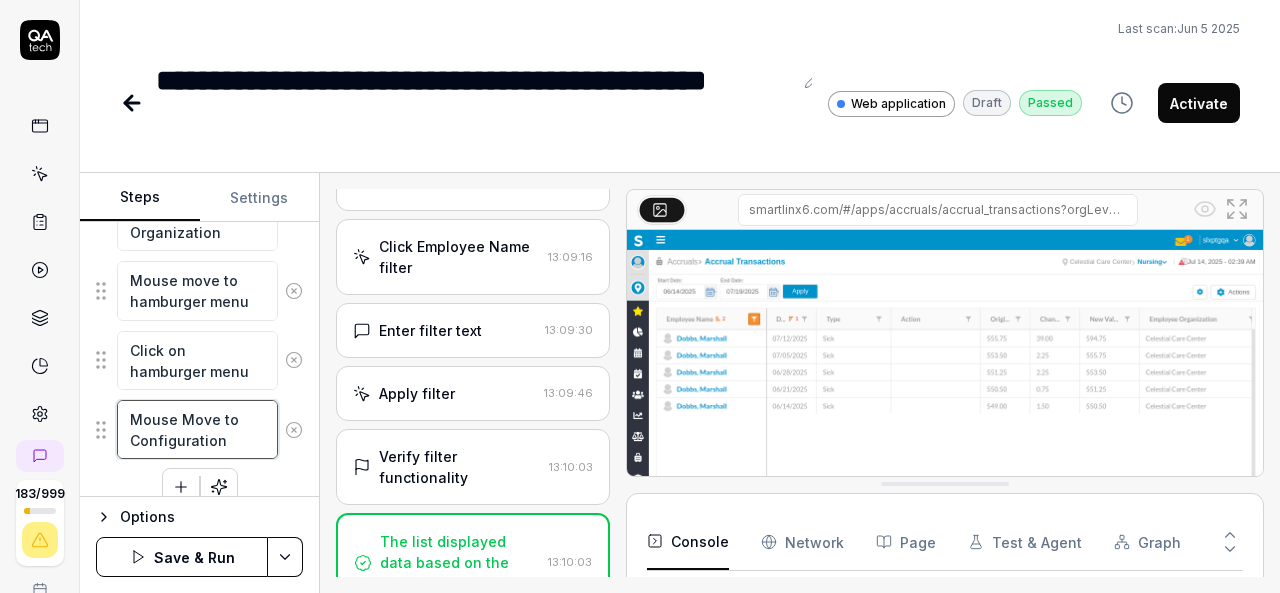 click on "Mouse Move to Configuration" at bounding box center (197, 429) 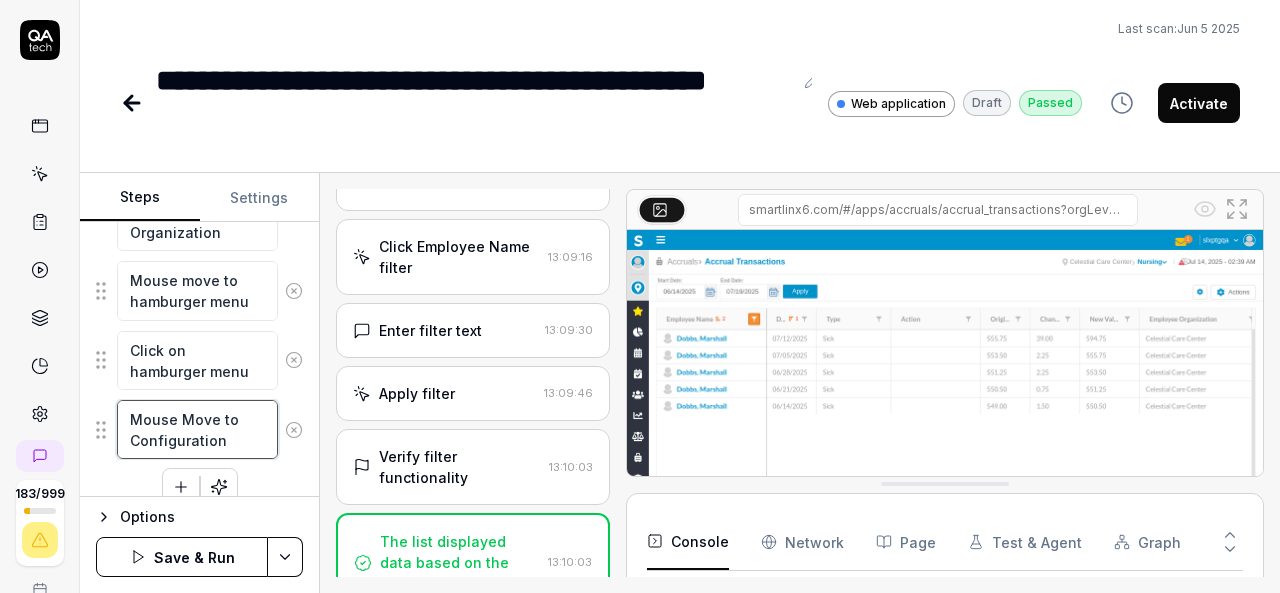 click on "Mouse Move to Configuration" at bounding box center (197, 429) 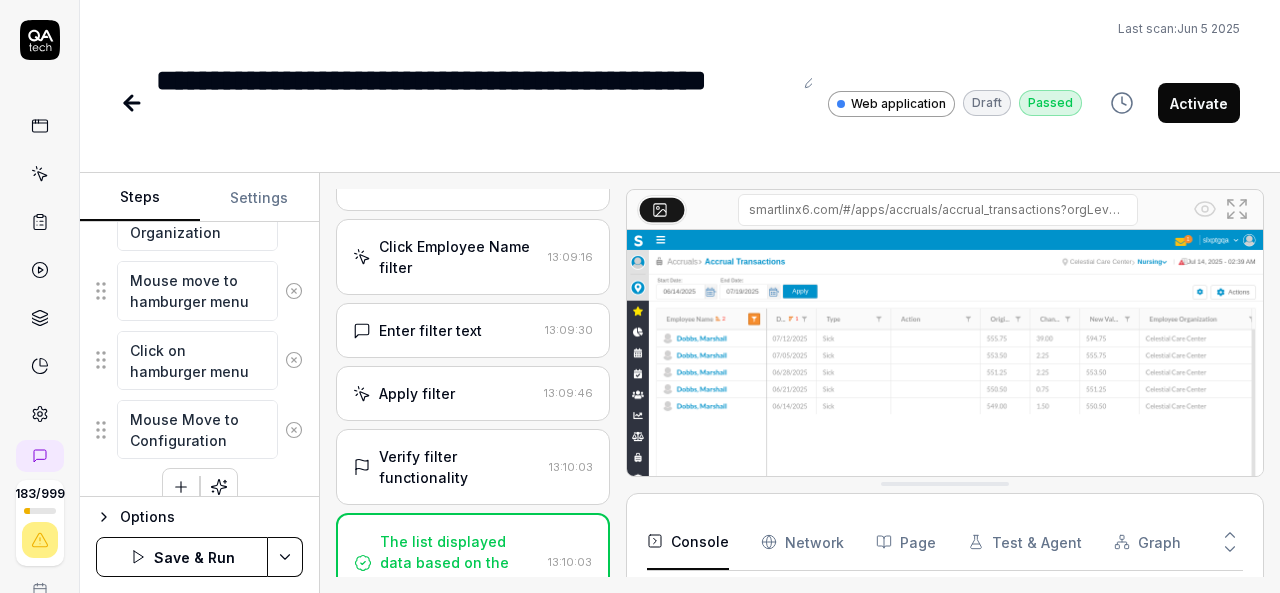 click 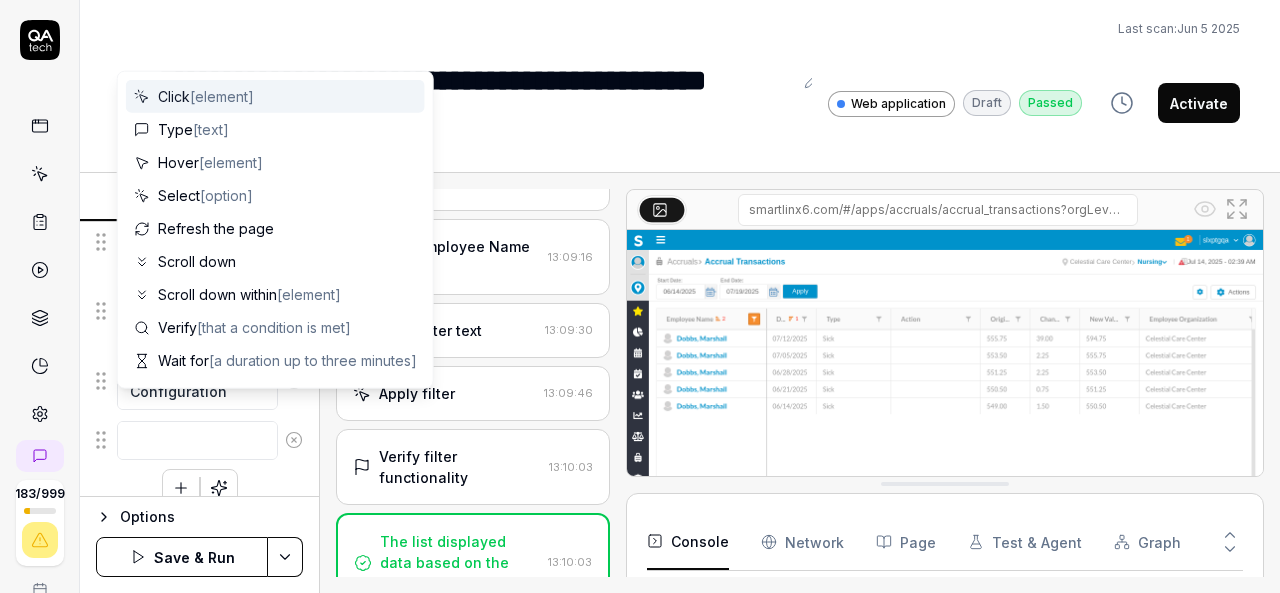 scroll, scrollTop: 758, scrollLeft: 0, axis: vertical 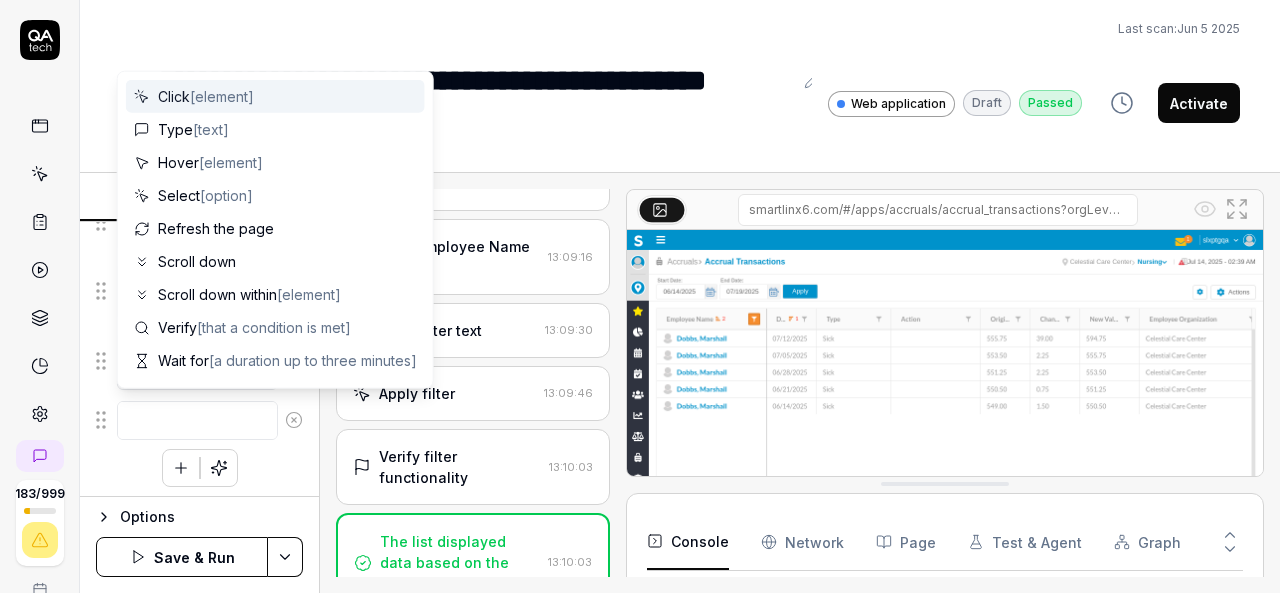 click at bounding box center [197, 420] 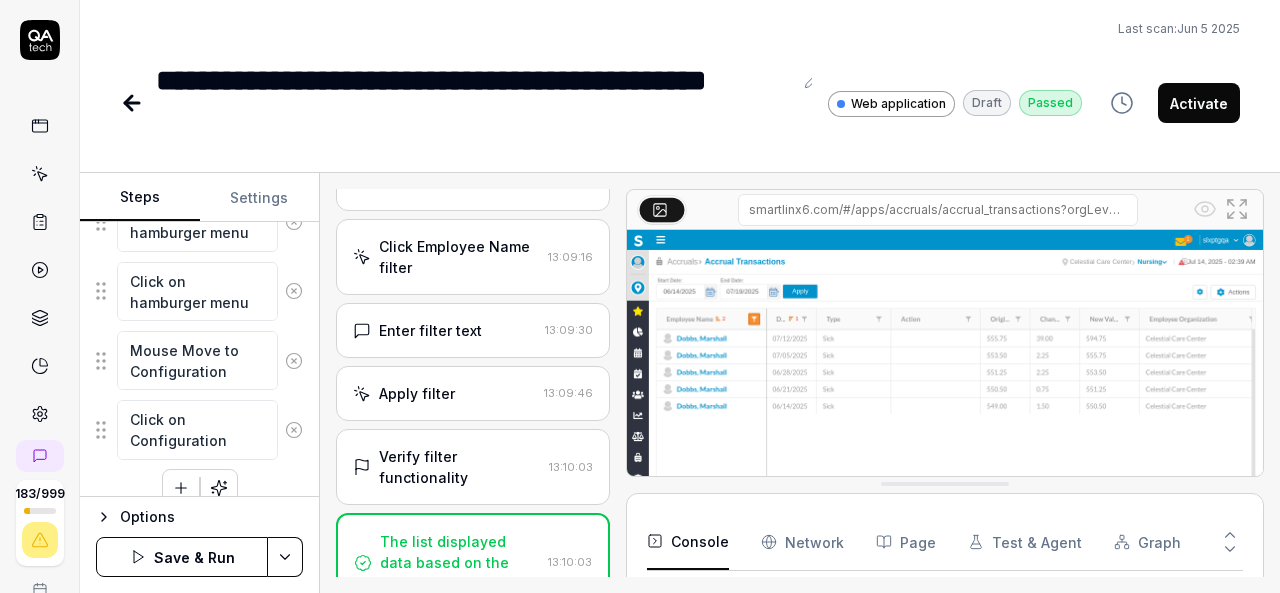 click 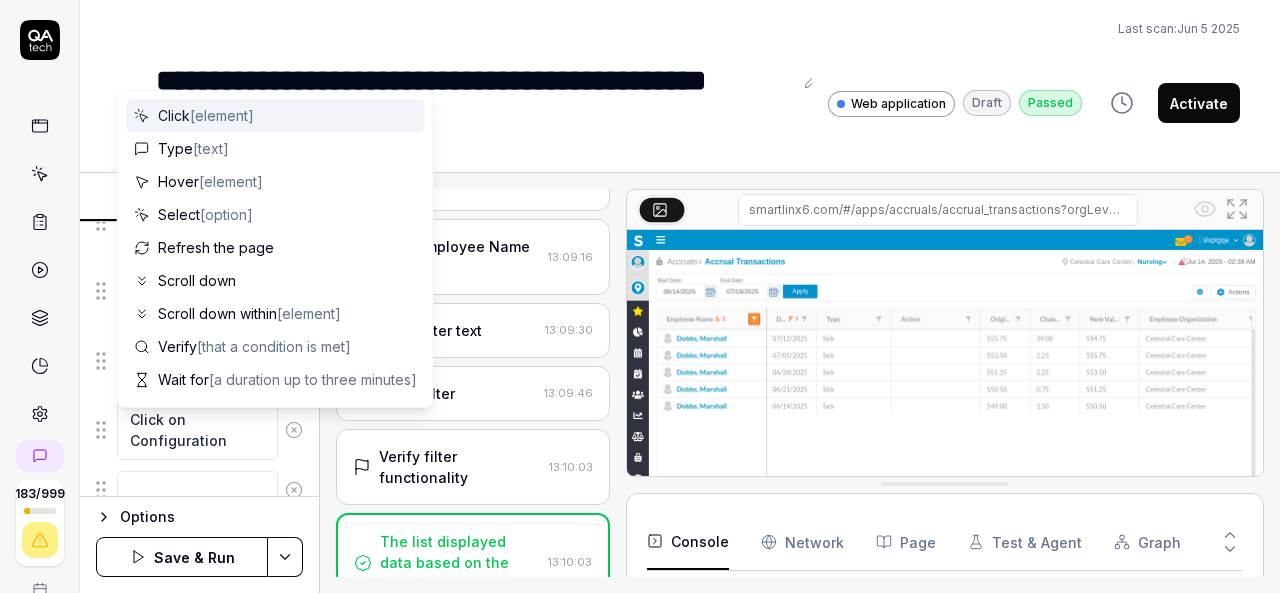 scroll, scrollTop: 807, scrollLeft: 0, axis: vertical 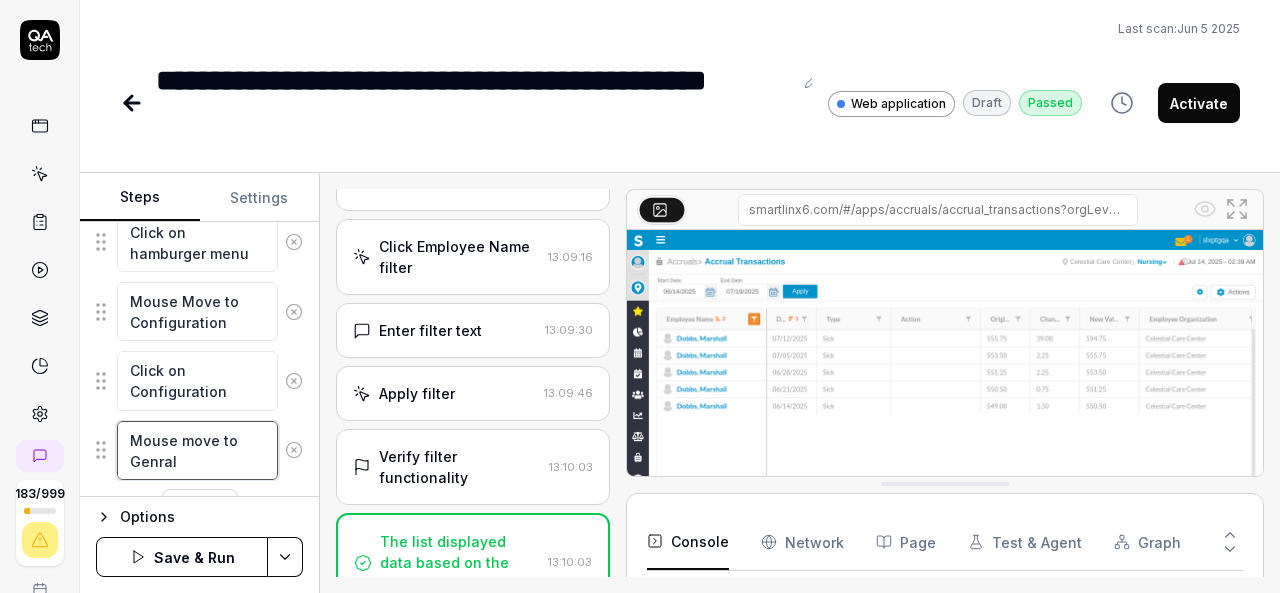 click on "Mouse move to Genral" at bounding box center [197, 450] 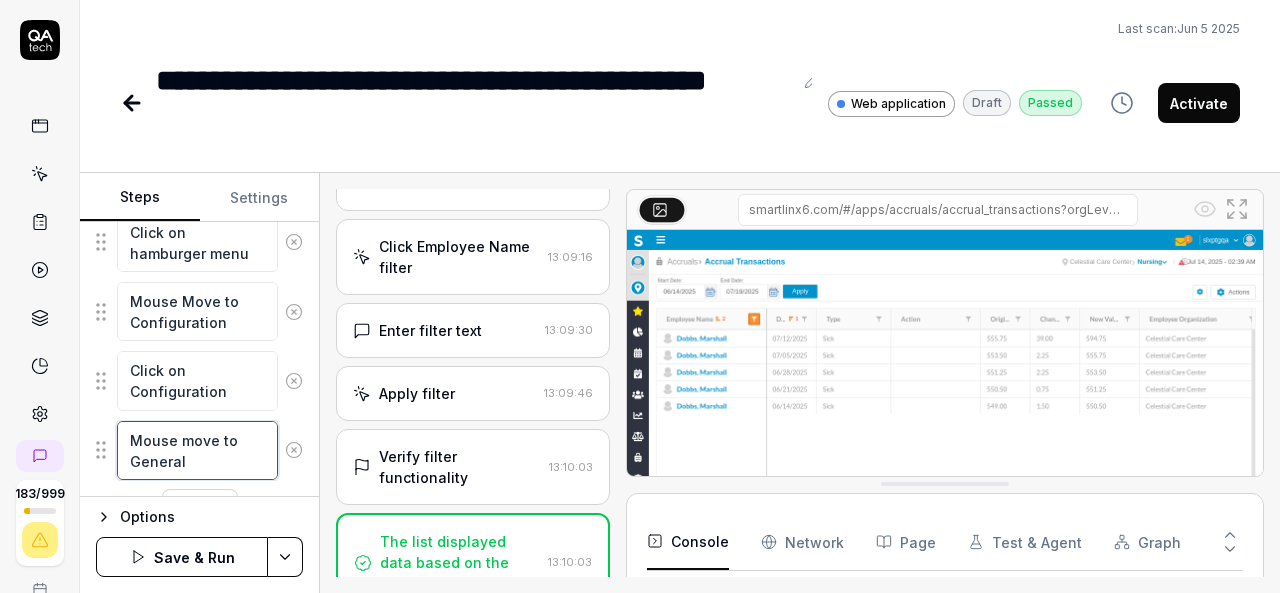 scroll, scrollTop: 846, scrollLeft: 0, axis: vertical 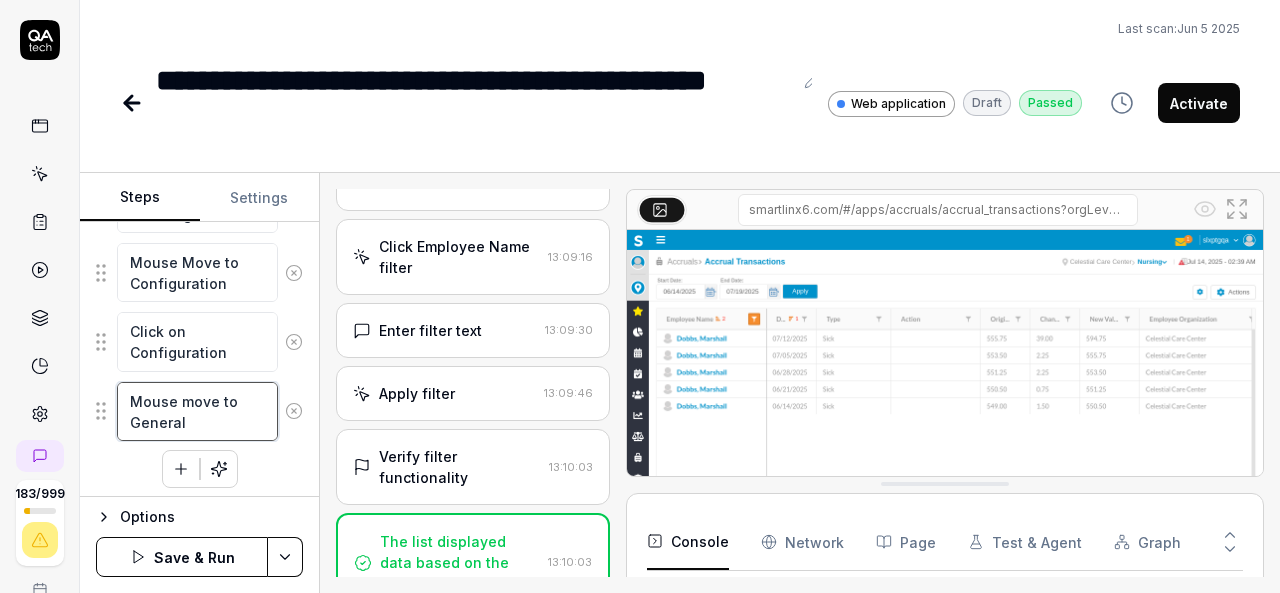 click on "Mouse move to General" at bounding box center [197, 411] 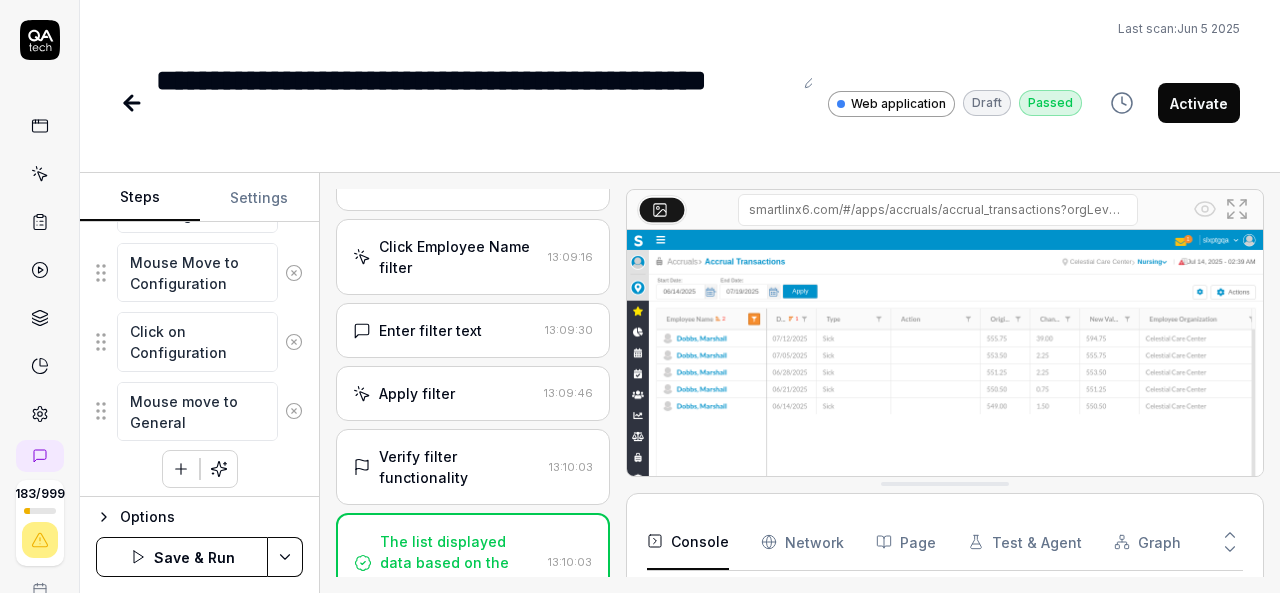 click at bounding box center [181, 469] 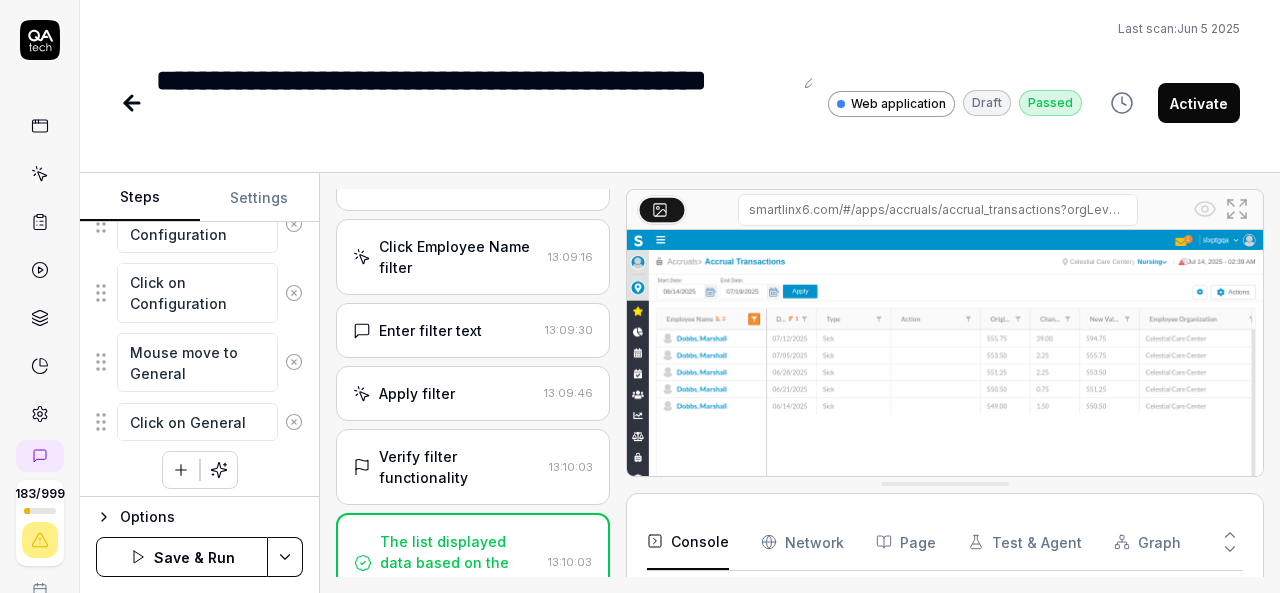 click 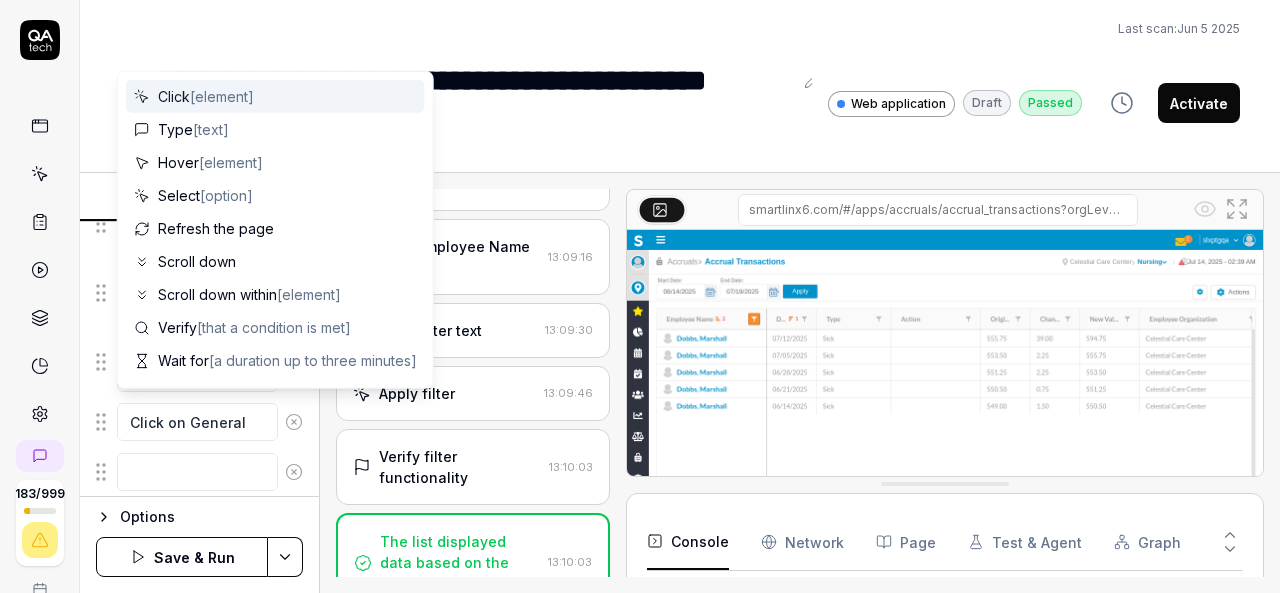 scroll, scrollTop: 944, scrollLeft: 0, axis: vertical 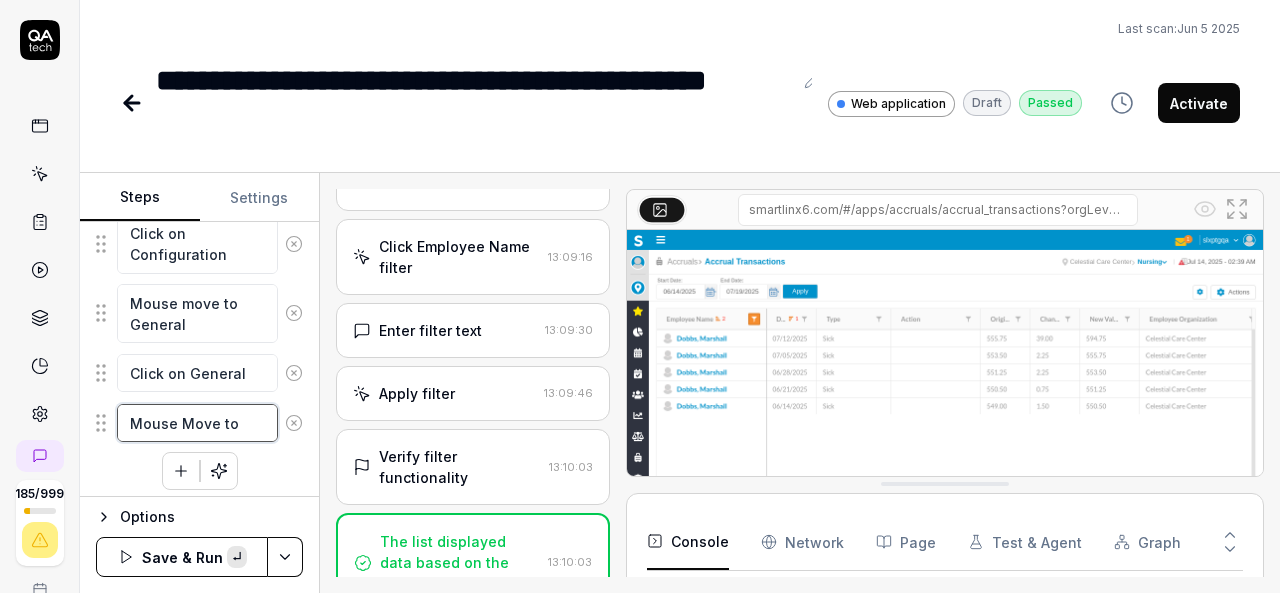 paste on "Budget Management" 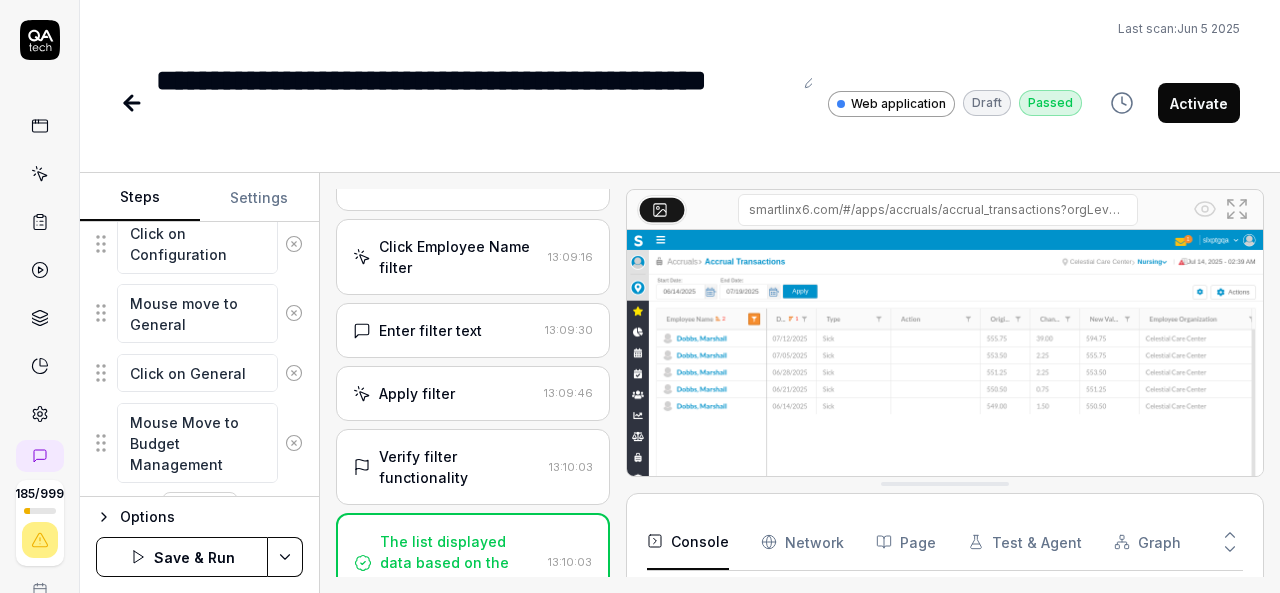 click on "Last scan:  Jun 5 2025" at bounding box center [680, 29] 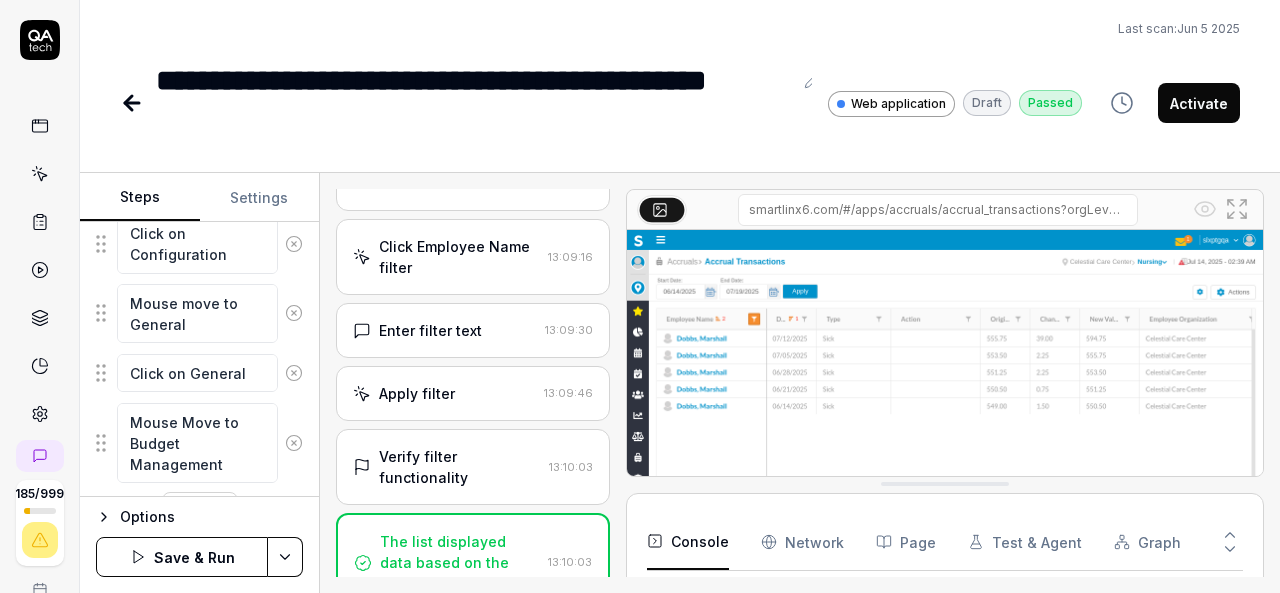scroll, scrollTop: 985, scrollLeft: 0, axis: vertical 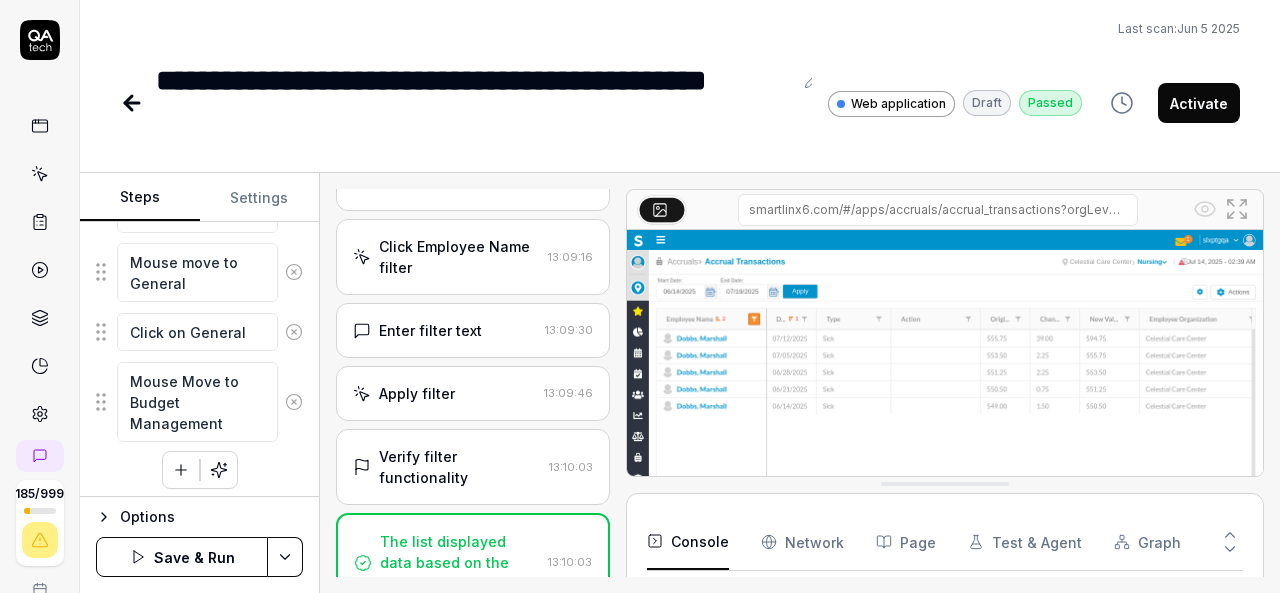click 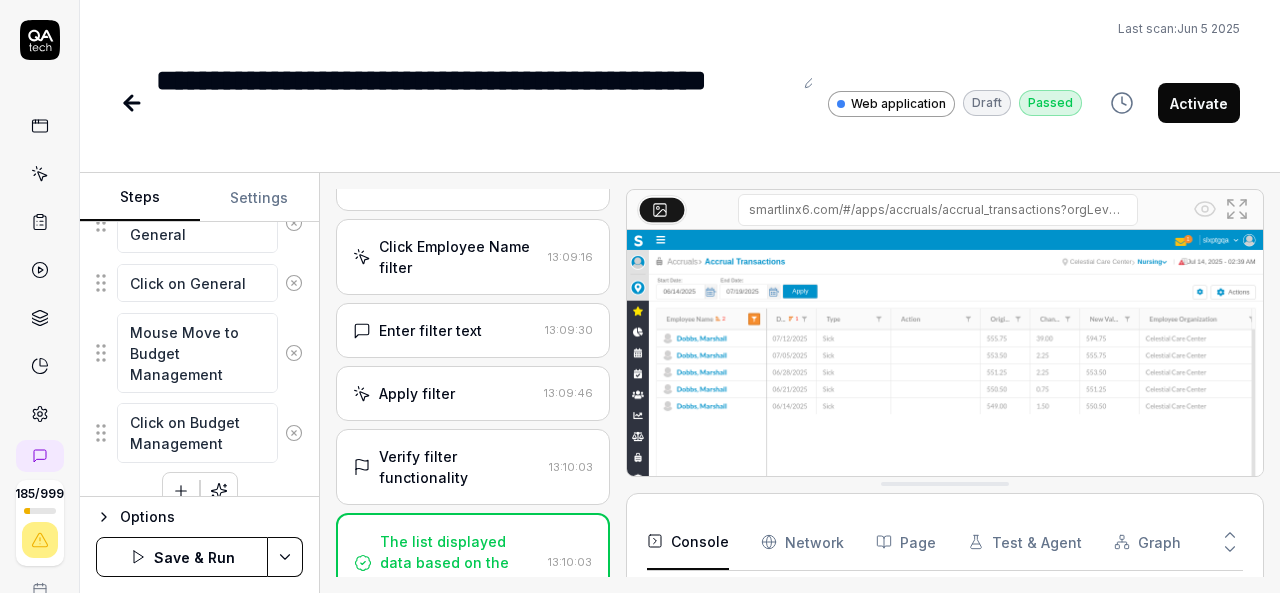 click on "Mouse Move to Organization Breadcrumb Click on Organization Breadcrumb Mouse move to organization other than Agency Organization Select the organization other than Agency Organization Mouse move to hamburger menu Click on hamburger menu Mouse Move to Configuration Click on Configuration Mouse move to General Click on General Mouse Move to Budget Management Click on Budget Management
To pick up a draggable item, press the space bar.
While dragging, use the arrow keys to move the item.
Press space again to drop the item in its new position, or press escape to cancel." at bounding box center [199, 11] 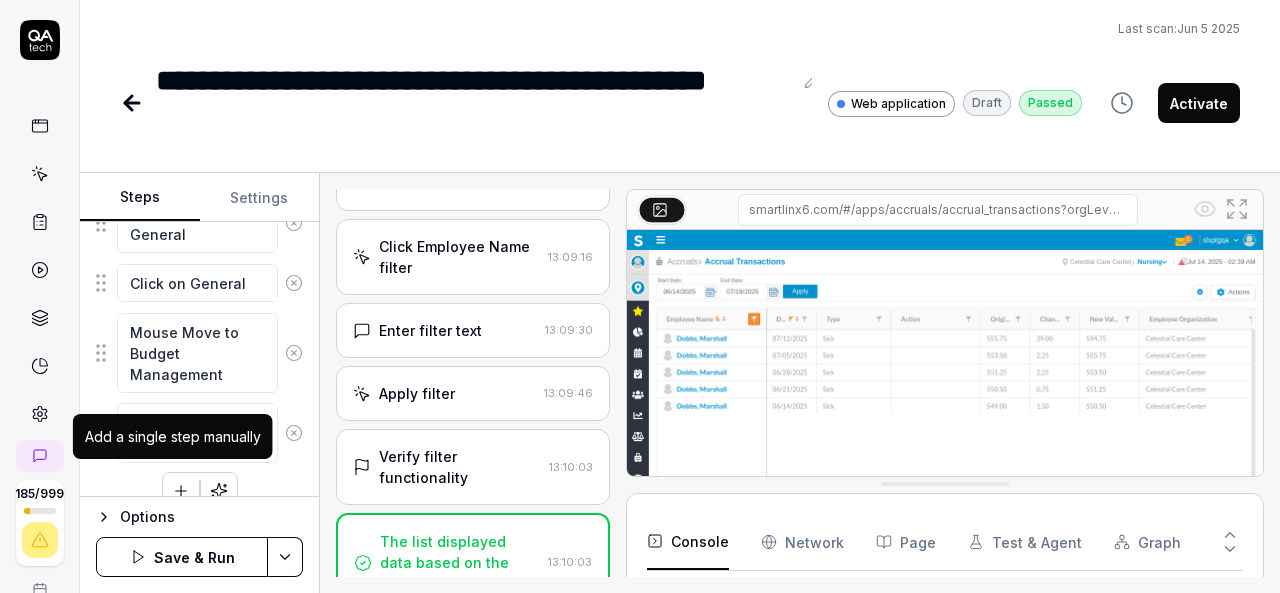 click 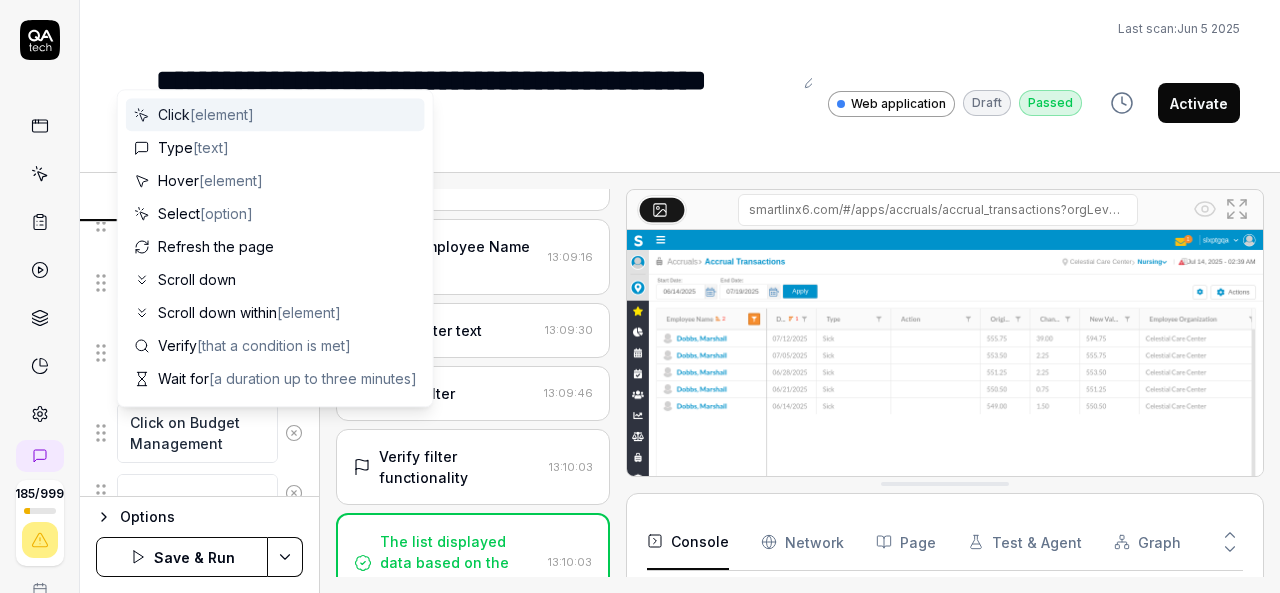 scroll, scrollTop: 1084, scrollLeft: 0, axis: vertical 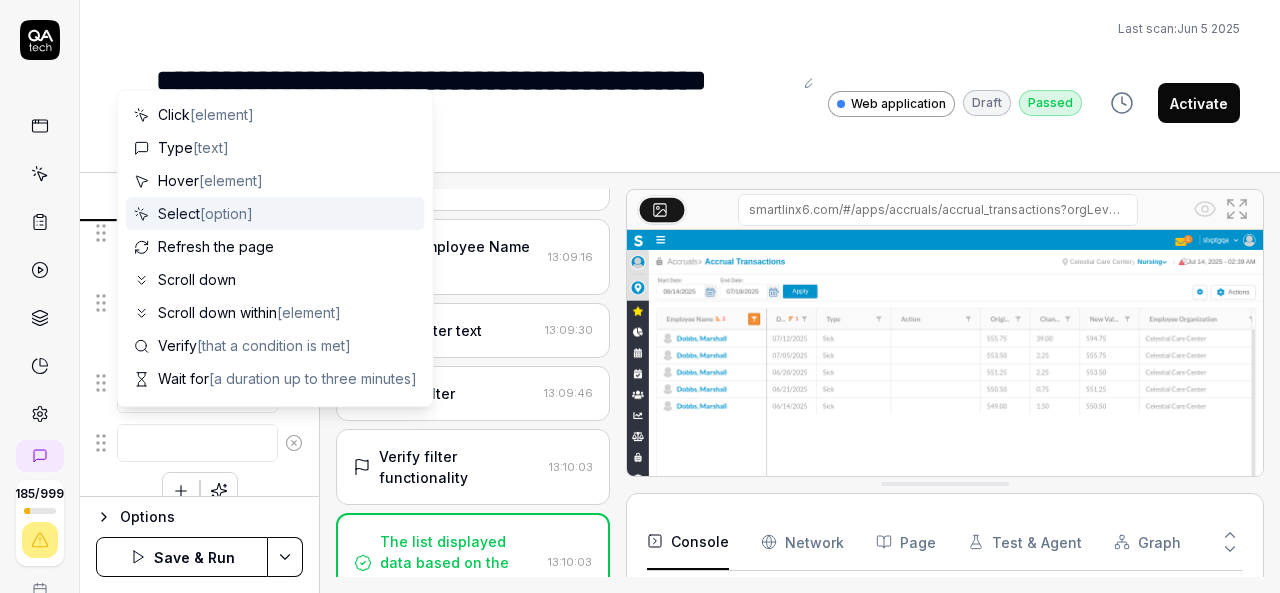 click on "Last scan:  Jun 5 2025" at bounding box center [680, 29] 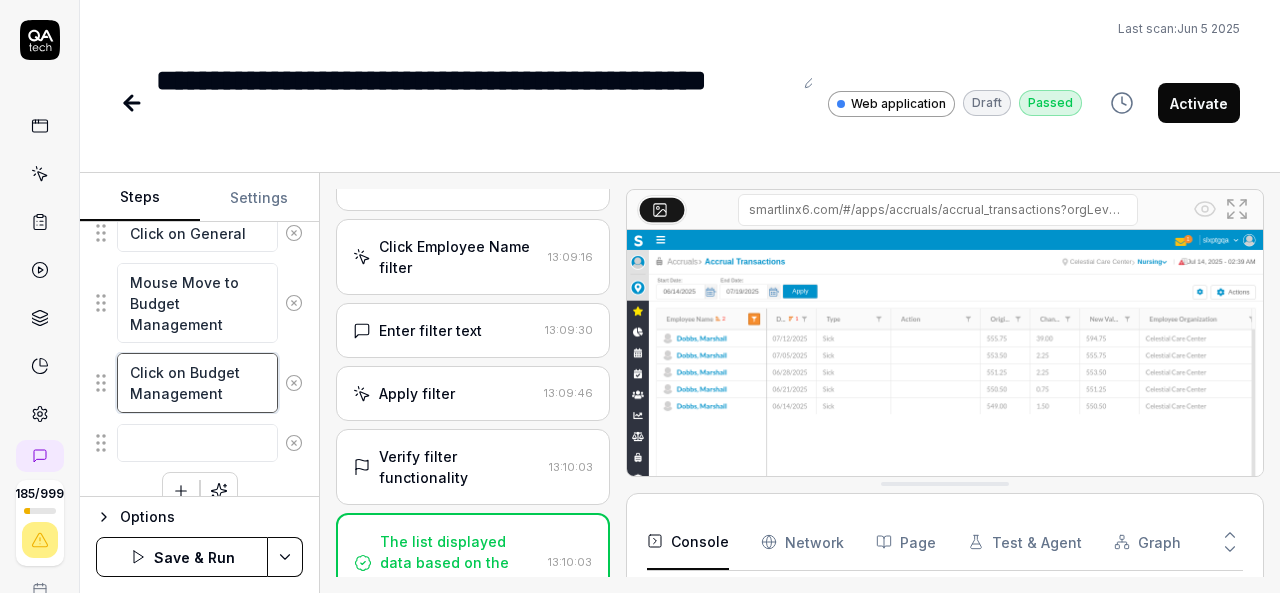 click on "Click on Budget Management" at bounding box center [197, 382] 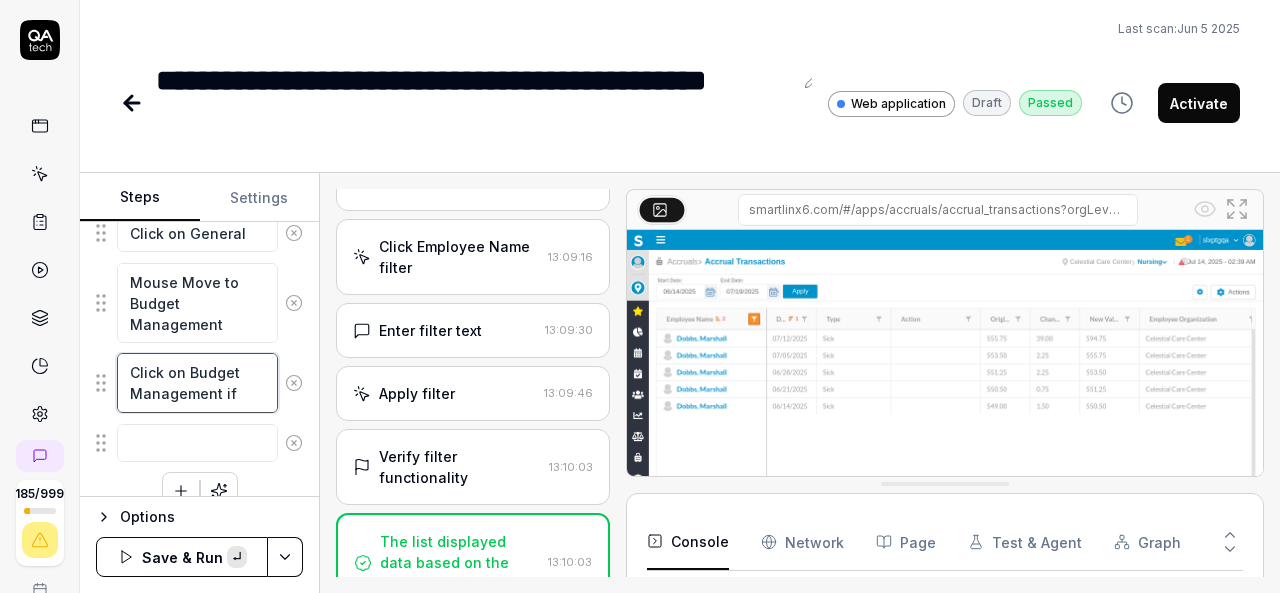 paste on "Budget Management" 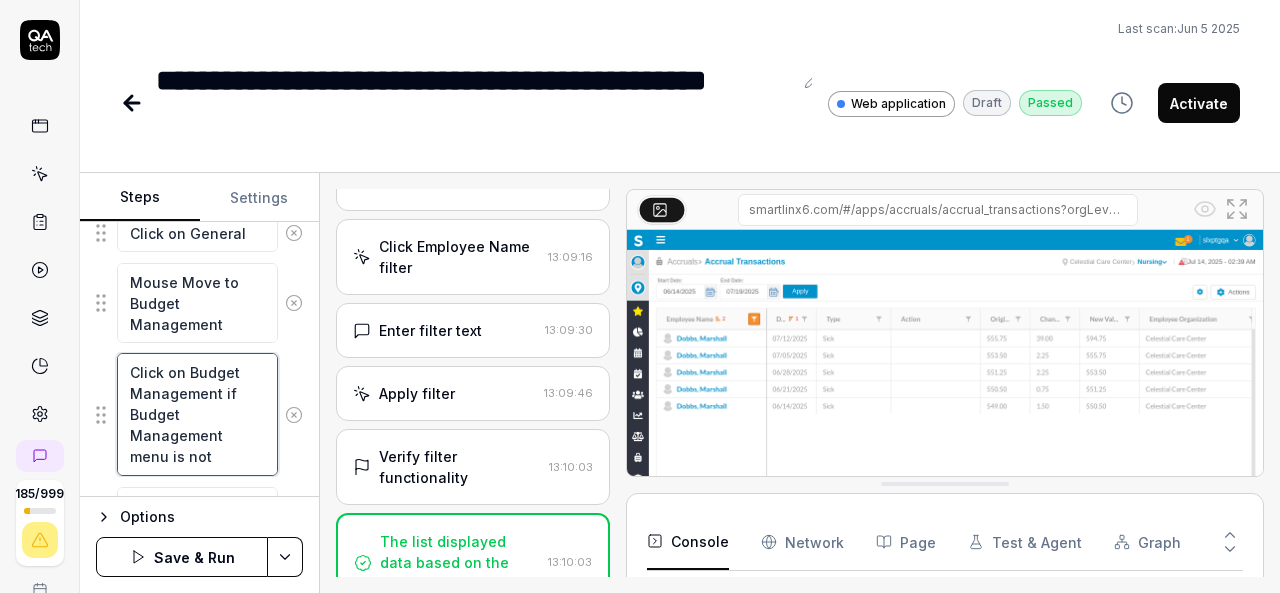 click on "Click on Budget Management if Budget Management menu is not" at bounding box center [197, 414] 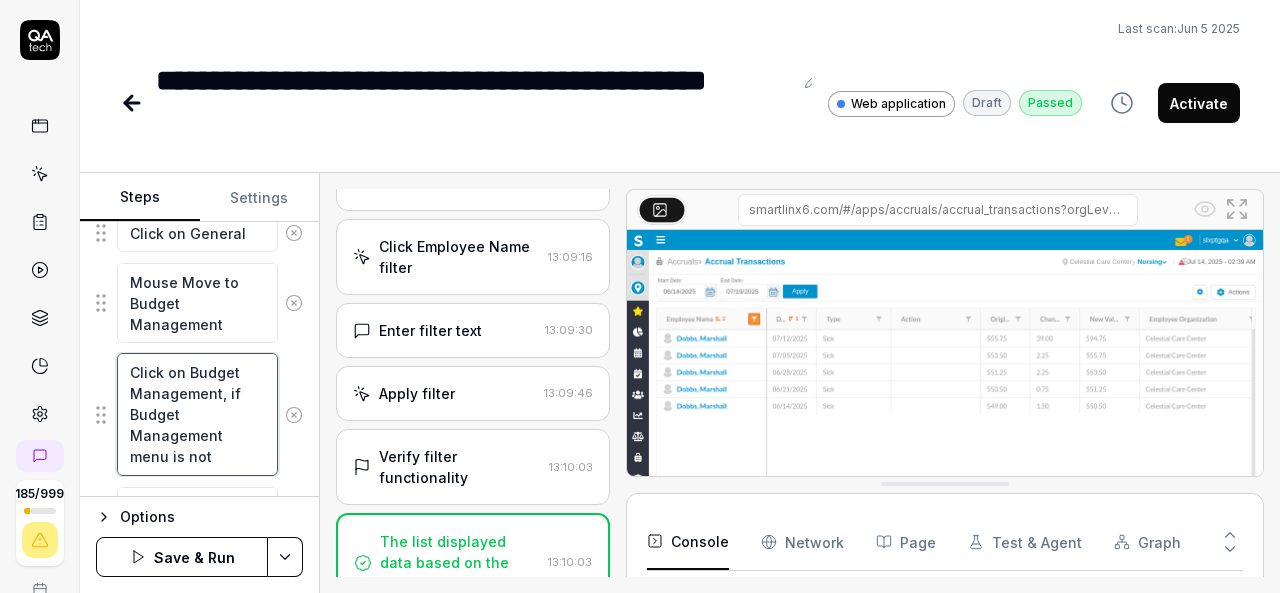 click on "Click on Budget Management, if Budget Management menu is not" at bounding box center [197, 414] 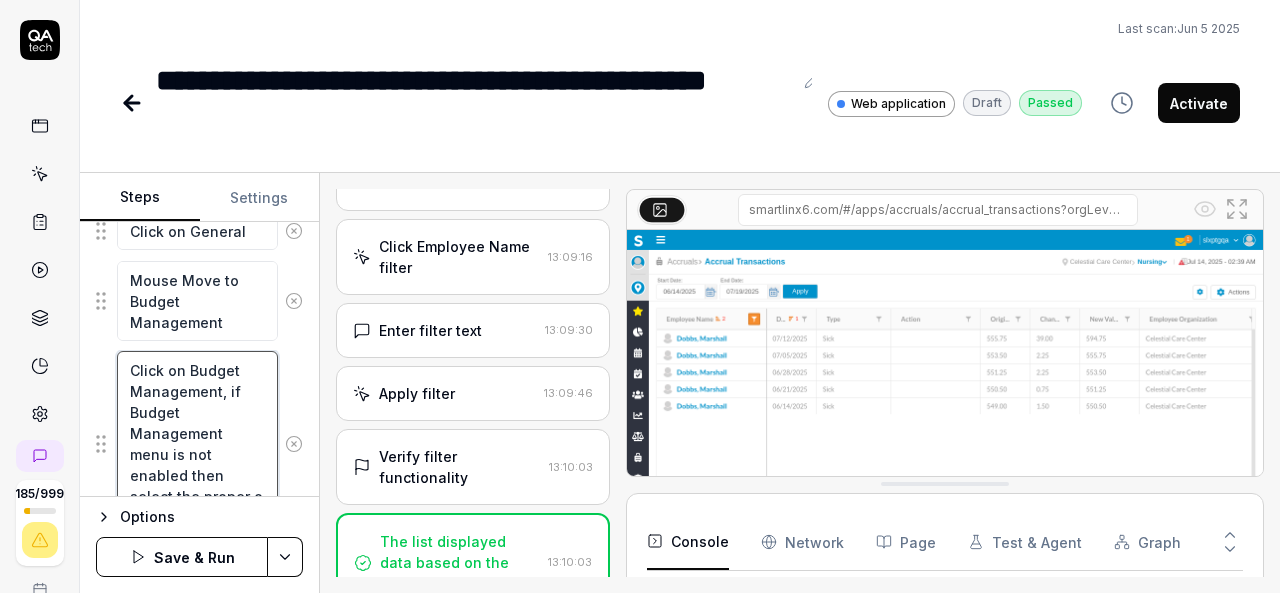 scroll, scrollTop: 1107, scrollLeft: 0, axis: vertical 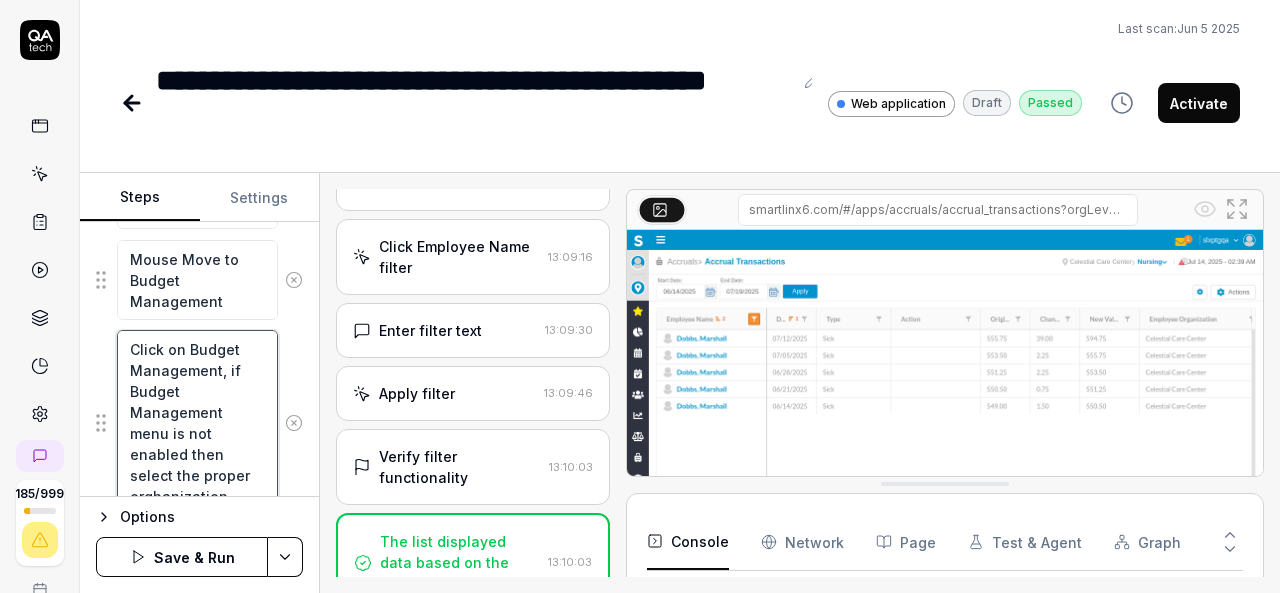 click on "Click on Budget Management, if Budget Management menu is not enabled then select the proper orghanization" at bounding box center (197, 422) 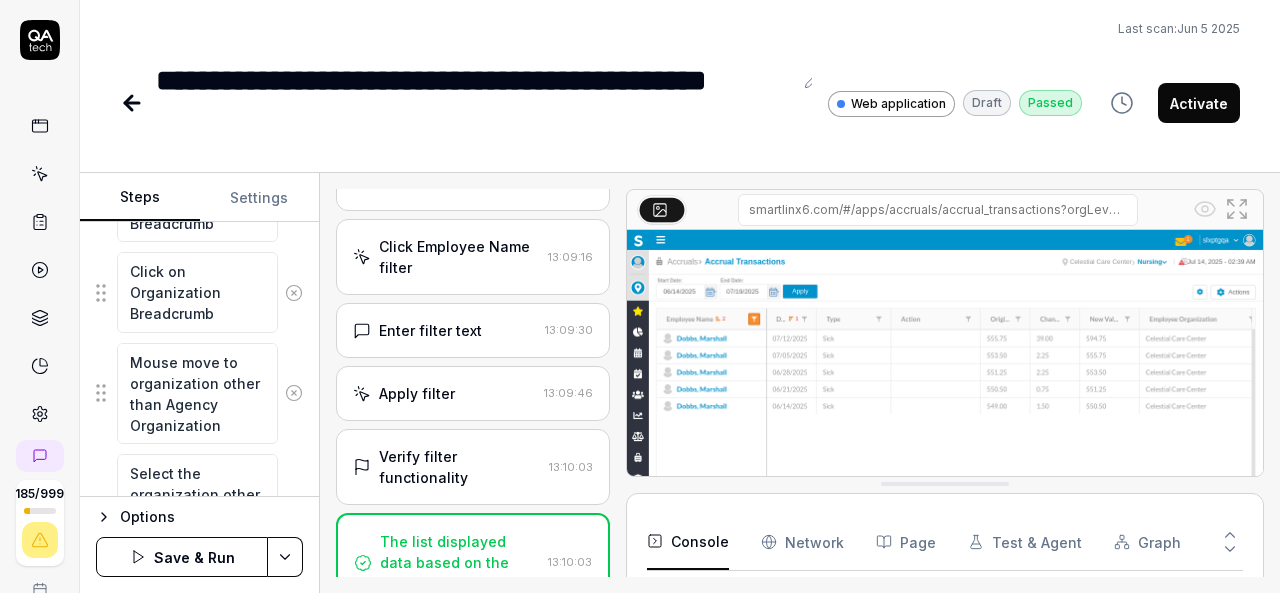 scroll, scrollTop: 382, scrollLeft: 0, axis: vertical 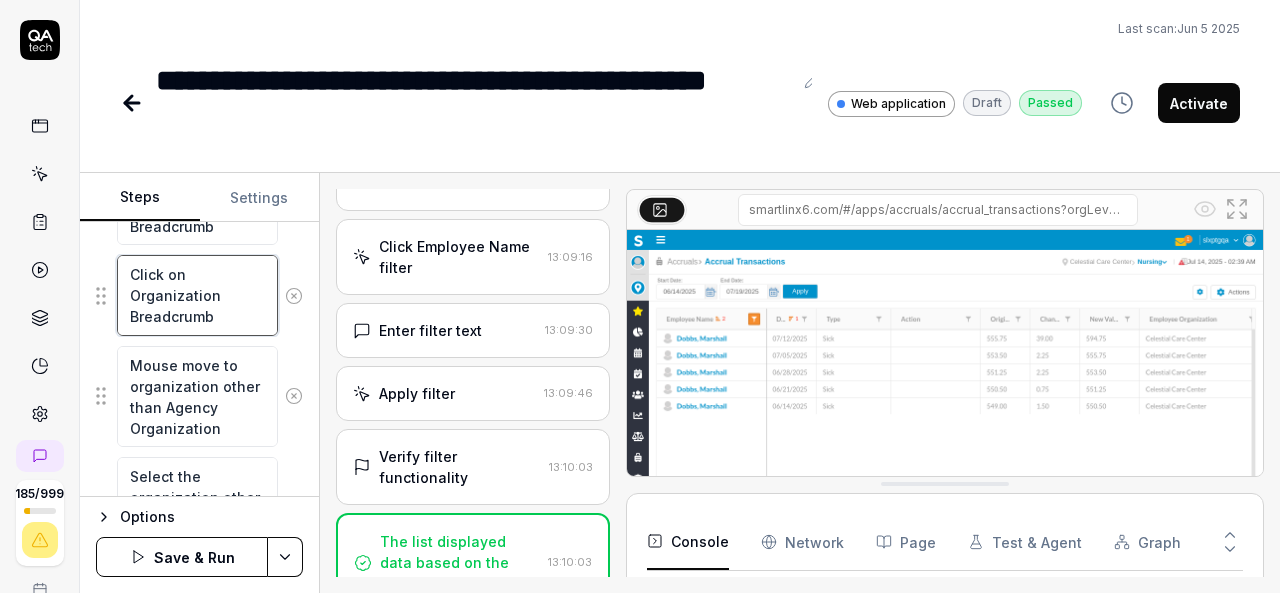 drag, startPoint x: 132, startPoint y: 291, endPoint x: 226, endPoint y: 313, distance: 96.540146 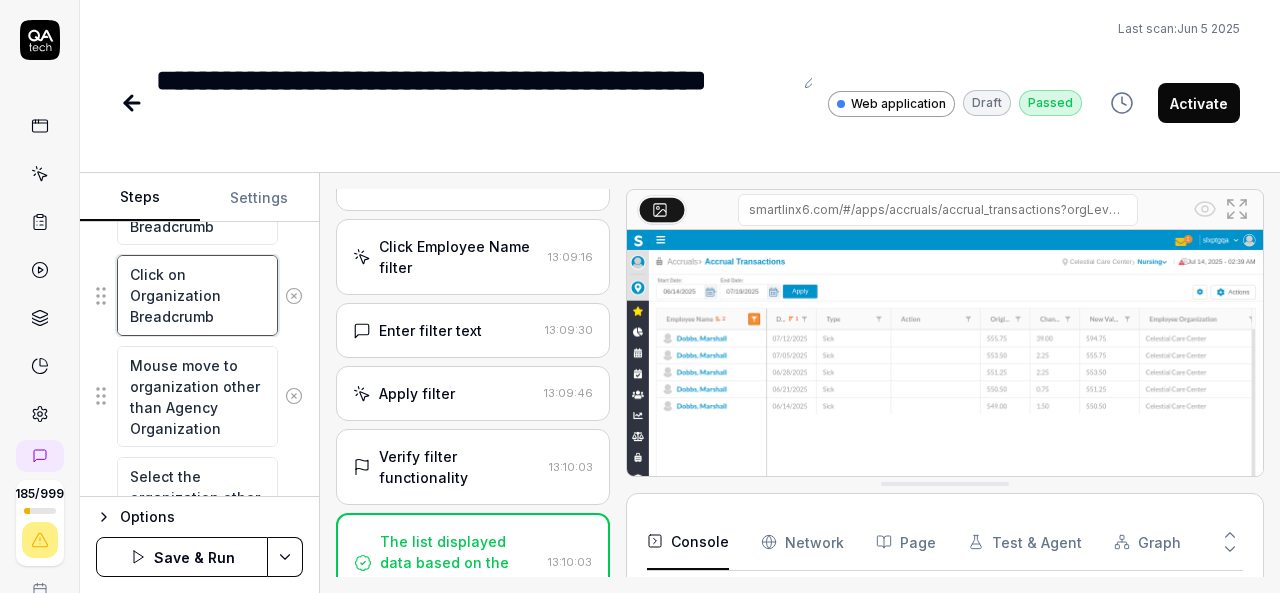 click on "Click on Organization Breadcrumb" at bounding box center (197, 295) 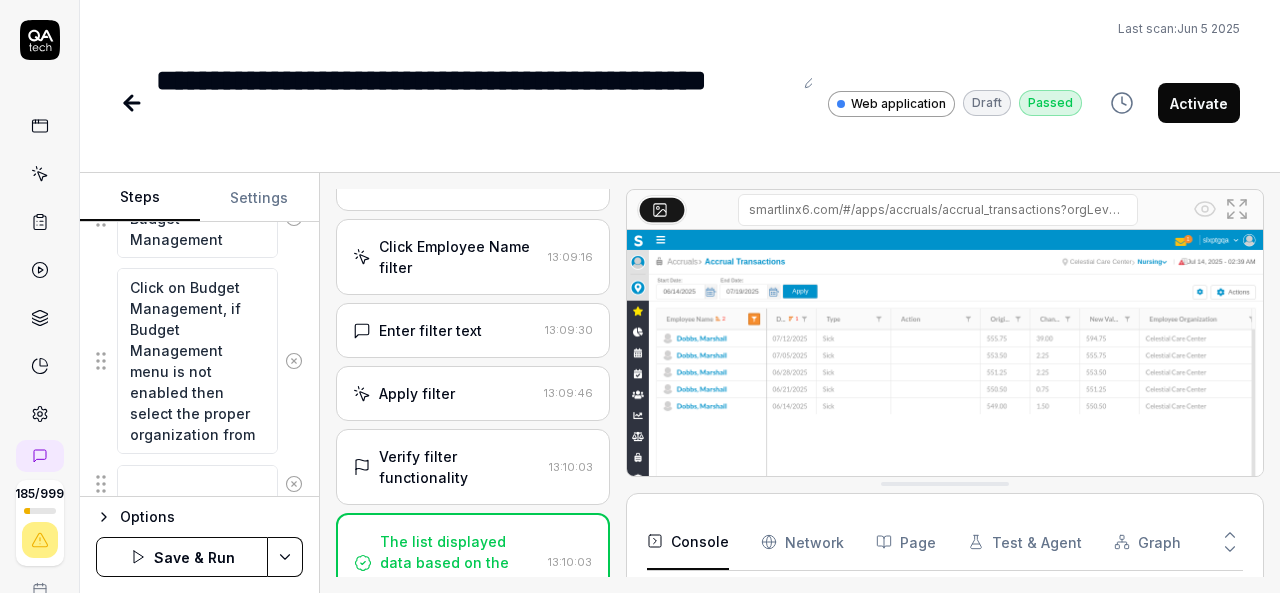 scroll, scrollTop: 1229, scrollLeft: 0, axis: vertical 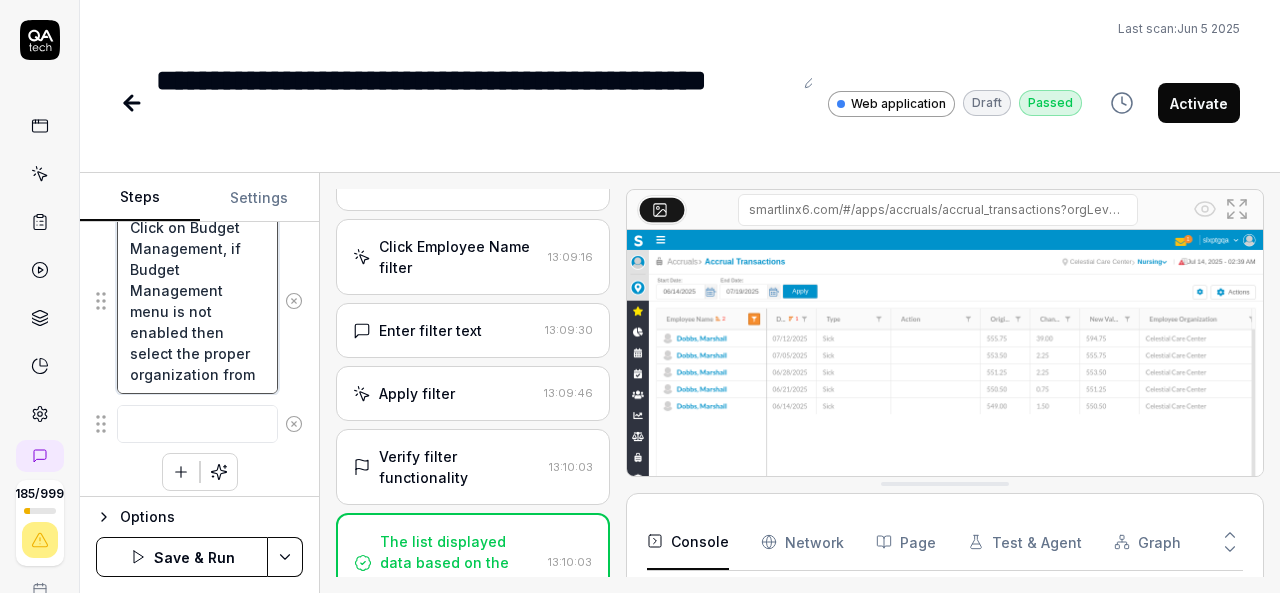 click on "Click on Budget Management, if Budget Management menu is not enabled then select the proper organization from" at bounding box center (197, 300) 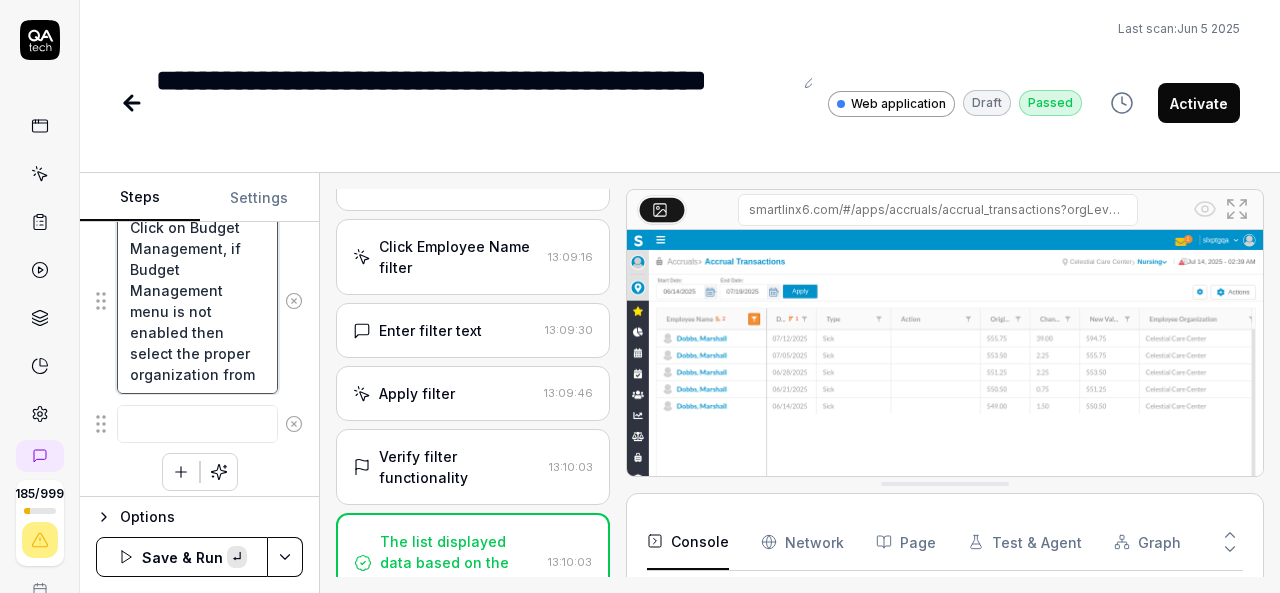 paste on "Organization Breadcrumb" 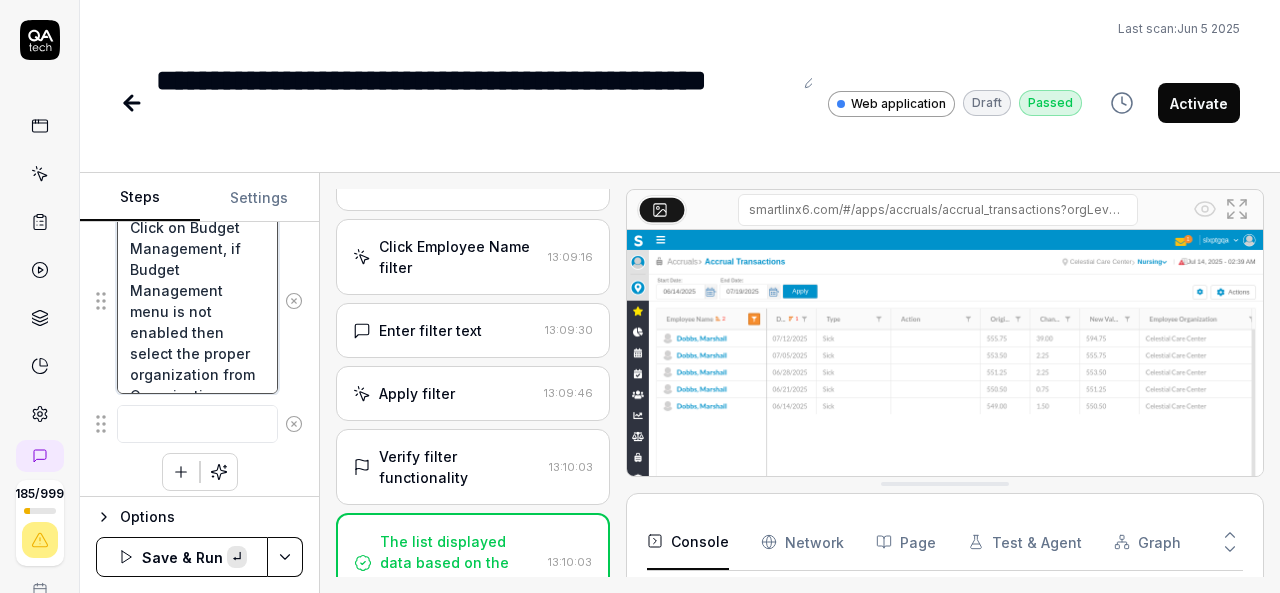 scroll, scrollTop: 32, scrollLeft: 0, axis: vertical 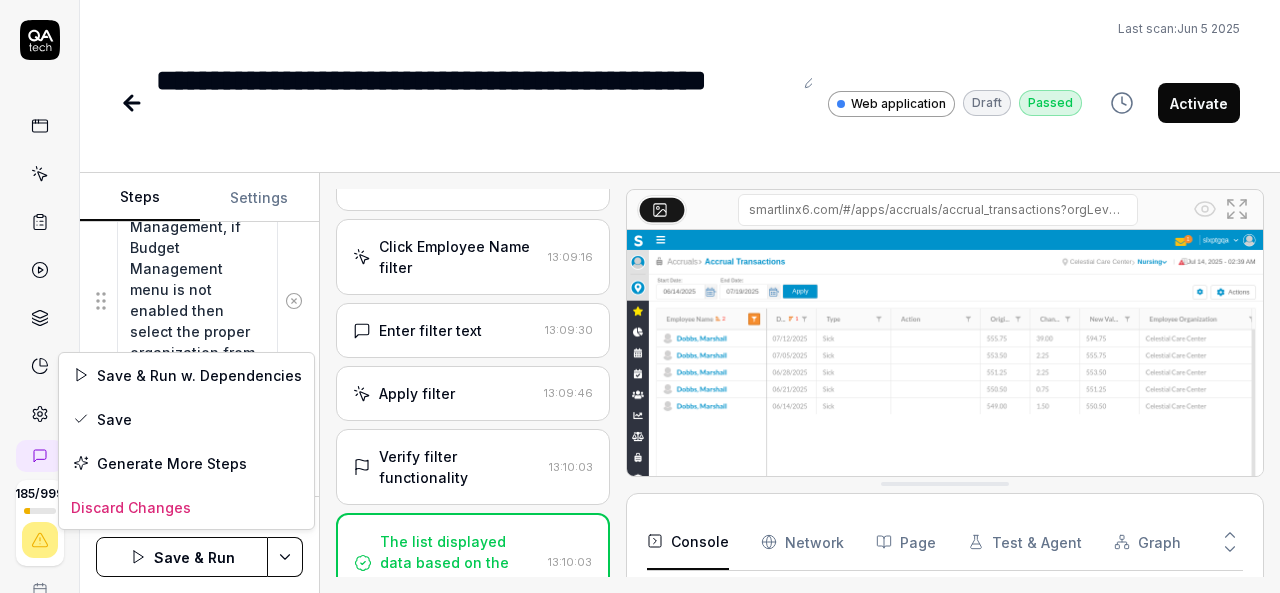 click on "**********" at bounding box center [640, 296] 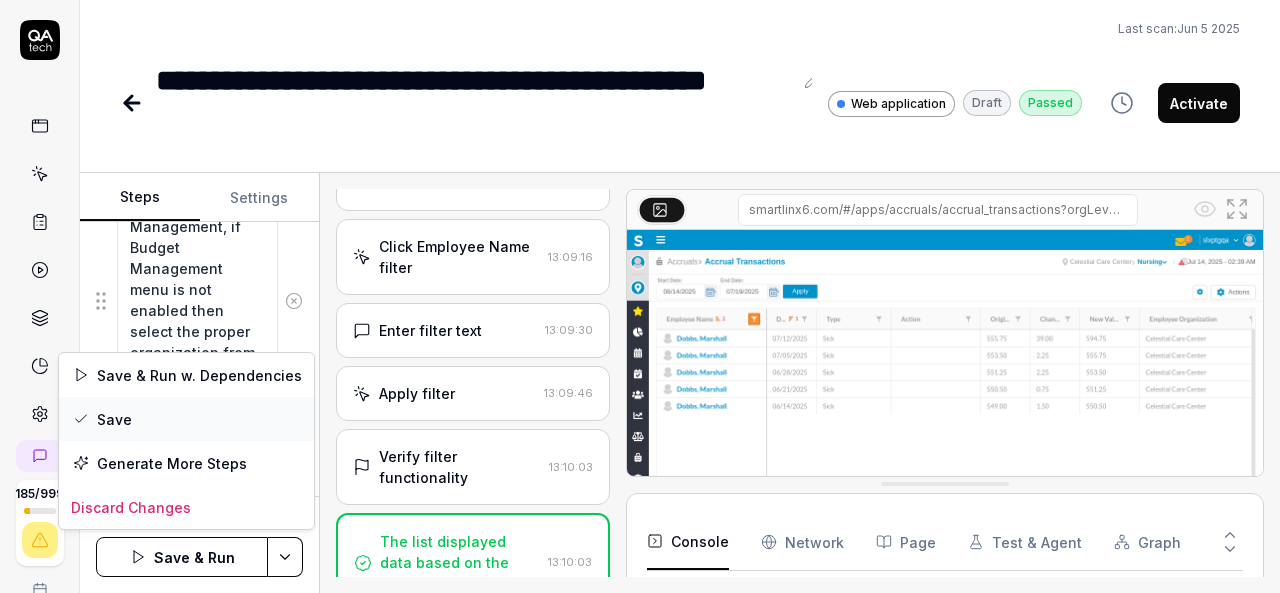 click on "Save" at bounding box center [186, 419] 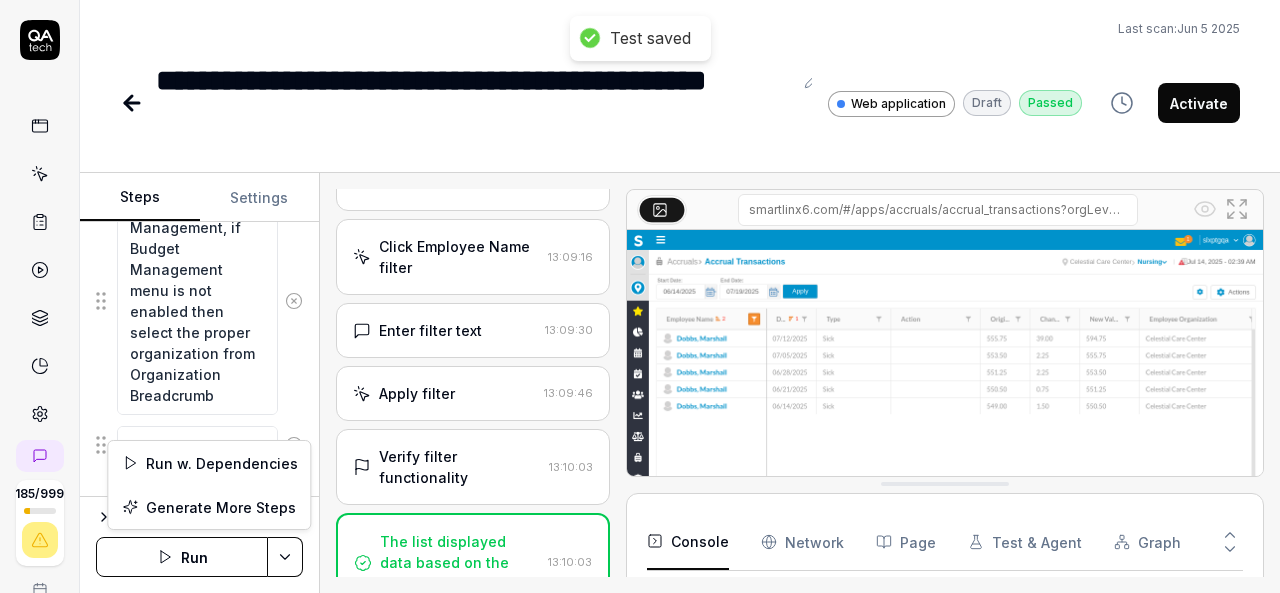 click on "**********" at bounding box center (640, 296) 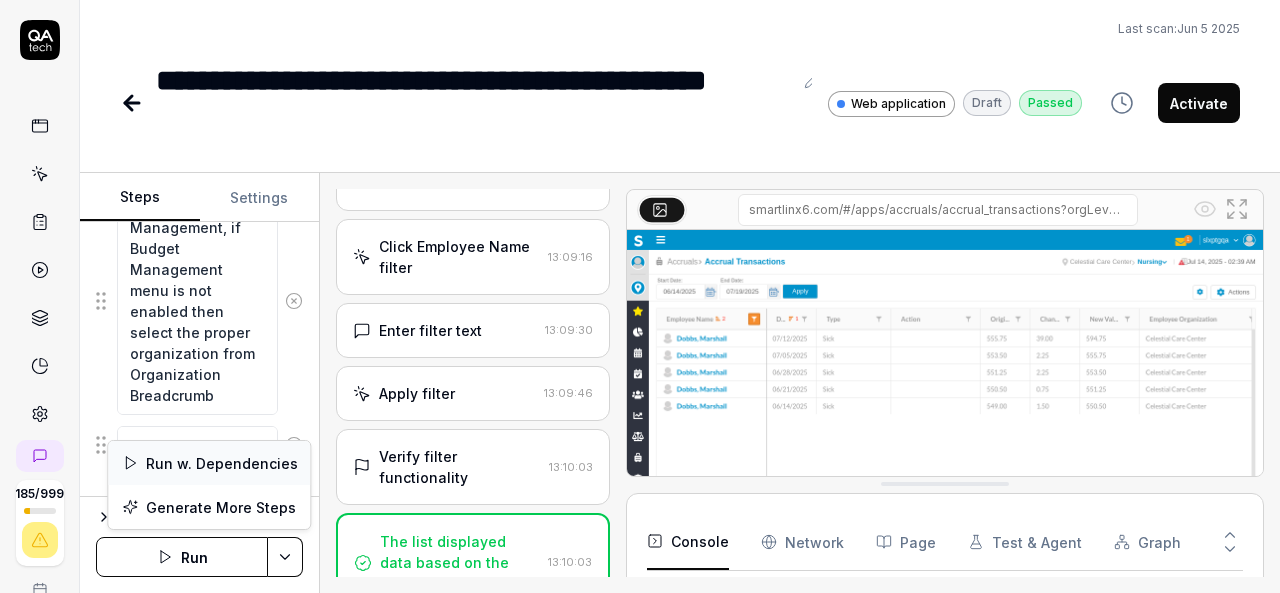 click on "Run w. Dependencies" at bounding box center [209, 463] 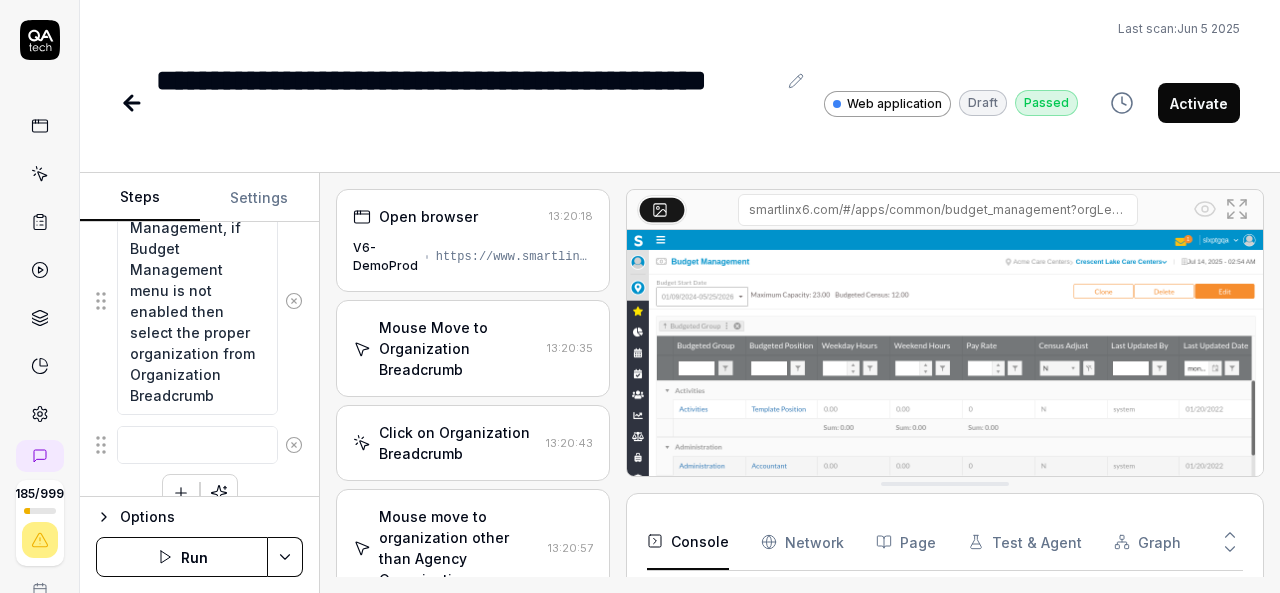 scroll, scrollTop: 304, scrollLeft: 0, axis: vertical 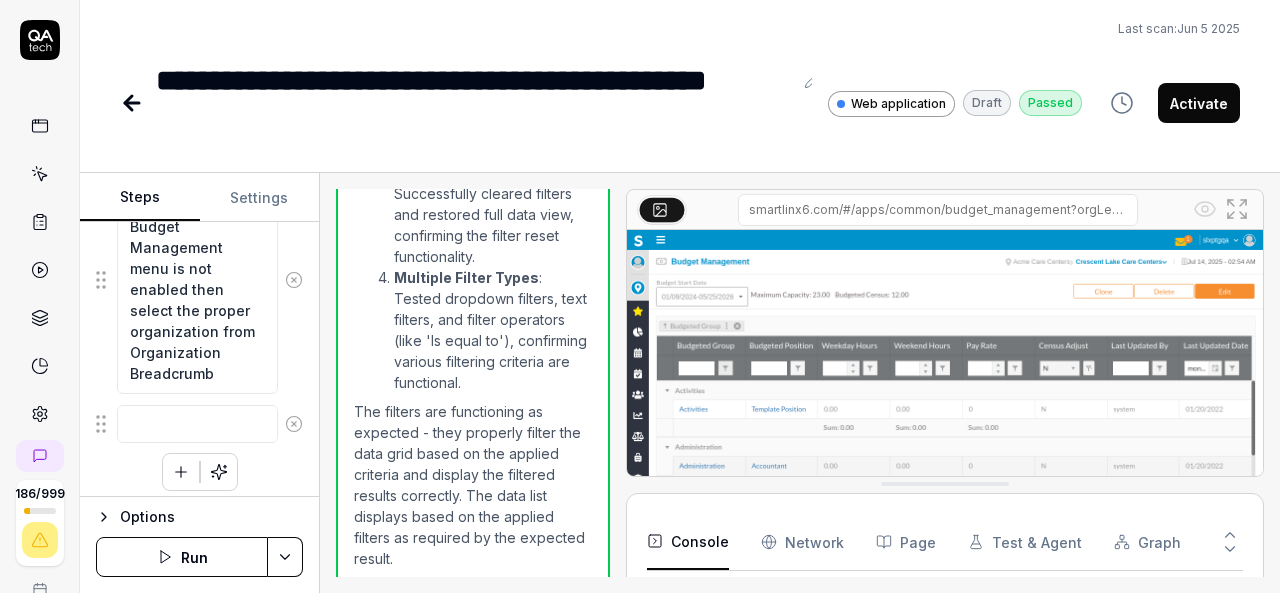 click 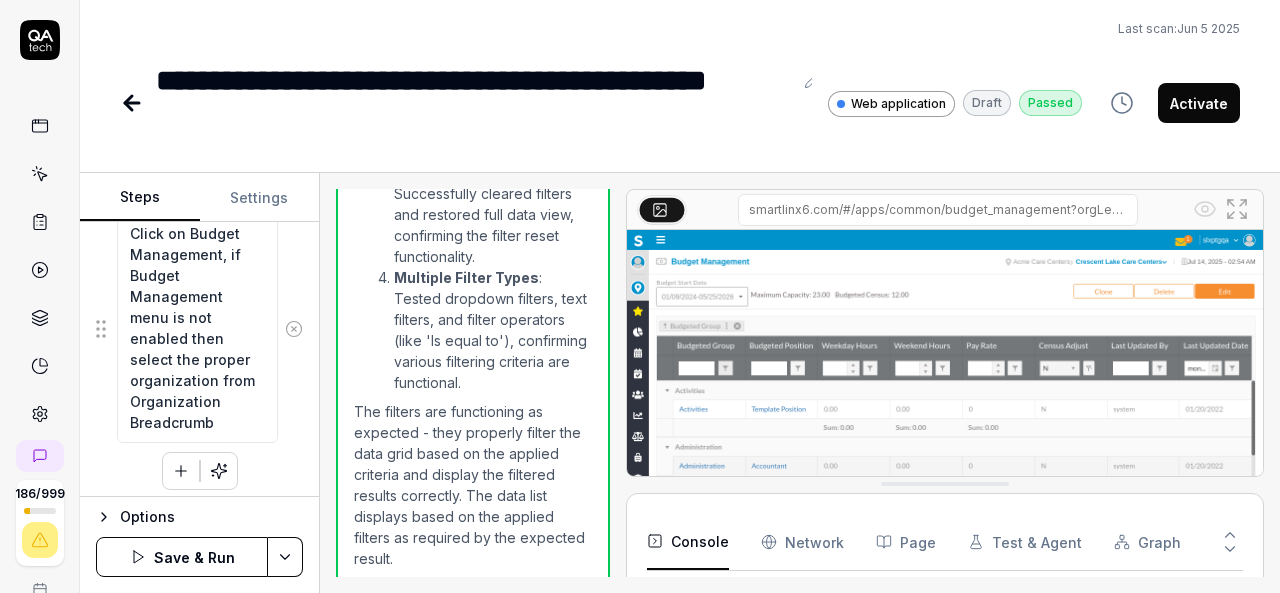 click 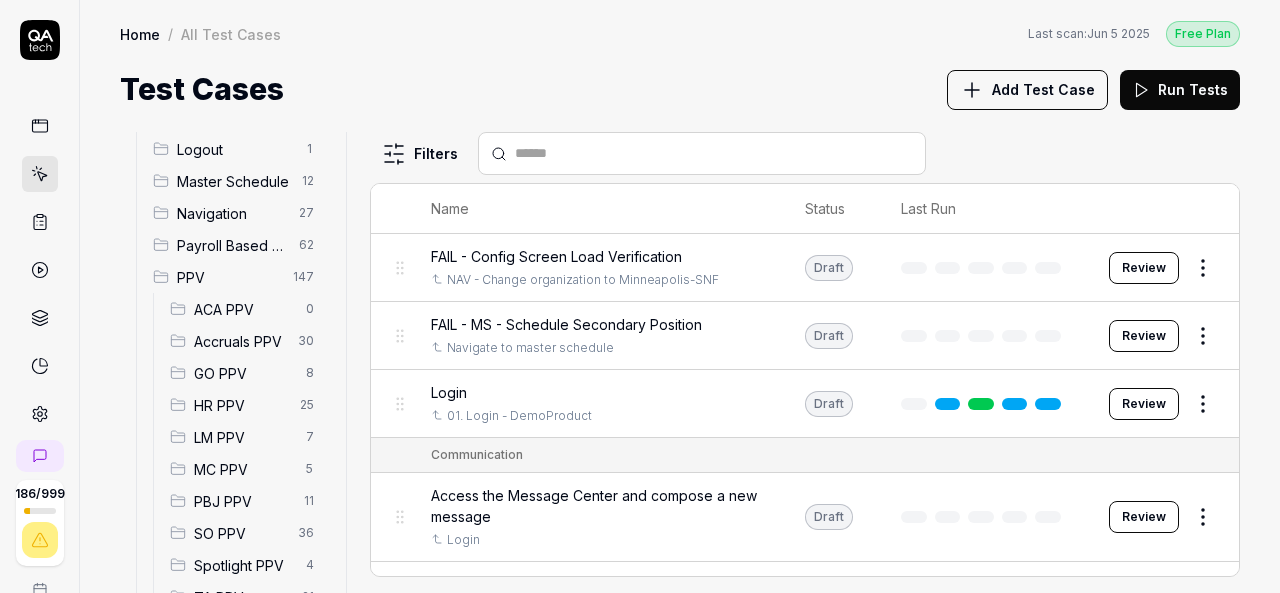 scroll, scrollTop: 200, scrollLeft: 0, axis: vertical 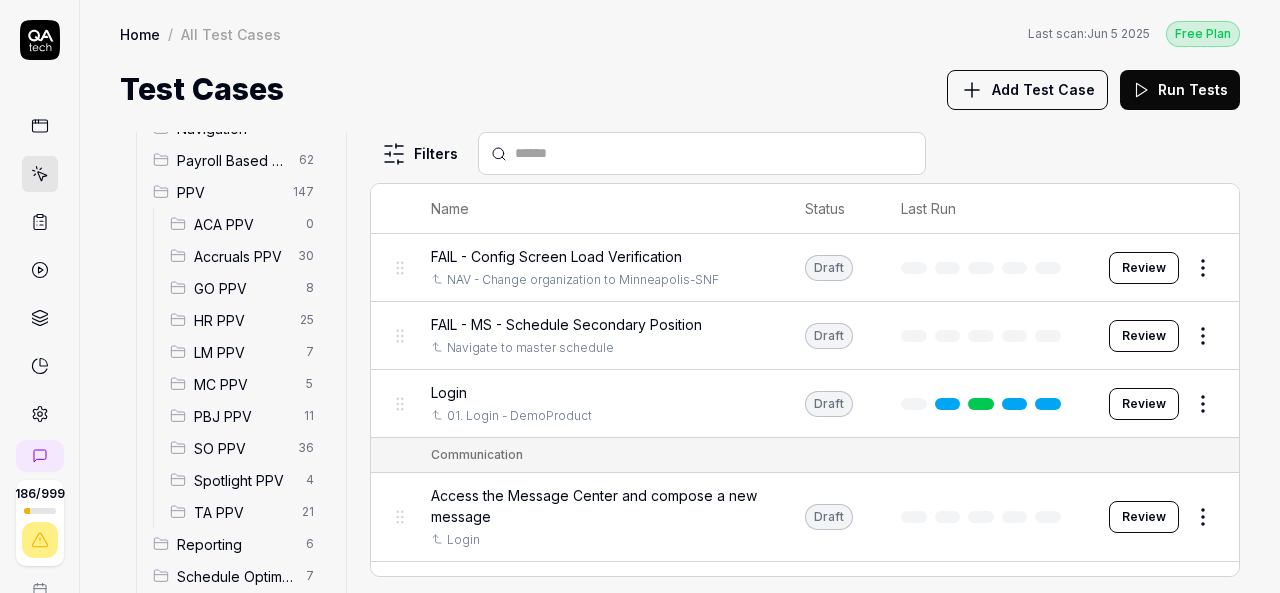 click on "SO PPV" at bounding box center [240, 448] 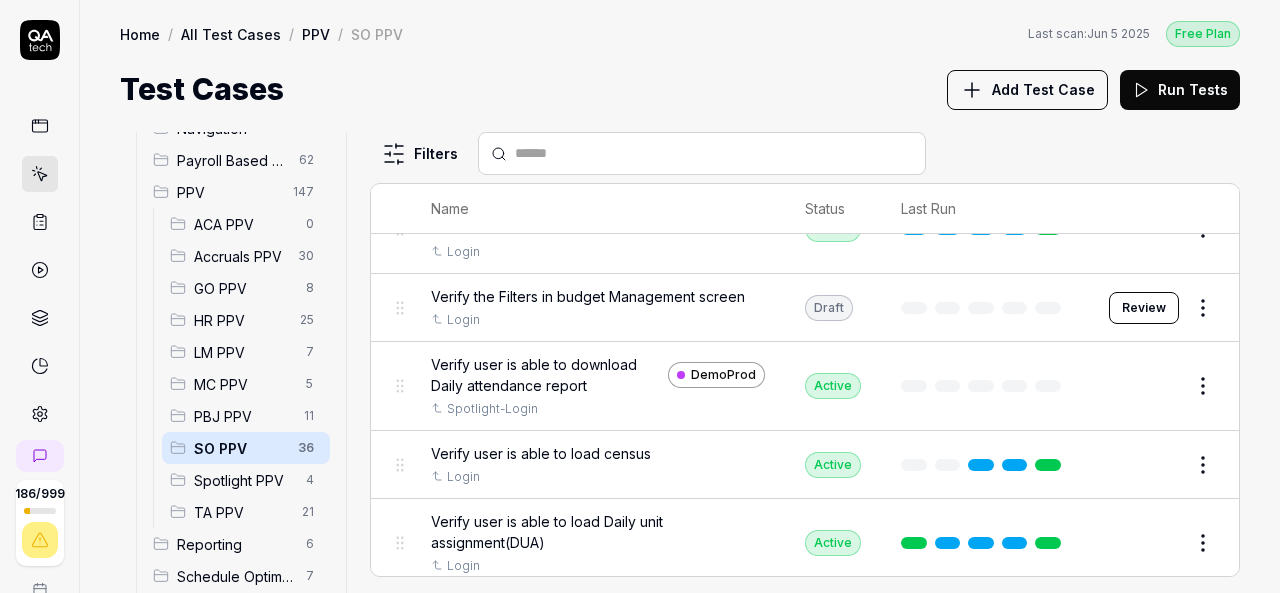 scroll, scrollTop: 1554, scrollLeft: 0, axis: vertical 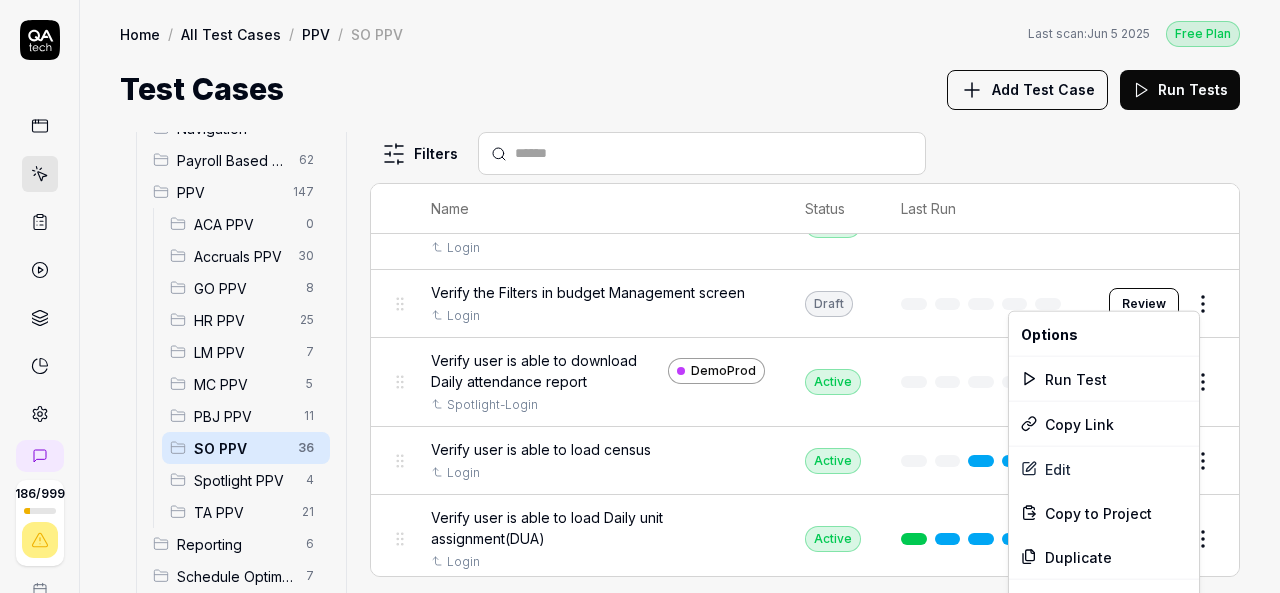 click on "186  /  999 k S Home / All Test Cases / PPV / SO PPV Free Plan Home / All Test Cases / PPV / SO PPV Last scan:  Jun 5 2025 Free Plan Test Cases Add Test Case Run Tests All Test Cases 592 Communication 46 Dashboard Management 13 Employee Management 42 Help and Support 19 Login 7 Logout 1 Master Schedule 12 Navigation 27 Payroll Based Journal 62 PPV 147 ACA PPV 0 Accruals PPV 30 GO PPV 8 HR PPV 25 LM PPV 7 MC PPV 5 PBJ PPV 11 SO PPV 36 Spotlight PPV 4 TA PPV 21 Reporting 6 Schedule Optimizer 7 Screen Loads 7 TestPPV 0 Time & Attendance 192 User Profile 1 Filters Name Status Last Run PPV SO PPV Daily Attendance Report - Verify the positions under settings DemoProd Spotlight-Login Active Edit Daily unit Assignment - Census DemoProd Spotlight-Login Active Edit Daily unit Assignment -Add Open shift (Shift on Fly)from Daily unit assigment DemoProd Spotlight-Login Active Edit Daily unit Assignment -Assign the employee to shift DemoProd Spotlight-Login Draft Review DemoProd Spotlight-Login Draft Review DemoProd Active" at bounding box center [640, 296] 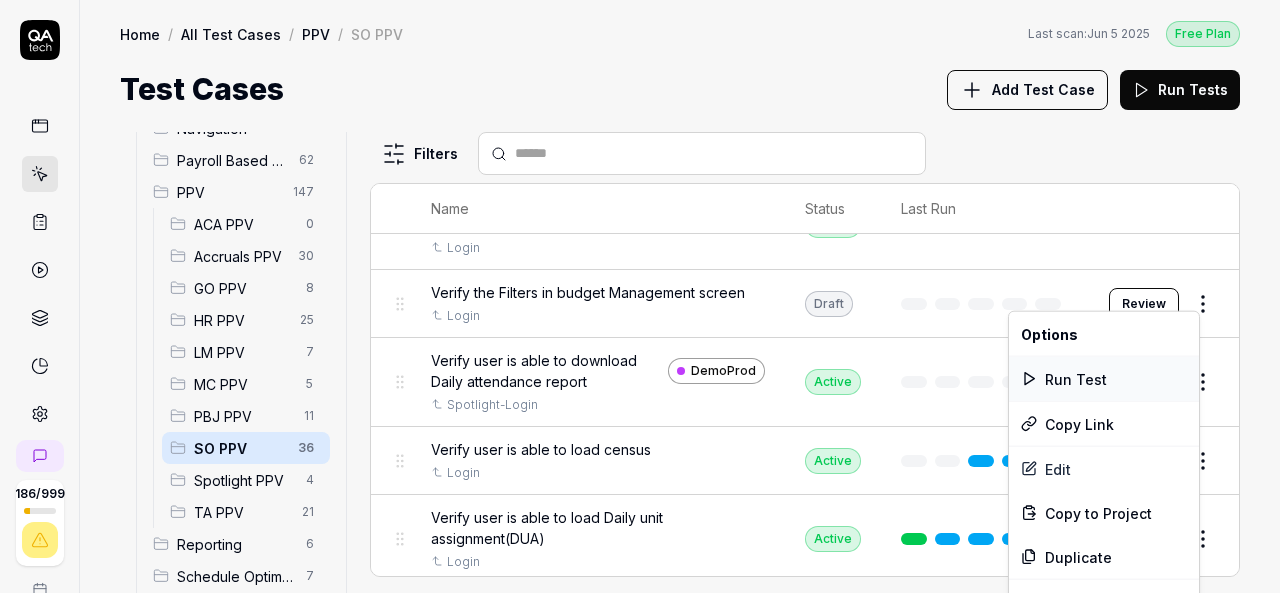 click on "Run Test" at bounding box center [1104, 379] 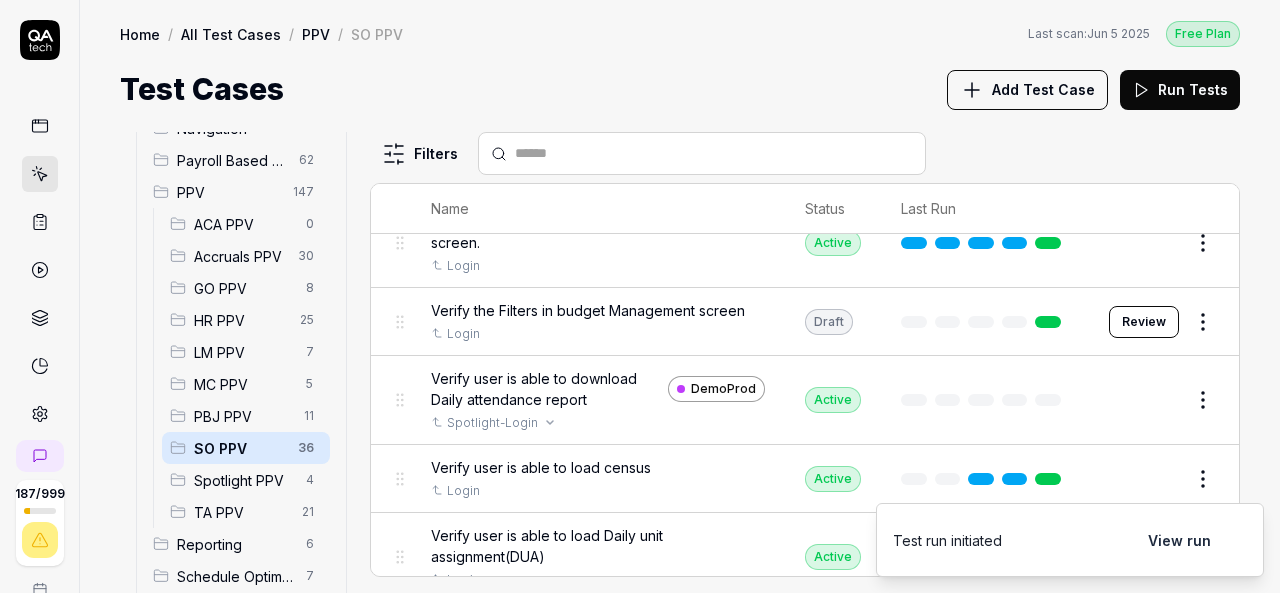 scroll, scrollTop: 1533, scrollLeft: 0, axis: vertical 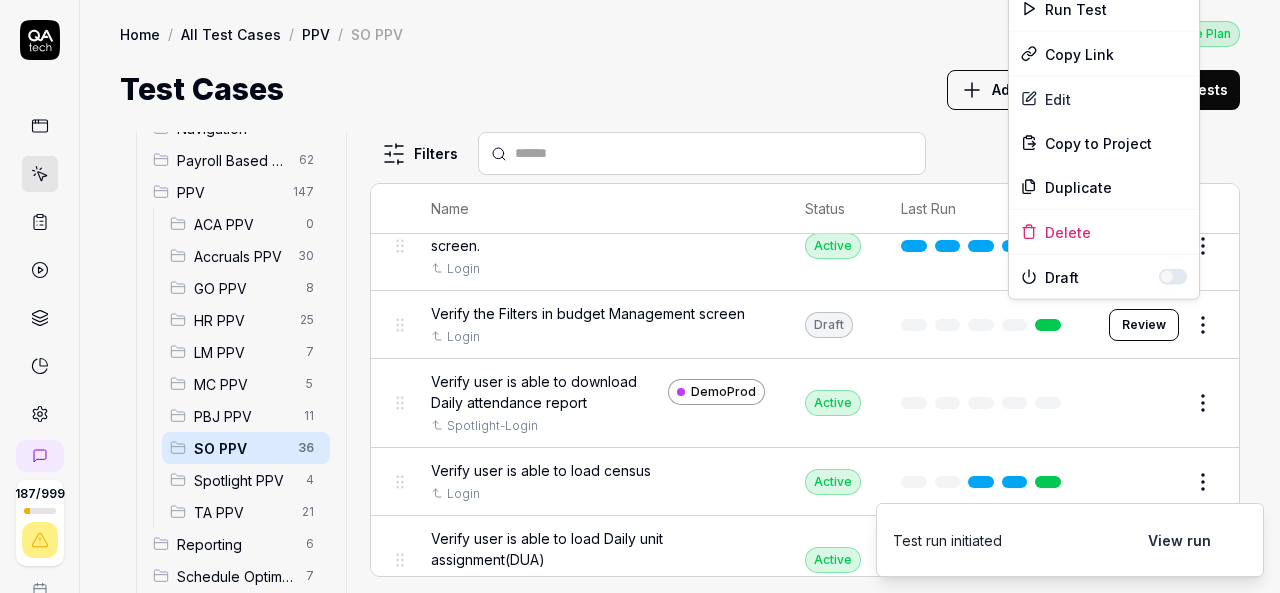 click on "187  /  999 k S Home / All Test Cases / PPV / SO PPV Free Plan Home / All Test Cases / PPV / SO PPV Last scan:  Jun 5 2025 Free Plan Test Cases Add Test Case Run Tests All Test Cases 592 Communication 46 Dashboard Management 13 Employee Management 42 Help and Support 19 Login 7 Logout 1 Master Schedule 12 Navigation 27 Payroll Based Journal 62 PPV 147 ACA PPV 0 Accruals PPV 30 GO PPV 8 HR PPV 25 LM PPV 7 MC PPV 5 PBJ PPV 11 SO PPV 36 Spotlight PPV 4 TA PPV 21 Reporting 6 Schedule Optimizer 7 Screen Loads 7 TestPPV 0 Time & Attendance 192 User Profile 1 Filters Name Status Last Run PPV SO PPV Daily Attendance Report - Verify the positions under settings DemoProd Spotlight-Login Active Edit Daily unit Assignment - Census DemoProd Spotlight-Login Active Edit Daily unit Assignment -Add Open shift (Shift on Fly)from Daily unit assigment DemoProd Spotlight-Login Active Edit Daily unit Assignment -Assign the employee to shift DemoProd Spotlight-Login Draft Review DemoProd Spotlight-Login Draft Review DemoProd Active" at bounding box center [640, 296] 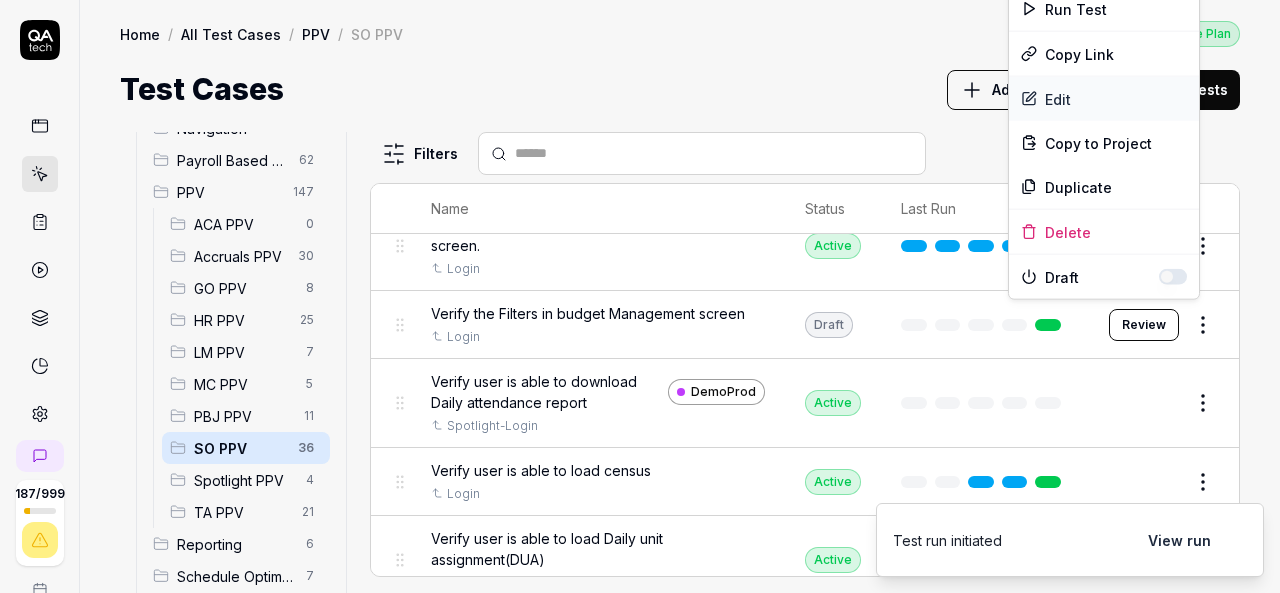 click on "Edit" at bounding box center [1104, 99] 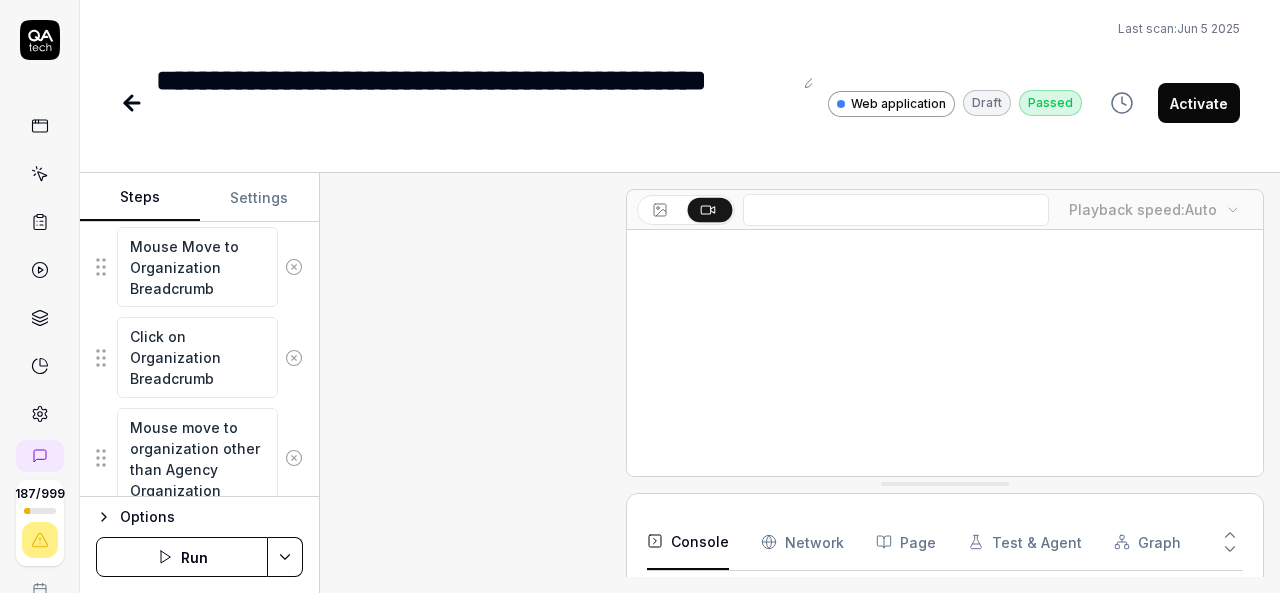 scroll, scrollTop: 332, scrollLeft: 0, axis: vertical 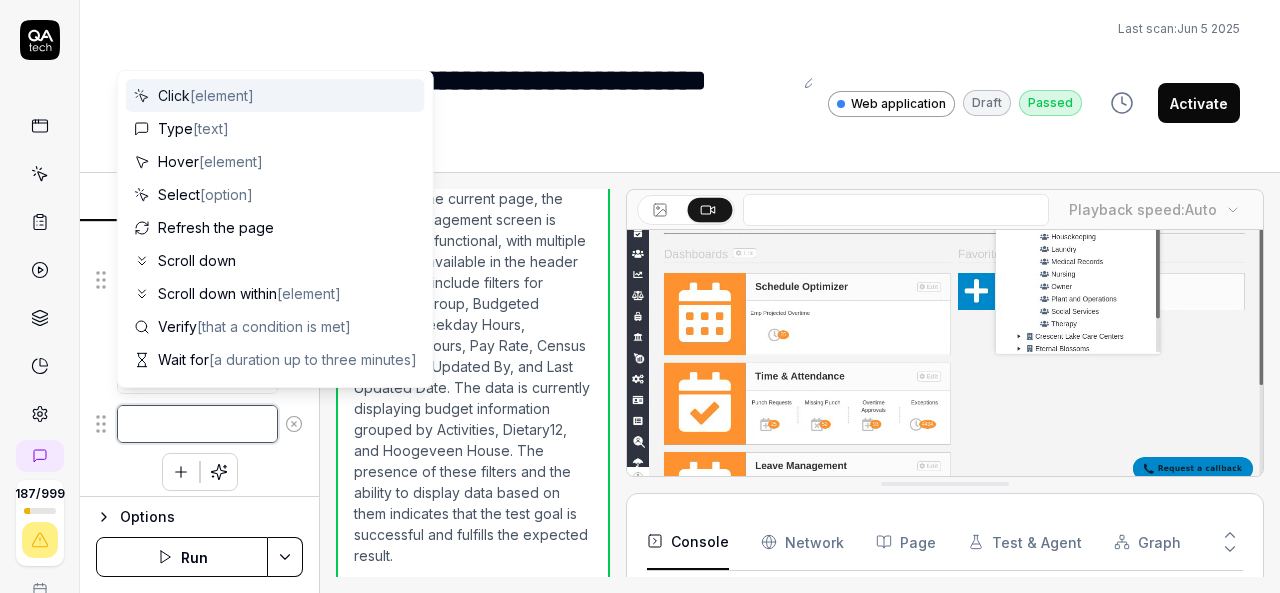 click at bounding box center [197, 424] 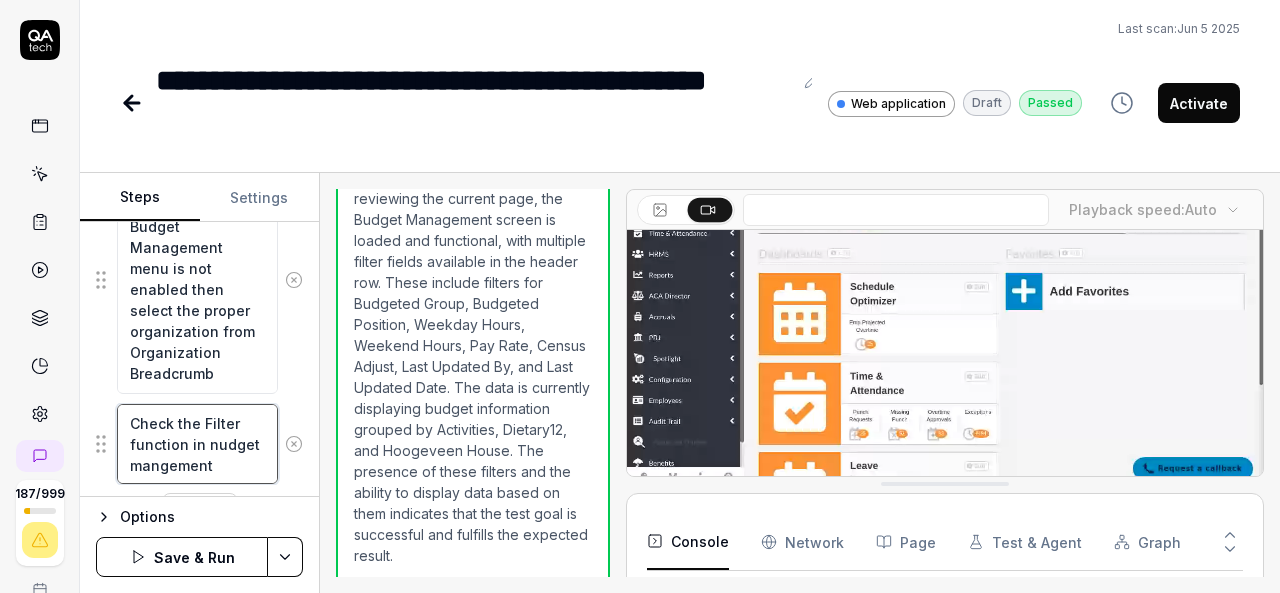 click on "Check the Filter function in nudget mangement" at bounding box center [197, 444] 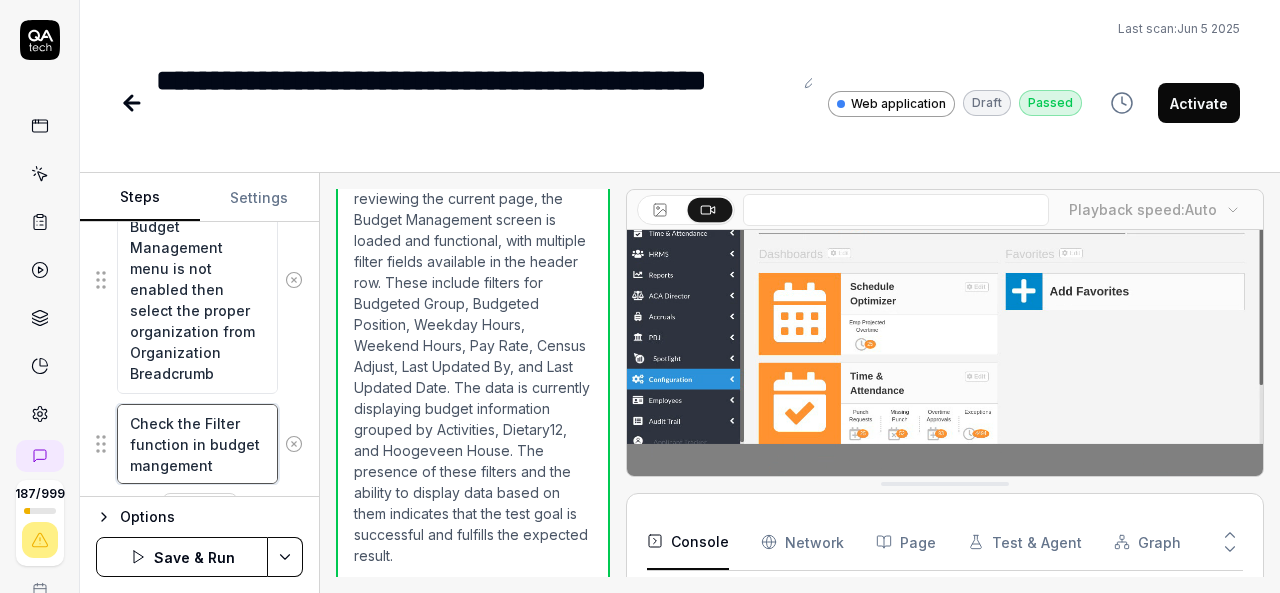 click on "Check the Filter function in budget mangement" at bounding box center (197, 444) 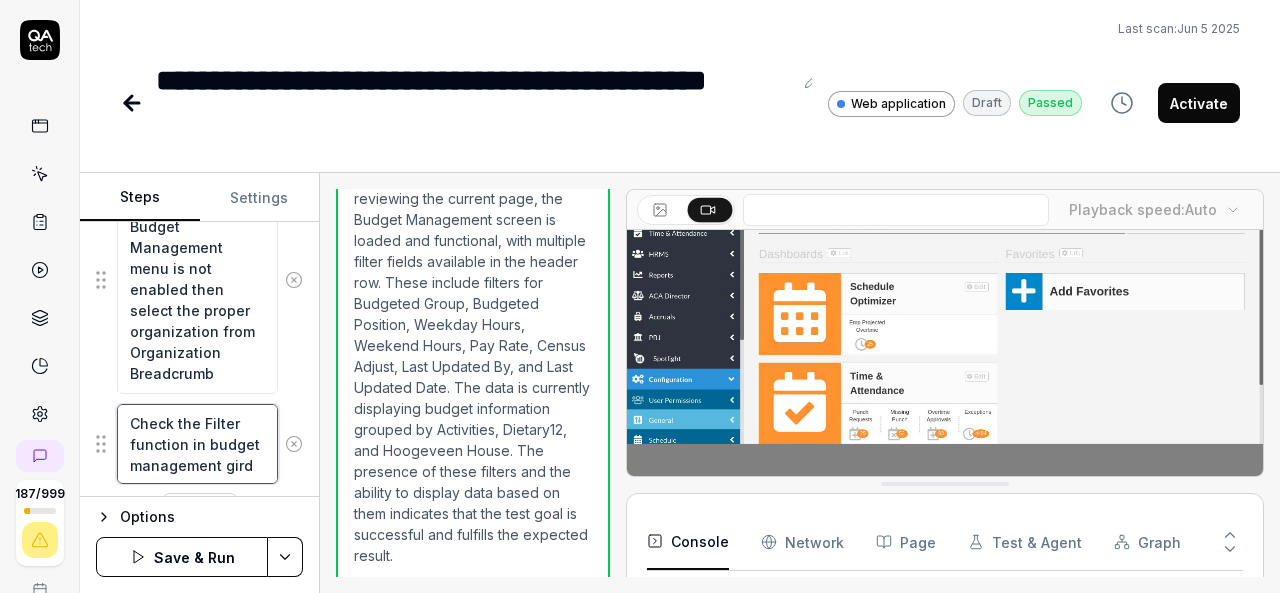 scroll, scrollTop: 0, scrollLeft: 0, axis: both 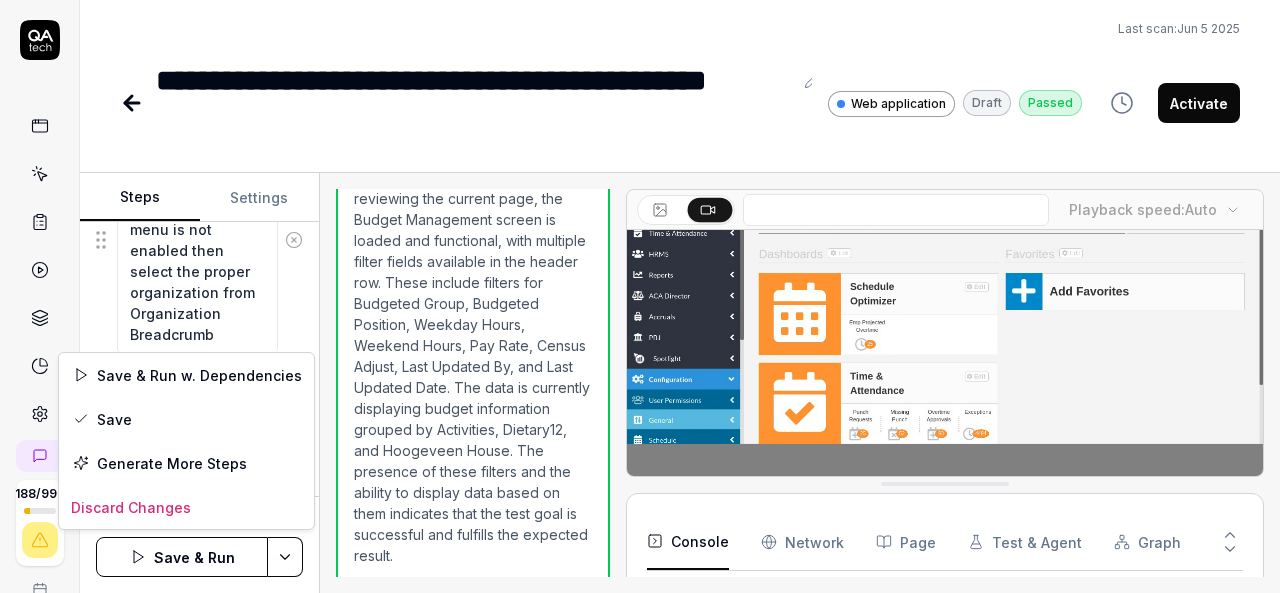 click on "**********" at bounding box center [640, 296] 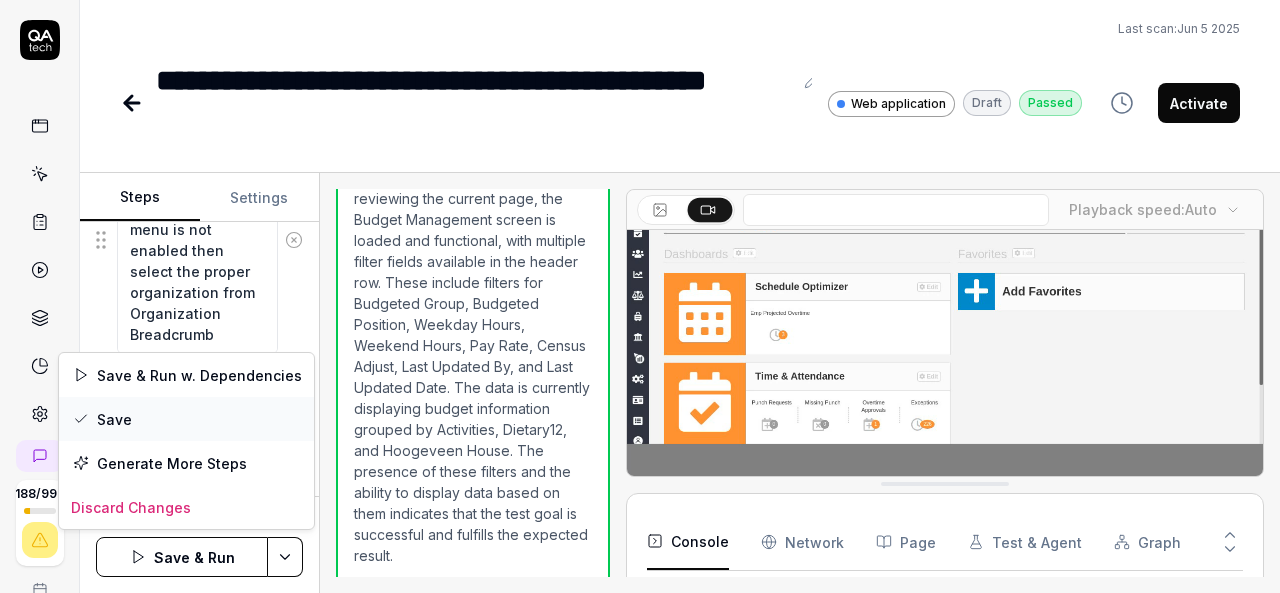 click on "Save" at bounding box center (186, 419) 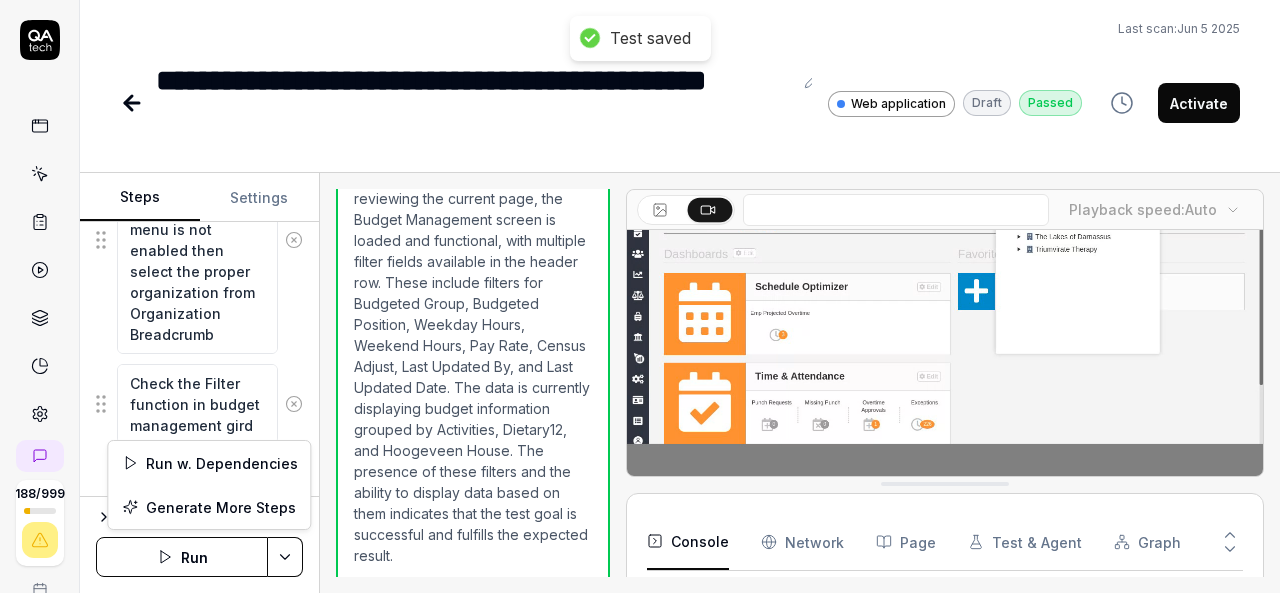 click on "**********" at bounding box center (640, 296) 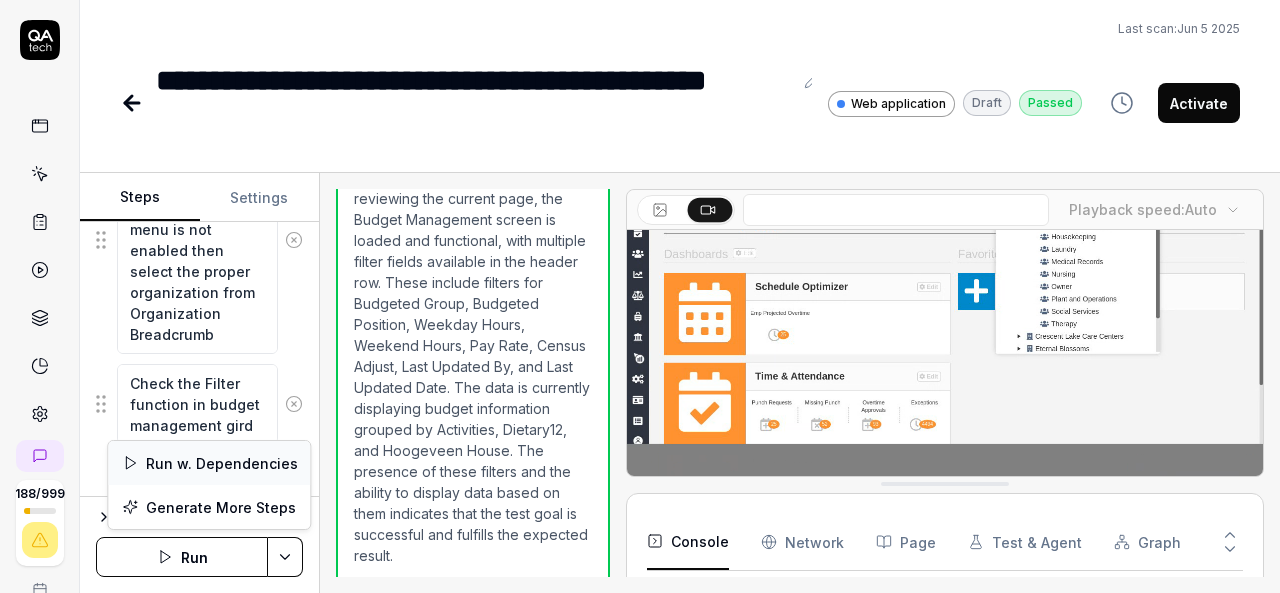 click on "Run w. Dependencies" at bounding box center [209, 463] 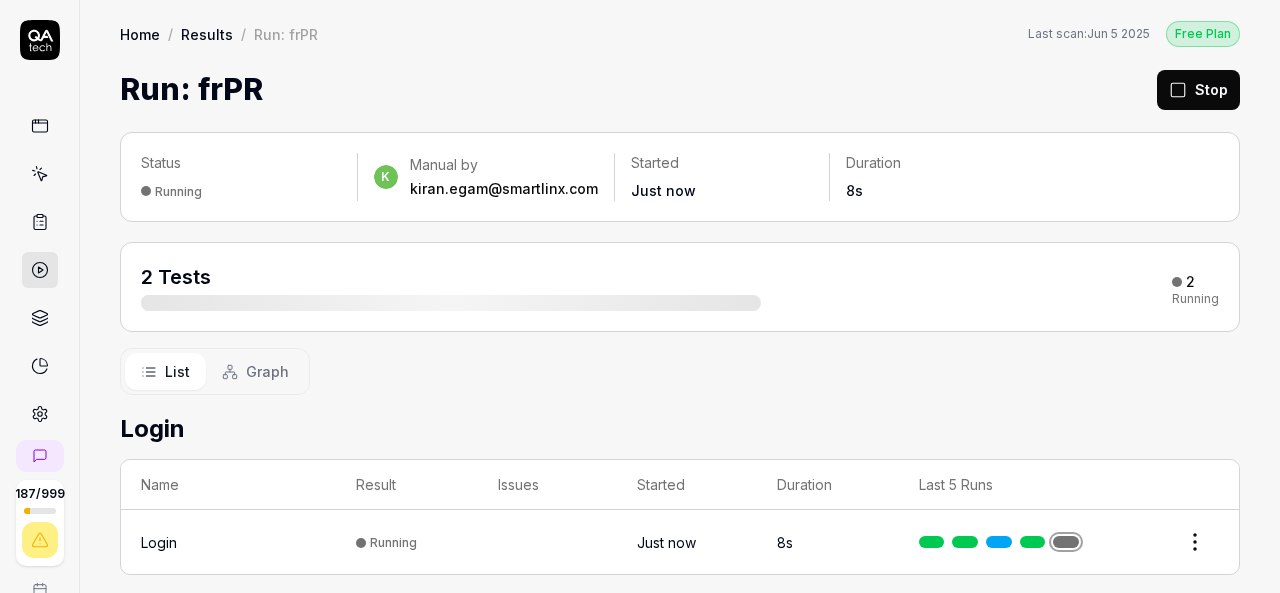 scroll, scrollTop: 0, scrollLeft: 0, axis: both 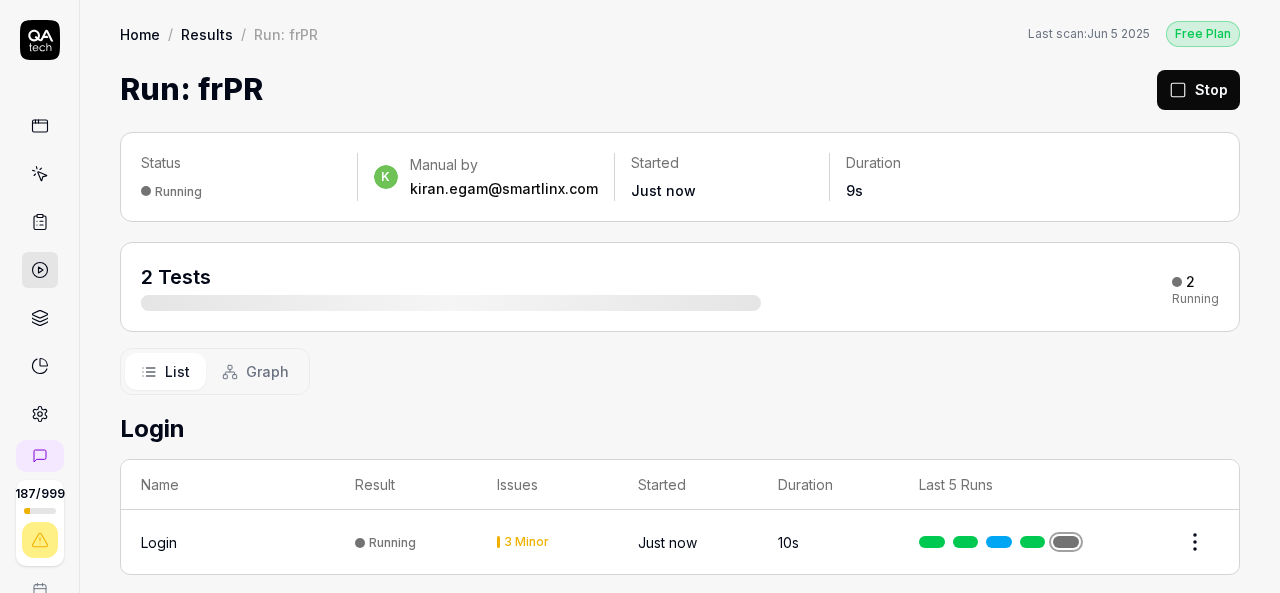 click on "Login Name Result Issues Started Duration Last 5 Runs Login Running 3   Minor Just now 10s" at bounding box center [680, 493] 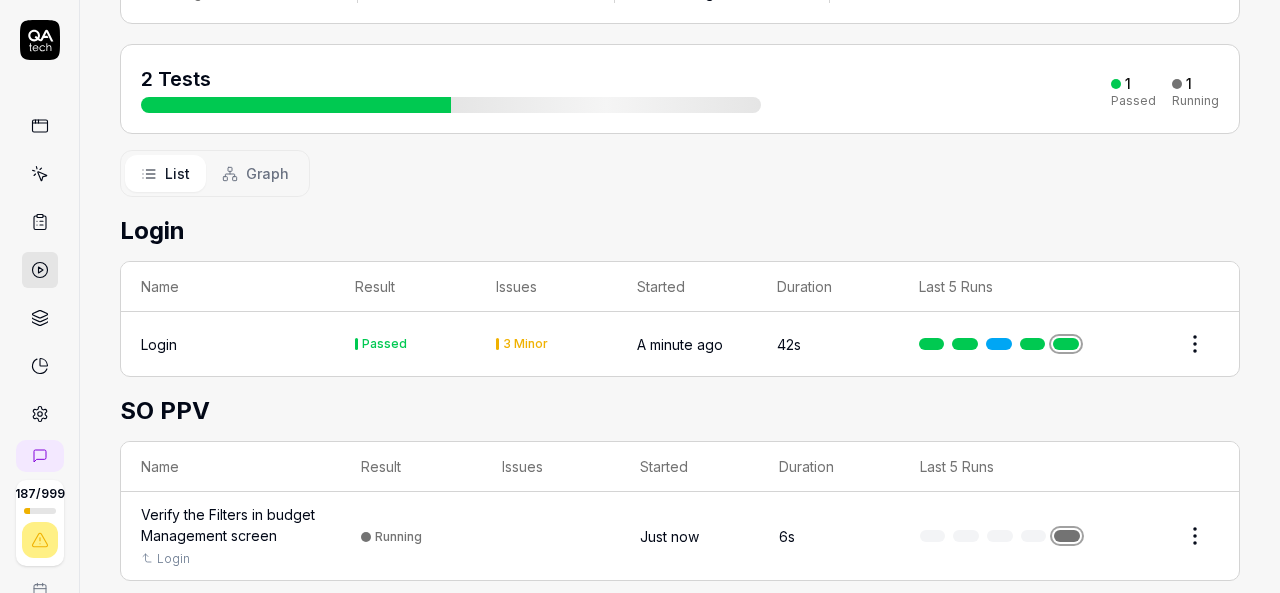 scroll, scrollTop: 220, scrollLeft: 0, axis: vertical 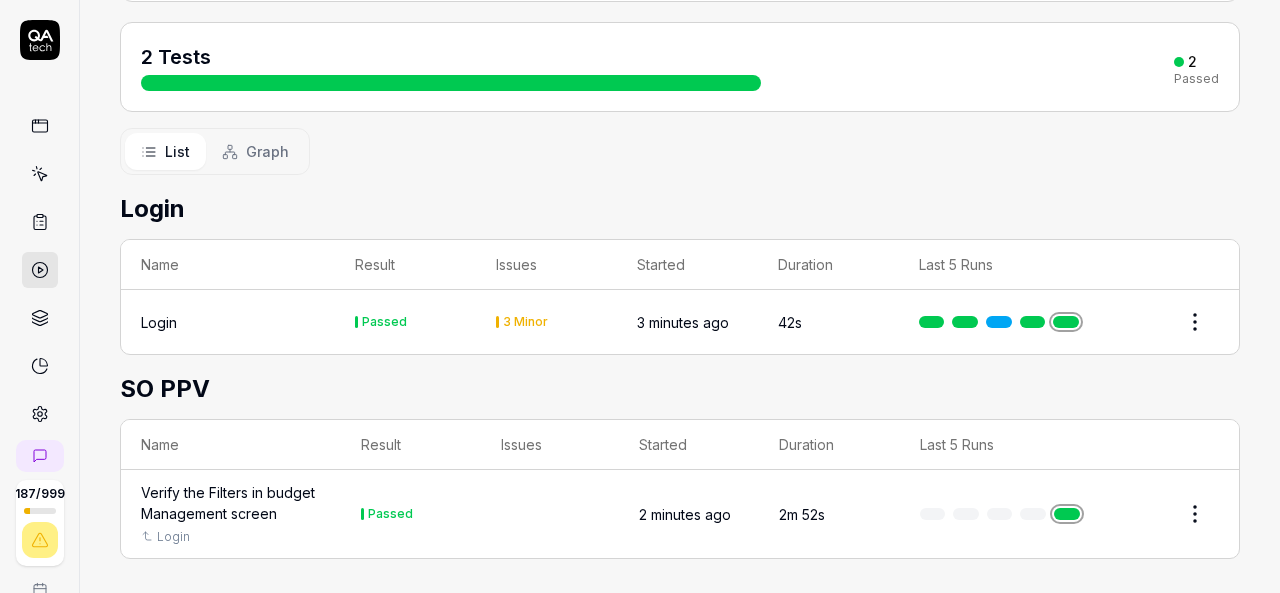 click on "Verify the Filters in budget Management screen" at bounding box center (231, 503) 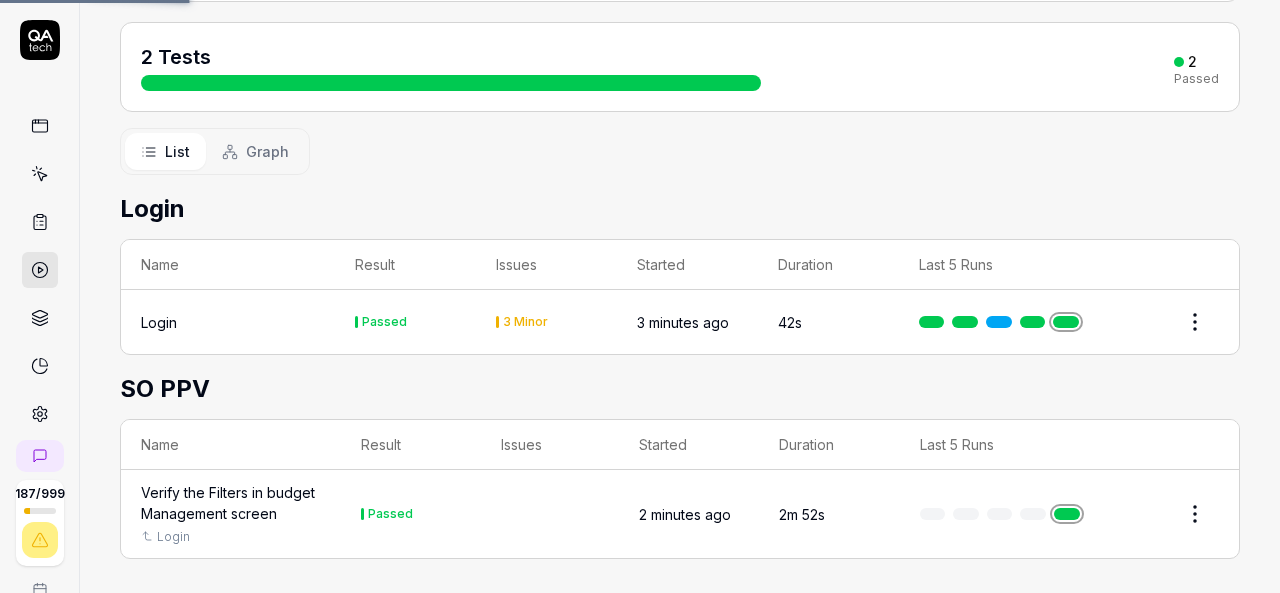 scroll, scrollTop: 0, scrollLeft: 0, axis: both 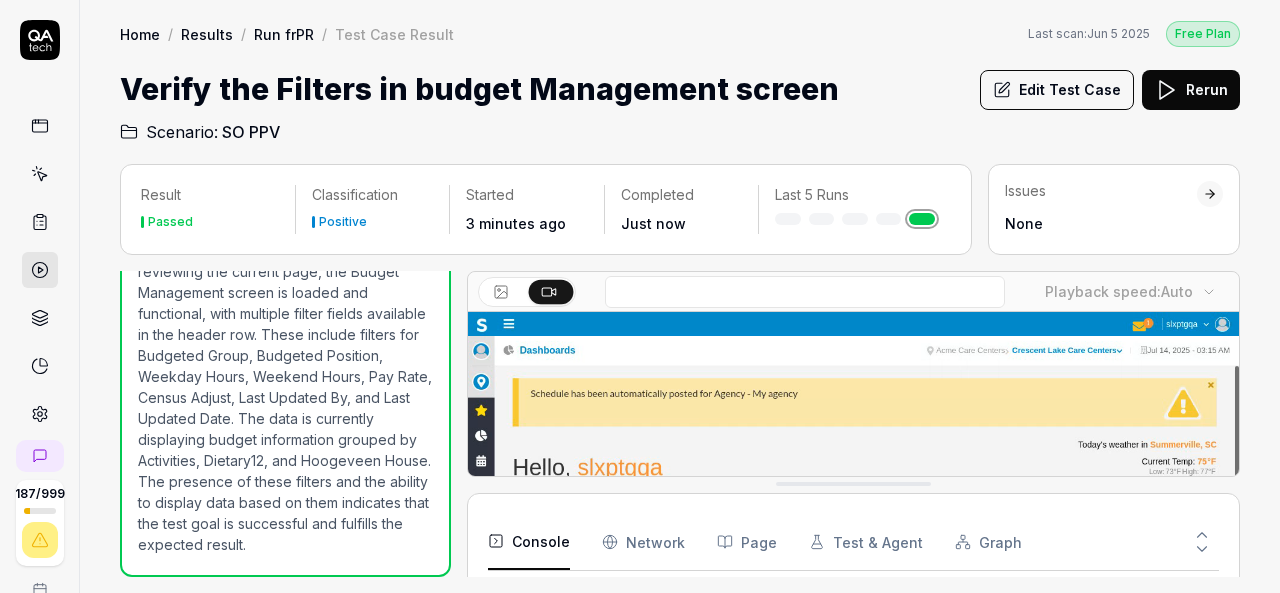 click at bounding box center (853, 553) 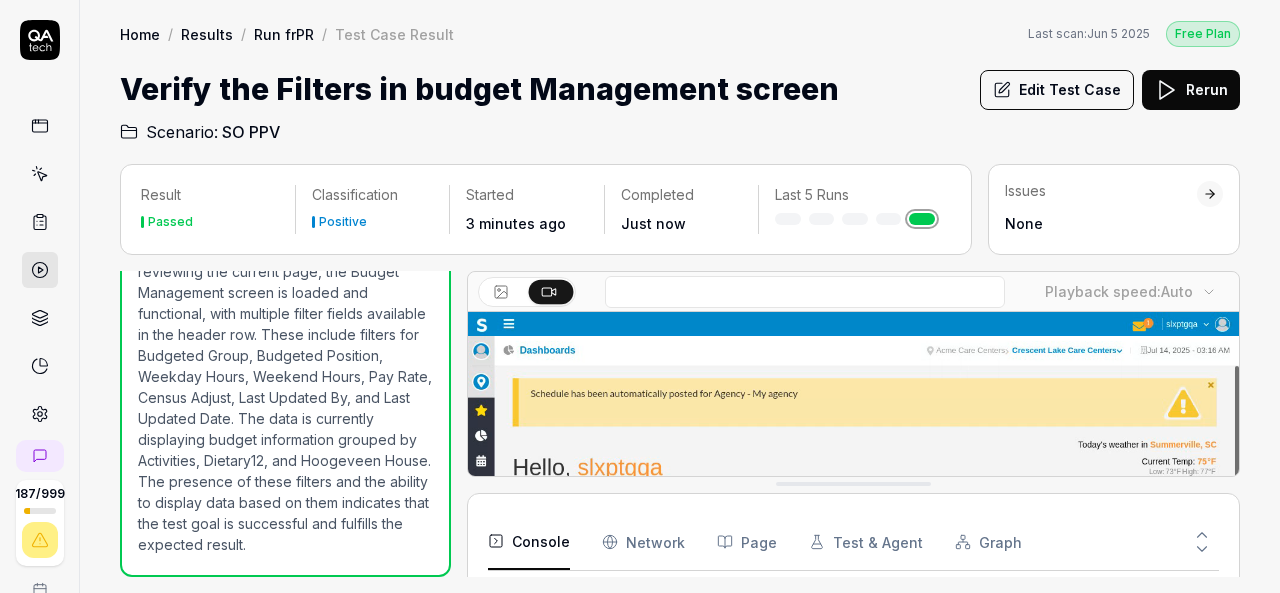 click at bounding box center (853, 553) 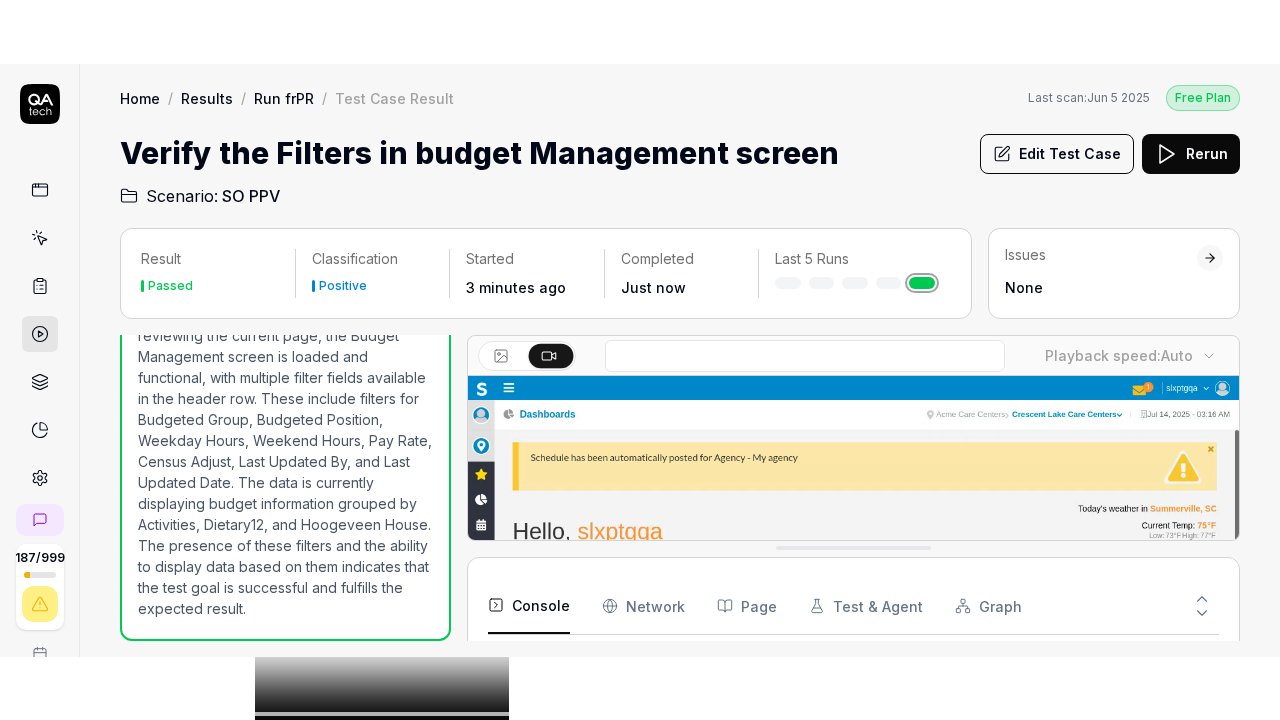 scroll, scrollTop: 0, scrollLeft: 0, axis: both 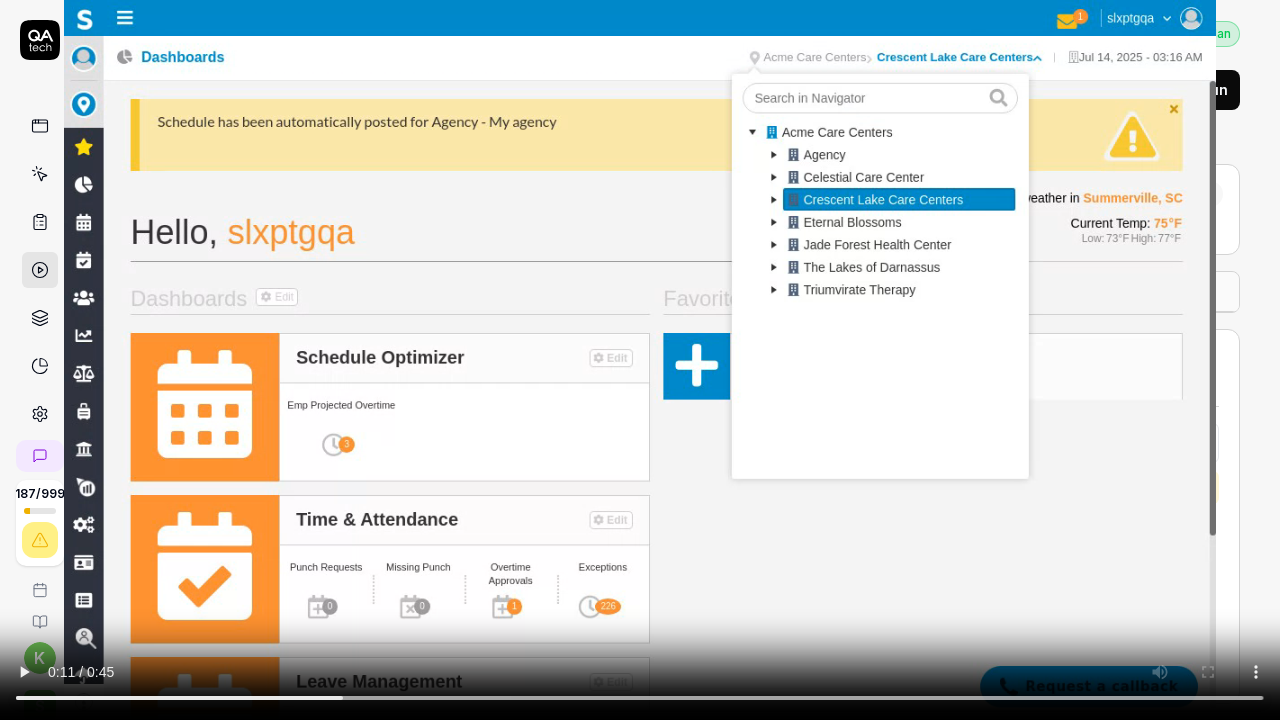 type 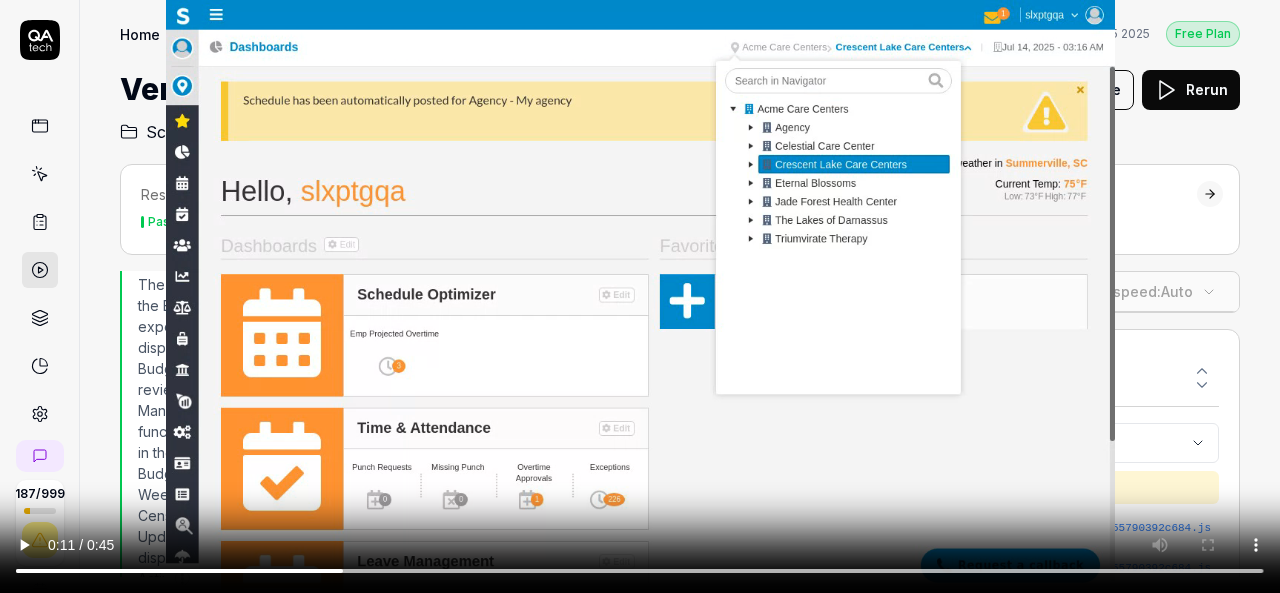 scroll, scrollTop: 1440, scrollLeft: 0, axis: vertical 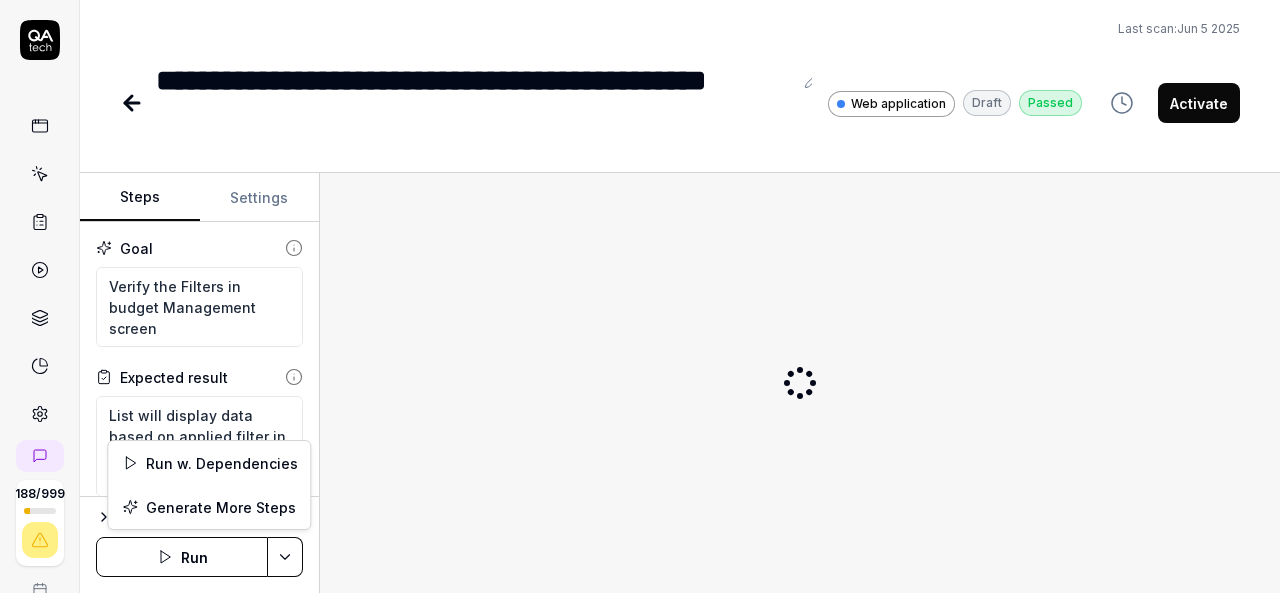 click on "**********" at bounding box center (640, 296) 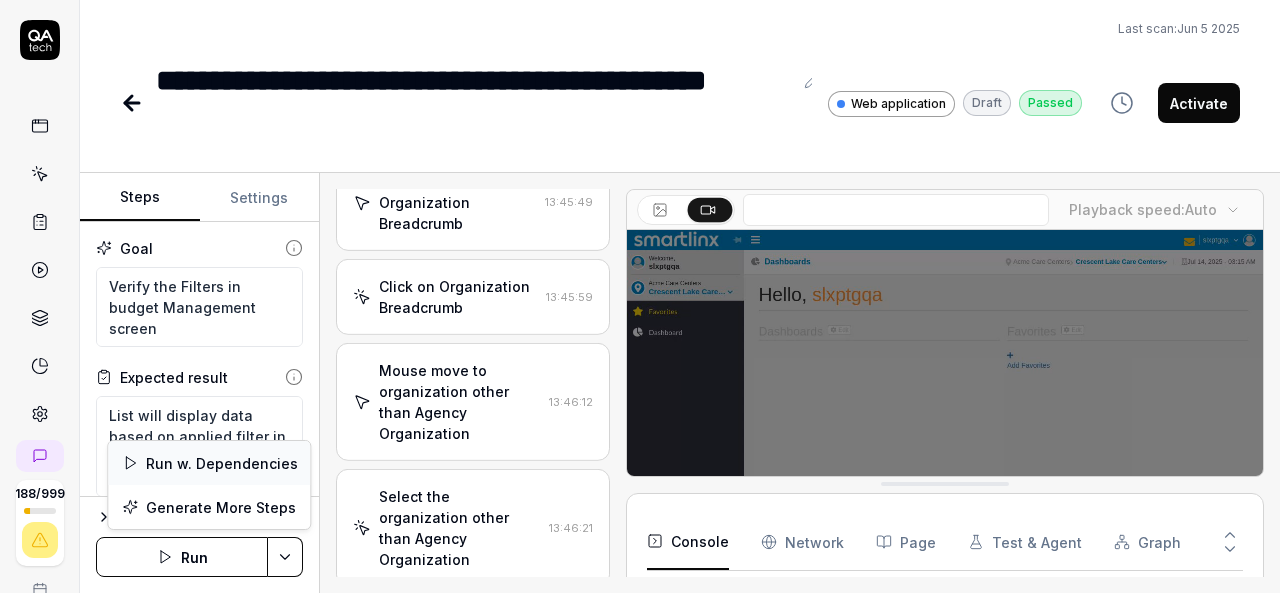click on "Run w. Dependencies" at bounding box center [209, 463] 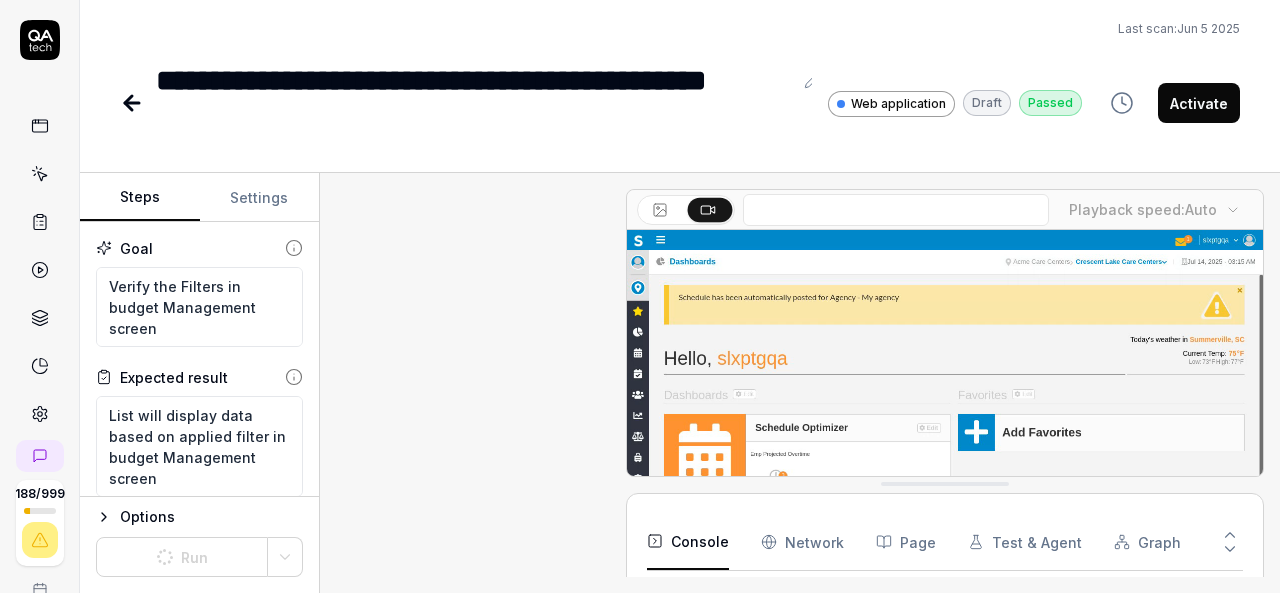 scroll, scrollTop: 1738, scrollLeft: 0, axis: vertical 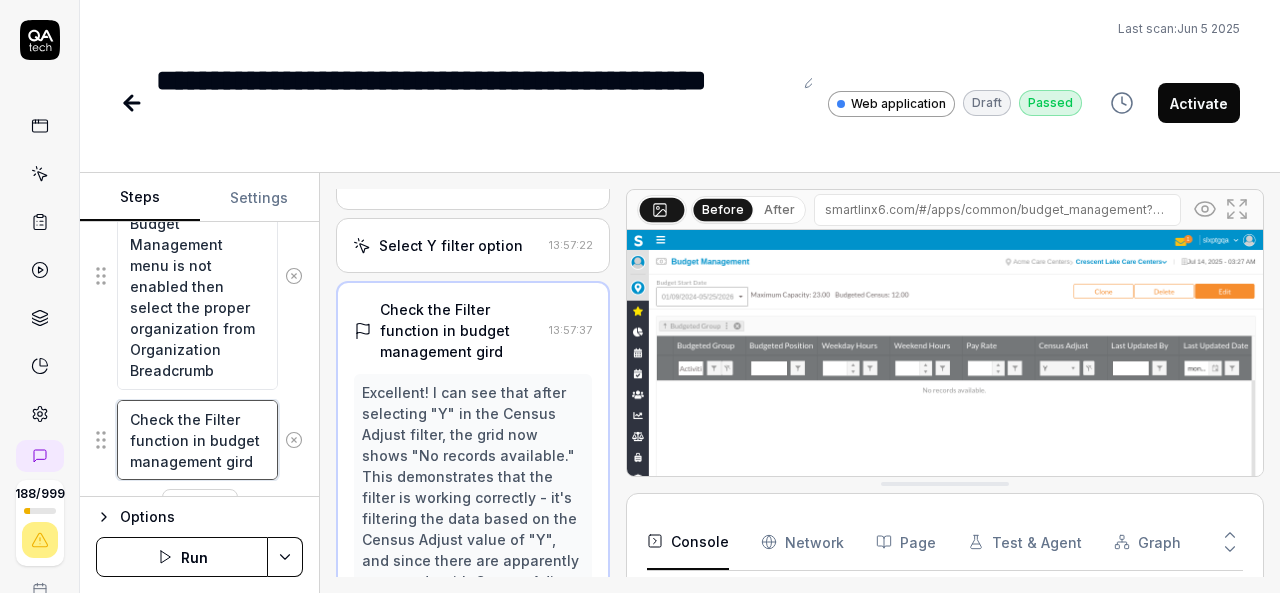 click on "Check the Filter function in budget management gird" at bounding box center (197, 440) 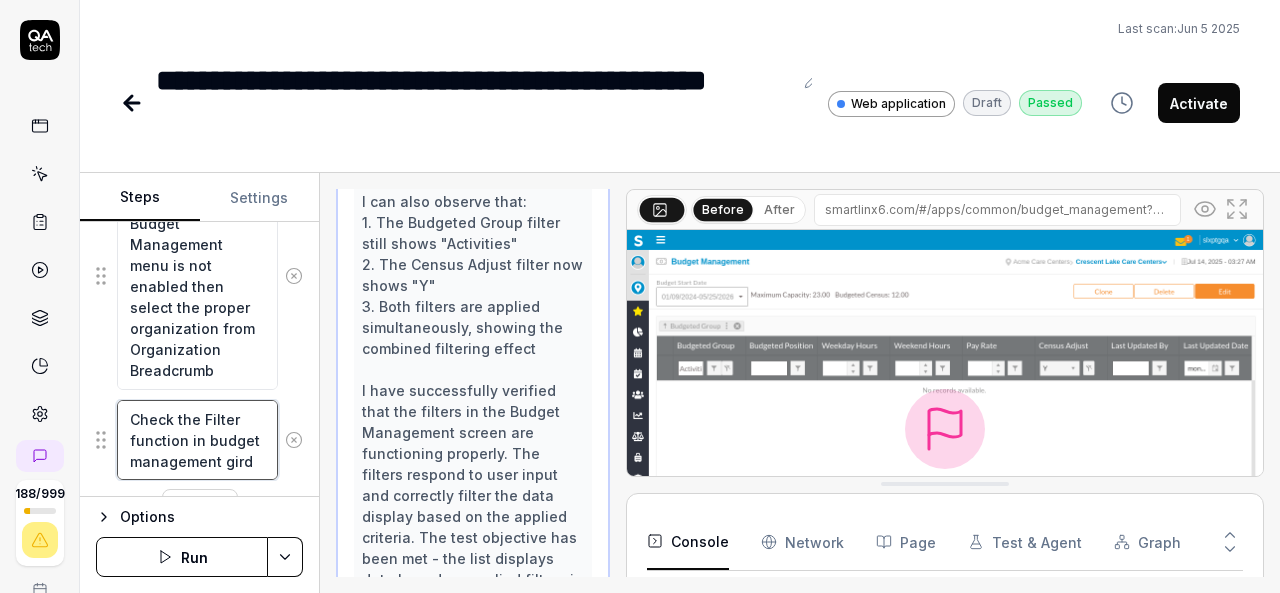 scroll, scrollTop: 1654, scrollLeft: 0, axis: vertical 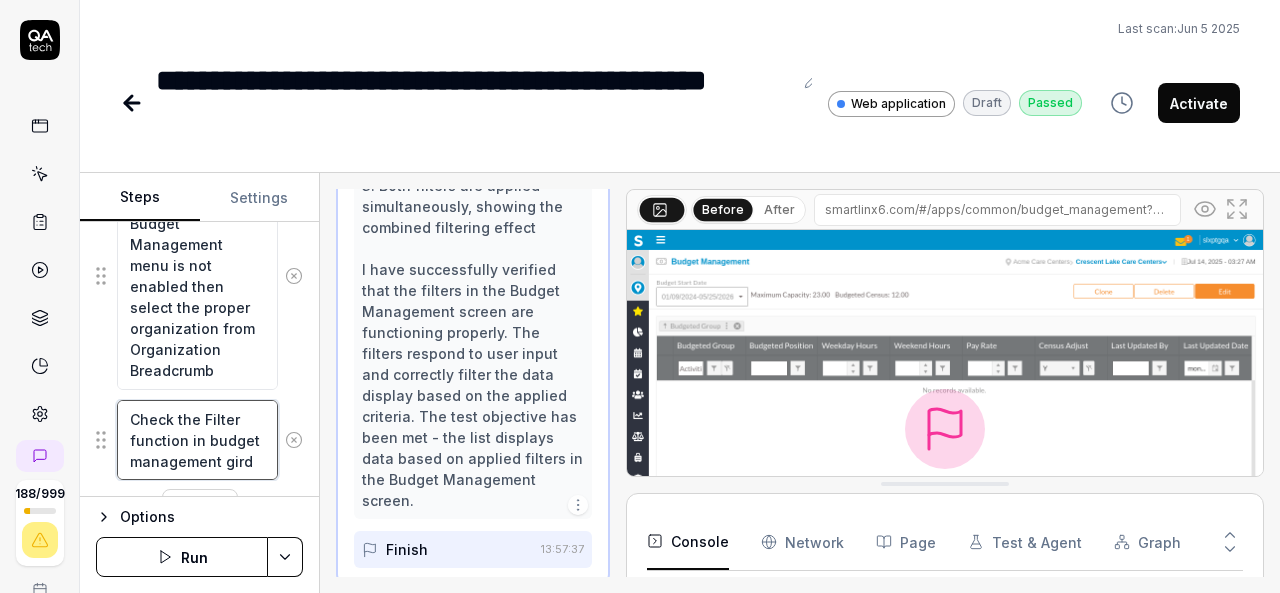 type on "*" 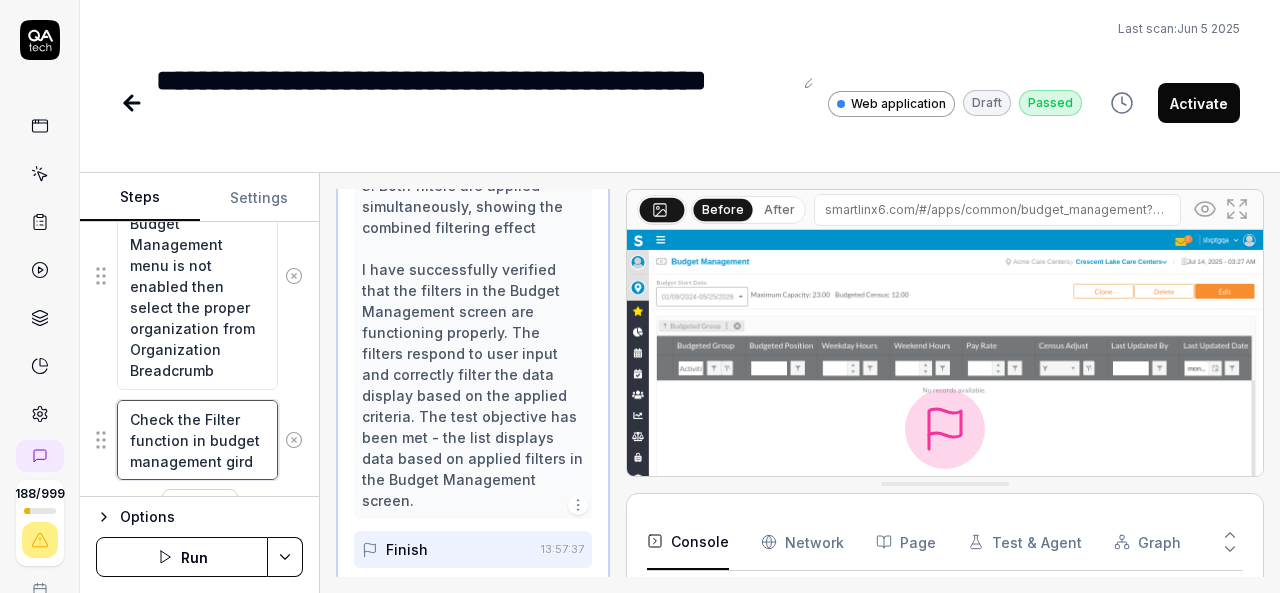 type on "Check the Filter sfunction in budget management gird" 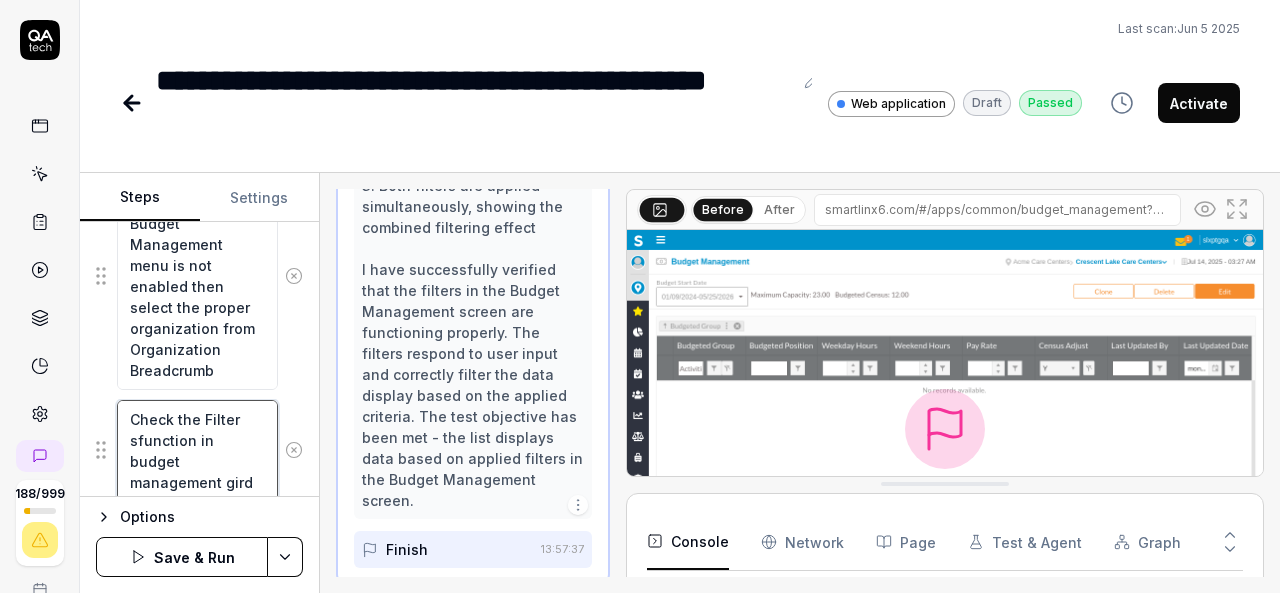 type on "*" 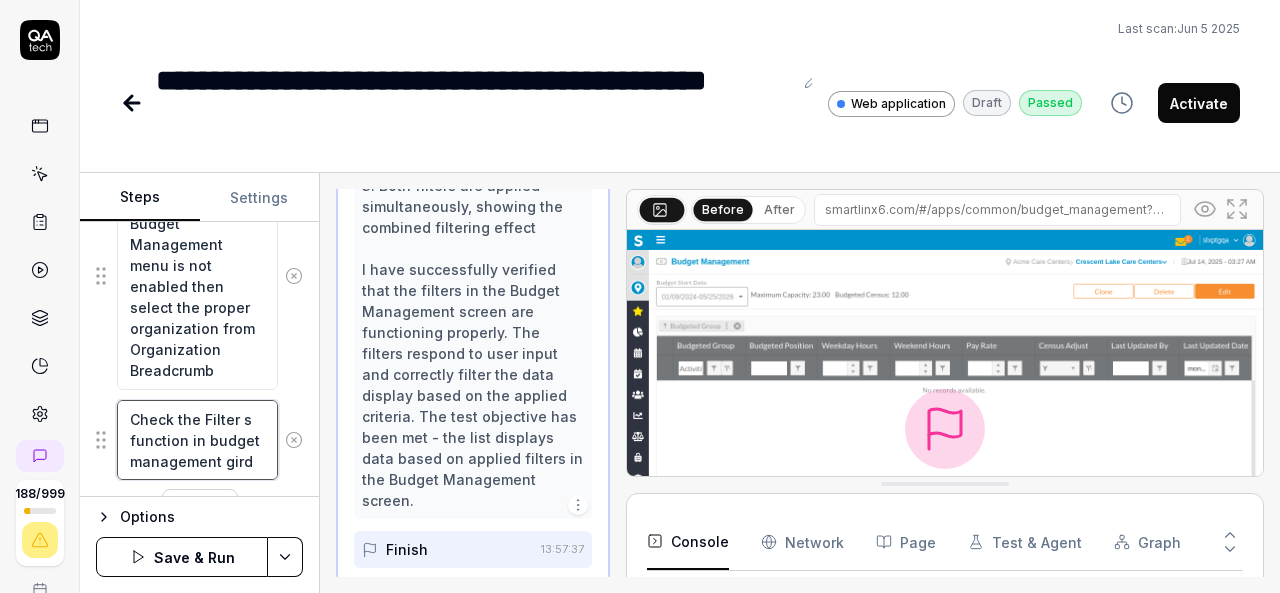 click on "Check the Filter s function in budget management gird" at bounding box center (197, 440) 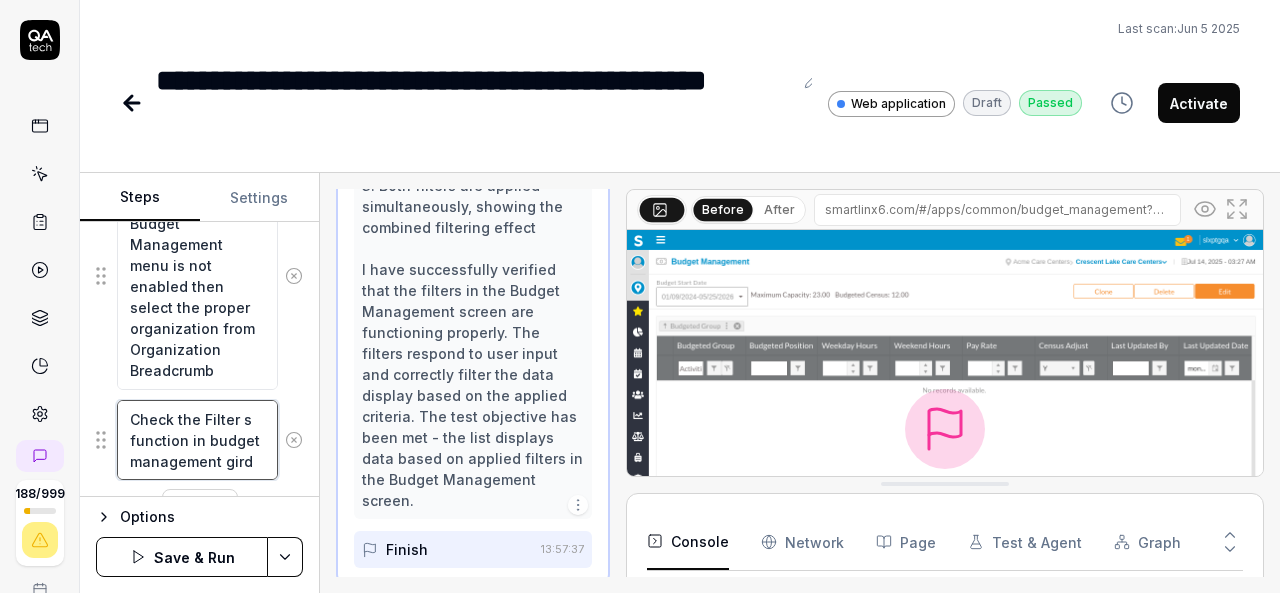 type on "*" 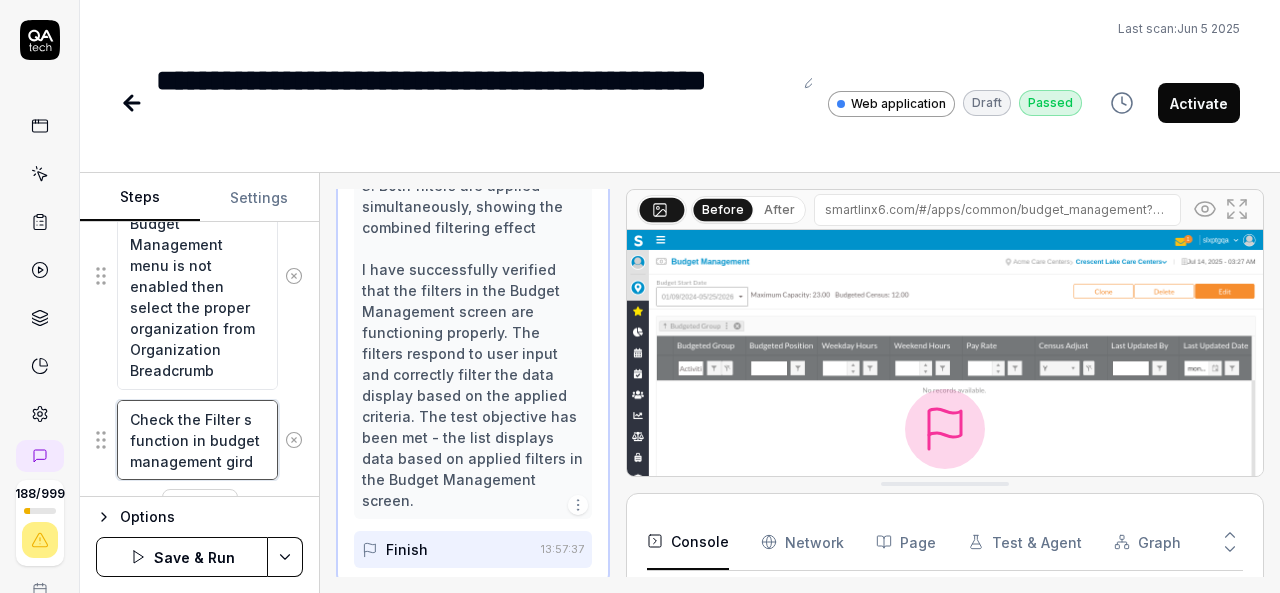 type on "Check the aFilter s function in budget management gird" 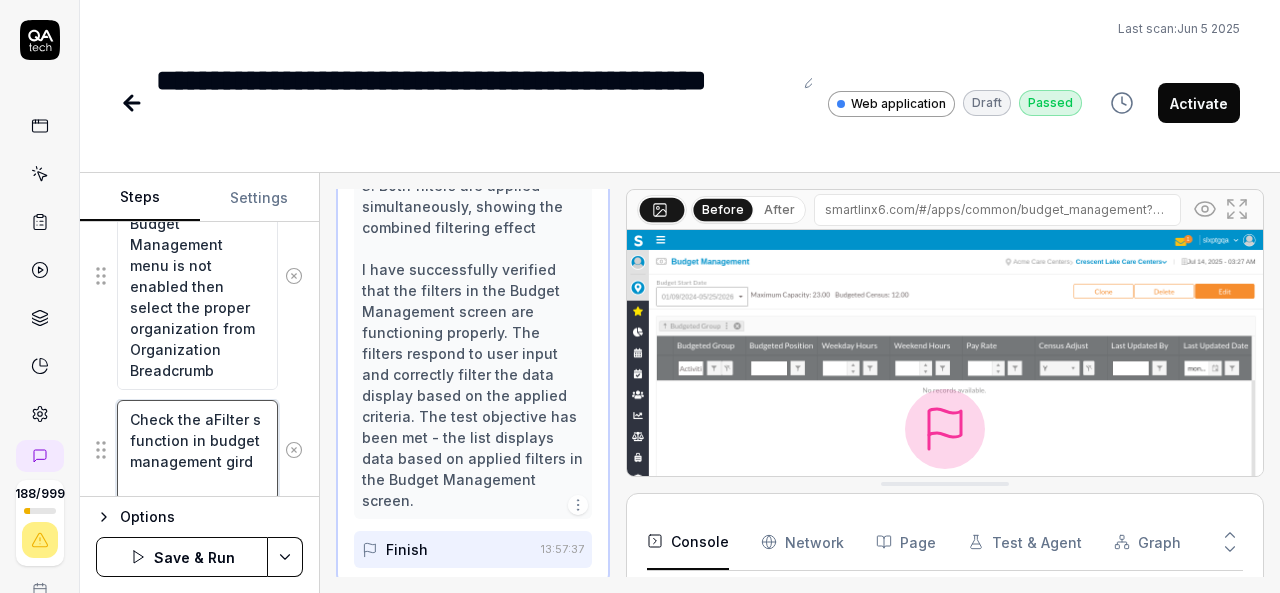 type on "*" 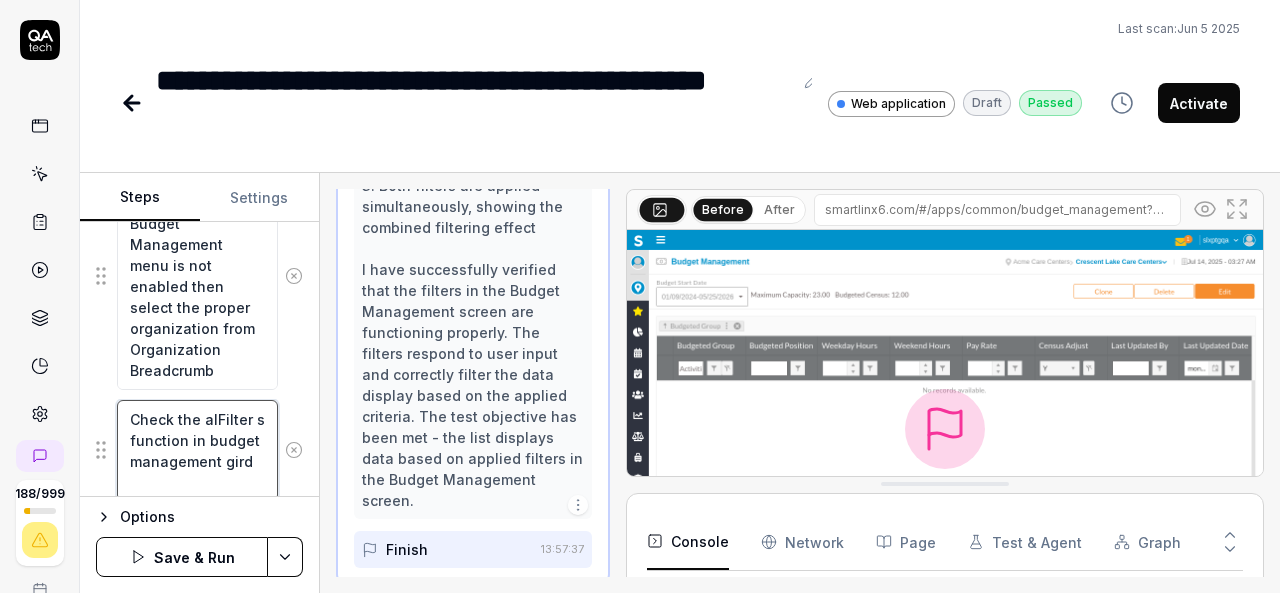 type on "*" 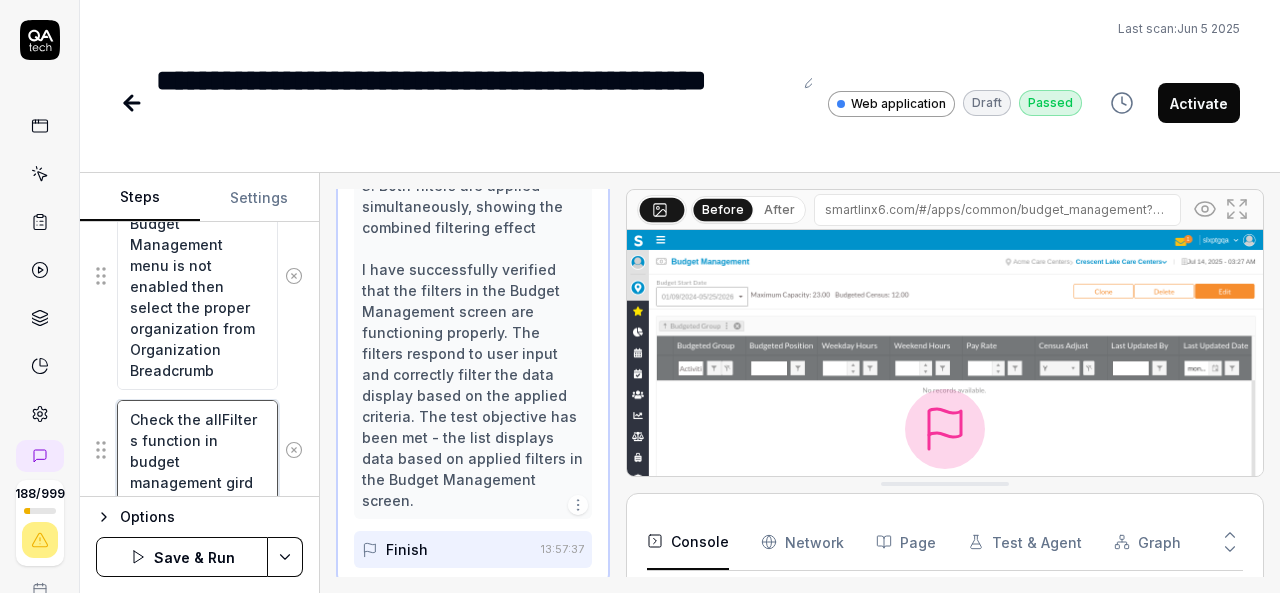 type on "*" 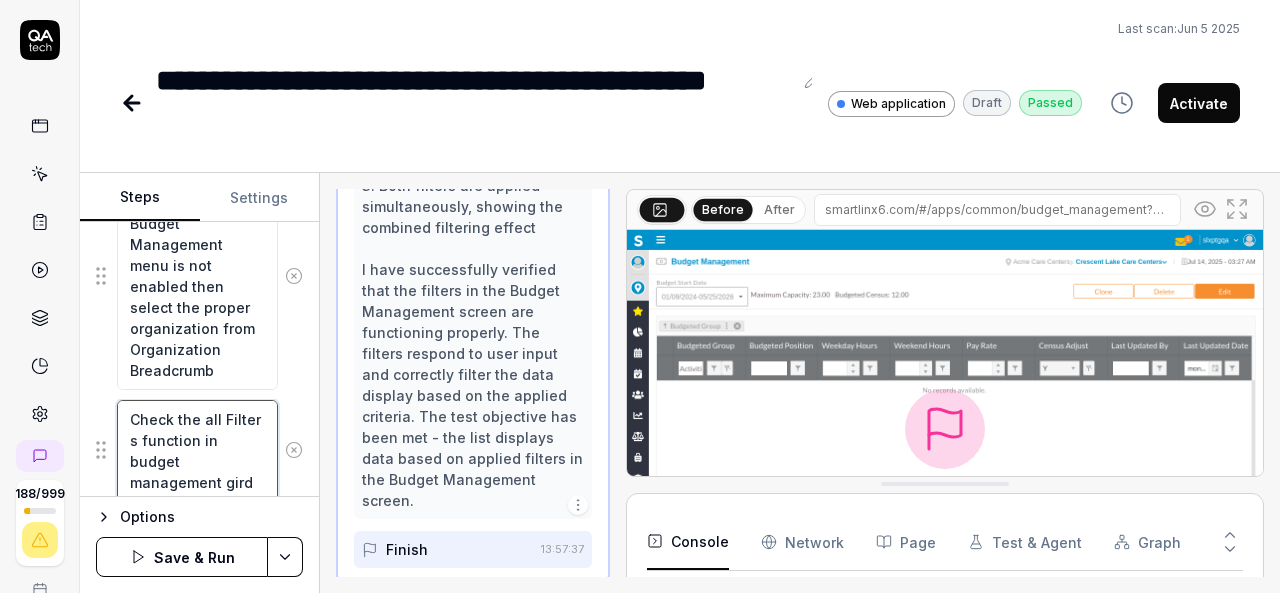 type on "*" 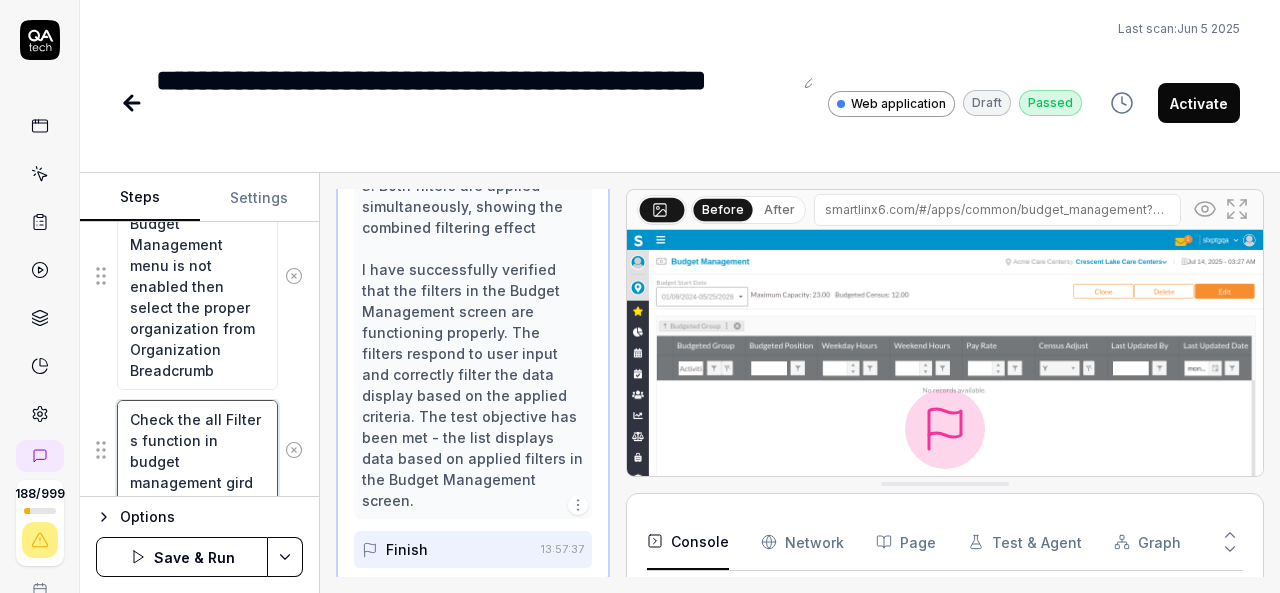 type on "Check the all cFilter s function in budget management gird" 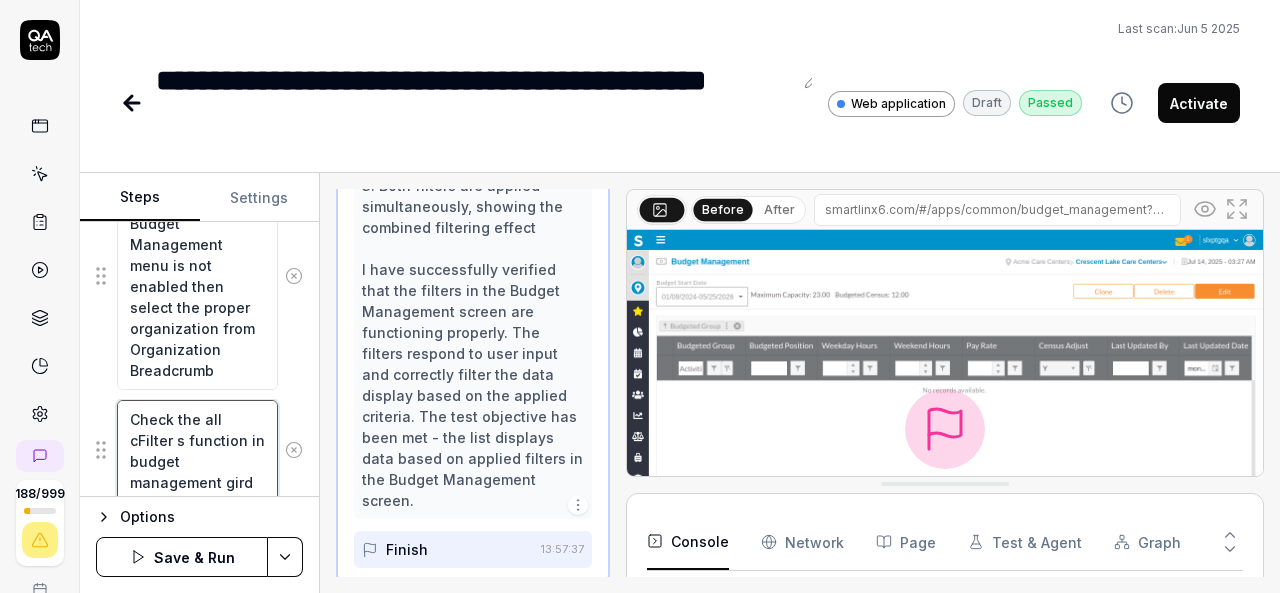 type on "*" 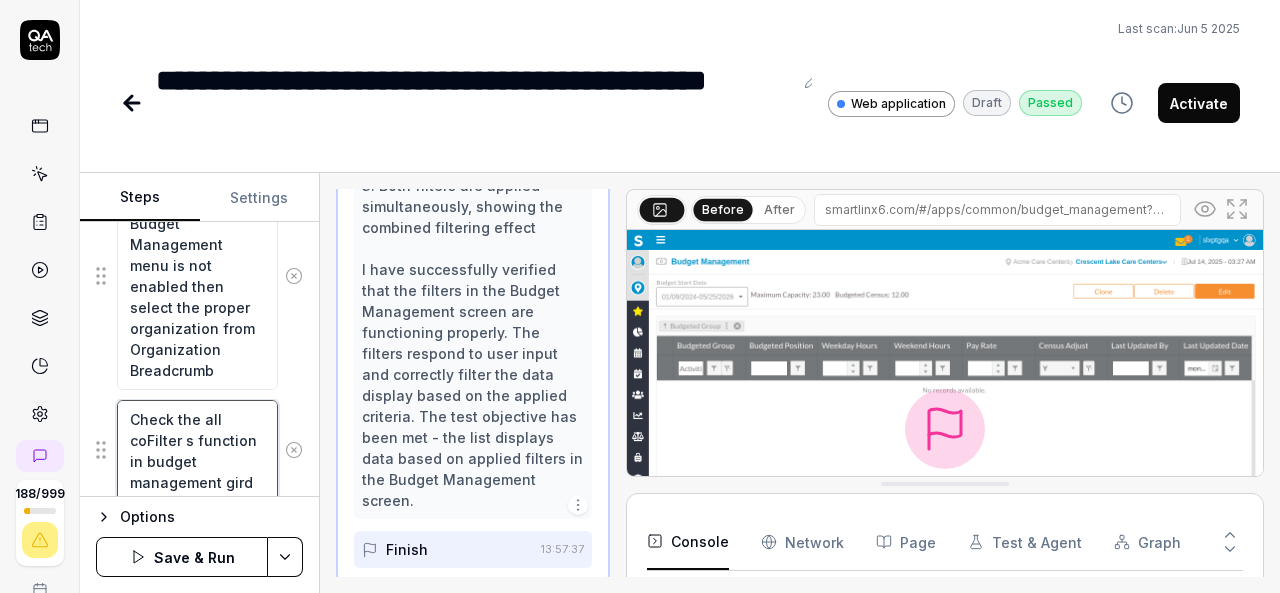 type on "*" 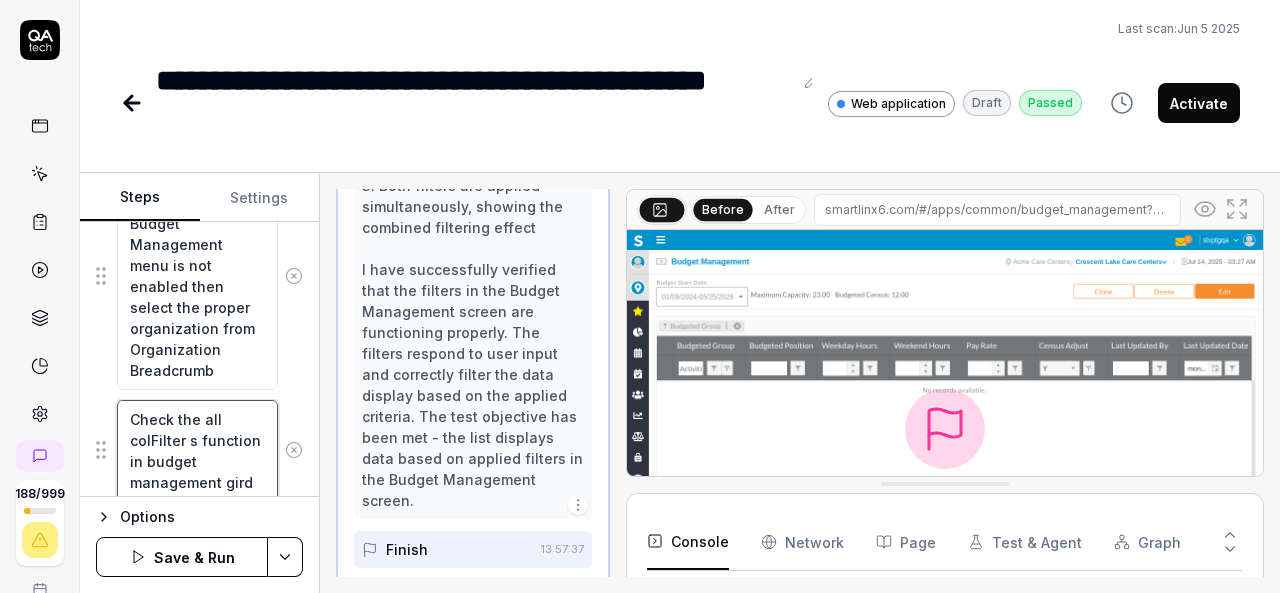 type on "*" 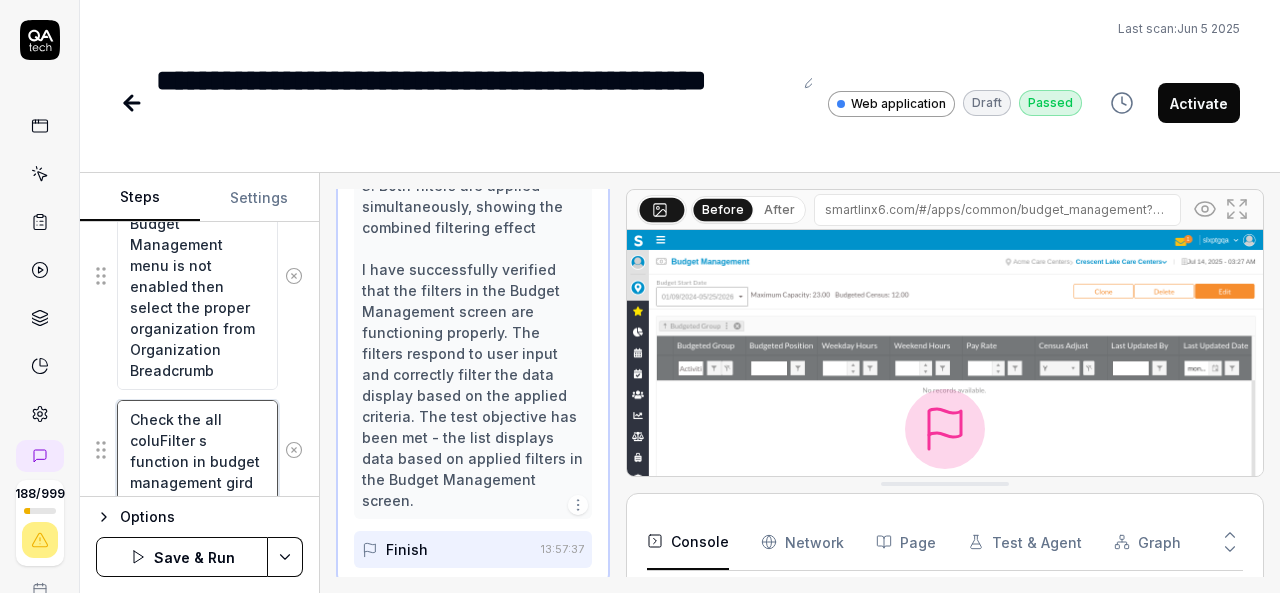 type on "*" 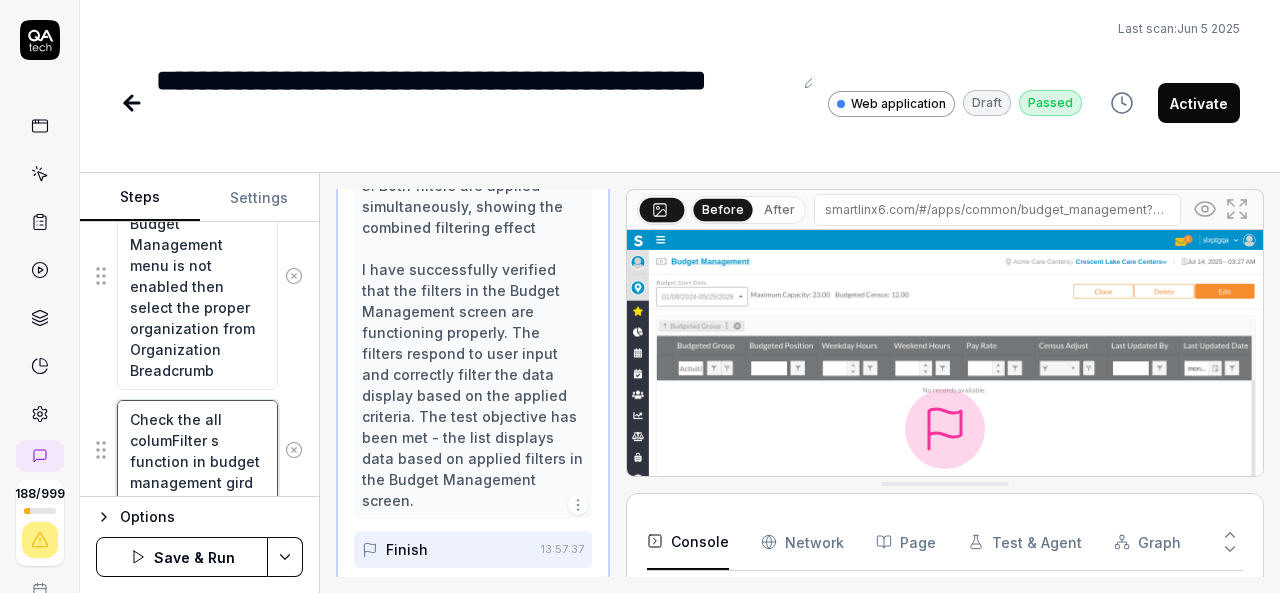 type on "*" 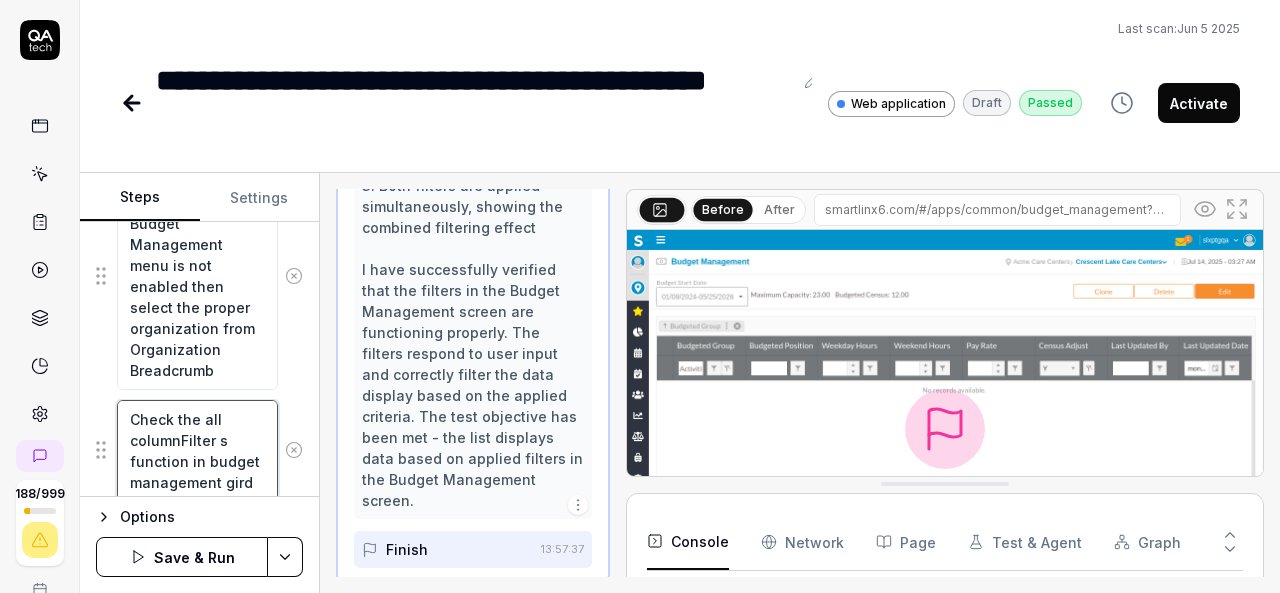 type on "*" 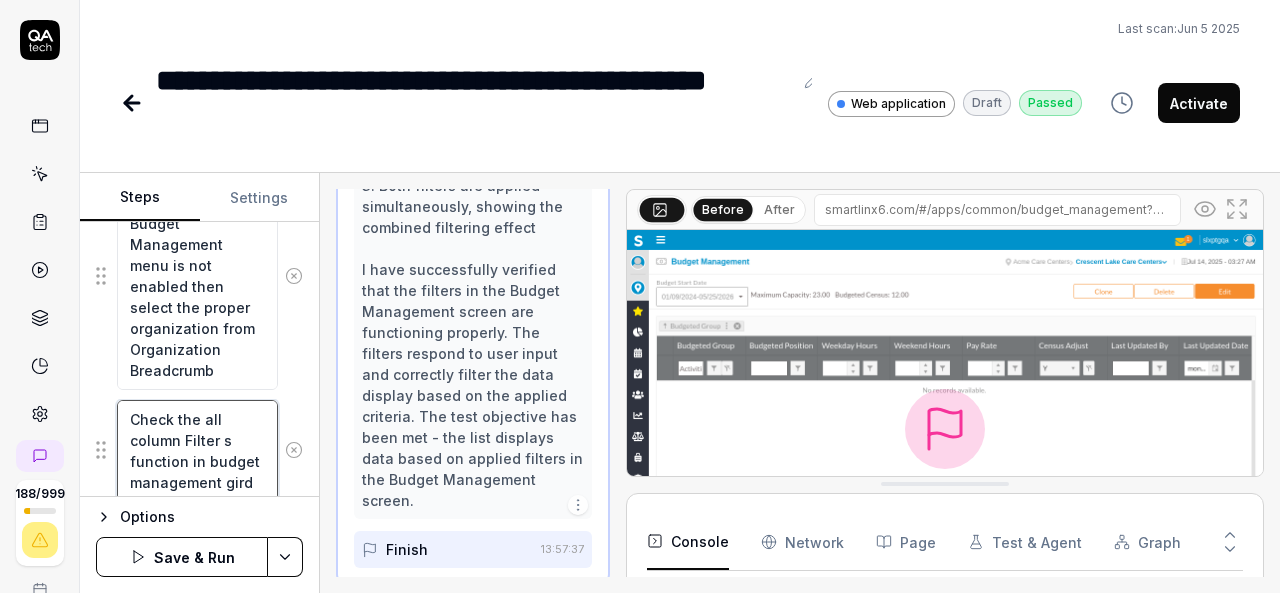 type on "*" 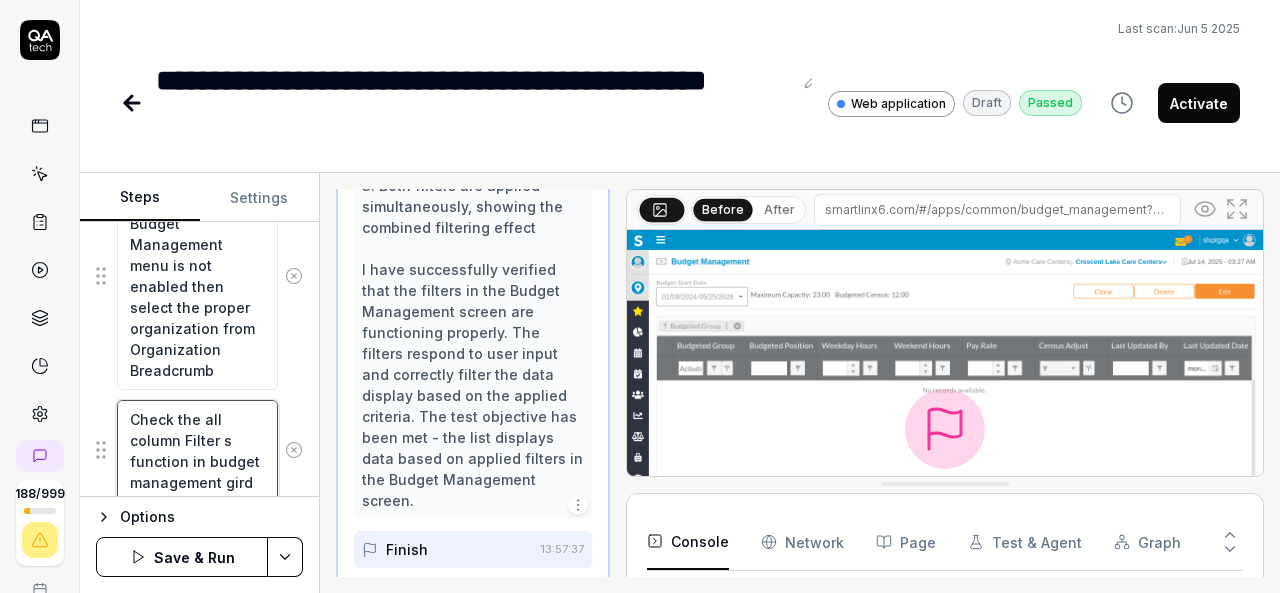 type on "Check the all columnFilter s function in budget management gird" 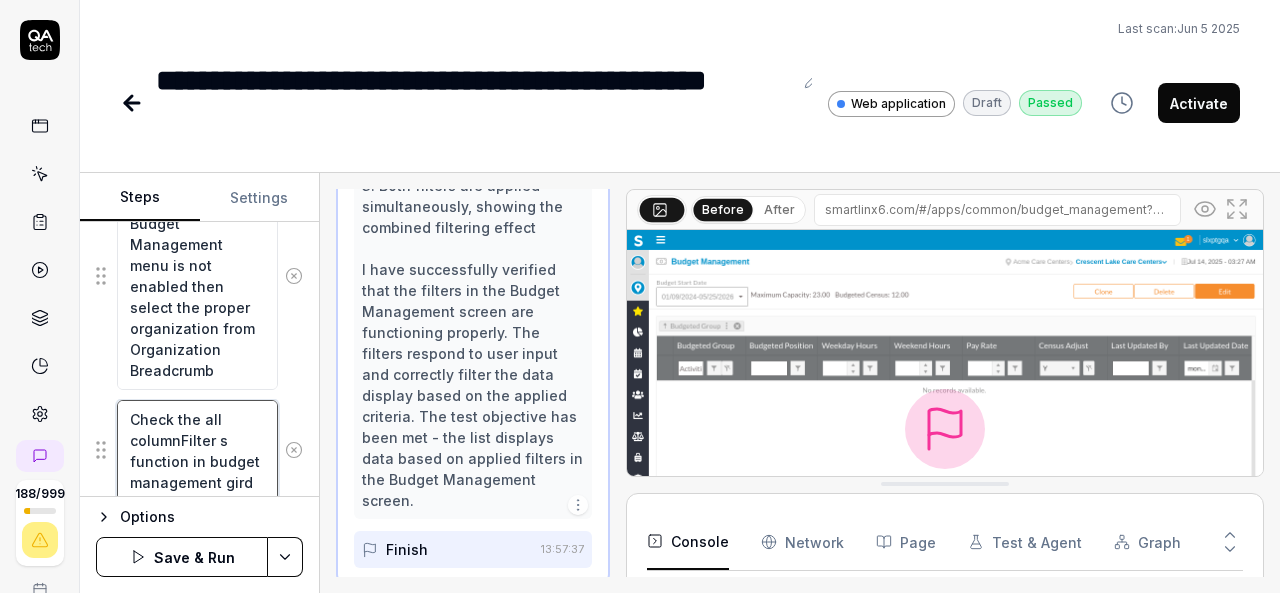 type on "*" 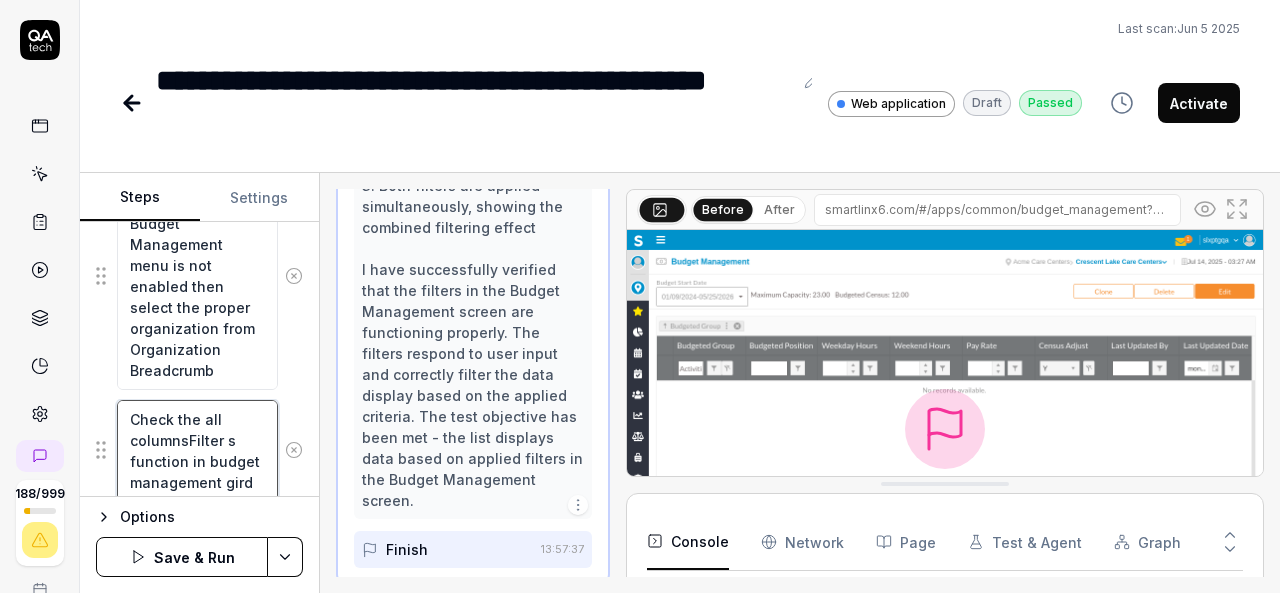 type on "*" 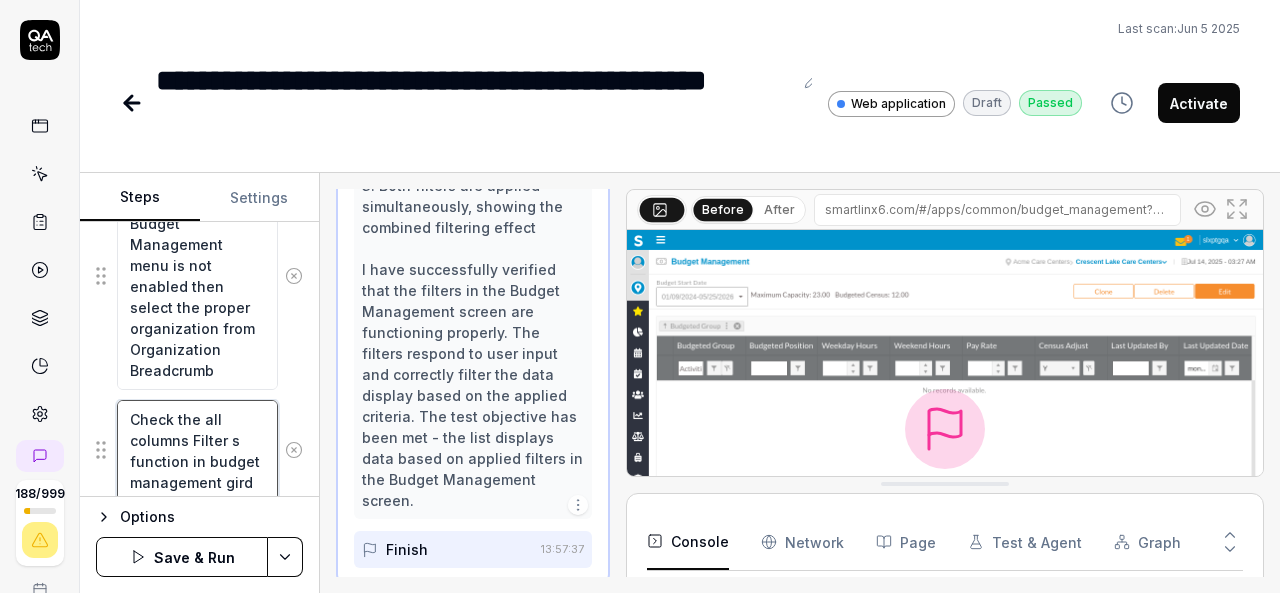 click on "Check the all columns Filter s function in budget management gird" at bounding box center [197, 450] 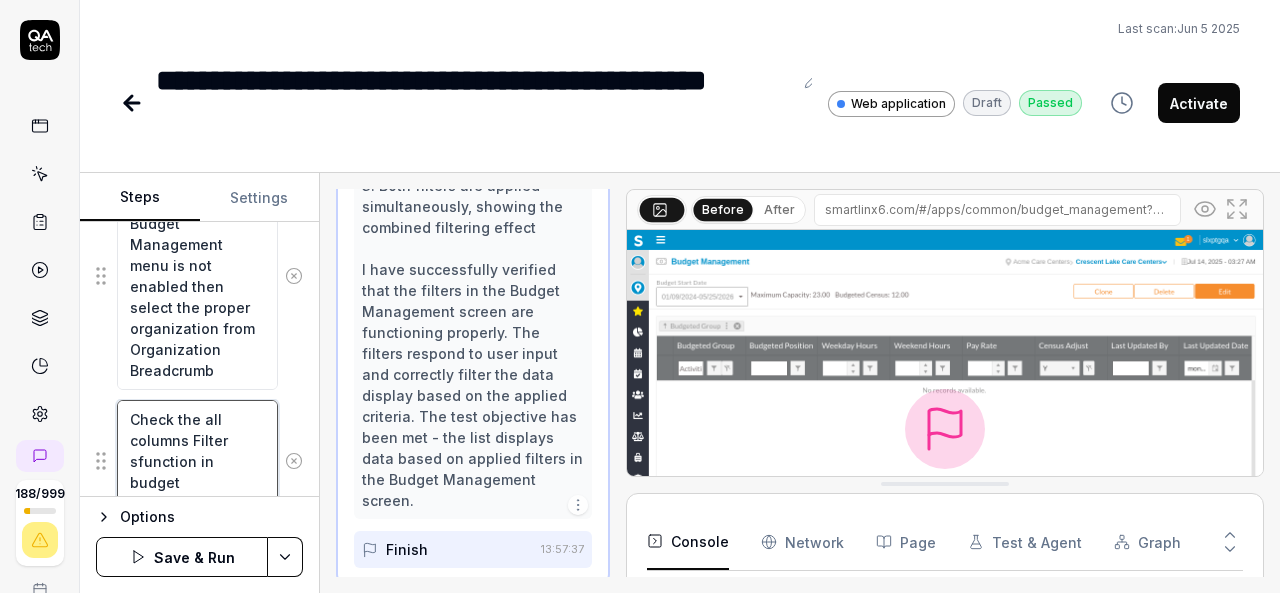 type on "*" 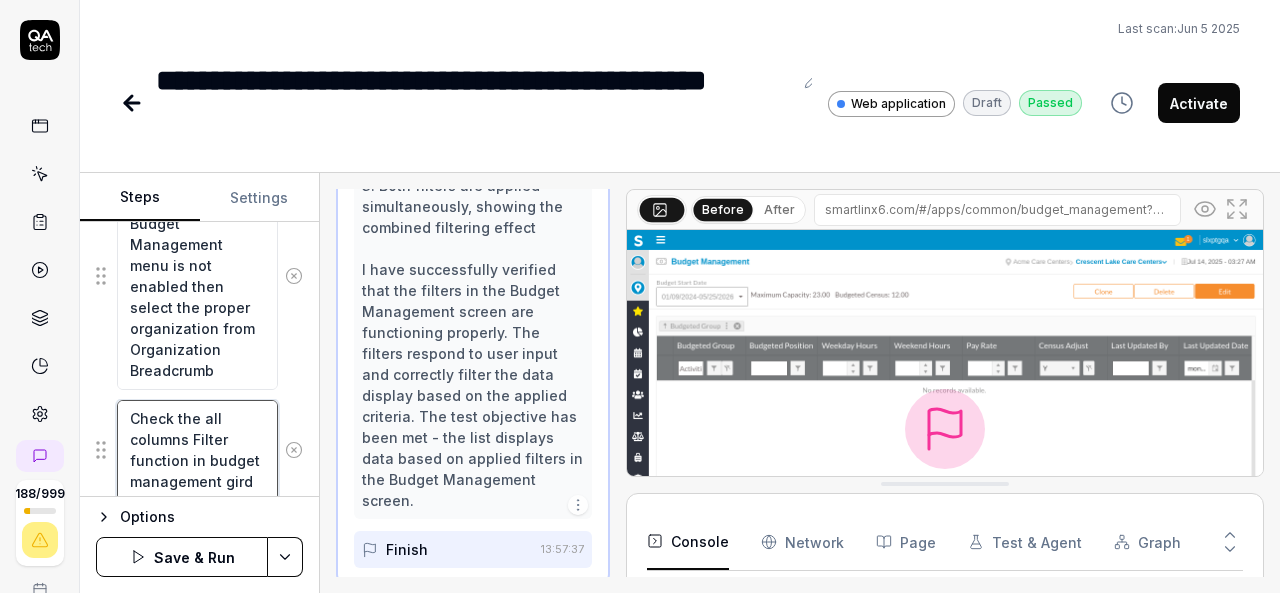 scroll, scrollTop: 0, scrollLeft: 0, axis: both 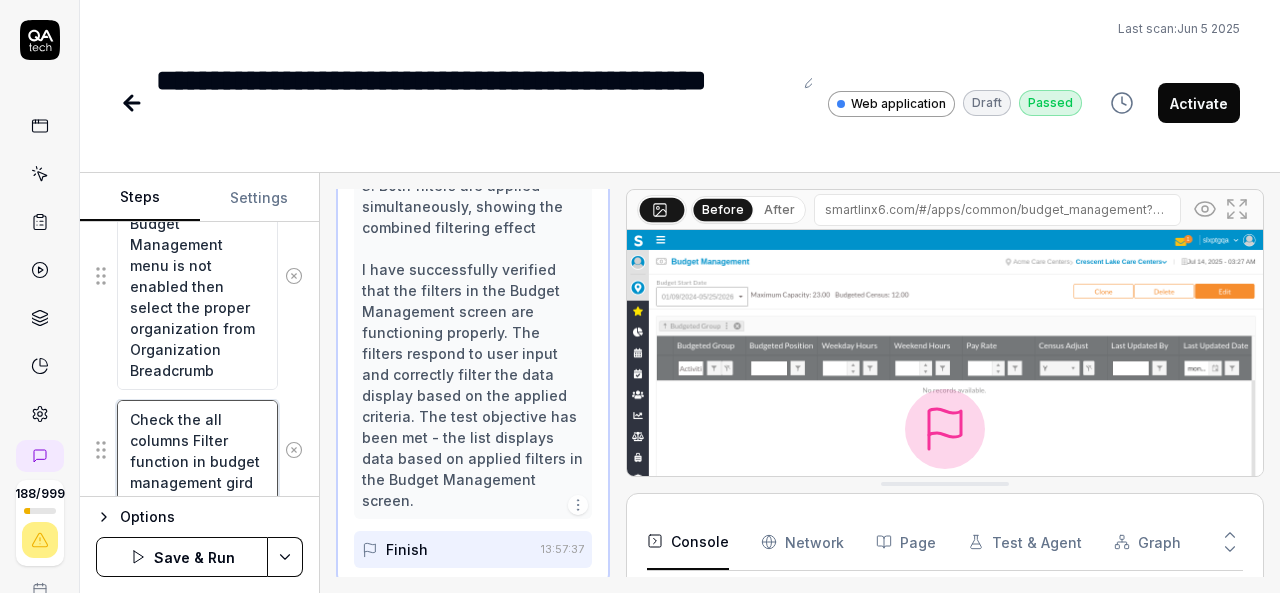 click on "Check the all columns Filter function in budget management gird" at bounding box center [197, 450] 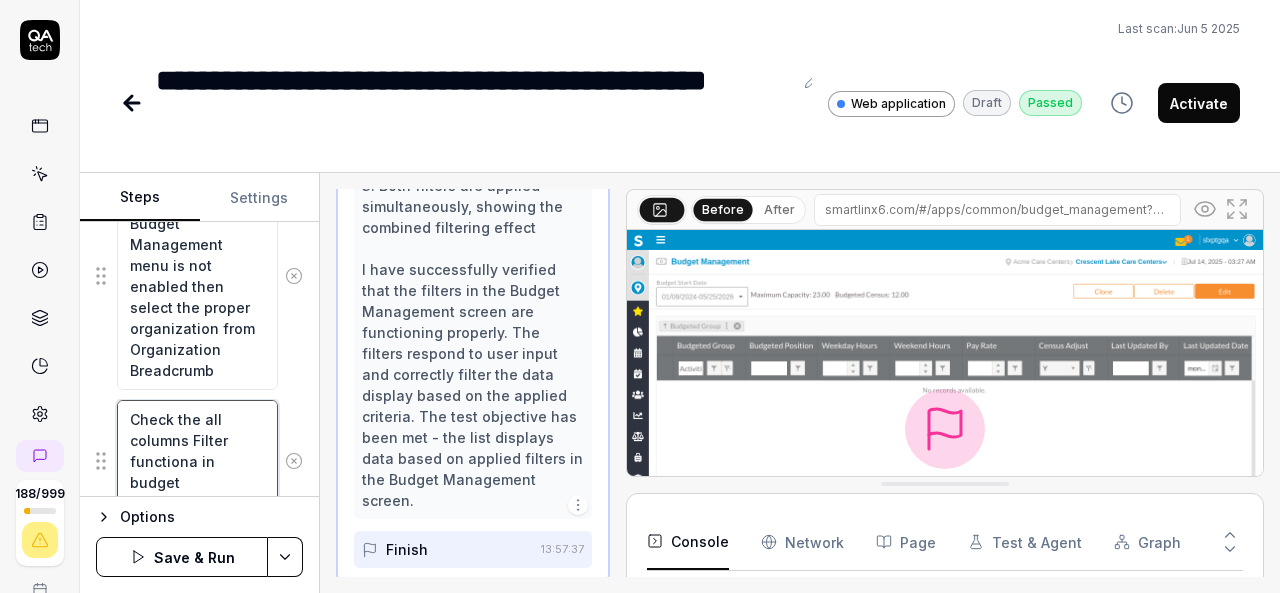 type on "*" 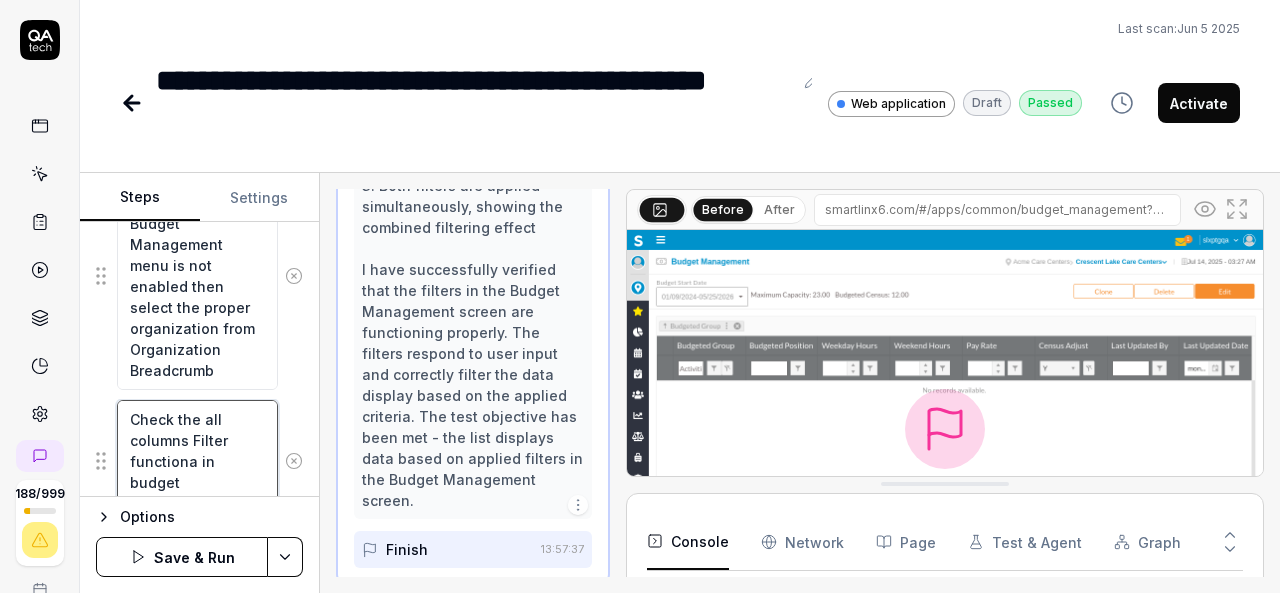 type on "Check the all columns Filter functional in budget management gird" 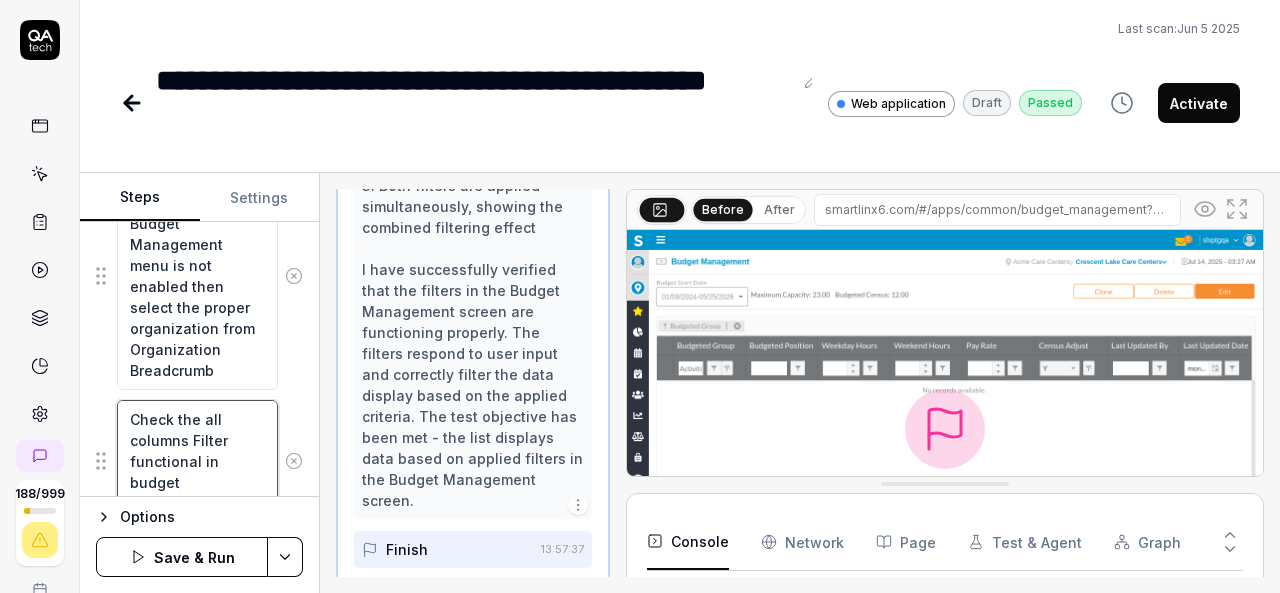 type on "*" 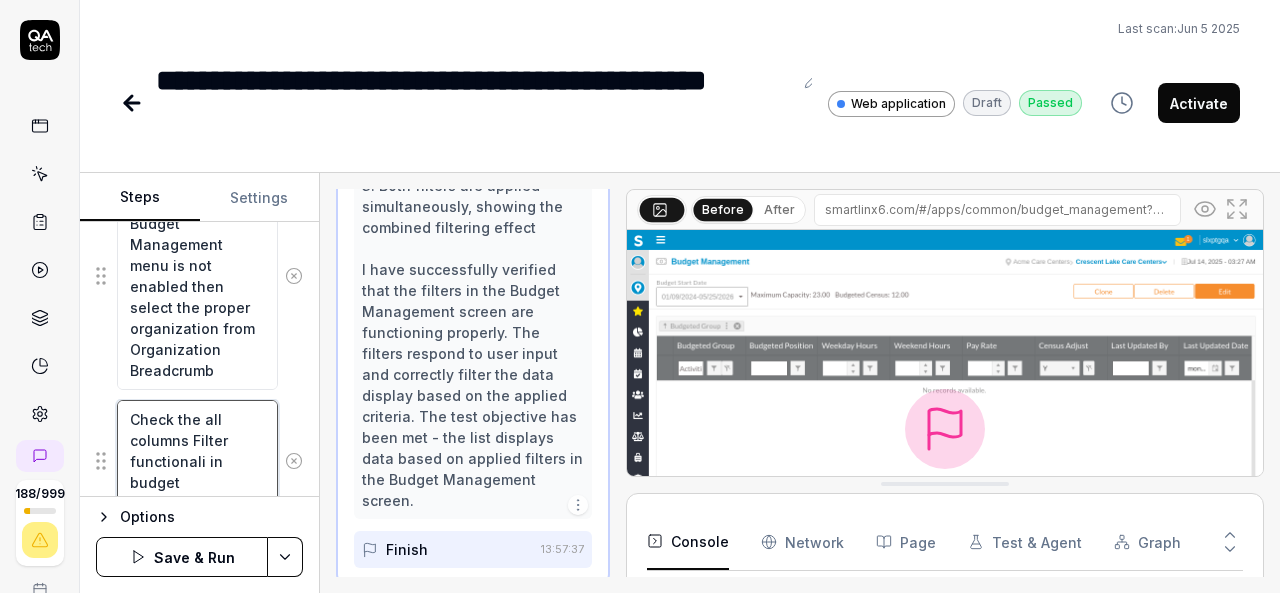 type on "*" 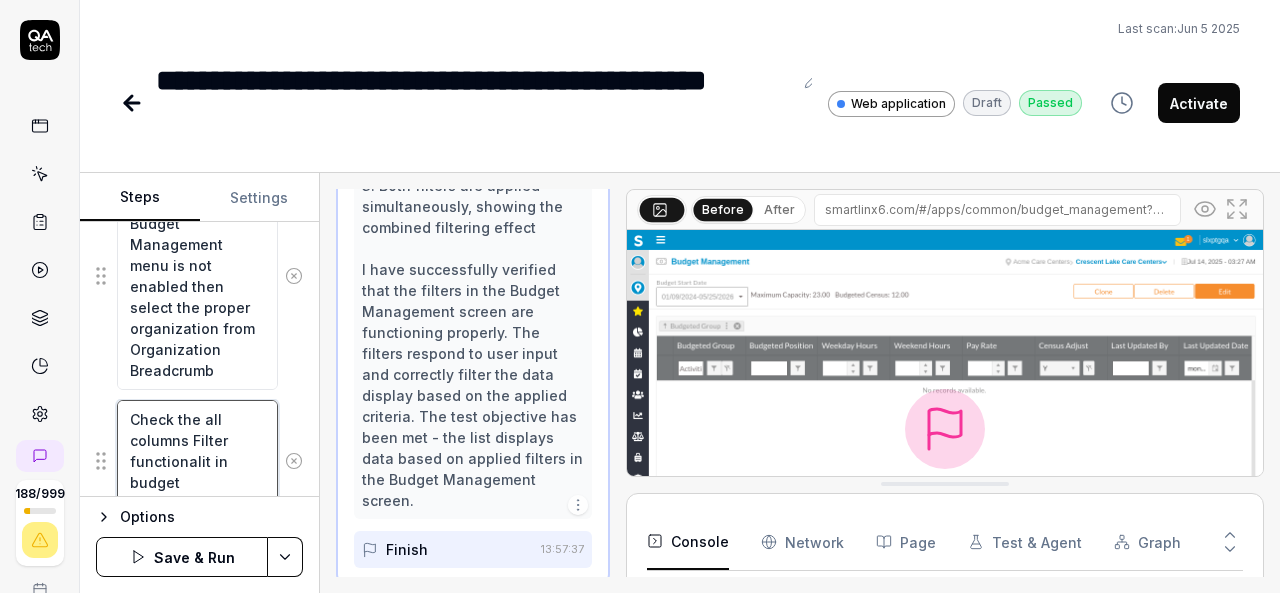 type on "*" 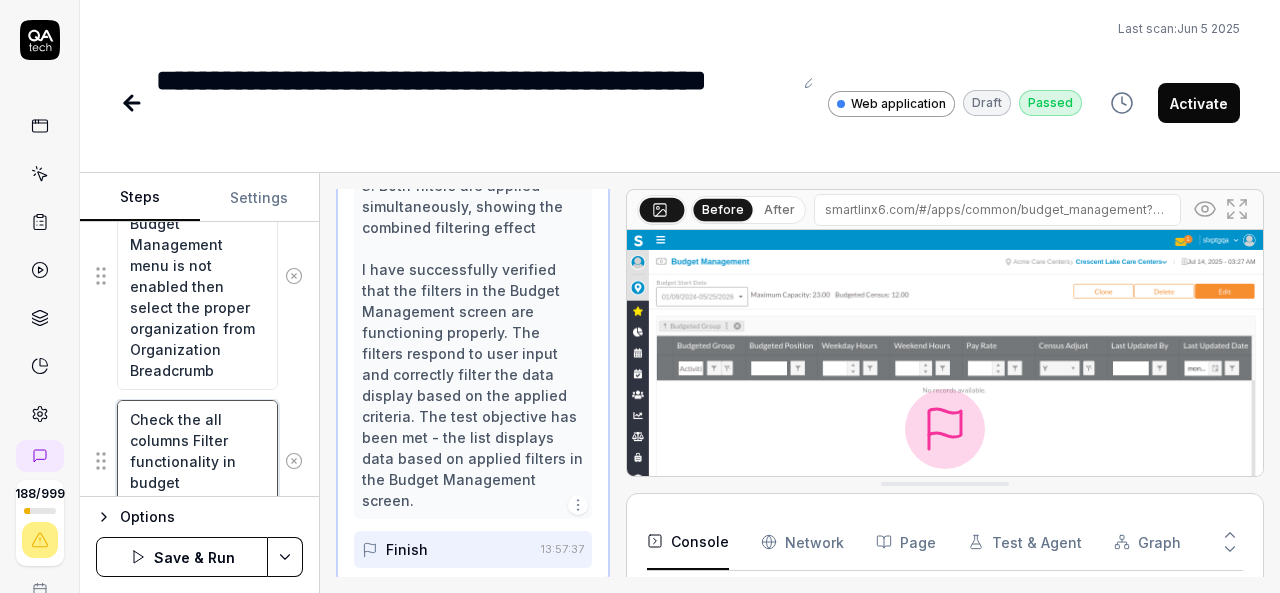 type on "*" 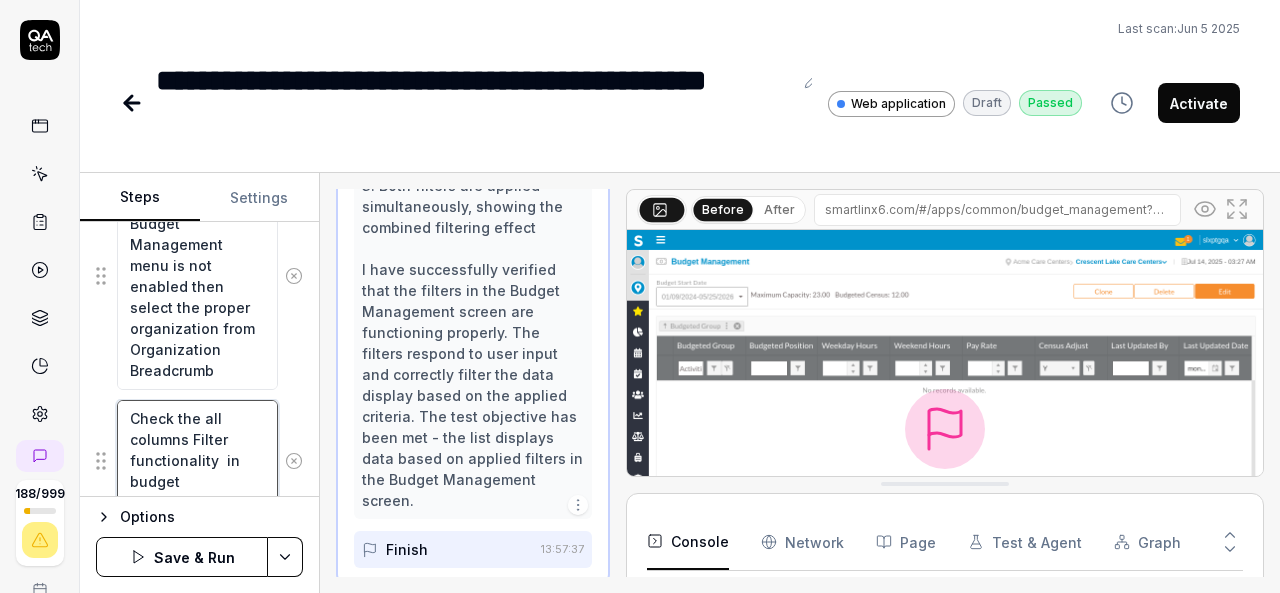 scroll, scrollTop: 20, scrollLeft: 0, axis: vertical 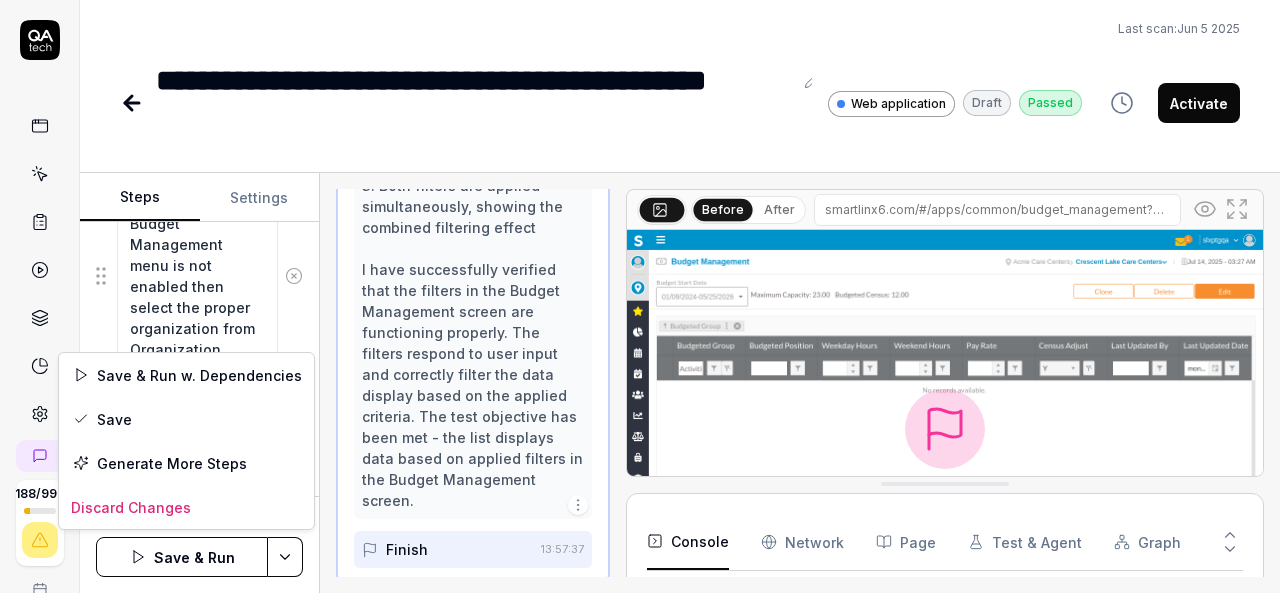 click on "**********" at bounding box center [640, 296] 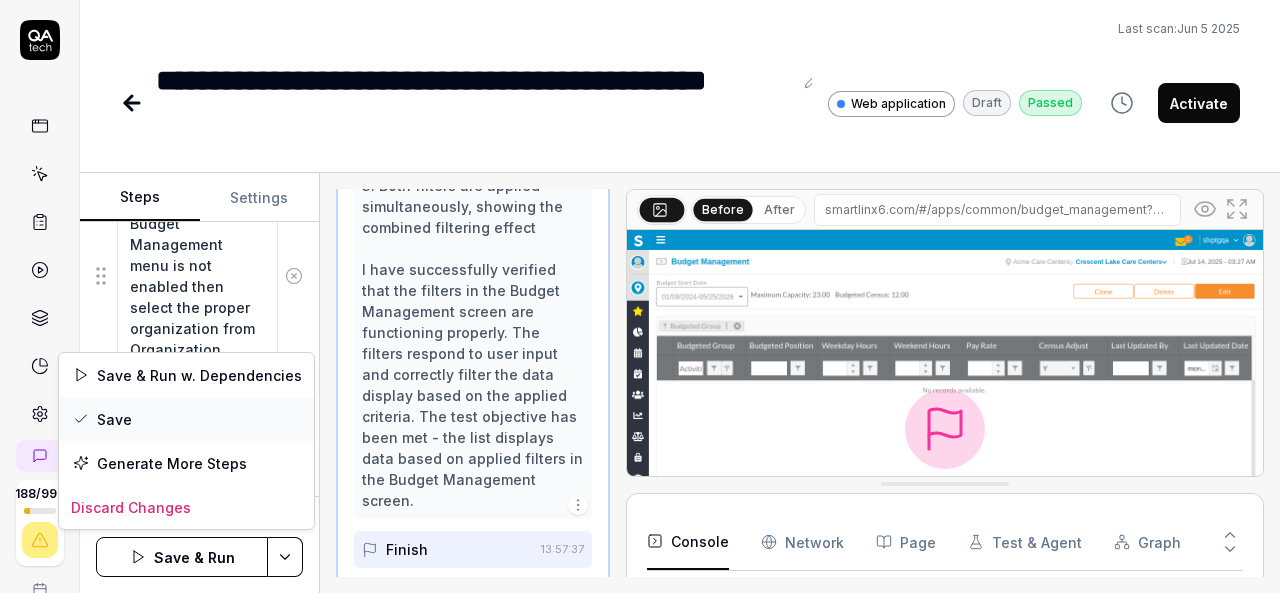 click on "Save" at bounding box center (186, 419) 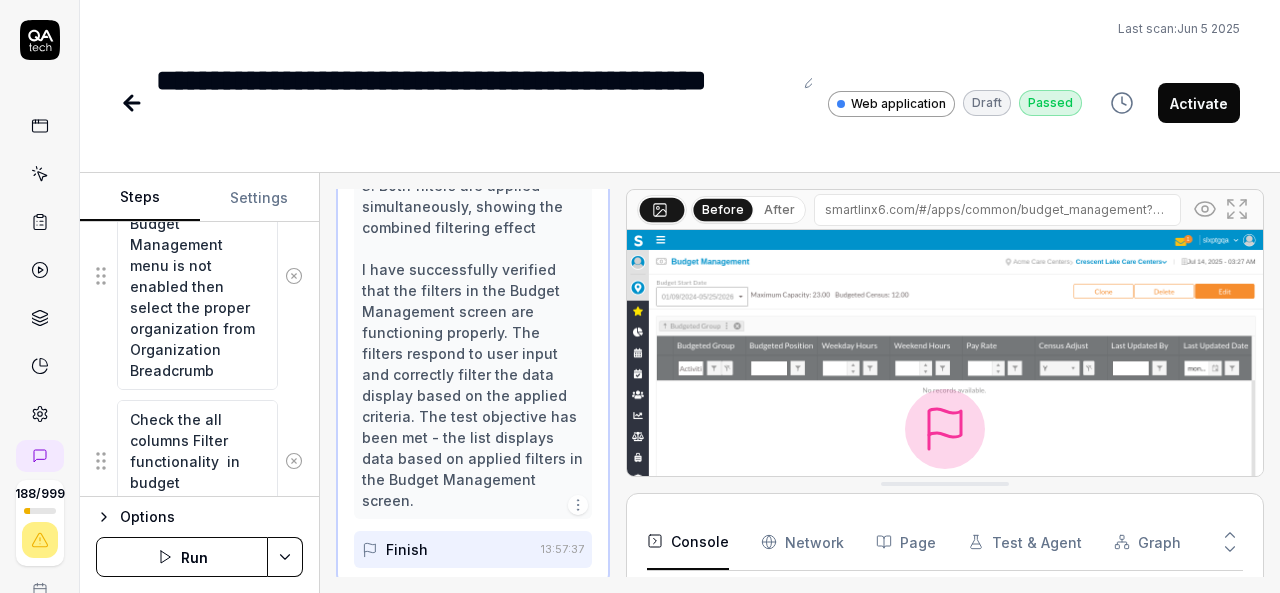 click 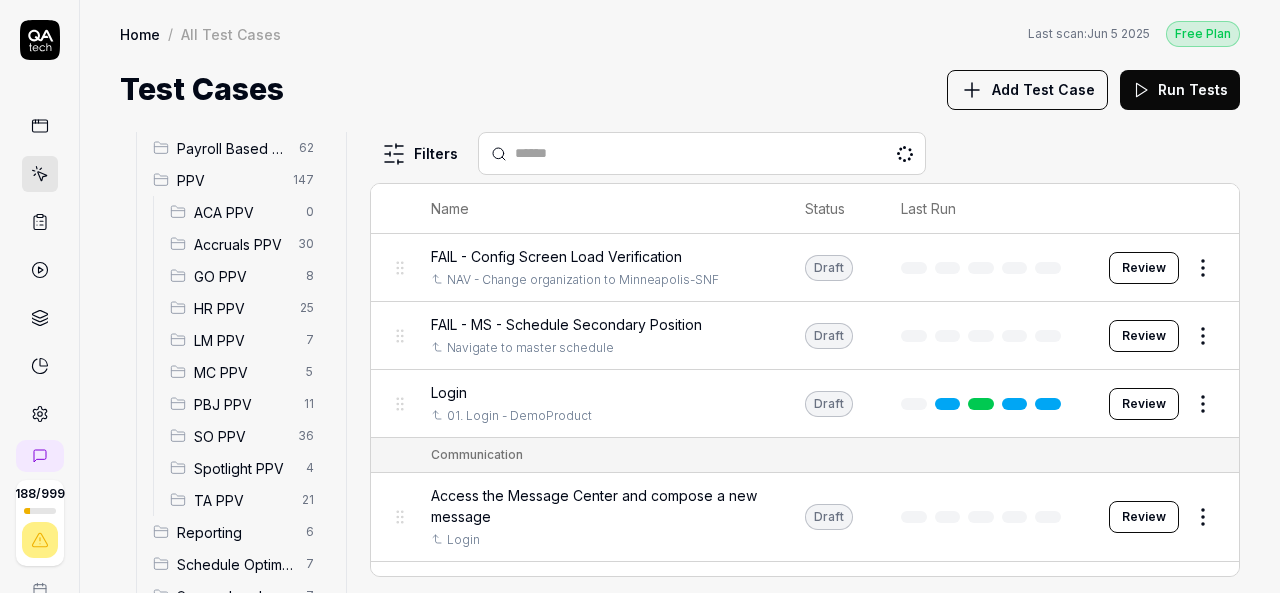 scroll, scrollTop: 311, scrollLeft: 0, axis: vertical 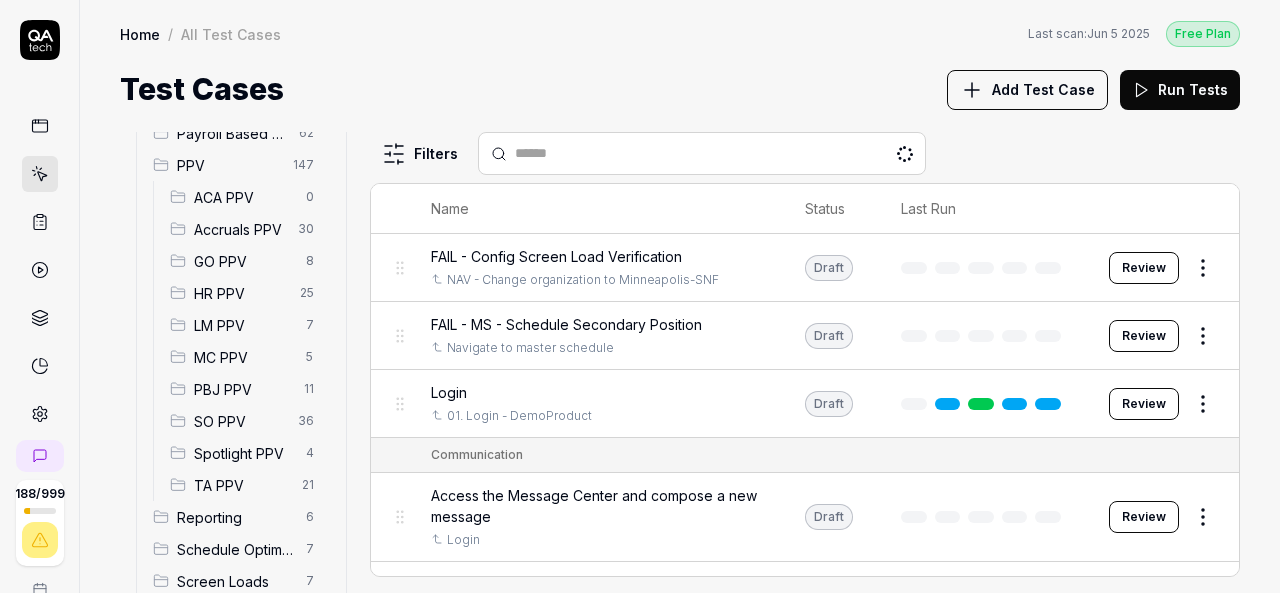 click on "SO PPV 36" at bounding box center (246, 421) 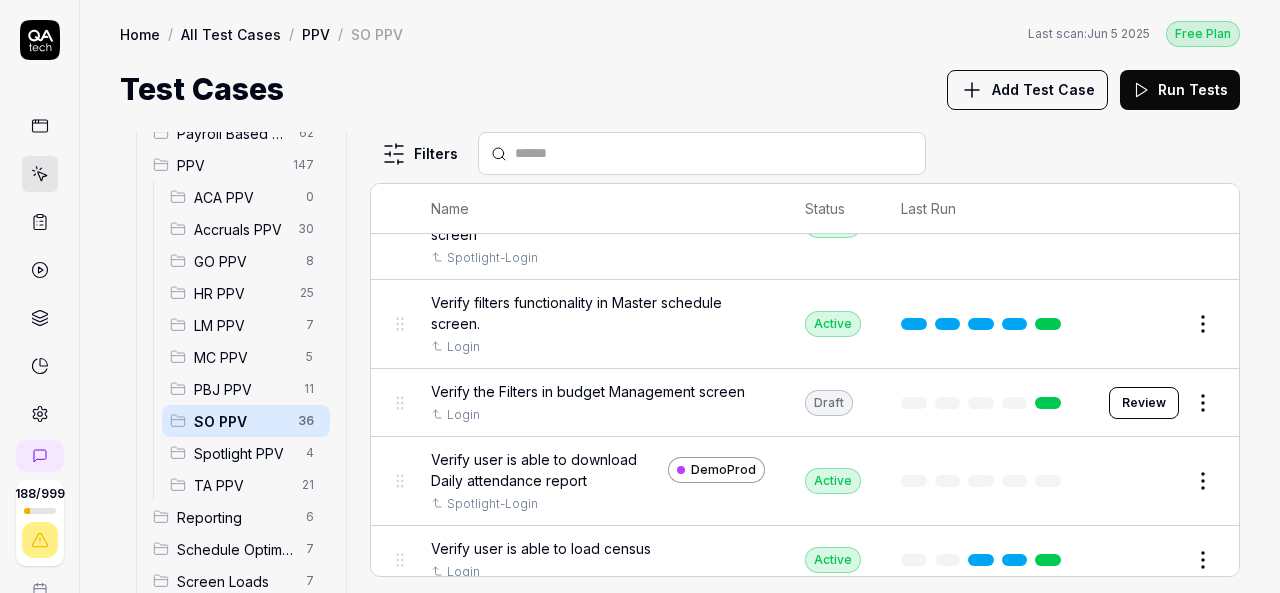 scroll, scrollTop: 1464, scrollLeft: 0, axis: vertical 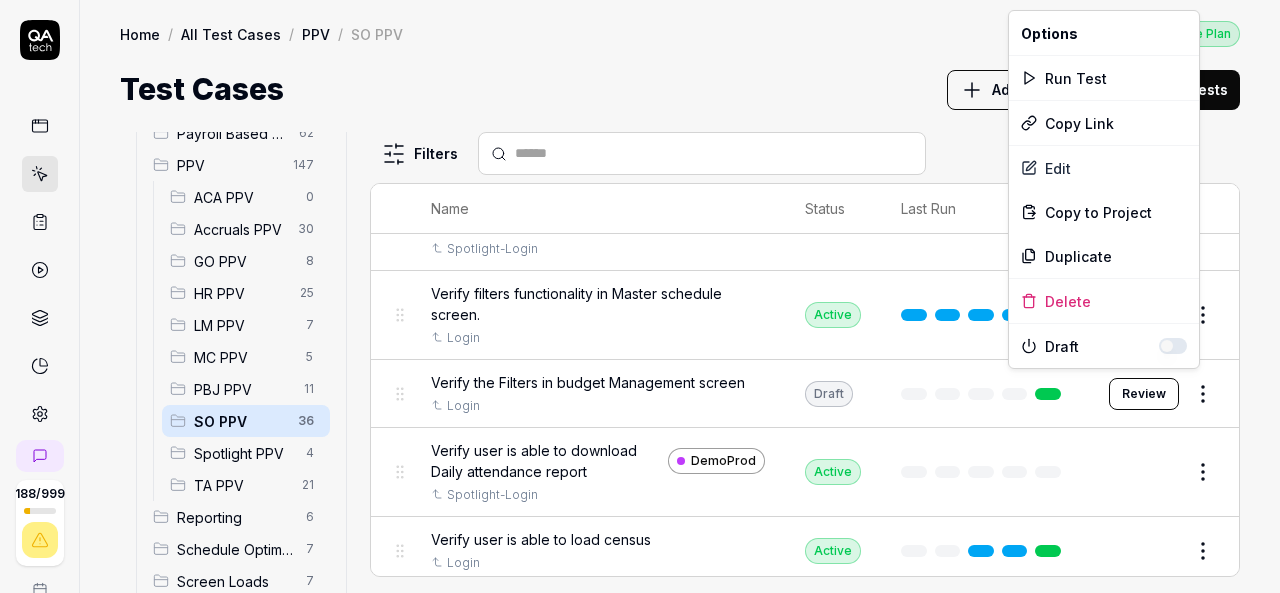 click on "188  /  999 k S Home / All Test Cases / PPV / SO PPV Free Plan Home / All Test Cases / PPV / SO PPV Last scan:  Jun 5 2025 Free Plan Test Cases Add Test Case Run Tests All Test Cases 592 Communication 46 Dashboard Management 13 Employee Management 42 Help and Support 19 Login 7 Logout 1 Master Schedule 12 Navigation 27 Payroll Based Journal 62 PPV 147 ACA PPV 0 Accruals PPV 30 GO PPV 8 HR PPV 25 LM PPV 7 MC PPV 5 PBJ PPV 11 SO PPV 36 Spotlight PPV 4 TA PPV 21 Reporting 6 Schedule Optimizer 7 Screen Loads 7 TestPPV 0 Time & Attendance 192 User Profile 1 Filters Name Status Last Run PPV SO PPV Daily Attendance Report - Verify the positions under settings DemoProd Spotlight-Login Active Edit Daily unit Assignment - Census DemoProd Spotlight-Login Active Edit Daily unit Assignment -Add Open shift (Shift on Fly)from Daily unit assigment DemoProd Spotlight-Login Active Edit Daily unit Assignment -Assign the employee to shift DemoProd Spotlight-Login Draft Review DemoProd Spotlight-Login Draft Review DemoProd Active" at bounding box center (640, 296) 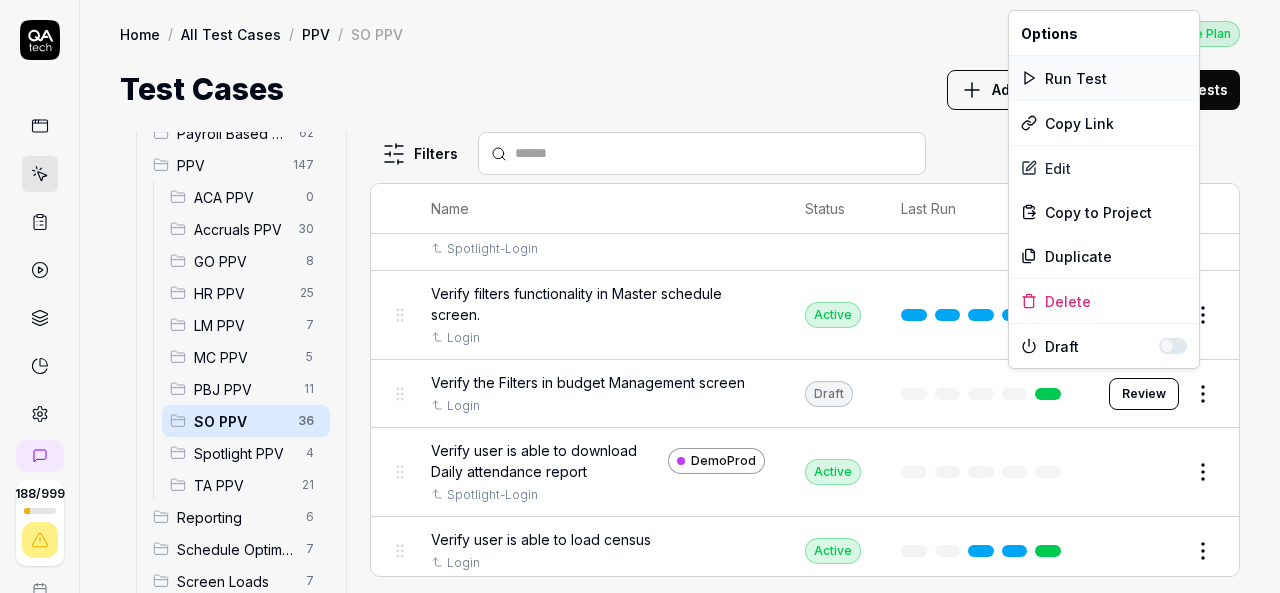 click on "Run Test" at bounding box center [1104, 78] 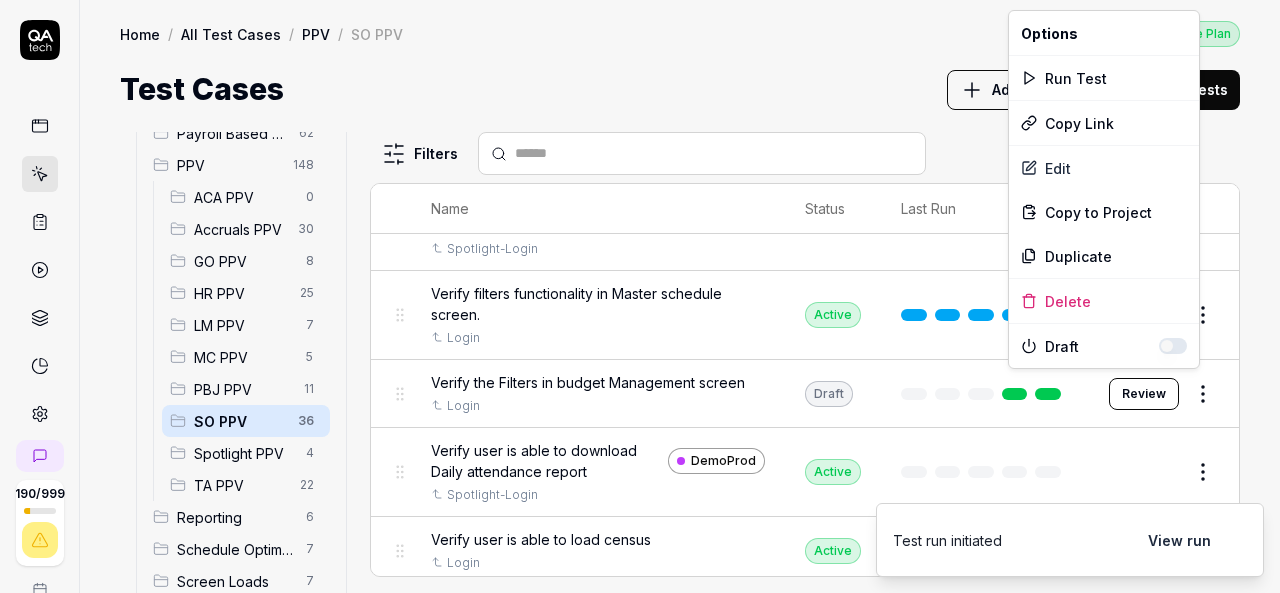 click on "190  /  999 k S Home / All Test Cases / PPV / SO PPV Free Plan Home / All Test Cases / PPV / SO PPV Last scan:  Jun 5 2025 Free Plan Test Cases Add Test Case Run Tests All Test Cases 593 Communication 46 Dashboard Management 13 Employee Management 42 Help and Support 19 Login 7 Logout 1 Master Schedule 12 Navigation 27 Payroll Based Journal 62 PPV 148 ACA PPV 0 Accruals PPV 30 GO PPV 8 HR PPV 25 LM PPV 7 MC PPV 5 PBJ PPV 11 SO PPV 36 Spotlight PPV 4 TA PPV 22 Reporting 6 Schedule Optimizer 7 Screen Loads 7 TestPPV 0 Time & Attendance 192 User Profile 1 Filters Name Status Last Run PPV SO PPV Daily Attendance Report - Verify the positions under settings DemoProd Spotlight-Login Active Edit Daily unit Assignment - Census DemoProd Spotlight-Login Active Edit Daily unit Assignment -Add Open shift (Shift on Fly)from Daily unit assigment DemoProd Spotlight-Login Active Edit Daily unit Assignment -Assign the employee to shift DemoProd Spotlight-Login Draft Review DemoProd Spotlight-Login Draft Review DemoProd Active" at bounding box center [640, 296] 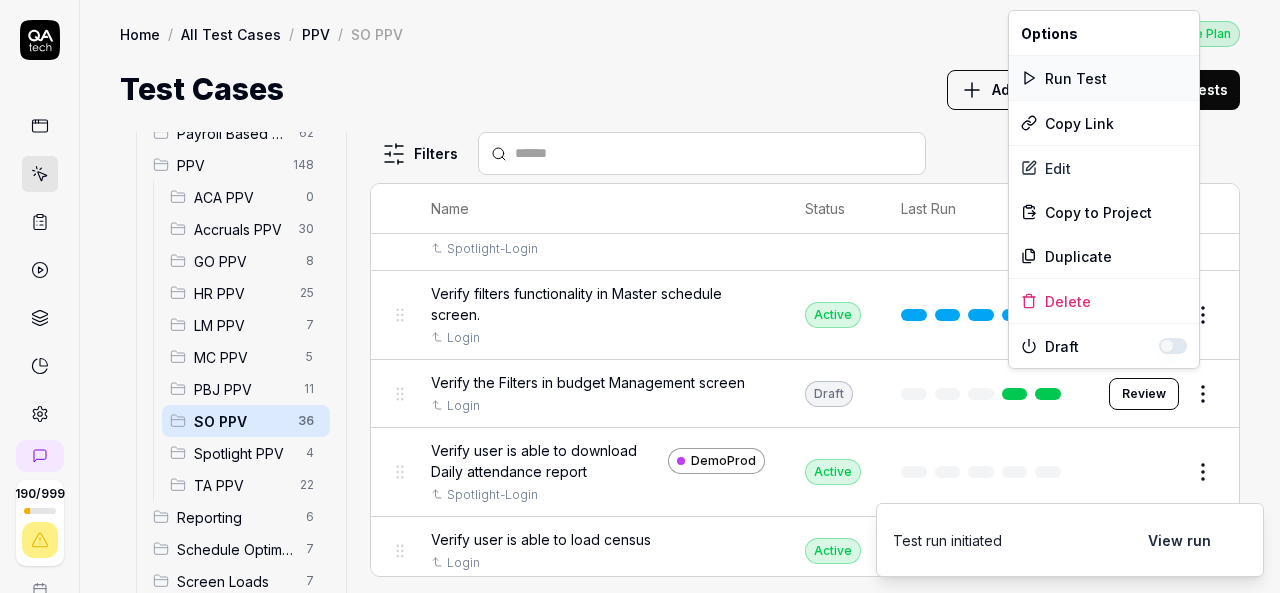 click on "Run Test" at bounding box center [1104, 78] 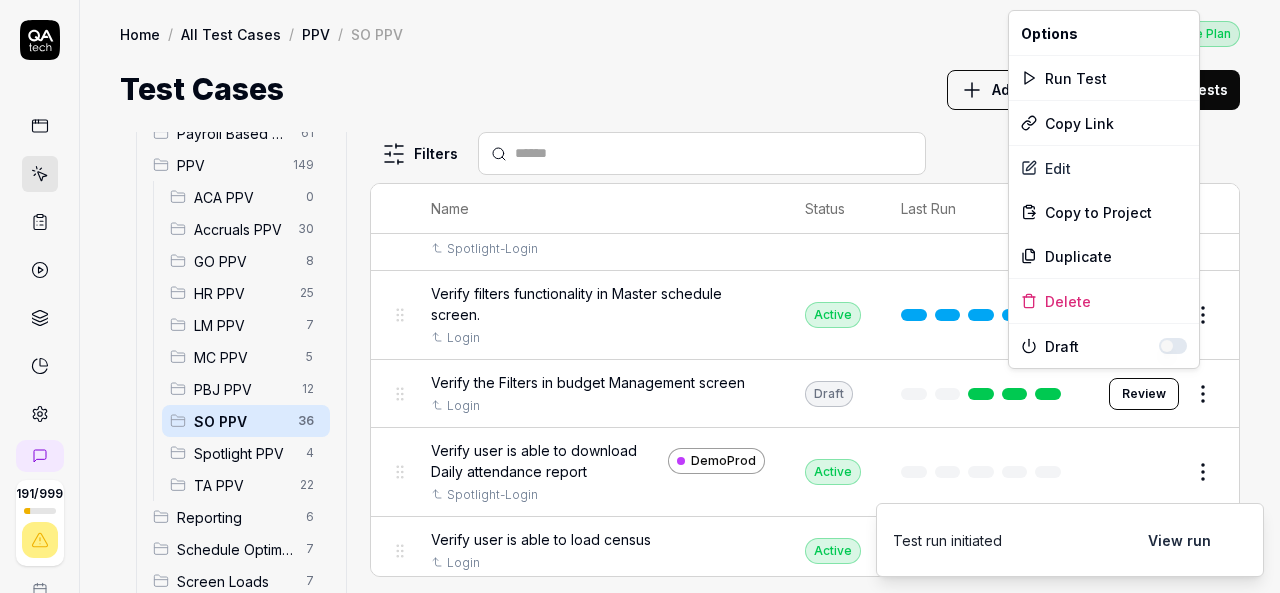 click on "191  /  999 k S Home / All Test Cases / PPV / SO PPV Free Plan Home / All Test Cases / PPV / SO PPV Last scan:  Jun 5 2025 Free Plan Test Cases Add Test Case Run Tests All Test Cases 593 Communication 46 Dashboard Management 13 Employee Management 42 Help and Support 19 Login 7 Logout 1 Master Schedule 12 Navigation 27 Payroll Based Journal 61 PPV 149 ACA PPV 0 Accruals PPV 30 GO PPV 8 HR PPV 25 LM PPV 7 MC PPV 5 PBJ PPV 12 SO PPV 36 Spotlight PPV 4 TA PPV 22 Reporting 6 Schedule Optimizer 7 Screen Loads 7 TestPPV 0 Time & Attendance 192 User Profile 1 Filters Name Status Last Run PPV SO PPV Daily Attendance Report - Verify the positions under settings DemoProd Spotlight-Login Active Edit Daily unit Assignment - Census DemoProd Spotlight-Login Active Edit Daily unit Assignment -Add Open shift (Shift on Fly)from Daily unit assigment DemoProd Spotlight-Login Active Edit Daily unit Assignment -Assign the employee to shift DemoProd Spotlight-Login Draft Review DemoProd Spotlight-Login Draft Review DemoProd Active" at bounding box center (640, 296) 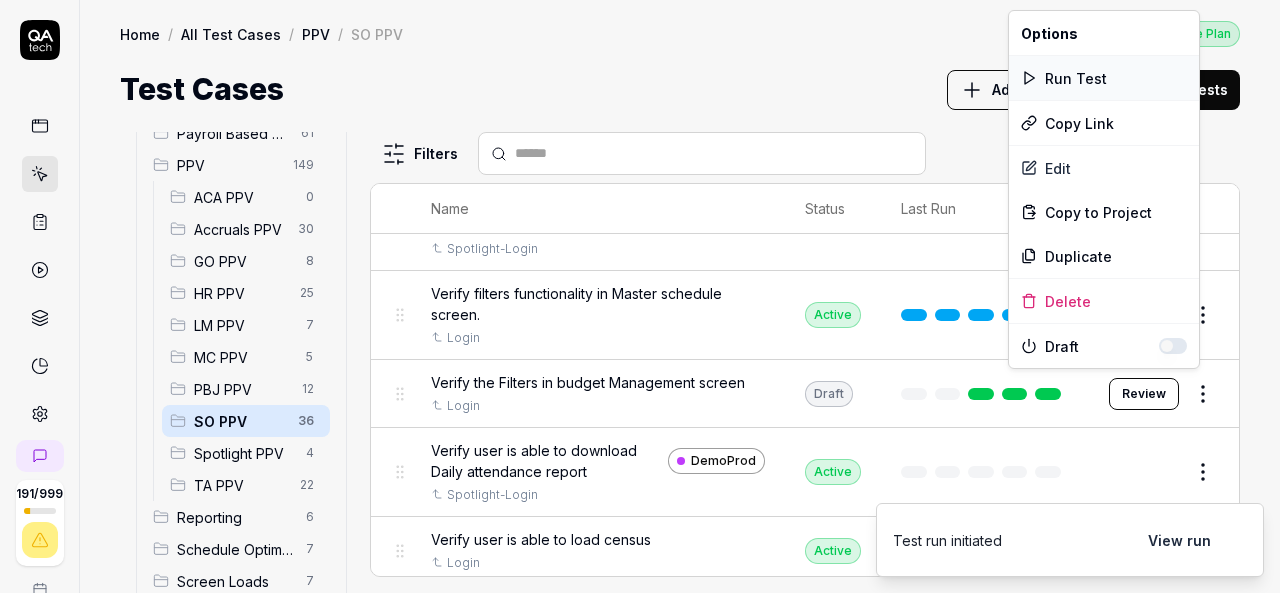 click on "Run Test" at bounding box center [1104, 78] 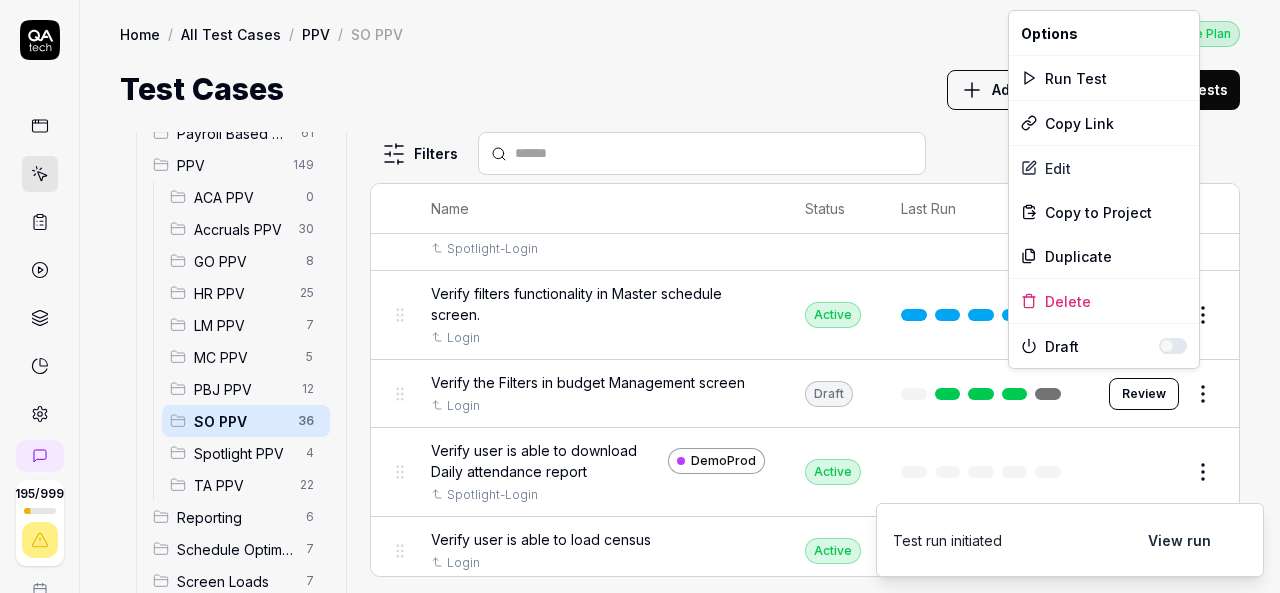click on "195  /  999 k S Home / All Test Cases / PPV / SO PPV Free Plan Home / All Test Cases / PPV / SO PPV Last scan:  Jun 5 2025 Free Plan Test Cases Add Test Case Run Tests All Test Cases 593 Communication 46 Dashboard Management 13 Employee Management 42 Help and Support 19 Login 7 Logout 1 Master Schedule 12 Navigation 27 Payroll Based Journal 61 PPV 149 ACA PPV 0 Accruals PPV 30 GO PPV 8 HR PPV 25 LM PPV 7 MC PPV 5 PBJ PPV 12 SO PPV 36 Spotlight PPV 4 TA PPV 22 Reporting 6 Schedule Optimizer 7 Screen Loads 7 TestPPV 0 Time & Attendance 192 User Profile 1 Filters Name Status Last Run PPV SO PPV Daily Attendance Report - Verify the positions under settings DemoProd Spotlight-Login Active Edit Daily unit Assignment - Census DemoProd Spotlight-Login Active Edit Daily unit Assignment -Add Open shift (Shift on Fly)from Daily unit assigment DemoProd Spotlight-Login Active Edit Daily unit Assignment -Assign the employee to shift DemoProd Spotlight-Login Draft Review DemoProd Spotlight-Login Draft Review DemoProd Active" at bounding box center (640, 296) 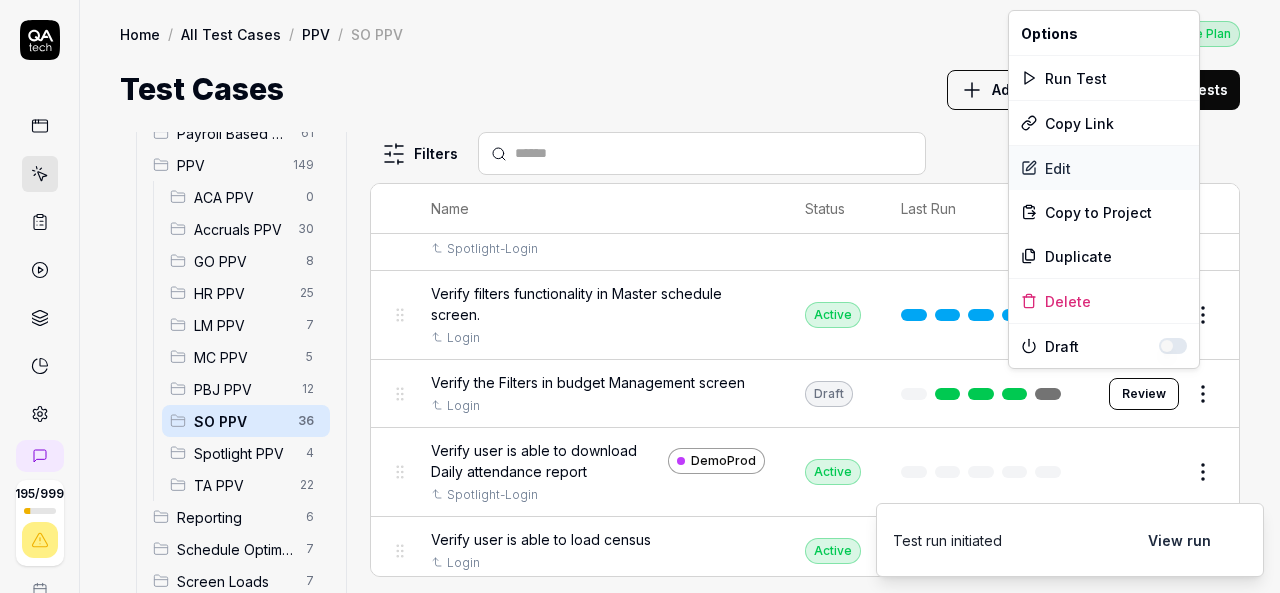click on "Edit" at bounding box center [1104, 168] 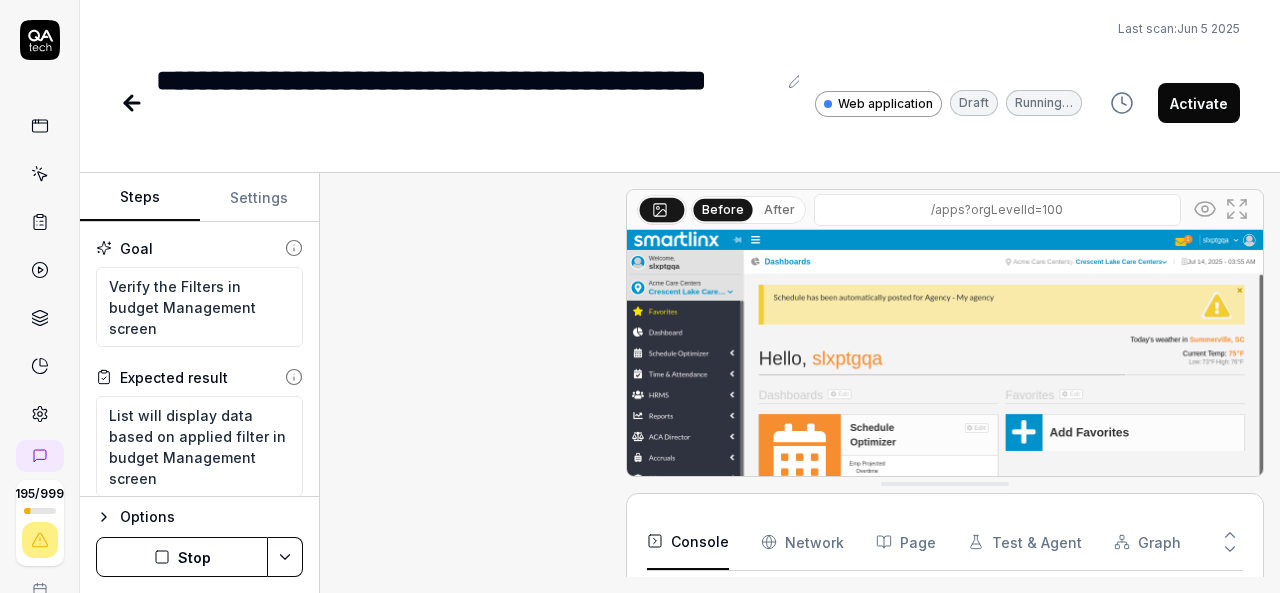 scroll, scrollTop: 68, scrollLeft: 0, axis: vertical 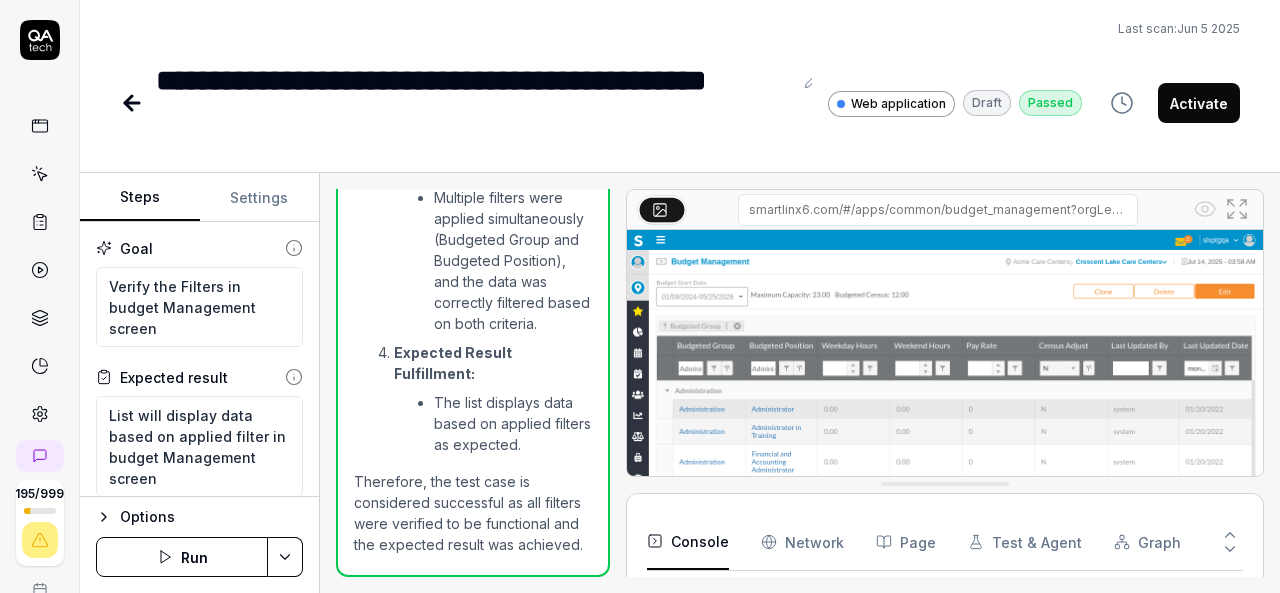 click on "Activate" at bounding box center (1199, 103) 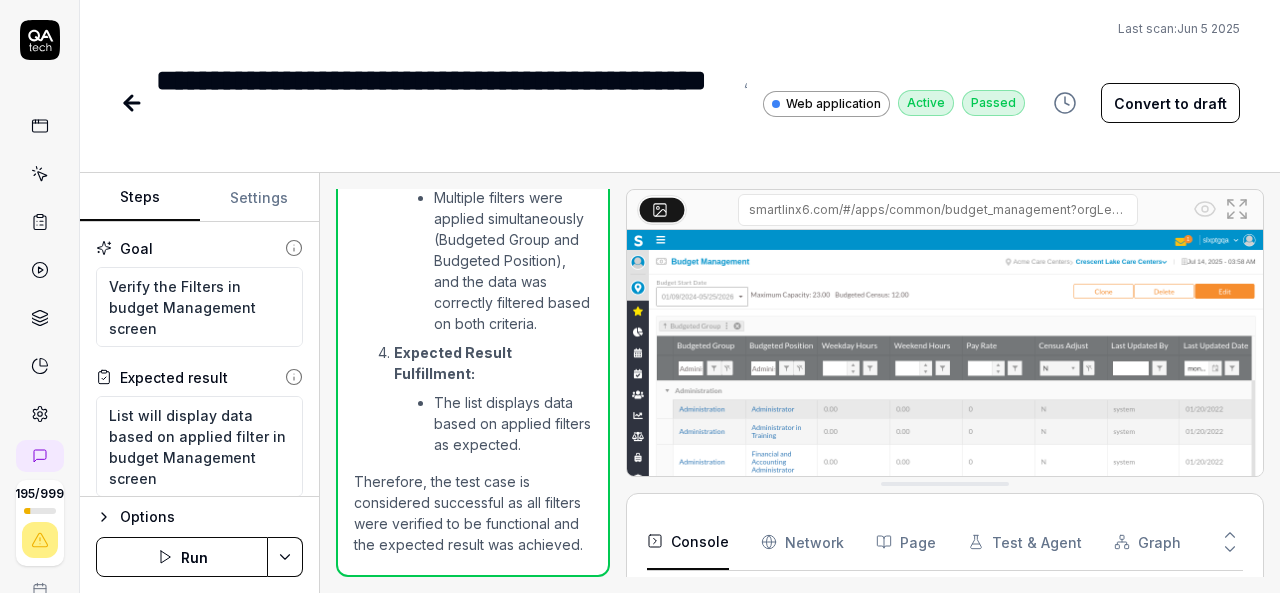click 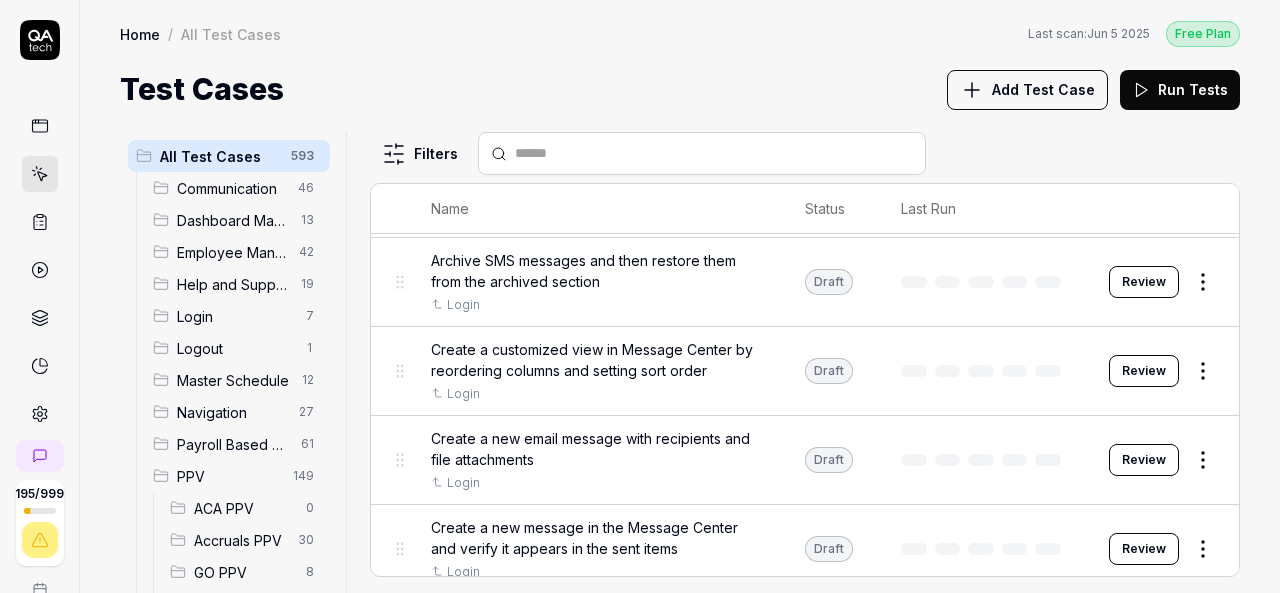 scroll, scrollTop: 592, scrollLeft: 0, axis: vertical 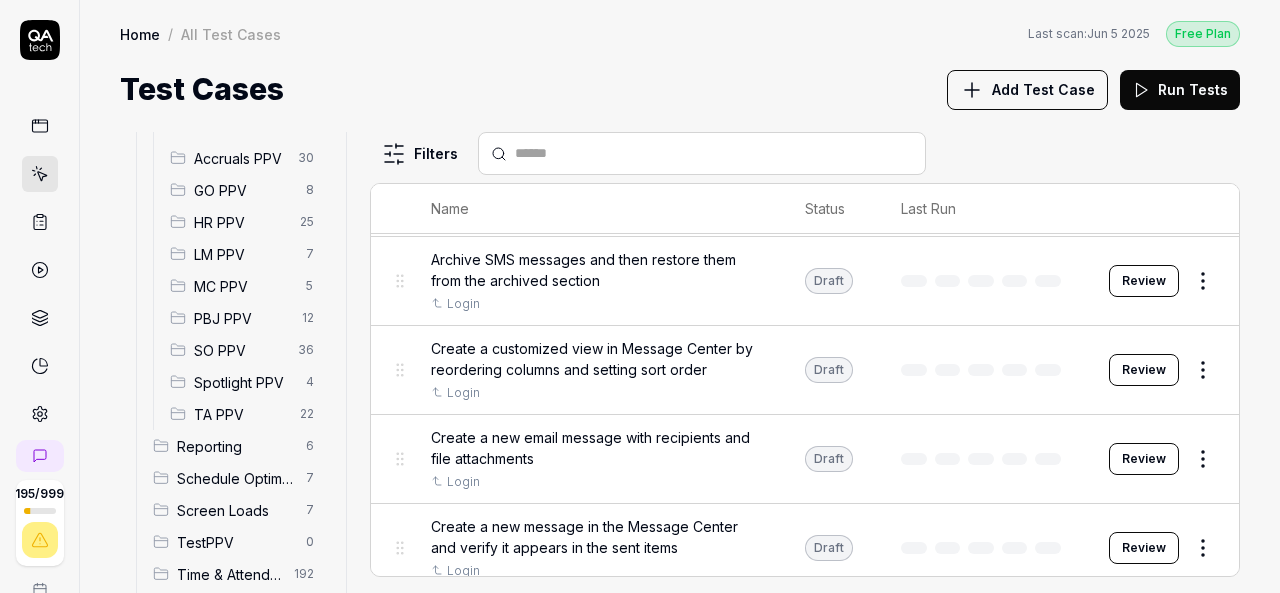 click on "SO PPV" at bounding box center (240, 350) 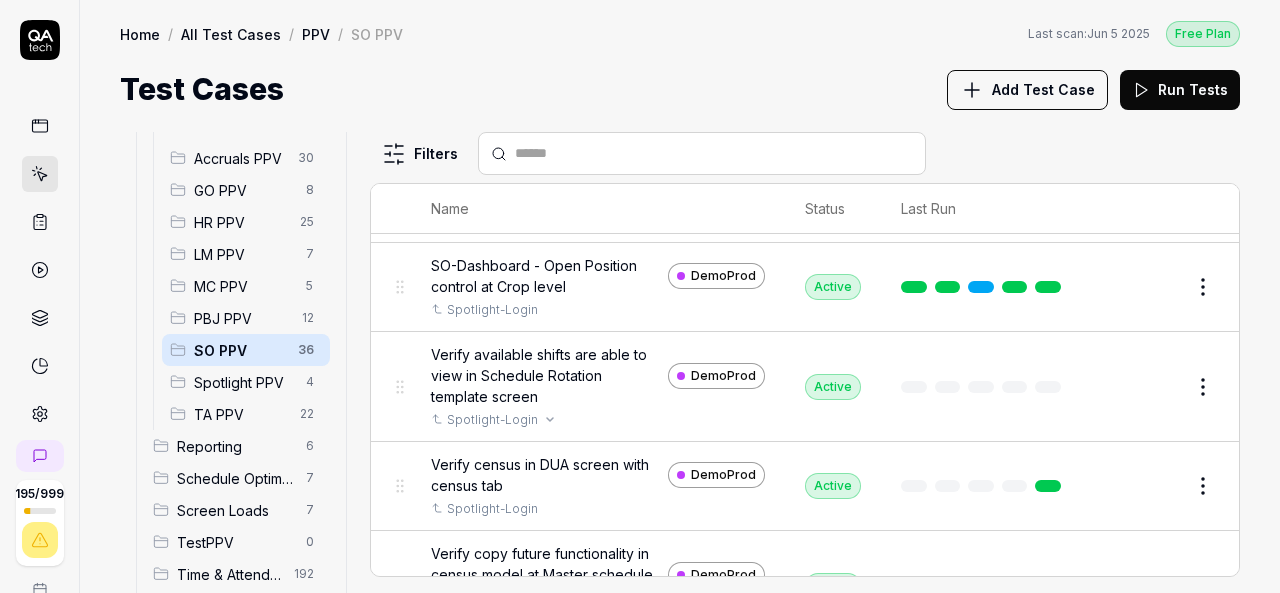 scroll, scrollTop: 1095, scrollLeft: 0, axis: vertical 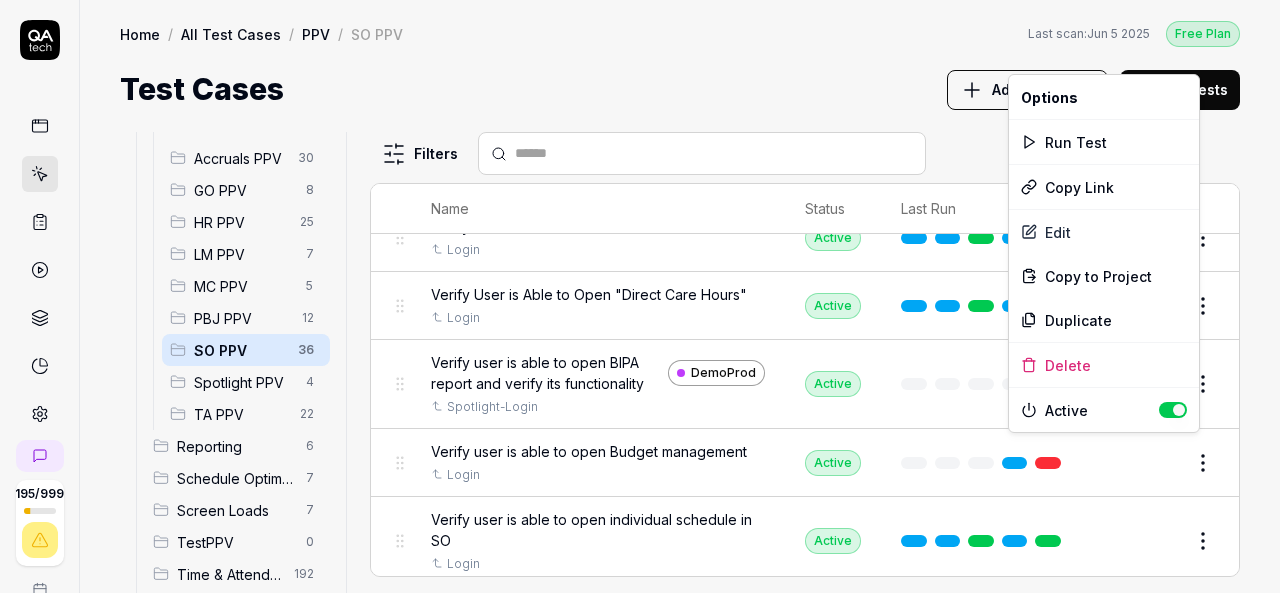 click on "195  /  999 k S Home / All Test Cases / PPV / SO PPV Free Plan Home / All Test Cases / PPV / SO PPV Last scan:  Jun 5 2025 Free Plan Test Cases Add Test Case Run Tests All Test Cases 593 Communication 46 Dashboard Management 13 Employee Management 42 Help and Support 19 Login 7 Logout 1 Master Schedule 12 Navigation 27 Payroll Based Journal 61 PPV 149 ACA PPV 0 Accruals PPV 30 GO PPV 8 HR PPV 25 LM PPV 7 MC PPV 5 PBJ PPV 12 SO PPV 36 Spotlight PPV 4 TA PPV 22 Reporting 6 Schedule Optimizer 7 Screen Loads 7 TestPPV 0 Time & Attendance 192 User Profile 1 Filters Name Status Last Run PPV SO PPV Daily Attendance Report - Verify the positions under settings DemoProd Spotlight-Login Active Edit Daily unit Assignment - Census DemoProd Spotlight-Login Active Edit Daily unit Assignment -Add Open shift (Shift on Fly)from Daily unit assigment DemoProd Spotlight-Login Active Edit Daily unit Assignment -Assign the employee to shift DemoProd Spotlight-Login Draft Review DemoProd Spotlight-Login Draft Review DemoProd Active" at bounding box center [640, 296] 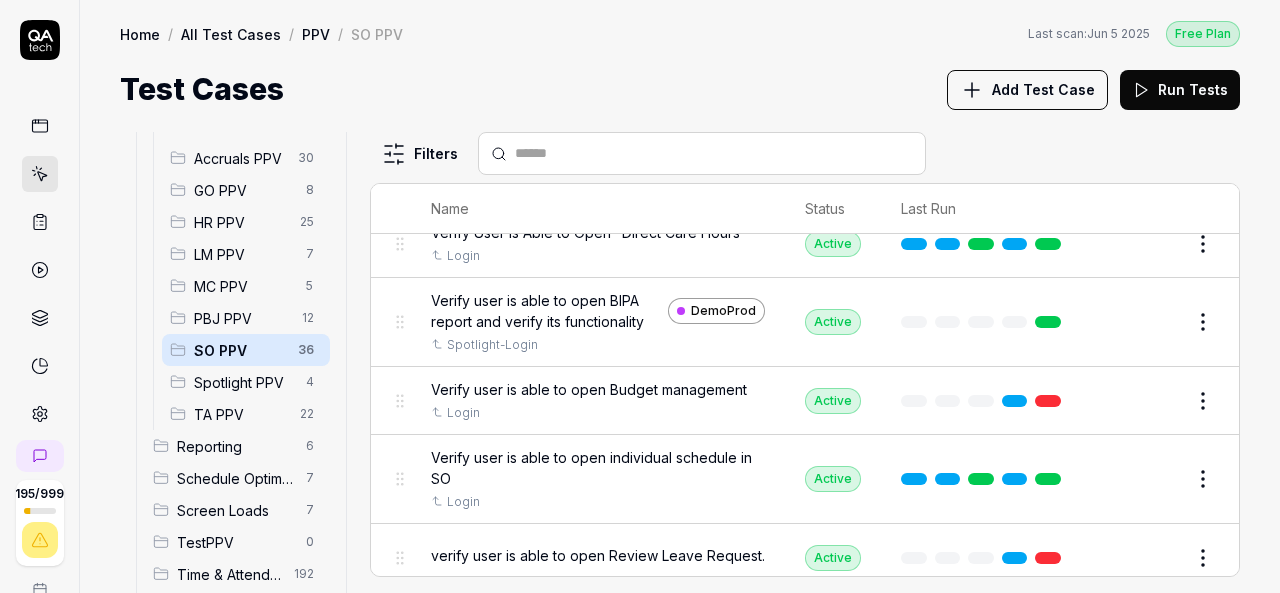 scroll, scrollTop: 2534, scrollLeft: 0, axis: vertical 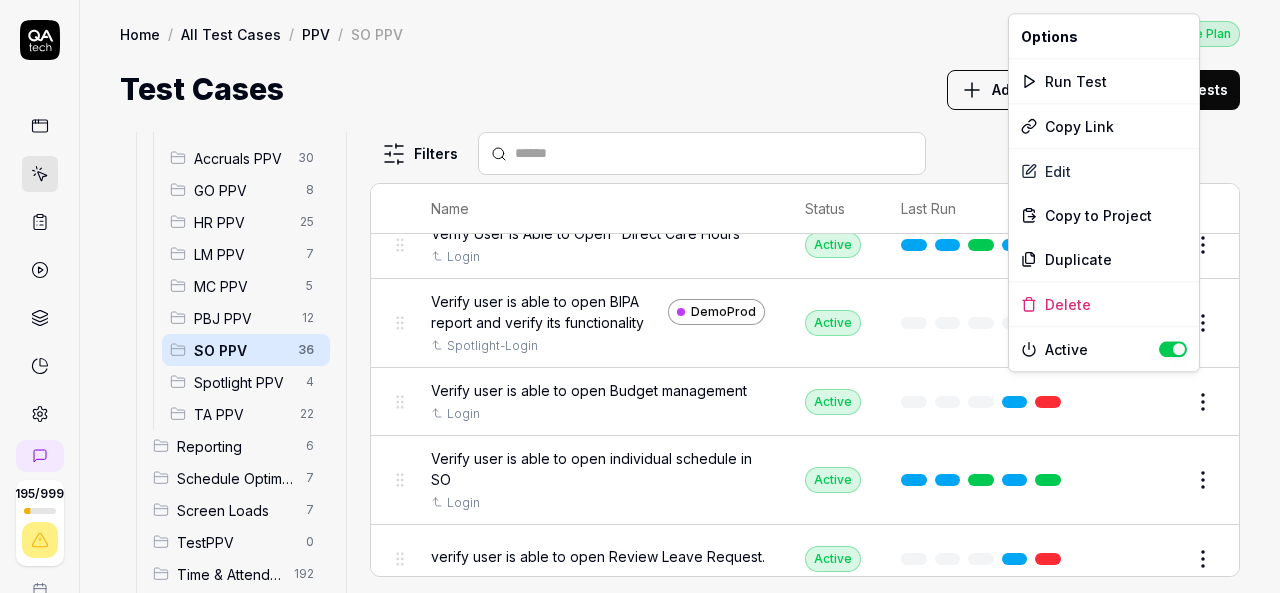 click on "195  /  999 k S Home / All Test Cases / PPV / SO PPV Free Plan Home / All Test Cases / PPV / SO PPV Last scan:  Jun 5 2025 Free Plan Test Cases Add Test Case Run Tests All Test Cases 593 Communication 46 Dashboard Management 13 Employee Management 42 Help and Support 19 Login 7 Logout 1 Master Schedule 12 Navigation 27 Payroll Based Journal 61 PPV 149 ACA PPV 0 Accruals PPV 30 GO PPV 8 HR PPV 25 LM PPV 7 MC PPV 5 PBJ PPV 12 SO PPV 36 Spotlight PPV 4 TA PPV 22 Reporting 6 Schedule Optimizer 7 Screen Loads 7 TestPPV 0 Time & Attendance 192 User Profile 1 Filters Name Status Last Run PPV SO PPV Daily Attendance Report - Verify the positions under settings DemoProd Spotlight-Login Active Edit Daily unit Assignment - Census DemoProd Spotlight-Login Active Edit Daily unit Assignment -Add Open shift (Shift on Fly)from Daily unit assigment DemoProd Spotlight-Login Active Edit Daily unit Assignment -Assign the employee to shift DemoProd Spotlight-Login Draft Review DemoProd Spotlight-Login Draft Review DemoProd Active" at bounding box center [640, 296] 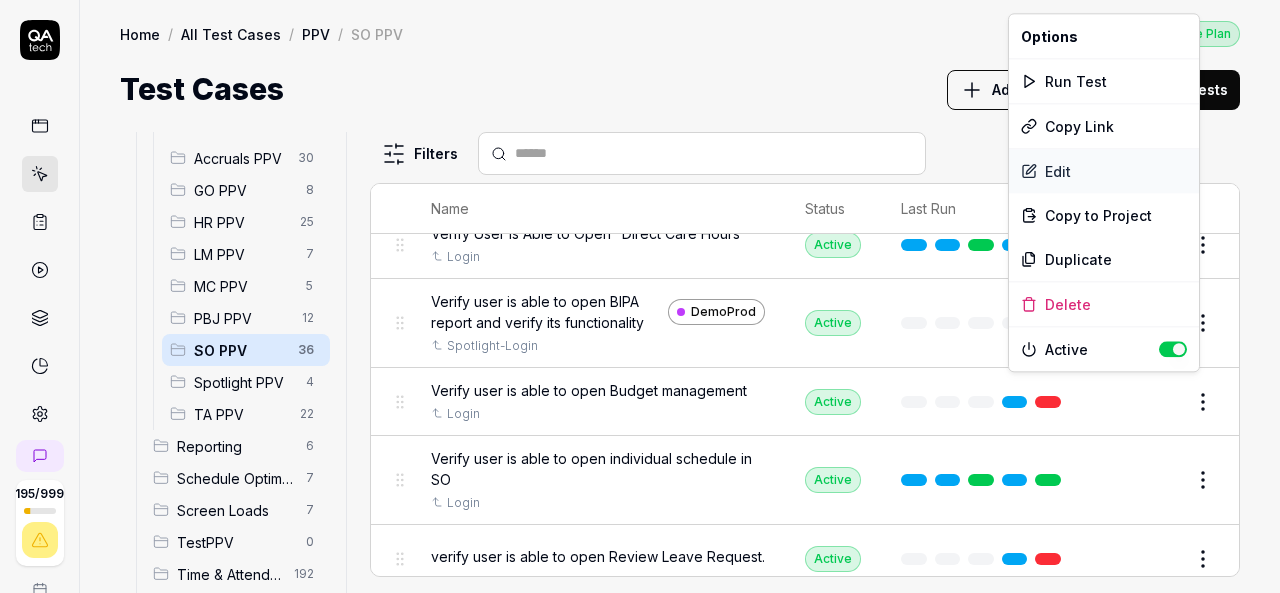 click on "Edit" at bounding box center [1104, 171] 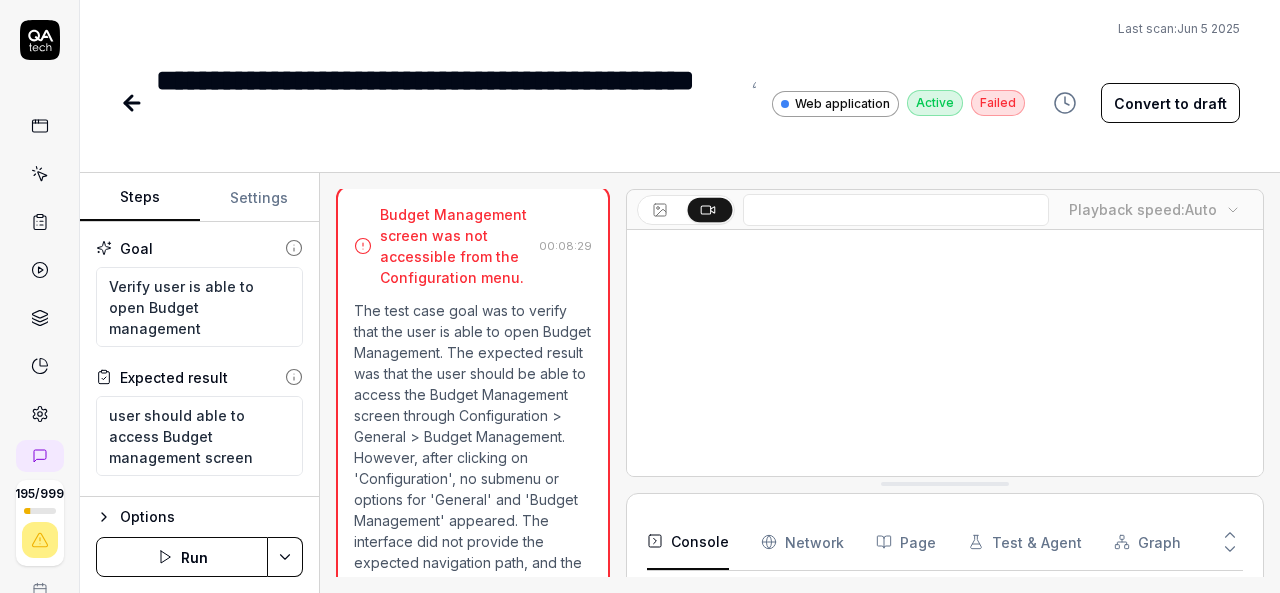 scroll, scrollTop: 1134, scrollLeft: 0, axis: vertical 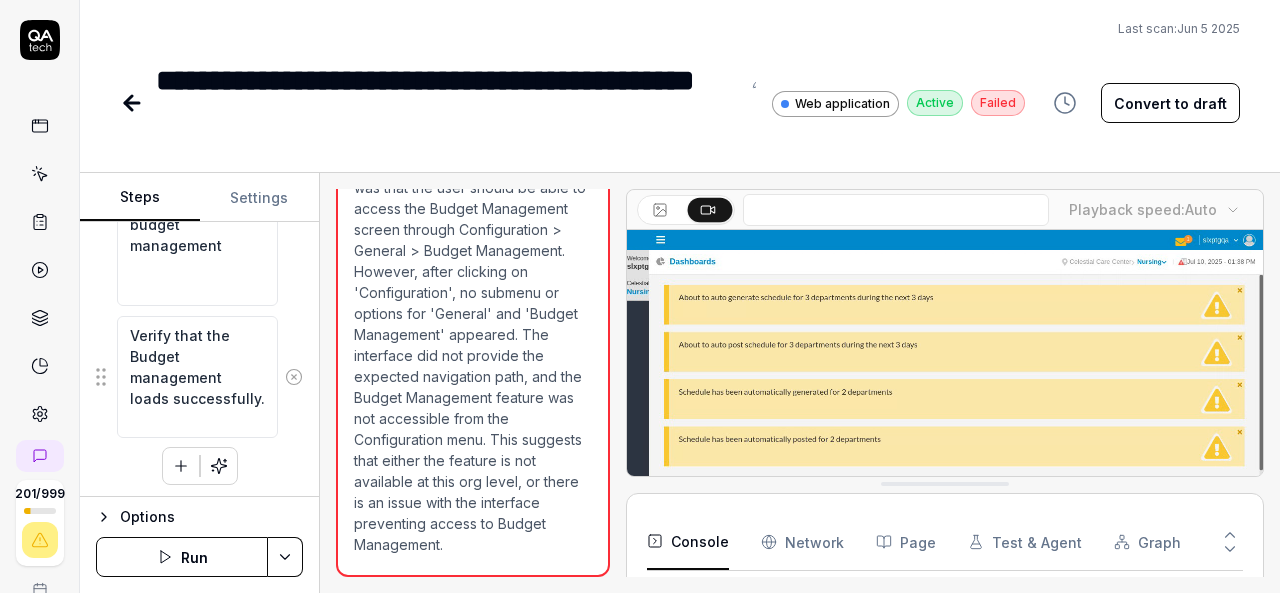 click 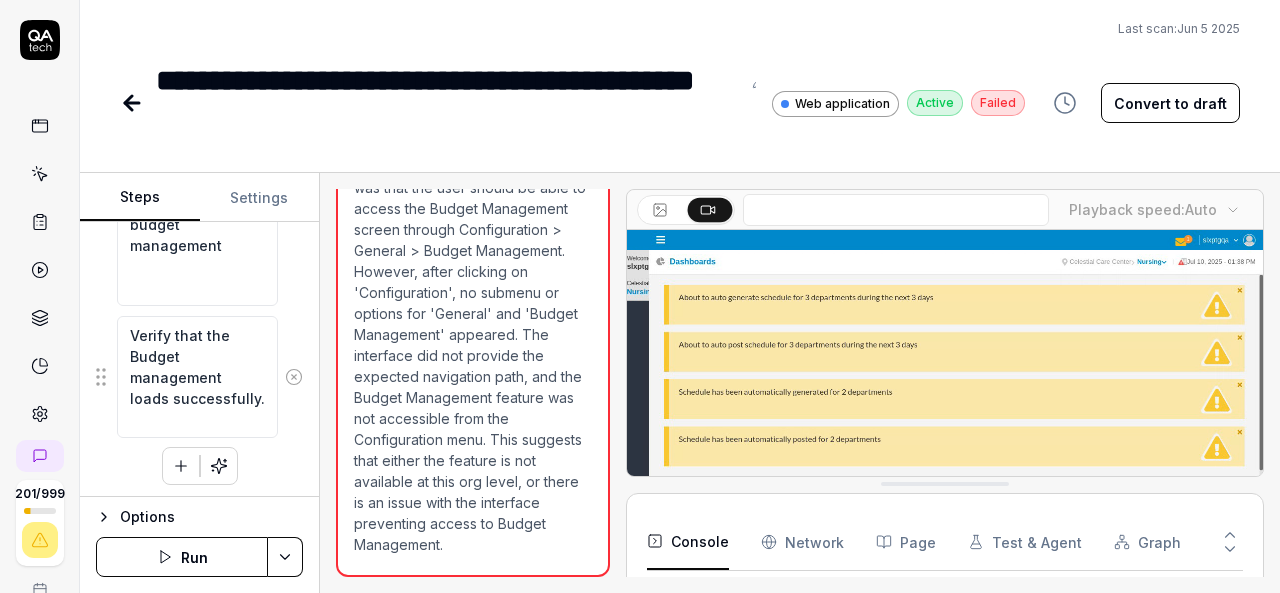 scroll, scrollTop: 707, scrollLeft: 0, axis: vertical 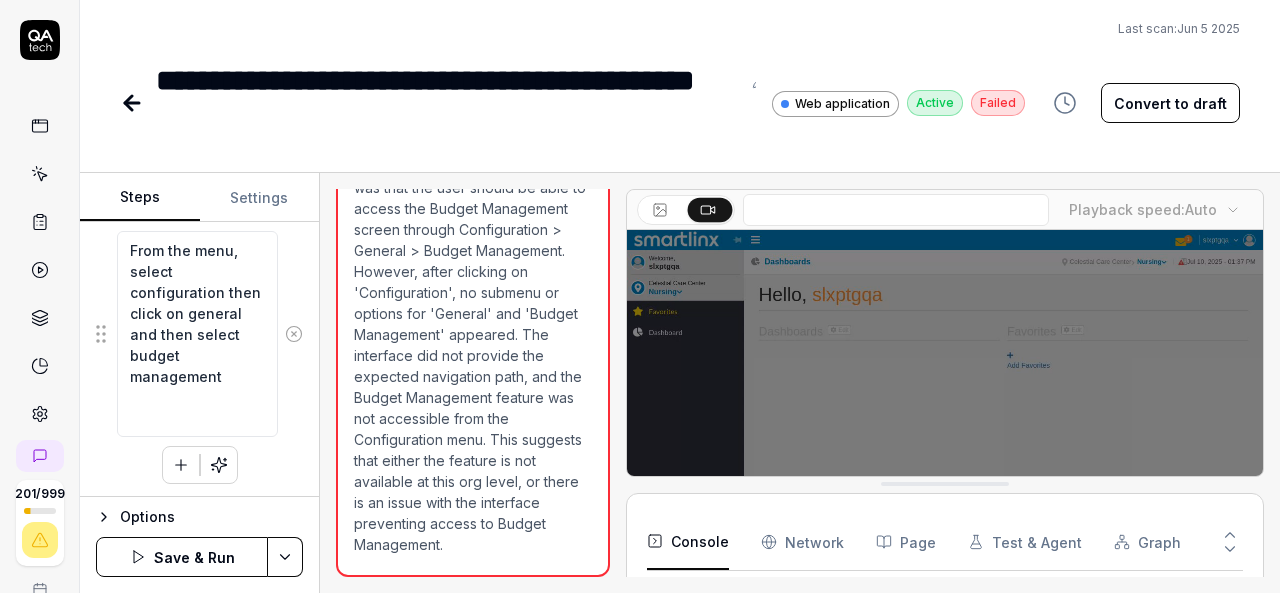 click 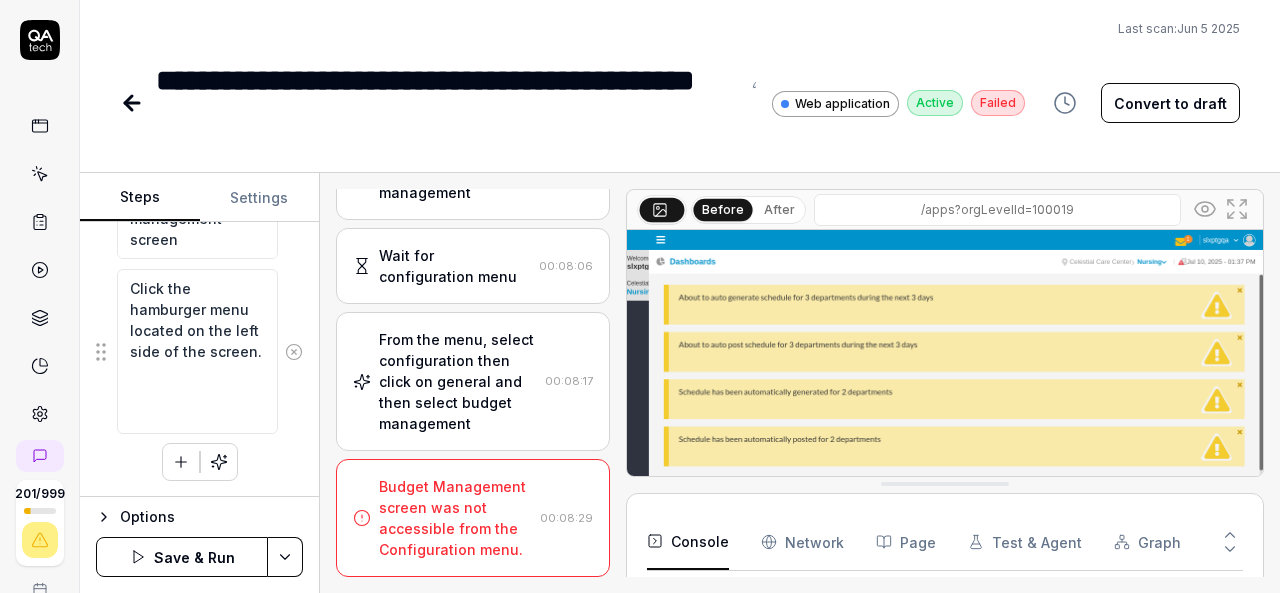 scroll, scrollTop: 491, scrollLeft: 0, axis: vertical 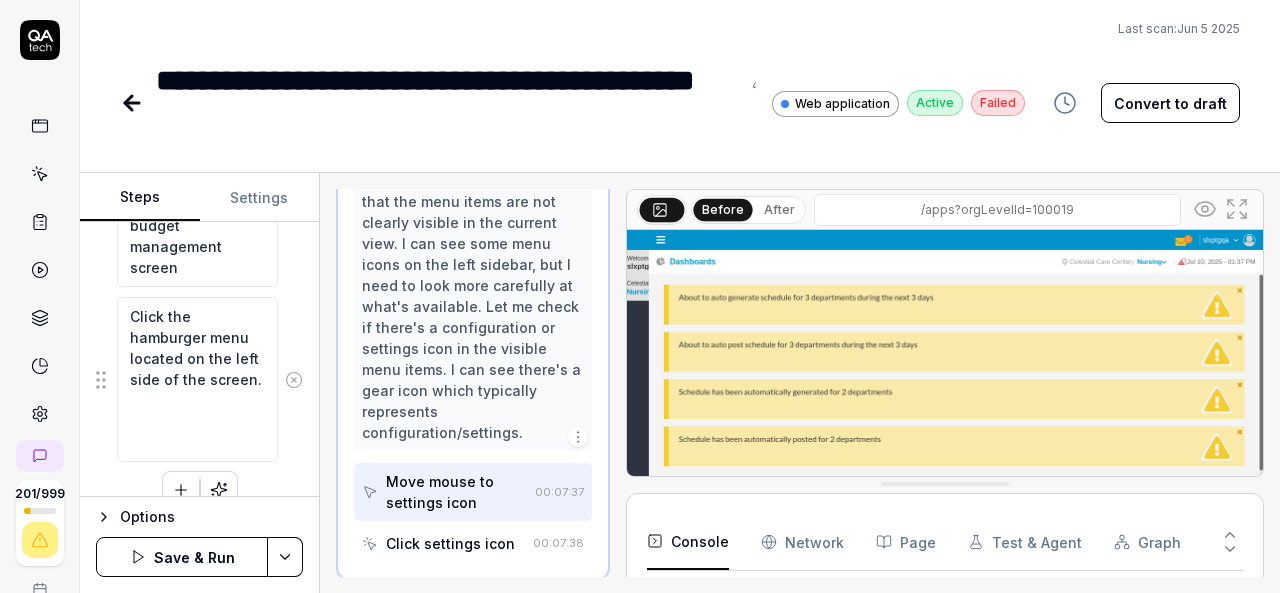 click 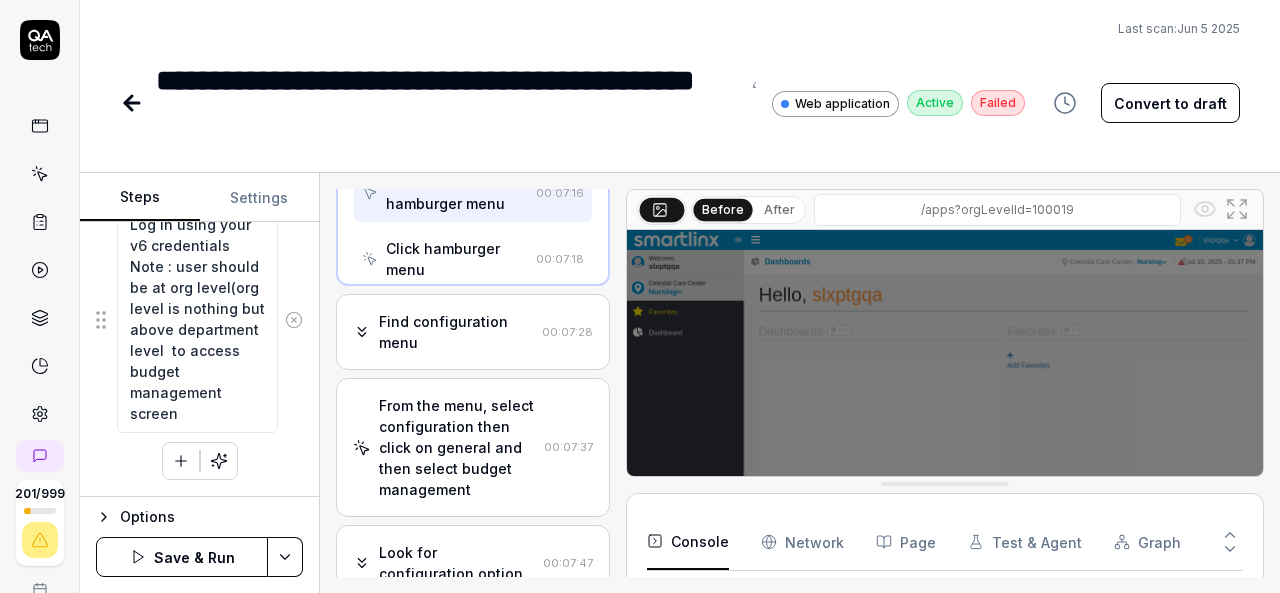 scroll, scrollTop: 318, scrollLeft: 0, axis: vertical 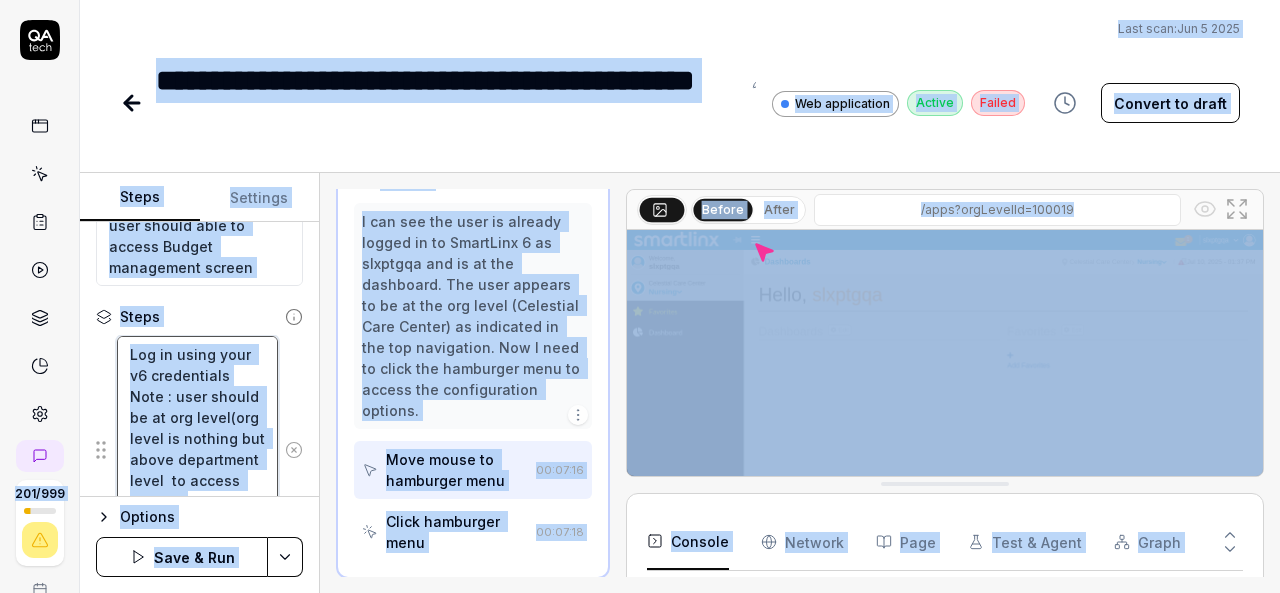 click on "Log in using your v6 credentials
Note : user should be at org level(org level is nothing but above department level  to access budget management screen" at bounding box center [197, 449] 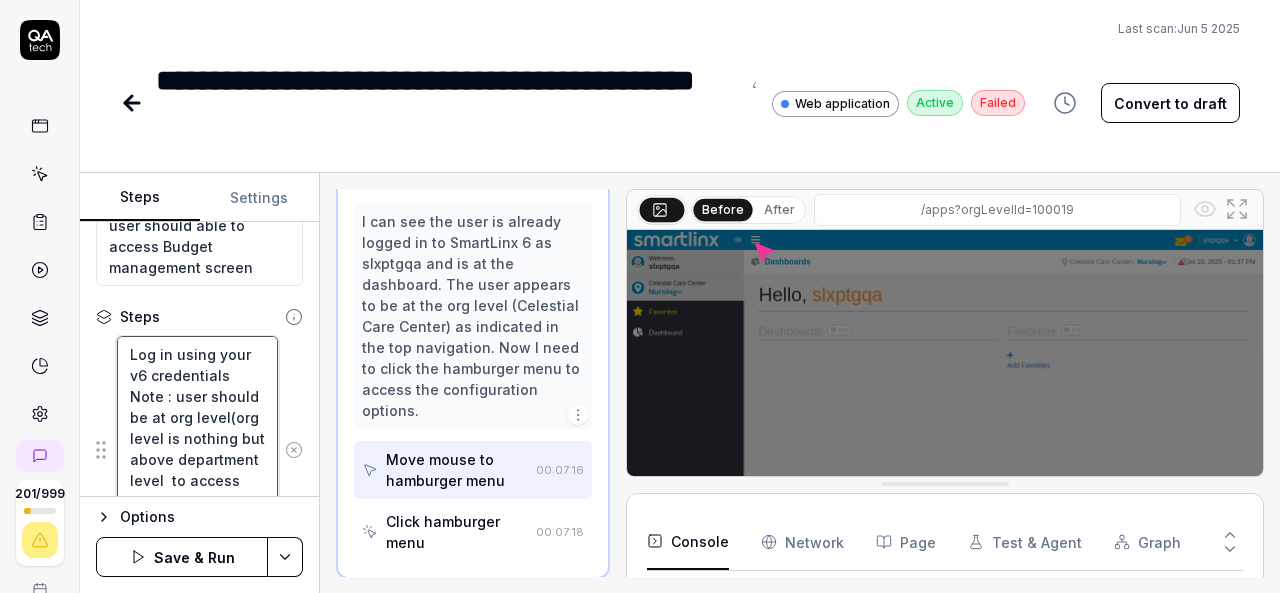 click on "Log in using your v6 credentials
Note : user should be at org level(org level is nothing but above department level  to access budget management screen" at bounding box center (197, 449) 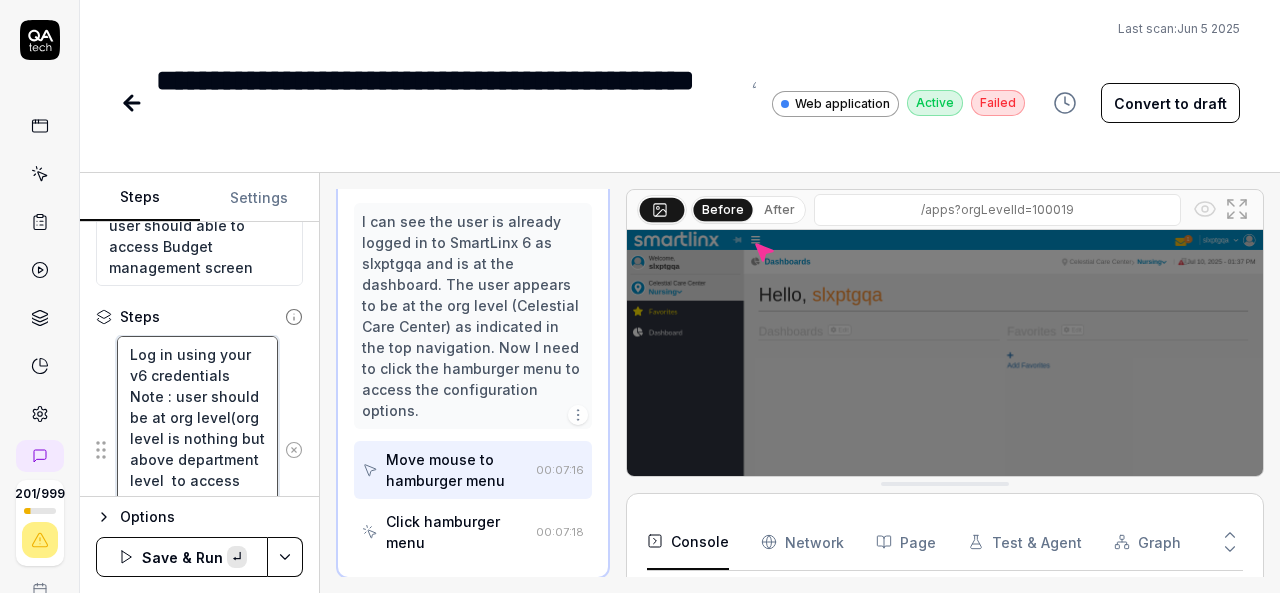 paste on "Mouse Move to Organization Breadcrumb" 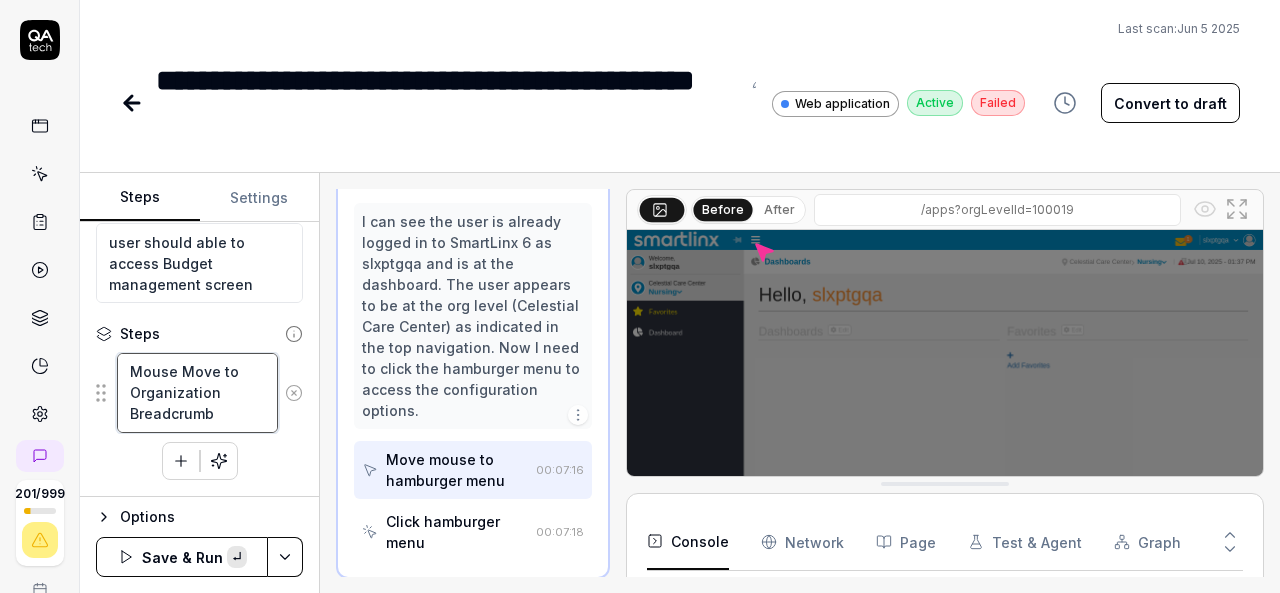 scroll, scrollTop: 0, scrollLeft: 0, axis: both 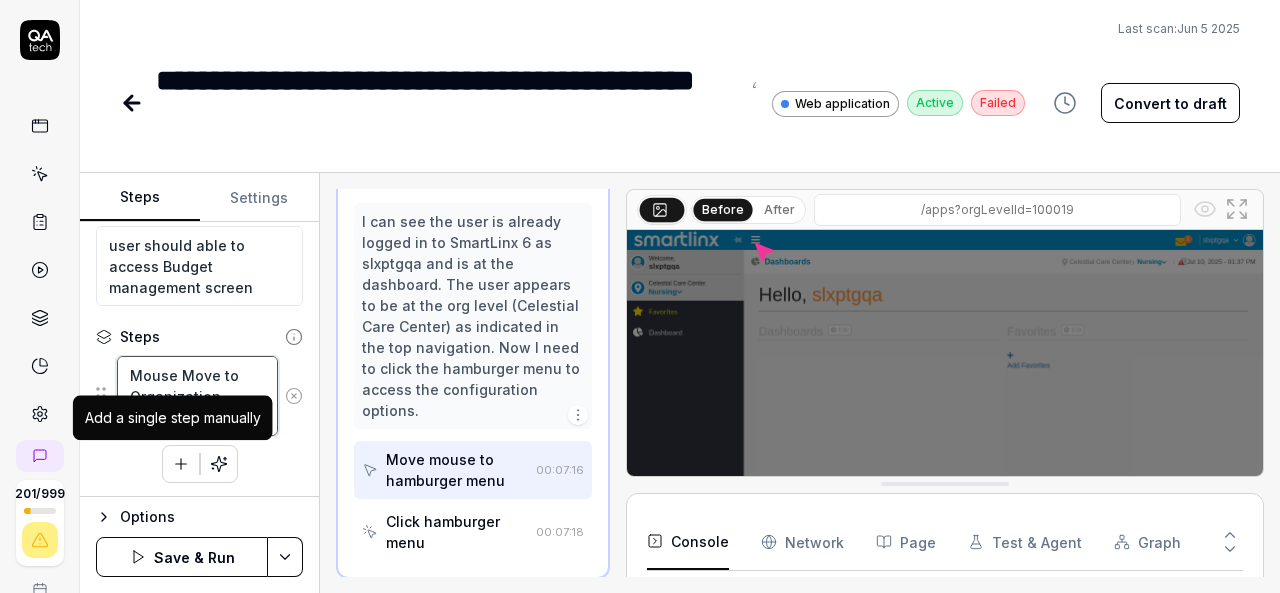 type on "Mouse Move to Organization Breadcrumb" 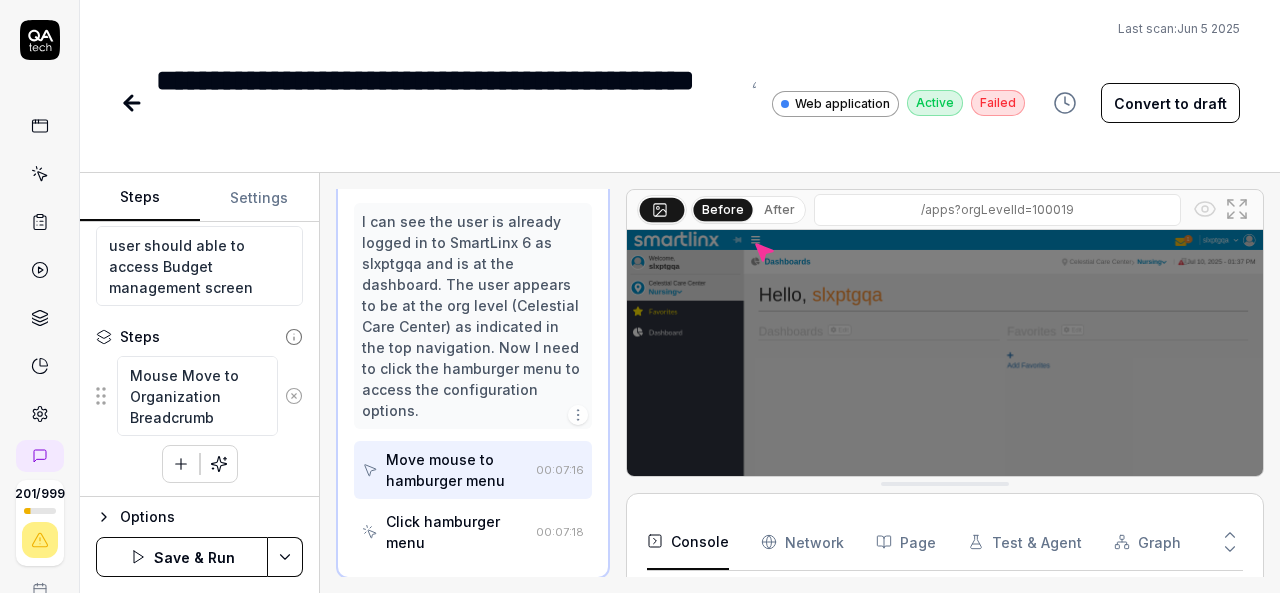 click 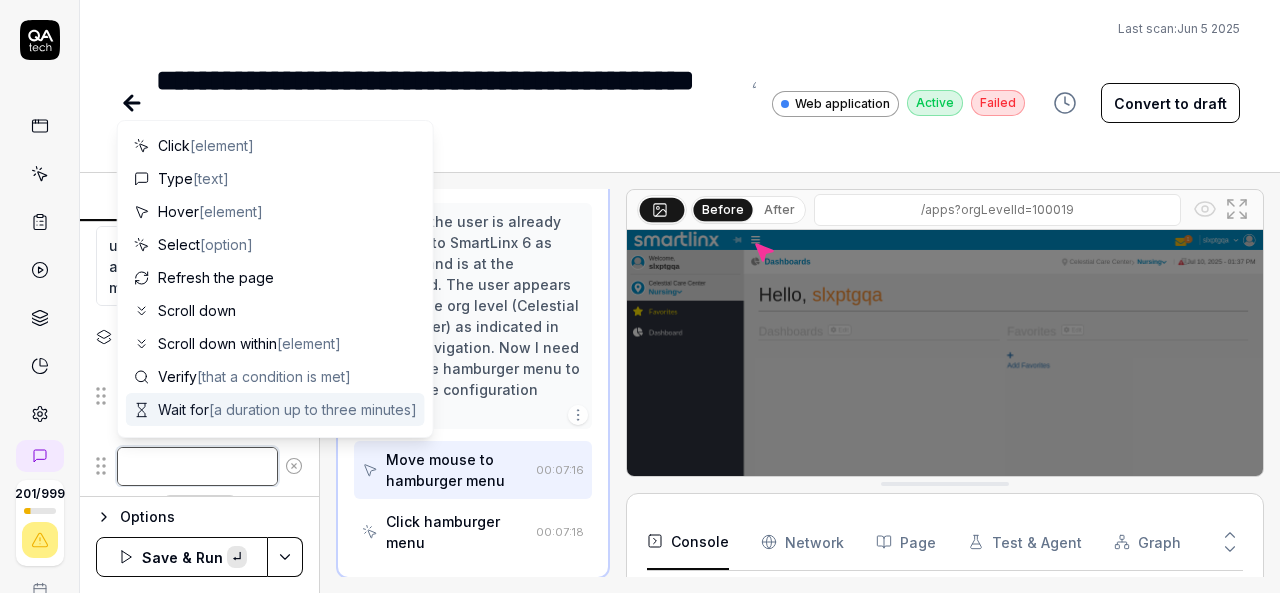 paste on "Click on Organization Breadcrumb" 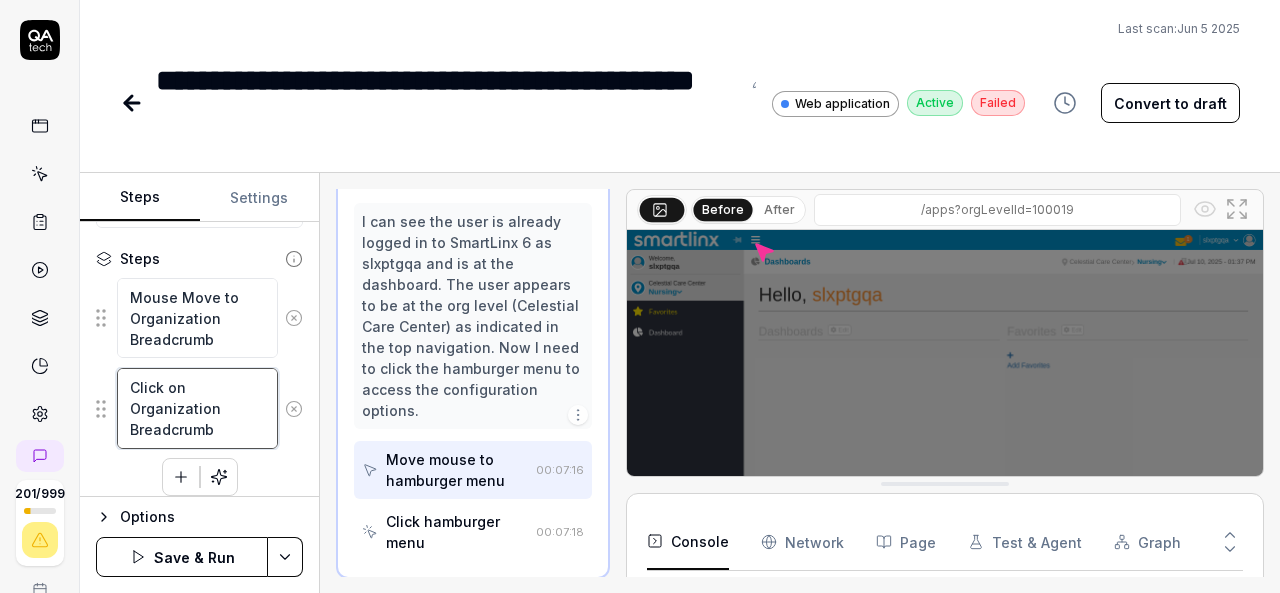 scroll, scrollTop: 260, scrollLeft: 0, axis: vertical 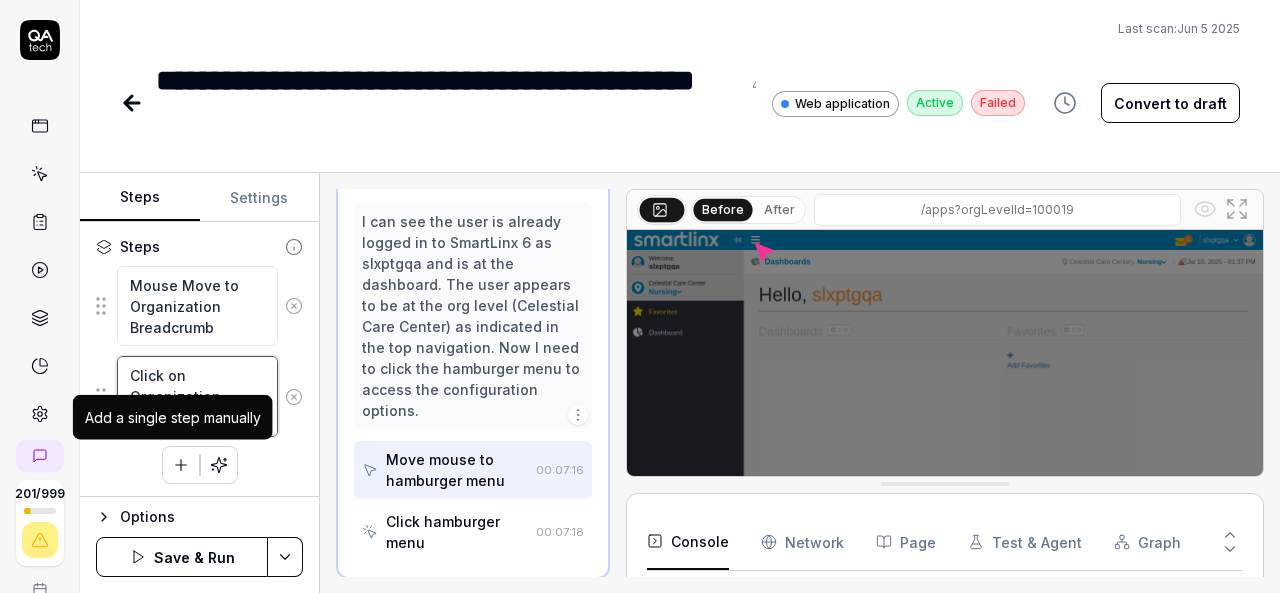 type on "Click on Organization Breadcrumb" 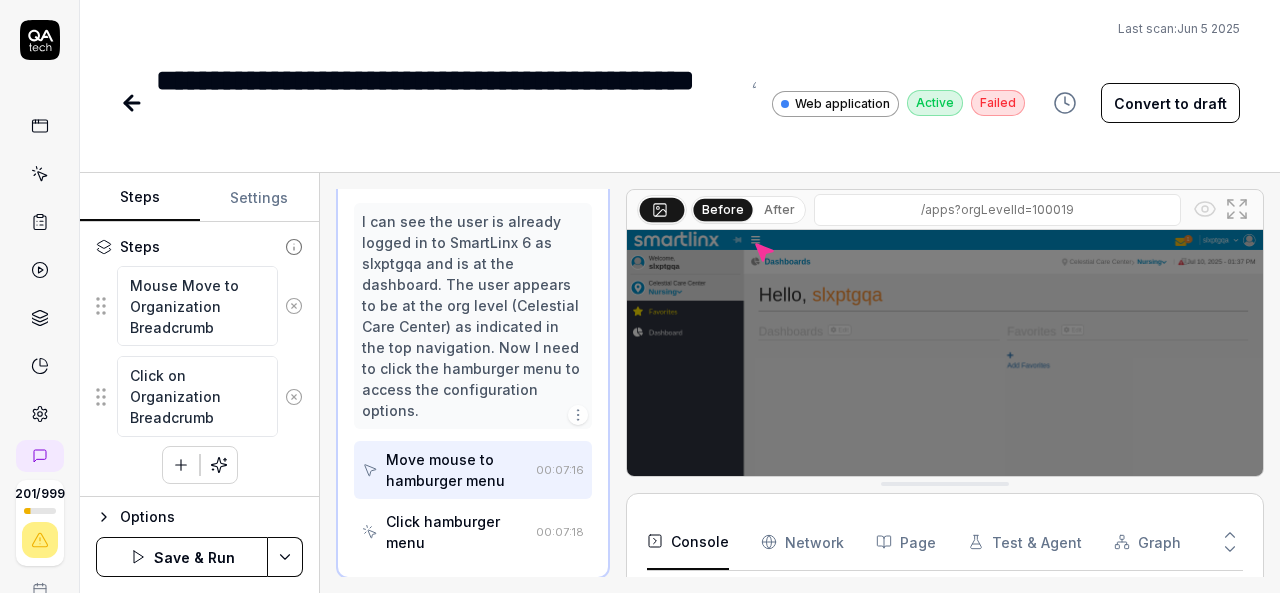 click 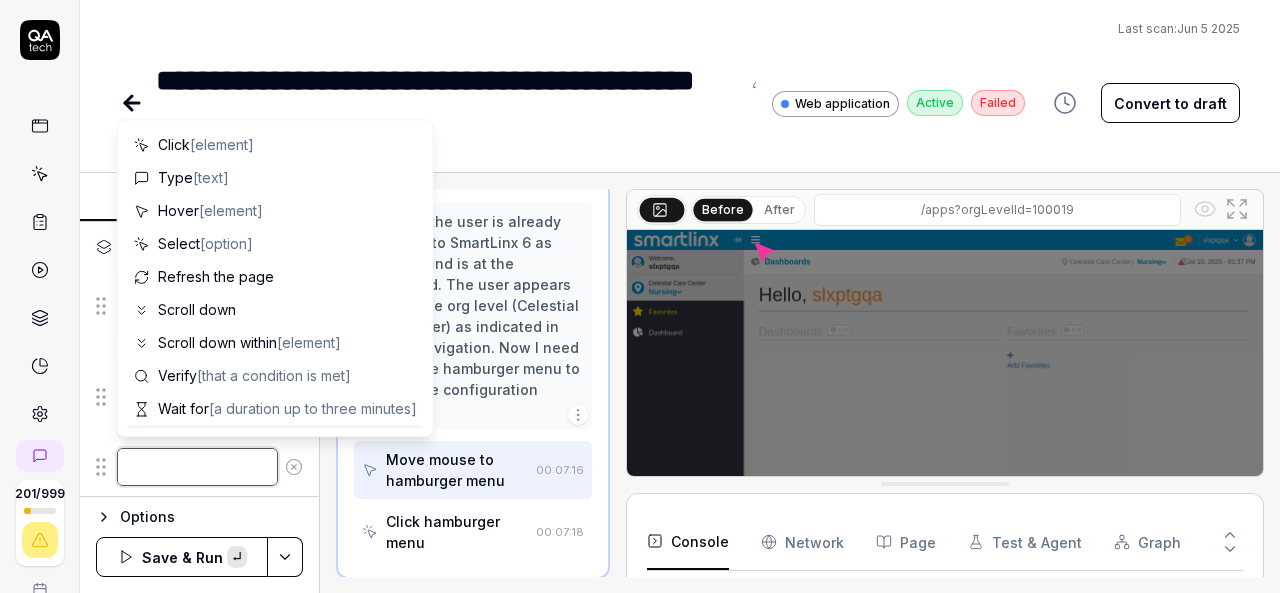 click at bounding box center (197, 467) 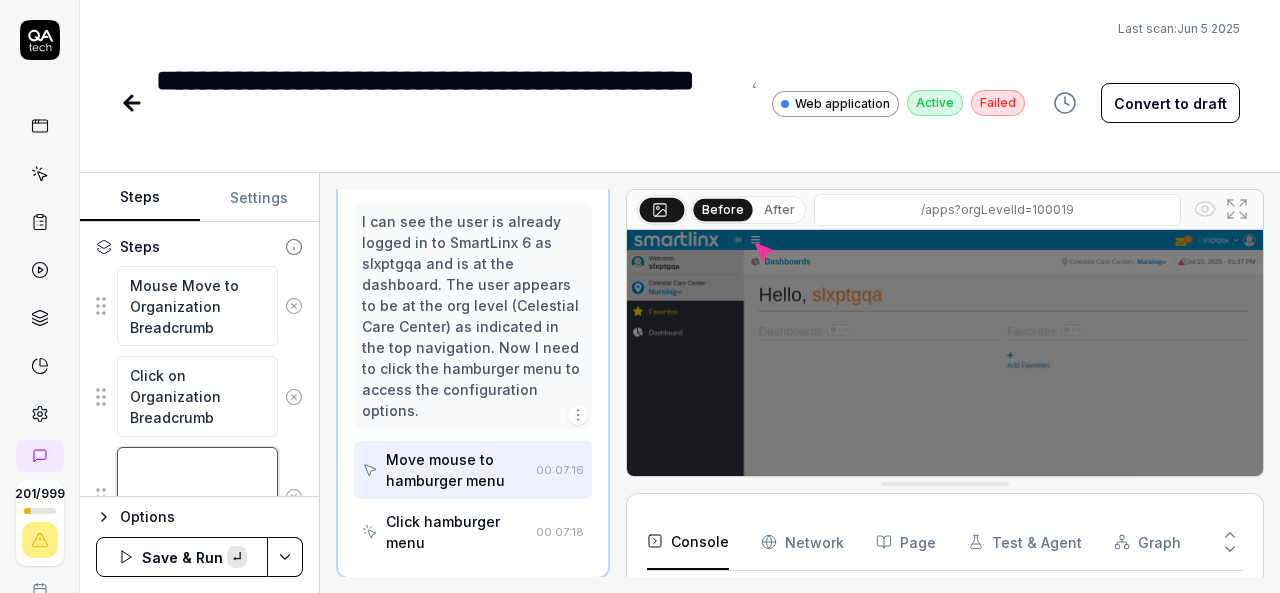 type on "*" 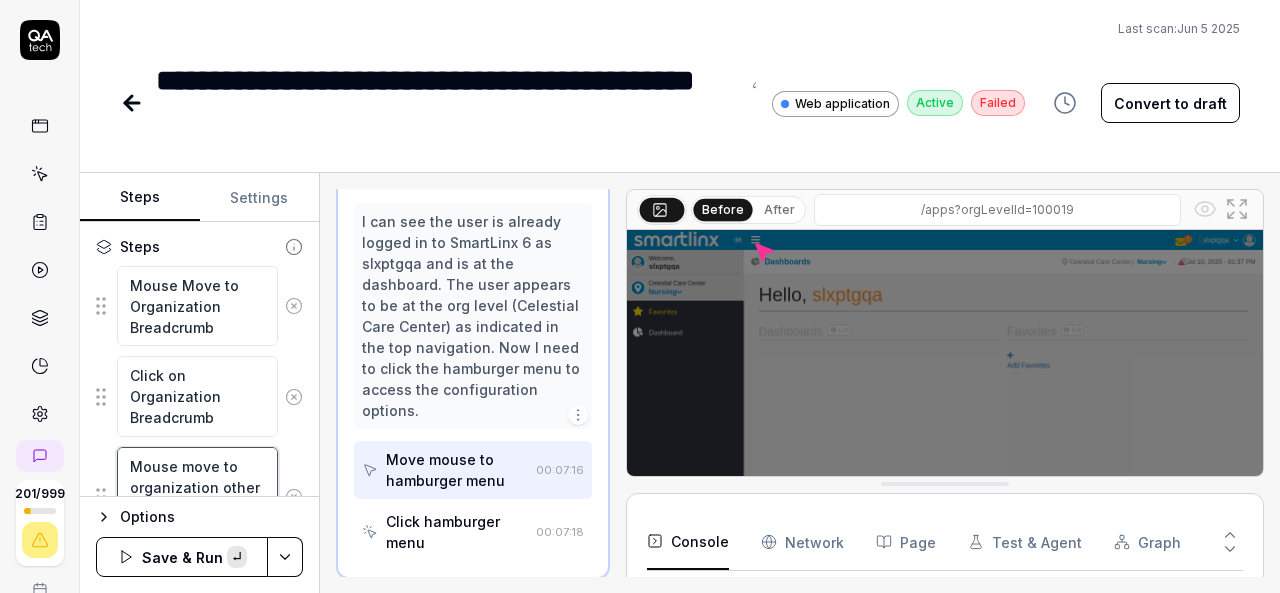 scroll, scrollTop: 10, scrollLeft: 0, axis: vertical 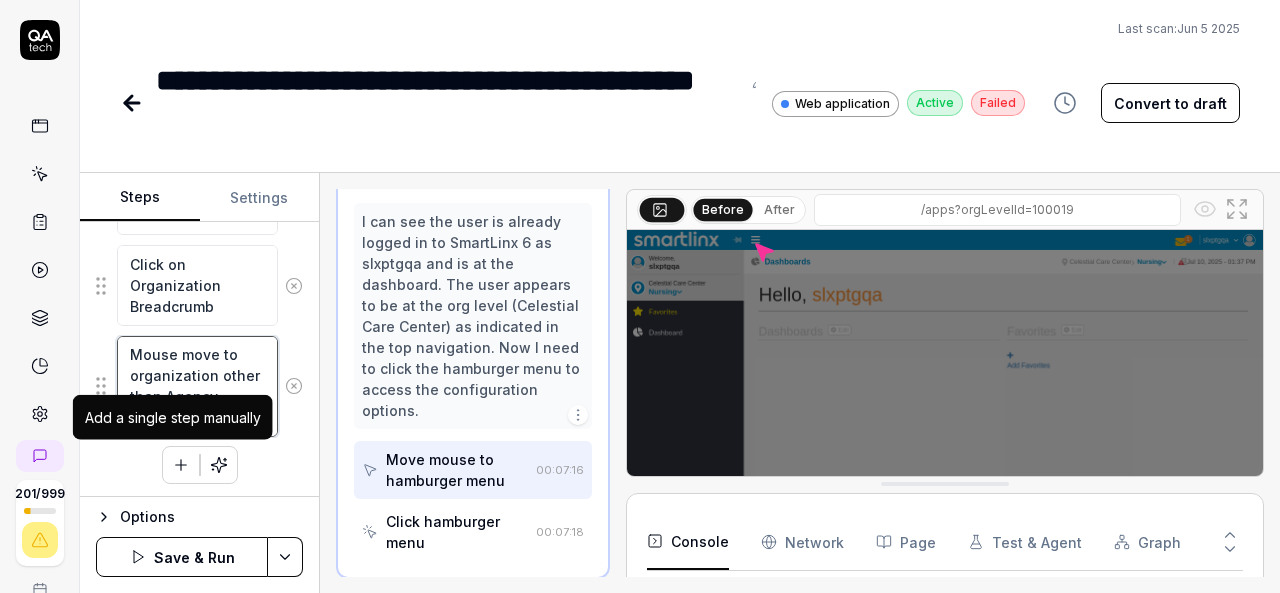 type on "Mouse move to organization other than Agency Organization" 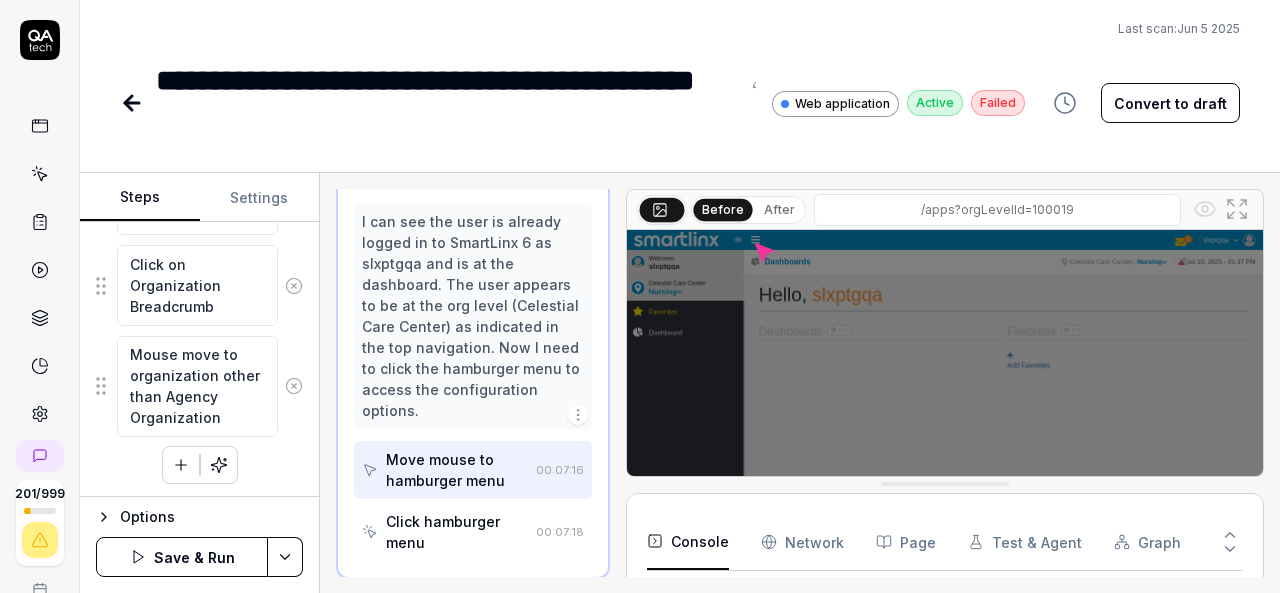 click at bounding box center [181, 465] 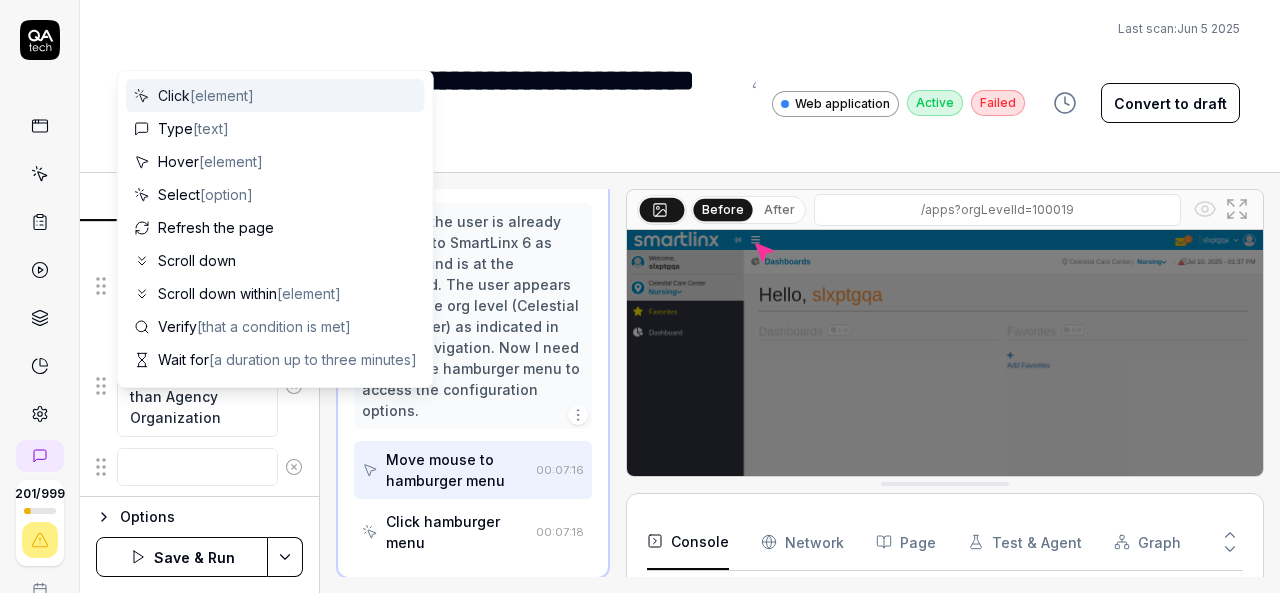 scroll, scrollTop: 0, scrollLeft: 0, axis: both 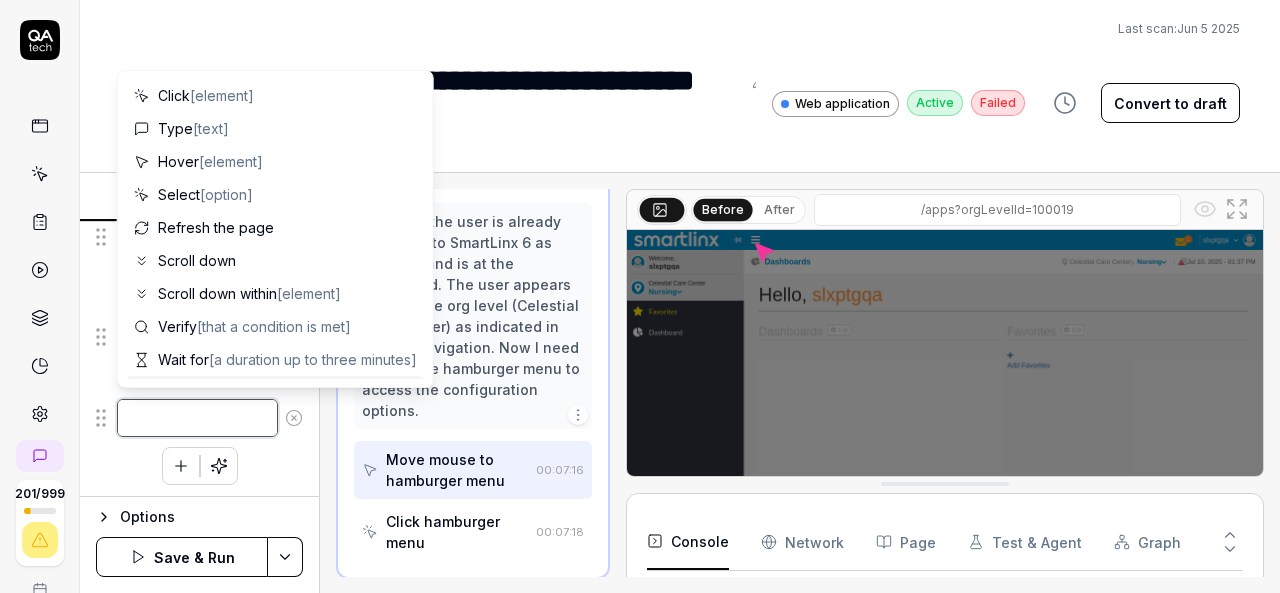 click at bounding box center [197, 418] 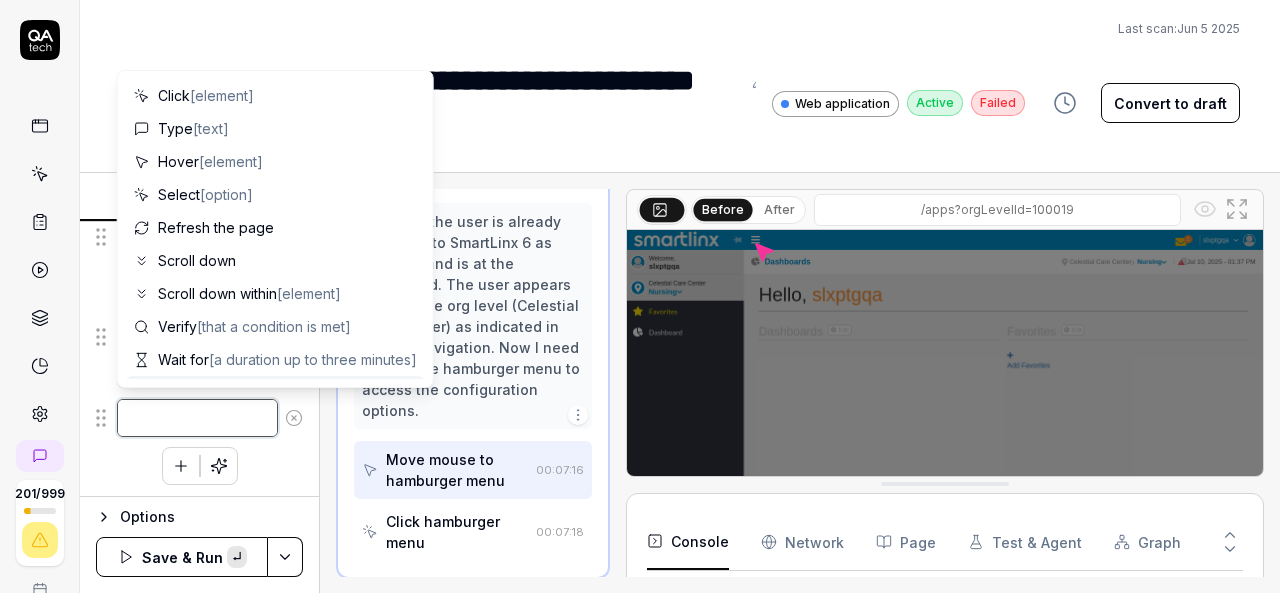paste on "Select the organization other than Agency Organization" 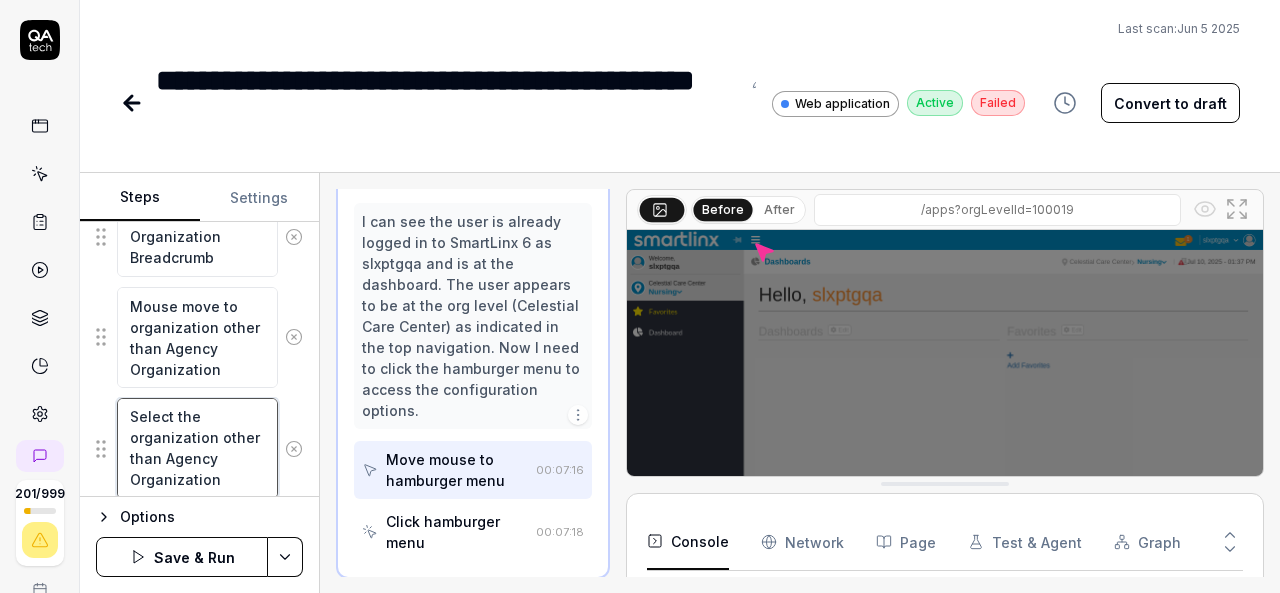 scroll, scrollTop: 20, scrollLeft: 0, axis: vertical 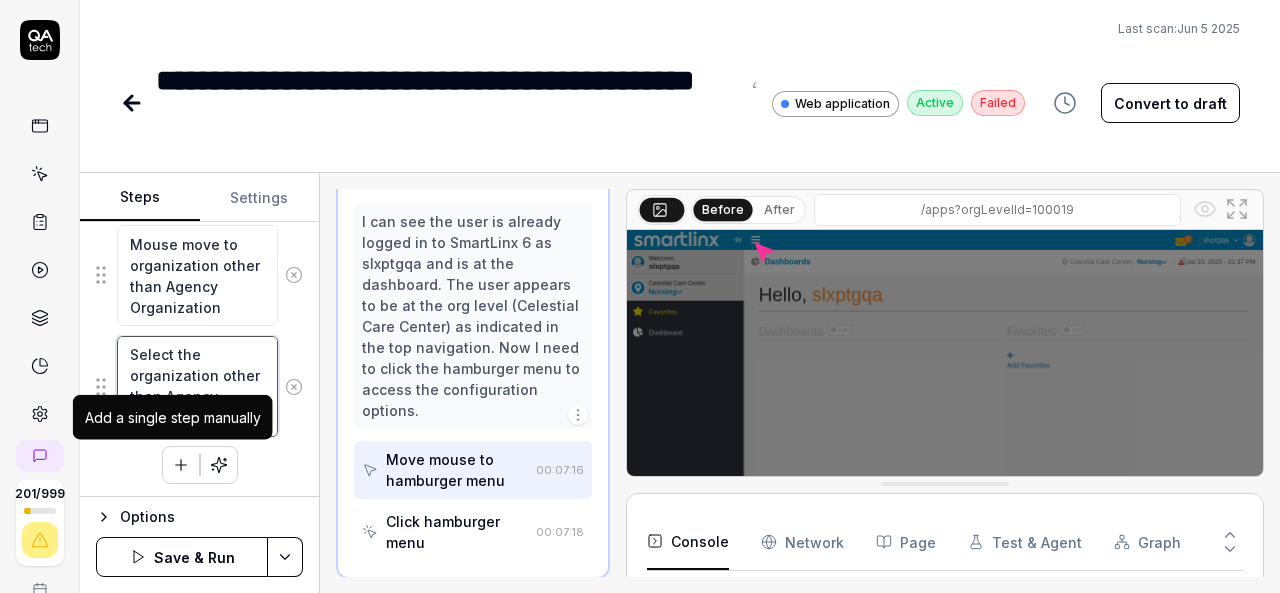type on "Select the organization other than Agency Organization" 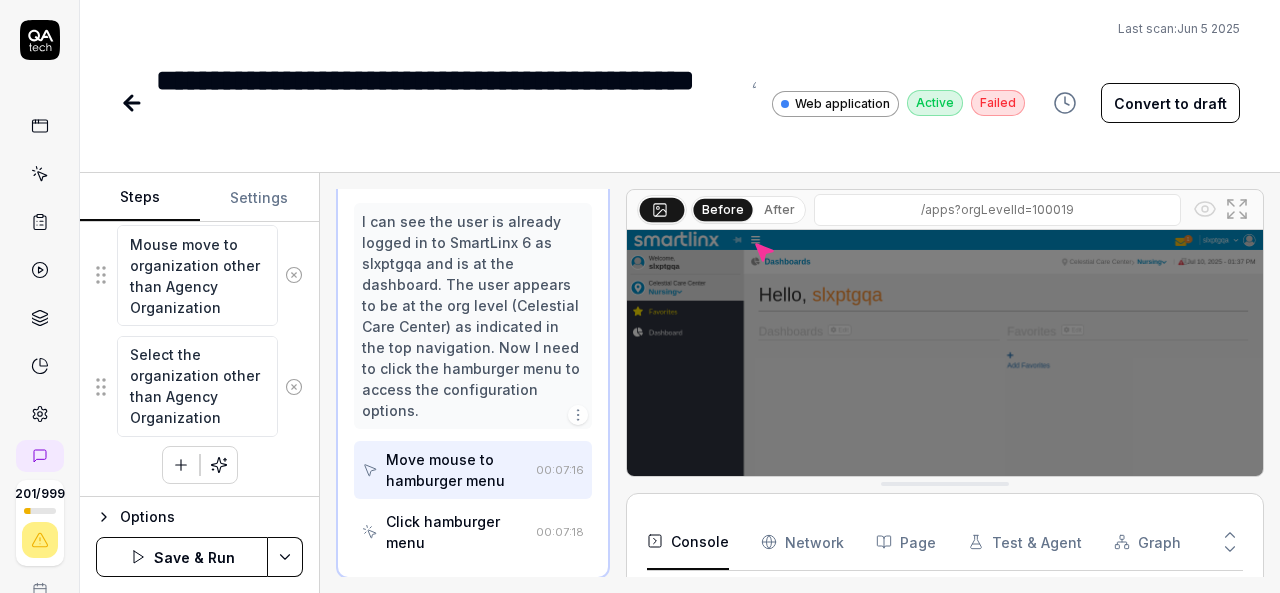 click 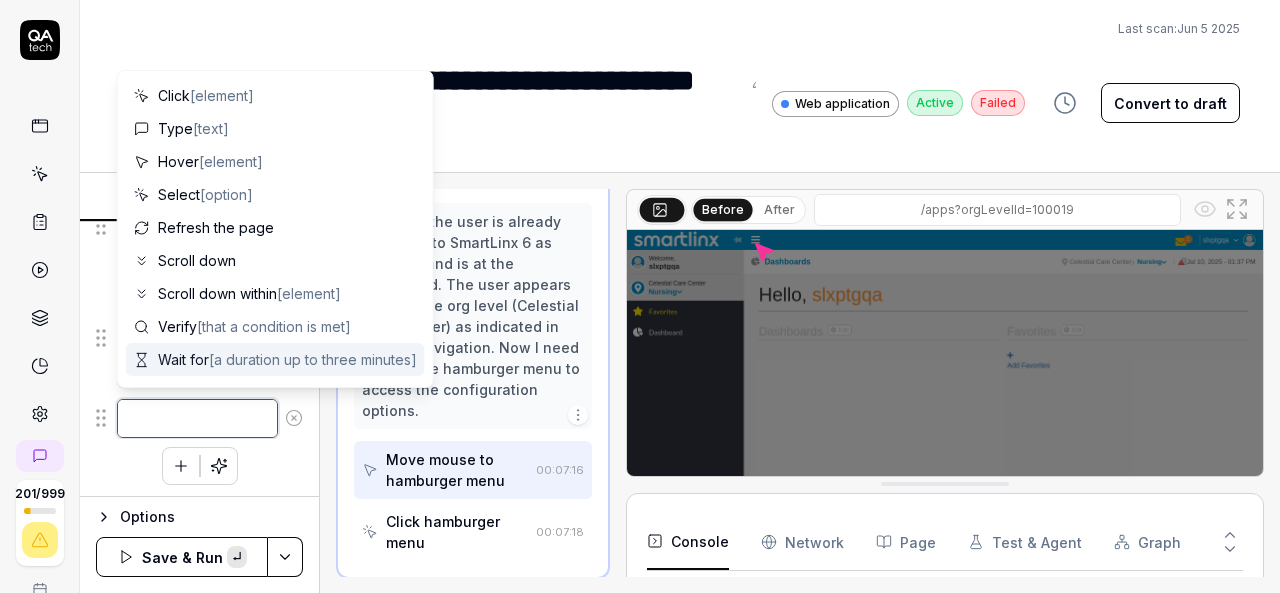 click at bounding box center [197, 418] 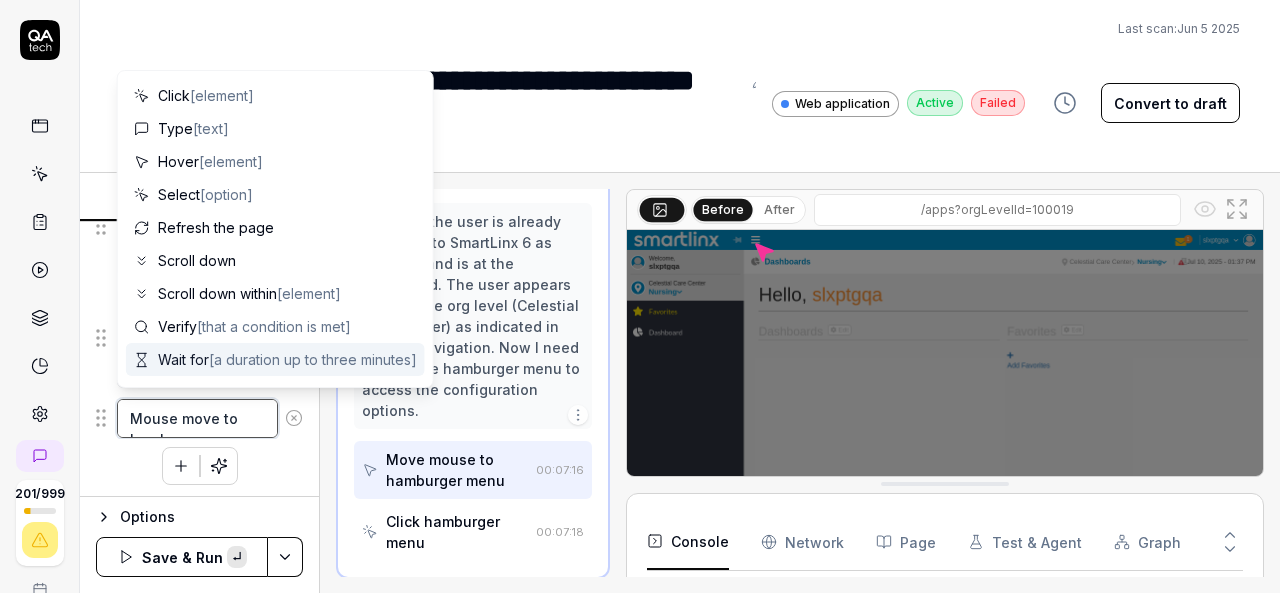 scroll, scrollTop: 10, scrollLeft: 0, axis: vertical 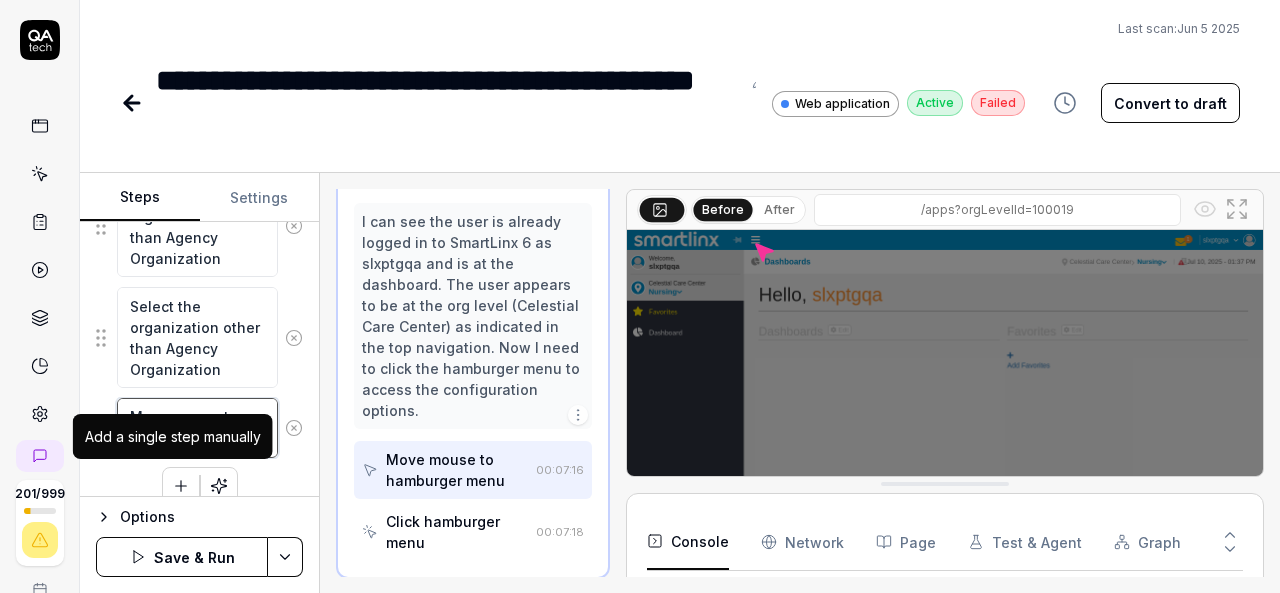 type on "Mouse move to hamburger menu" 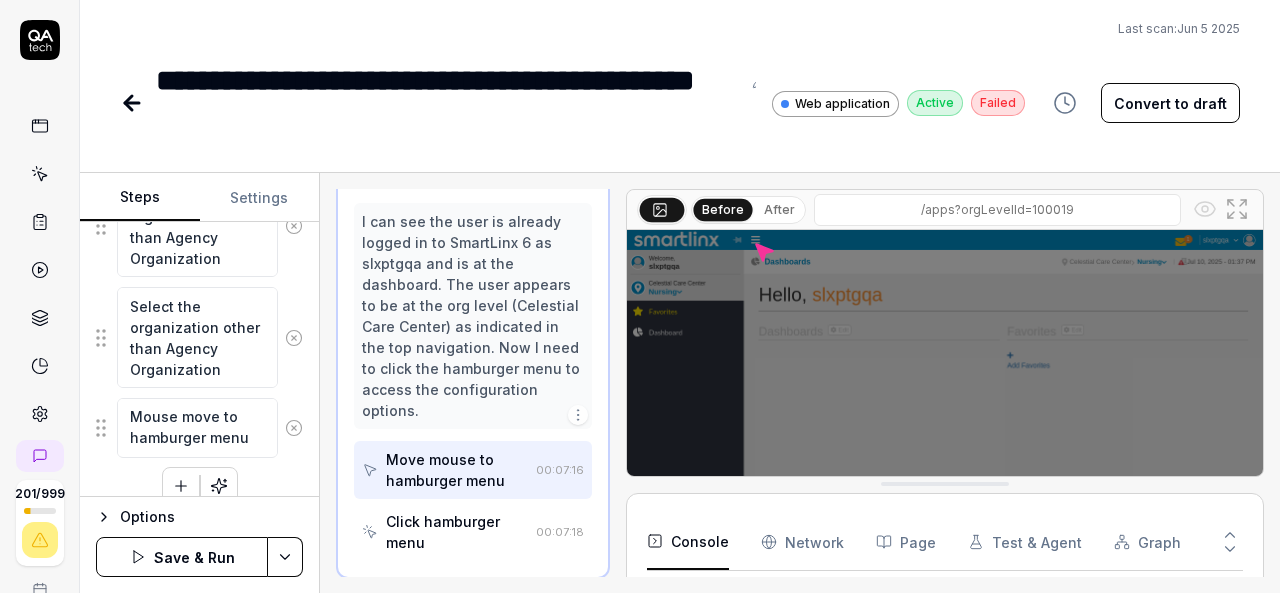 click 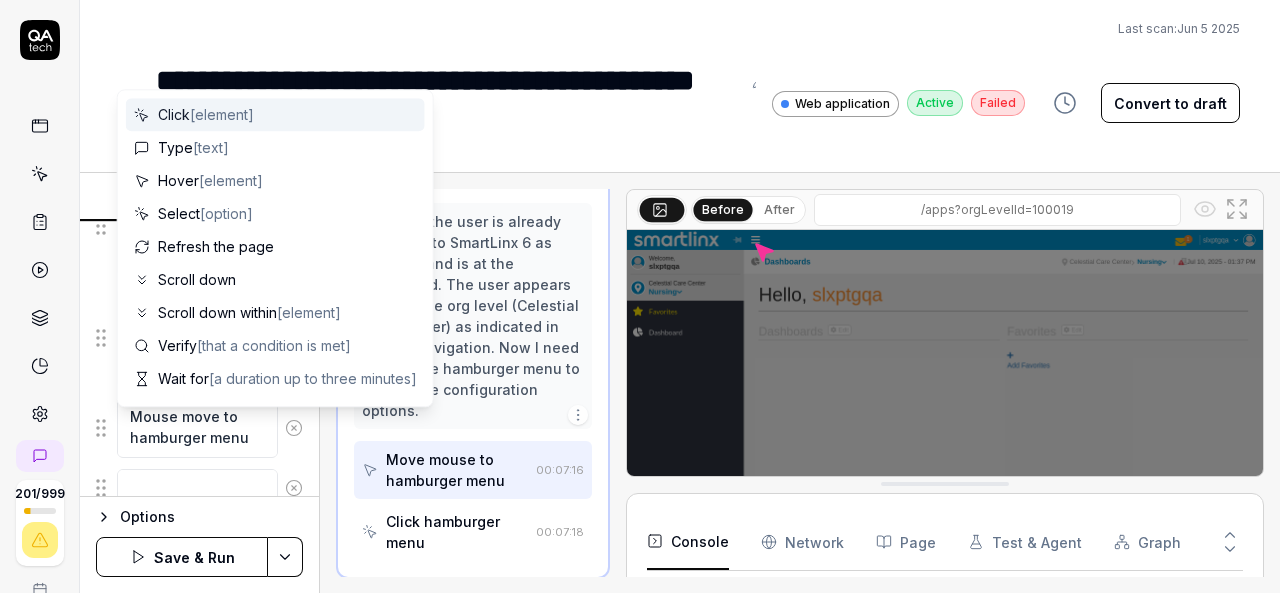 scroll, scrollTop: 0, scrollLeft: 0, axis: both 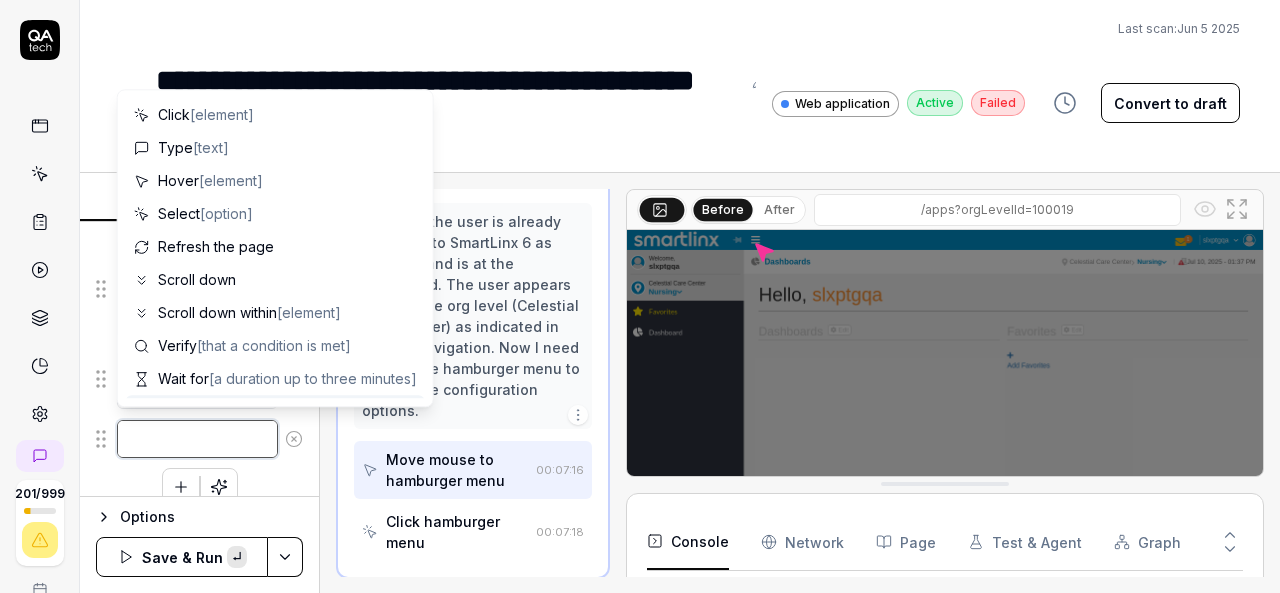 paste on "Click on hamburger menu" 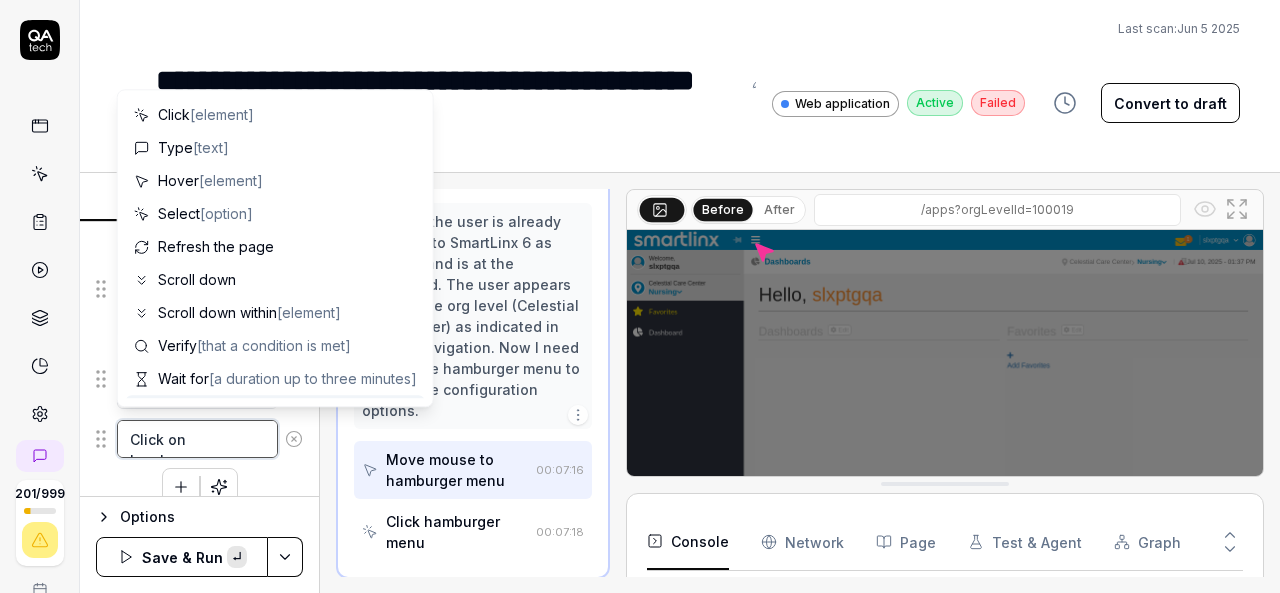 scroll, scrollTop: 10, scrollLeft: 0, axis: vertical 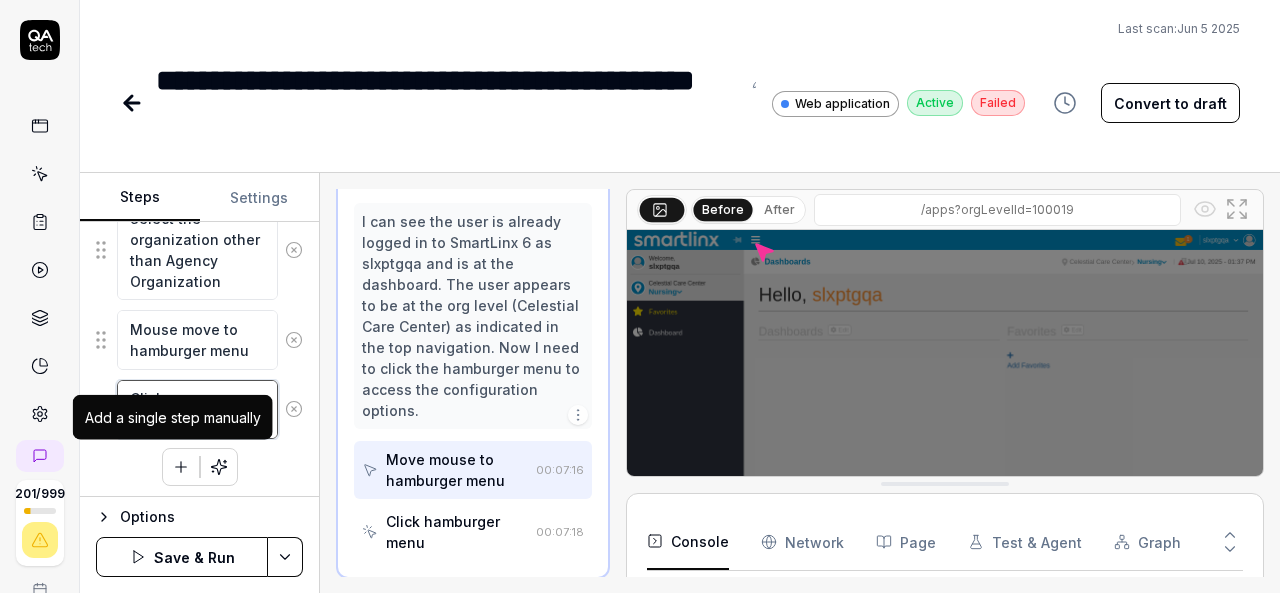 type on "Click on hamburger menu" 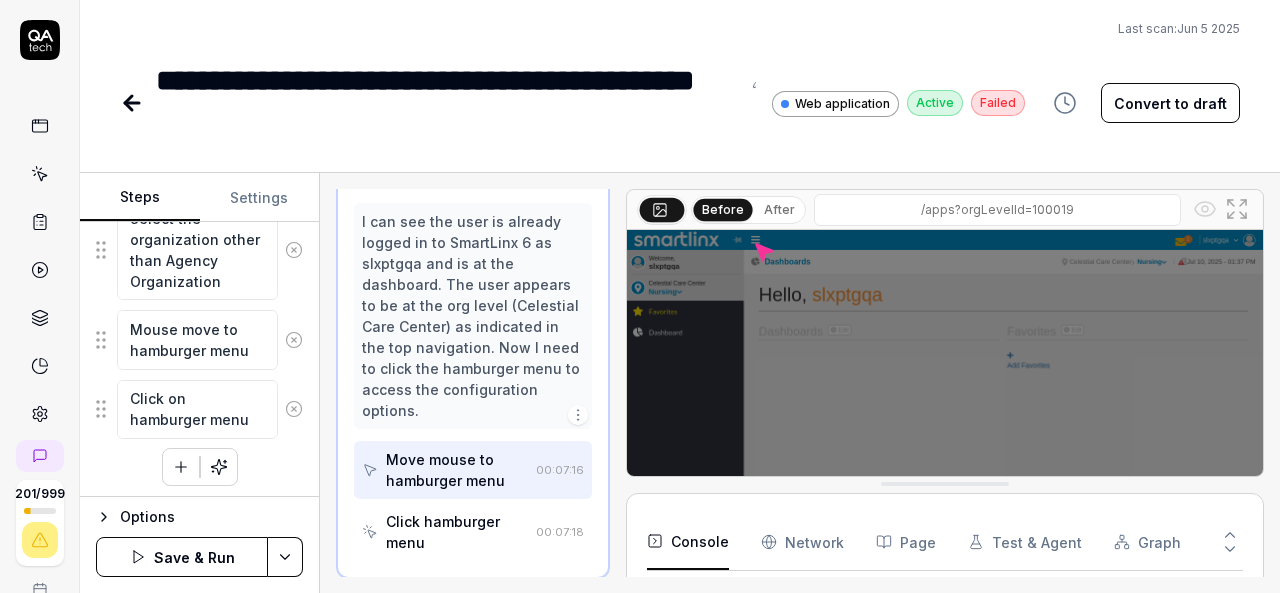 click 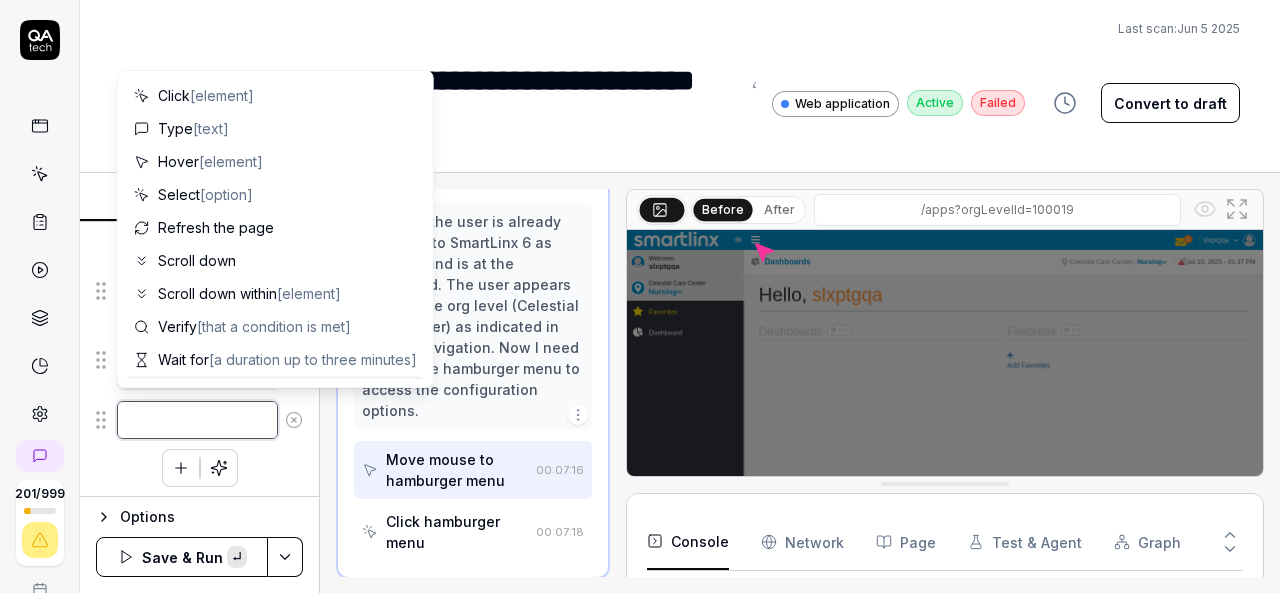 paste on "Mouse Move to Configuration" 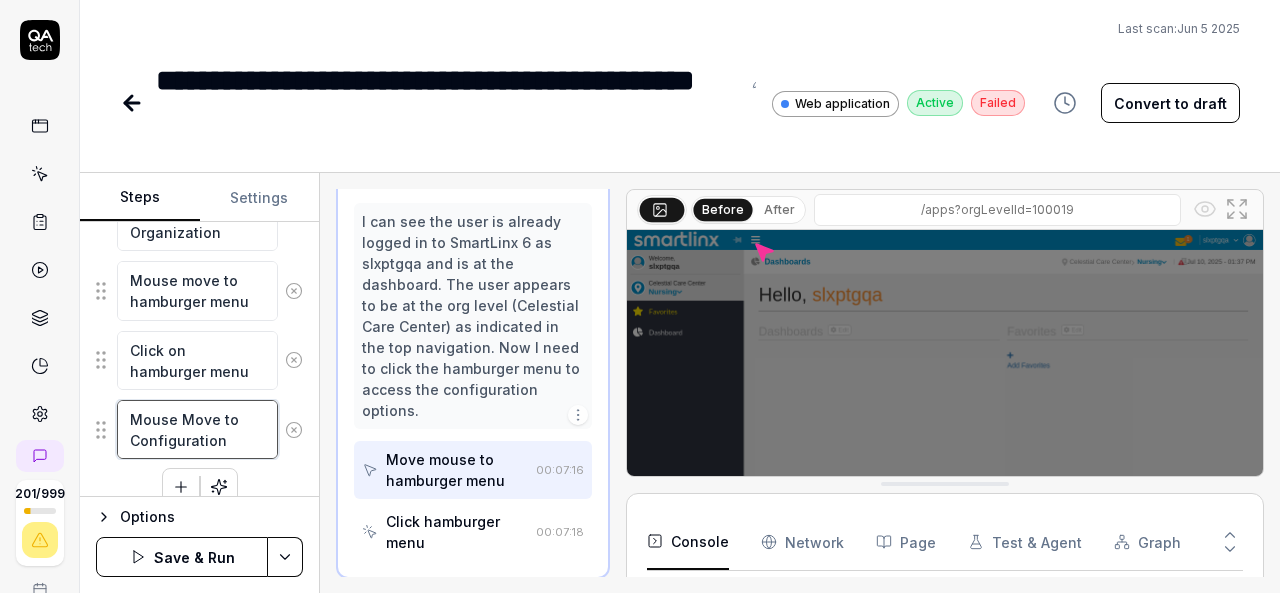 scroll, scrollTop: 688, scrollLeft: 0, axis: vertical 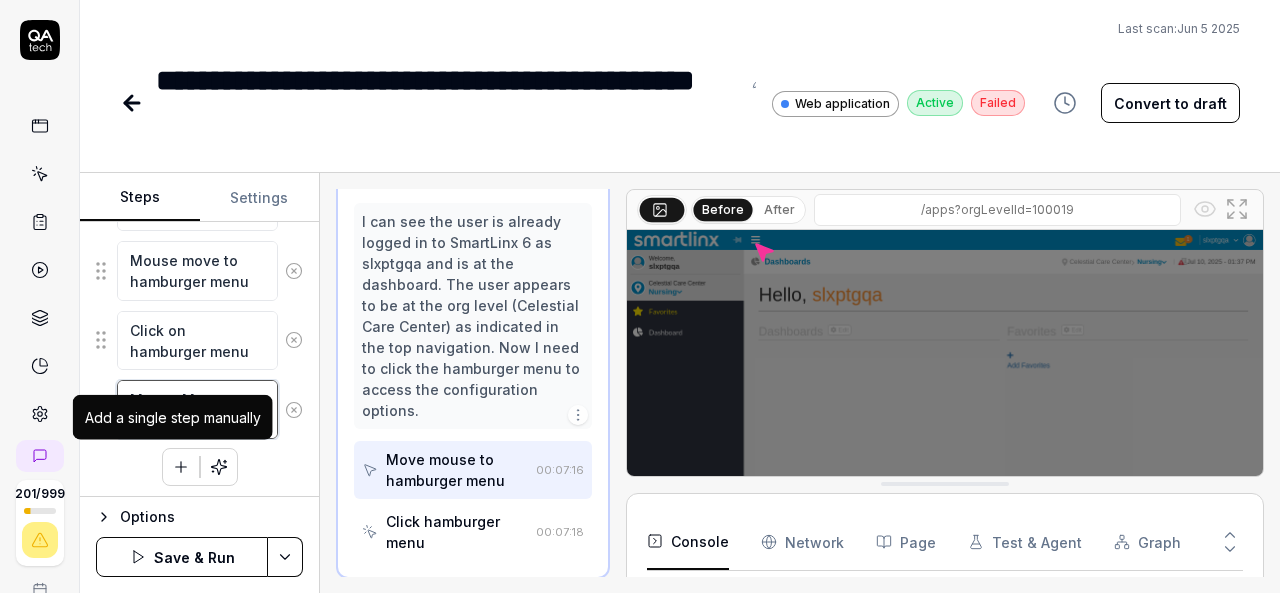 type on "Mouse Move to Configuration" 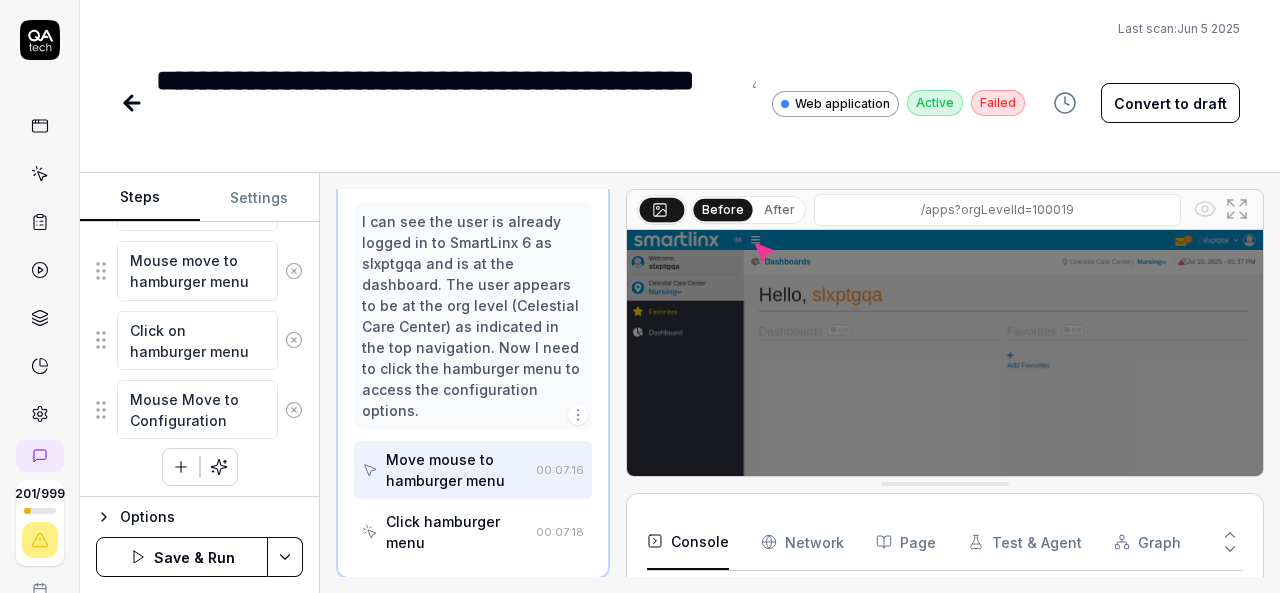 click 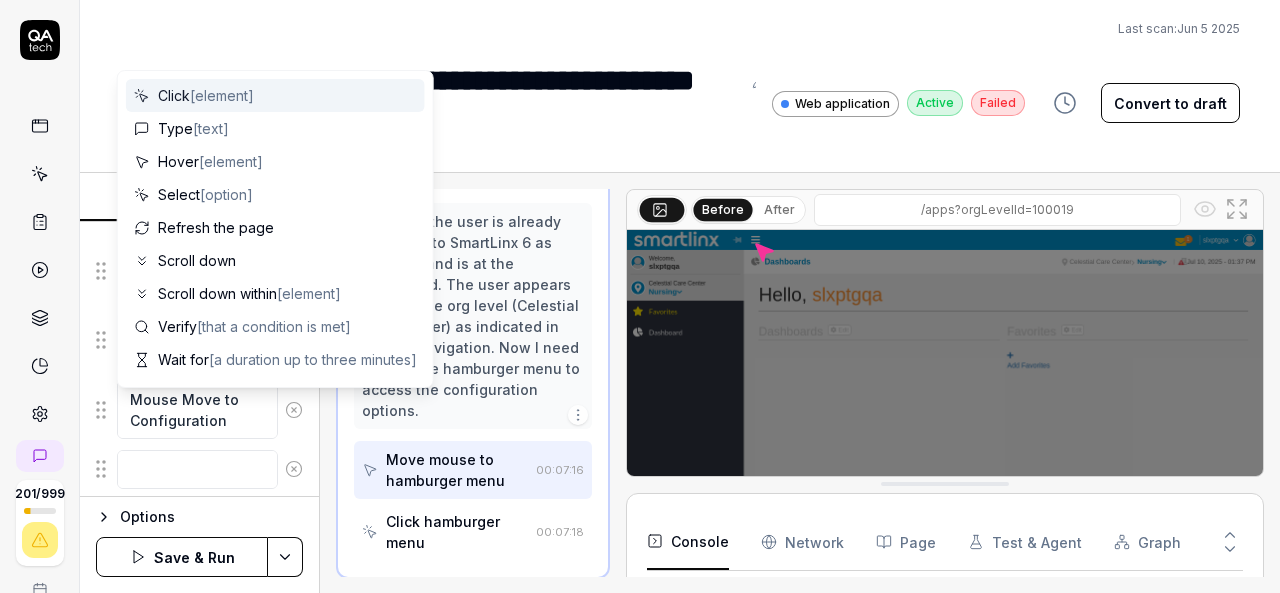 scroll, scrollTop: 737, scrollLeft: 0, axis: vertical 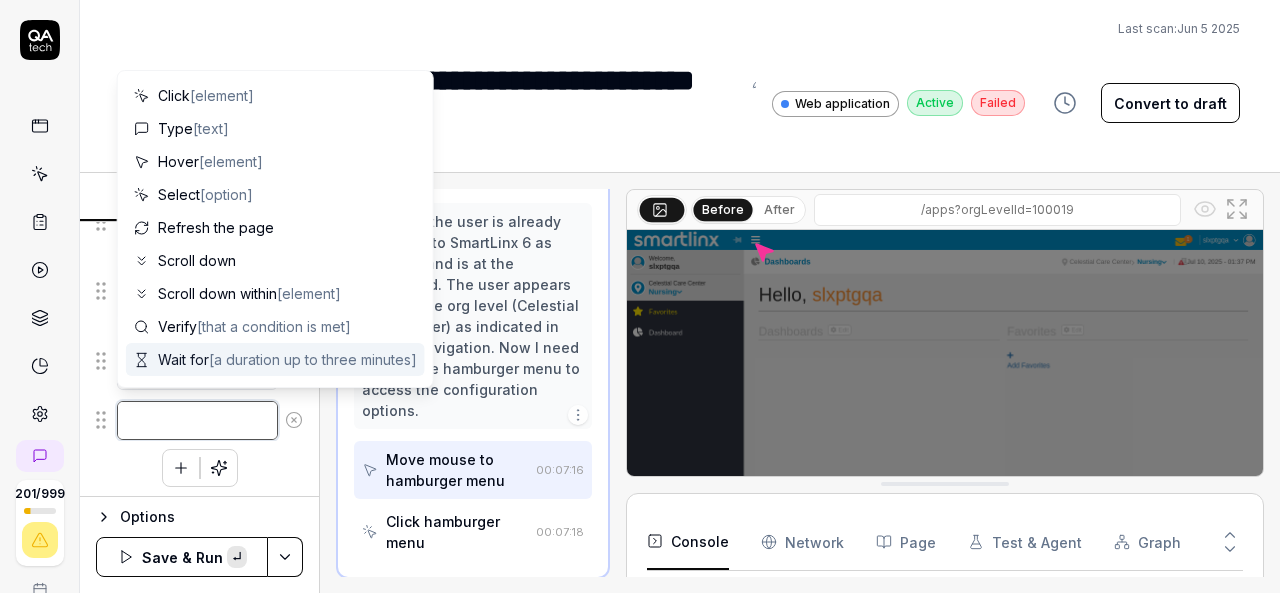 paste on "Click on Configuration" 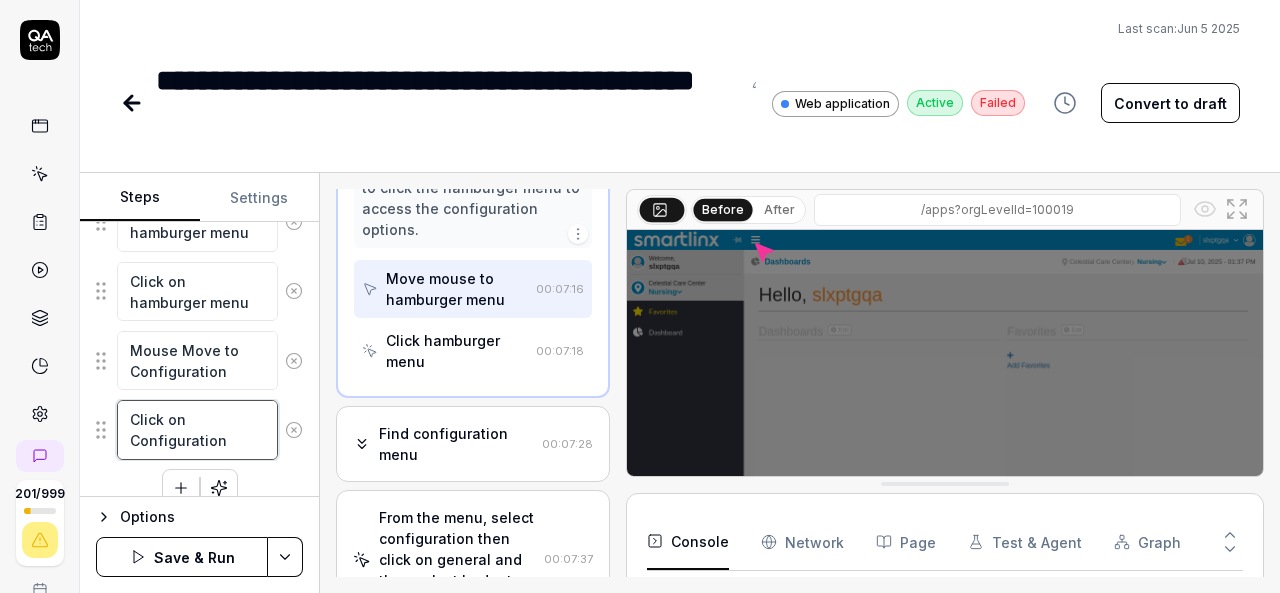 scroll, scrollTop: 393, scrollLeft: 0, axis: vertical 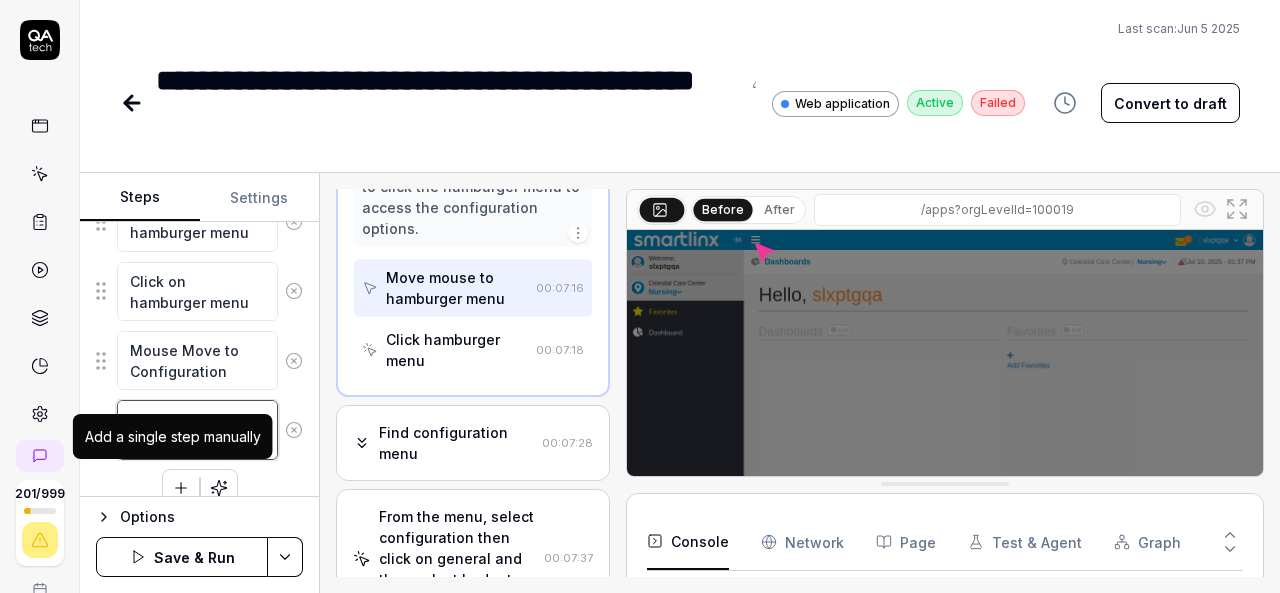 type on "Click on Configuration" 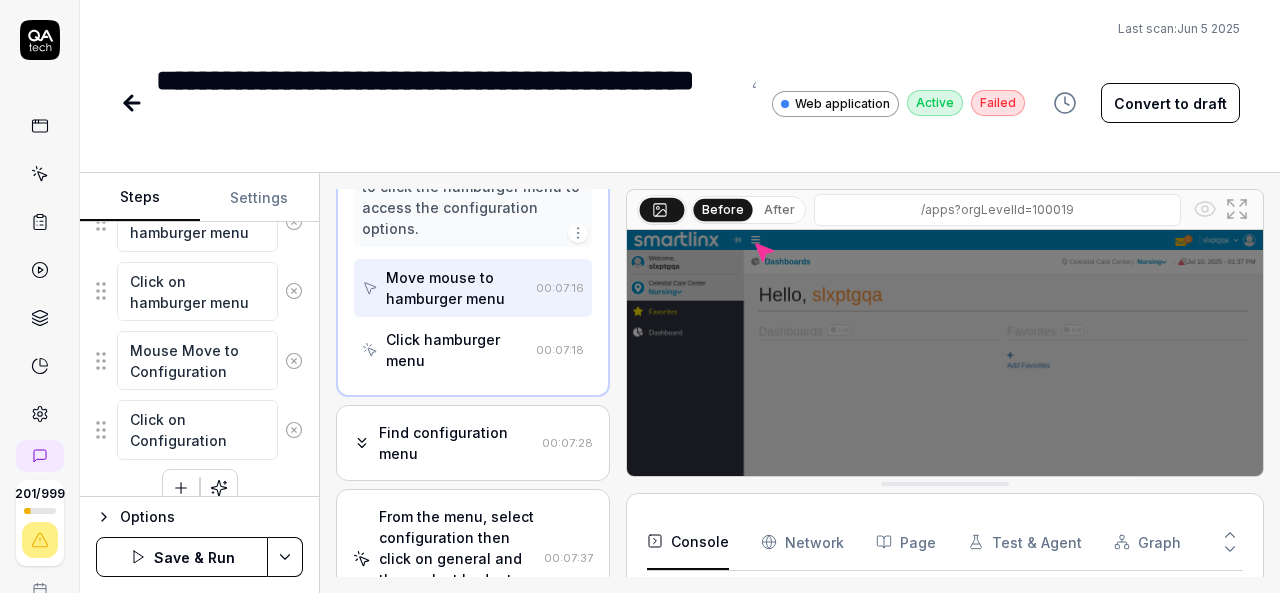 click 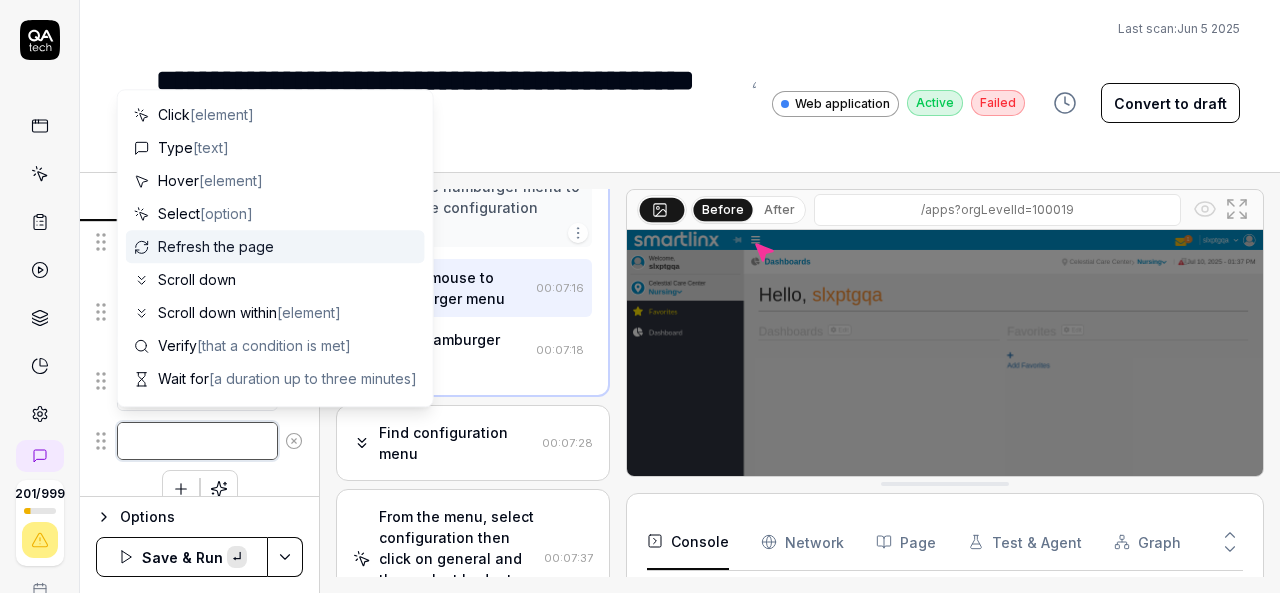 paste on "Mouse move to General" 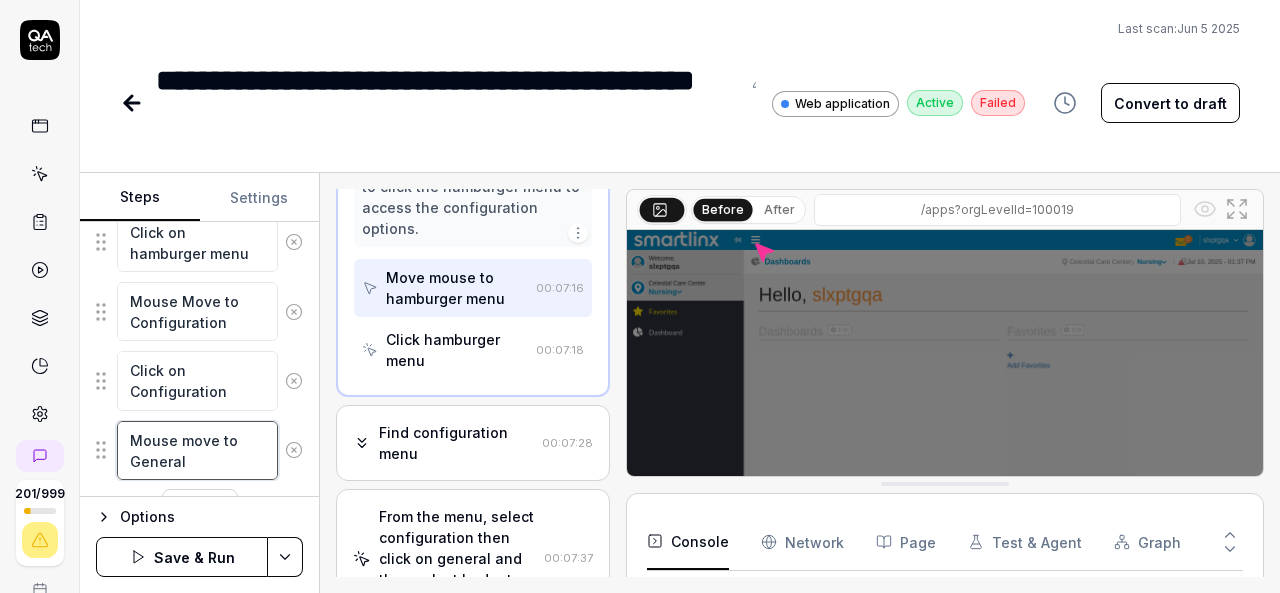 scroll, scrollTop: 825, scrollLeft: 0, axis: vertical 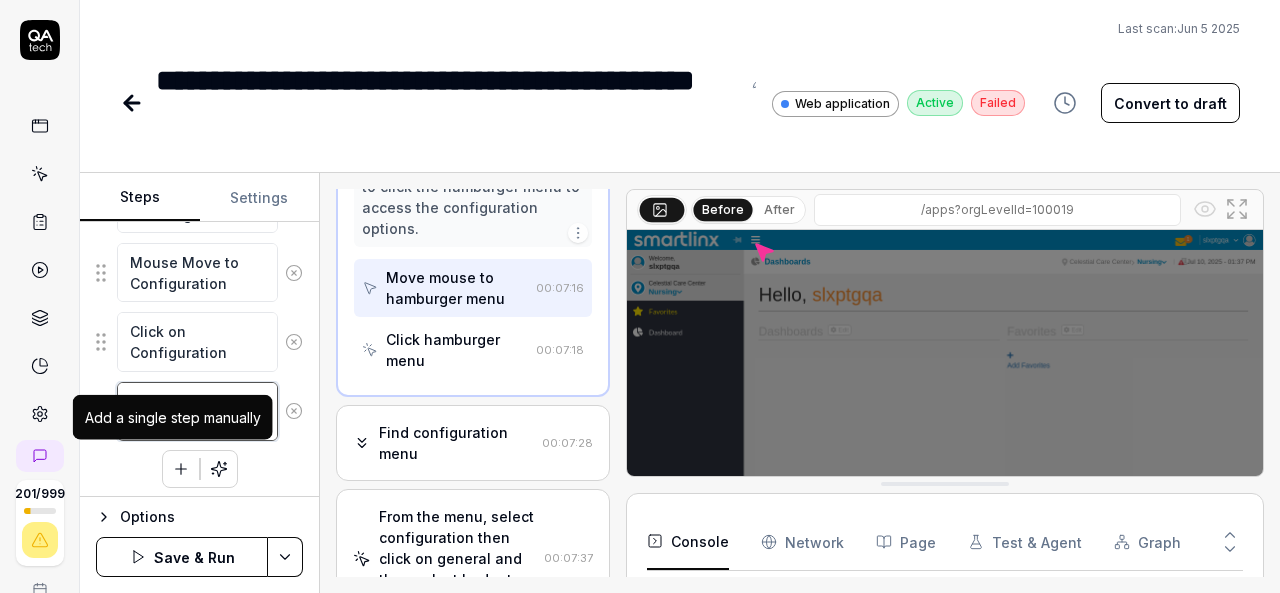 type on "Mouse move to General" 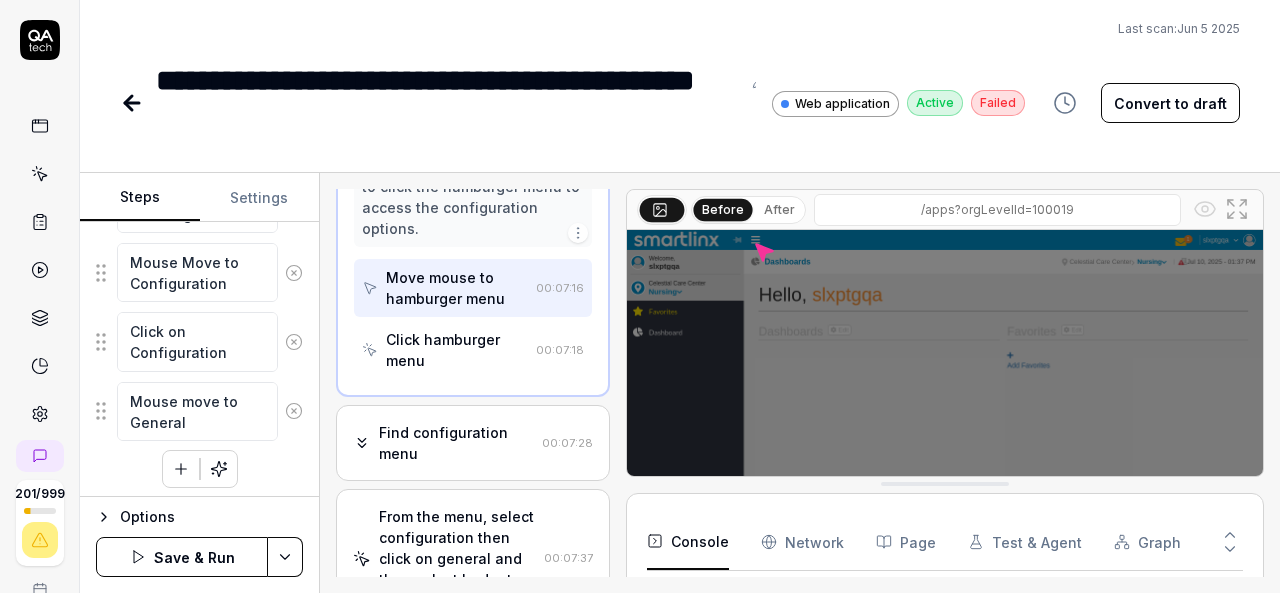 click at bounding box center (181, 469) 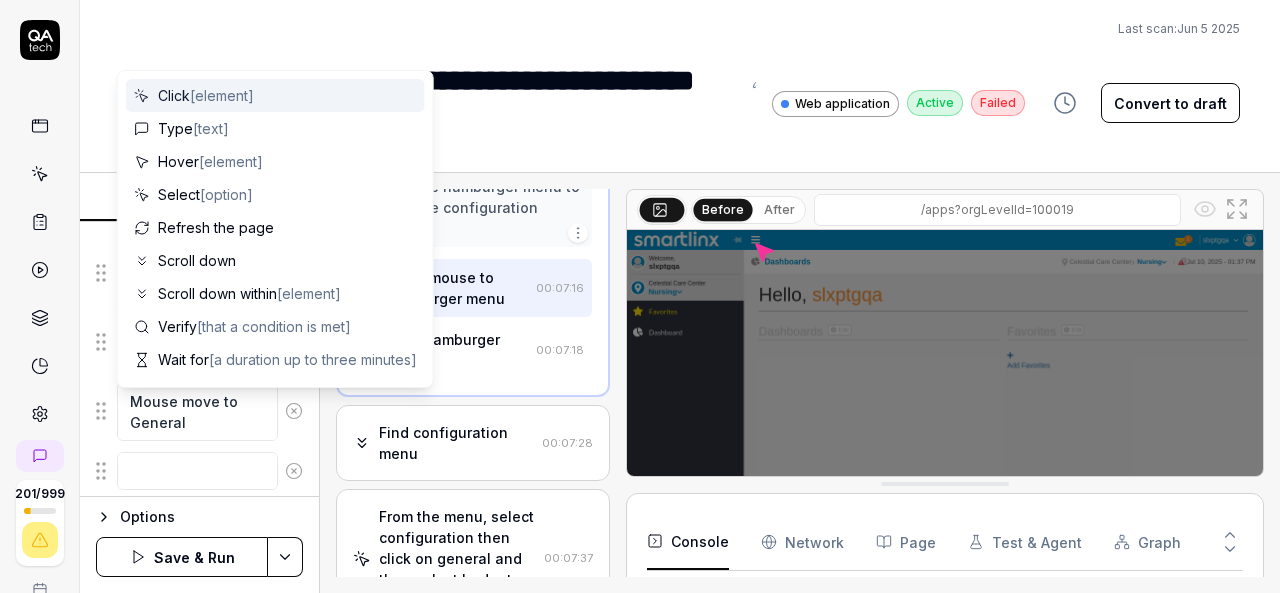 scroll, scrollTop: 874, scrollLeft: 0, axis: vertical 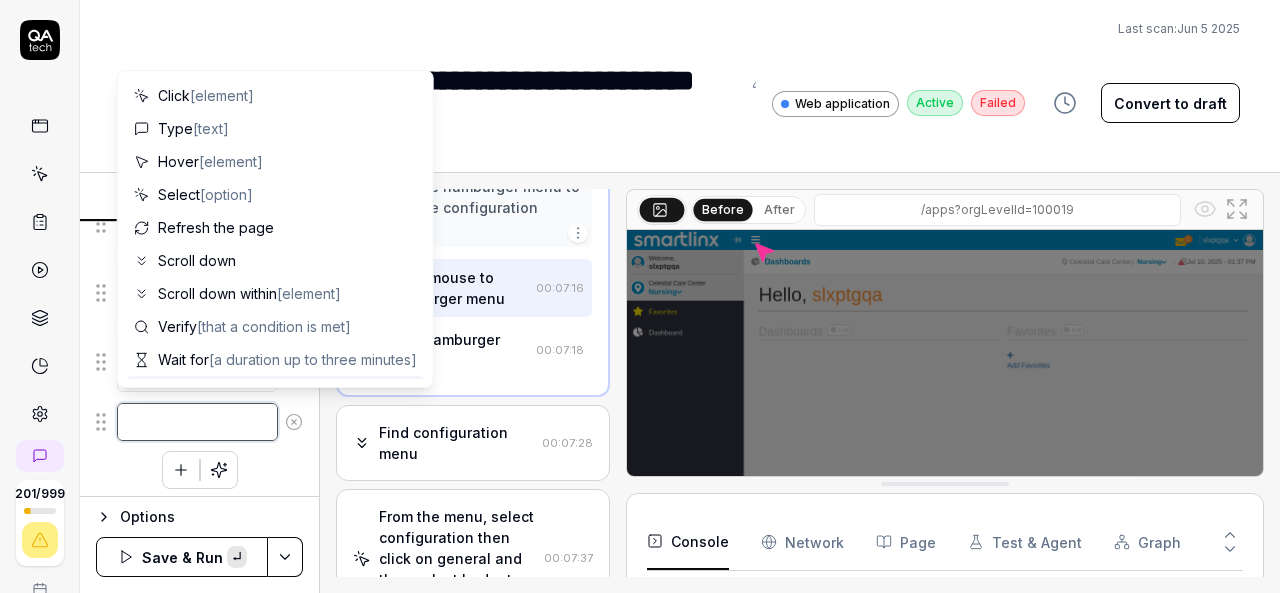 paste on "Click on General" 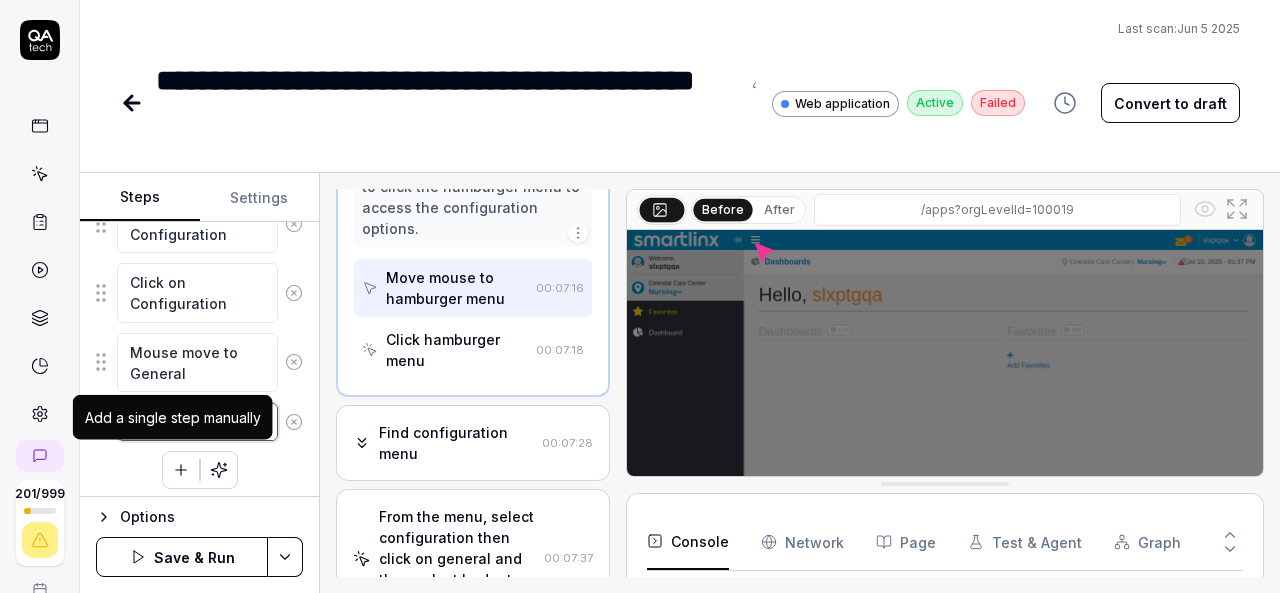 type on "Click on General" 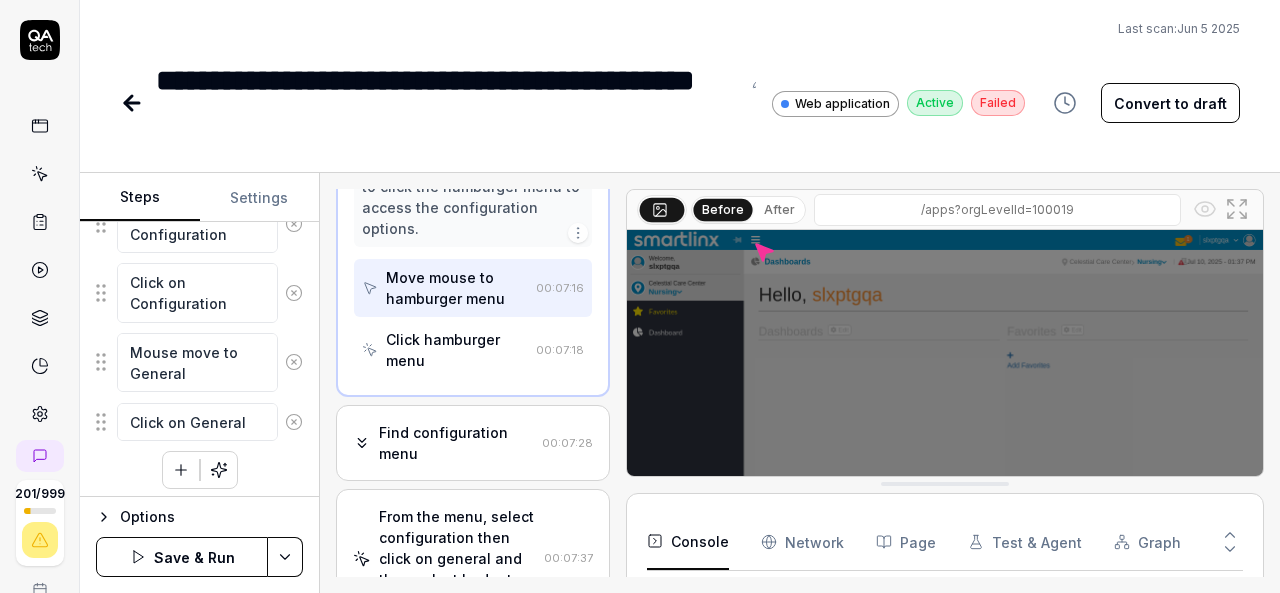 click 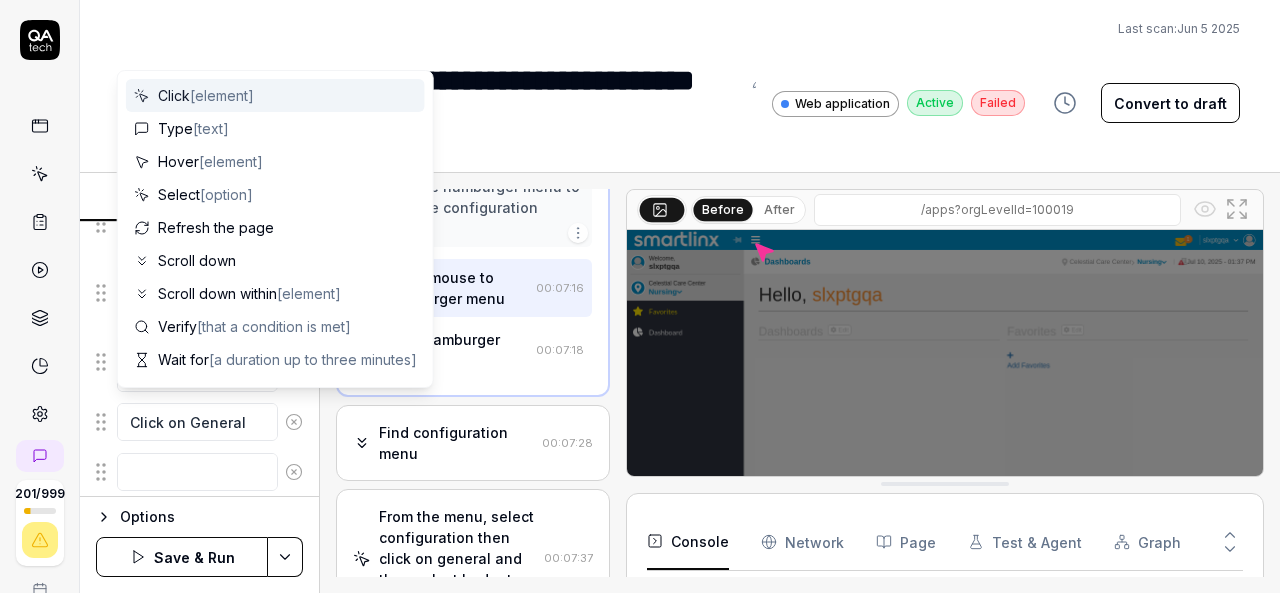 scroll, scrollTop: 924, scrollLeft: 0, axis: vertical 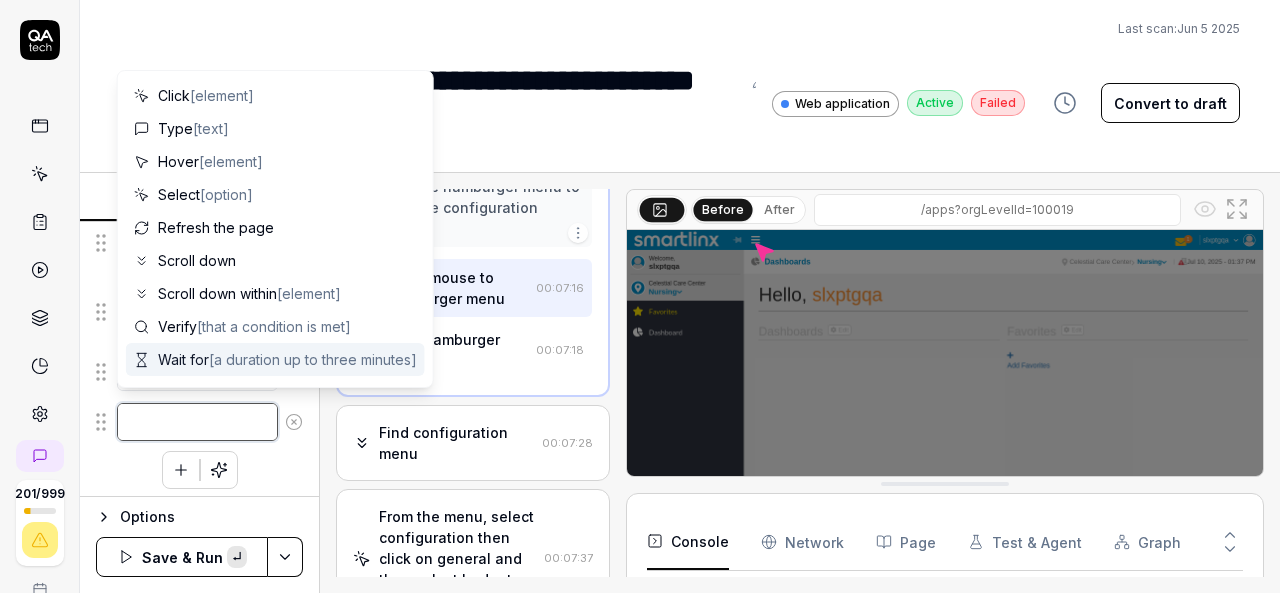 paste on "Mouse Move to Budget Management" 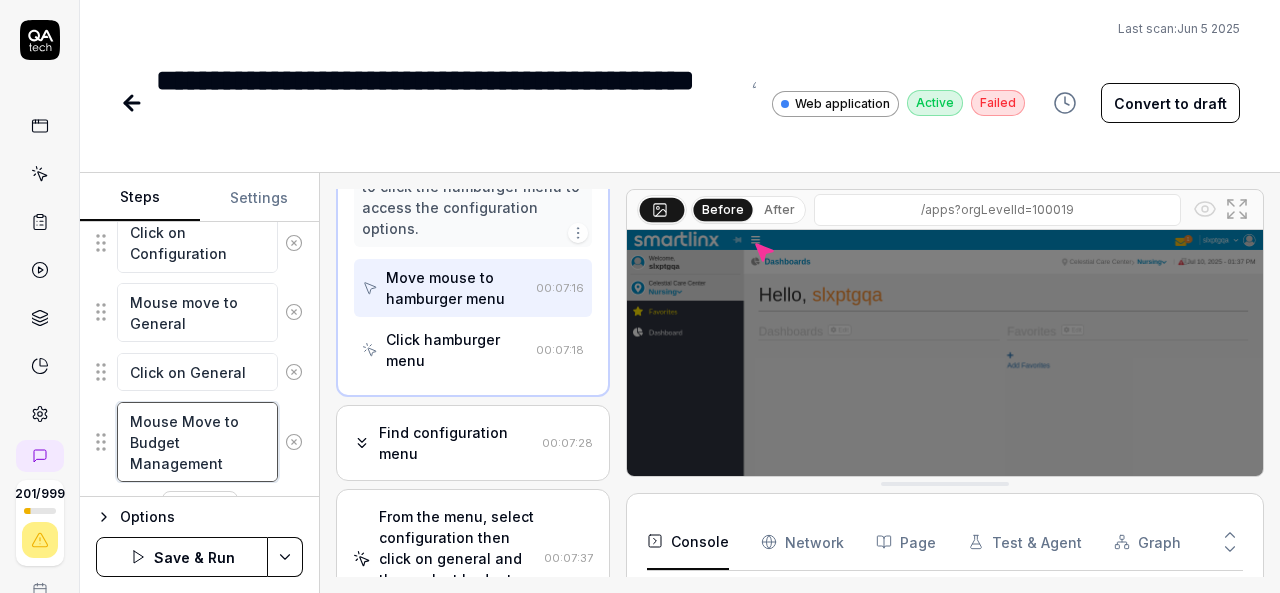 scroll, scrollTop: 964, scrollLeft: 0, axis: vertical 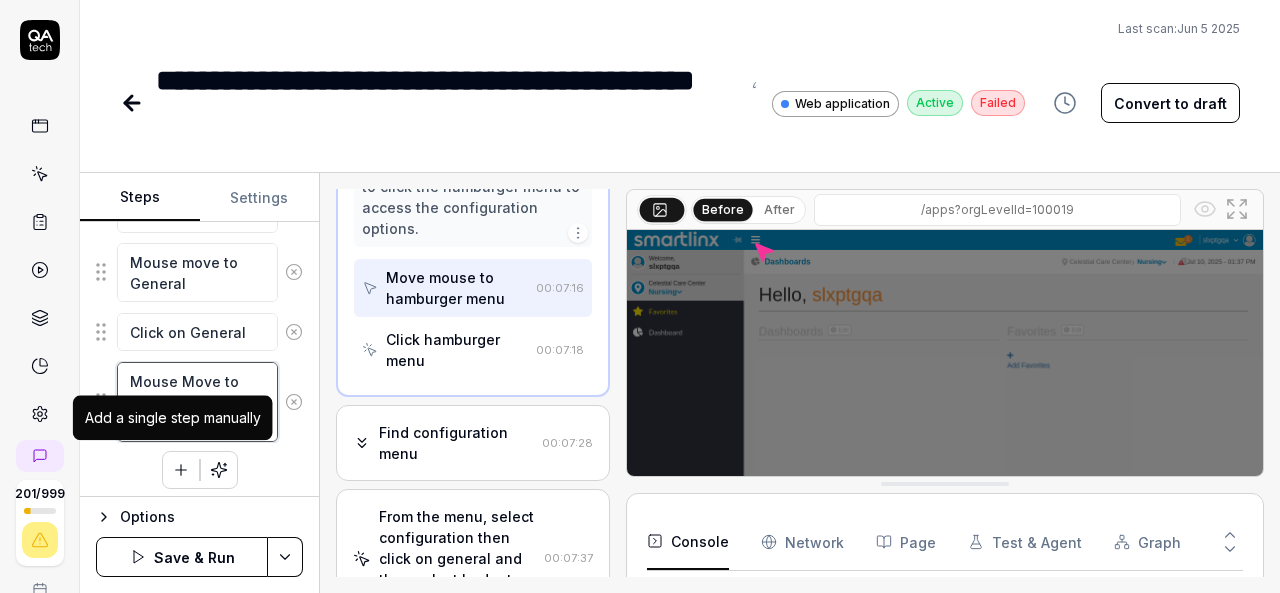 type on "Mouse Move to Budget Management" 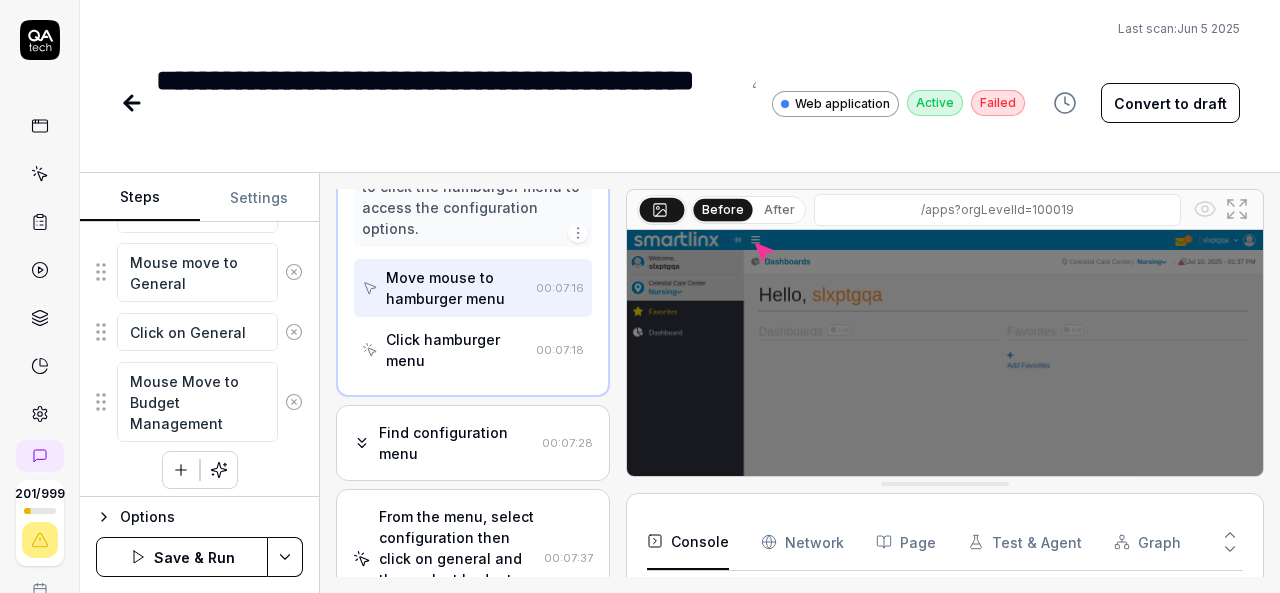 click 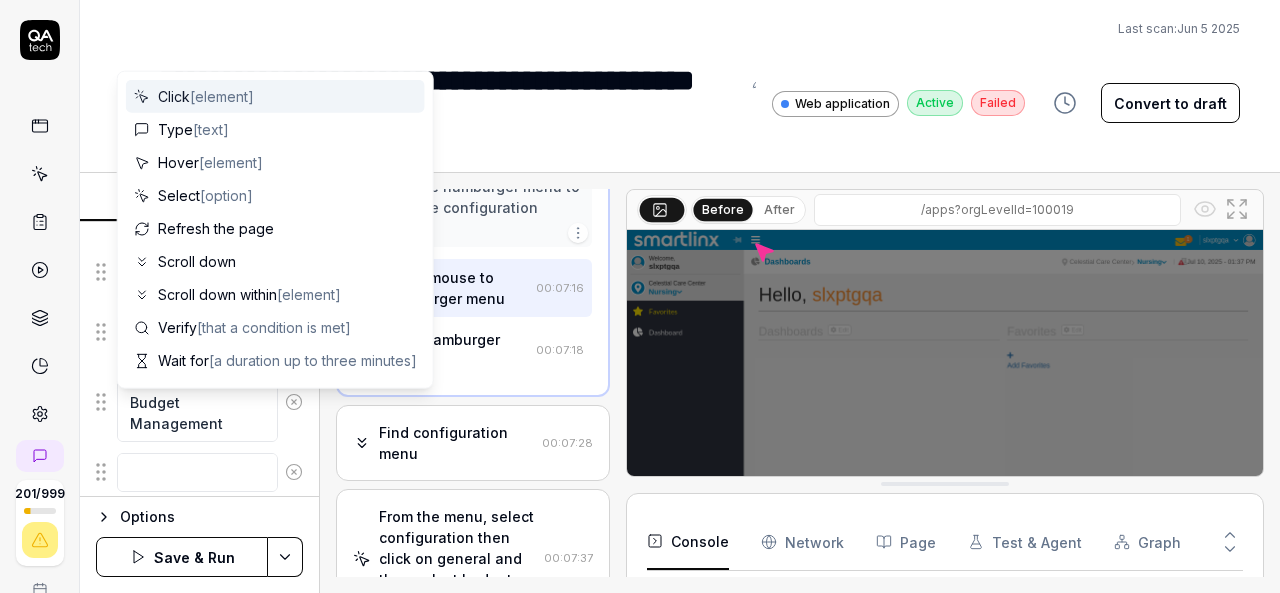 scroll, scrollTop: 1013, scrollLeft: 0, axis: vertical 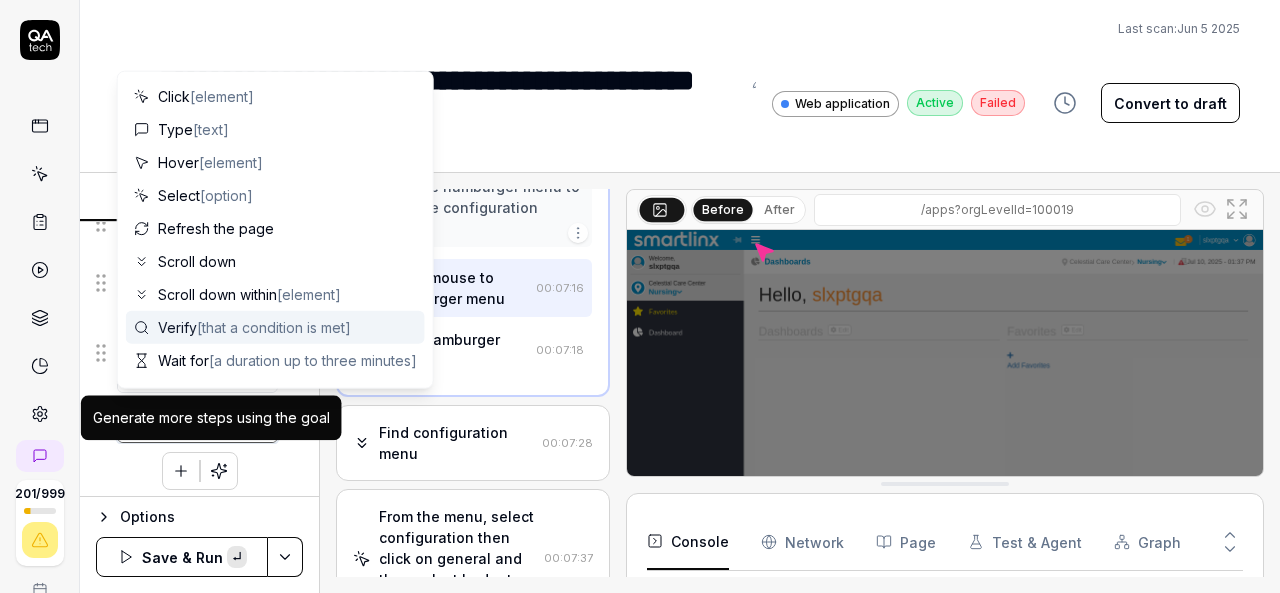 paste on "Click on Budget Management" 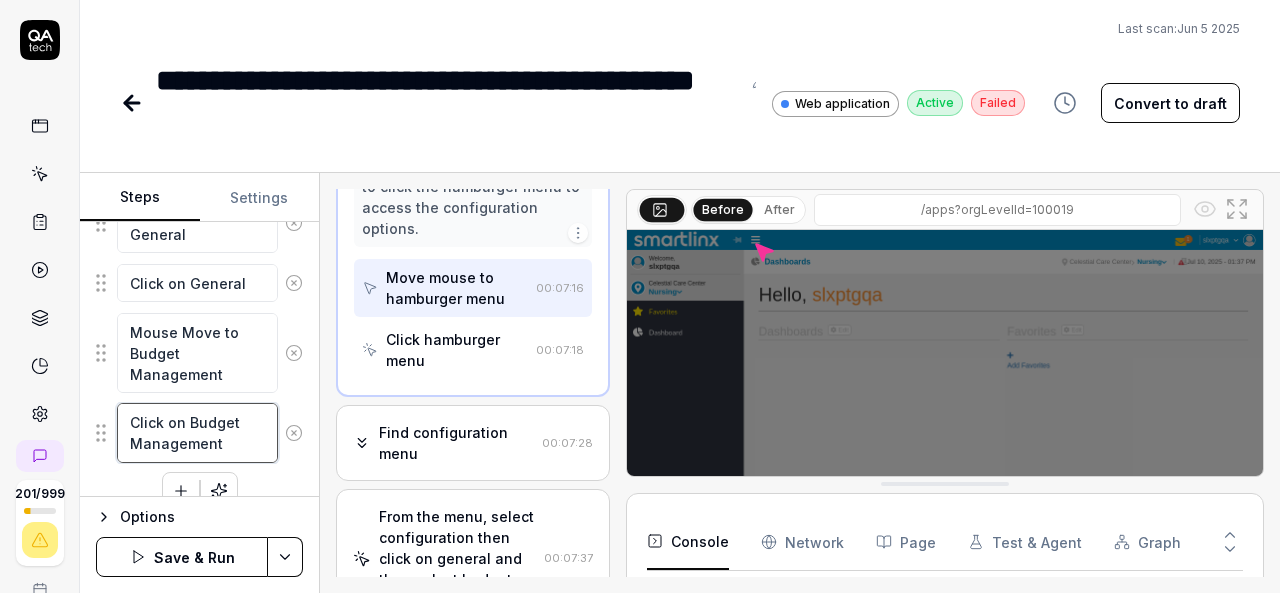 type on "*" 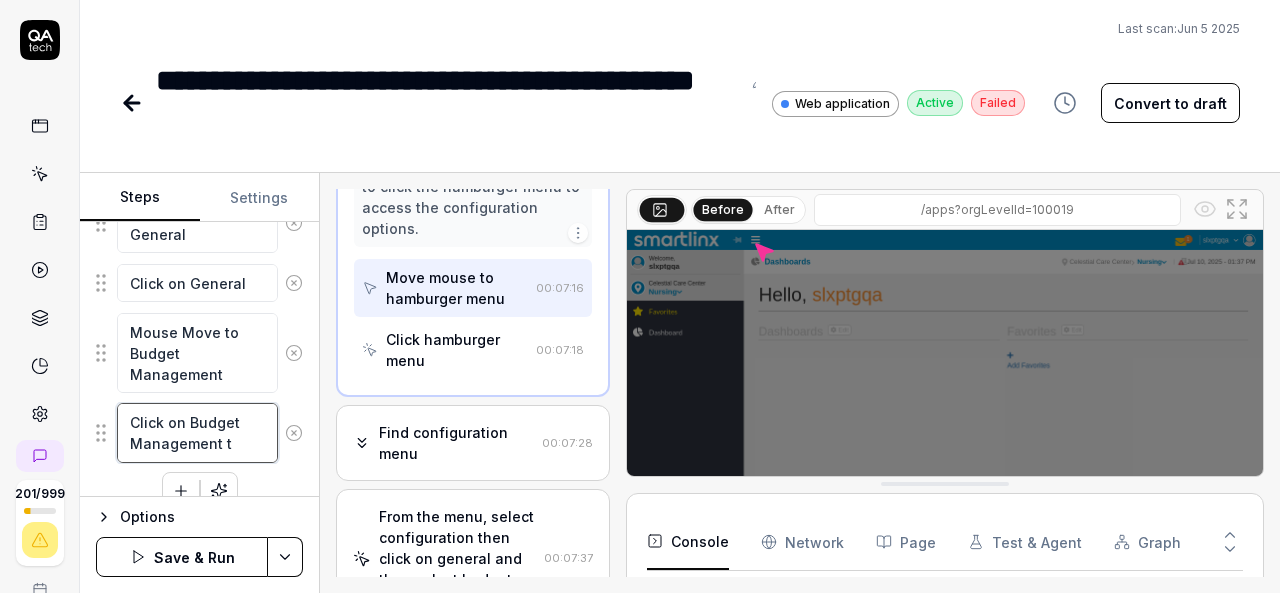 type on "*" 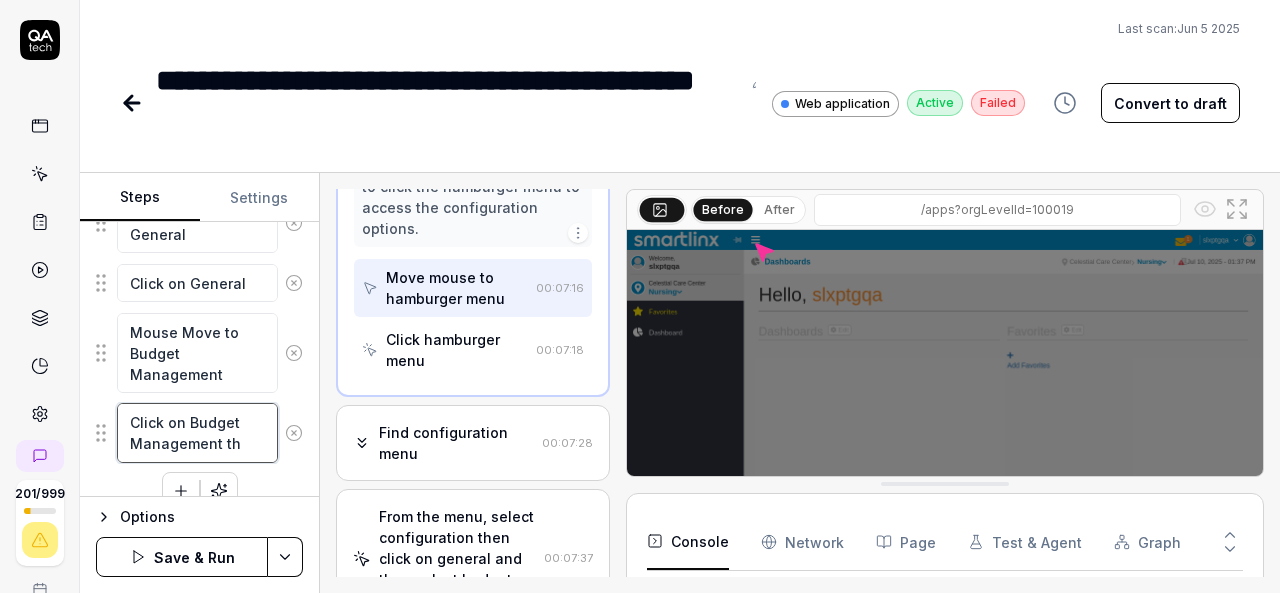 type on "*" 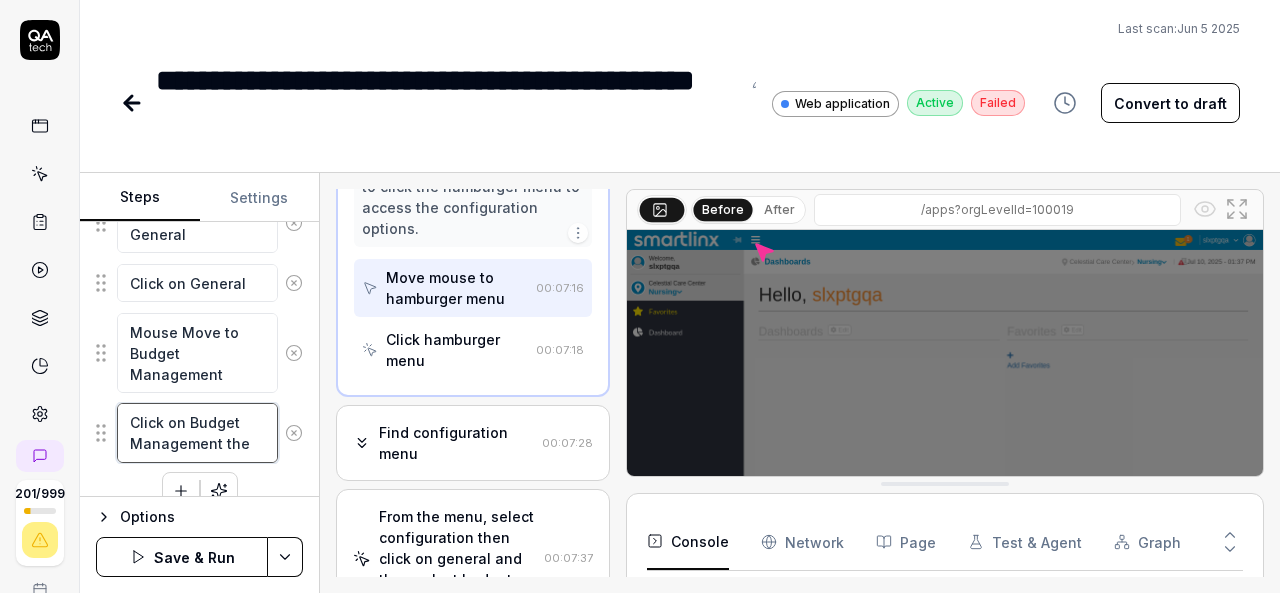 type on "*" 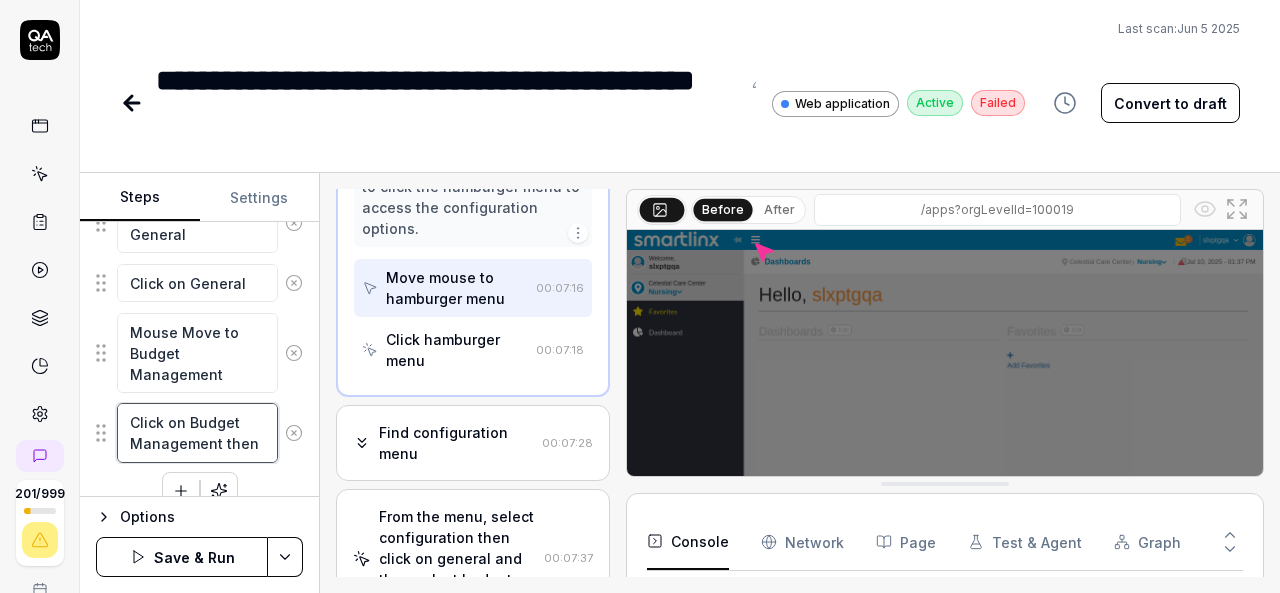 type on "*" 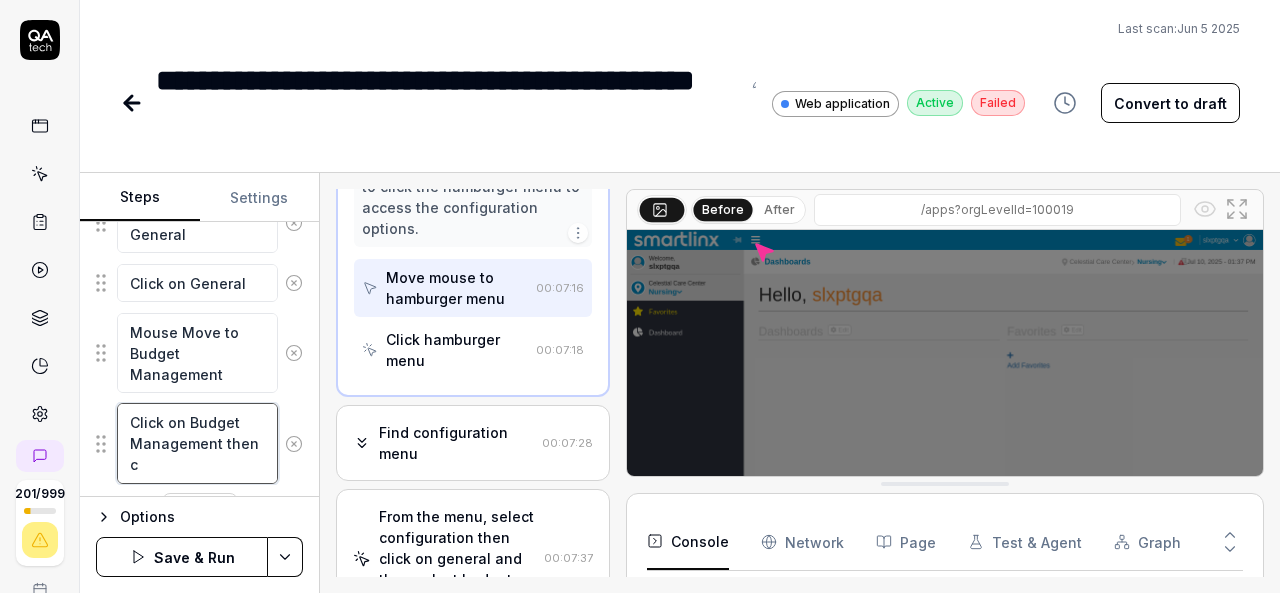 type on "*" 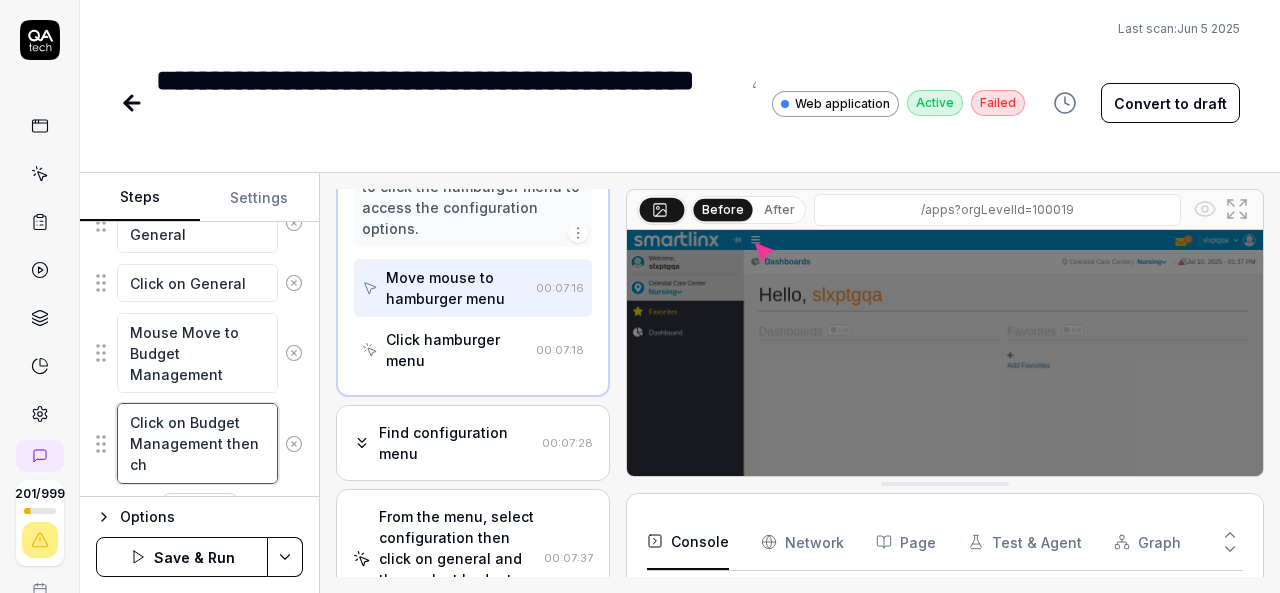 type on "*" 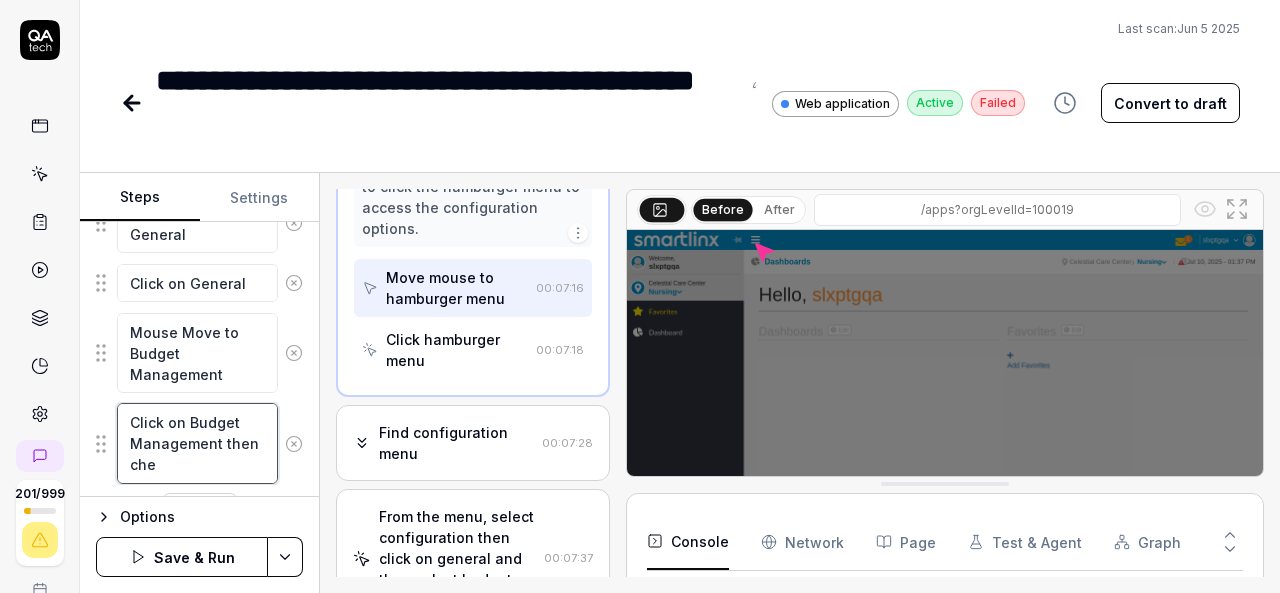 type on "*" 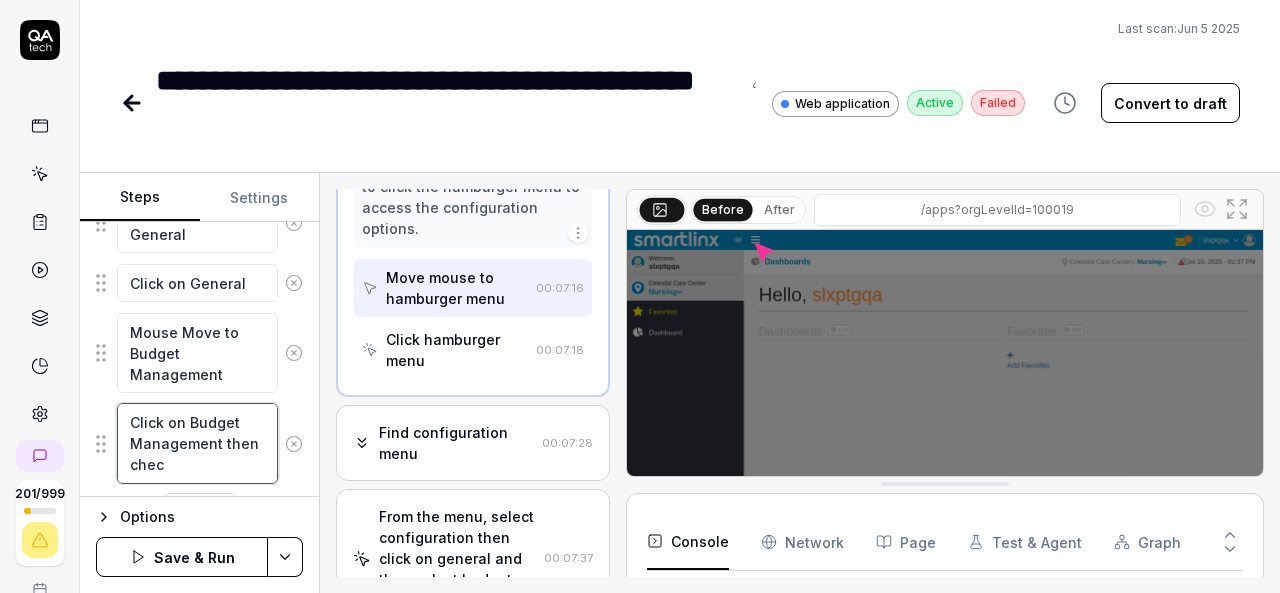 type on "*" 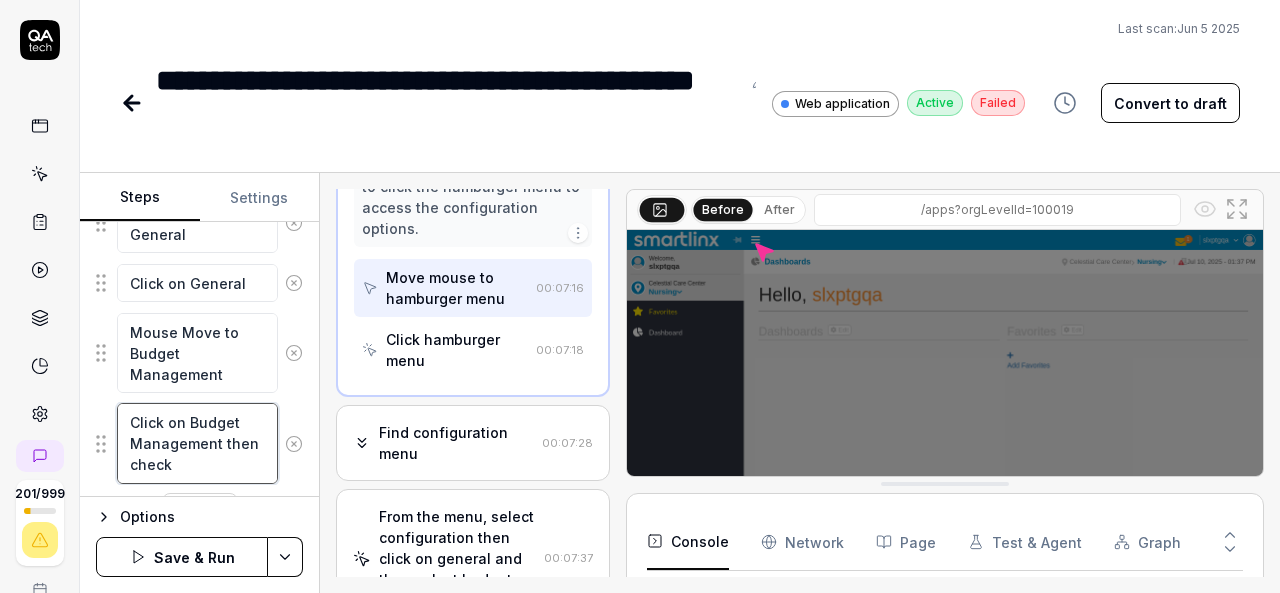 type on "*" 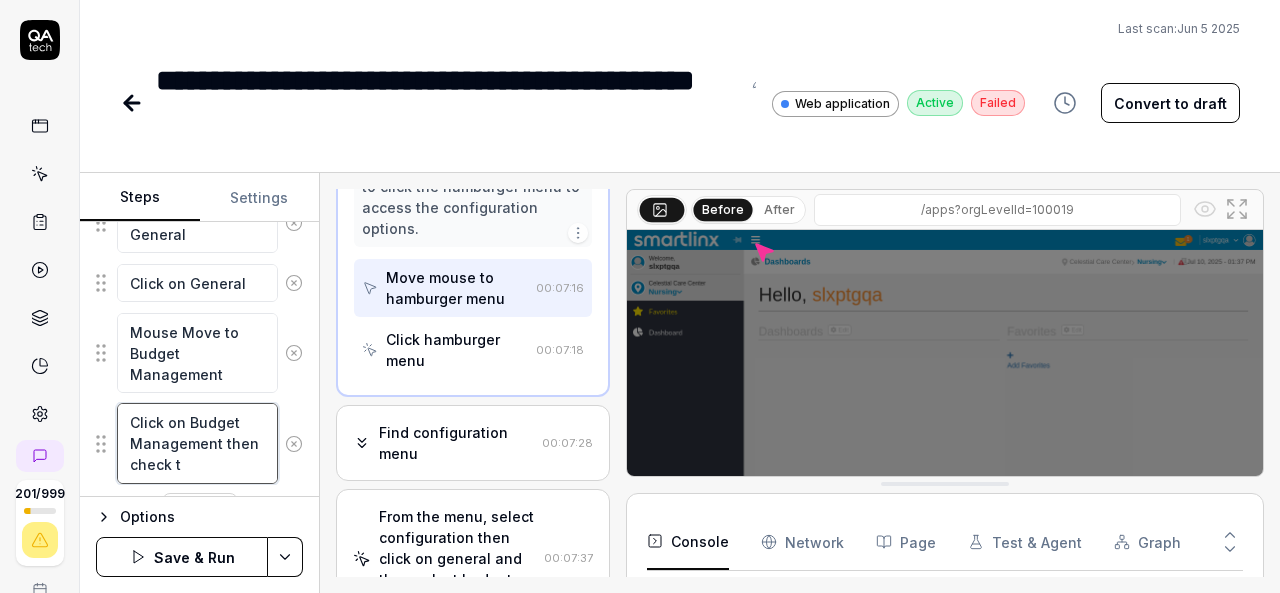 type on "*" 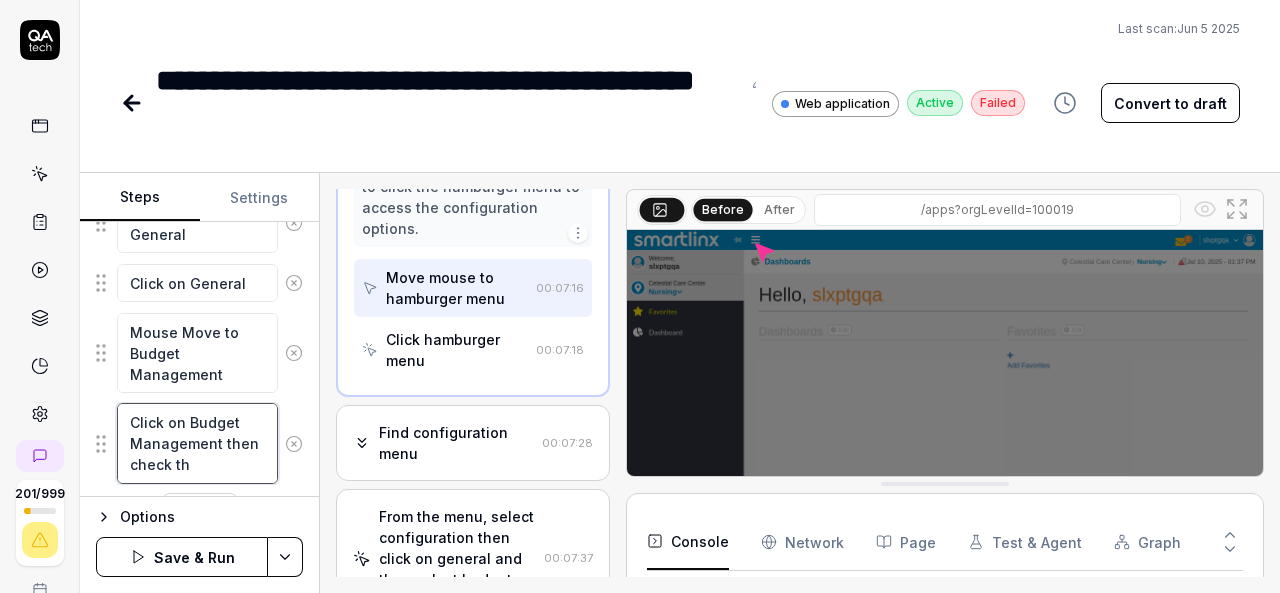 type on "*" 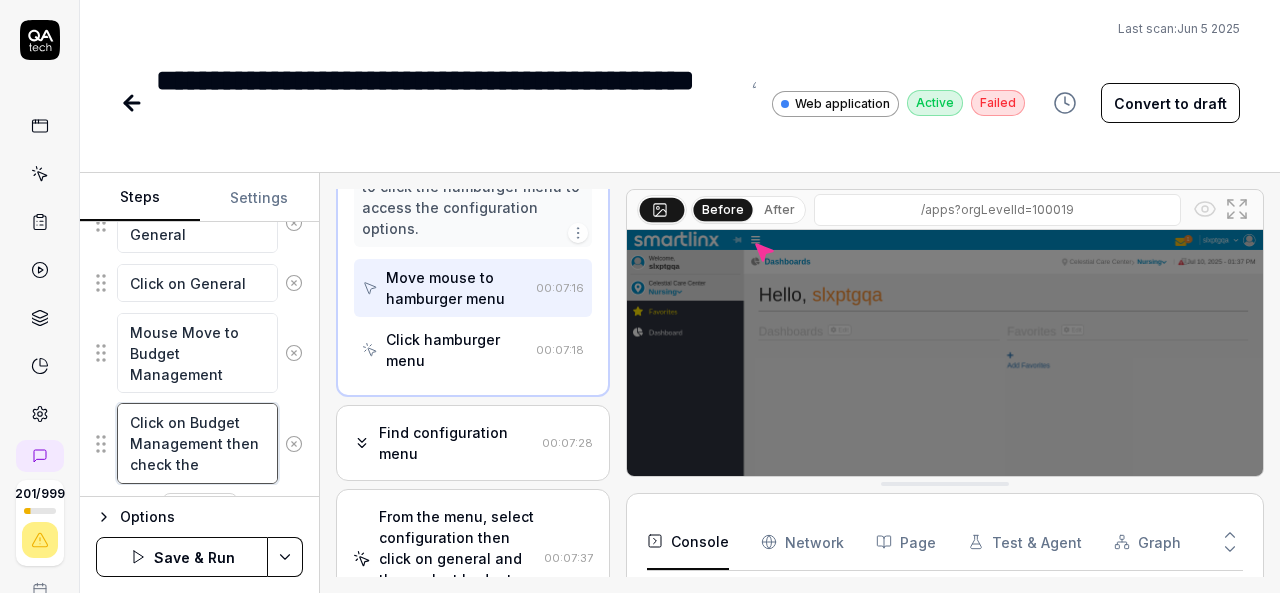 type on "*" 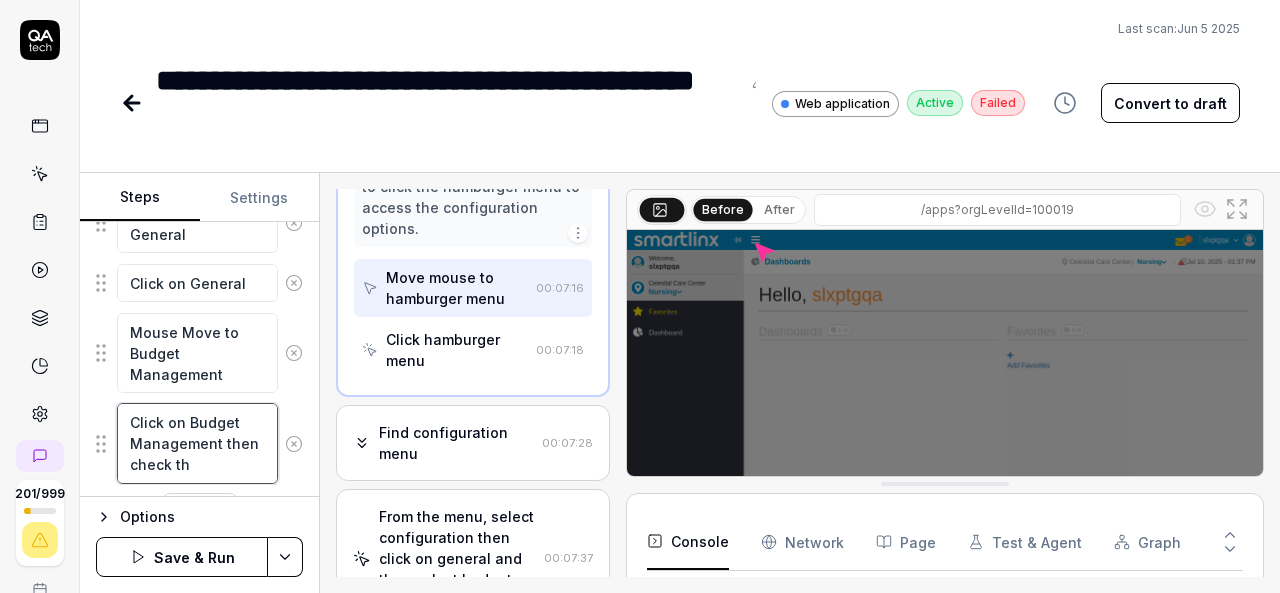 type on "*" 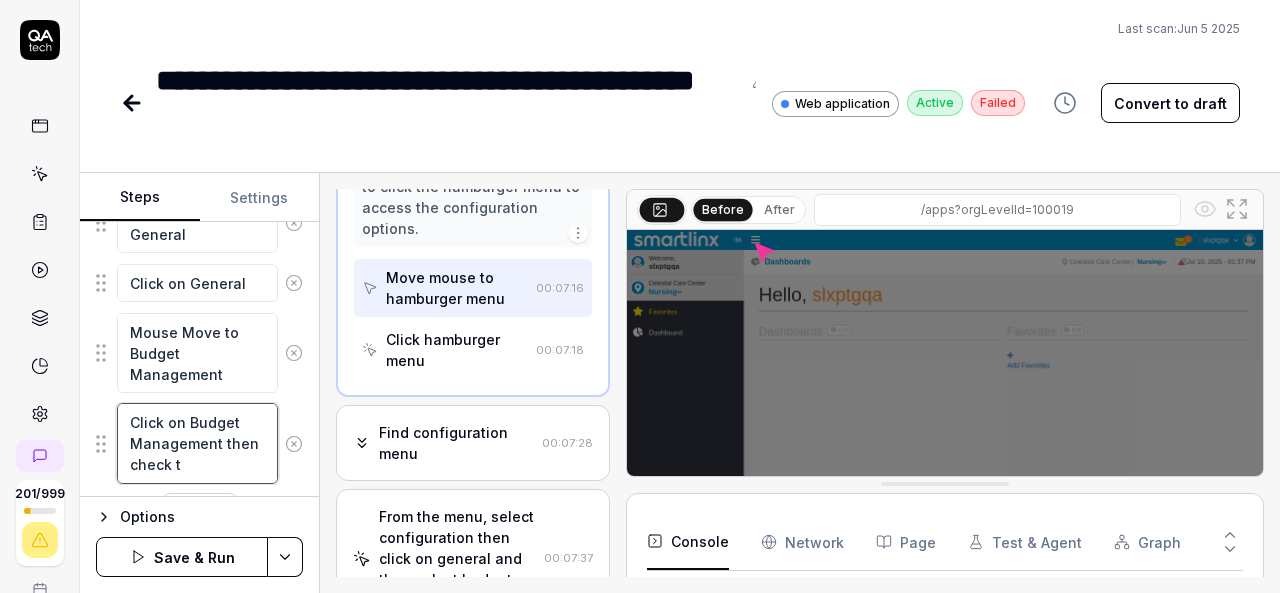 type on "*" 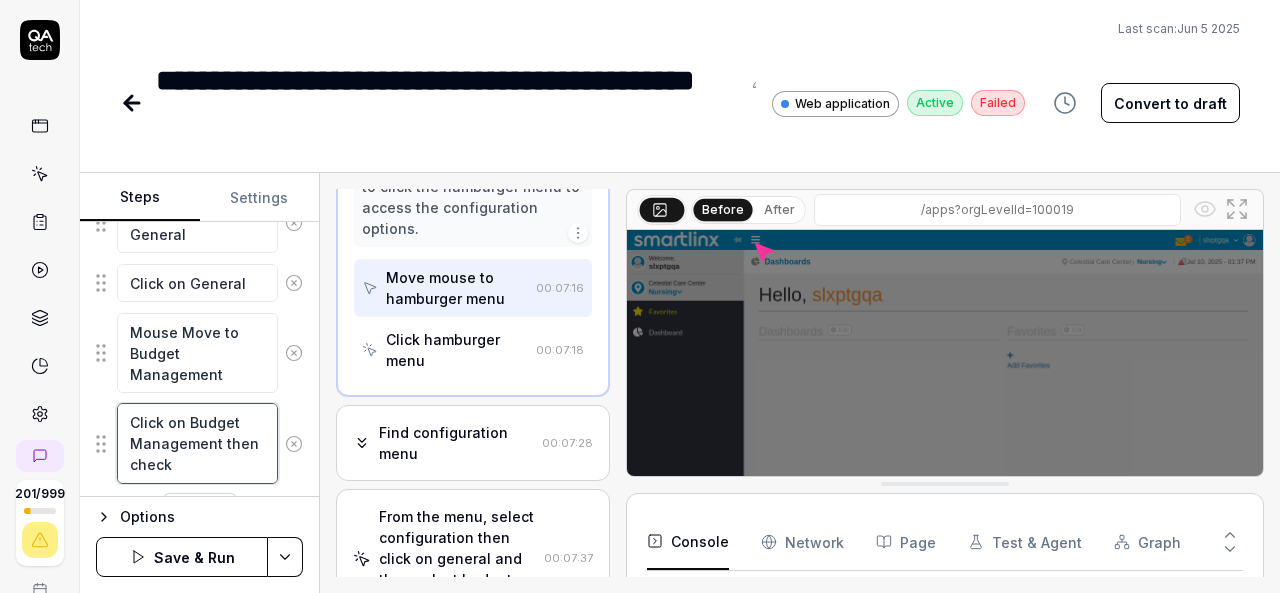 type on "*" 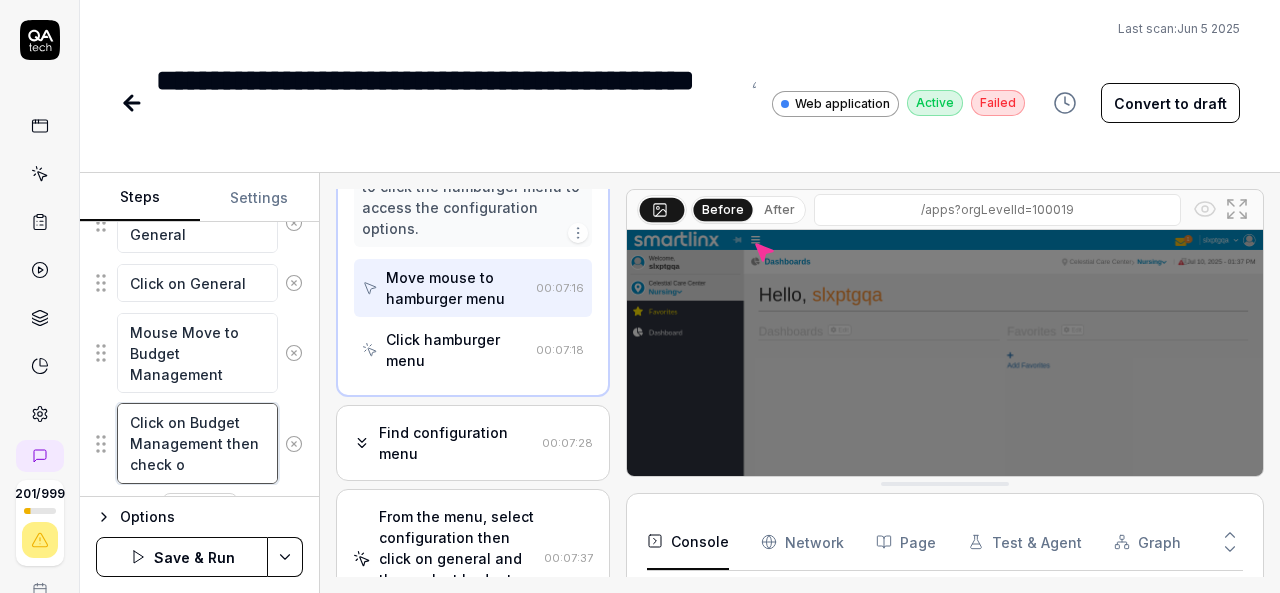 type on "*" 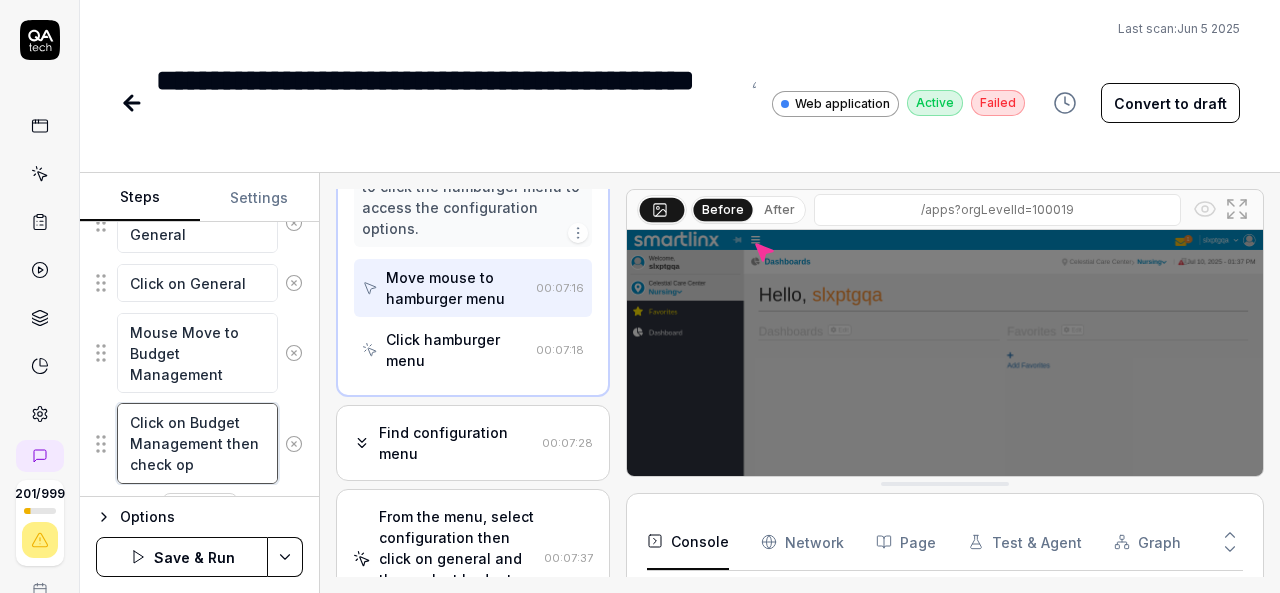 type on "*" 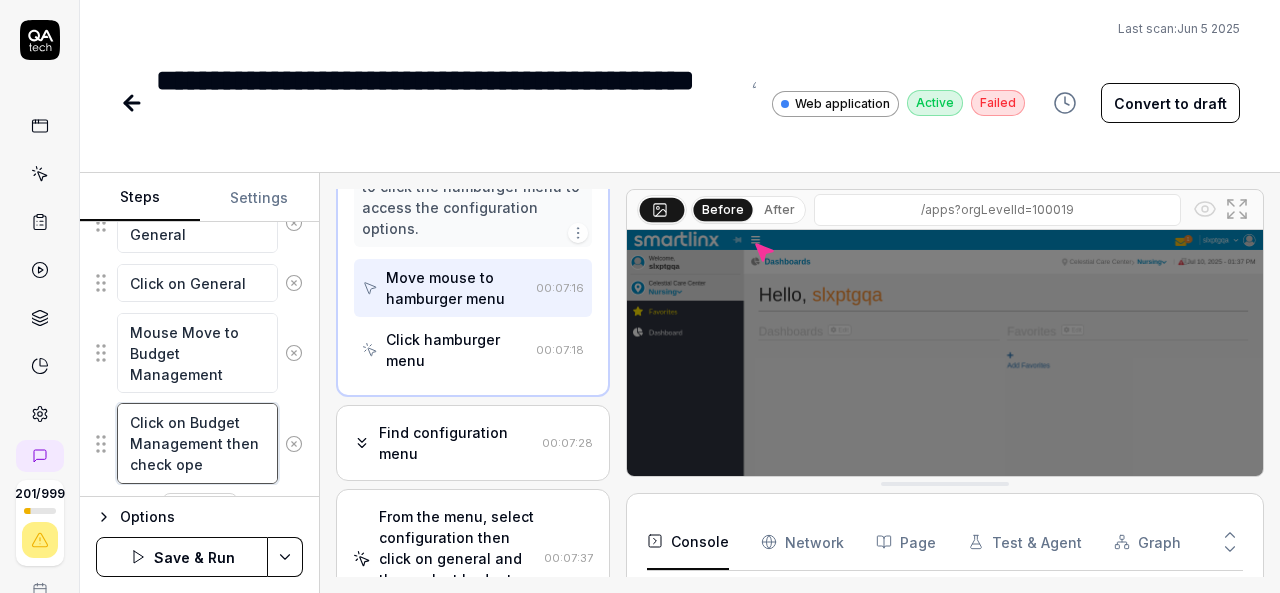 type on "*" 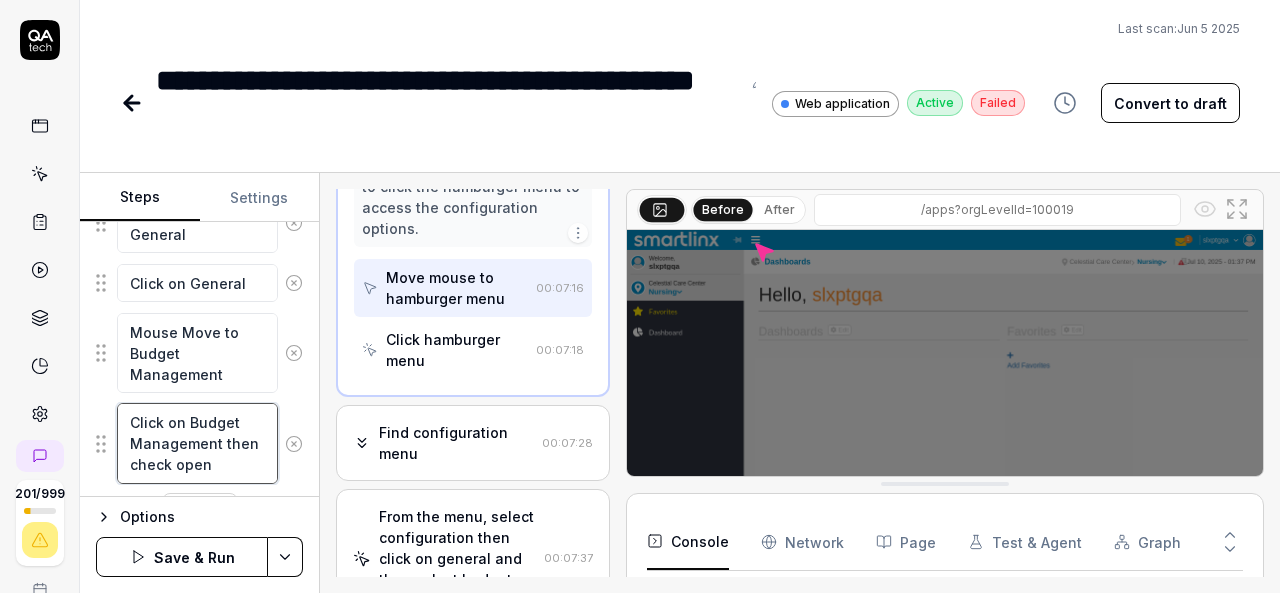 type on "*" 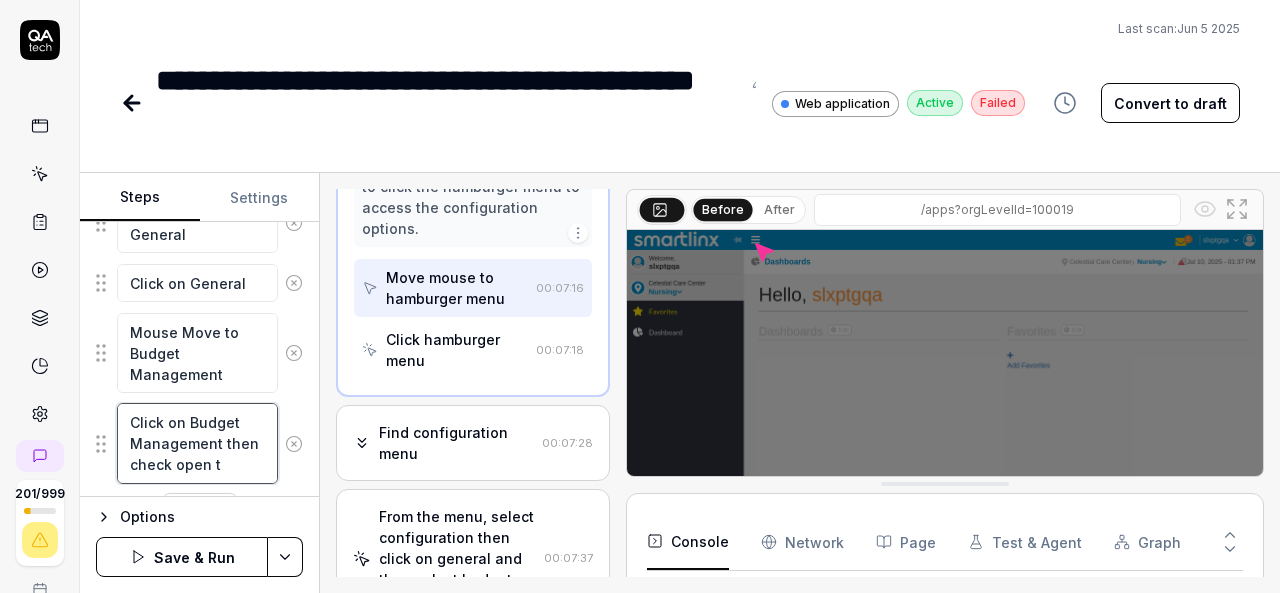 type on "*" 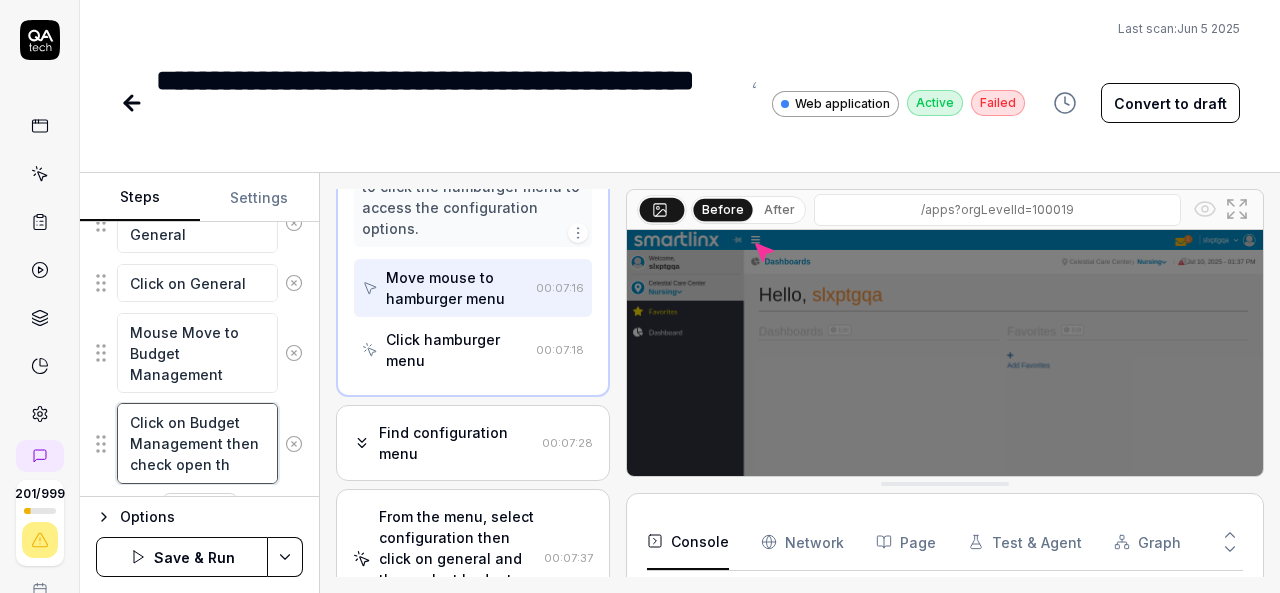 type on "*" 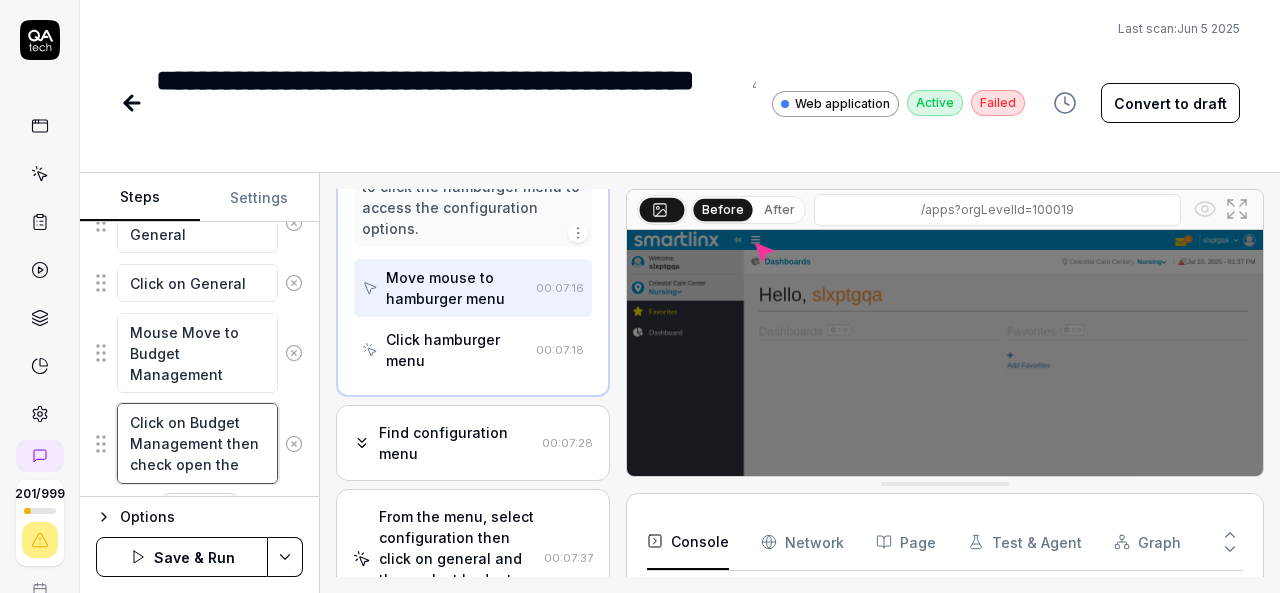type on "*" 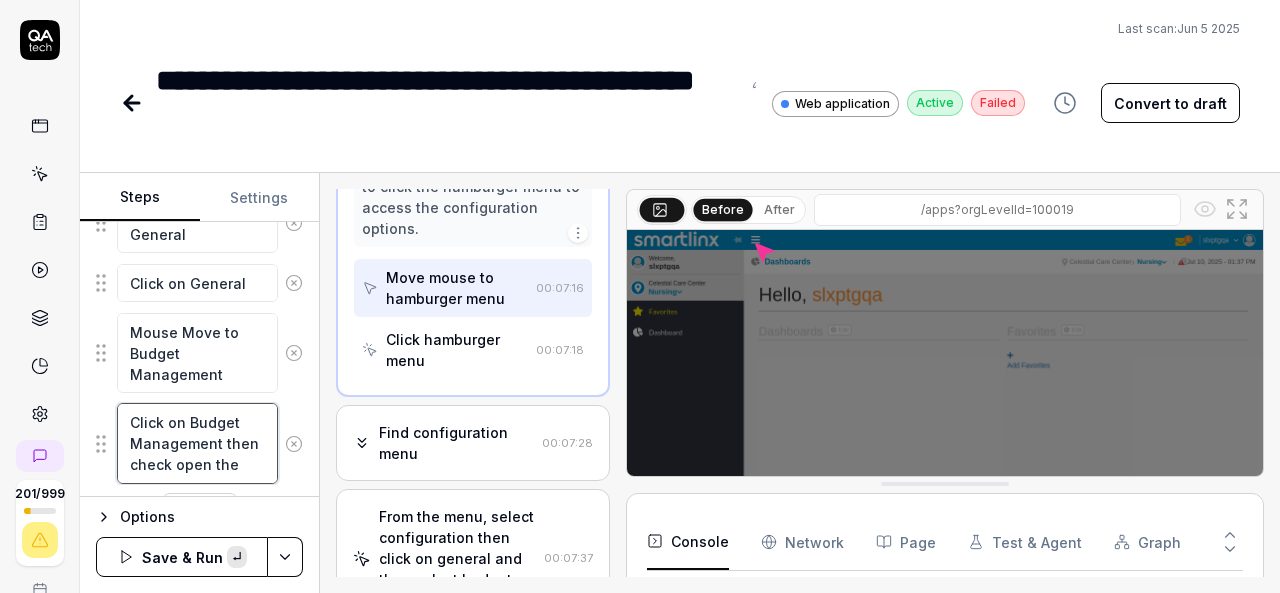 paste on "Budget Management" 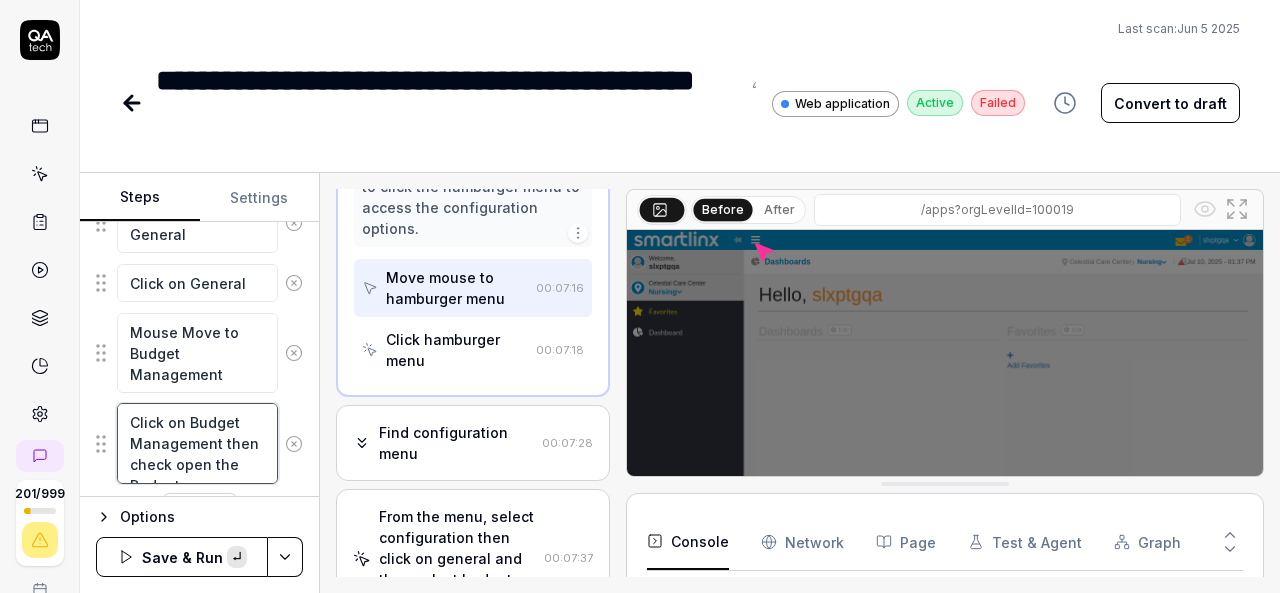 scroll, scrollTop: 10, scrollLeft: 0, axis: vertical 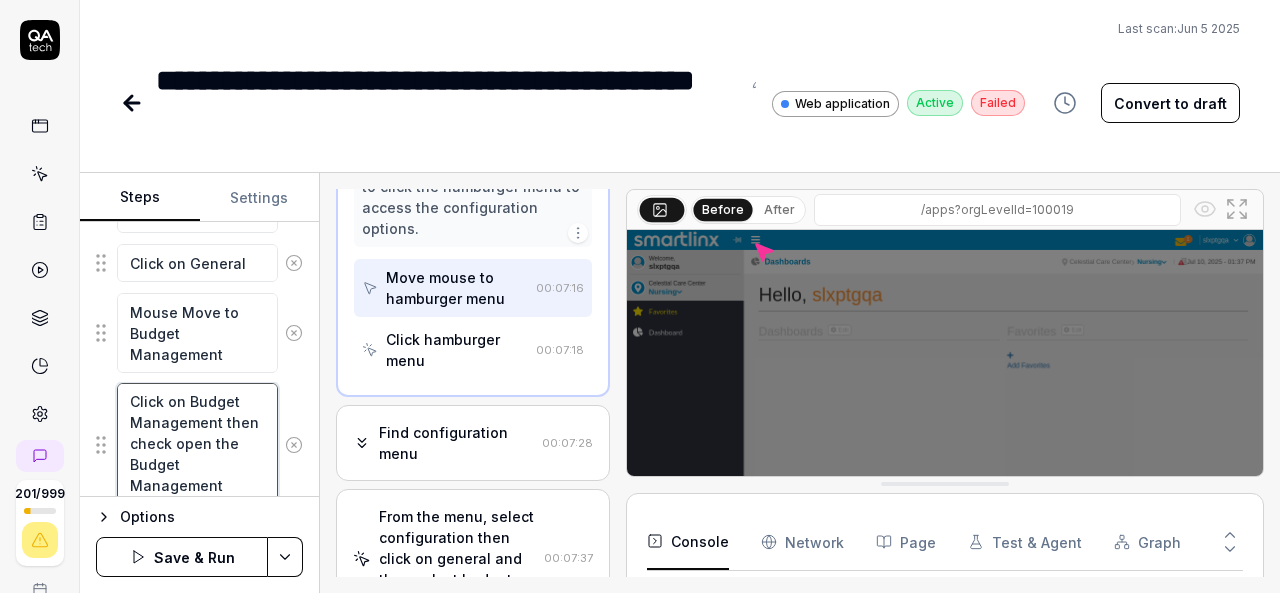 type on "*" 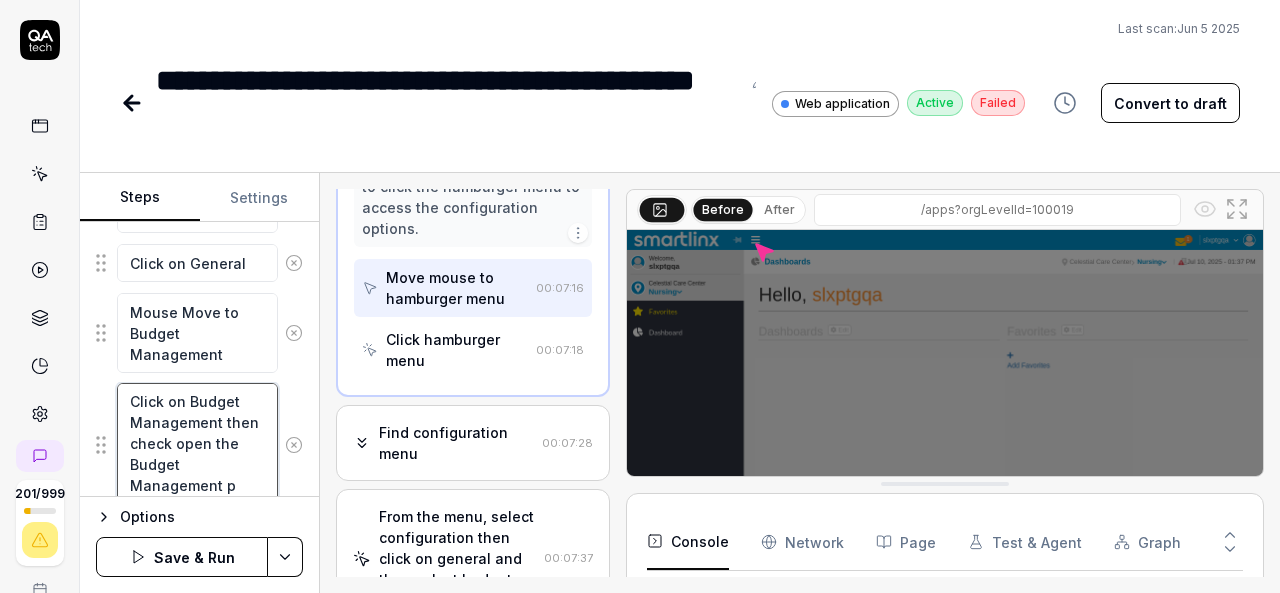 type on "*" 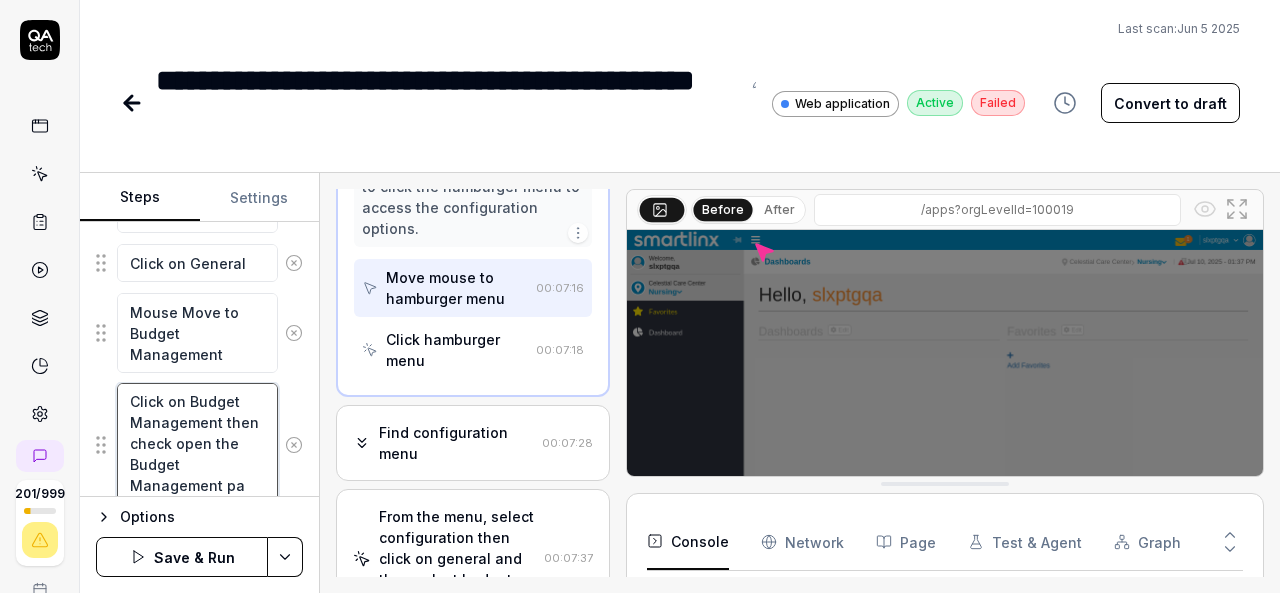 scroll, scrollTop: 32, scrollLeft: 0, axis: vertical 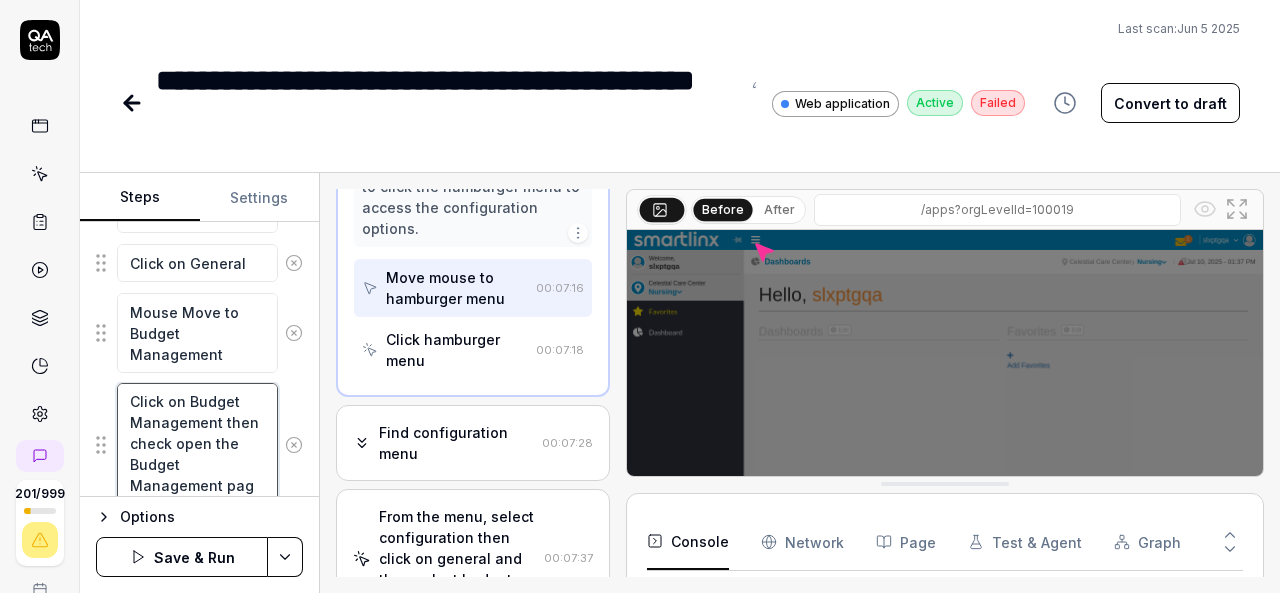 type on "*" 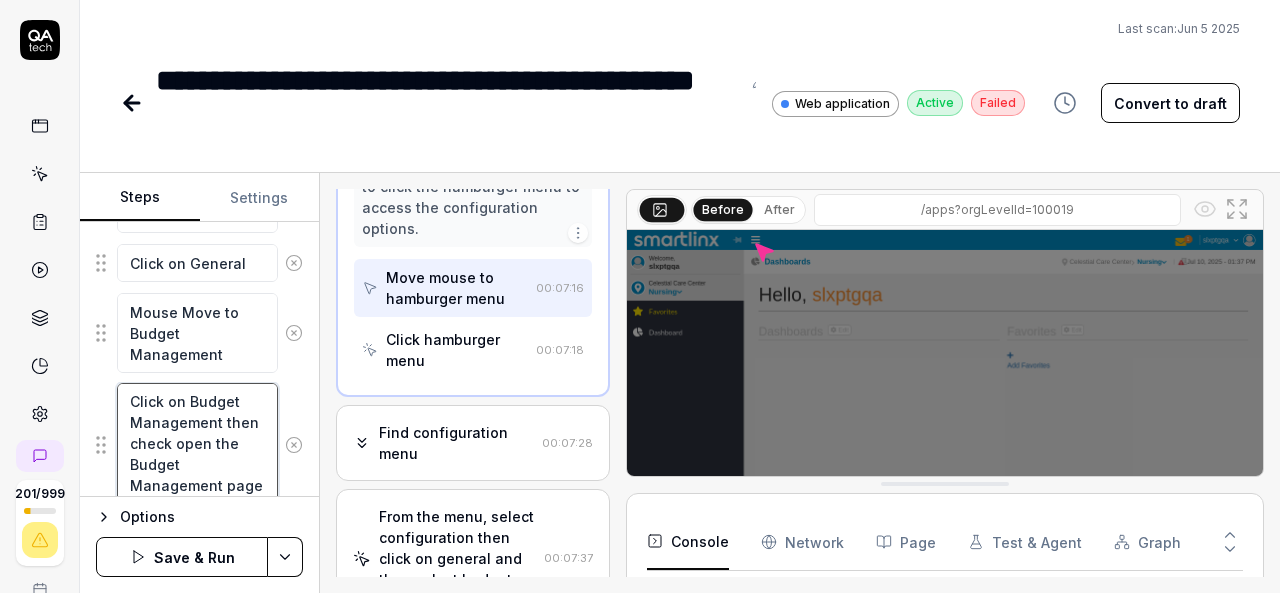 scroll, scrollTop: 1044, scrollLeft: 0, axis: vertical 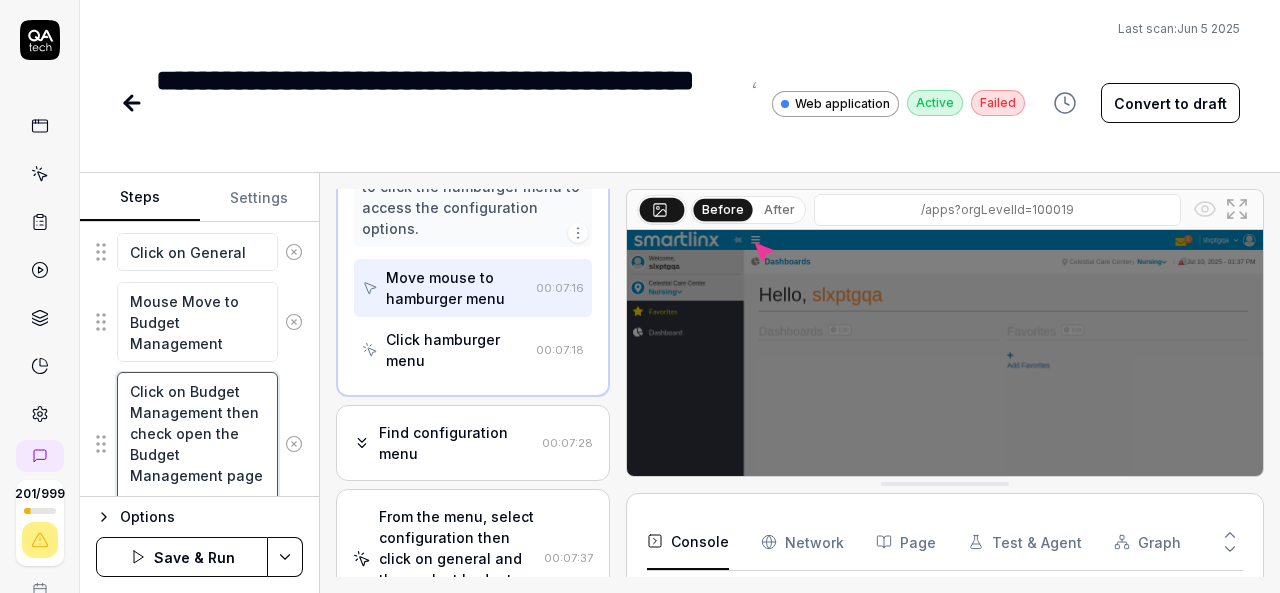 type on "*" 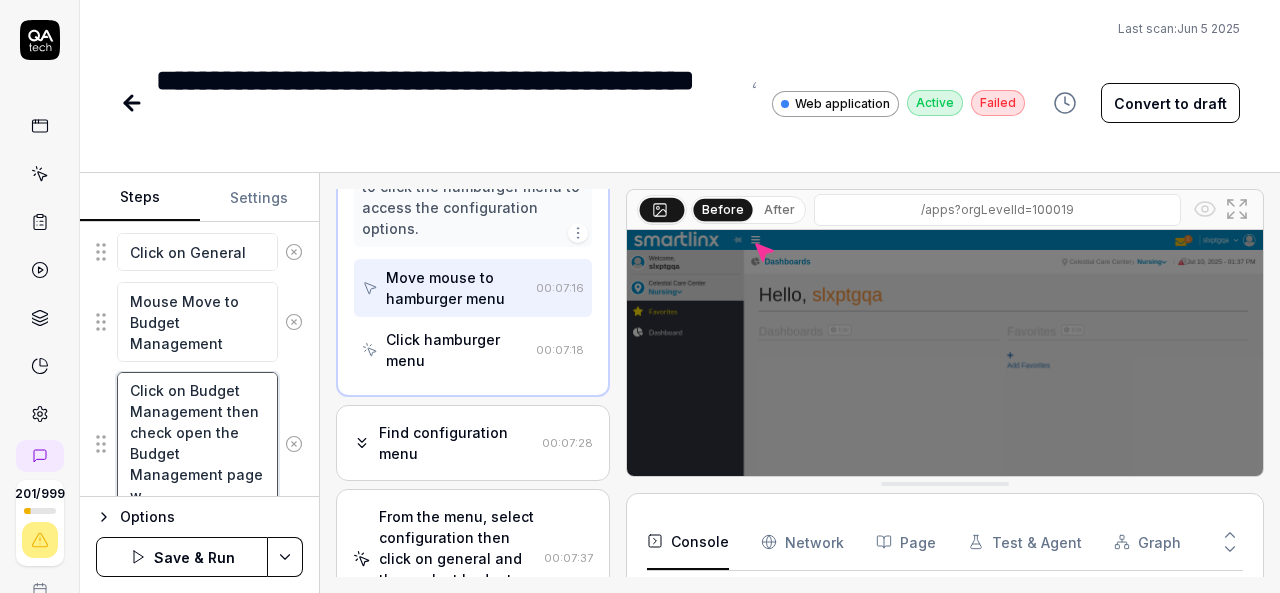 type on "*" 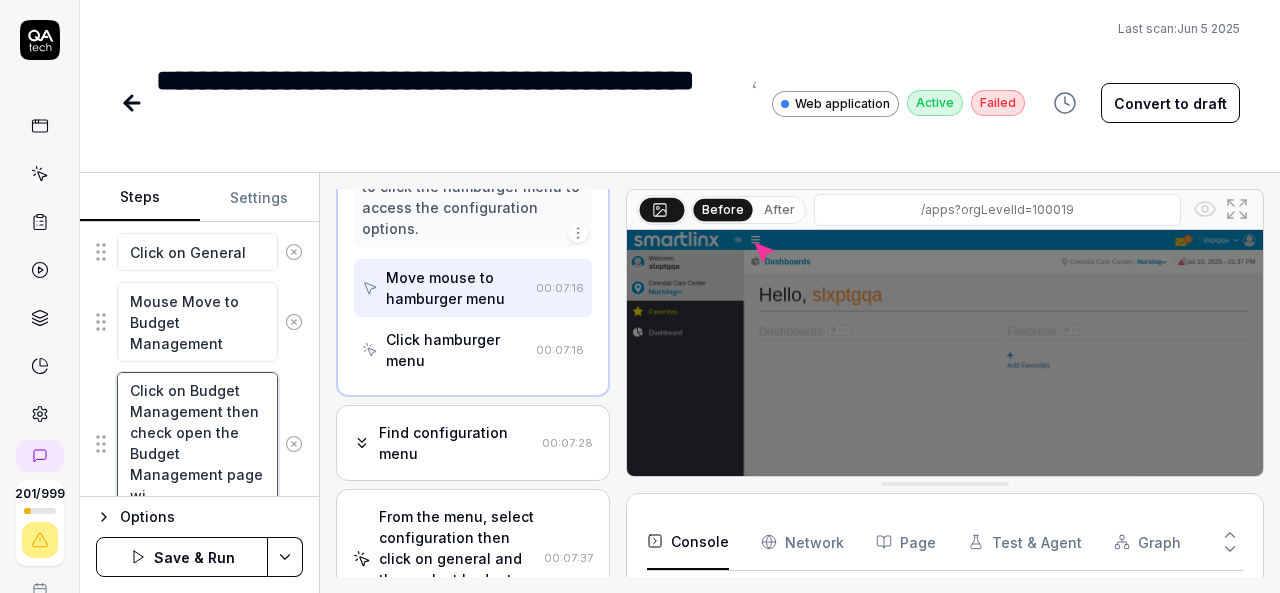 type on "*" 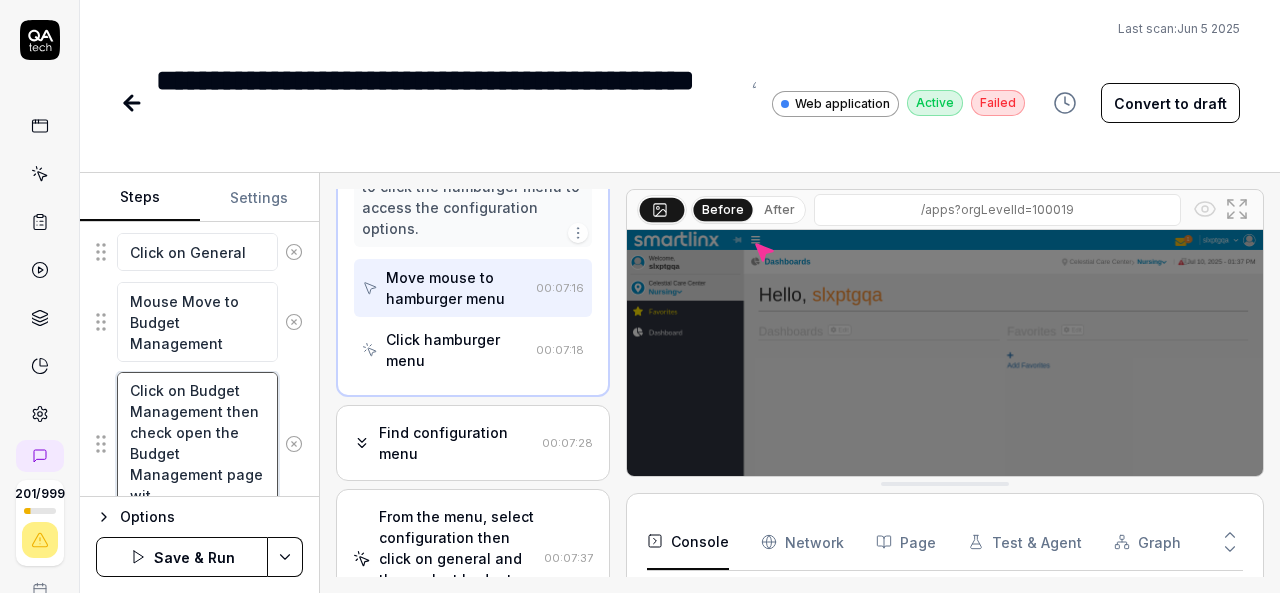 type on "*" 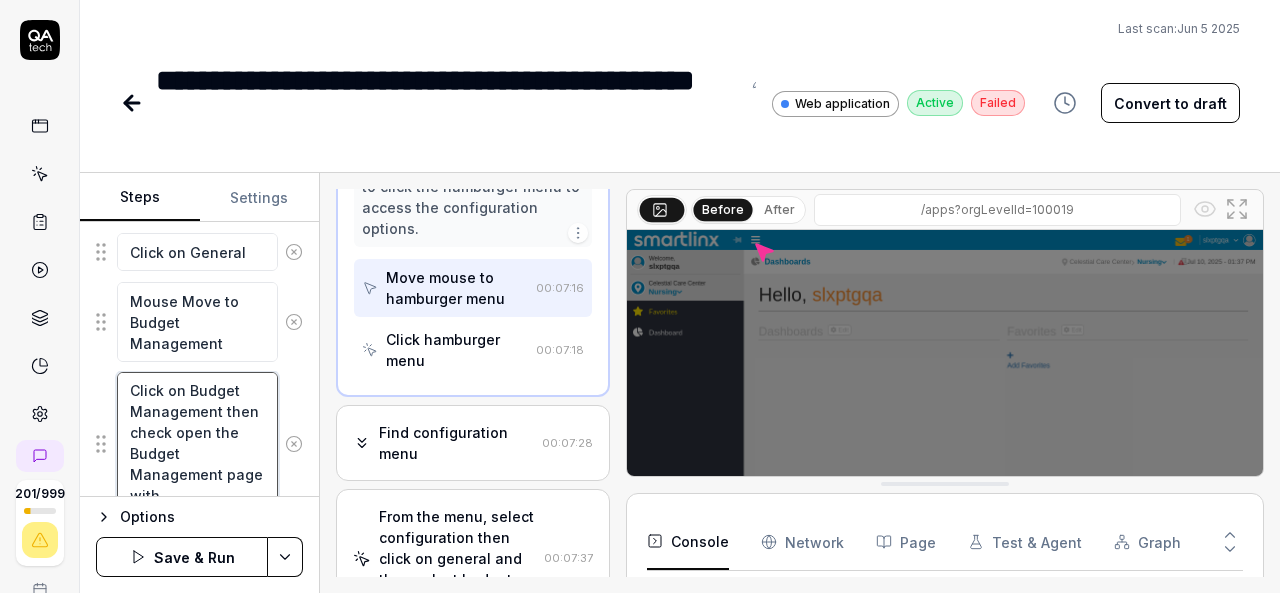 type on "*" 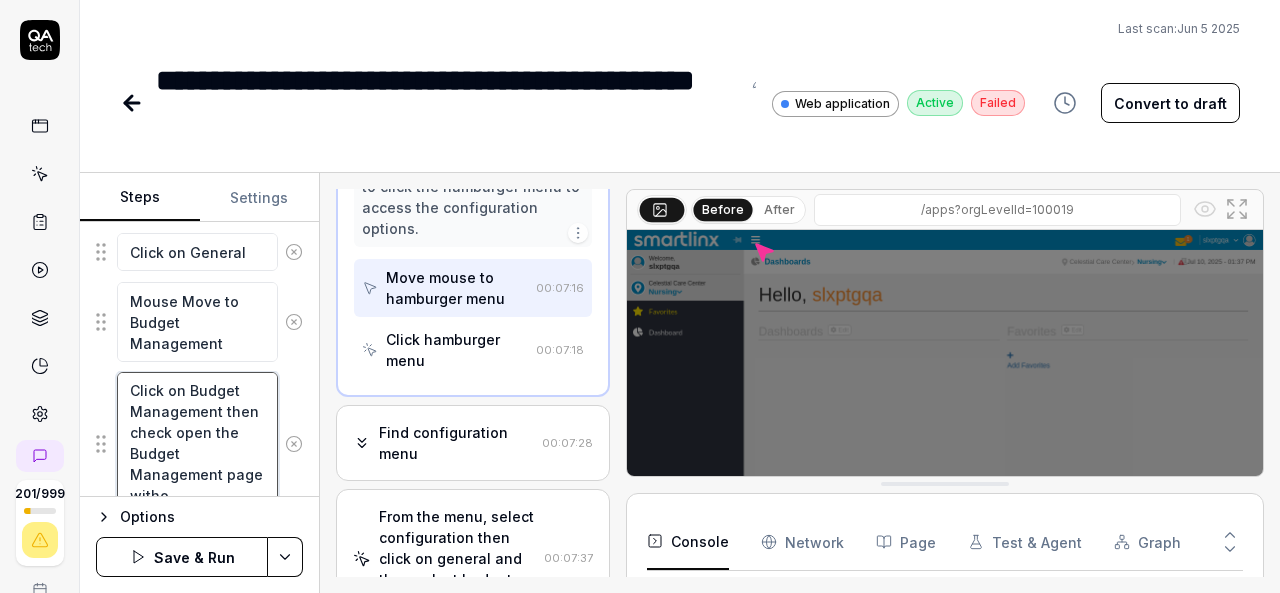 type on "*" 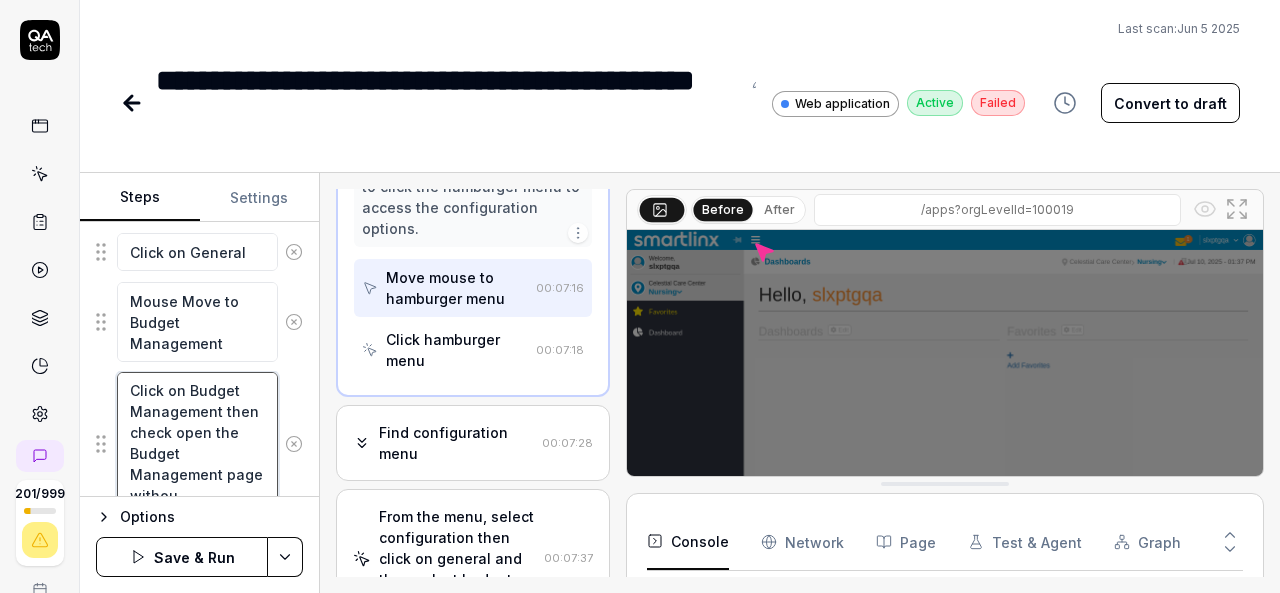 type on "*" 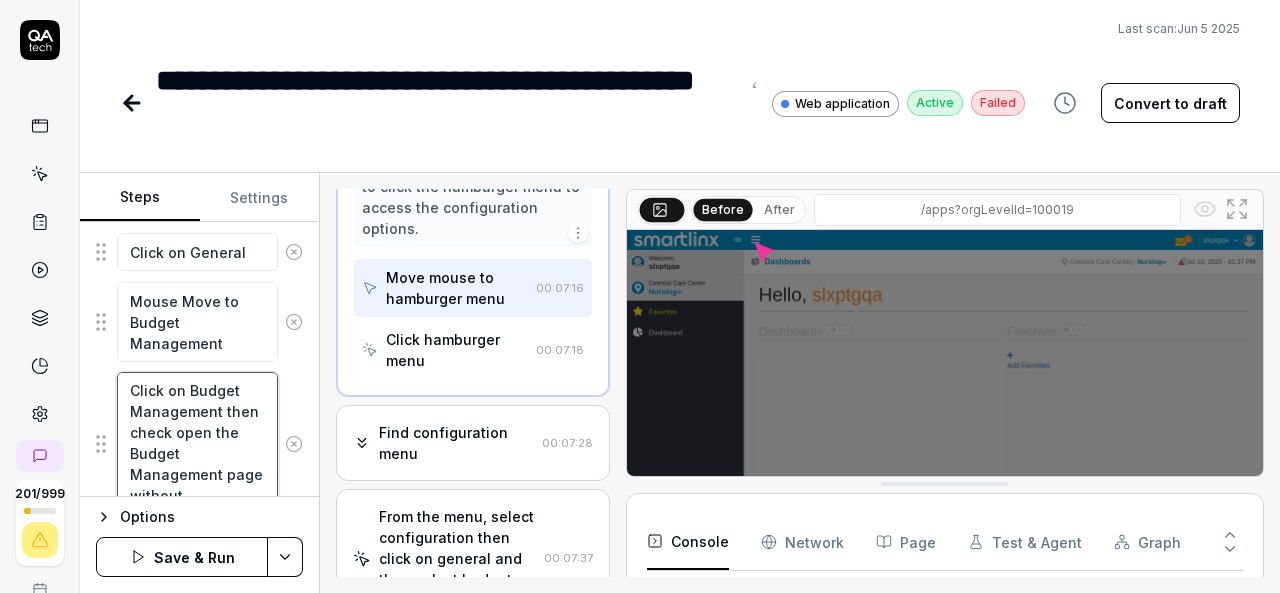 type on "*" 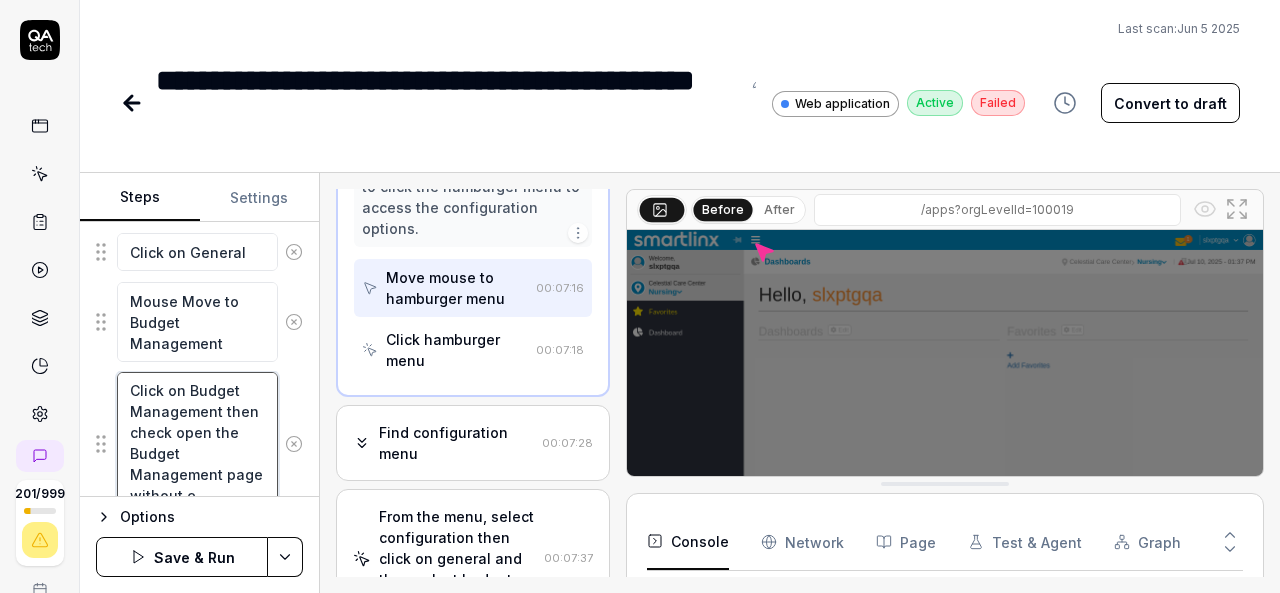 type on "*" 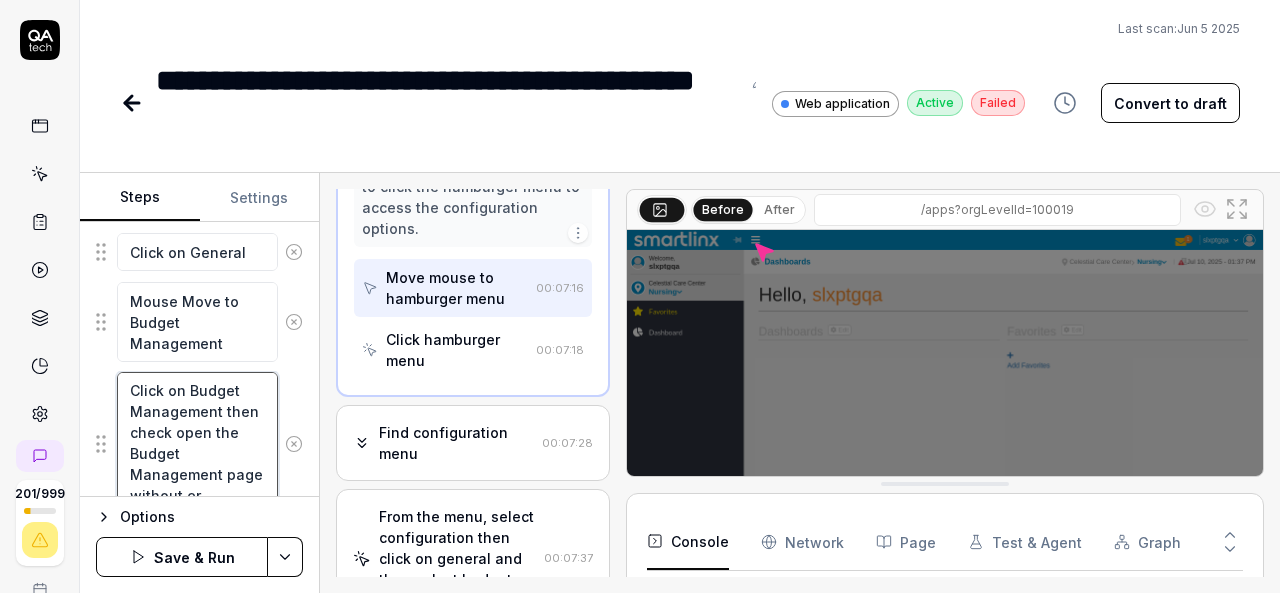 type on "*" 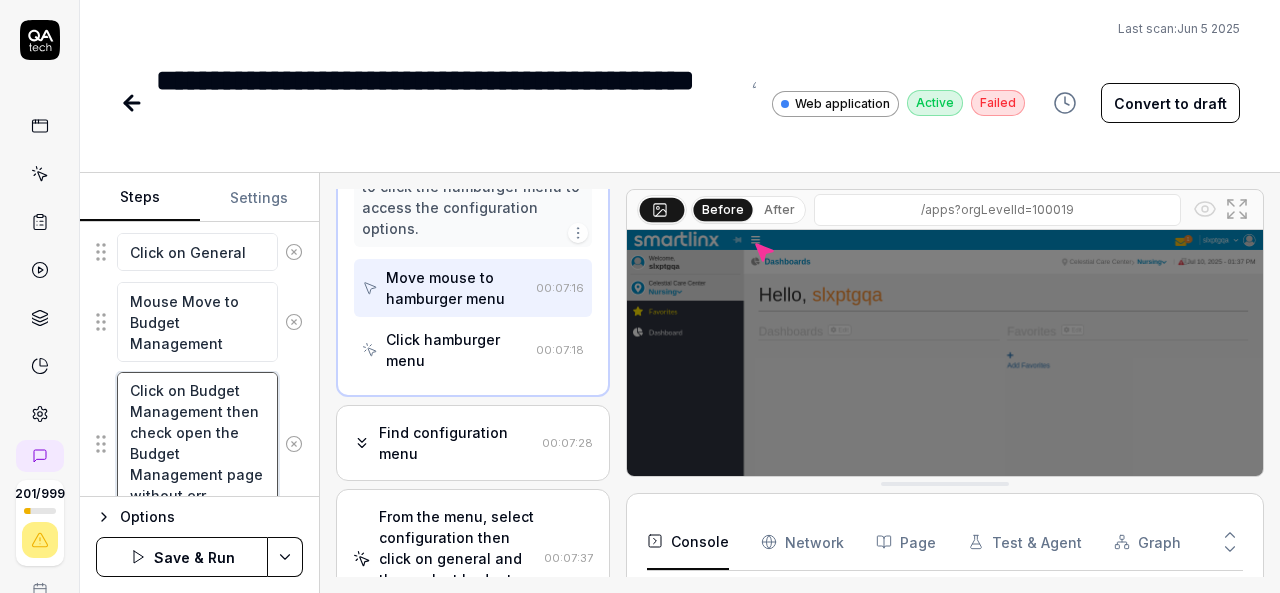 scroll, scrollTop: 32, scrollLeft: 0, axis: vertical 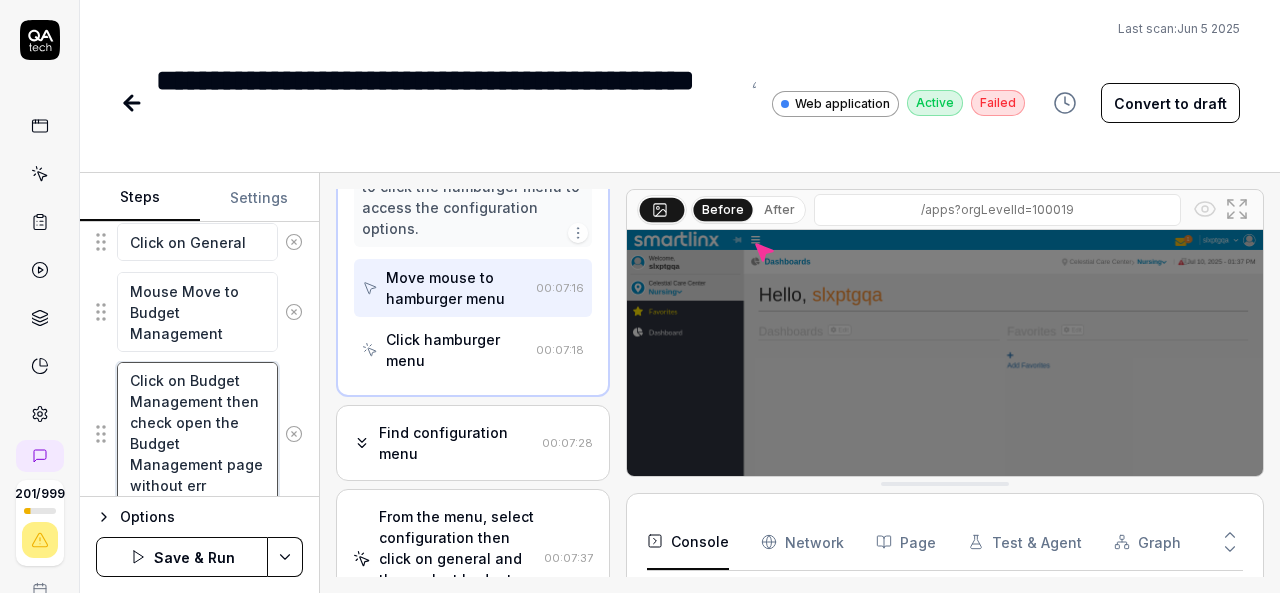 type on "*" 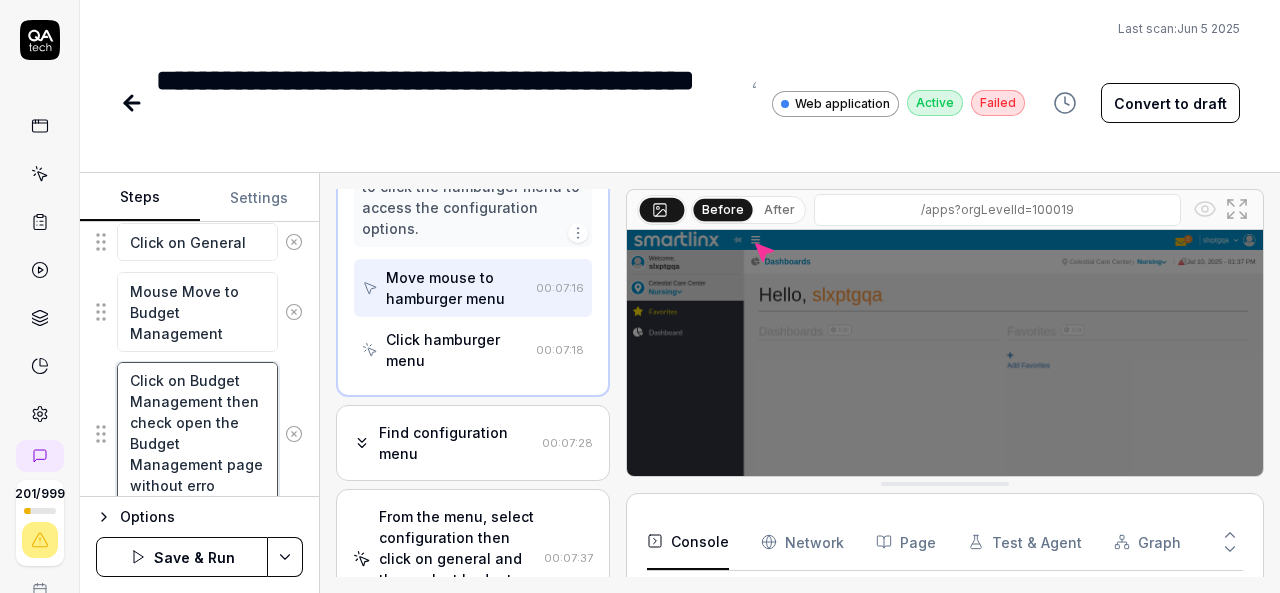 type on "*" 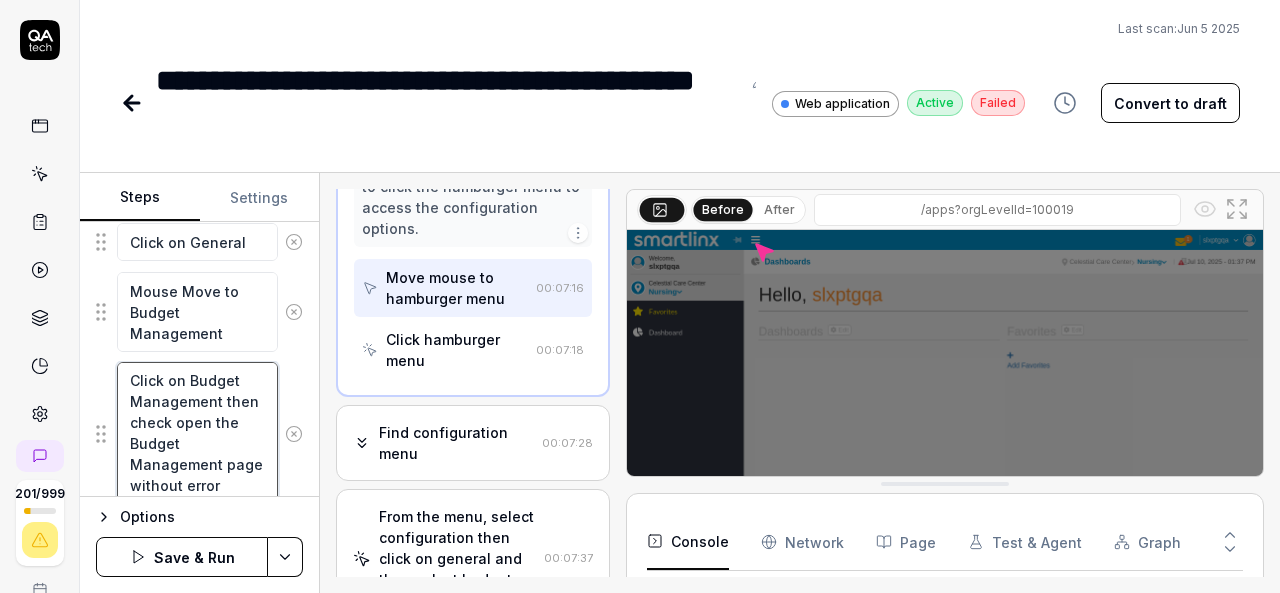 scroll, scrollTop: 1065, scrollLeft: 0, axis: vertical 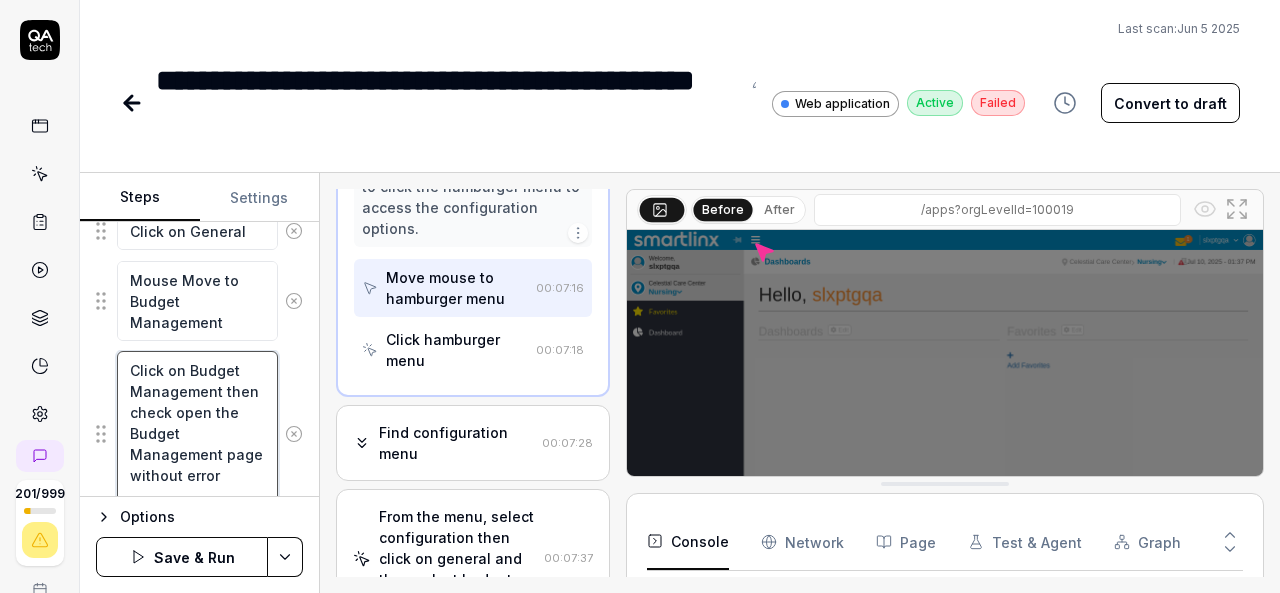type on "*" 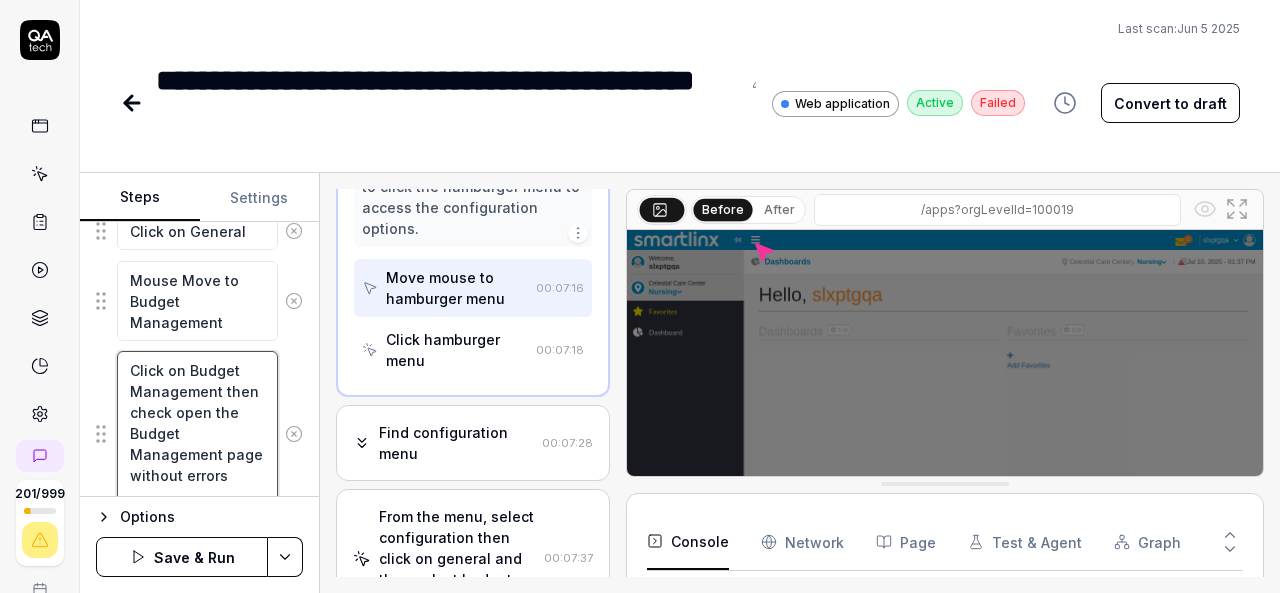 type on "Click on Budget Management then check open the Budget Management page without errors" 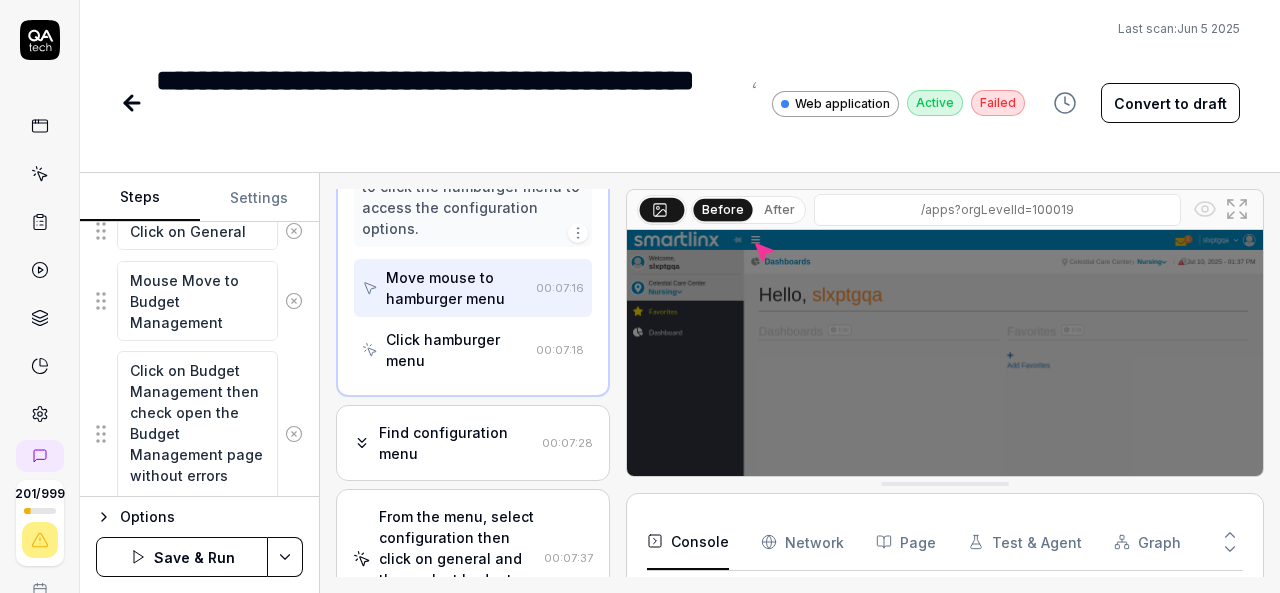 click on "**********" at bounding box center (680, 74) 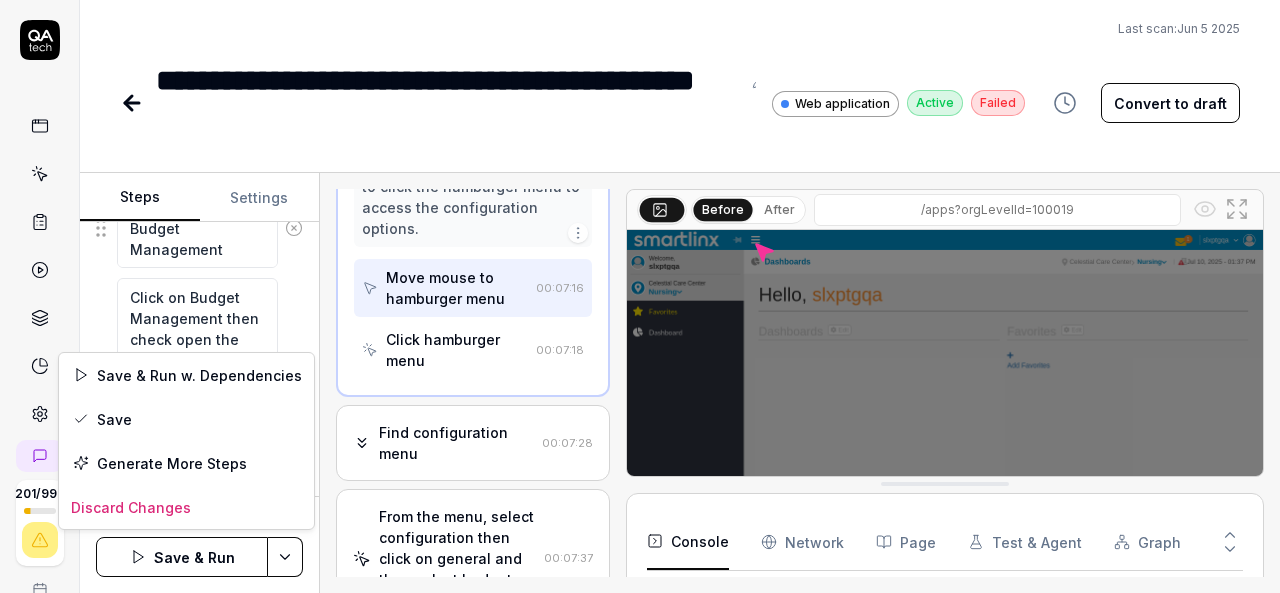 click on "**********" at bounding box center [640, 296] 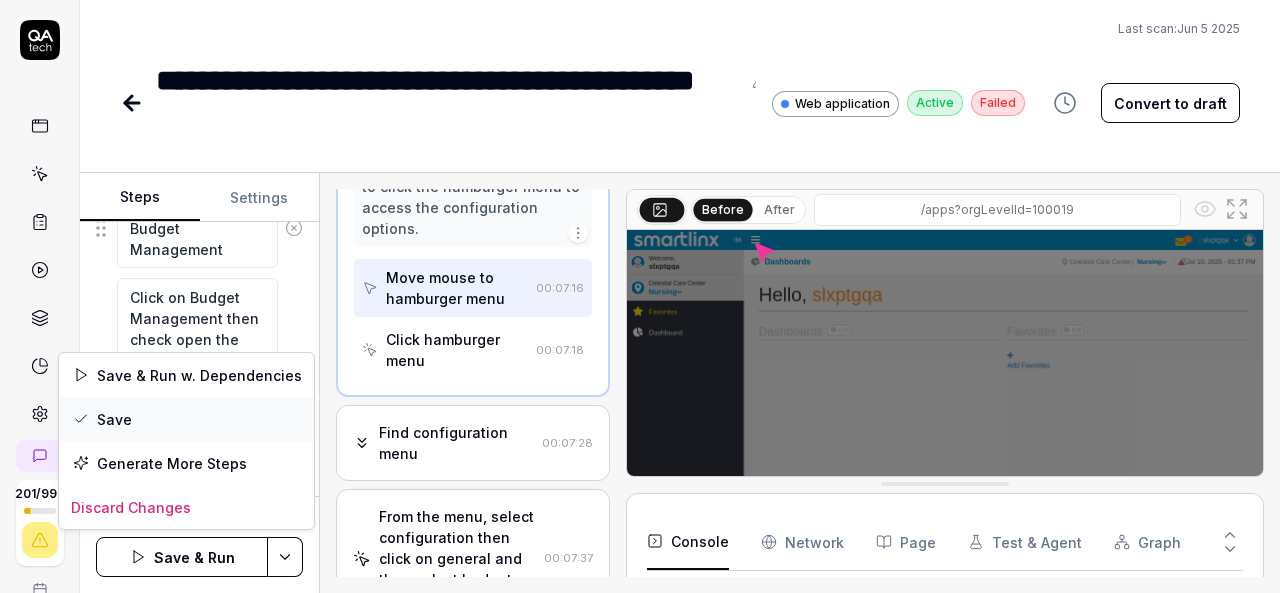 click on "Save" at bounding box center [186, 419] 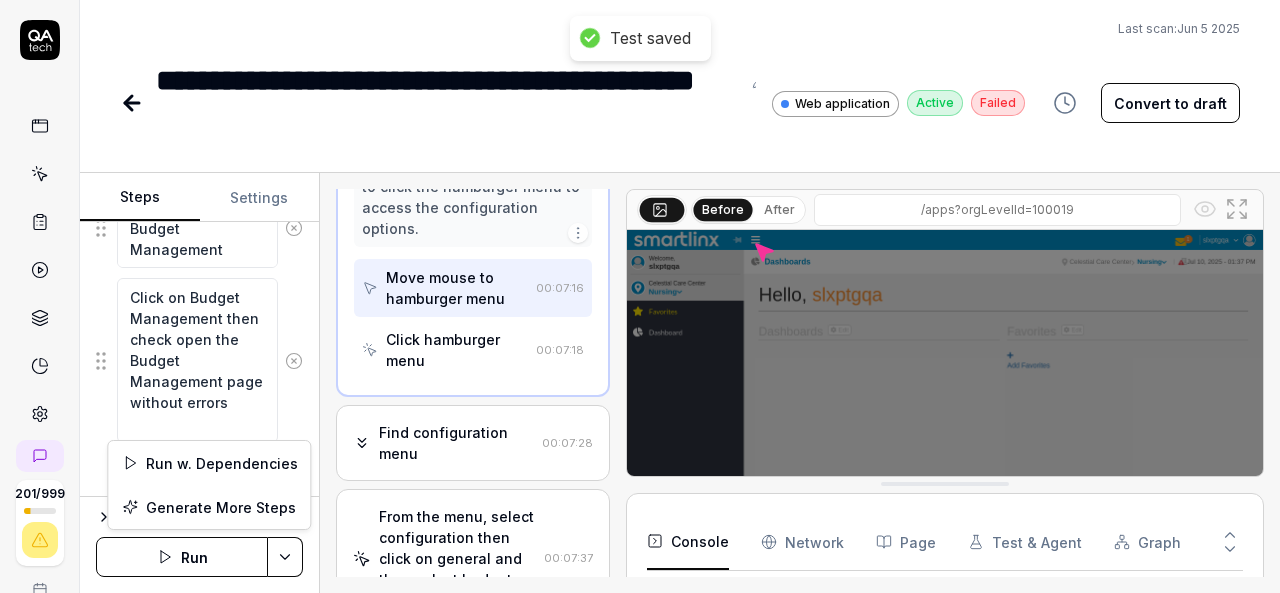 click on "**********" at bounding box center [640, 296] 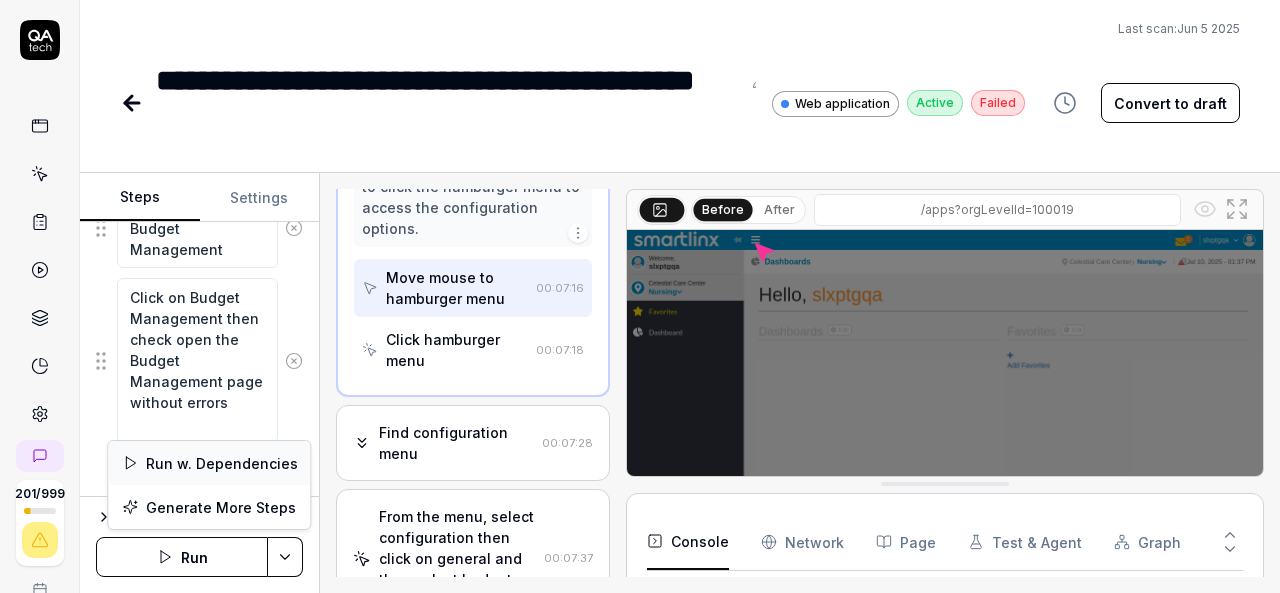 click on "Run w. Dependencies" at bounding box center [209, 463] 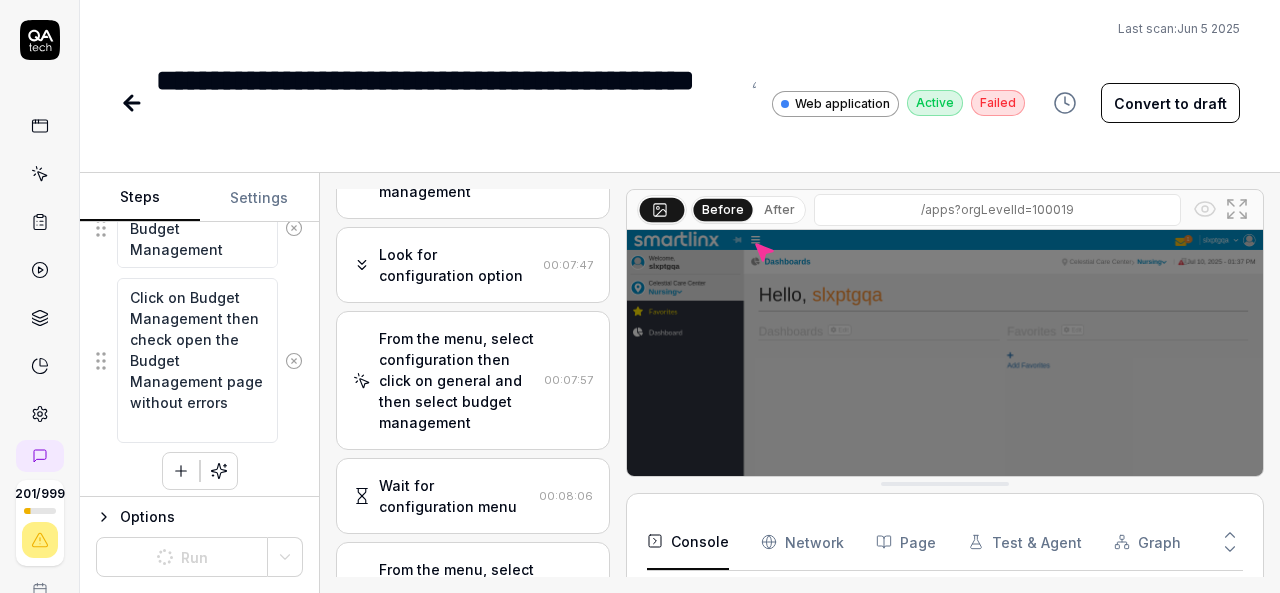 scroll, scrollTop: 1026, scrollLeft: 0, axis: vertical 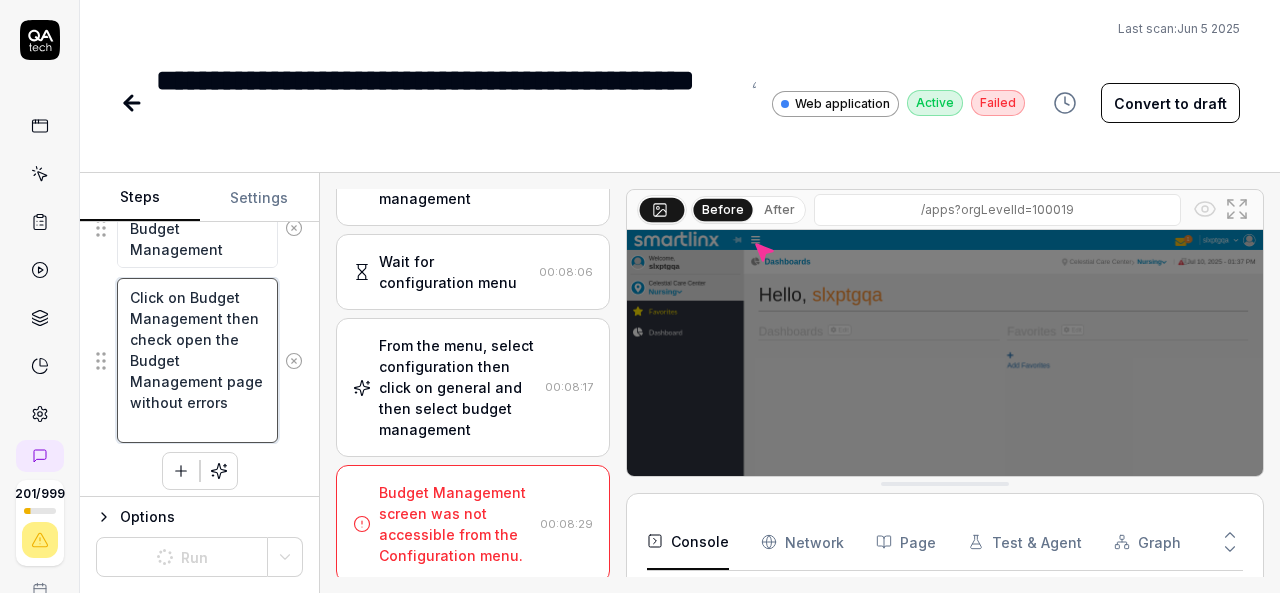 click on "Click on Budget Management then check open the Budget Management page without errors" at bounding box center [197, 360] 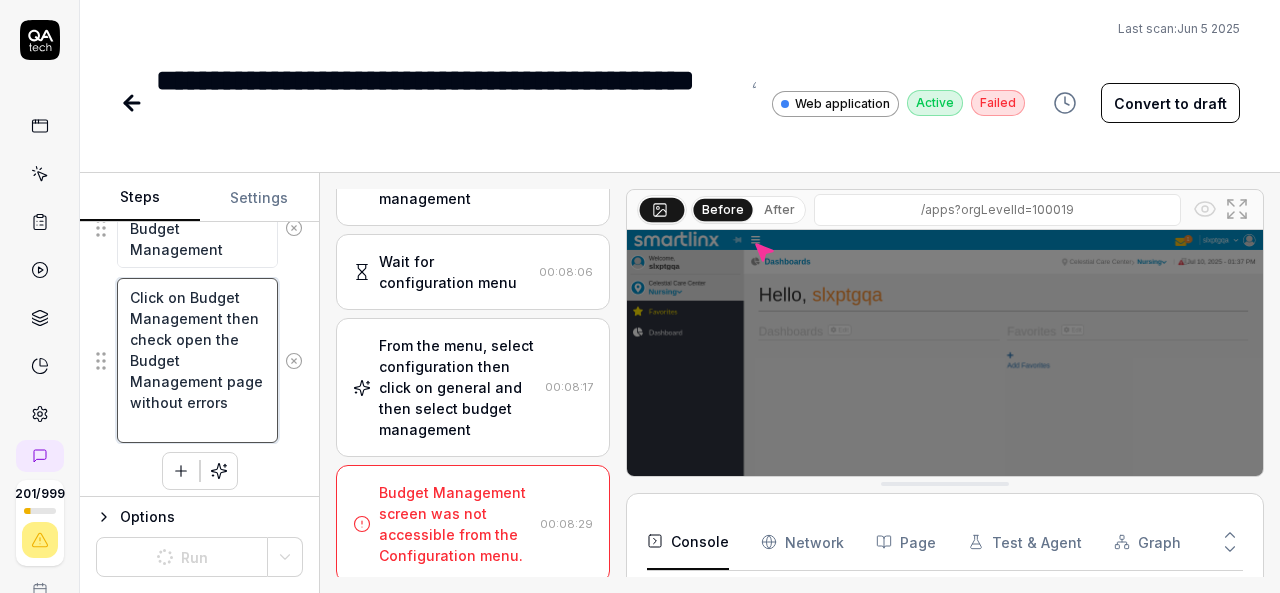 paste on ", if Budget Management menu is not enabled then select the proper organization from  Organization Breadcrumb" 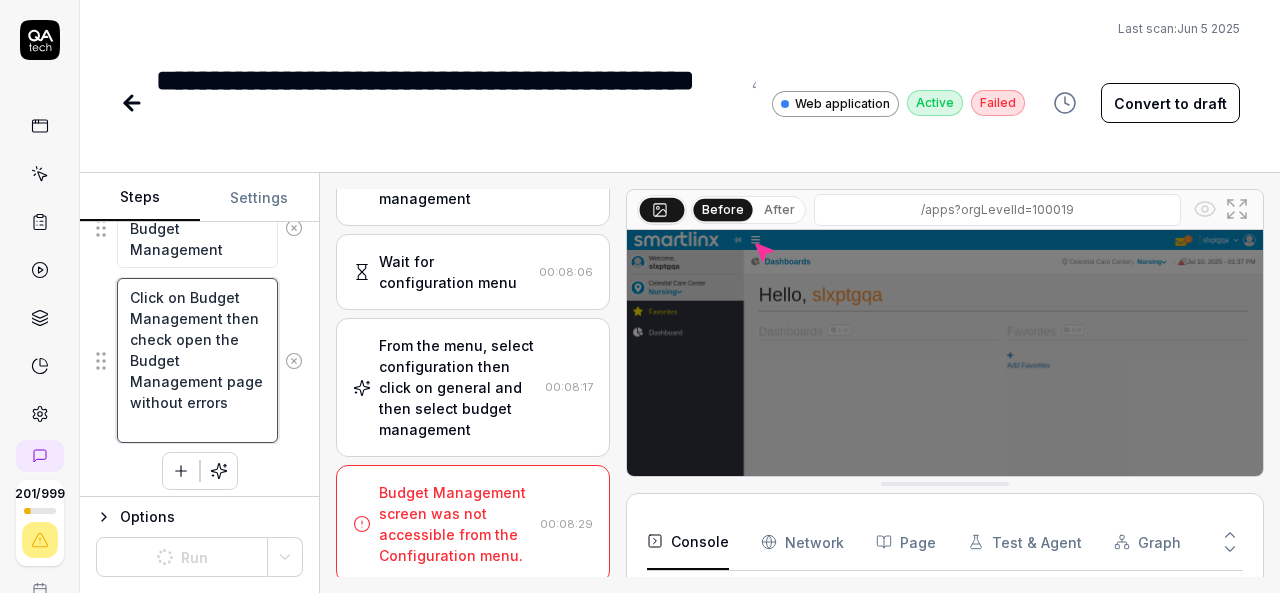 type on "*" 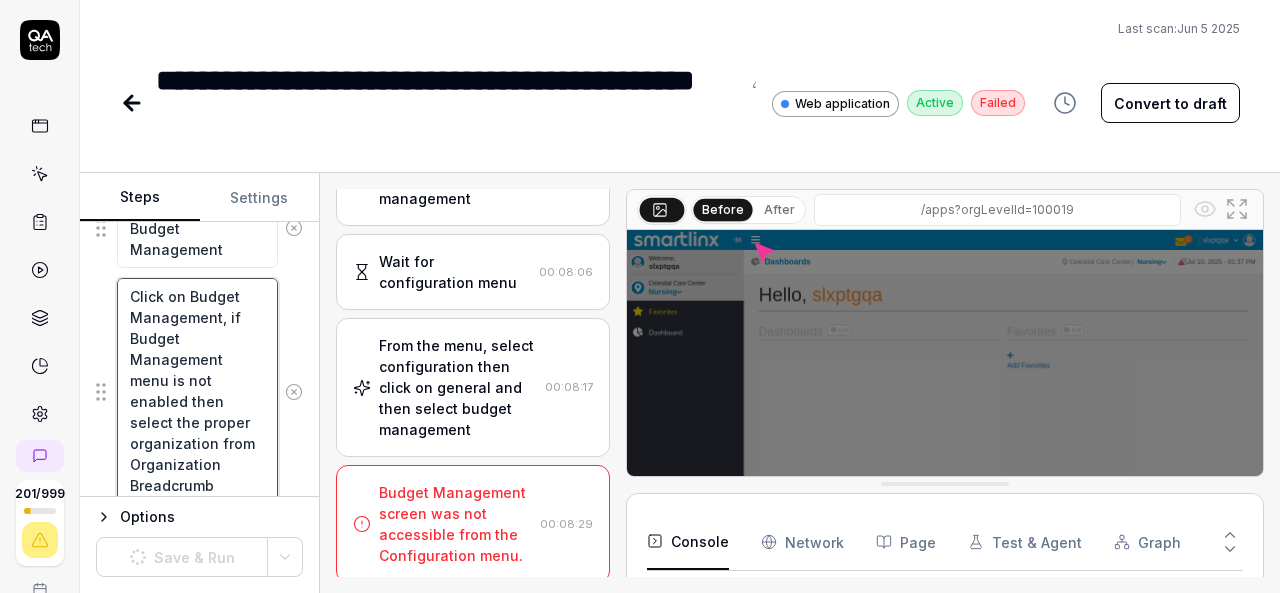 scroll, scrollTop: 42, scrollLeft: 0, axis: vertical 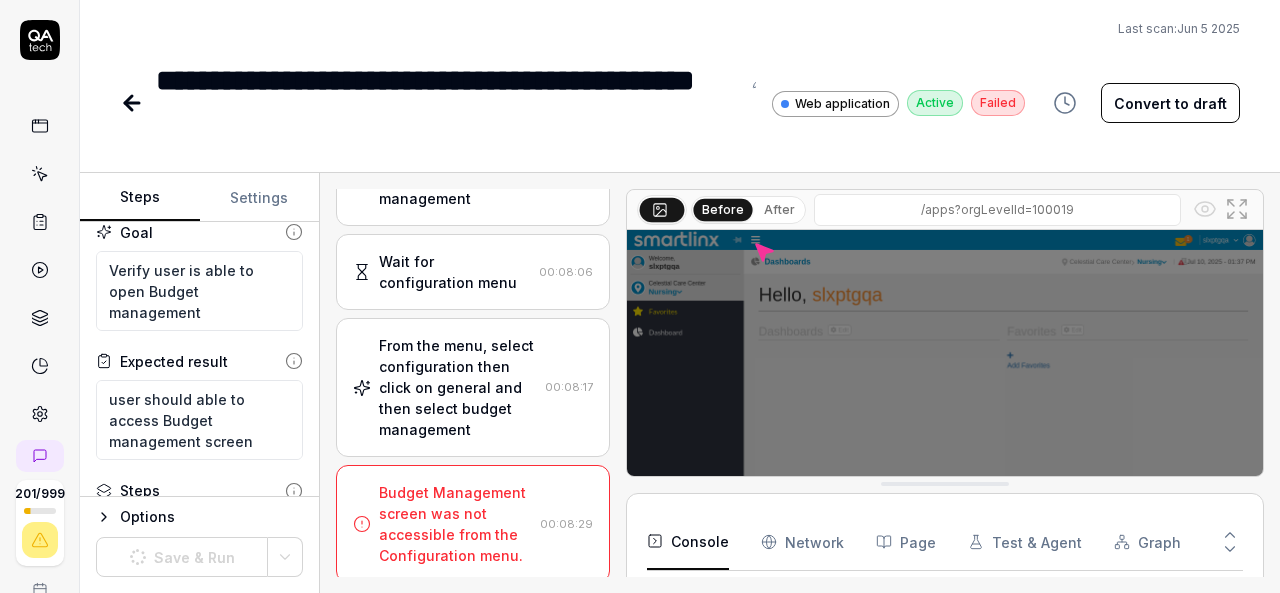 type on "Click on Budget Management, if Budget Management menu is not enabled then select the proper organization from  Organization Breadcrumb" 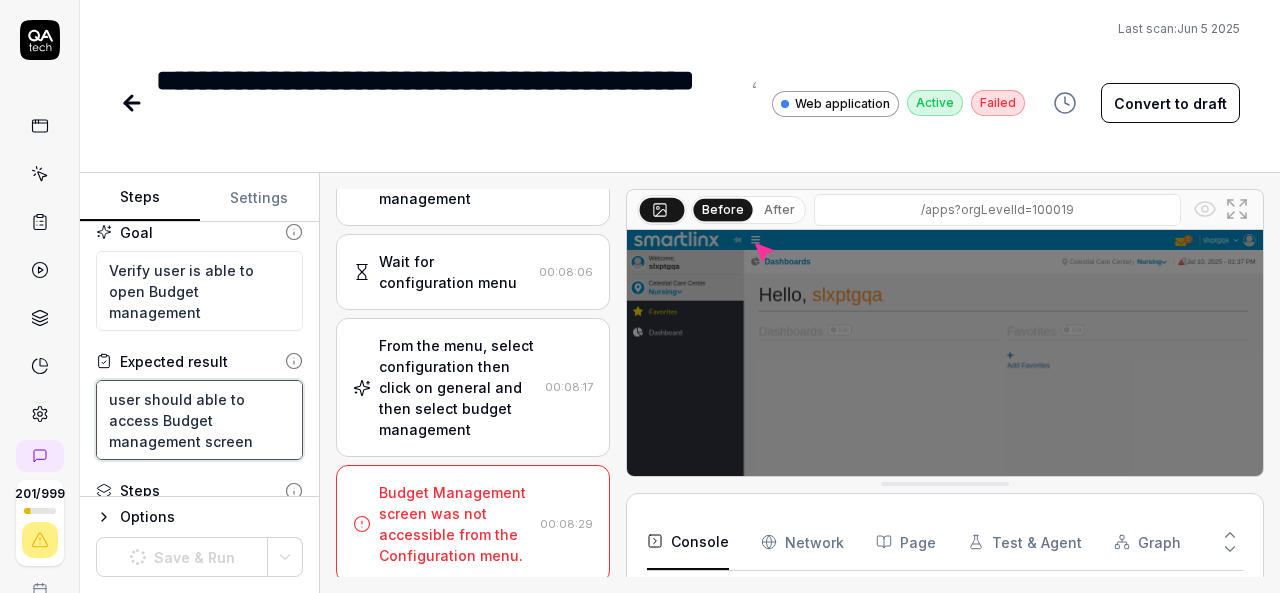 click on "user should able to access Budget management screen" at bounding box center (199, 420) 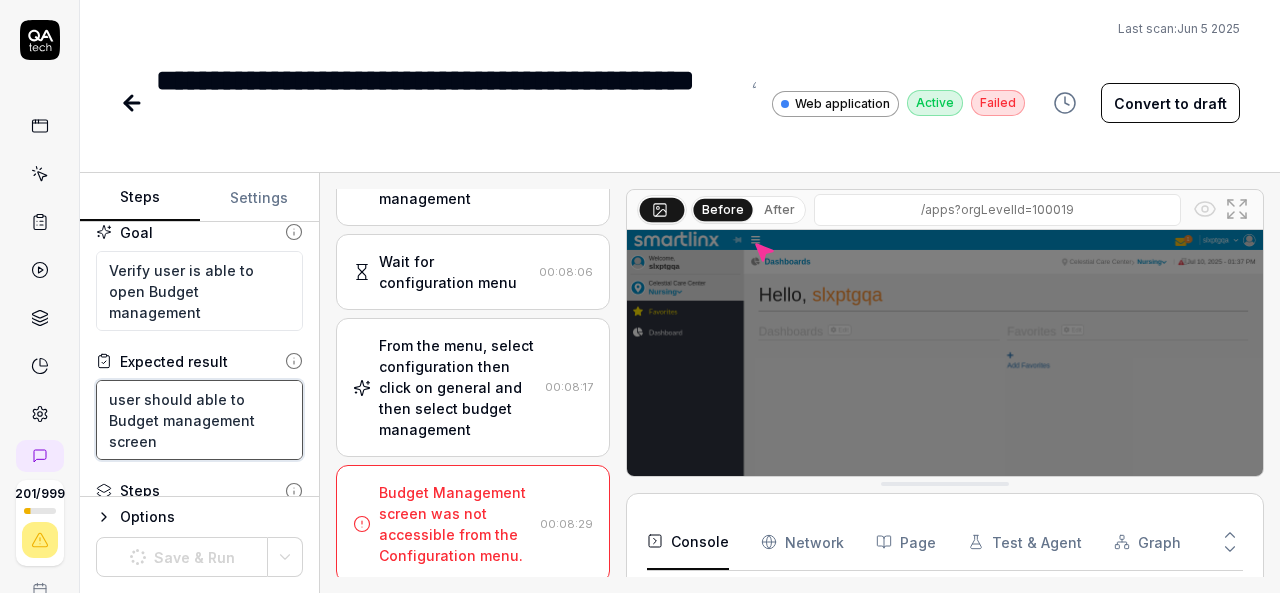 type on "*" 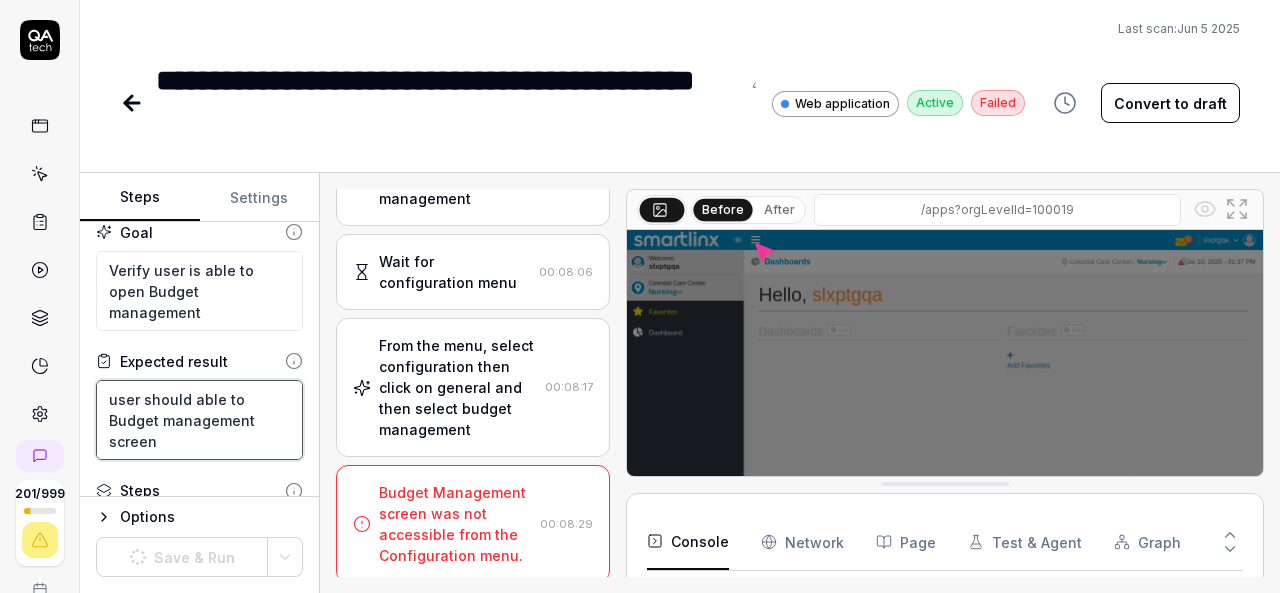 type on "user should able to O Budget management screen" 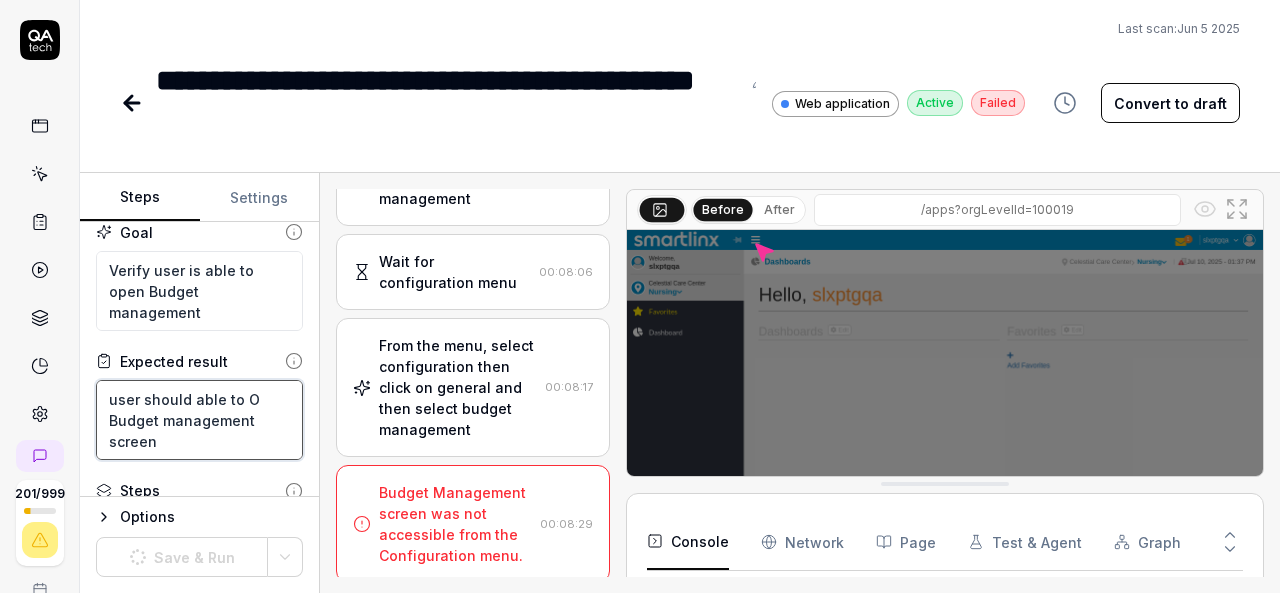 type on "*" 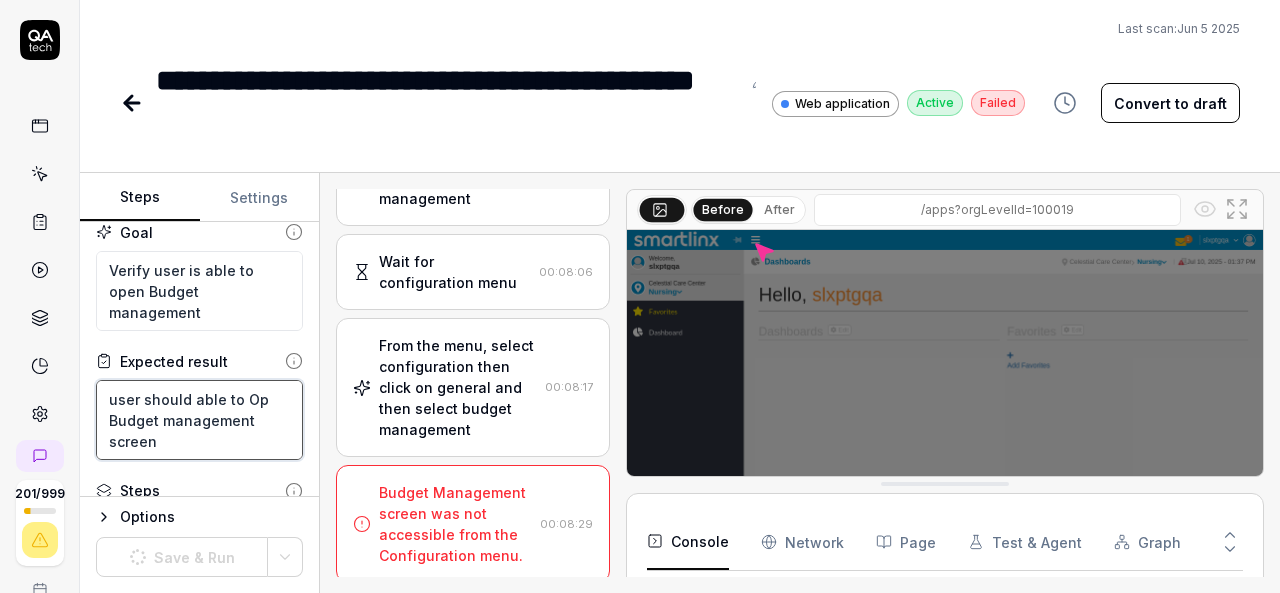 type on "*" 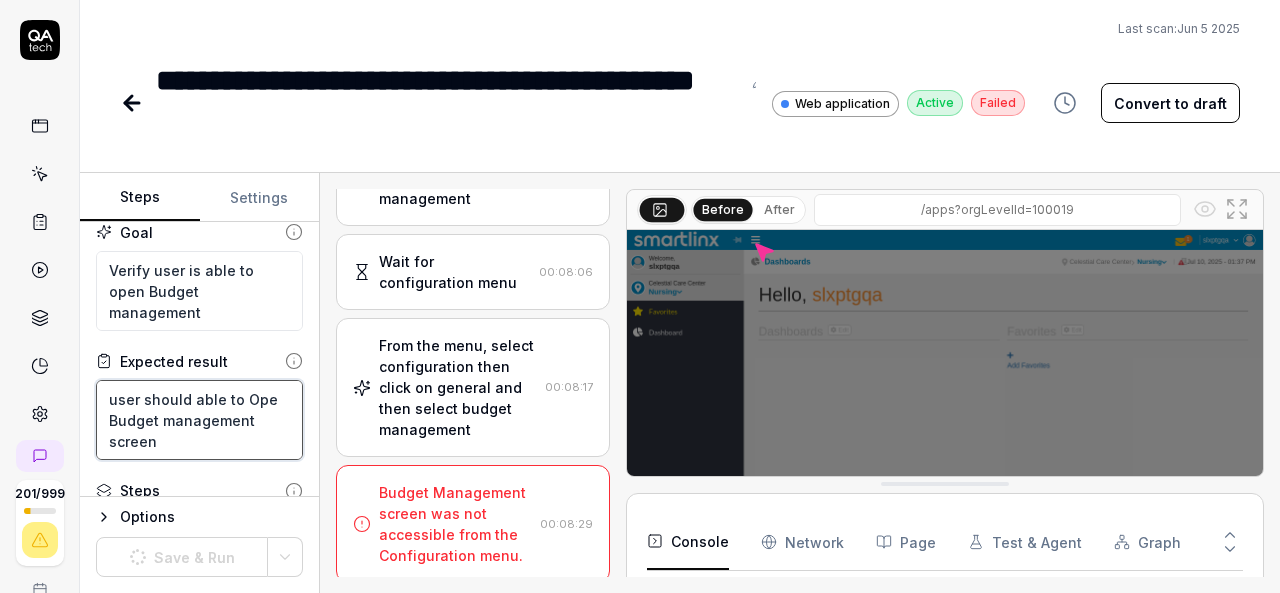 type on "*" 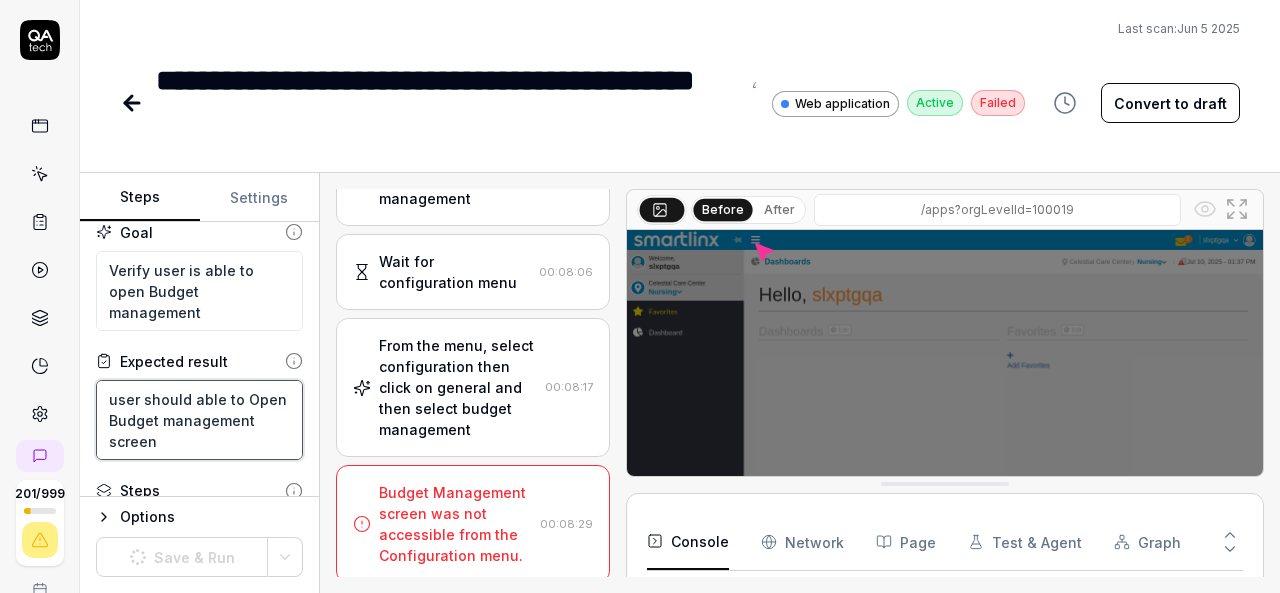 type on "*" 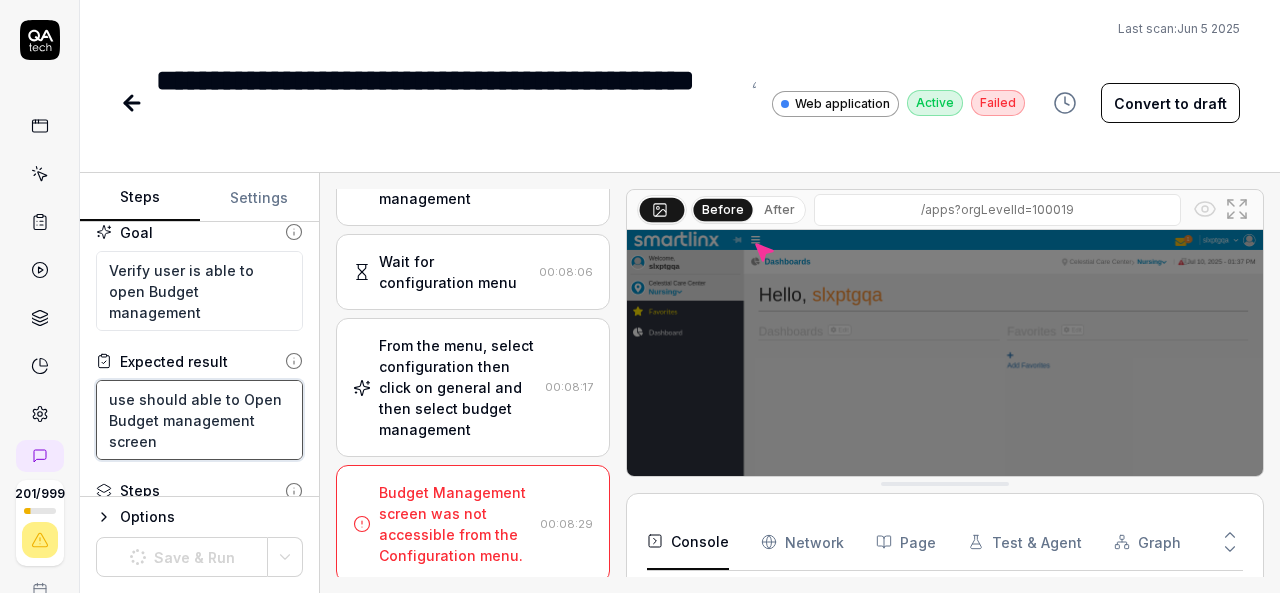 type on "*" 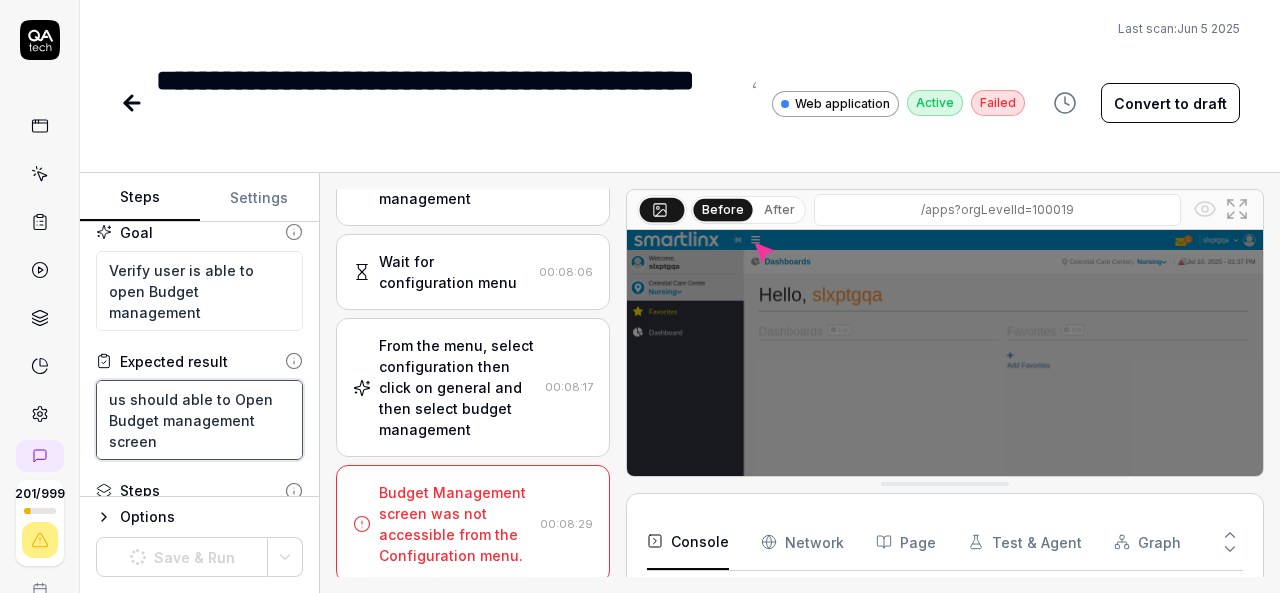 type on "*" 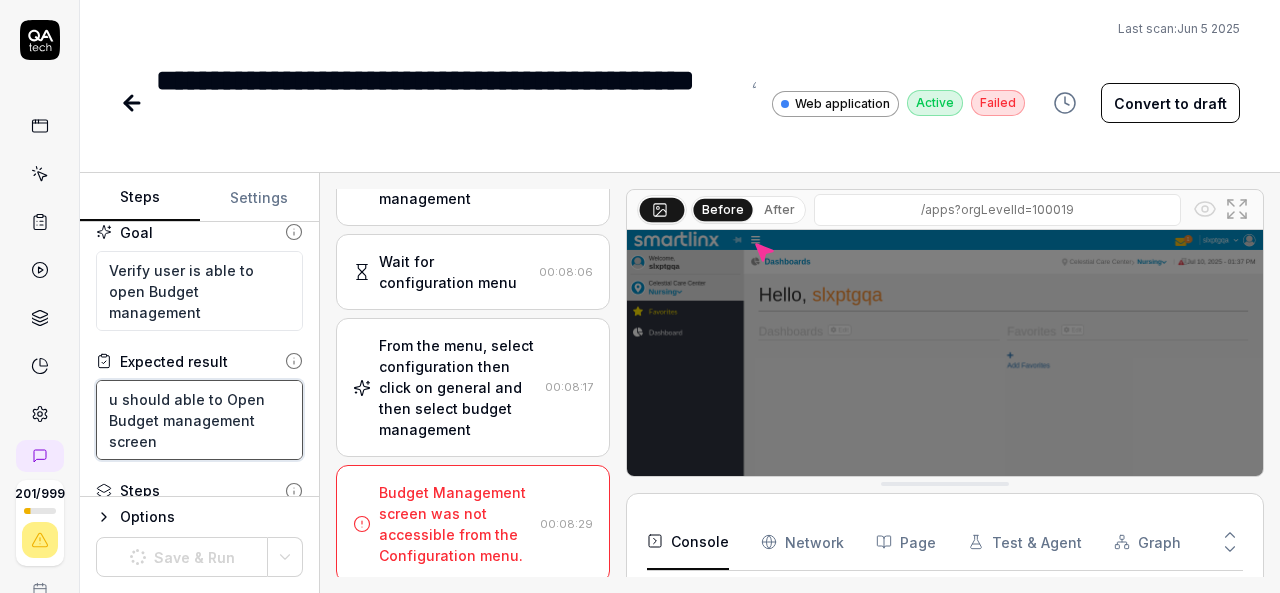 type on "*" 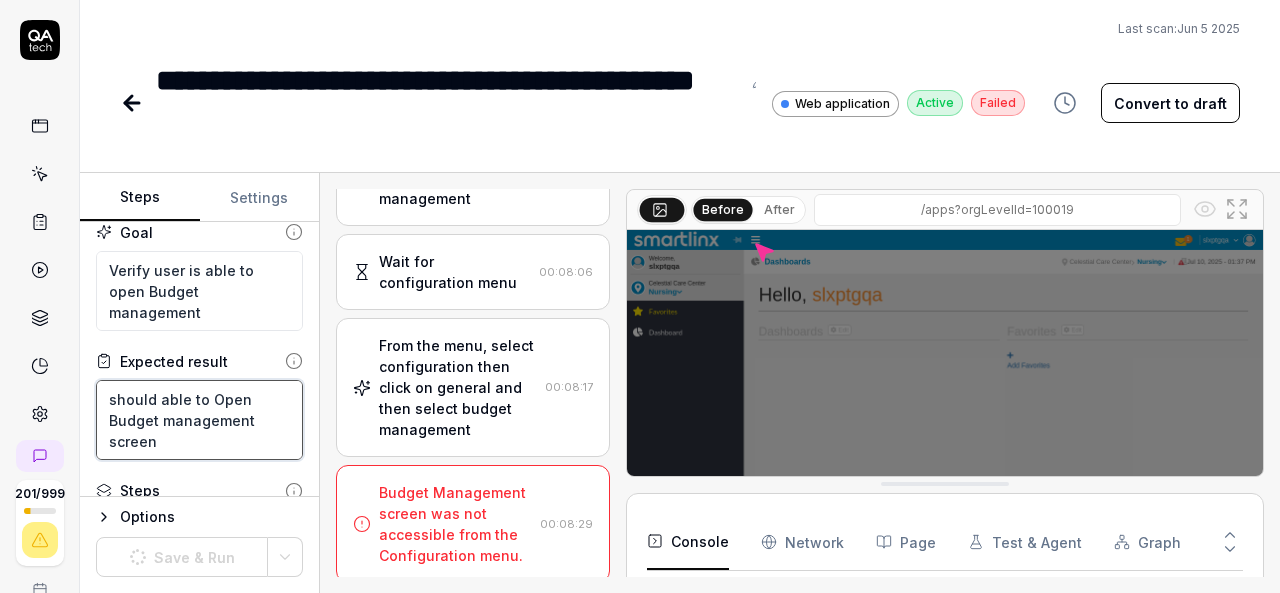 type on "*" 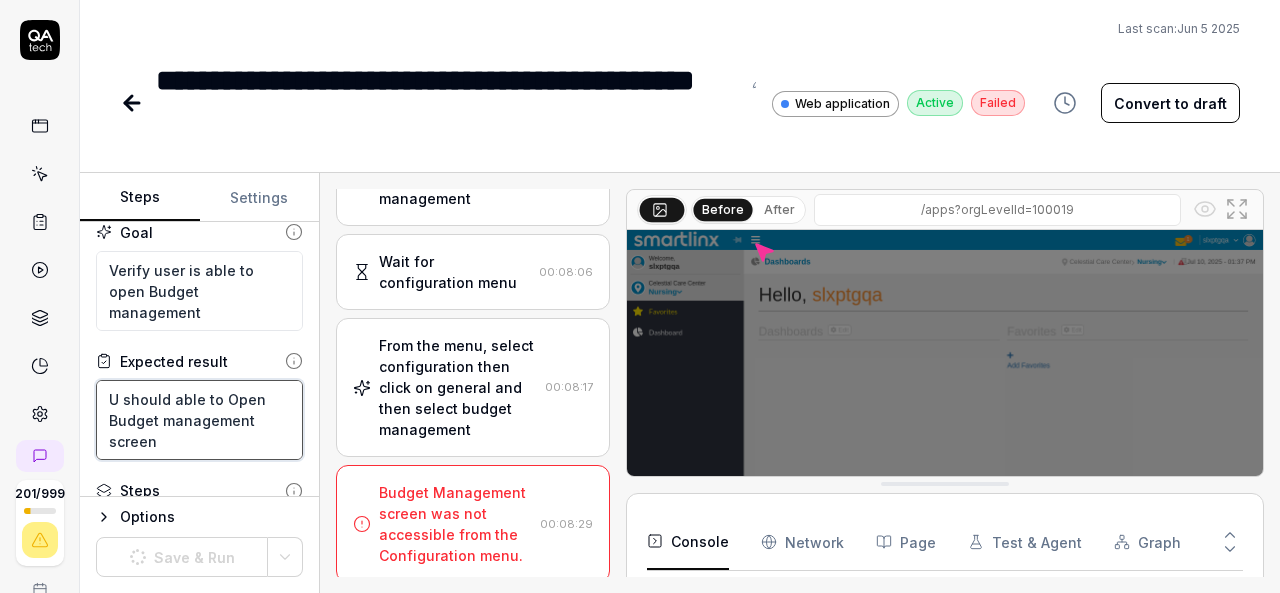 type on "*" 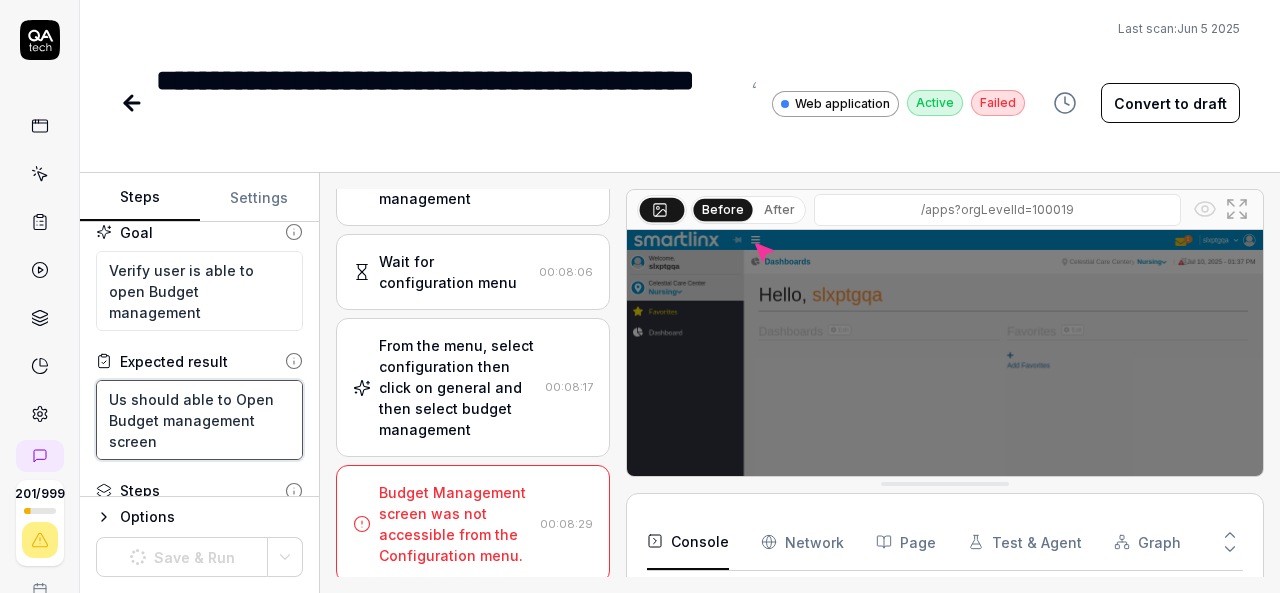 type on "*" 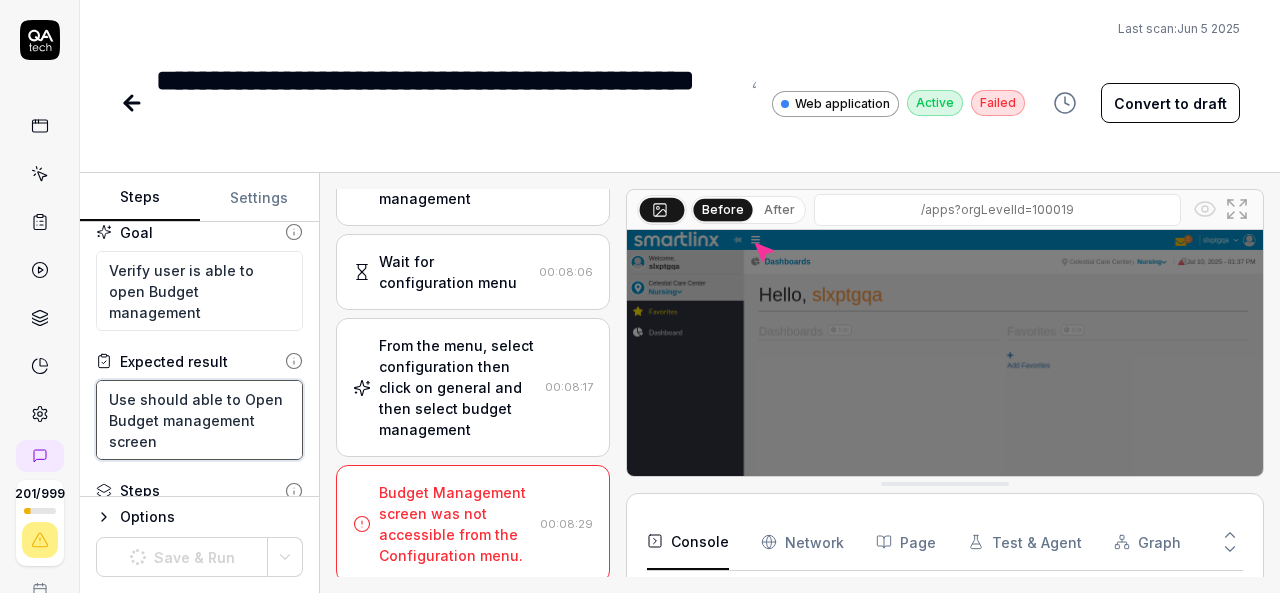 type 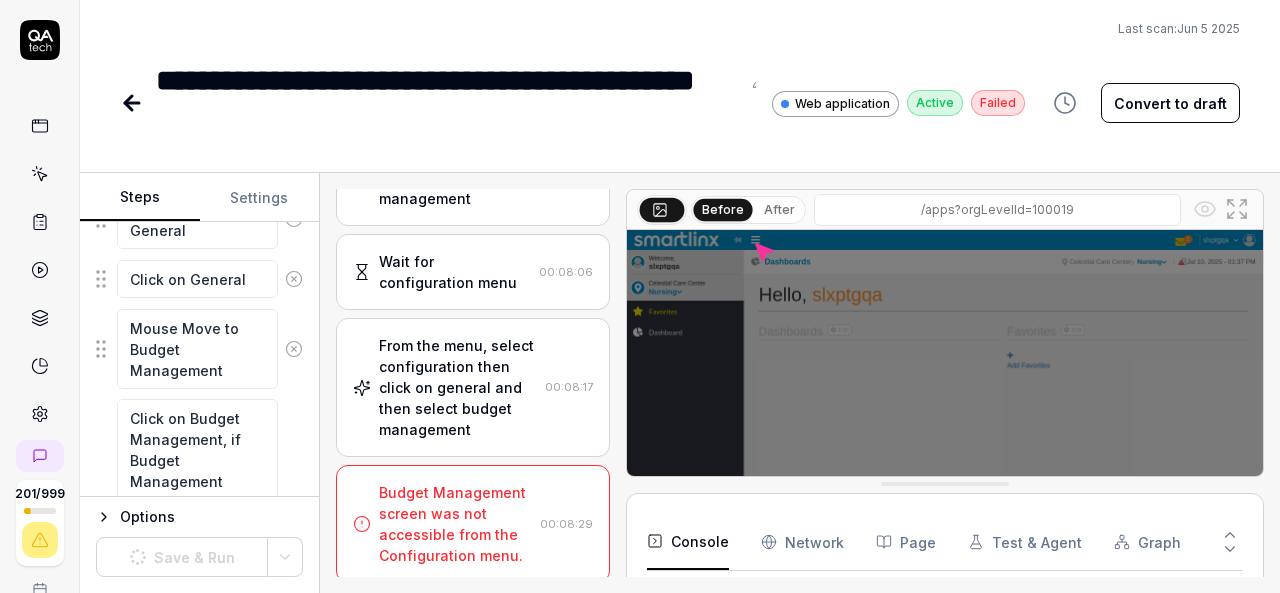 scroll, scrollTop: 1021, scrollLeft: 0, axis: vertical 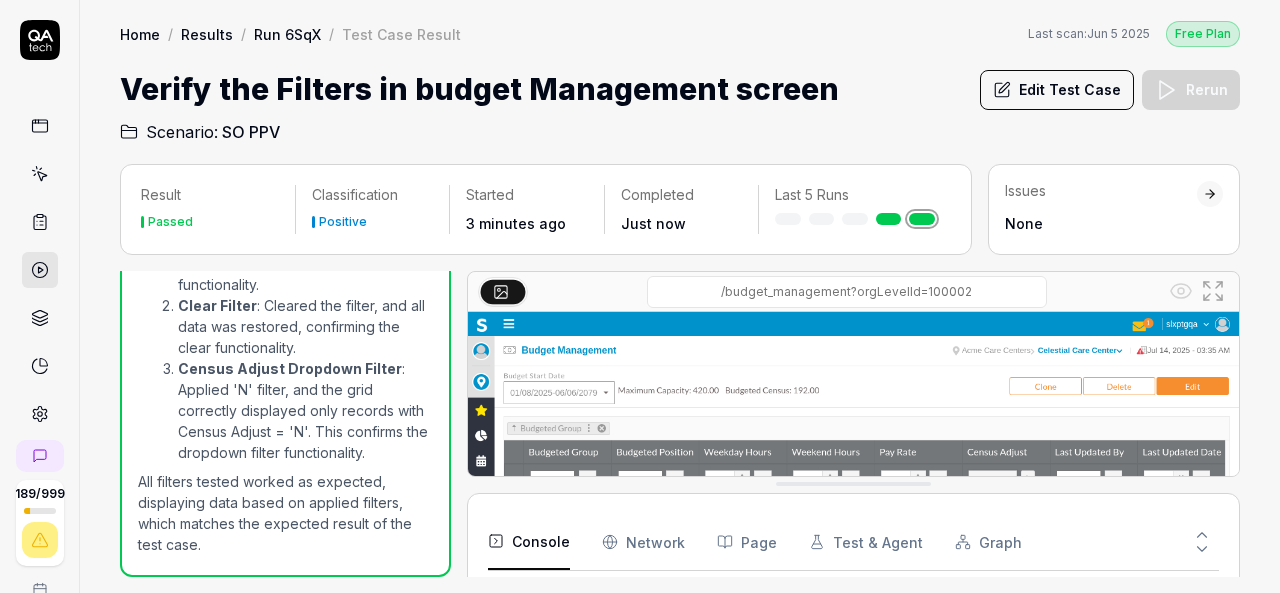 click on "Edit Test Case" at bounding box center (1057, 90) 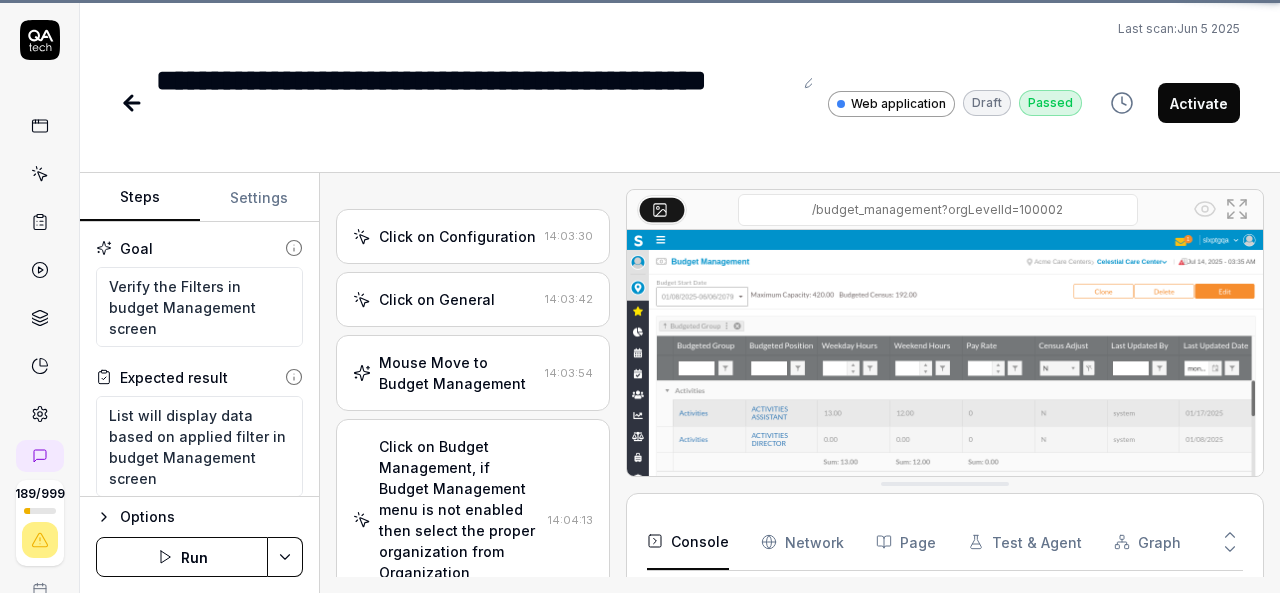 scroll, scrollTop: 16, scrollLeft: 0, axis: vertical 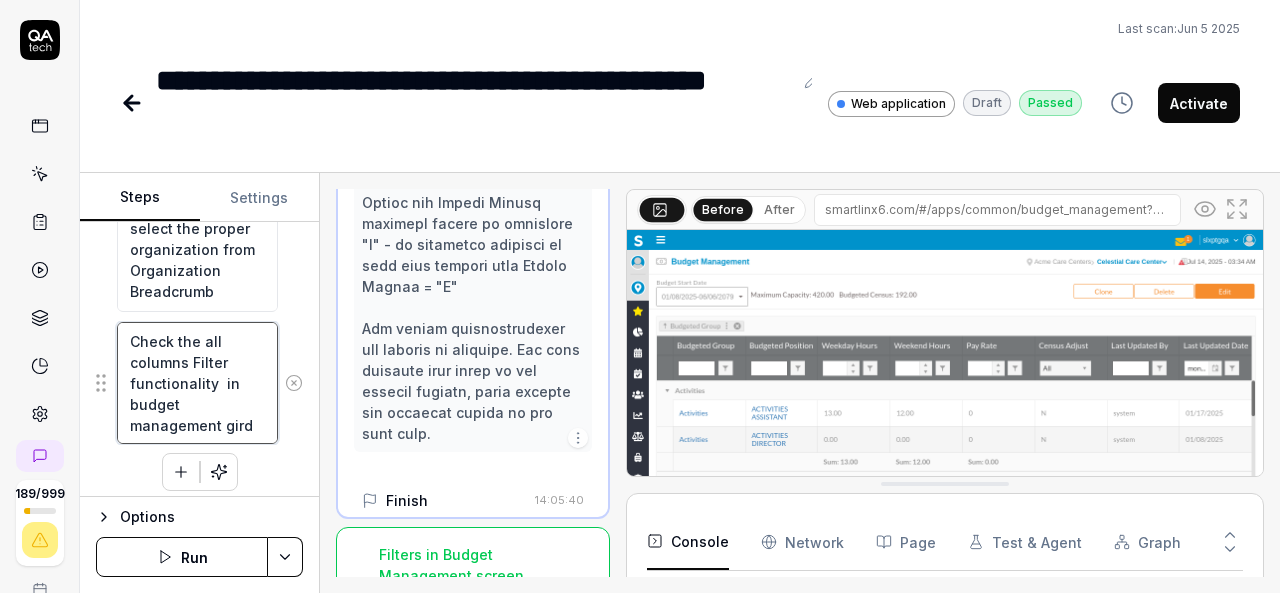 click on "Check the all columns Filter functionality  in budget management gird" at bounding box center (197, 383) 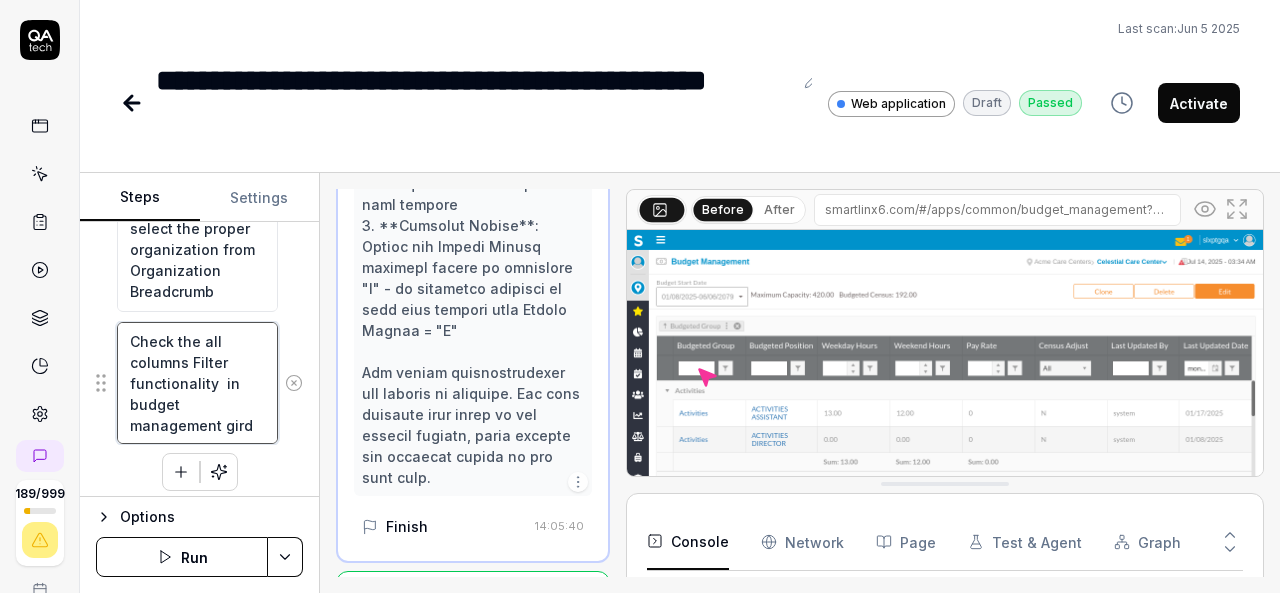 scroll, scrollTop: 4816, scrollLeft: 0, axis: vertical 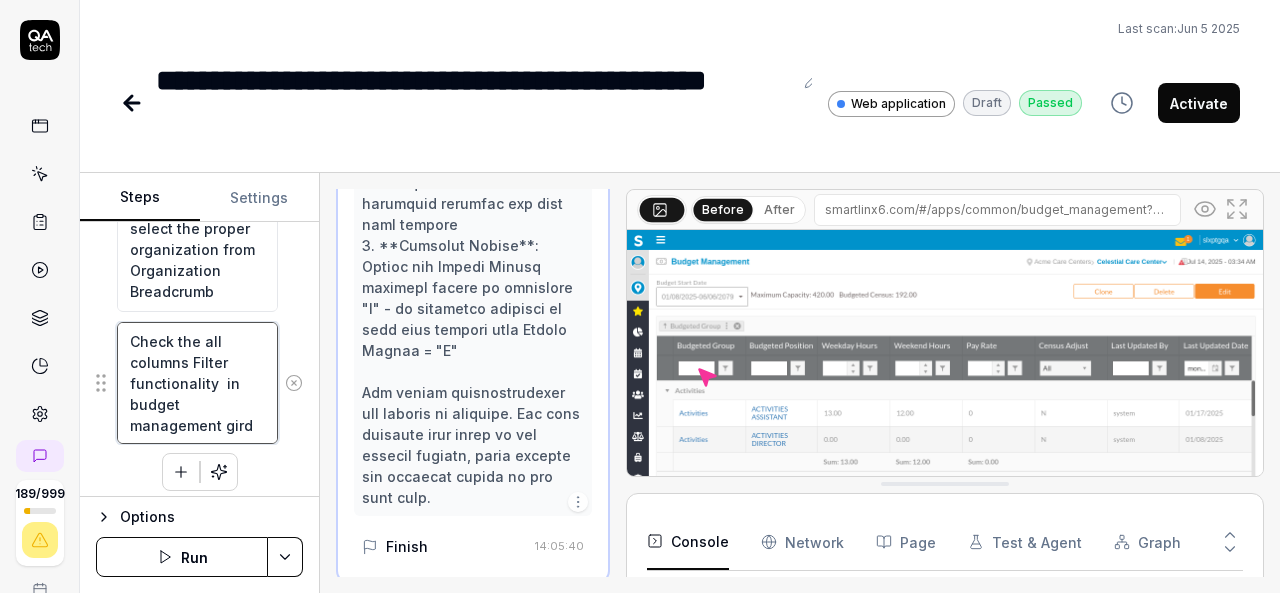 type on "*" 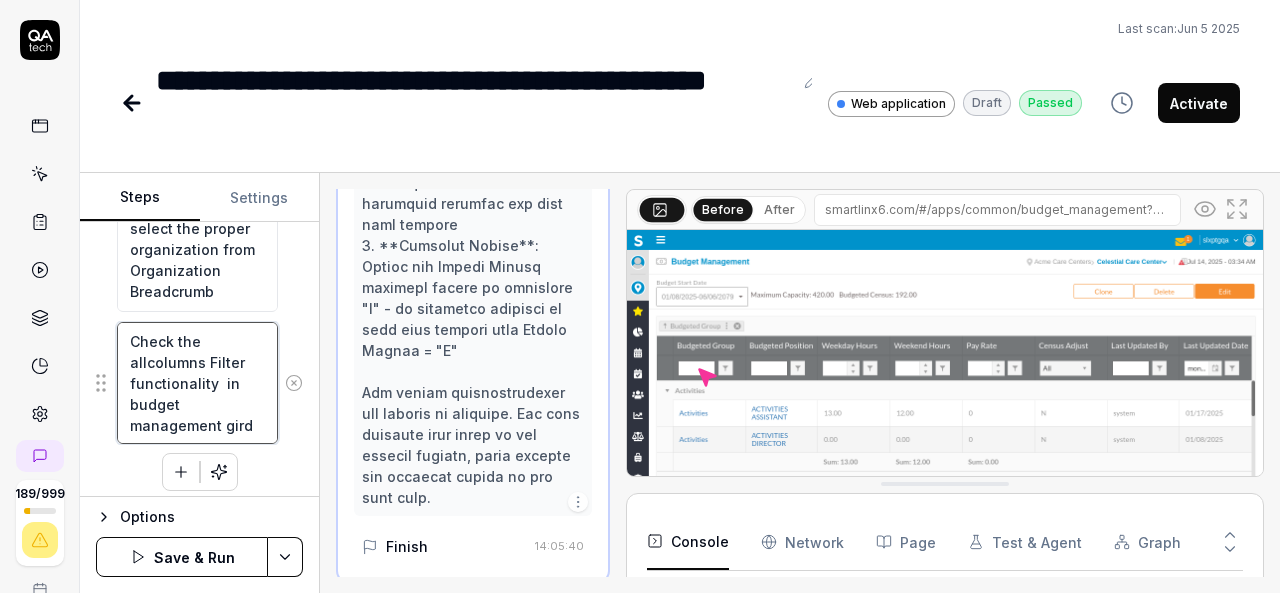 type on "*" 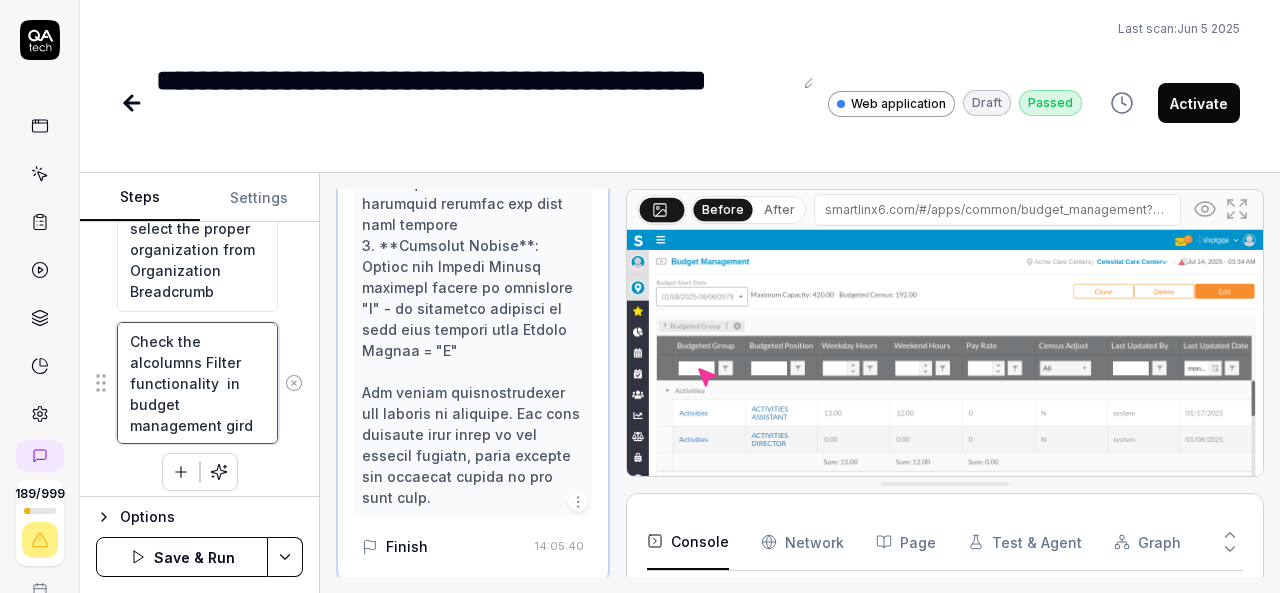type on "*" 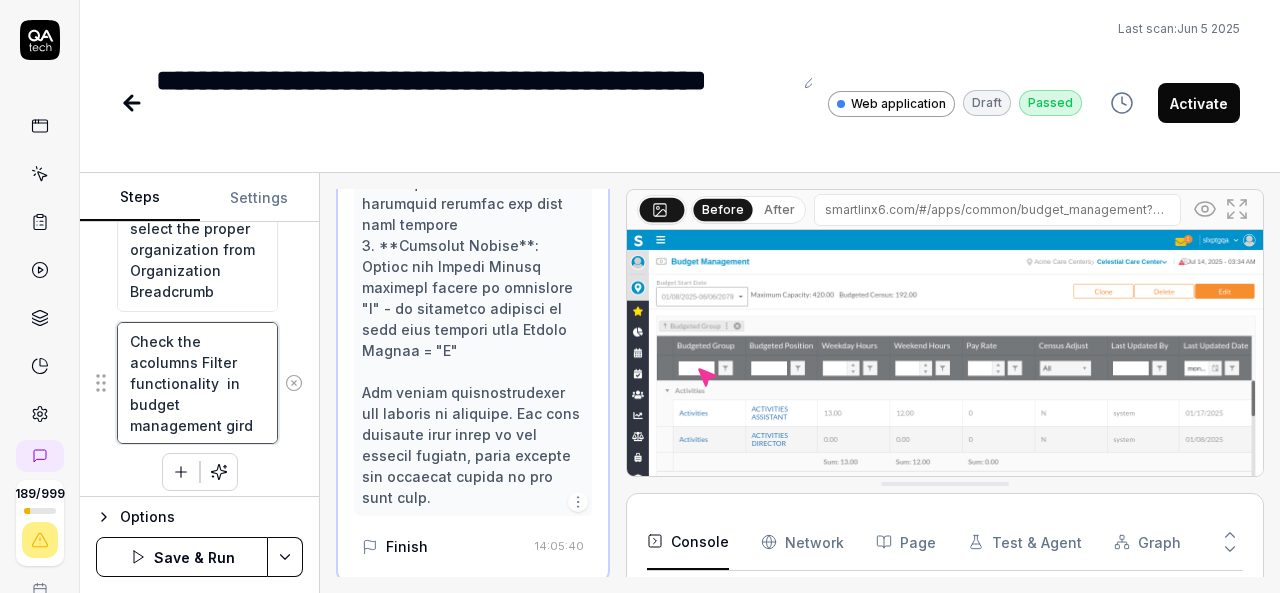 type on "*" 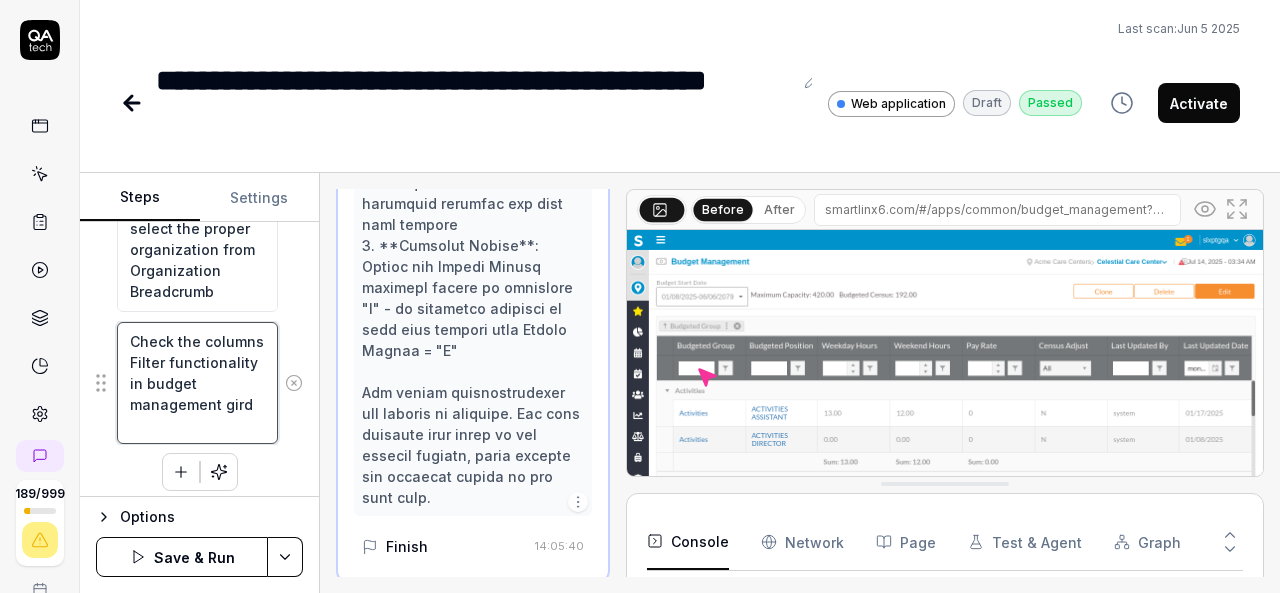 click on "Check the columns Filter functionality  in budget management gird" at bounding box center [197, 383] 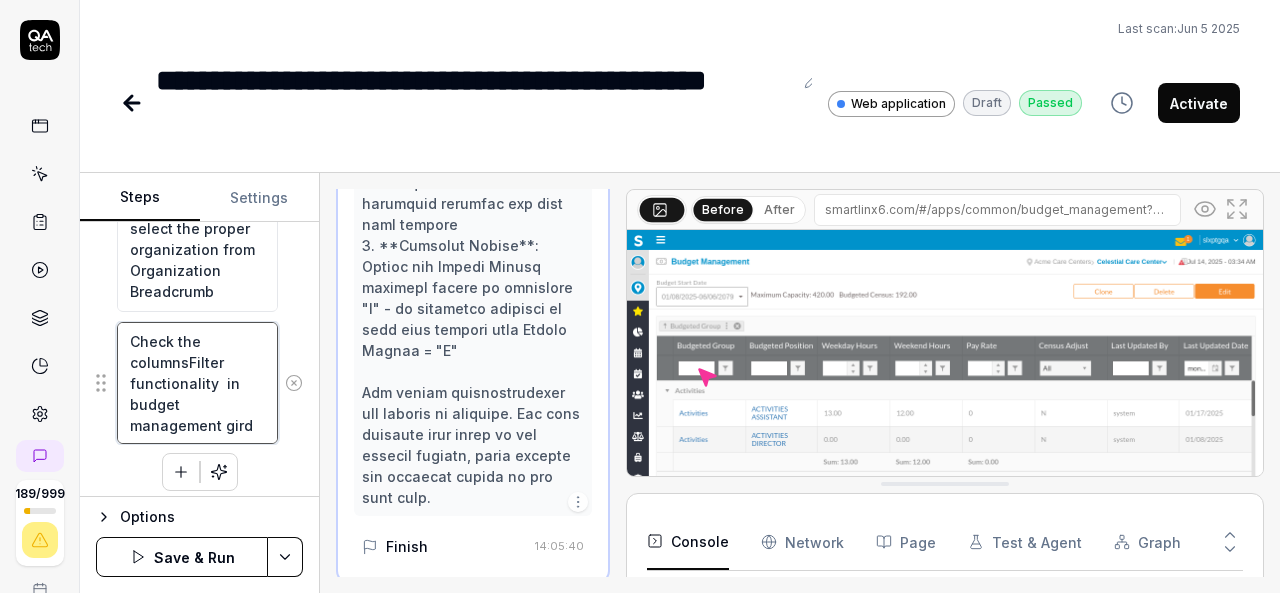 type on "*" 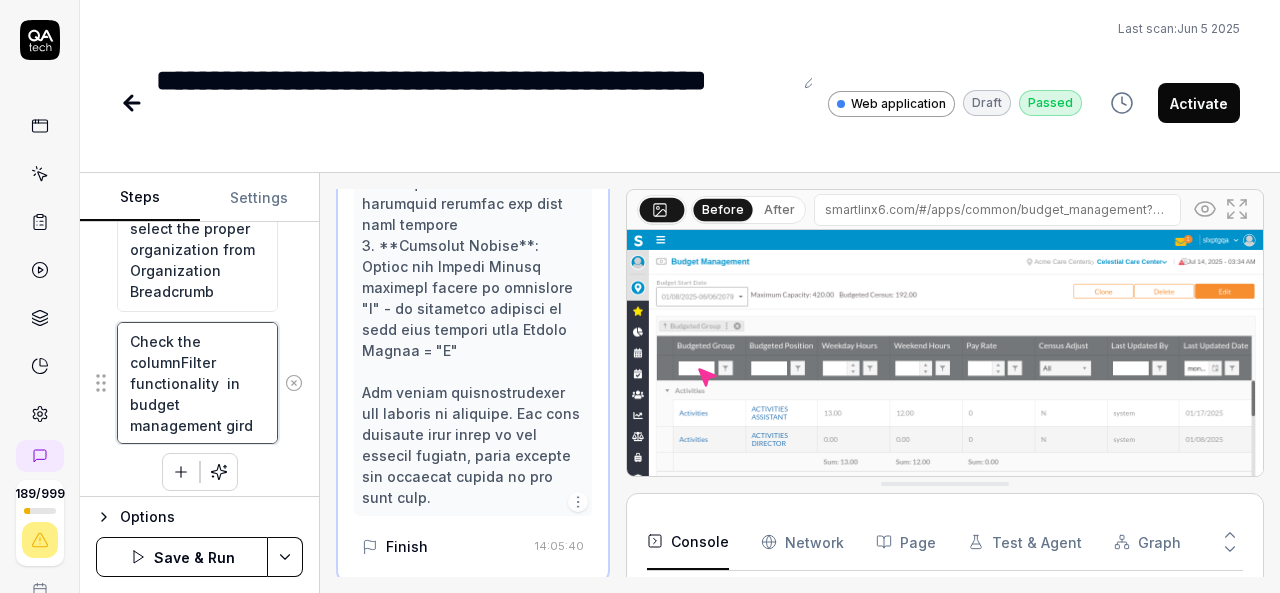 type on "*" 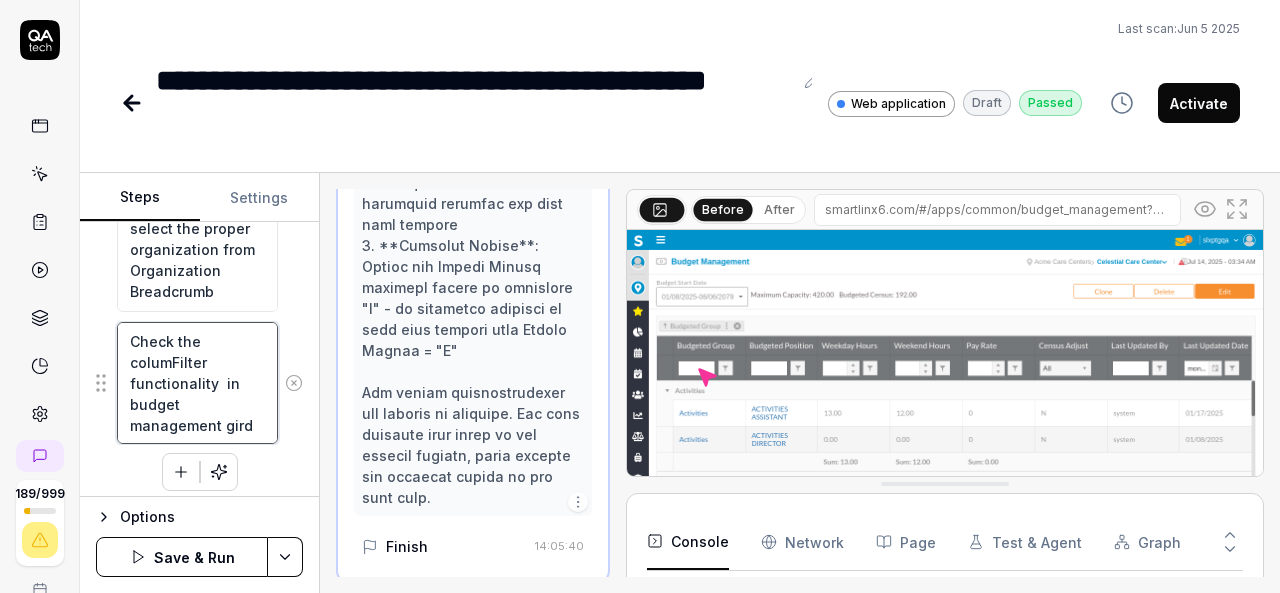 type on "*" 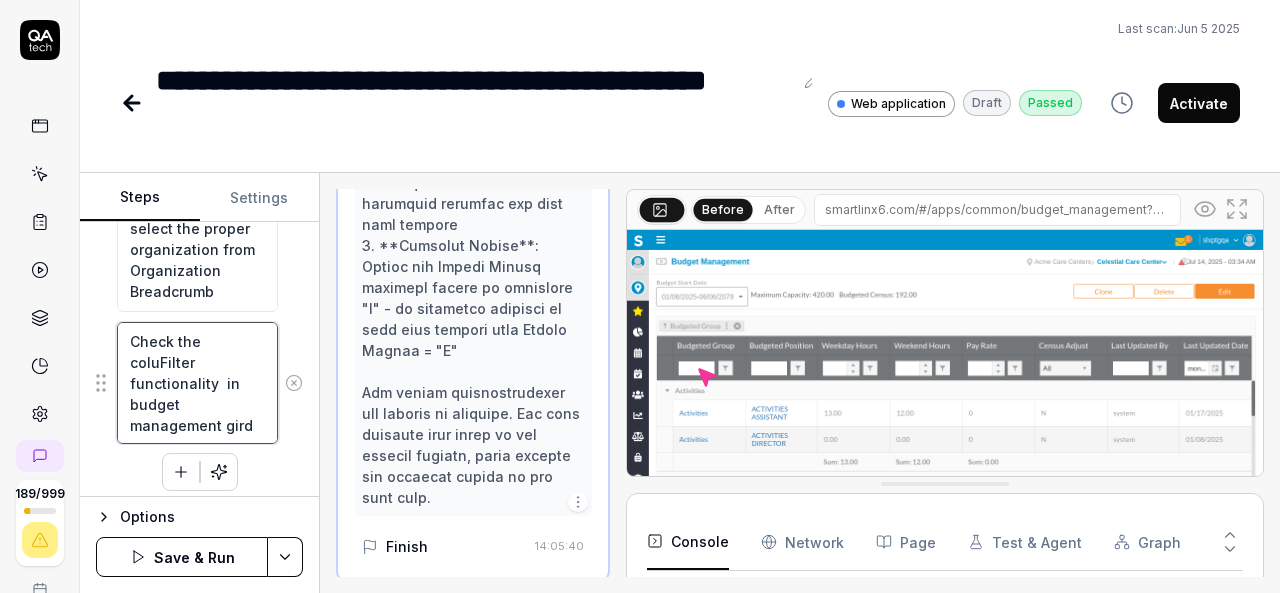 type on "*" 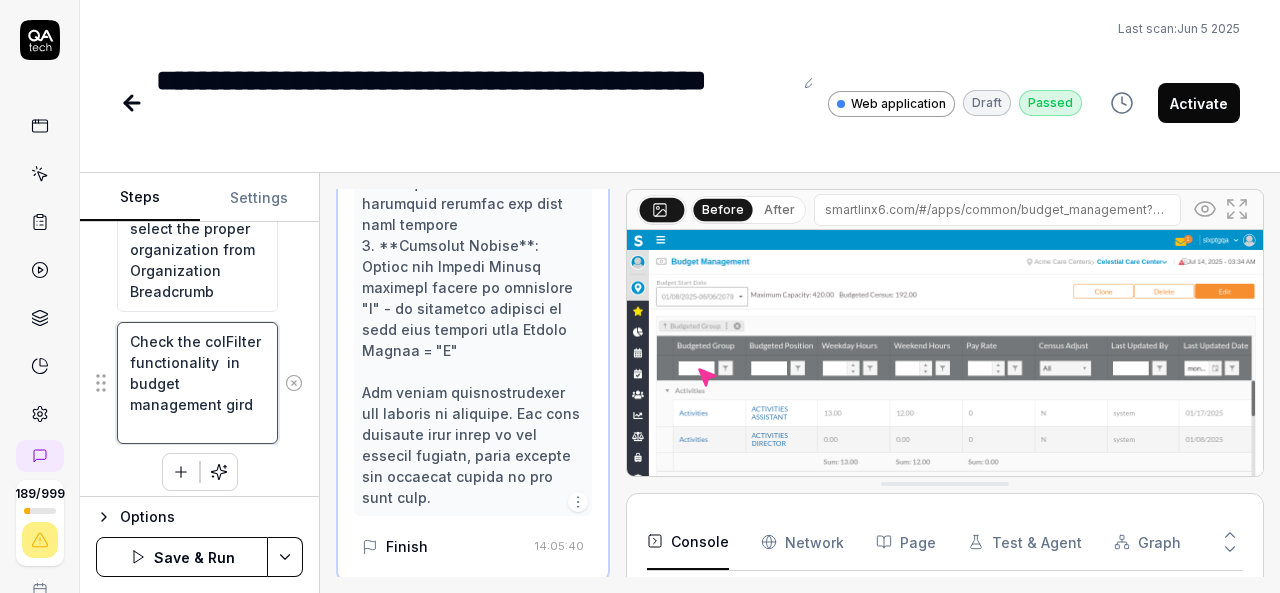 type on "*" 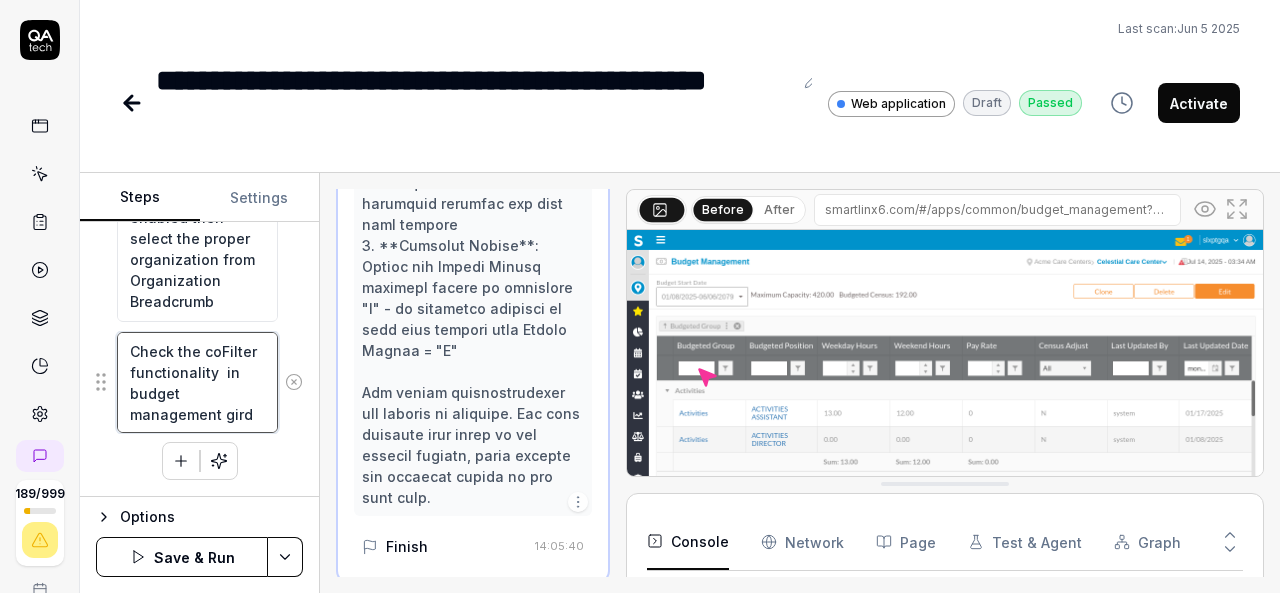 scroll, scrollTop: 1332, scrollLeft: 0, axis: vertical 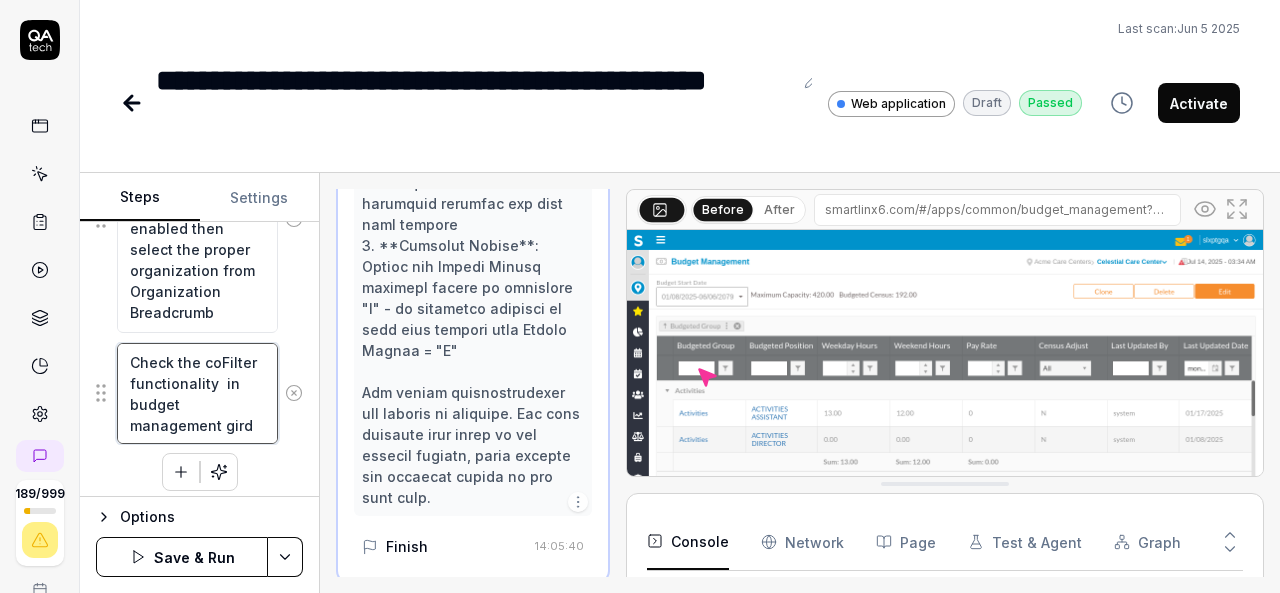 type on "*" 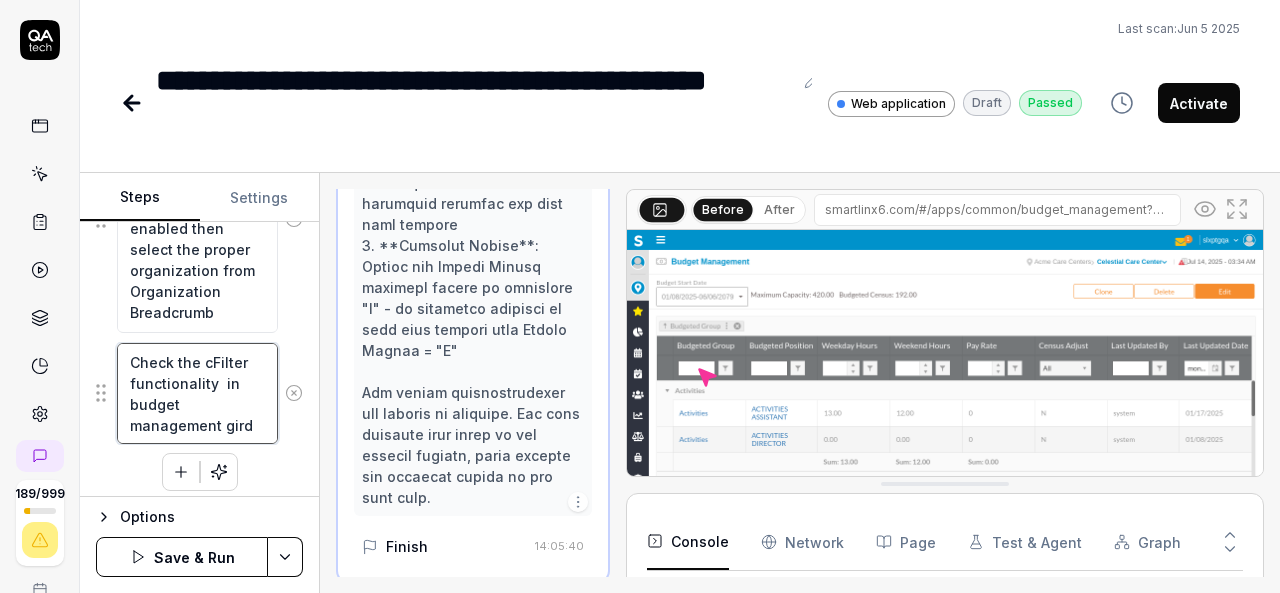 type on "*" 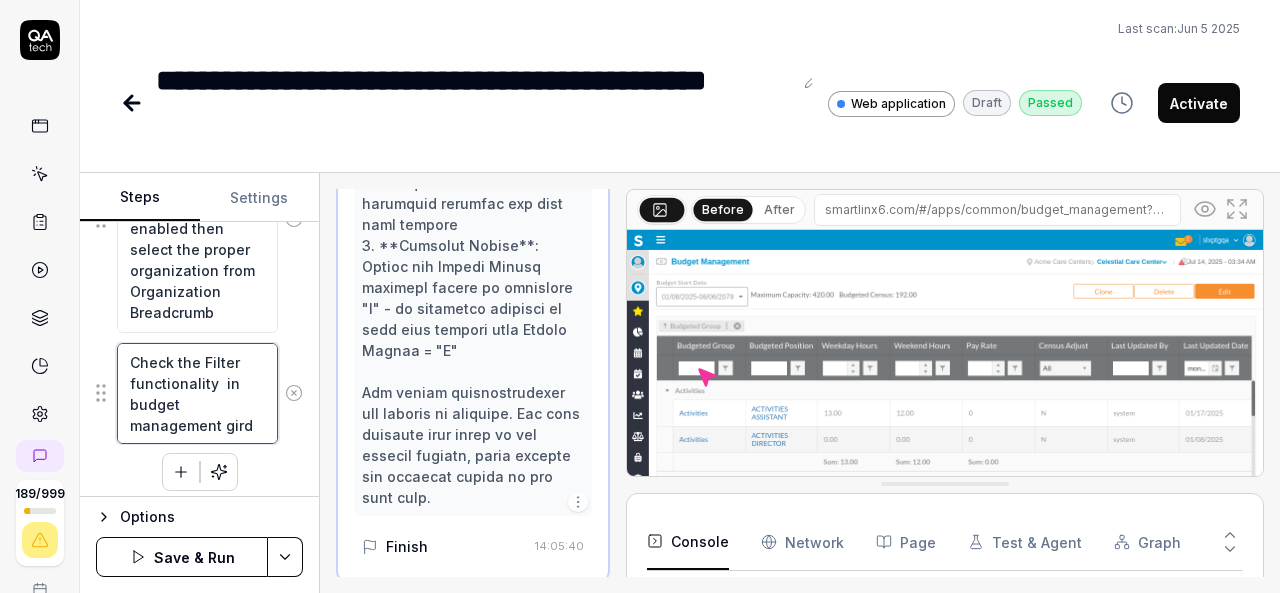 click on "Check the Filter functionality  in budget management gird" at bounding box center (197, 393) 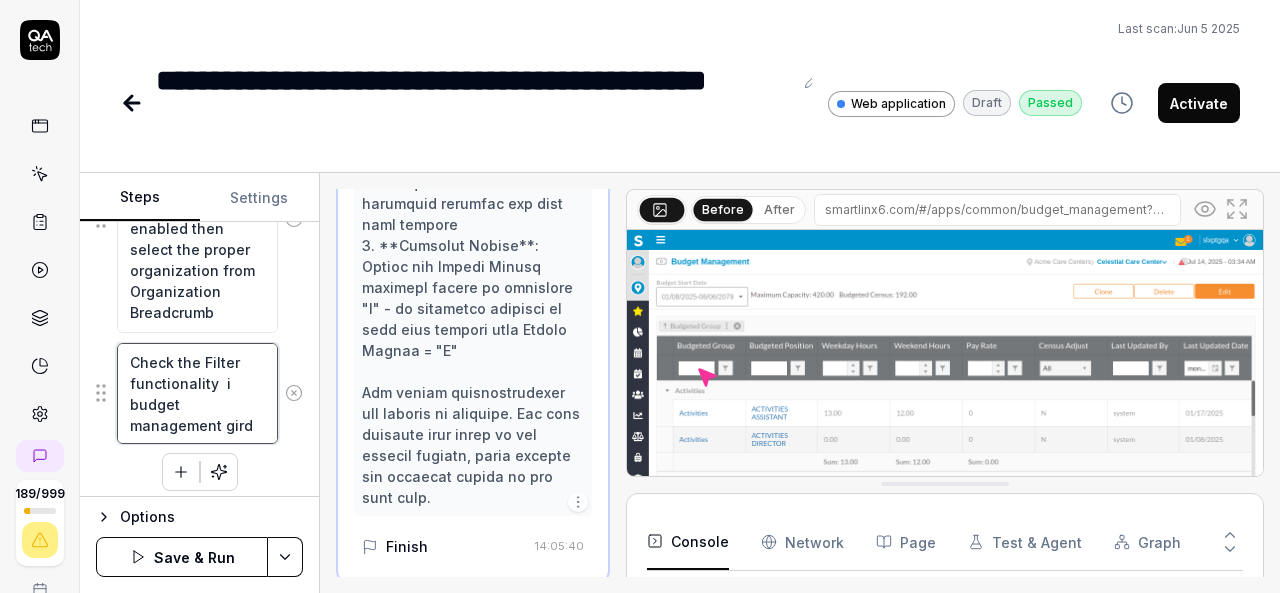 type on "*" 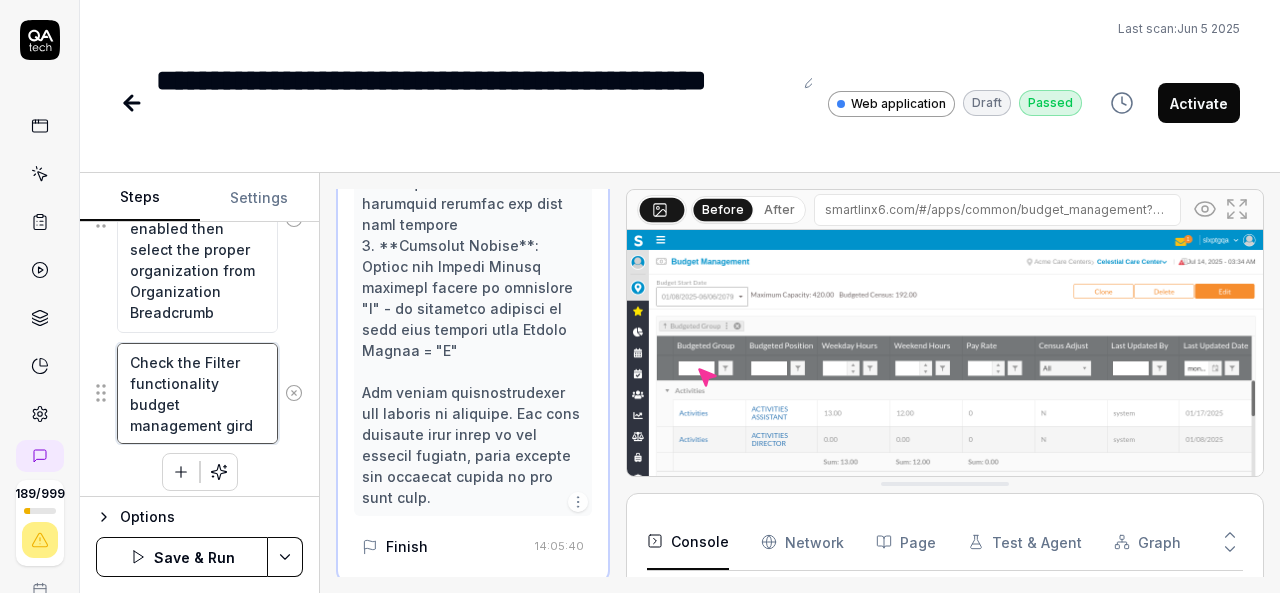 type on "*" 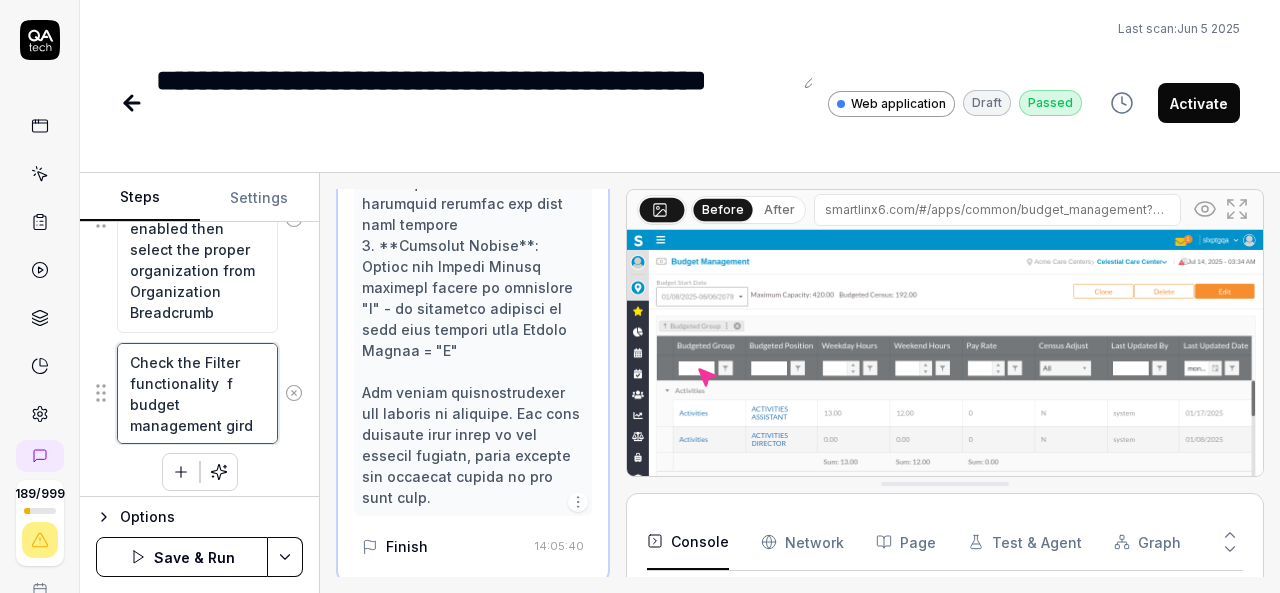 type on "*" 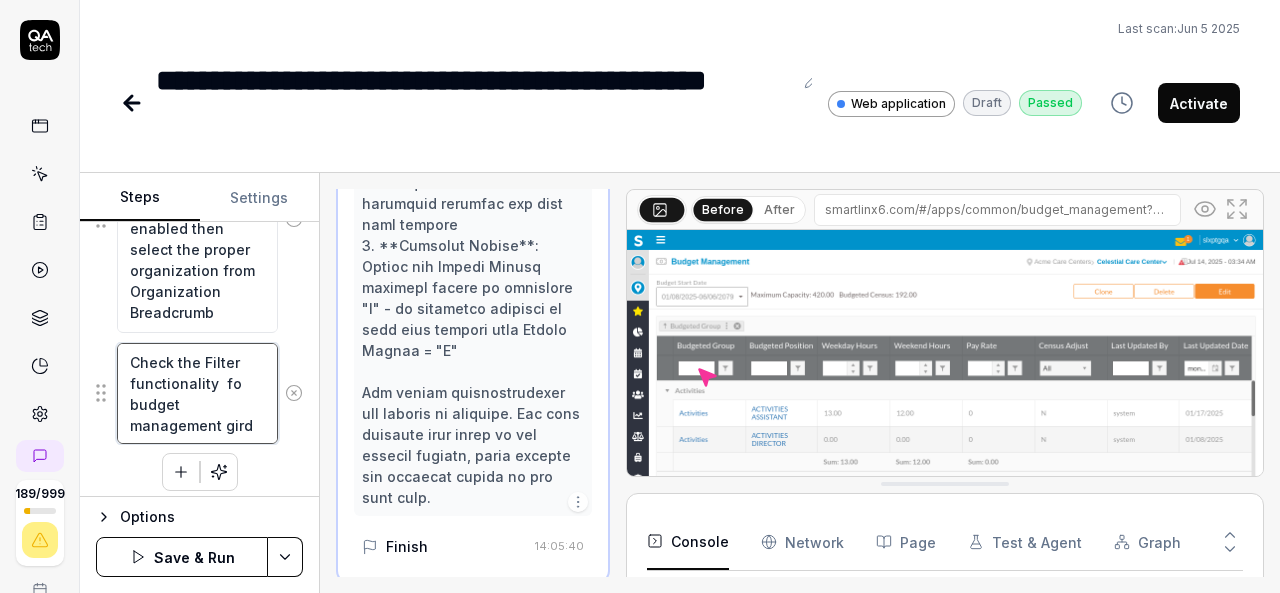 type on "*" 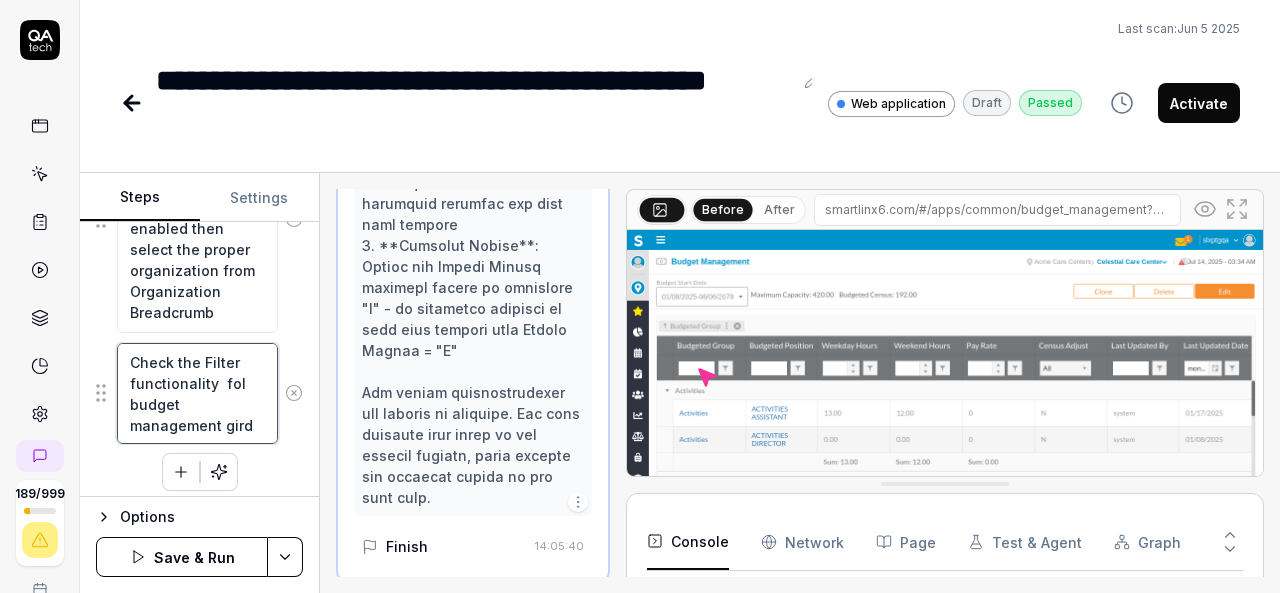 type on "*" 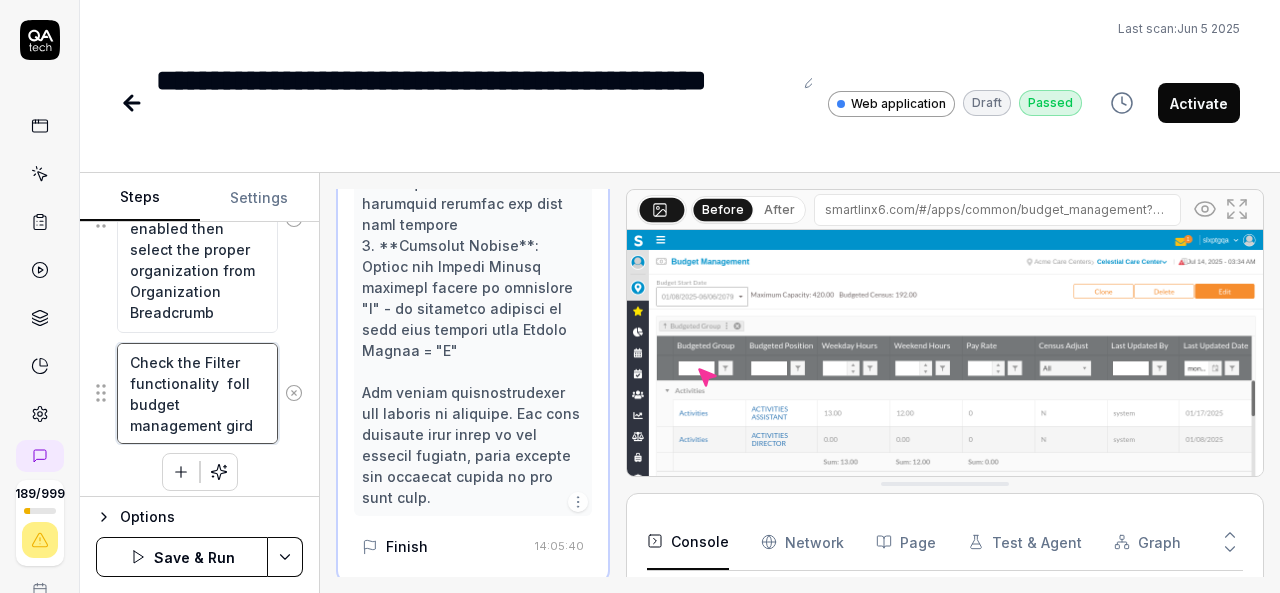type on "*" 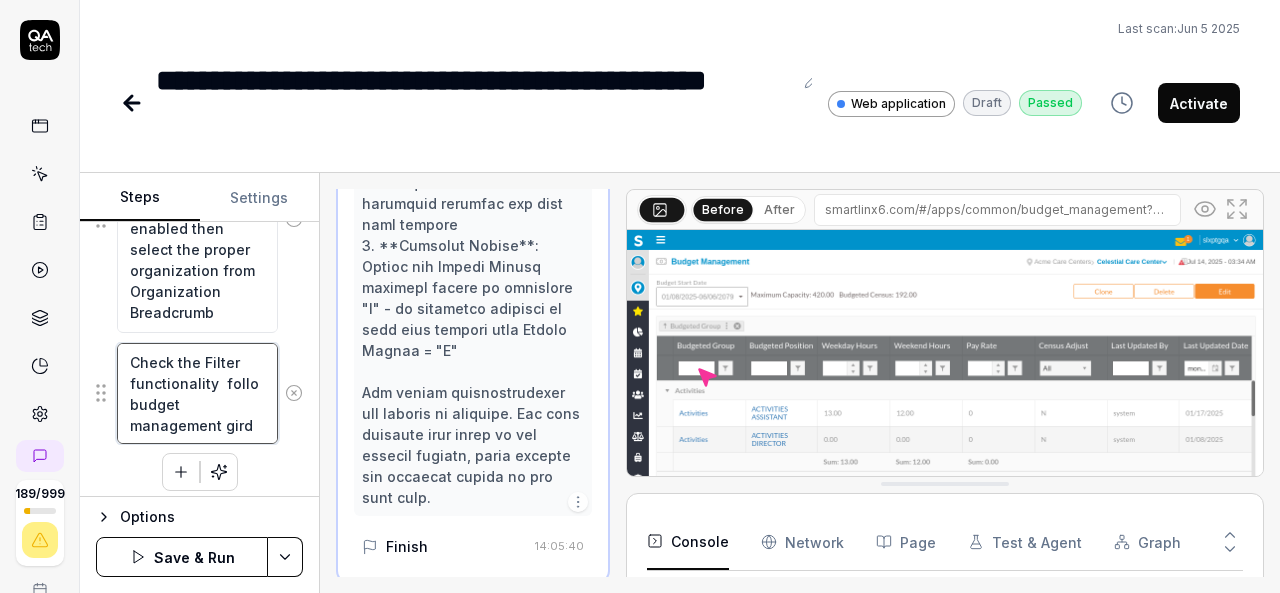 type on "*" 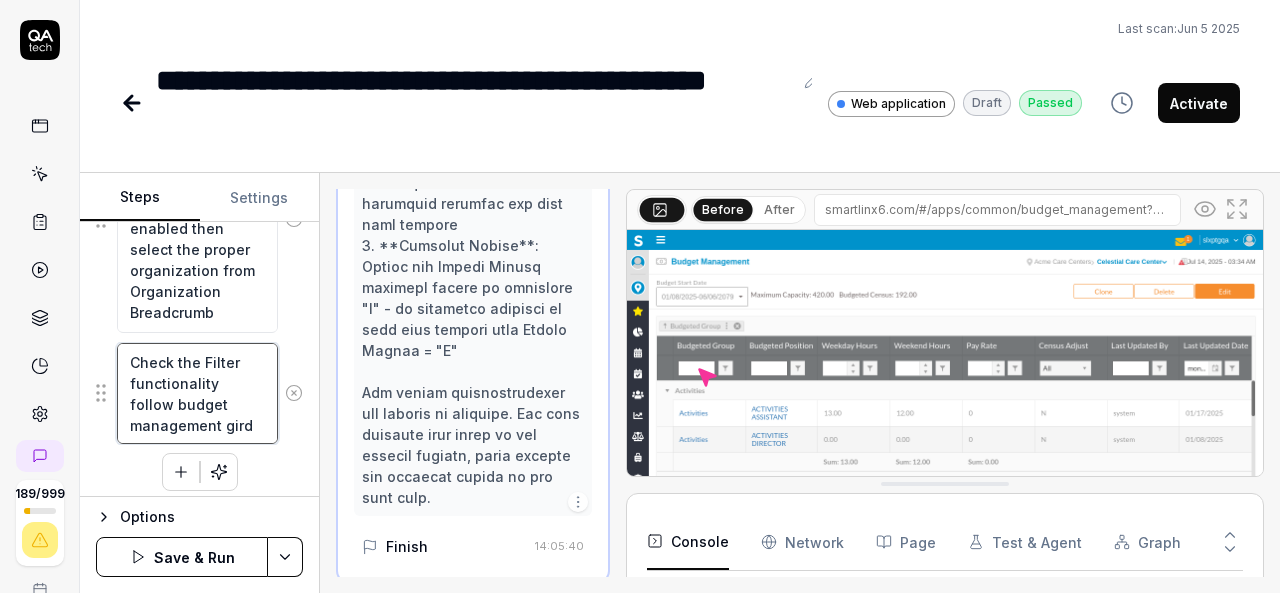 type on "*" 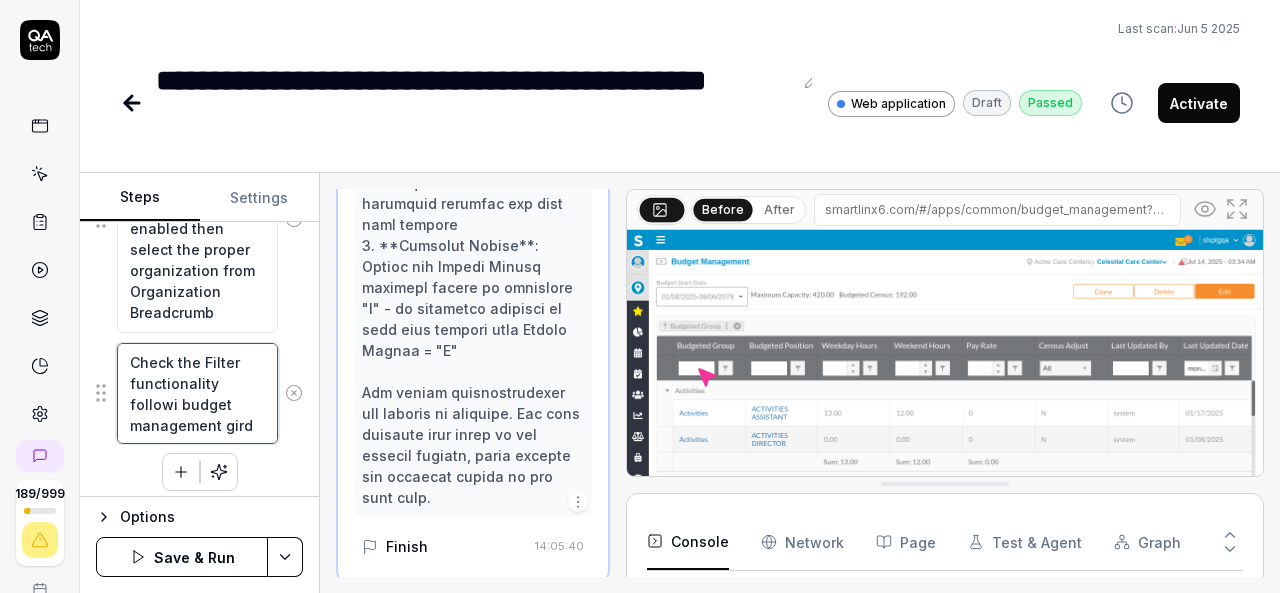 type on "*" 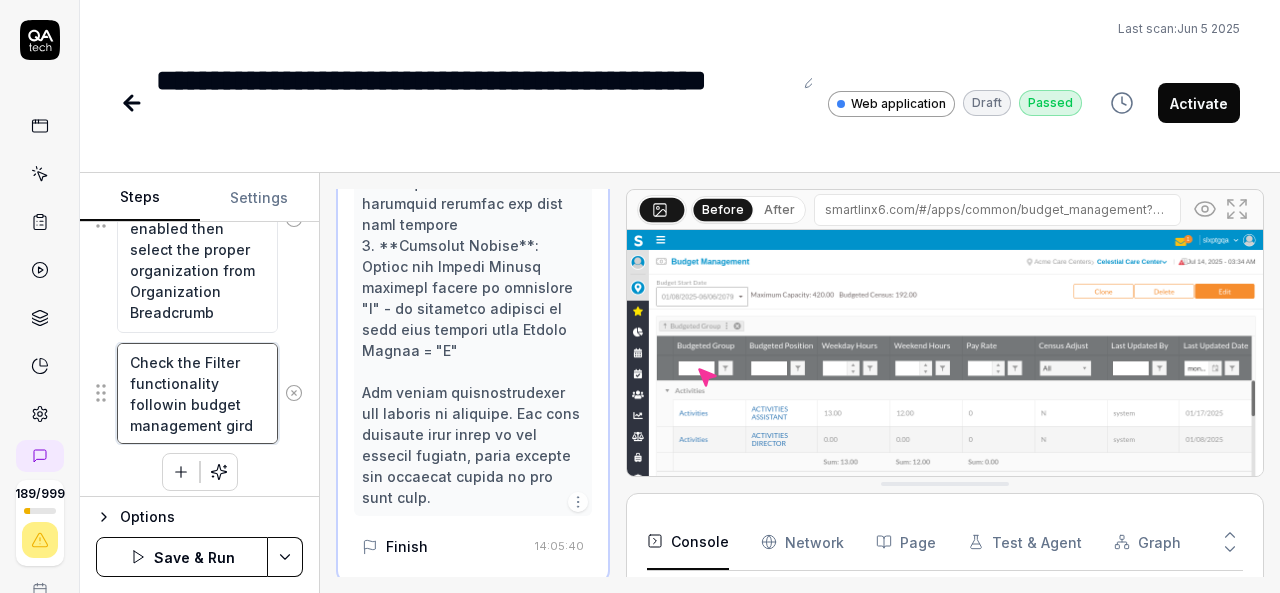 type on "*" 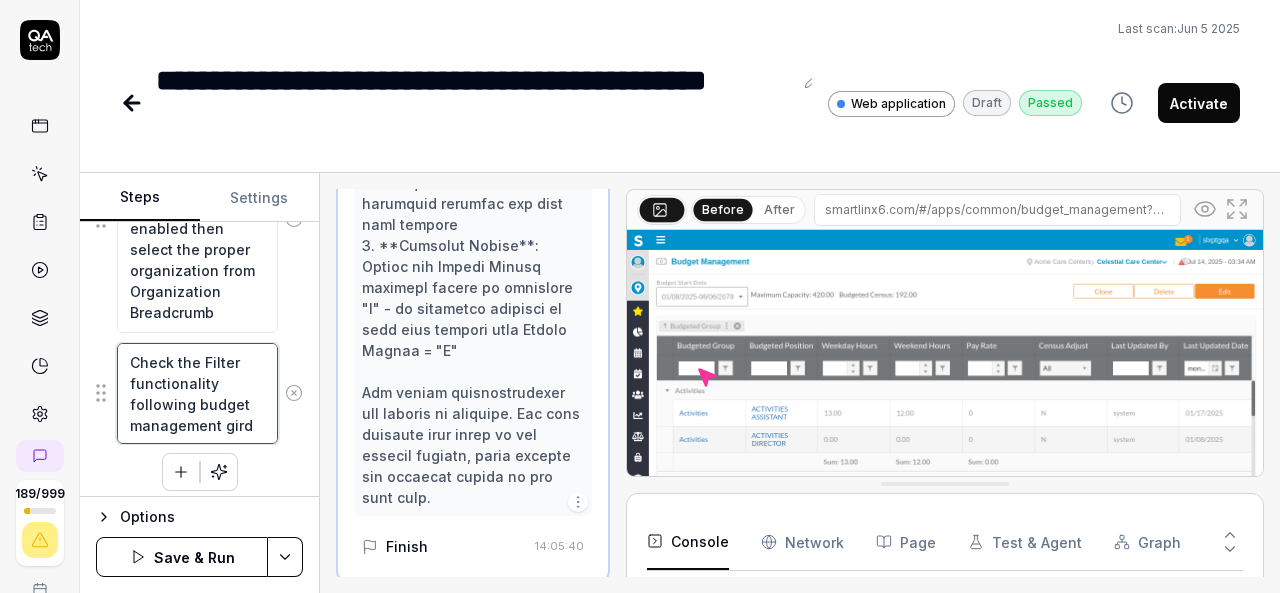 type on "*" 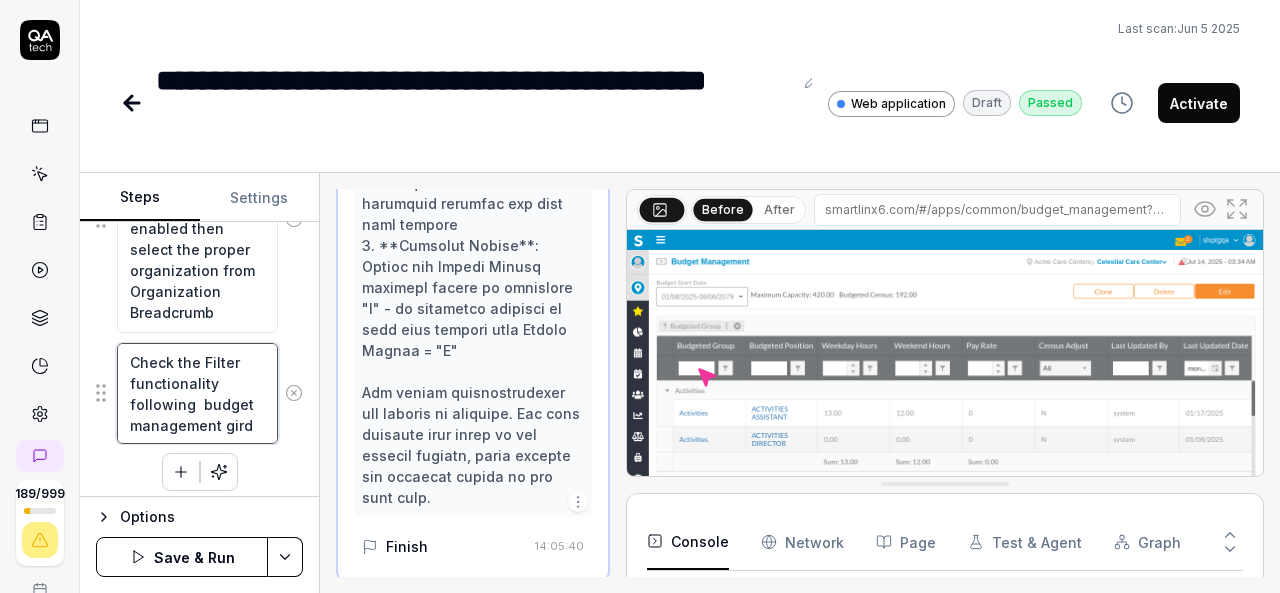 type on "*" 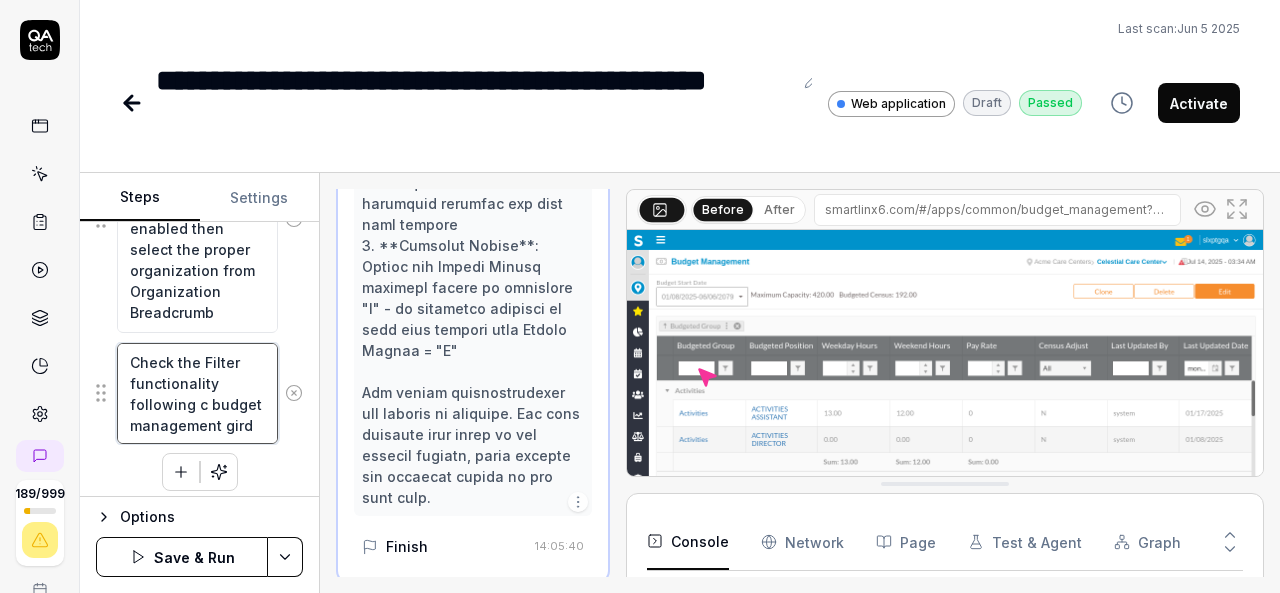 scroll, scrollTop: 1353, scrollLeft: 0, axis: vertical 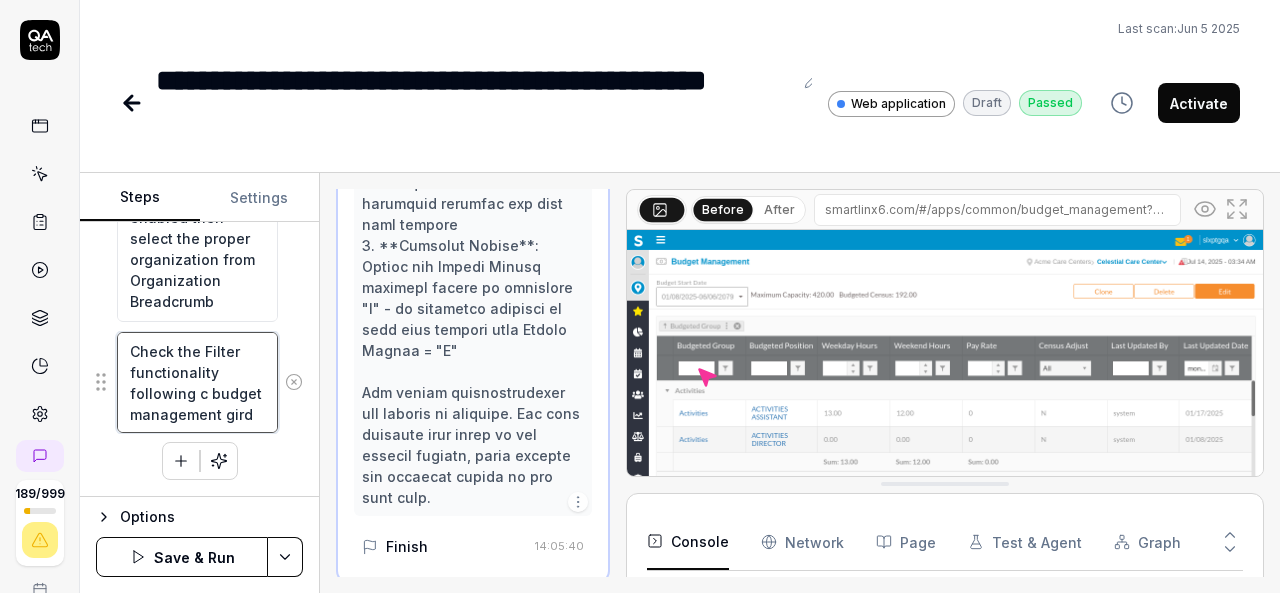 type on "*" 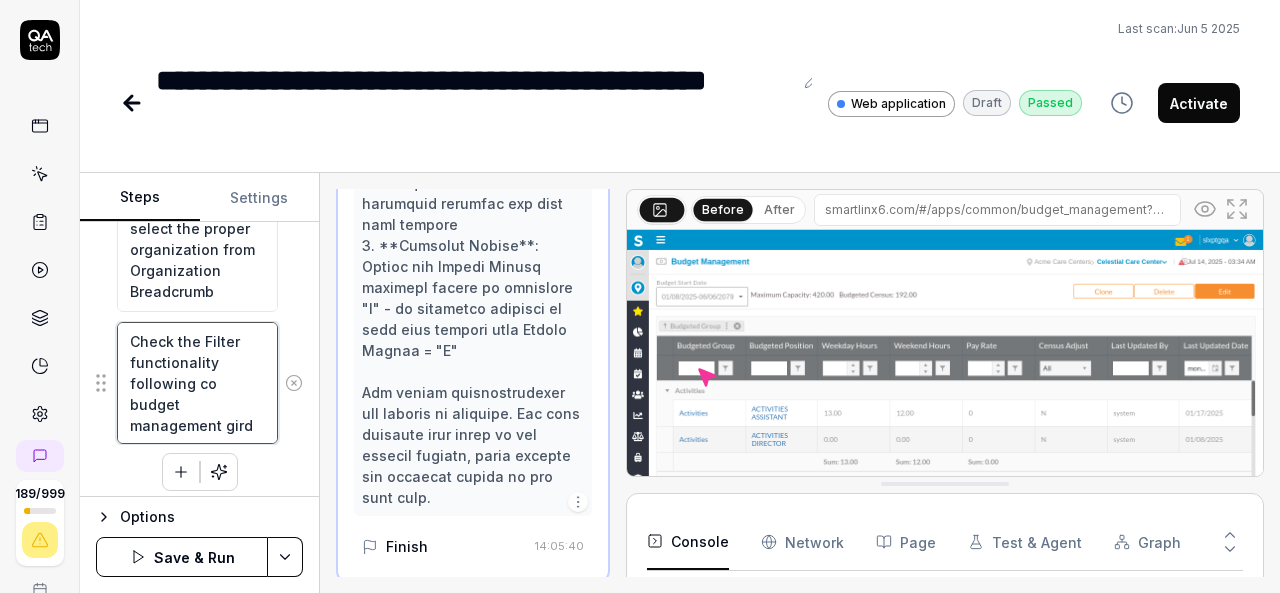 type on "*" 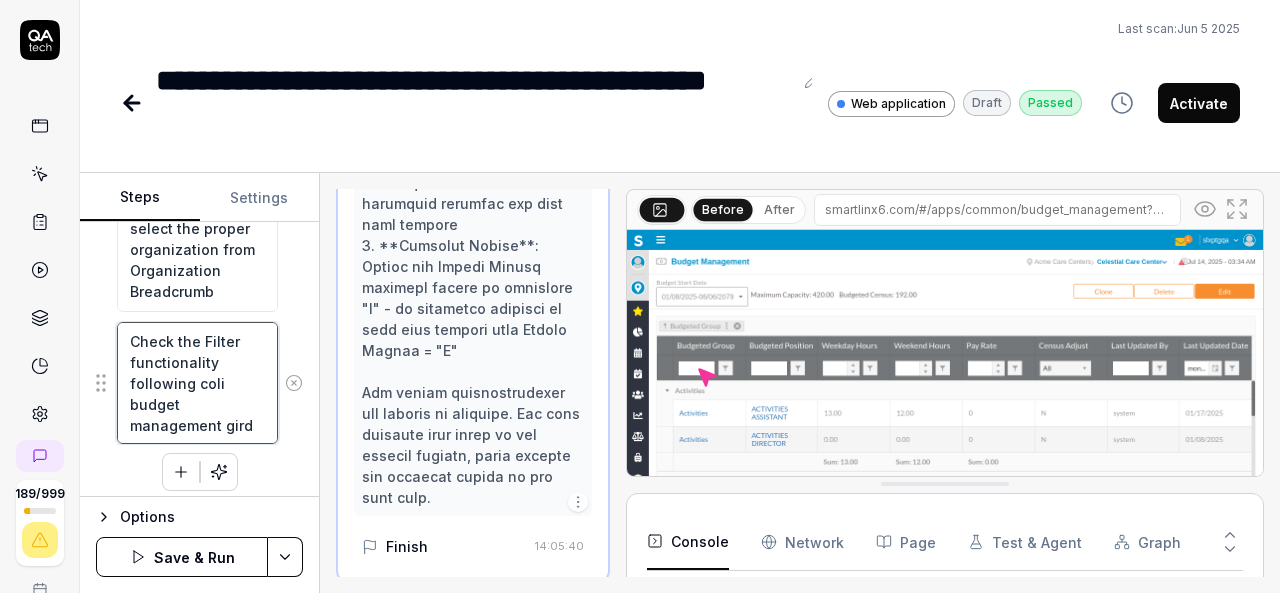type on "Check the Filter functionality  following coliu budget management gird" 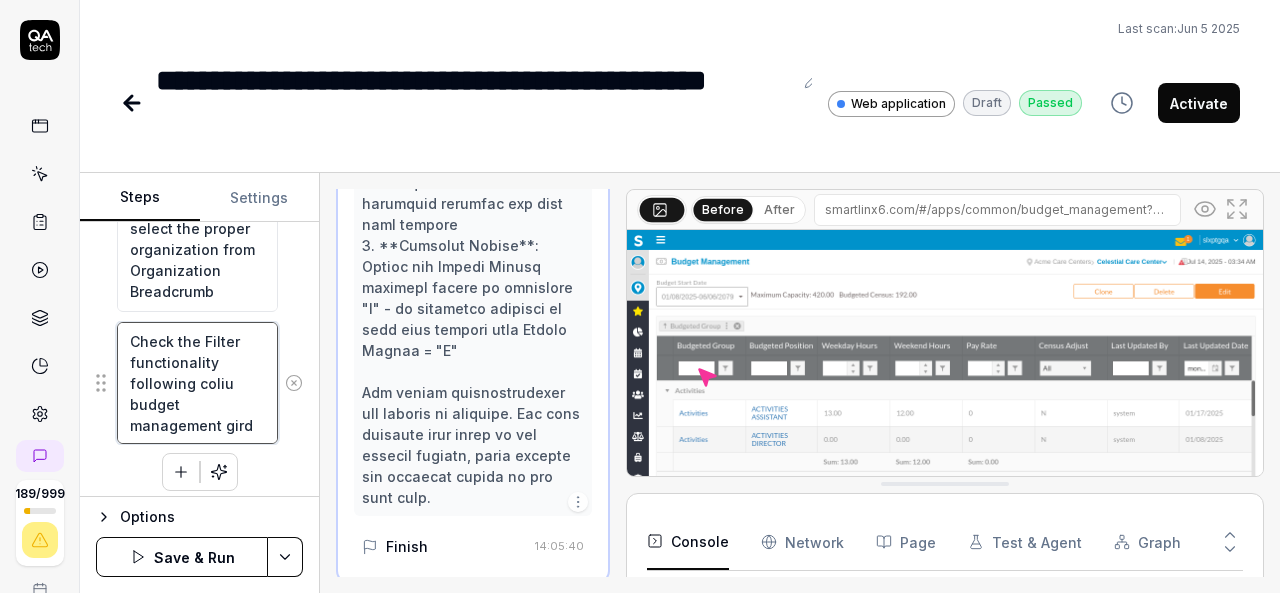 type on "*" 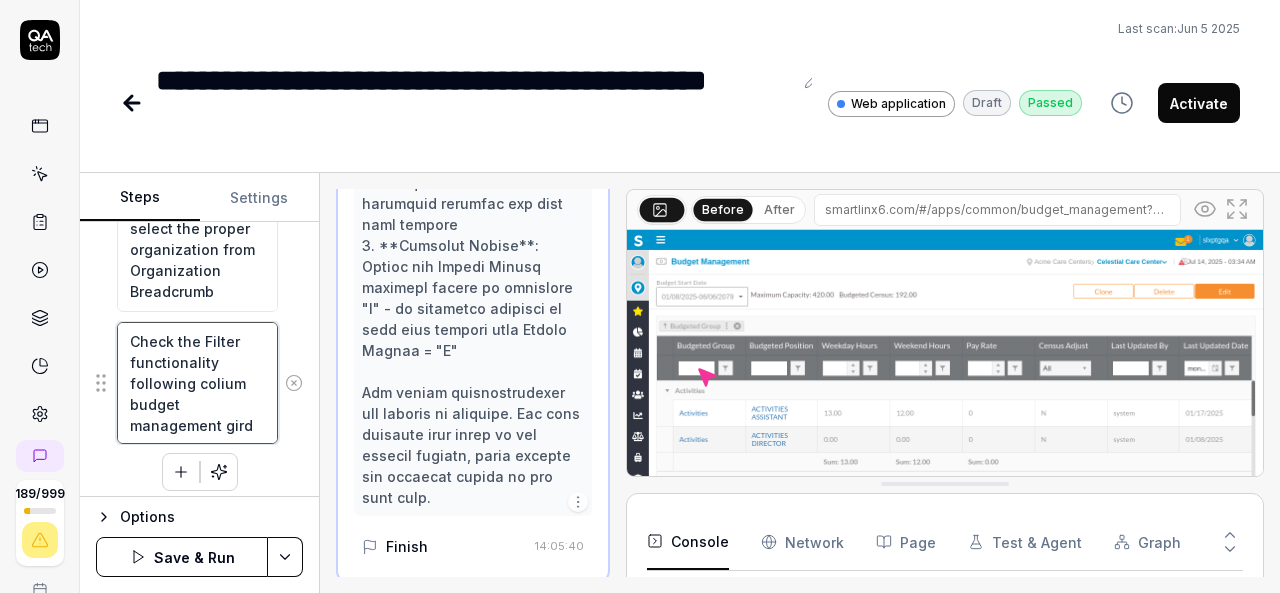 type on "*" 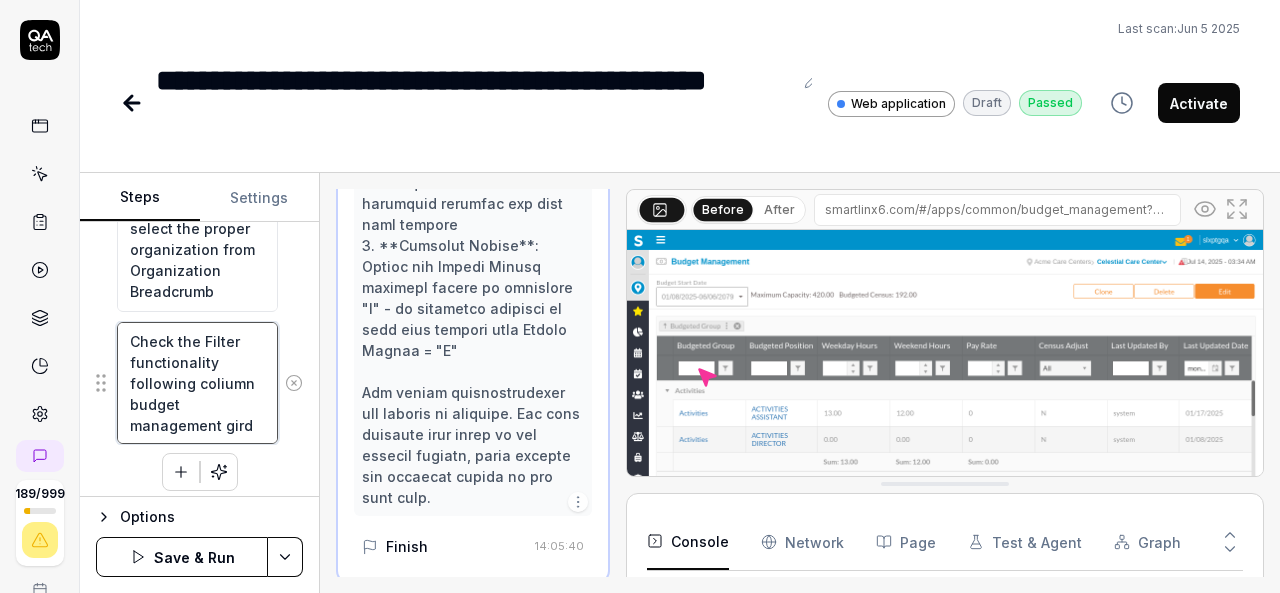 type on "*" 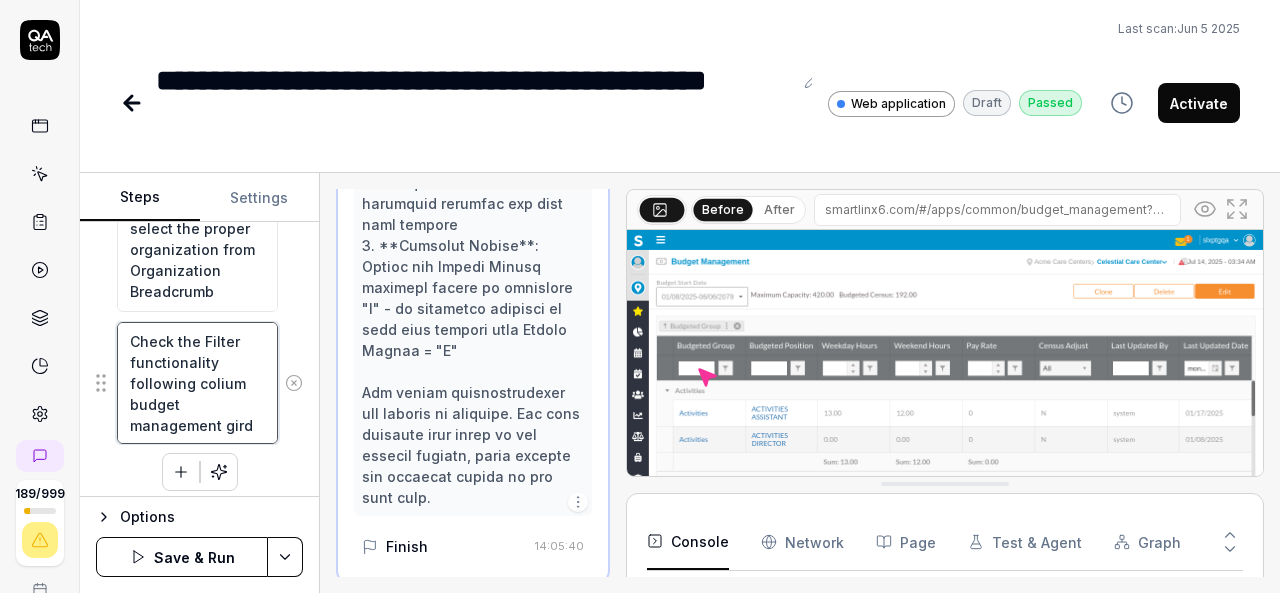 type on "*" 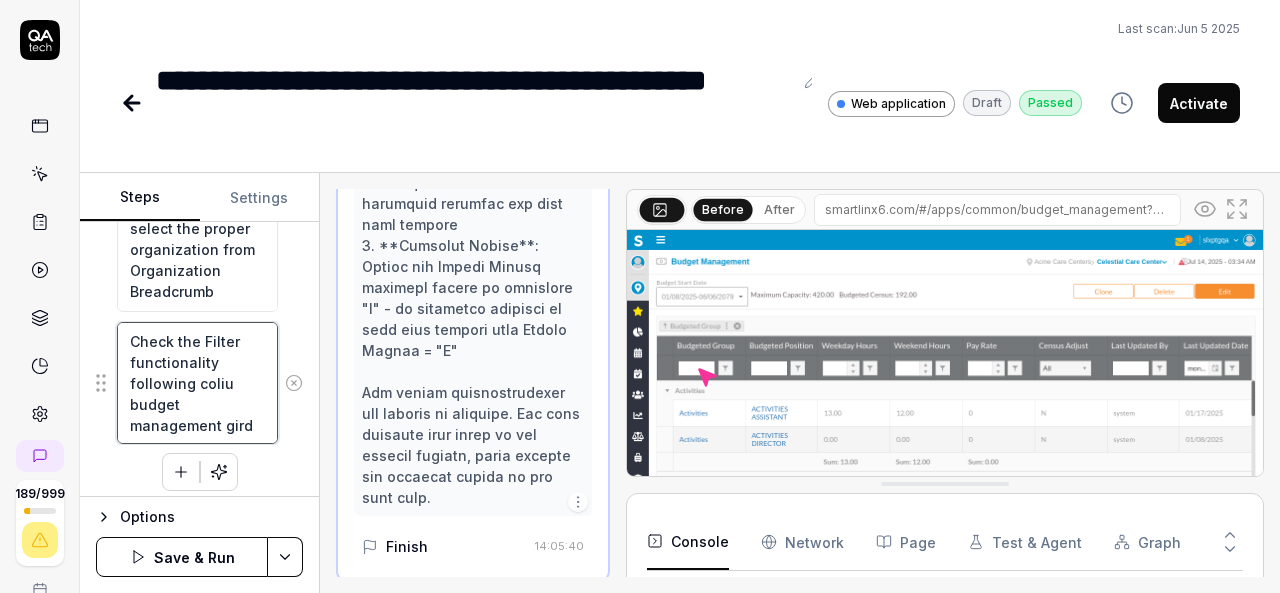 type on "*" 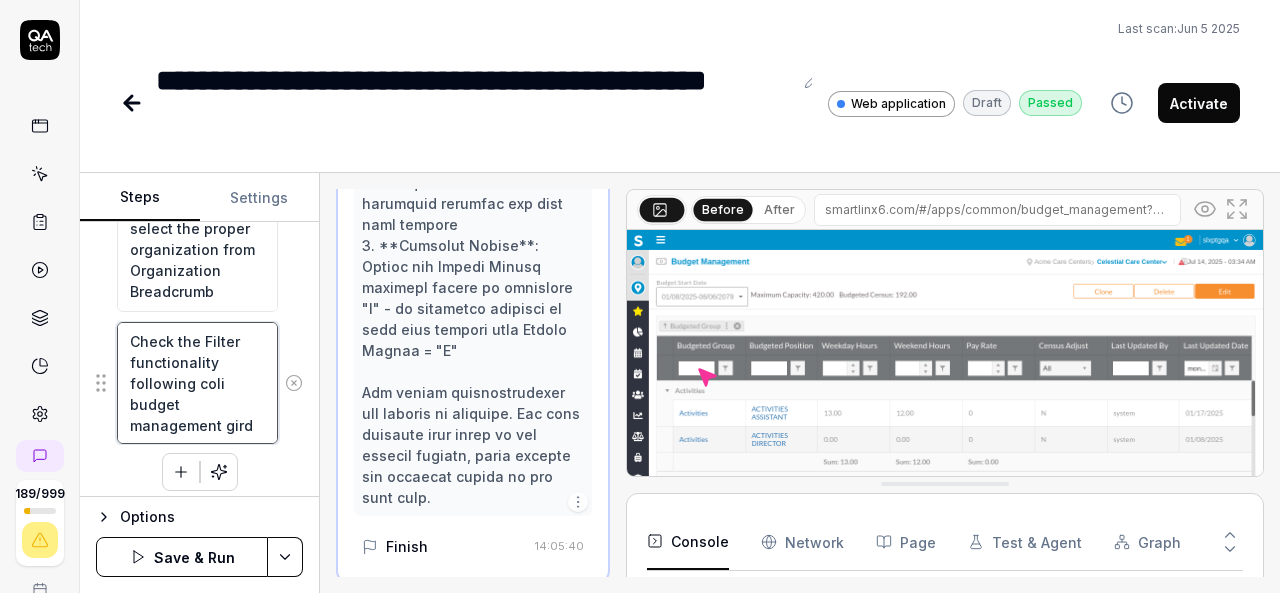 type on "*" 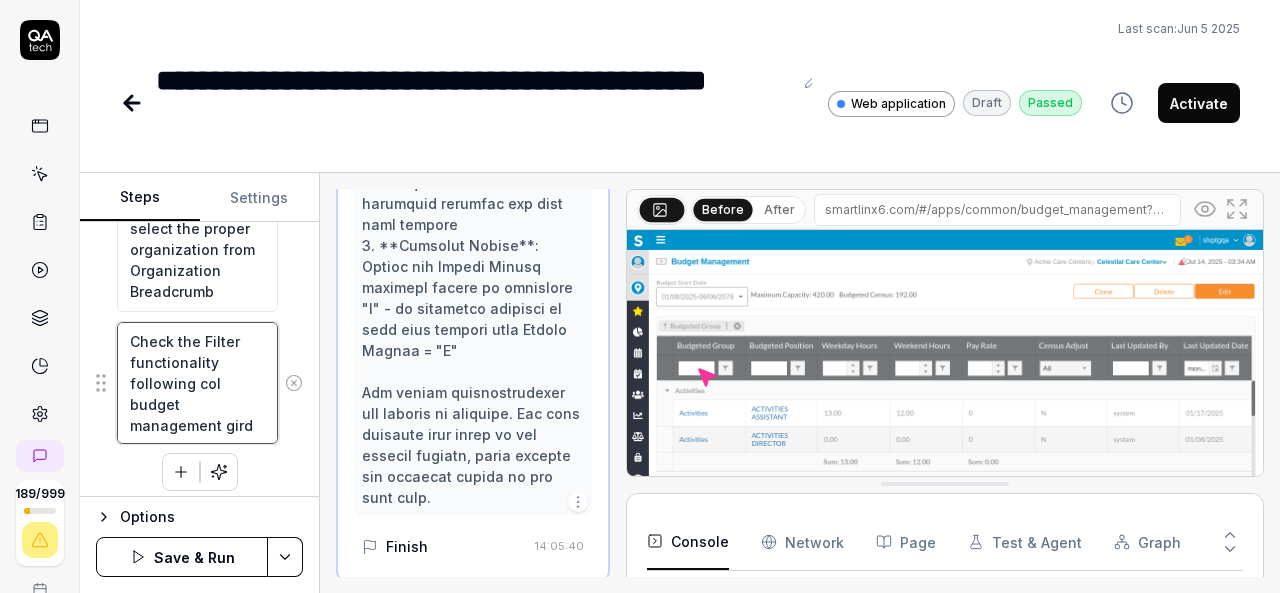 type on "*" 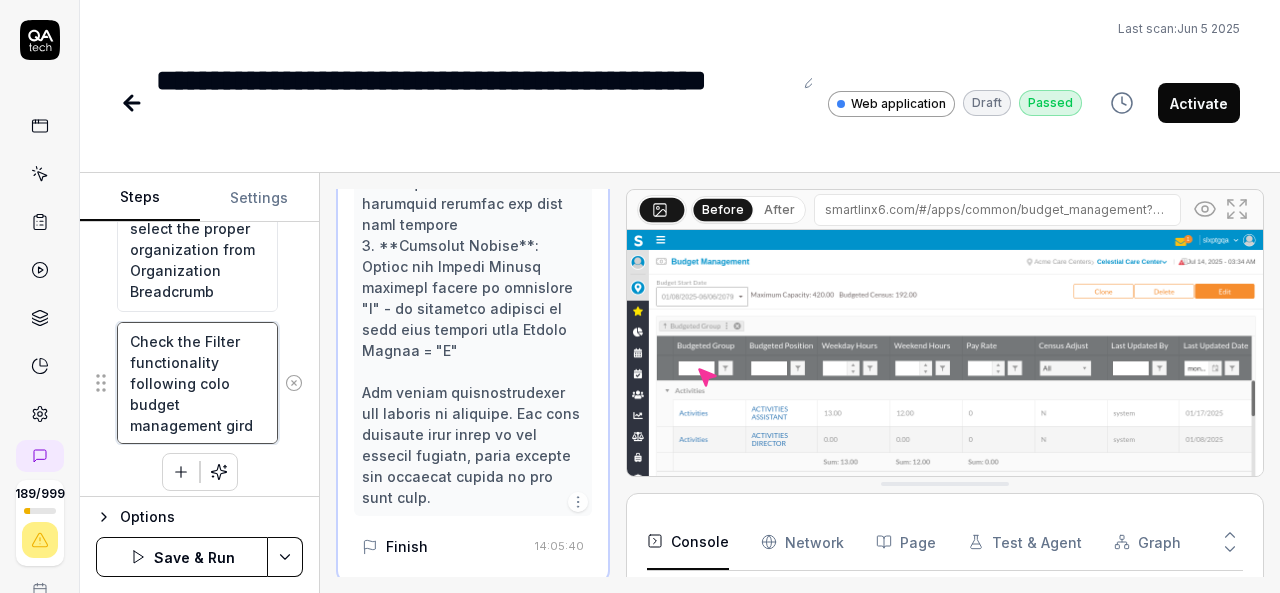 type on "*" 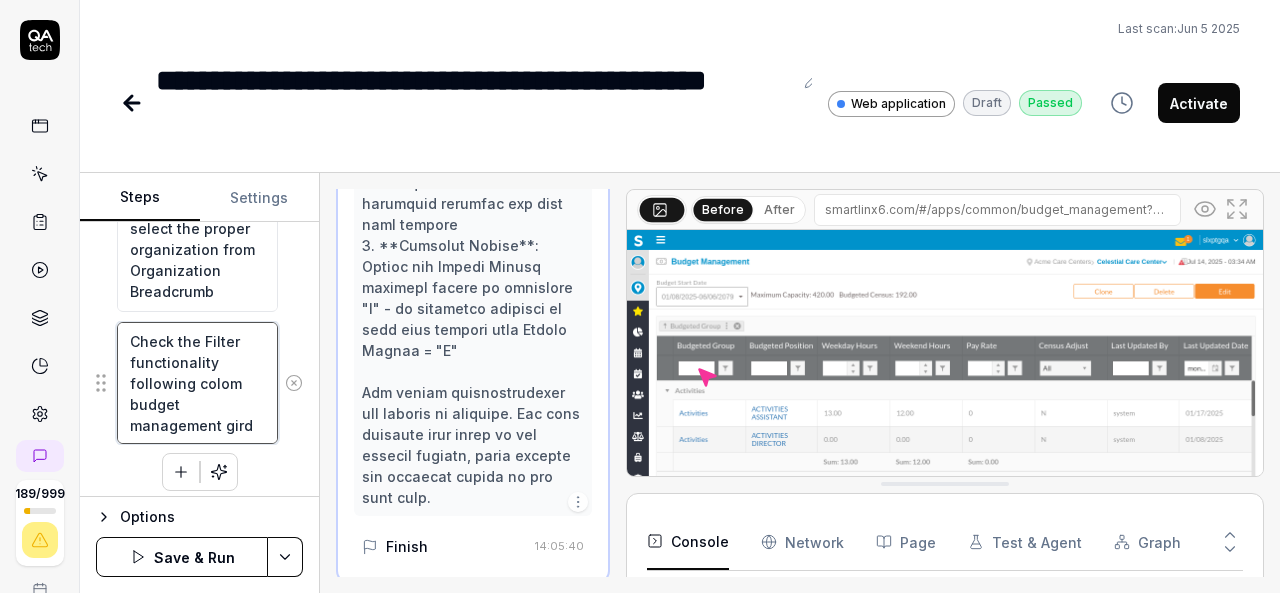 type on "*" 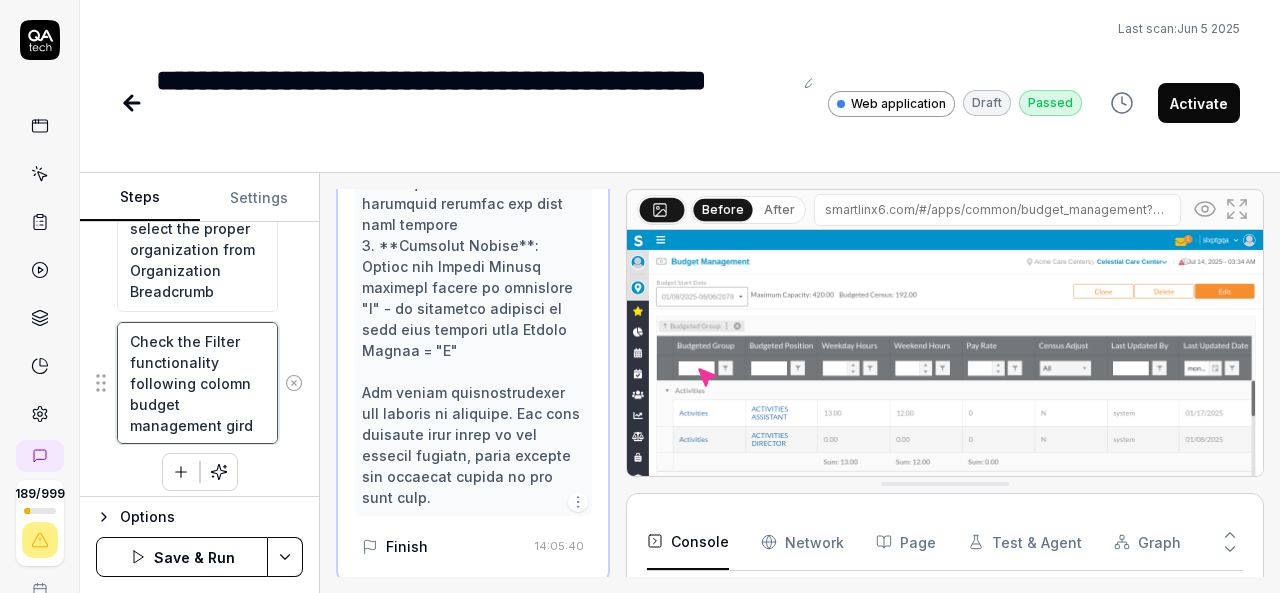 type on "*" 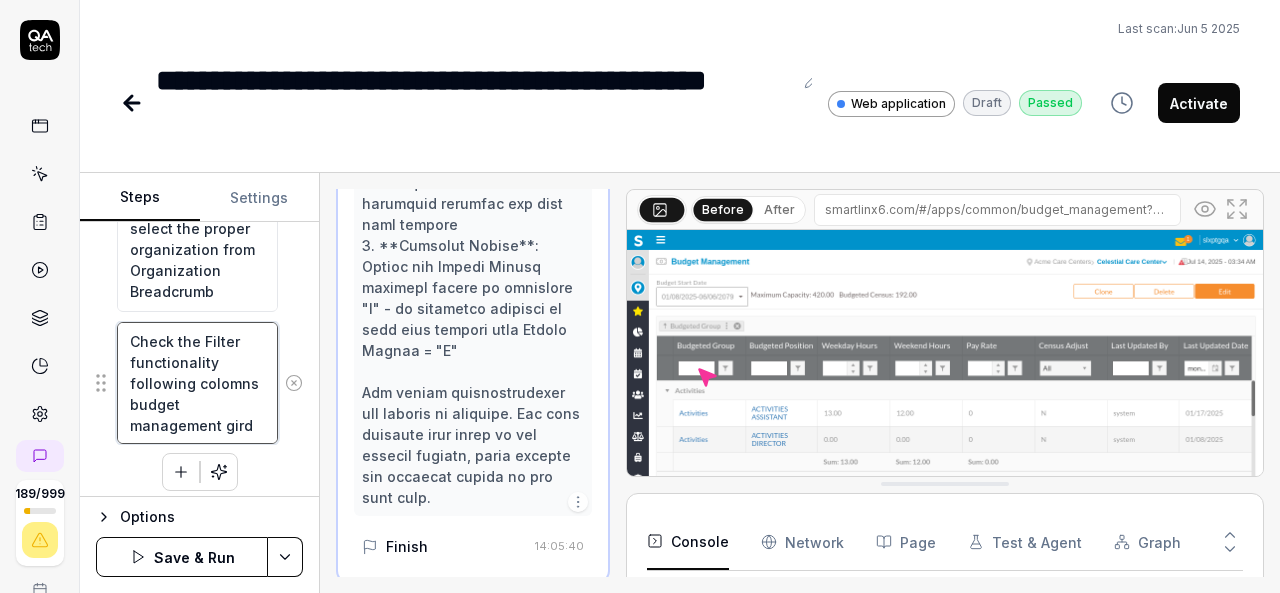 type on "*" 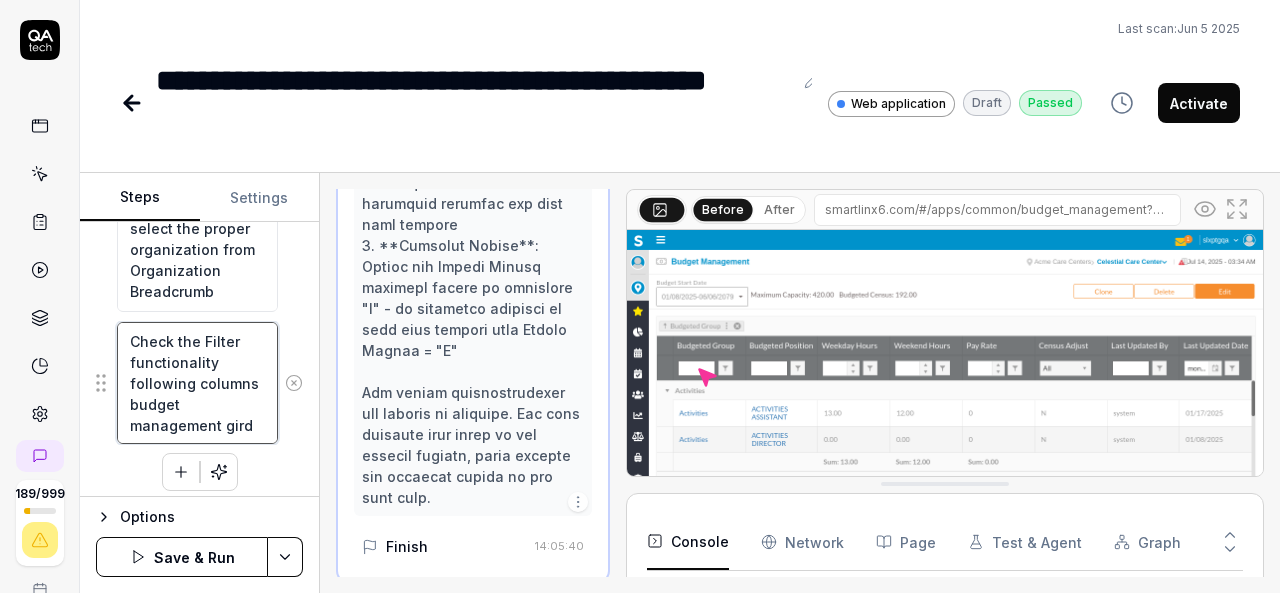 type on "*" 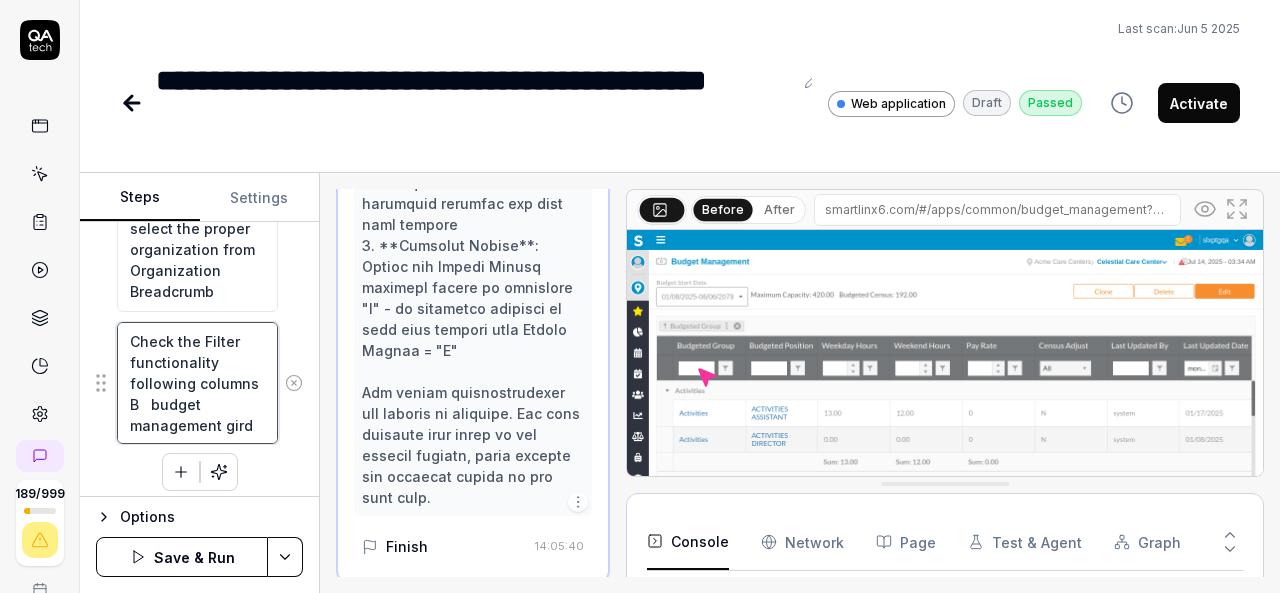 type on "*" 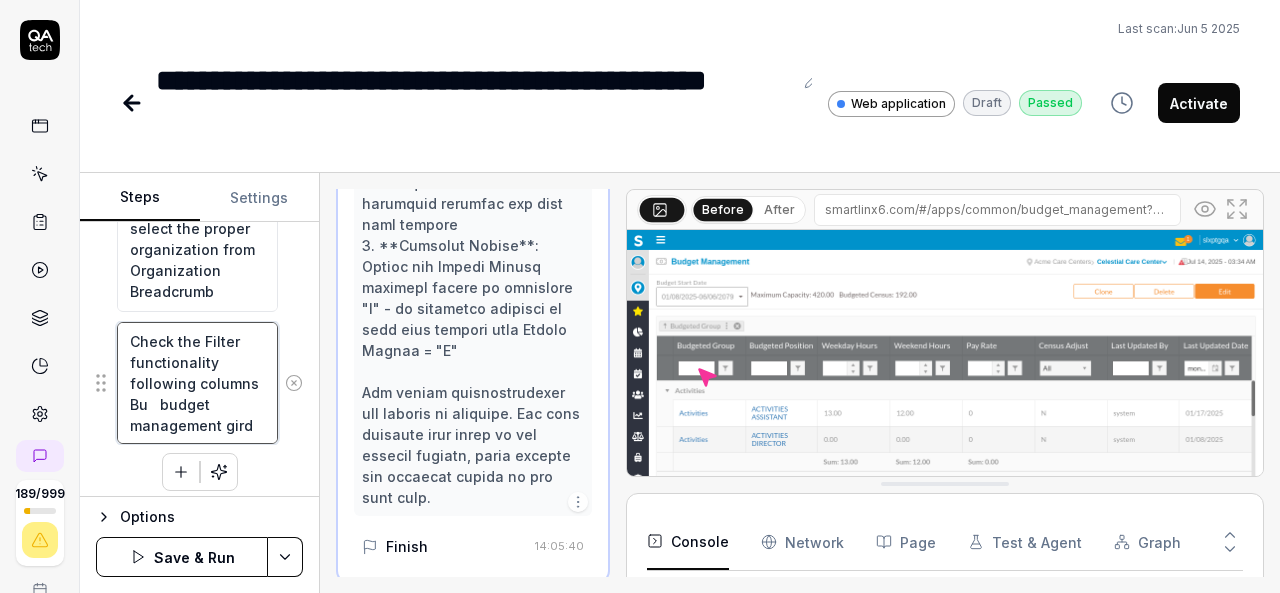 type on "*" 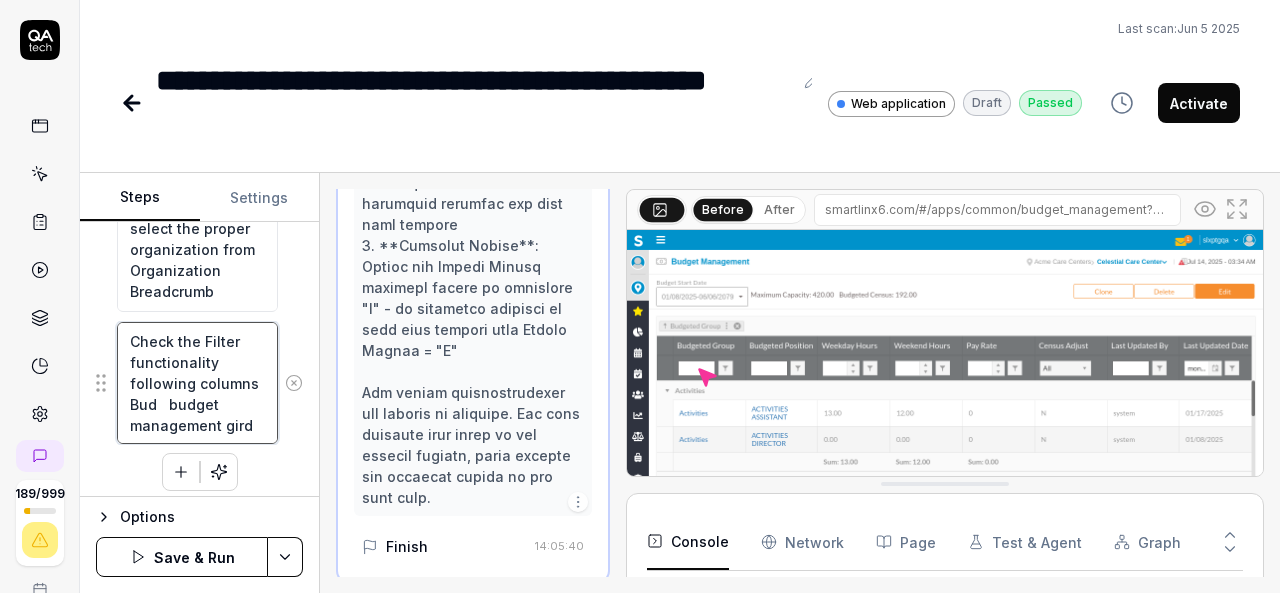 type on "*" 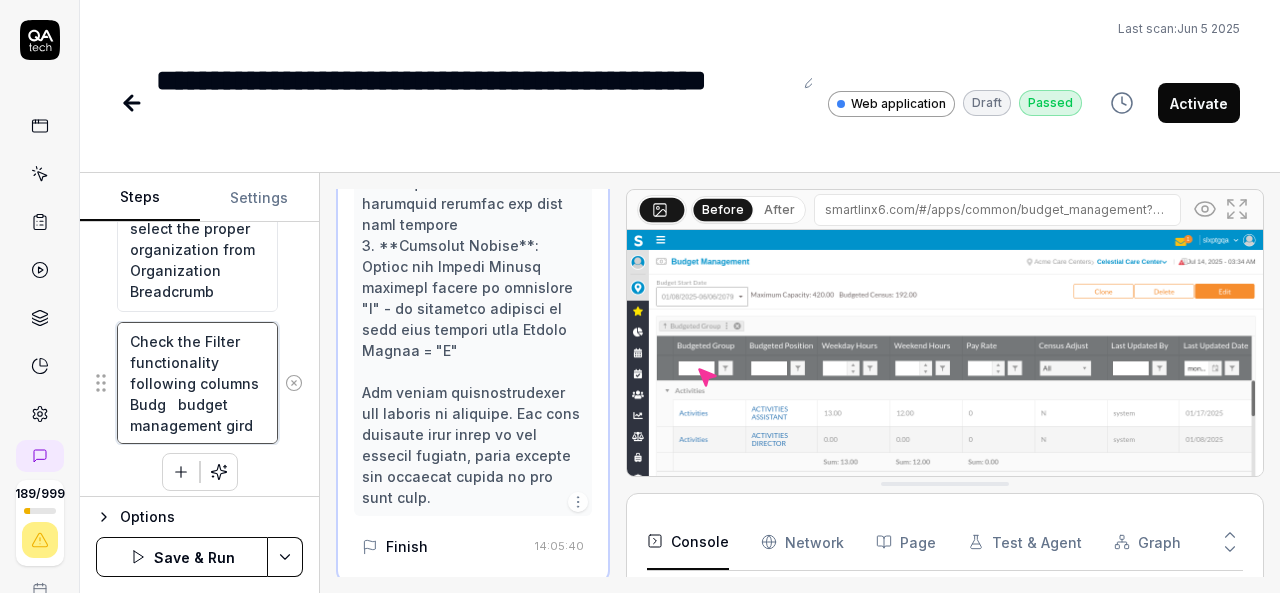 type on "*" 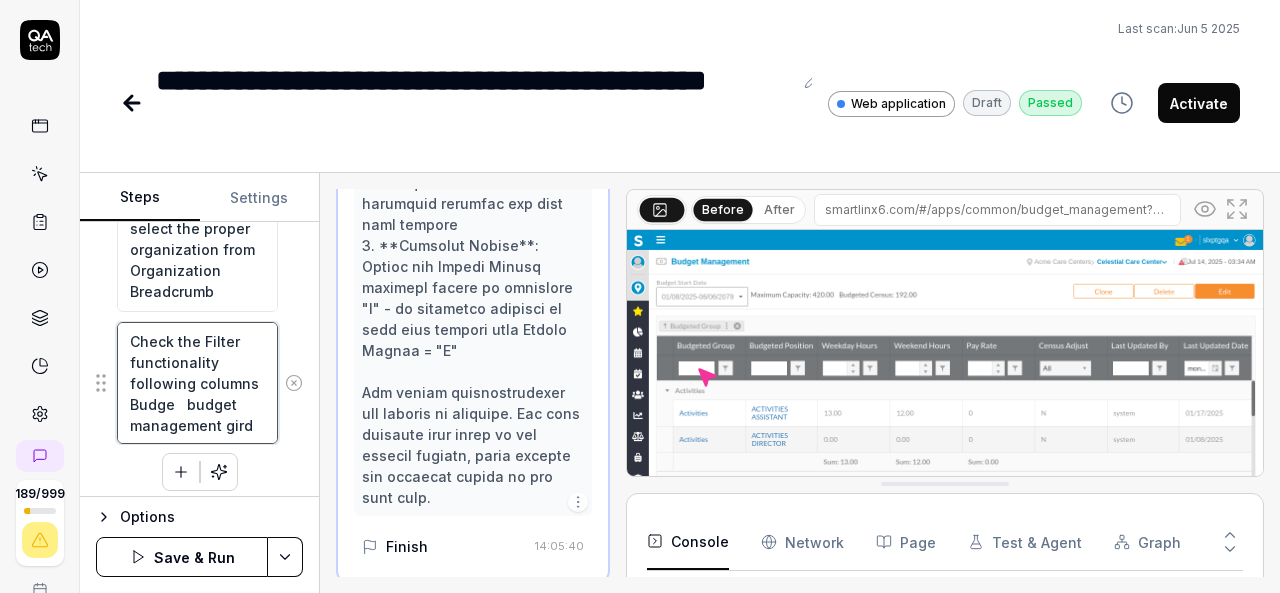 type on "*" 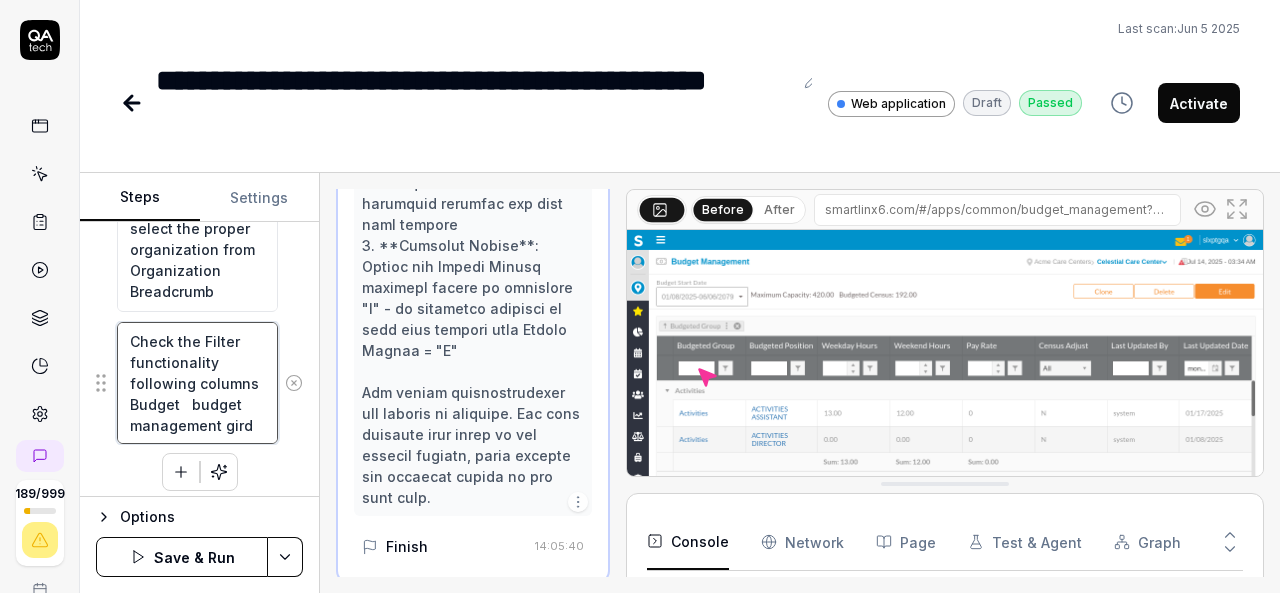 type on "*" 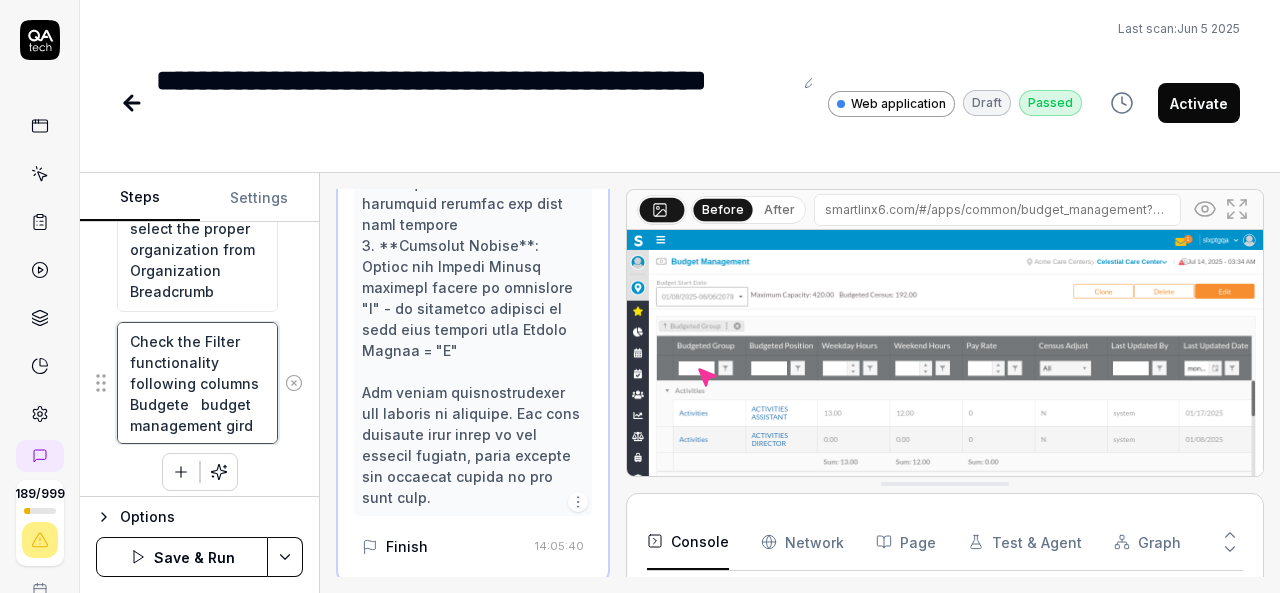 type on "*" 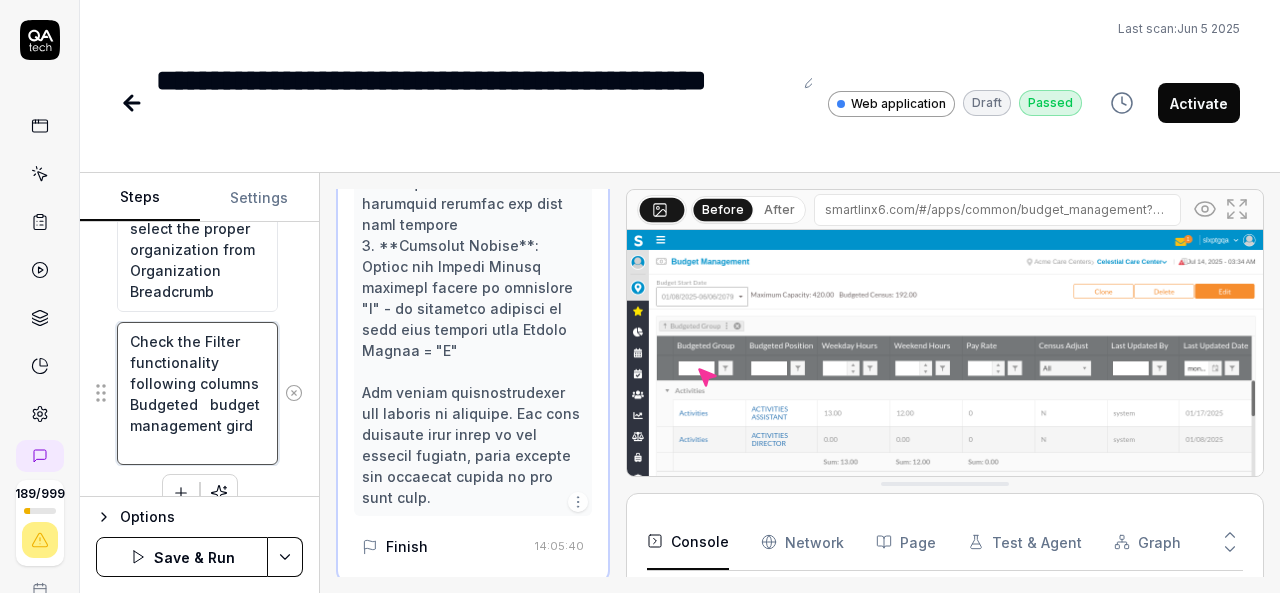 type on "*" 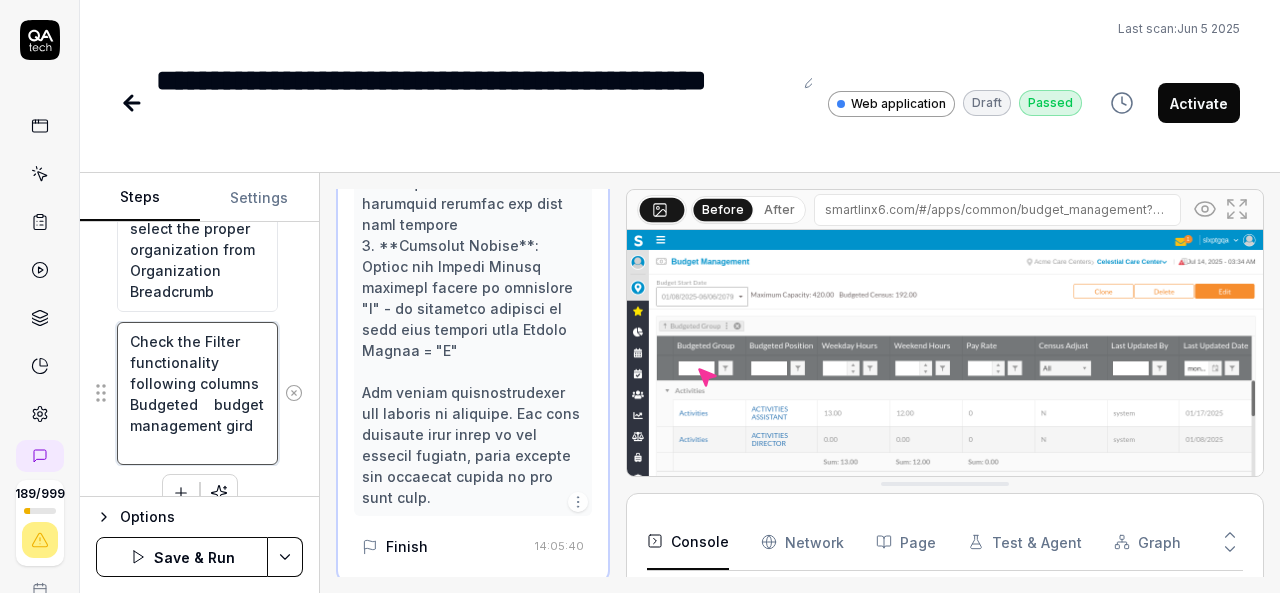 type on "*" 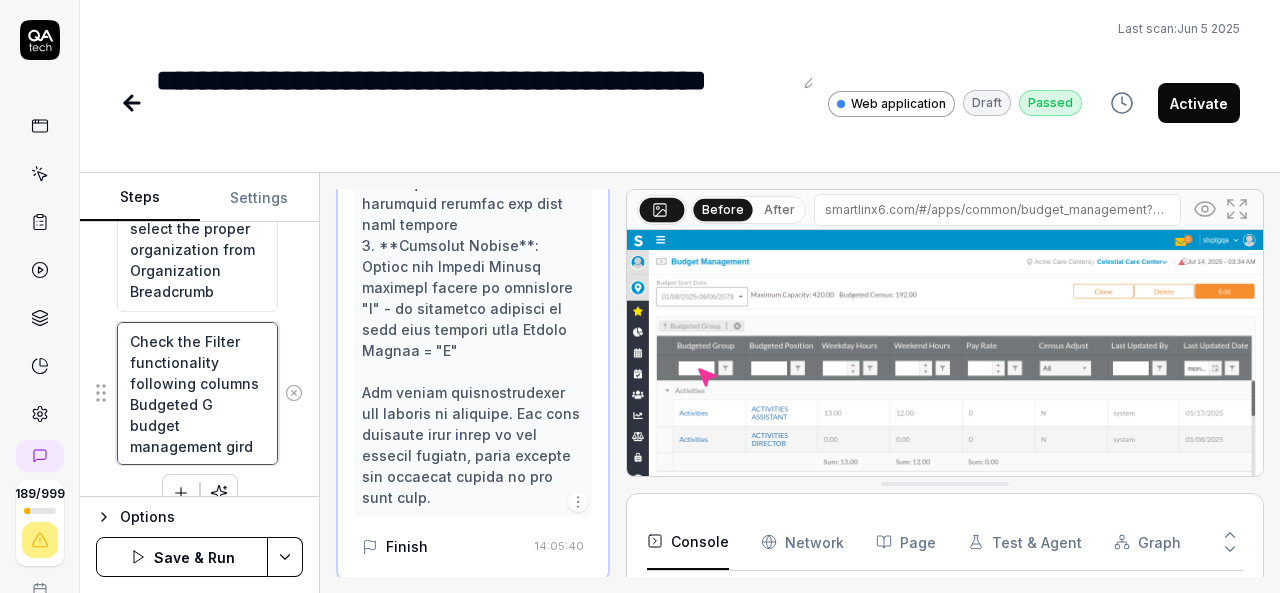 type on "*" 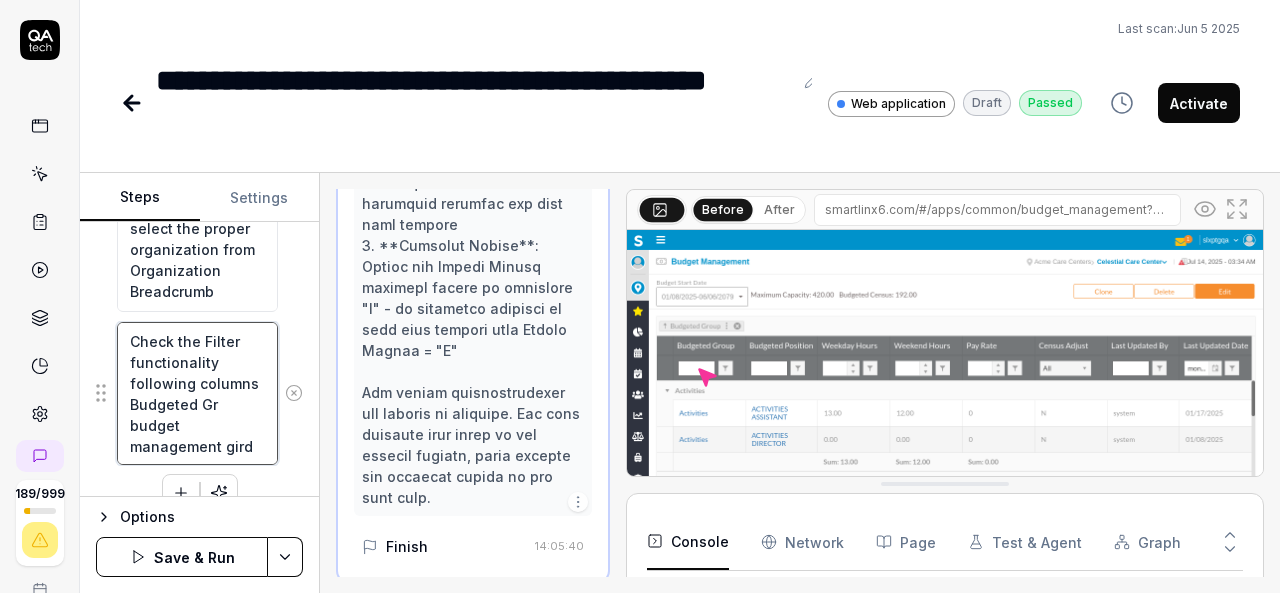 type on "*" 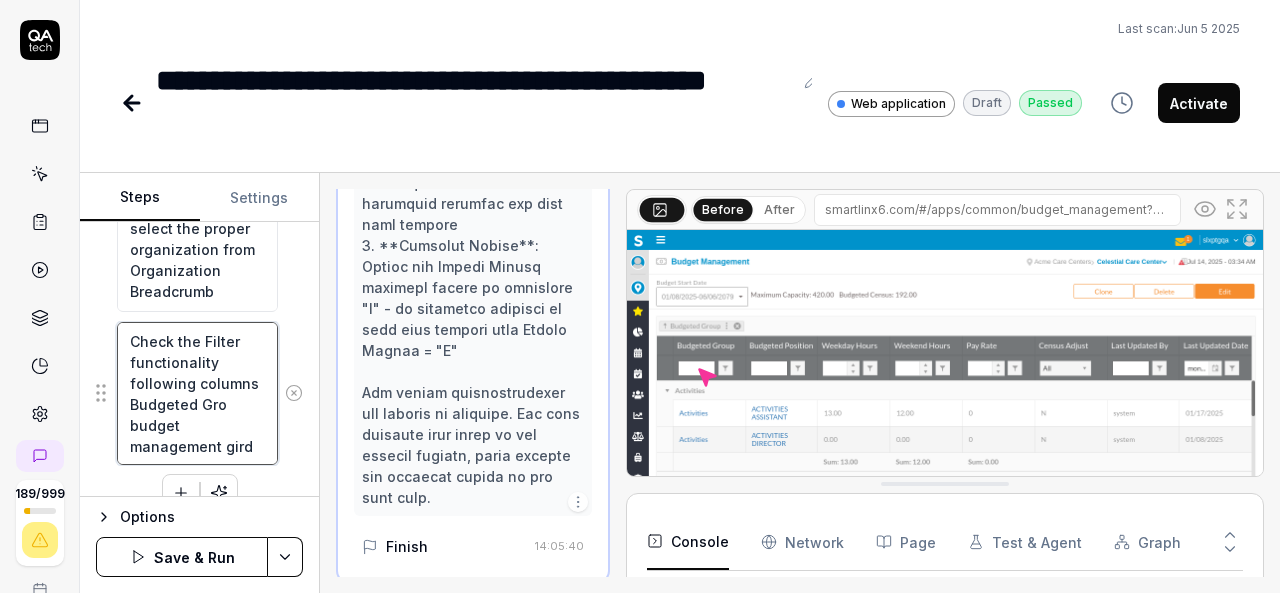 type on "*" 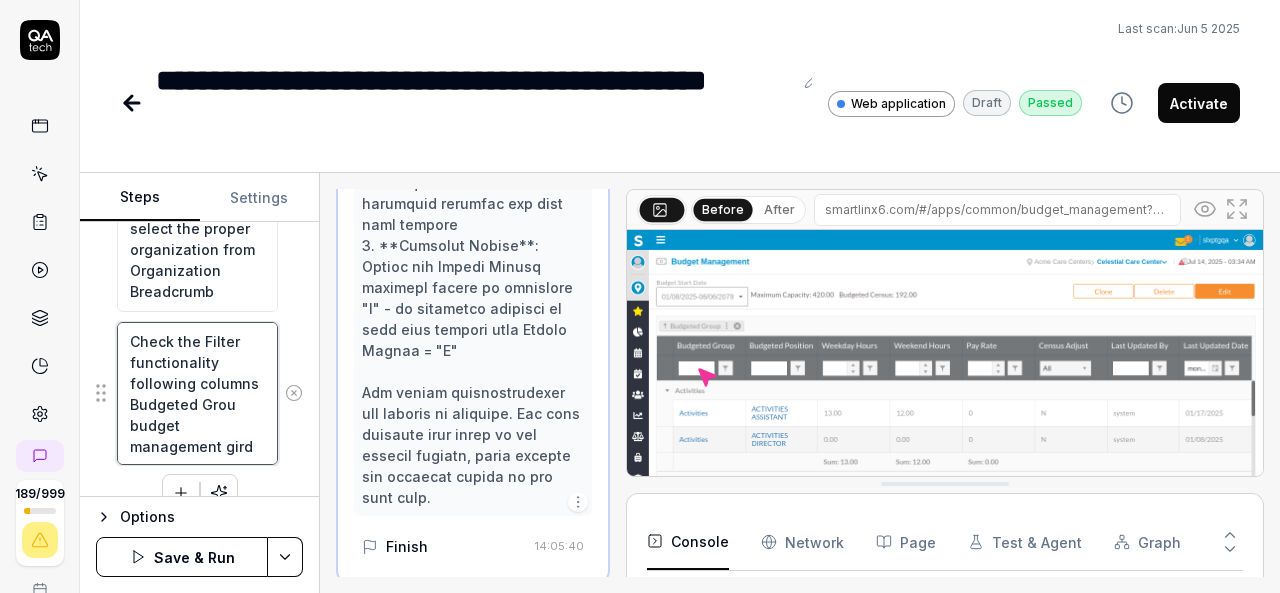 type on "*" 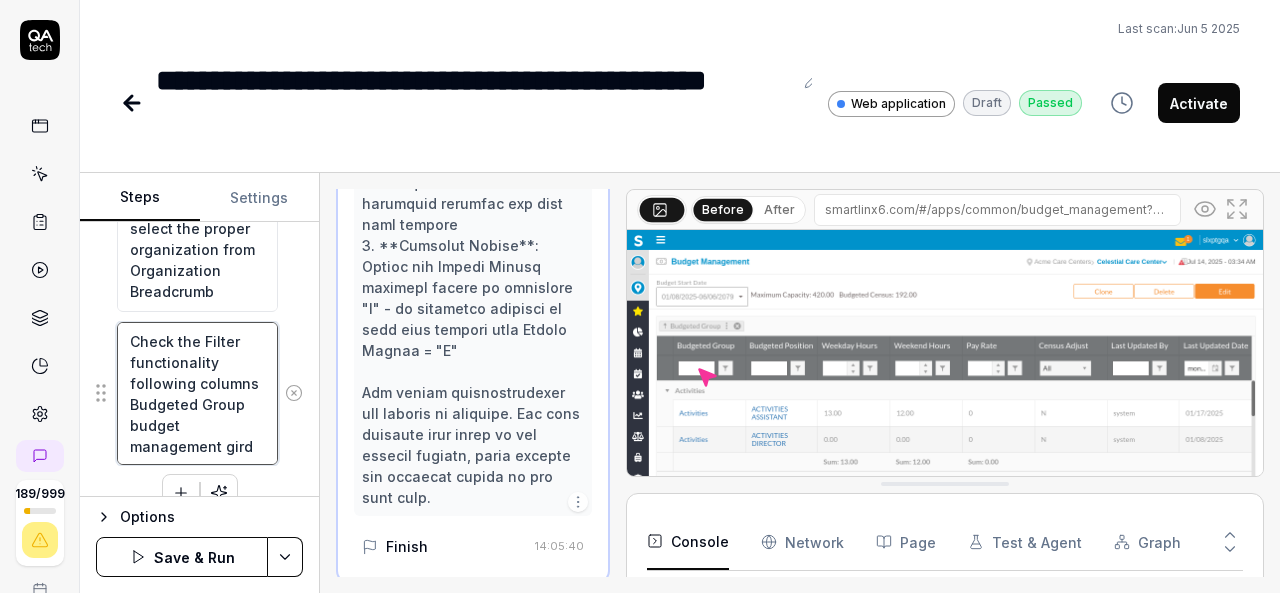 type on "*" 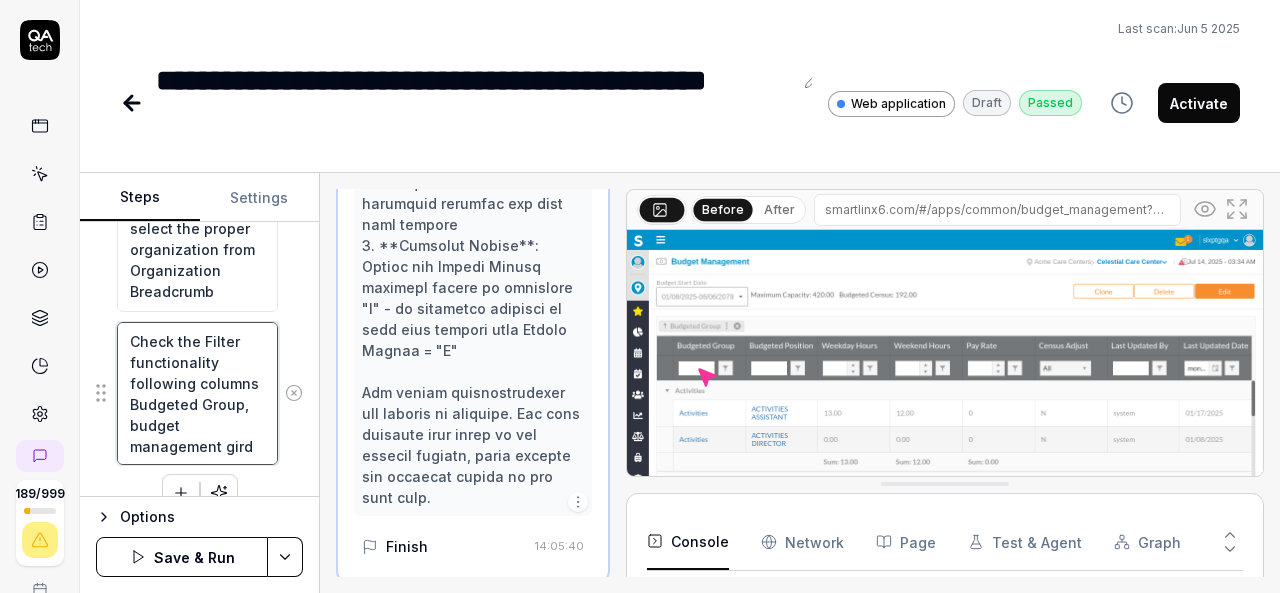 type on "*" 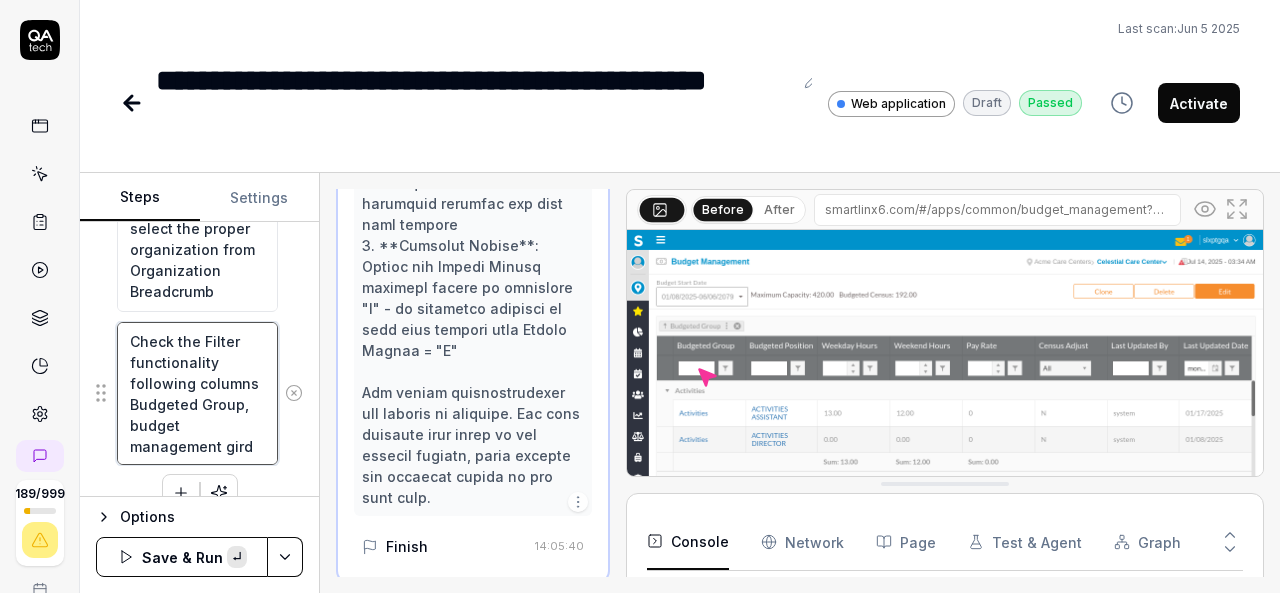 paste on "Budgeted" 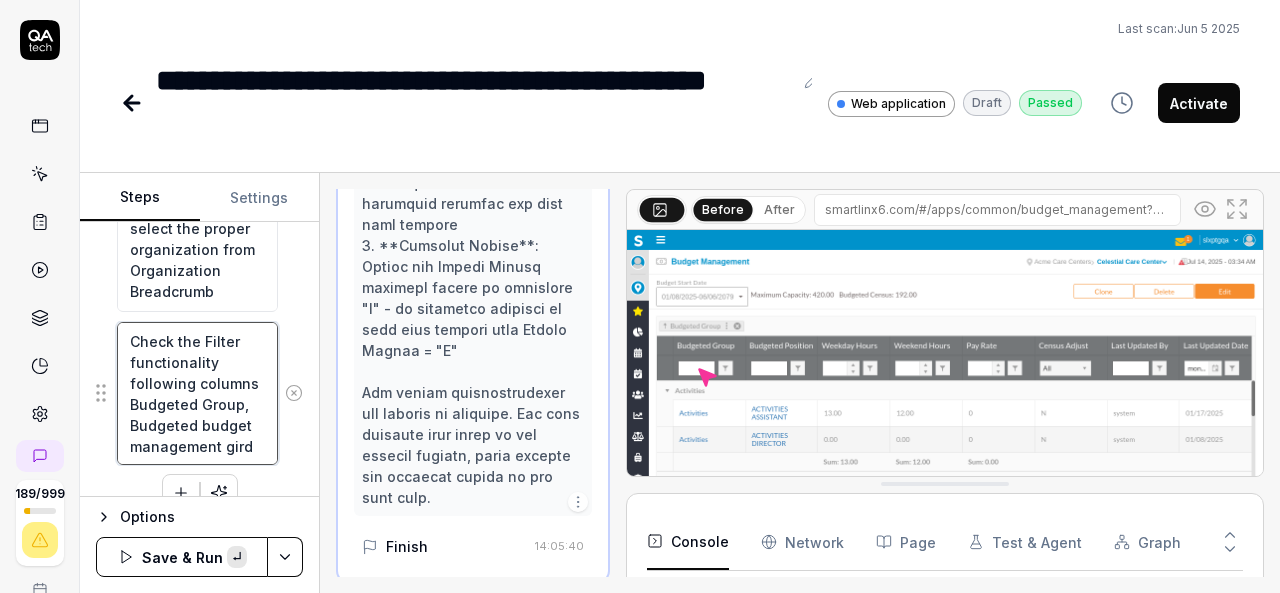scroll, scrollTop: 10, scrollLeft: 0, axis: vertical 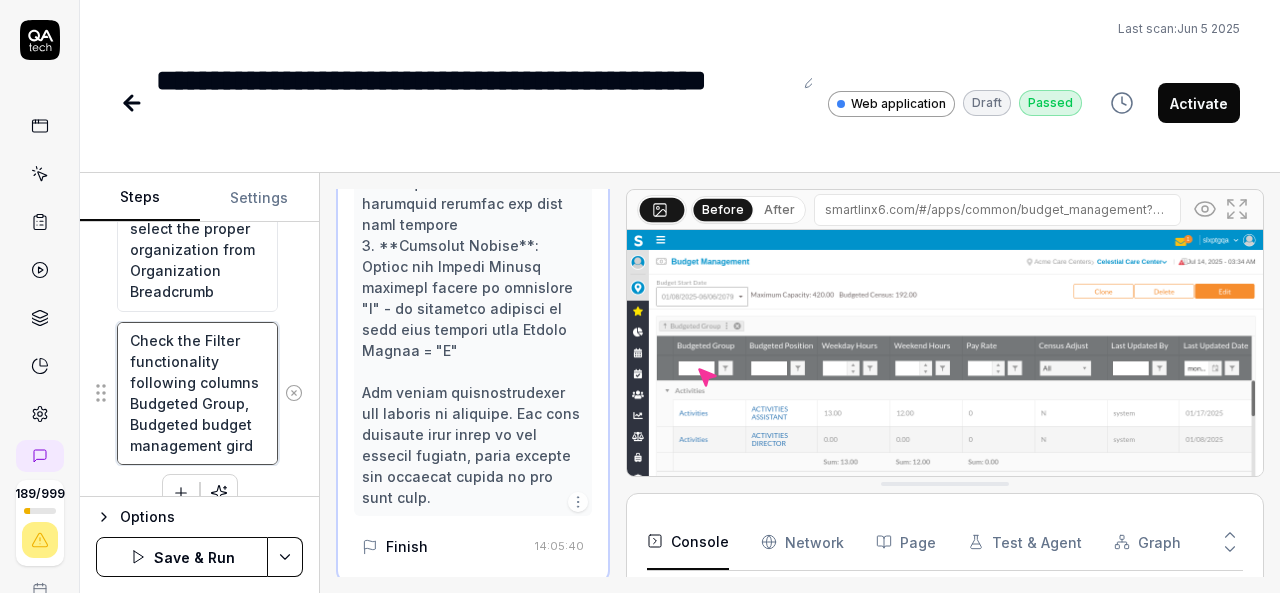 type on "*" 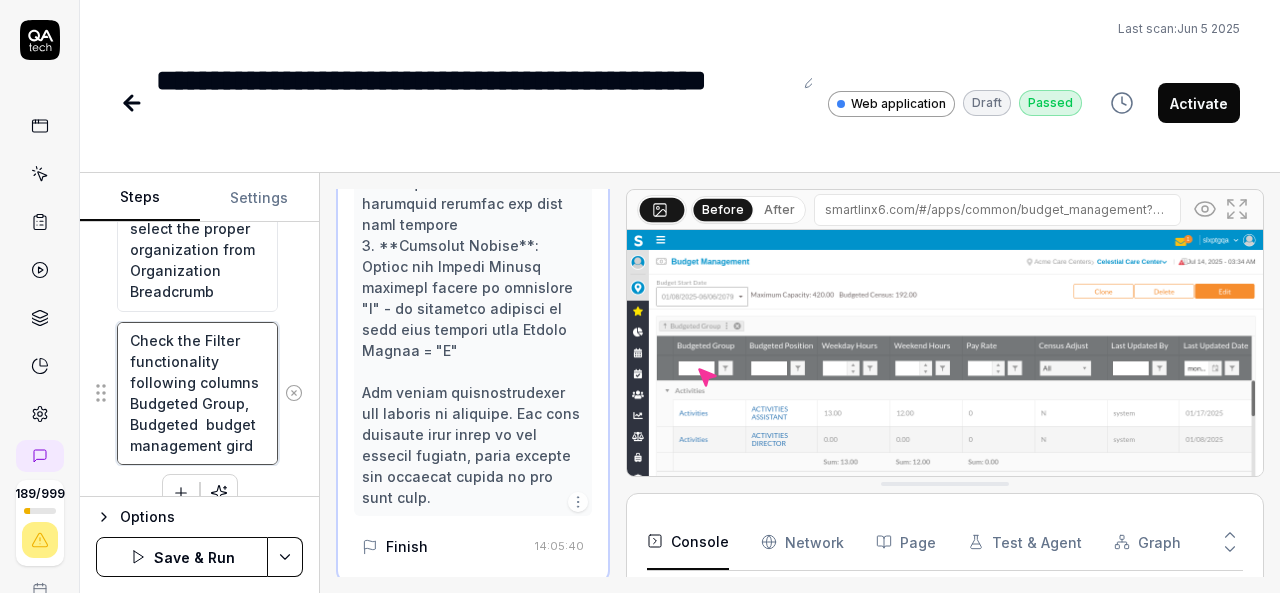type on "*" 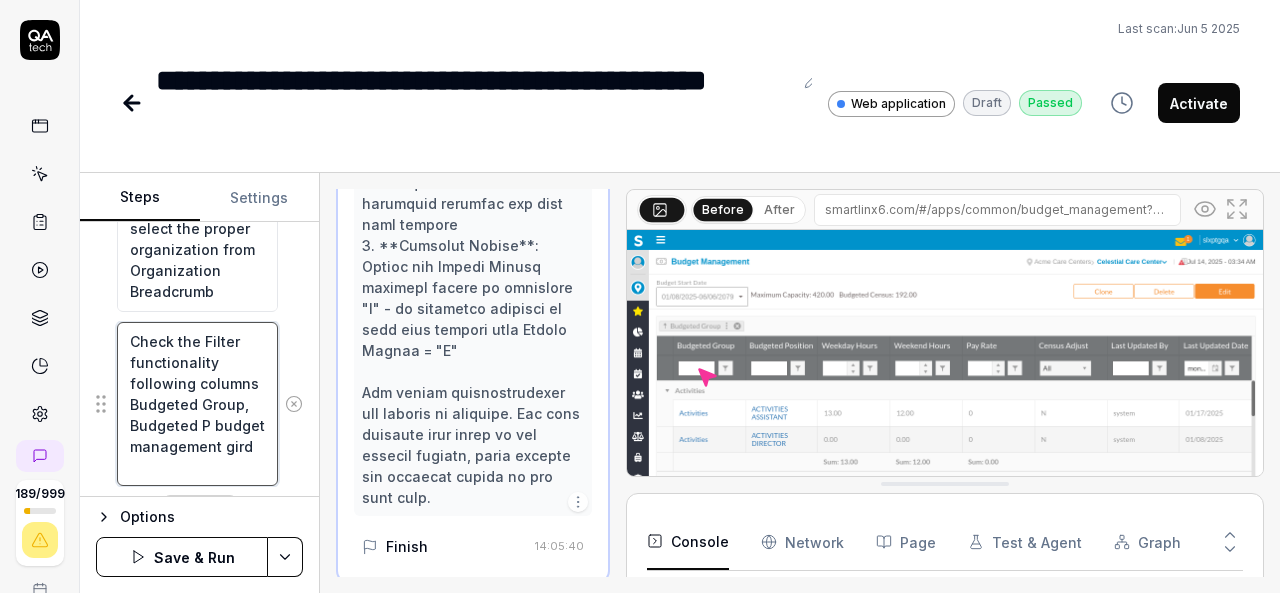 type on "*" 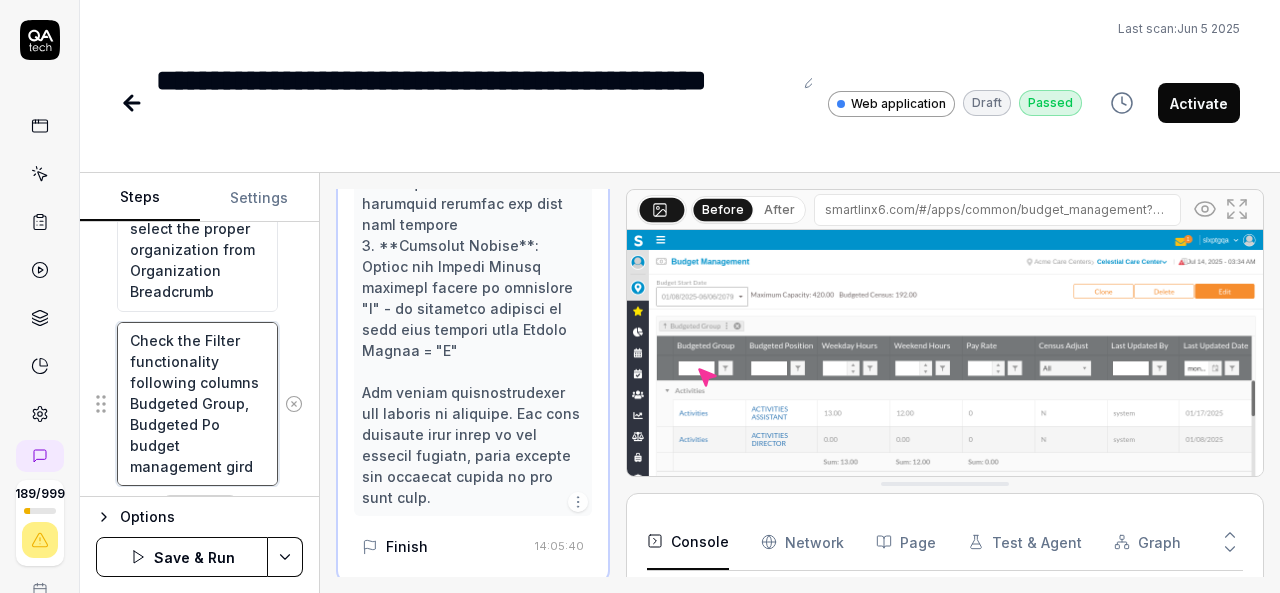 type on "*" 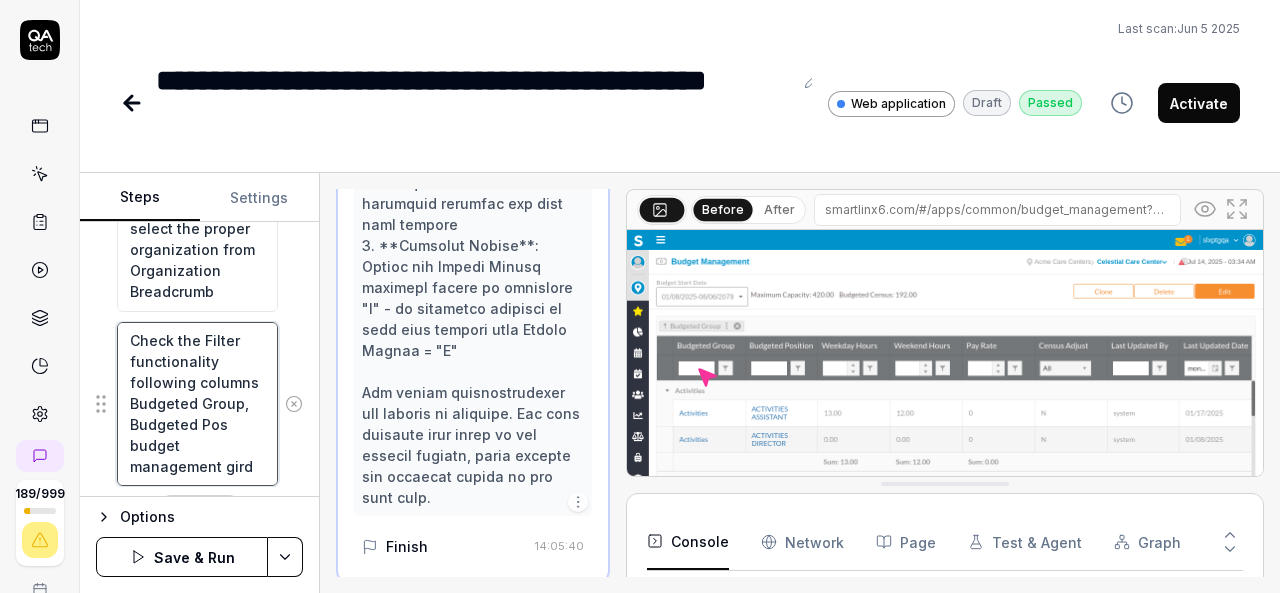 type on "*" 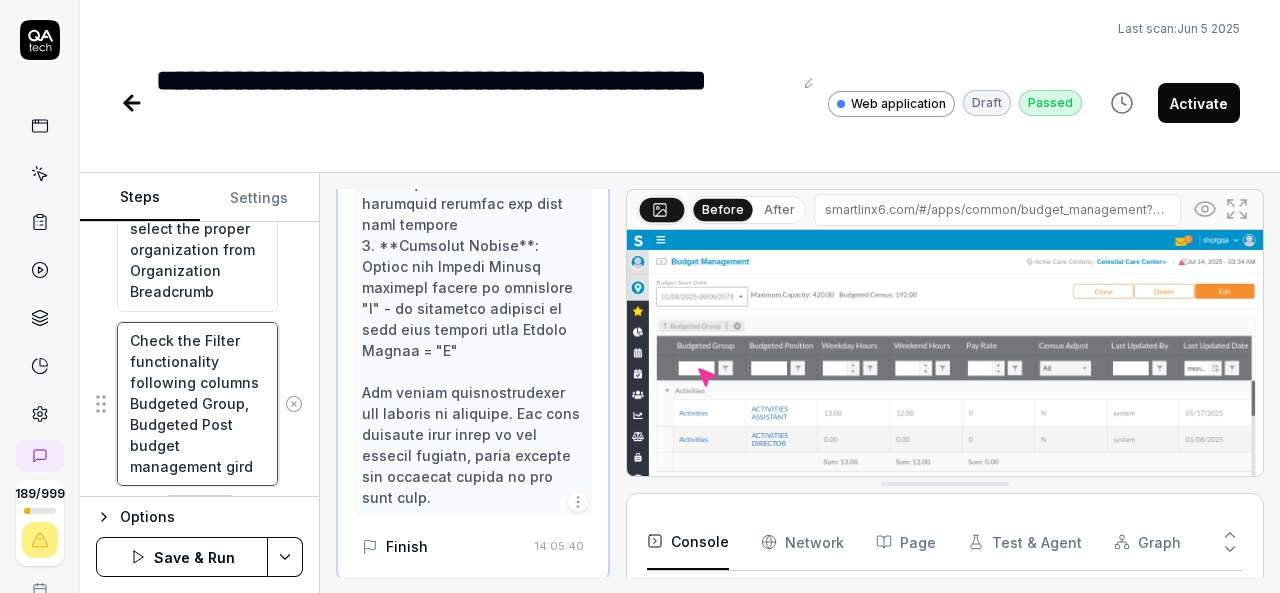 type on "*" 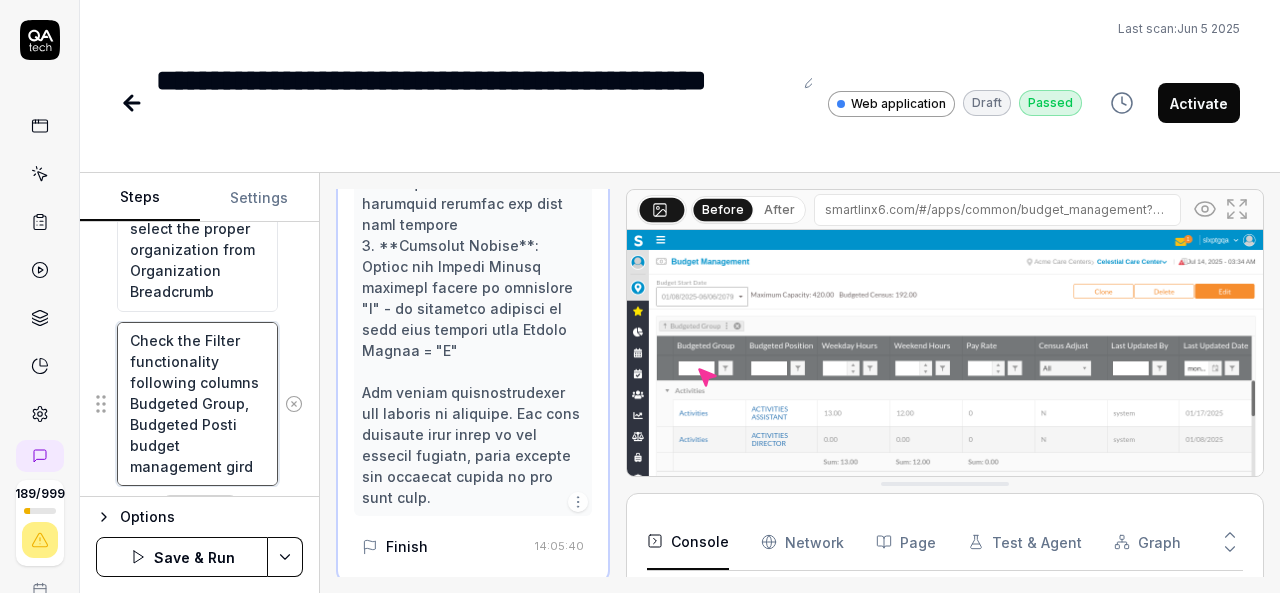 type on "*" 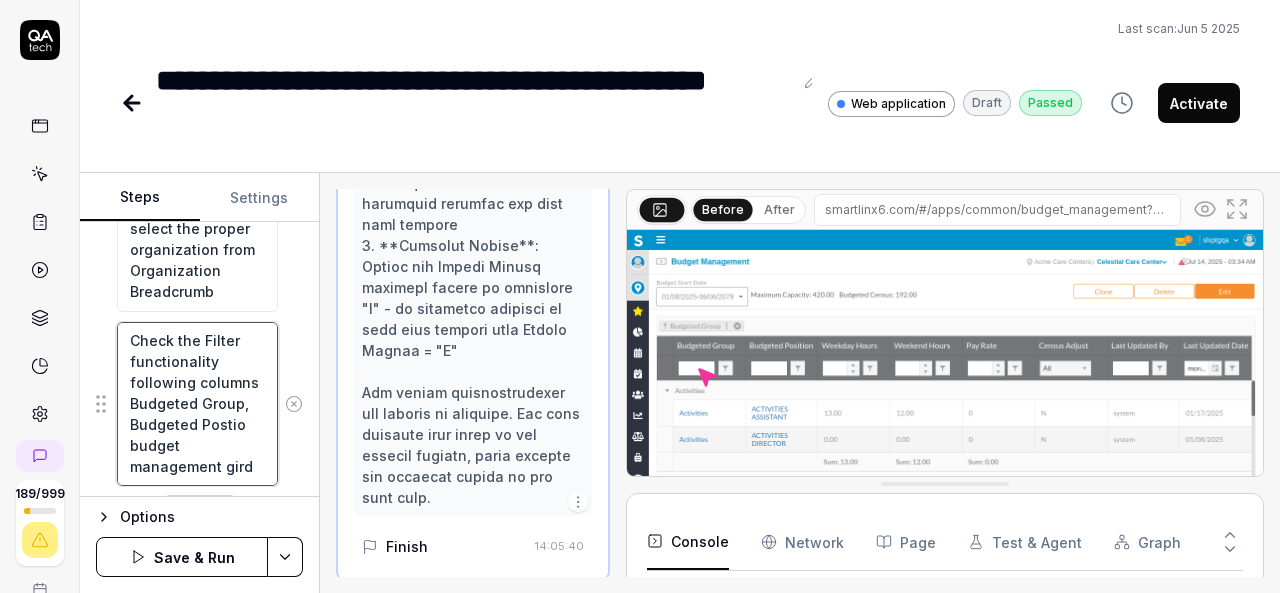 scroll, scrollTop: 11, scrollLeft: 0, axis: vertical 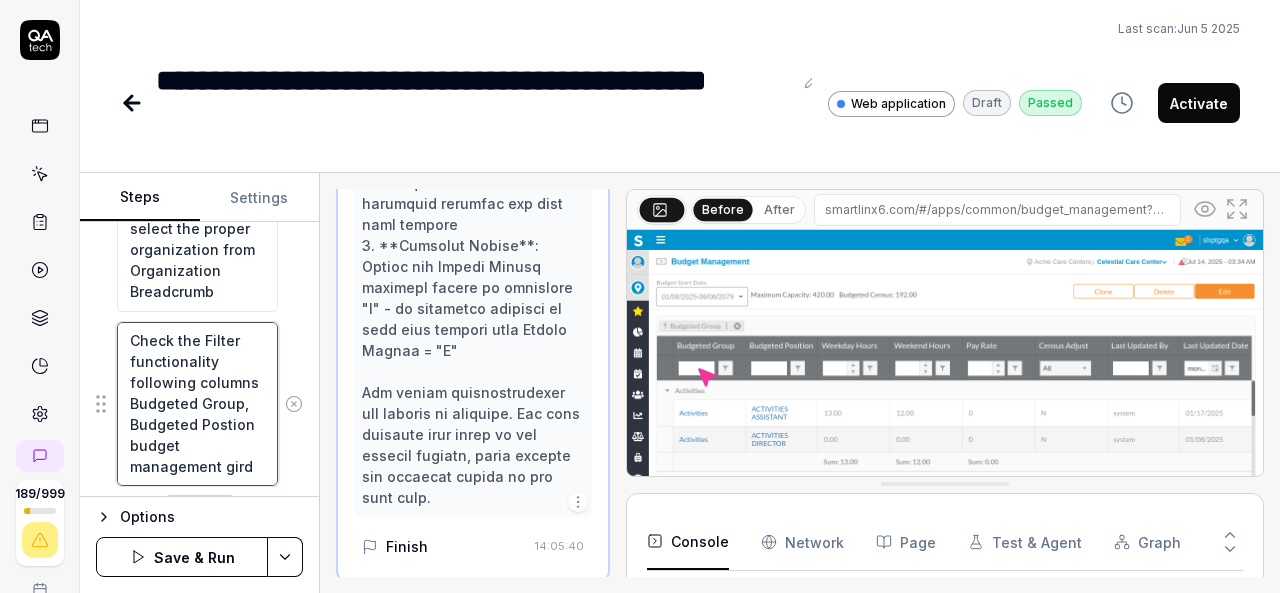 type on "*" 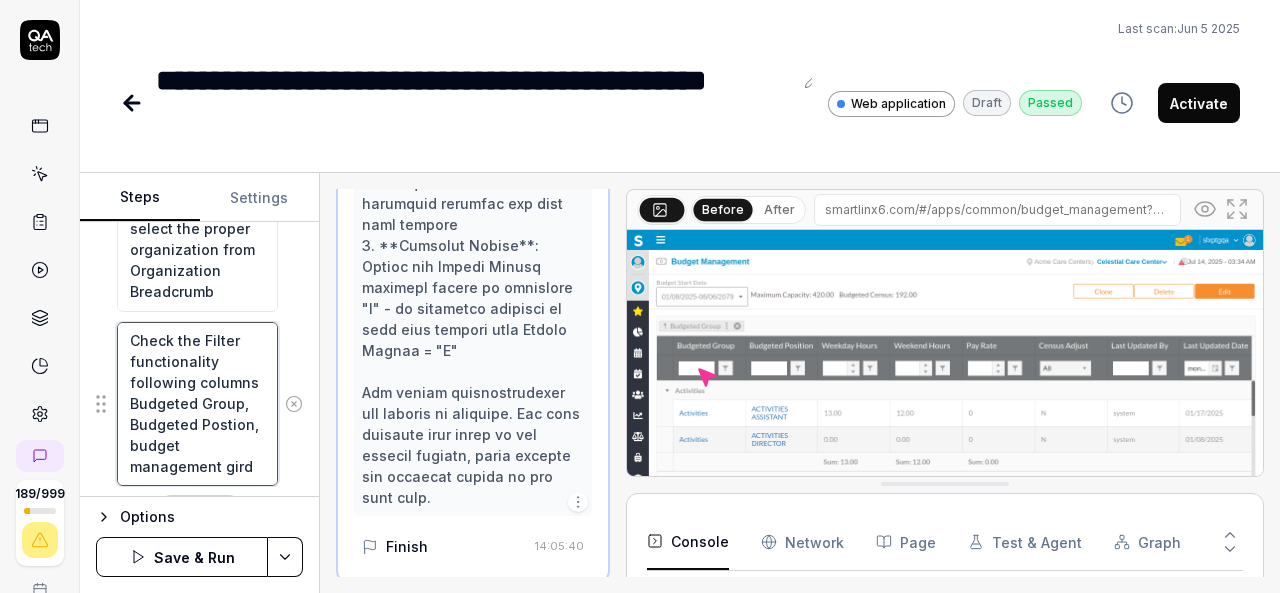 type on "*" 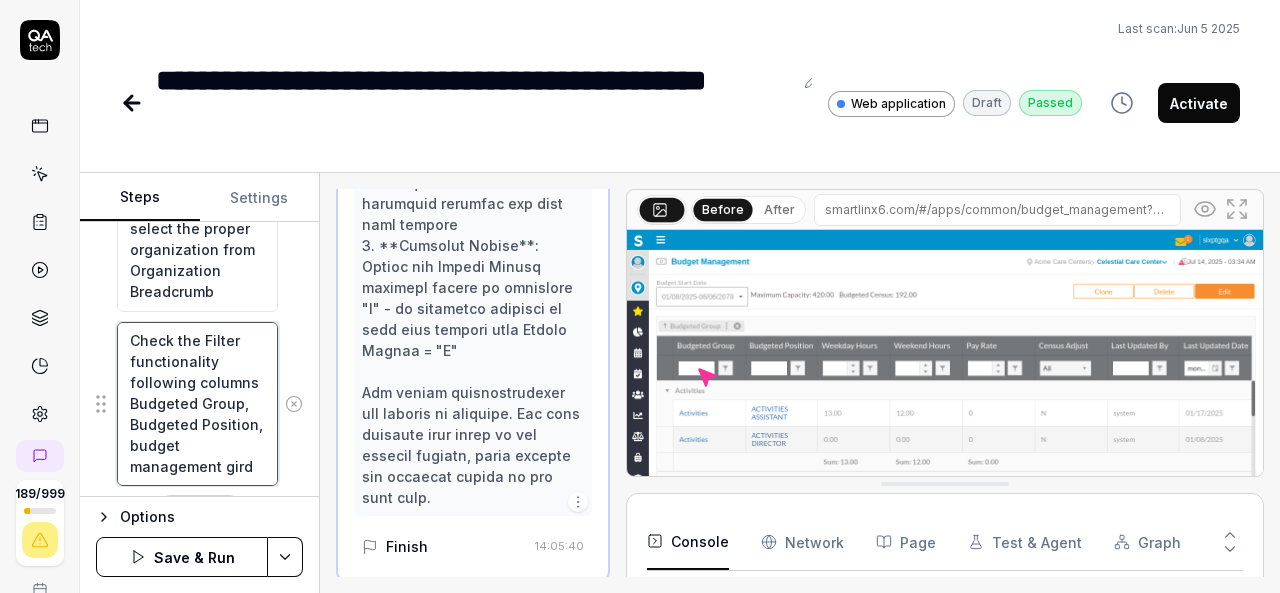 scroll, scrollTop: 84, scrollLeft: 0, axis: vertical 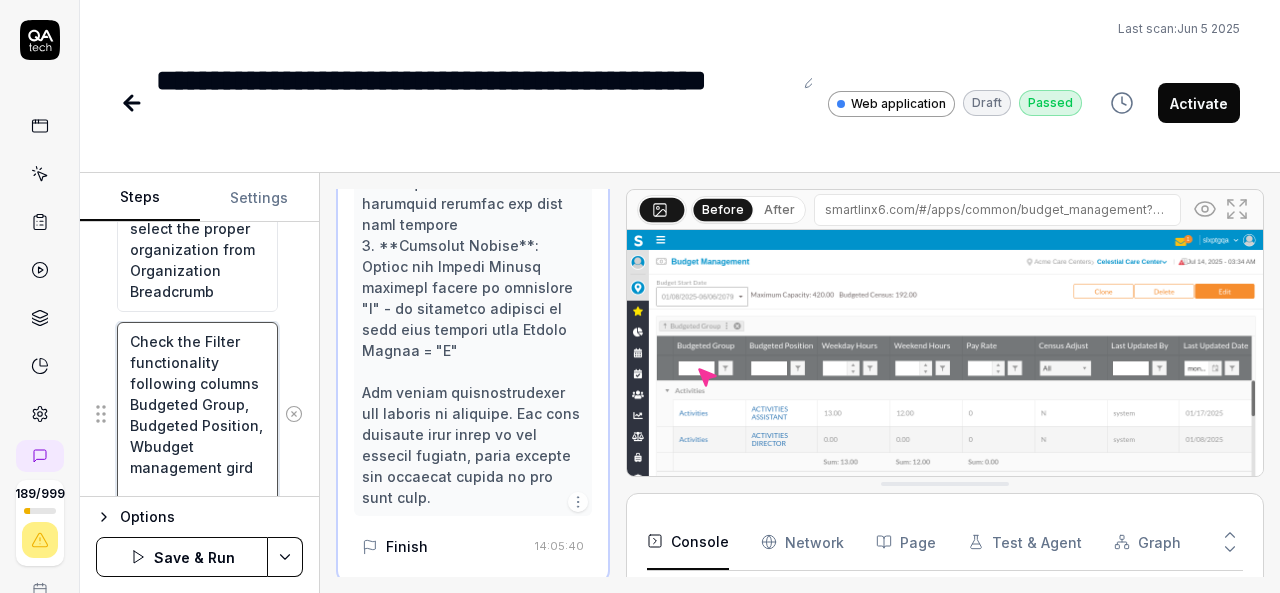 type on "*" 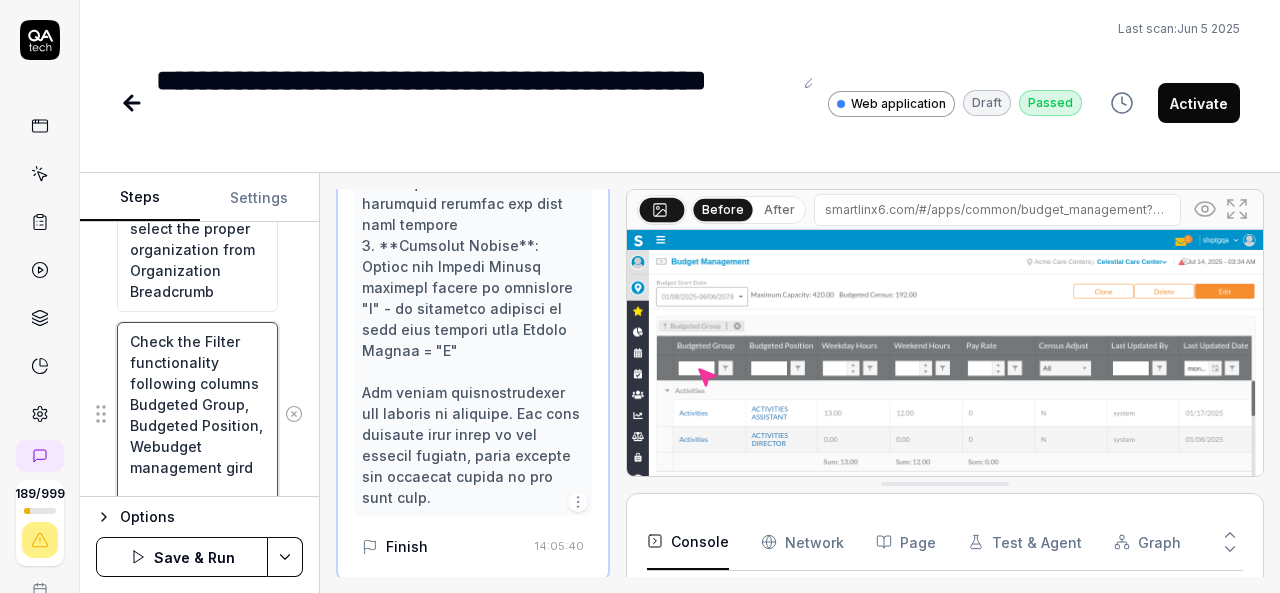 type on "*" 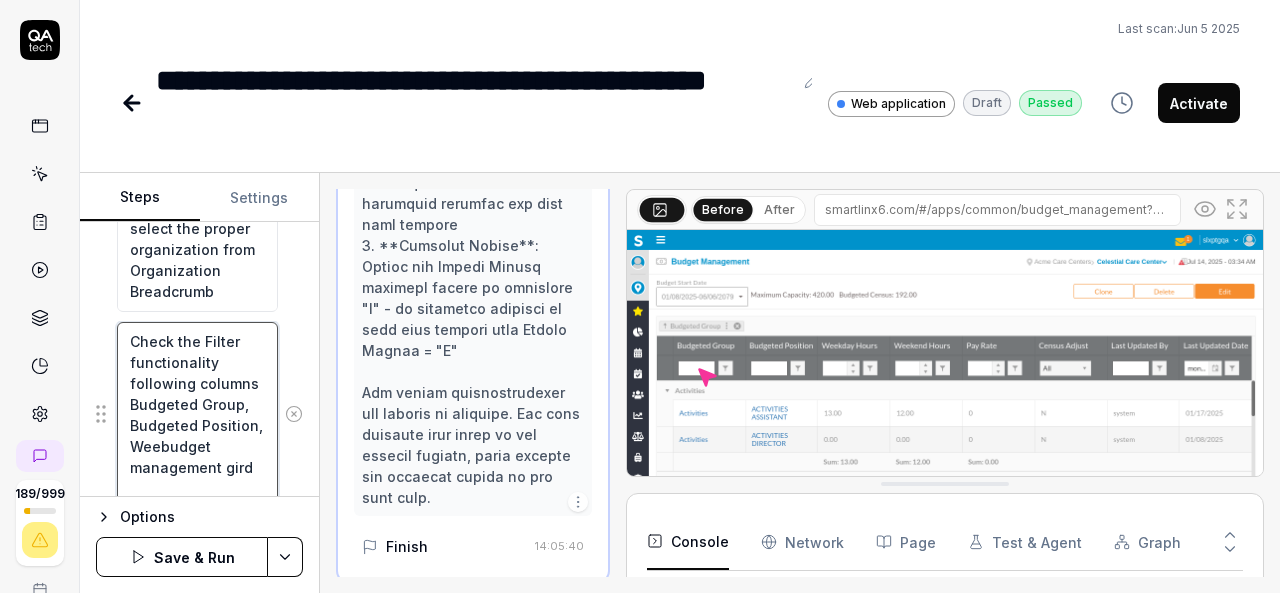 type on "*" 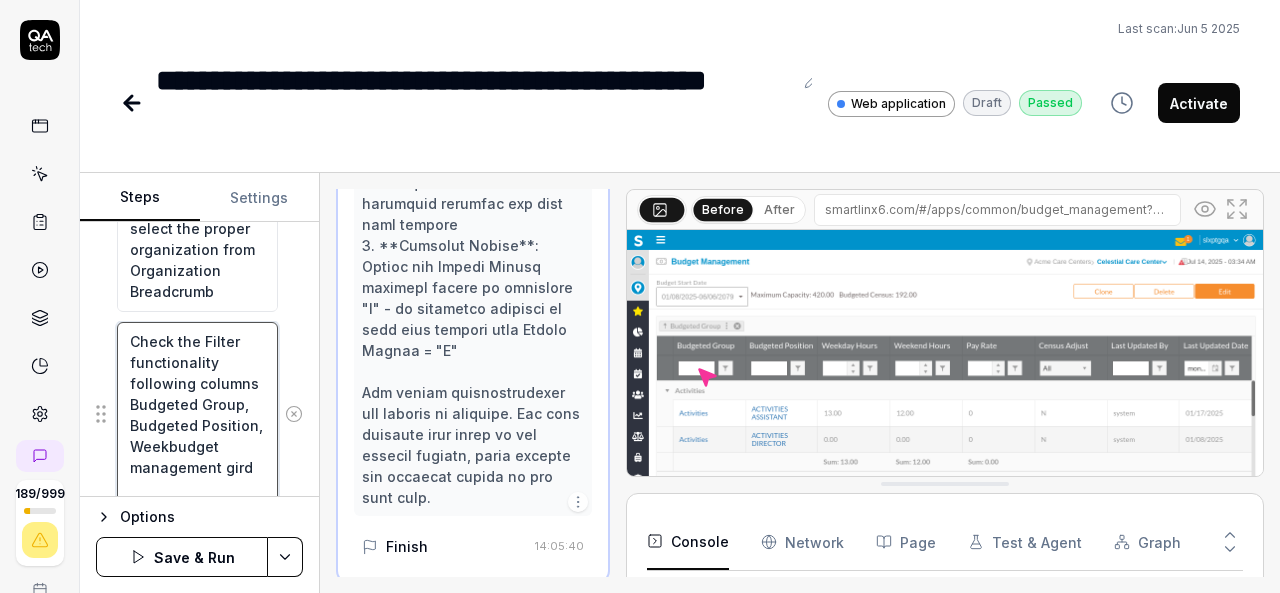 type on "*" 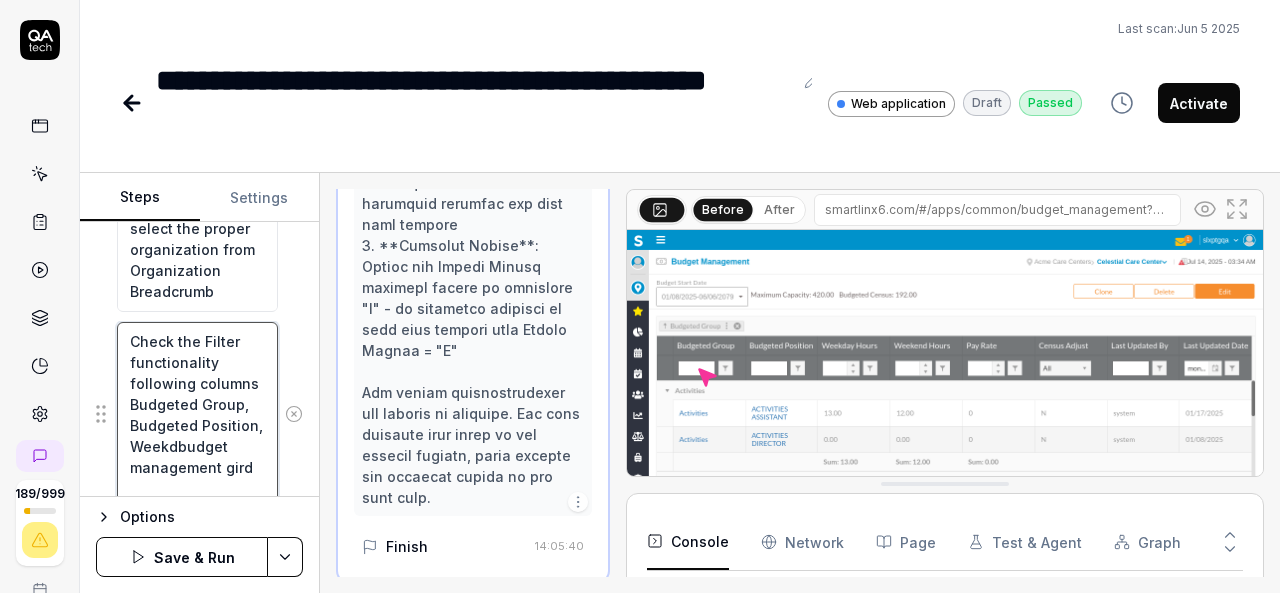 type on "*" 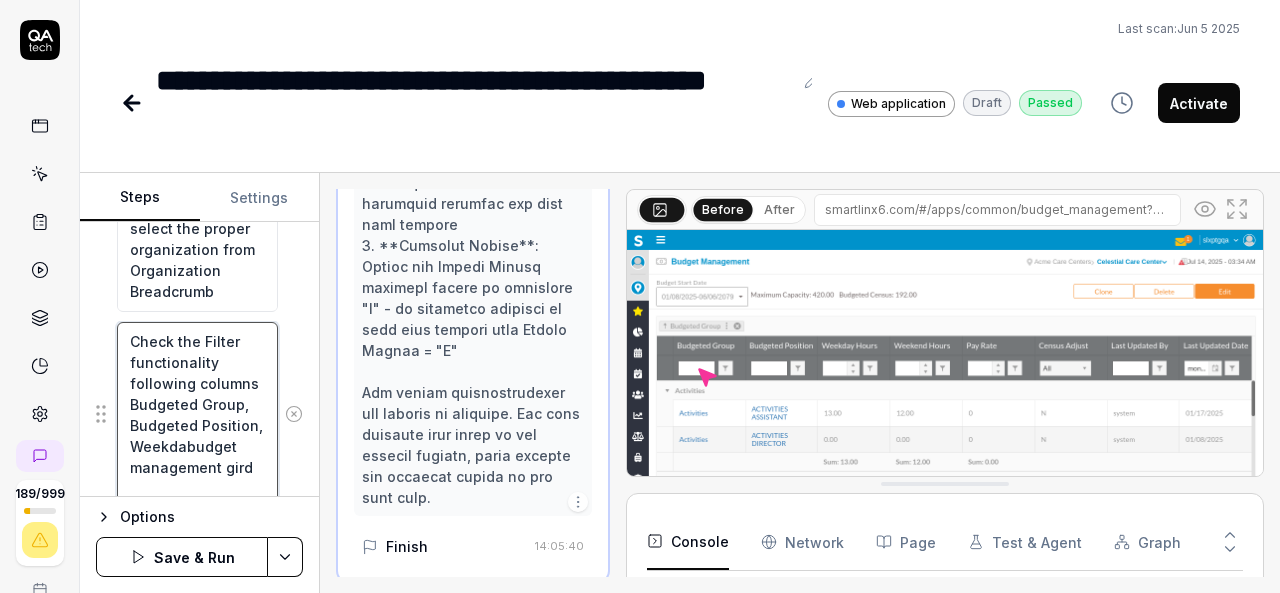 type on "*" 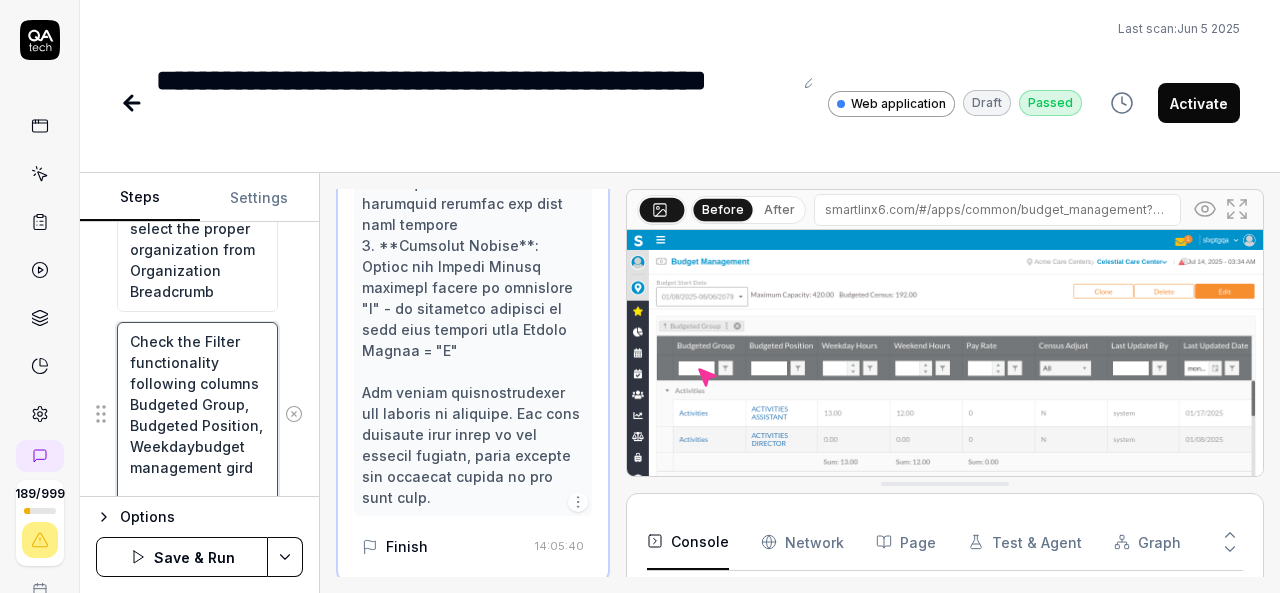type on "*" 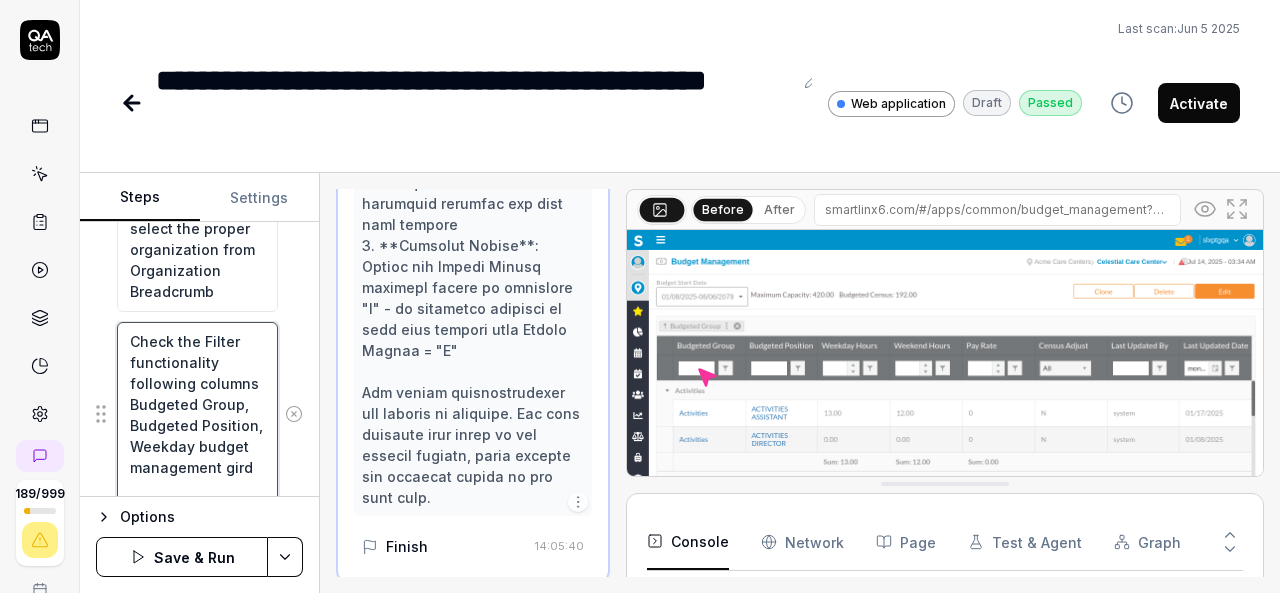 type on "*" 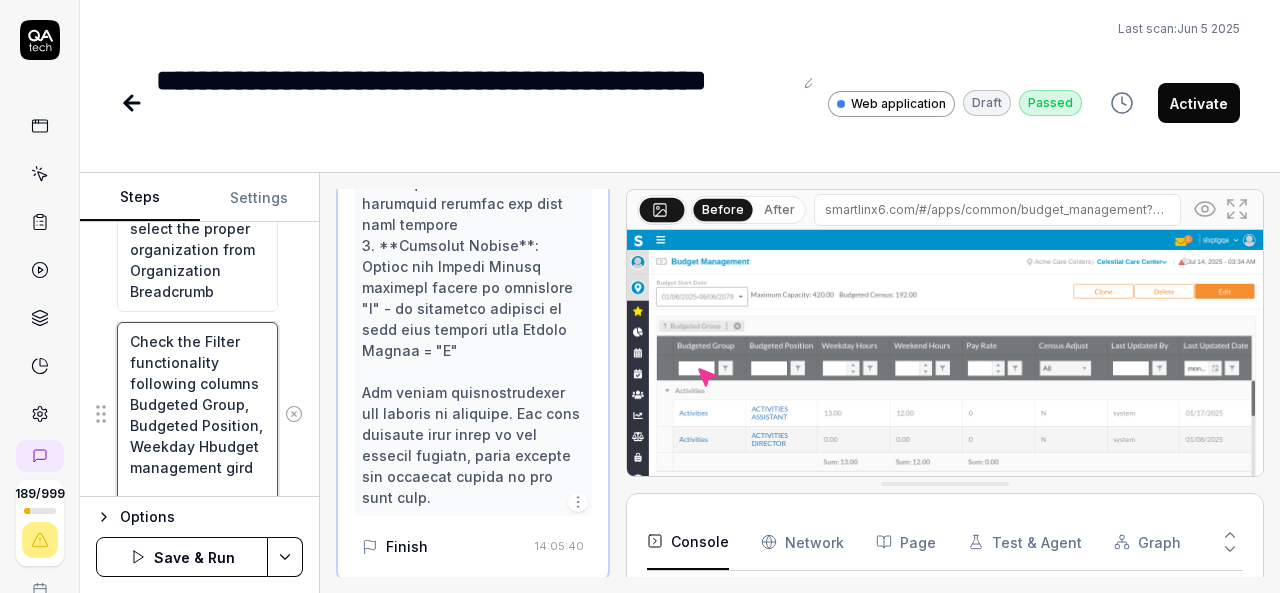 scroll, scrollTop: 62, scrollLeft: 0, axis: vertical 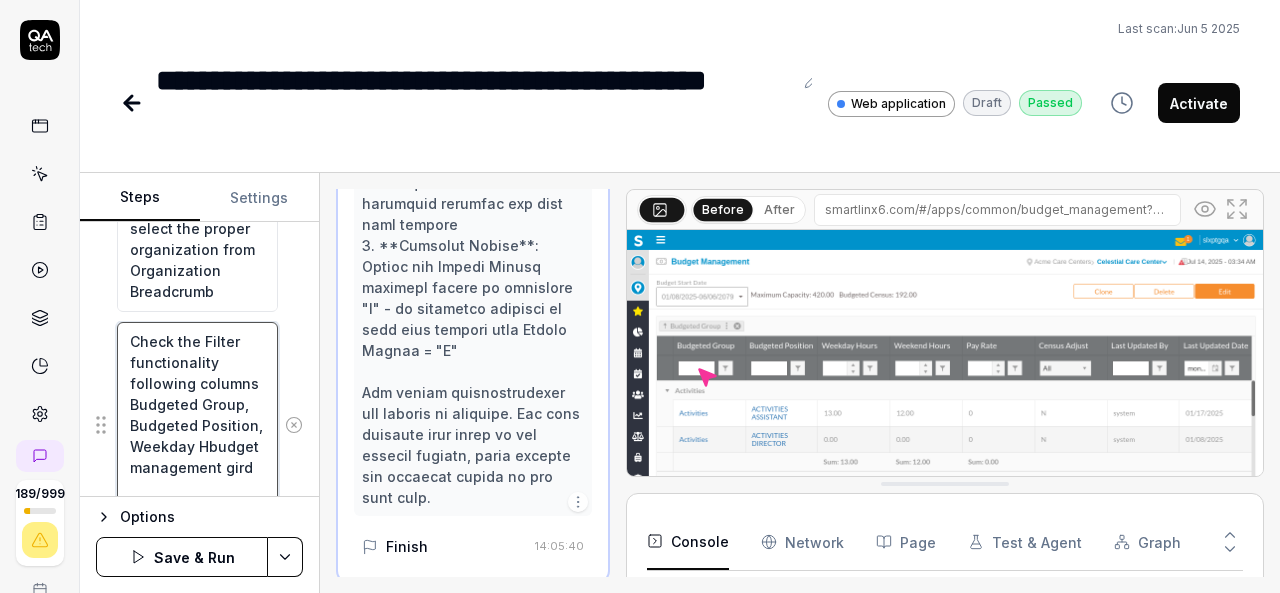 type on "*" 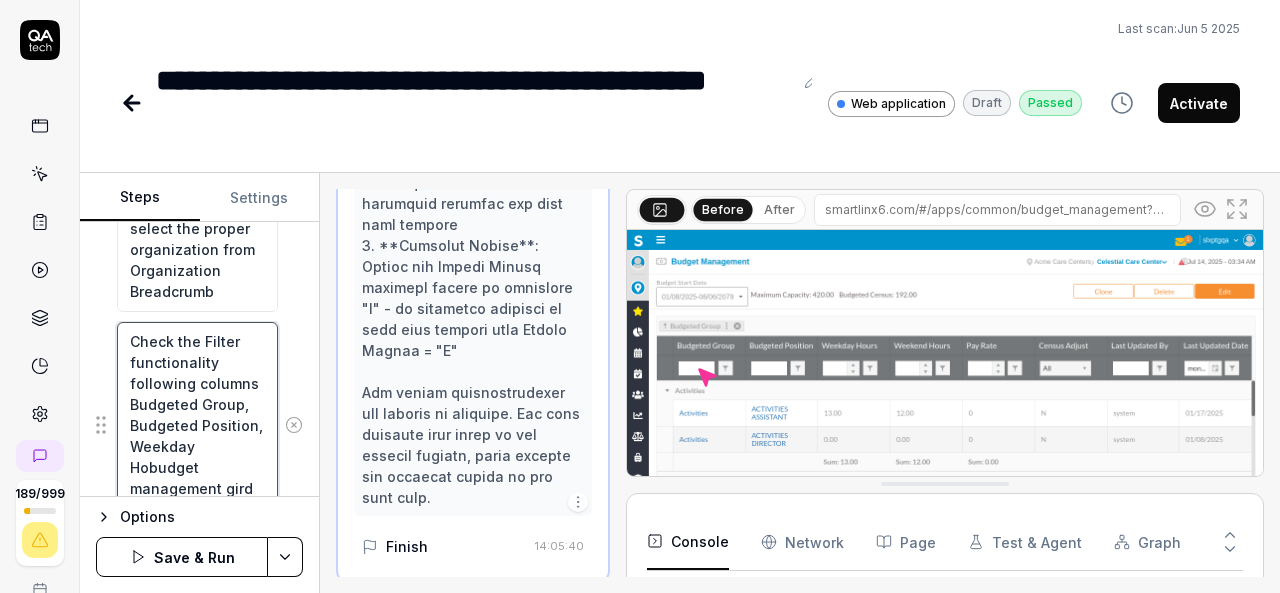 type on "*" 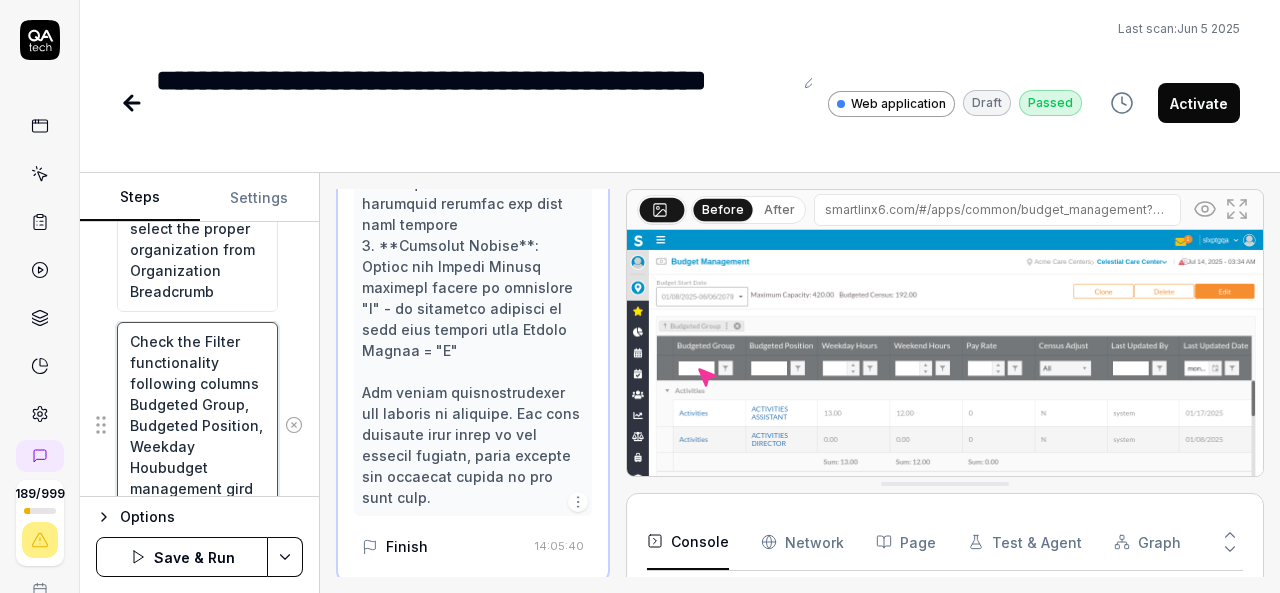 type on "*" 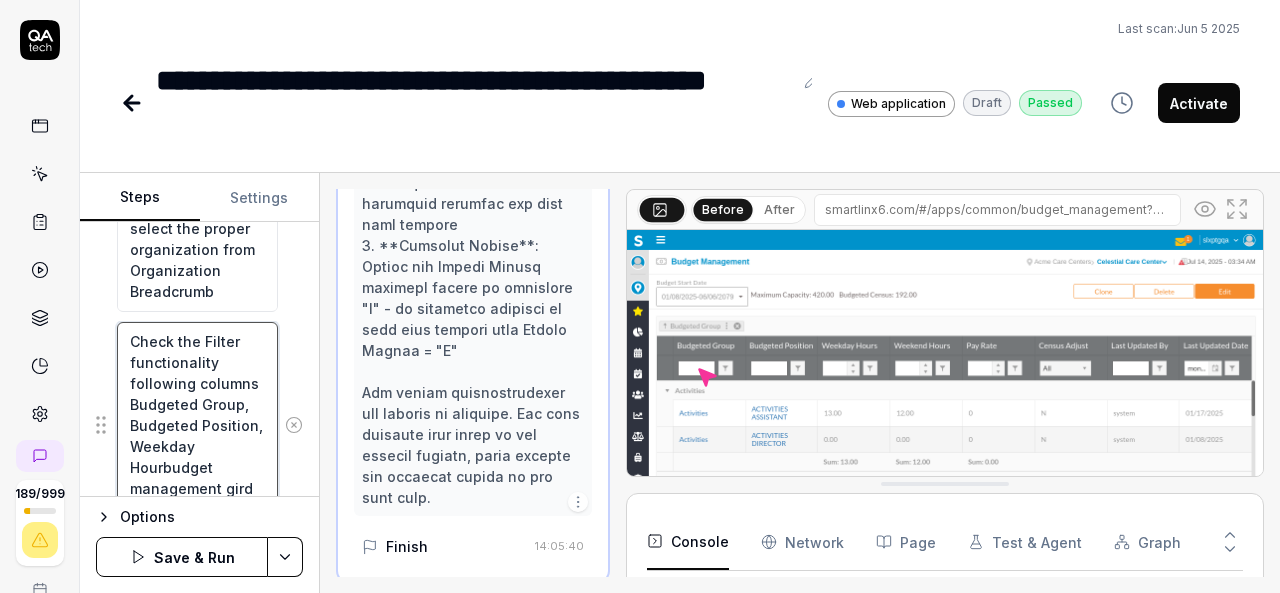 type on "*" 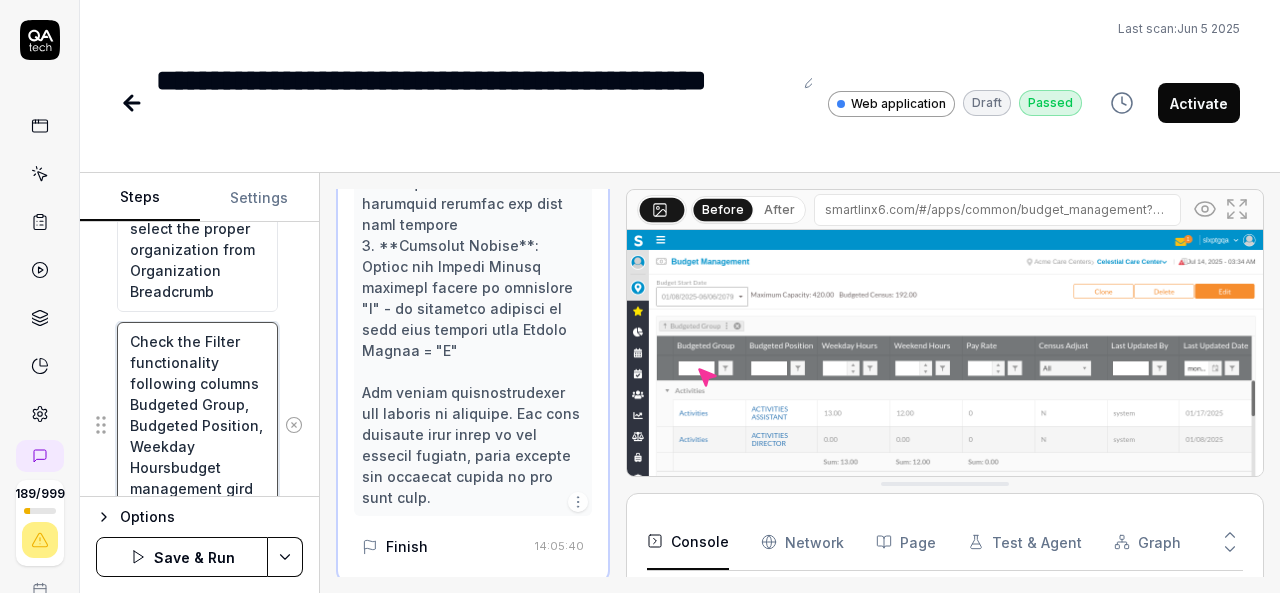 type on "*" 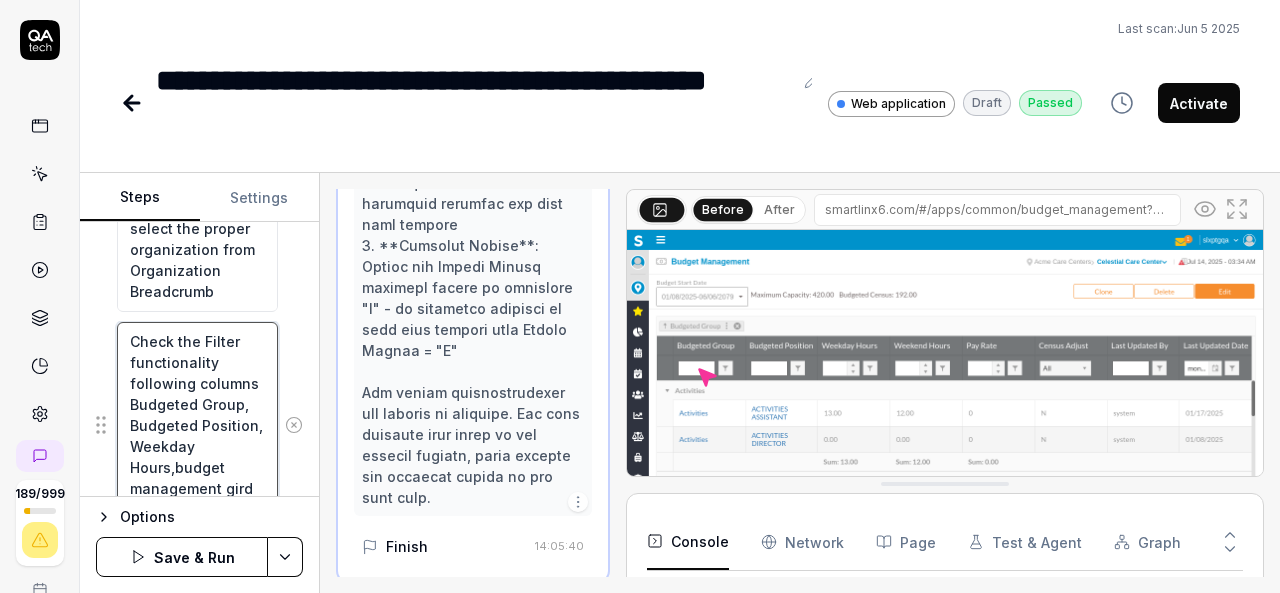 type on "*" 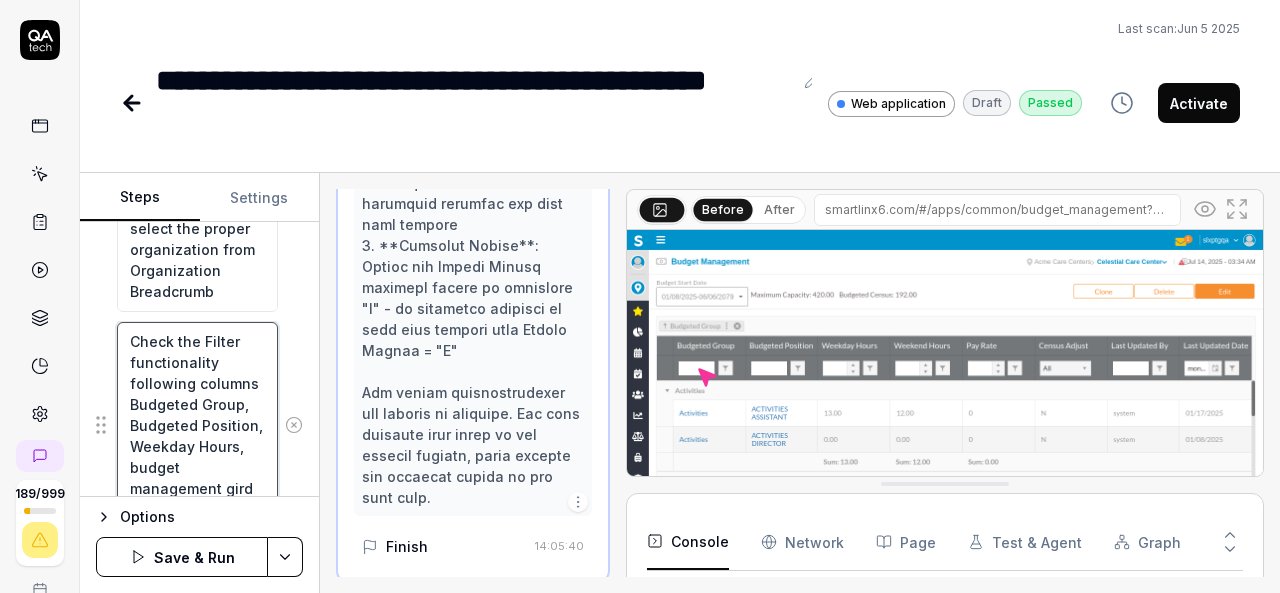 type on "*" 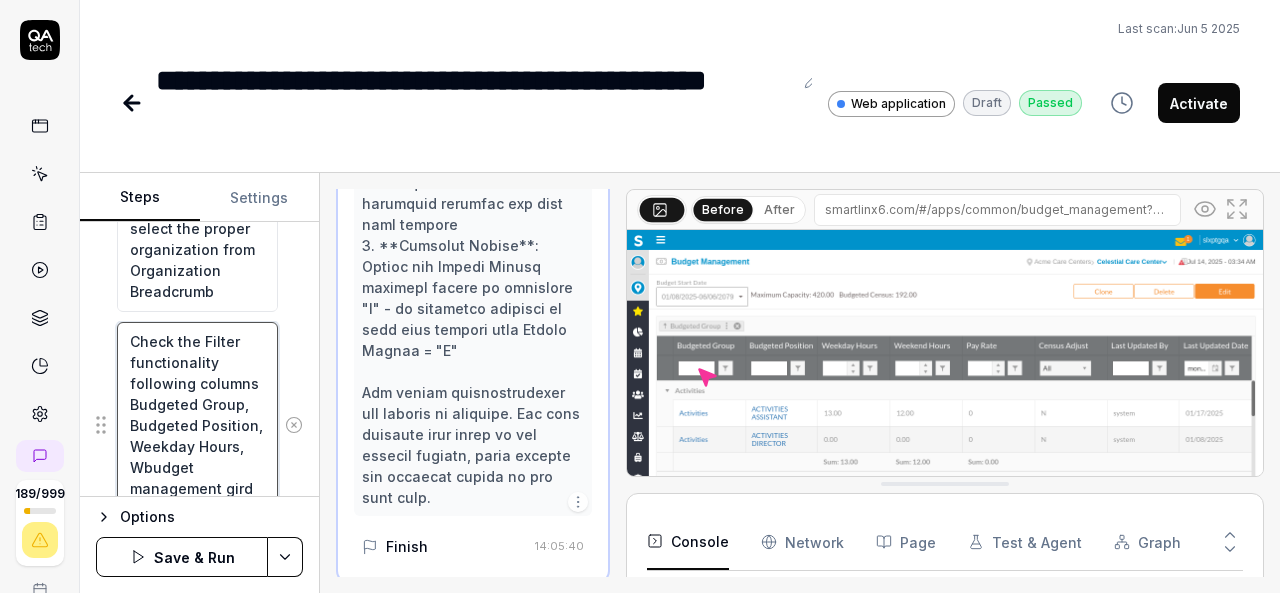 type on "*" 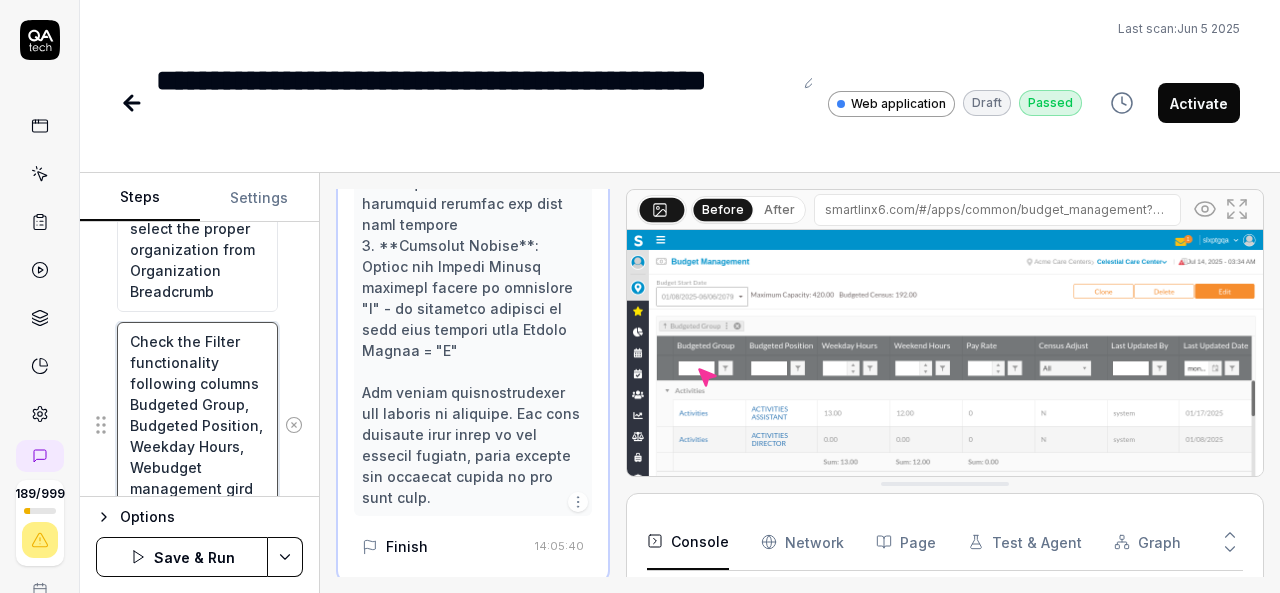 type on "*" 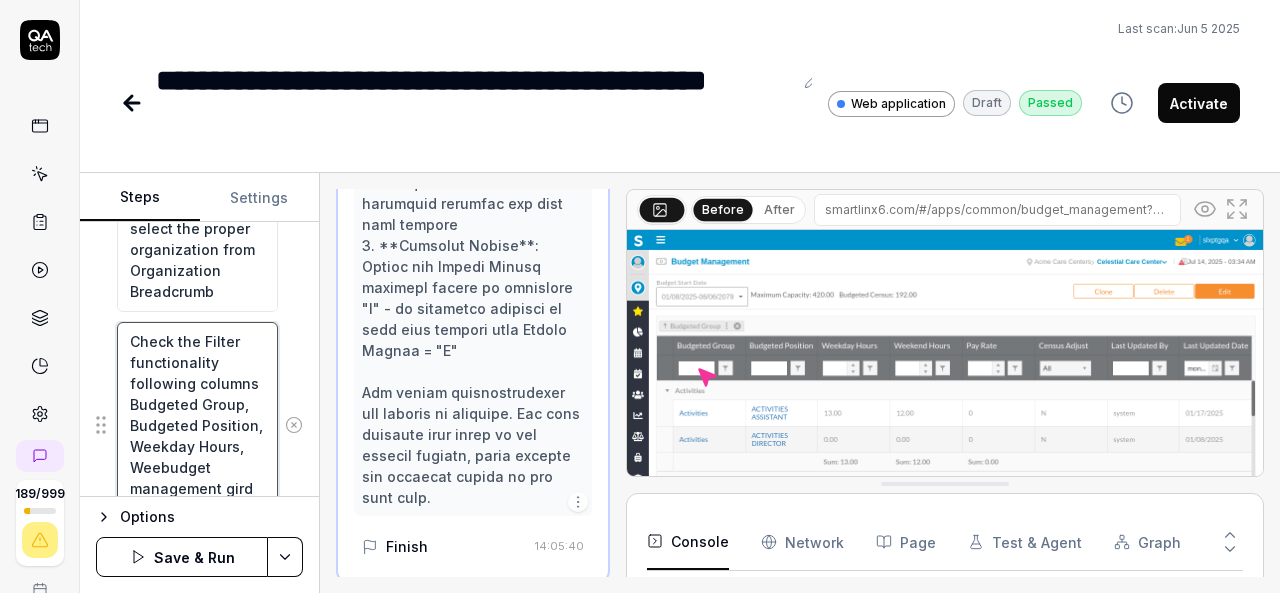 type on "*" 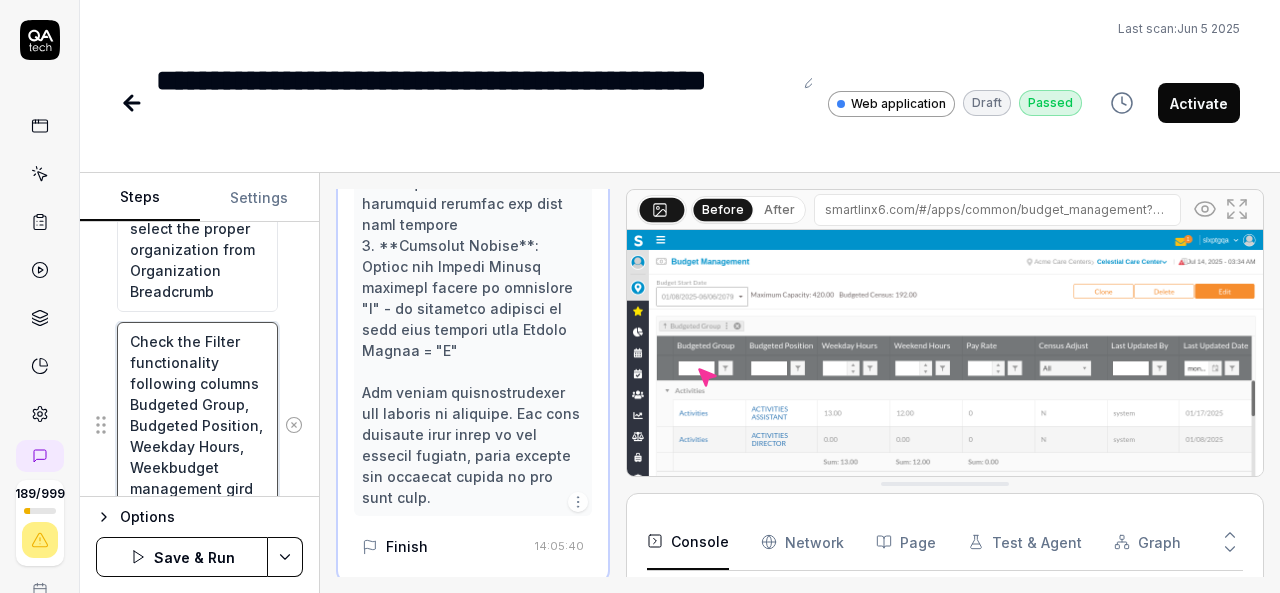 type on "*" 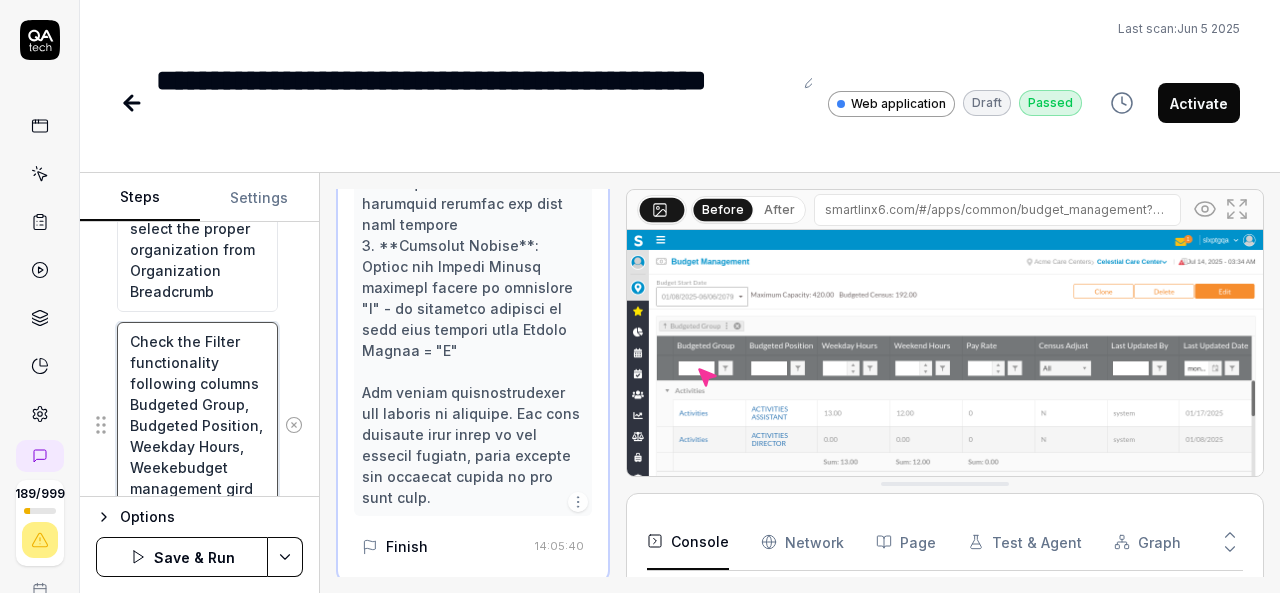 type on "*" 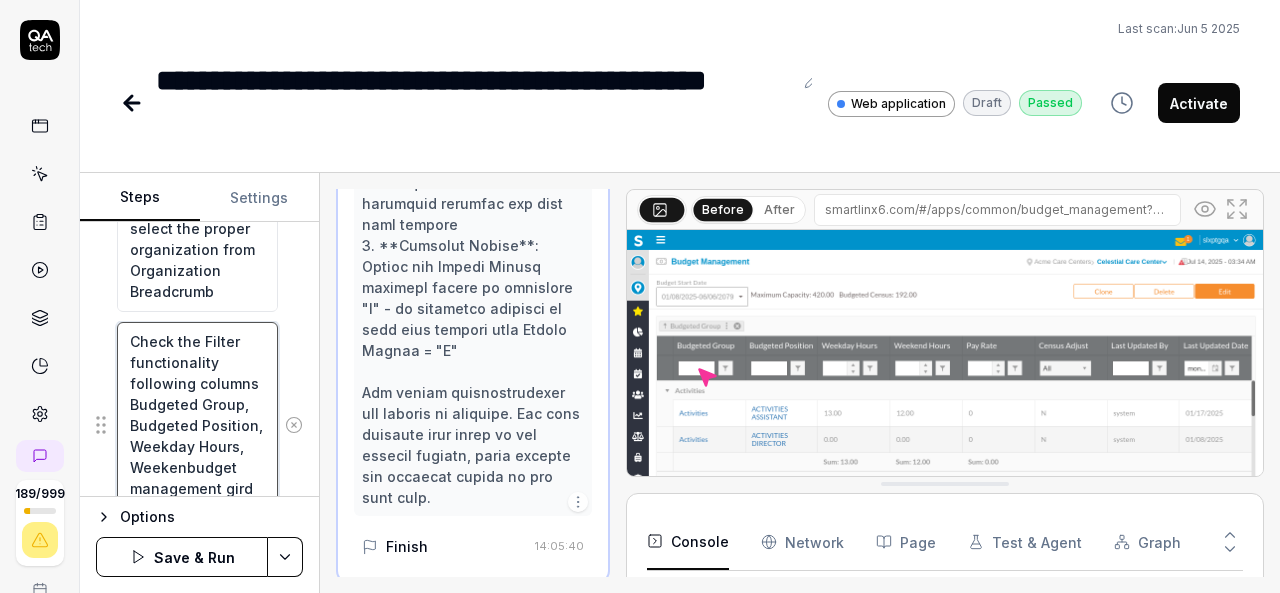 type on "*" 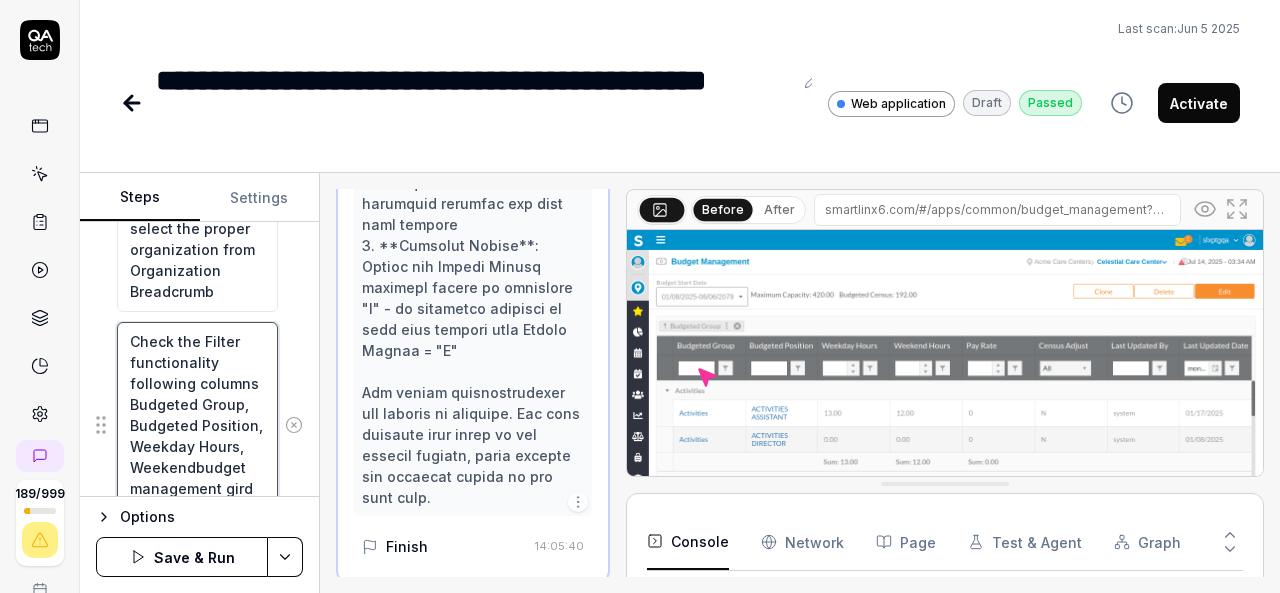 type on "*" 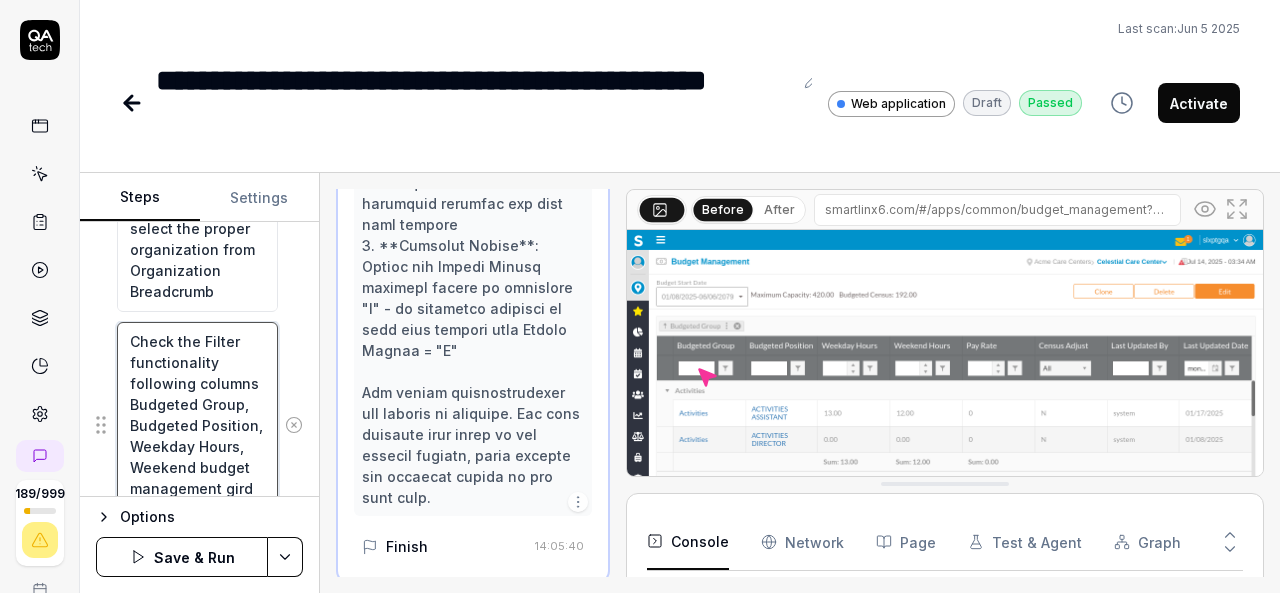 type on "*" 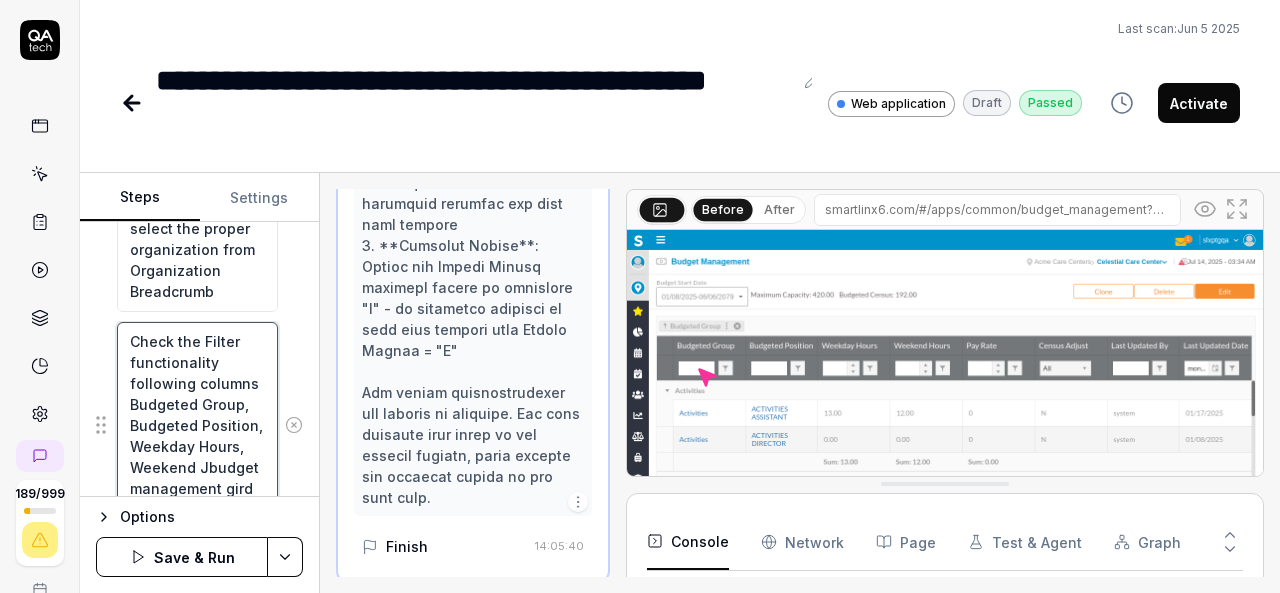 scroll, scrollTop: 1365, scrollLeft: 0, axis: vertical 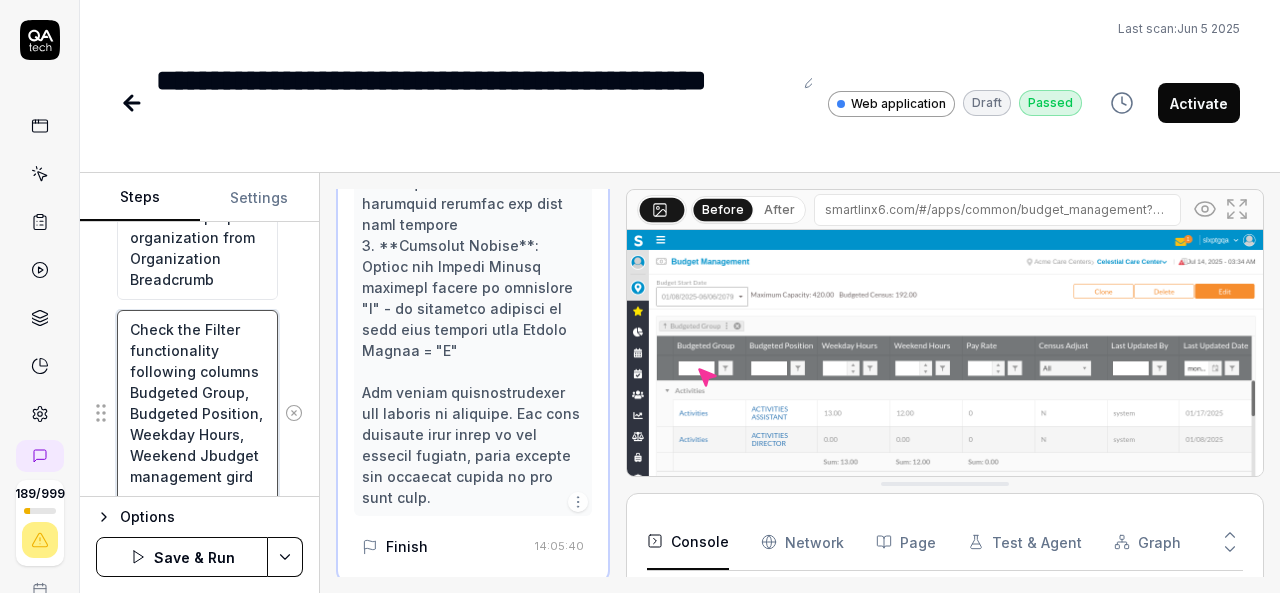 type on "*" 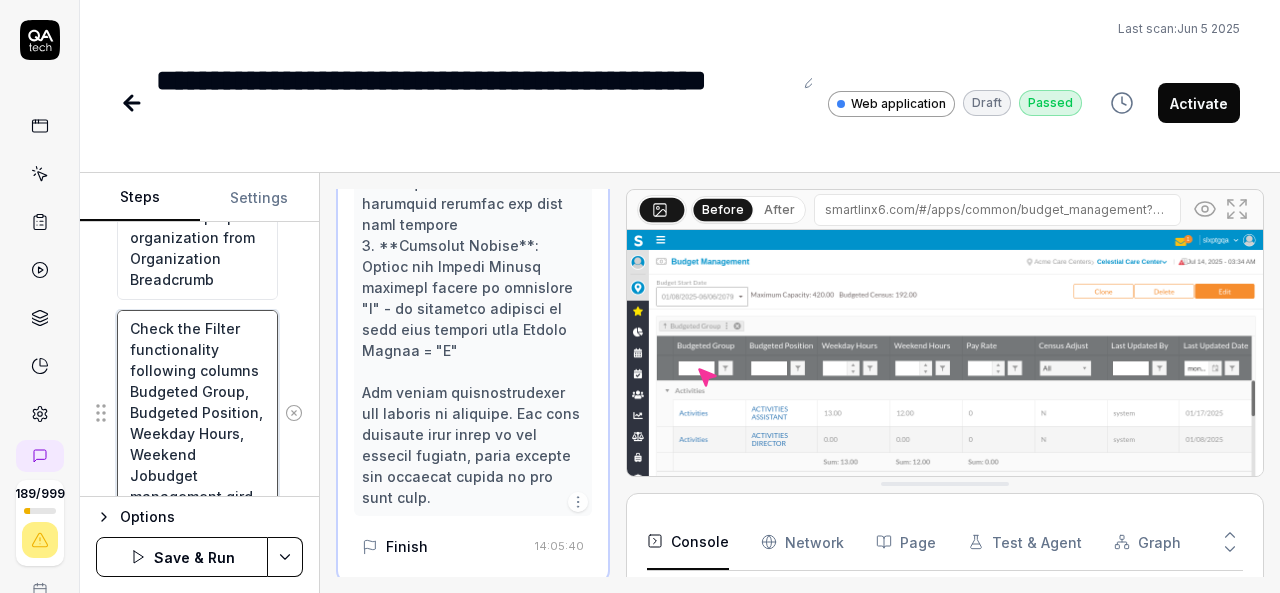 type on "*" 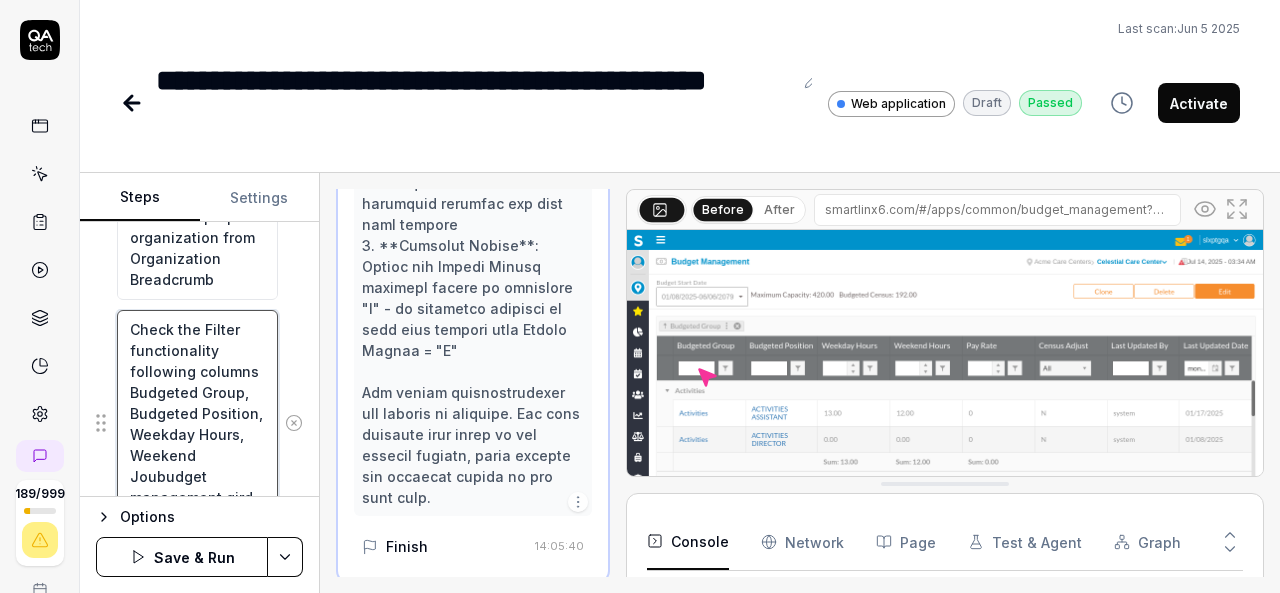 type on "*" 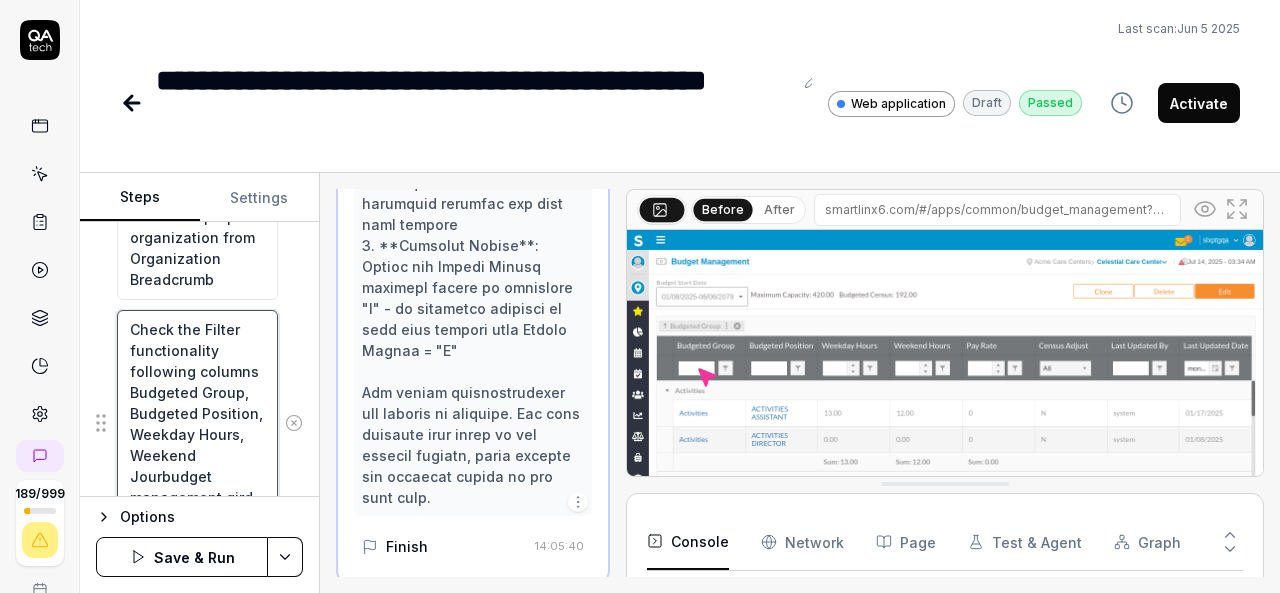 type on "*" 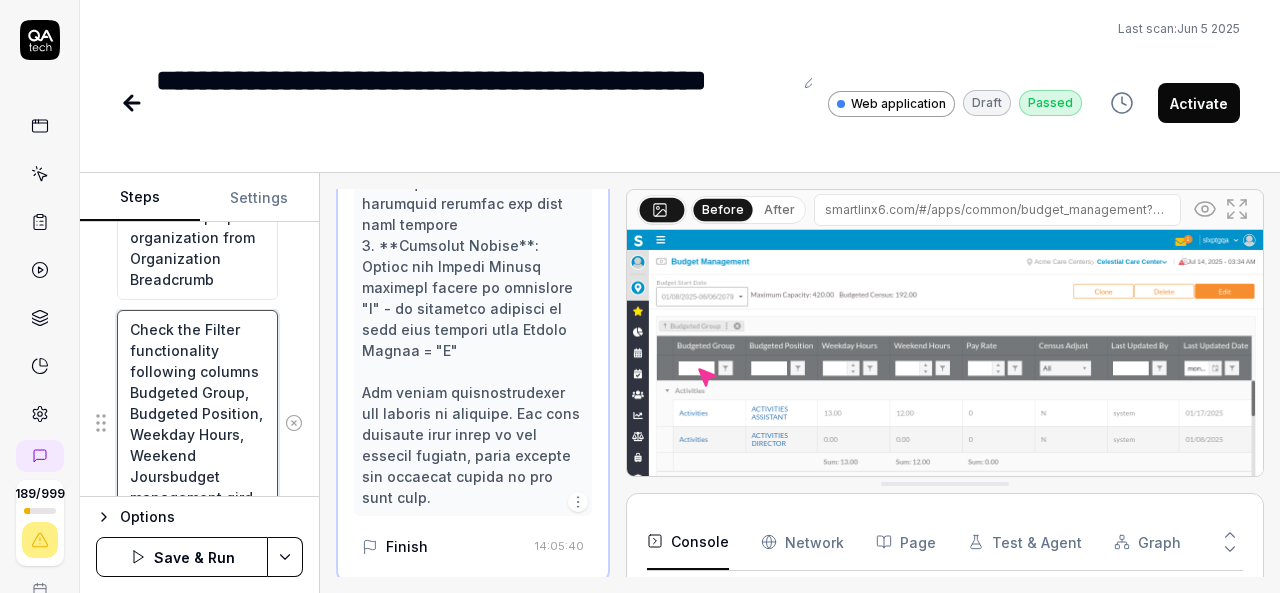 type on "*" 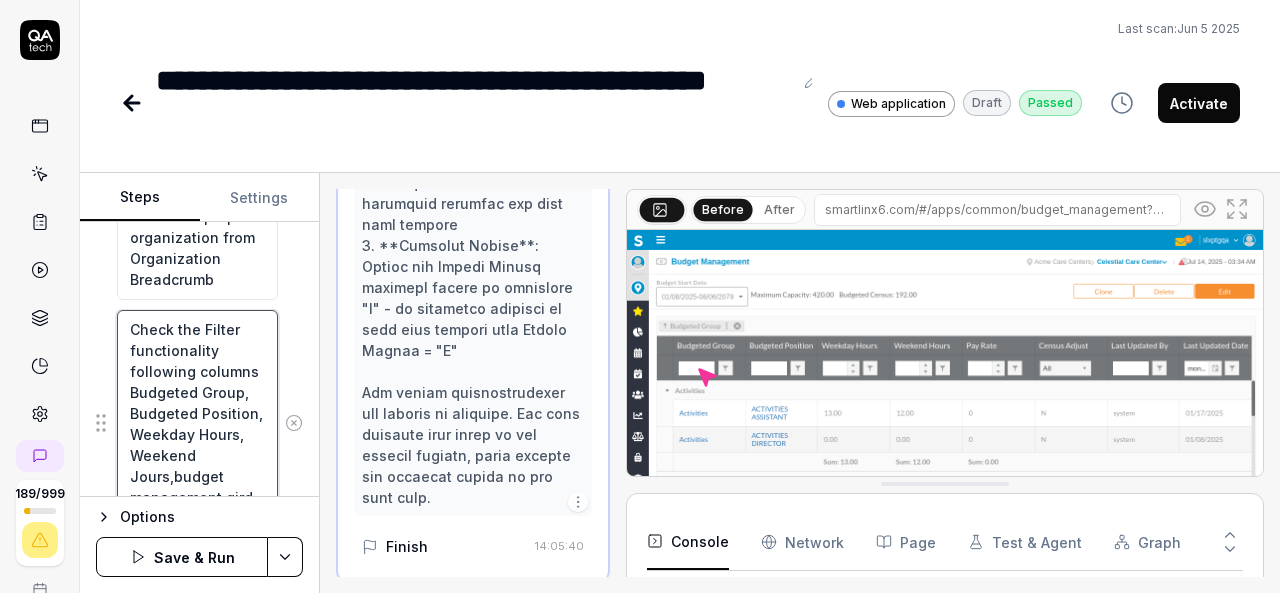 type 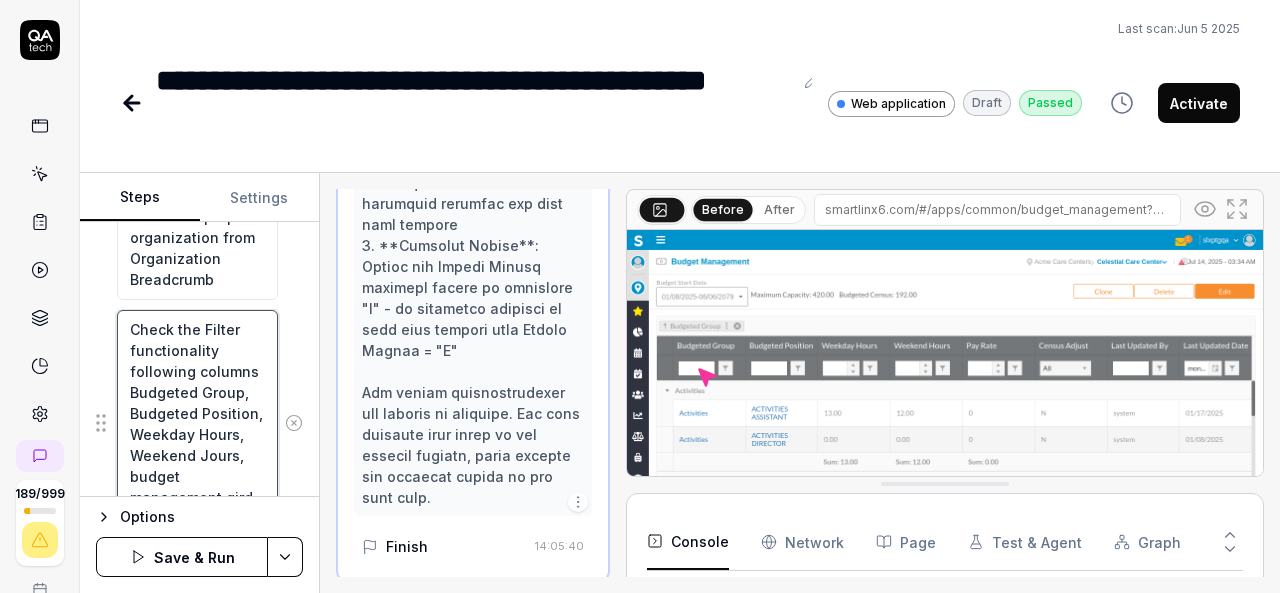 click on "Check the Filter functionality  following columns Budgeted Group,   Budgeted Position,  Weekday Hours, Weekend Jours, budget management gird" at bounding box center (197, 423) 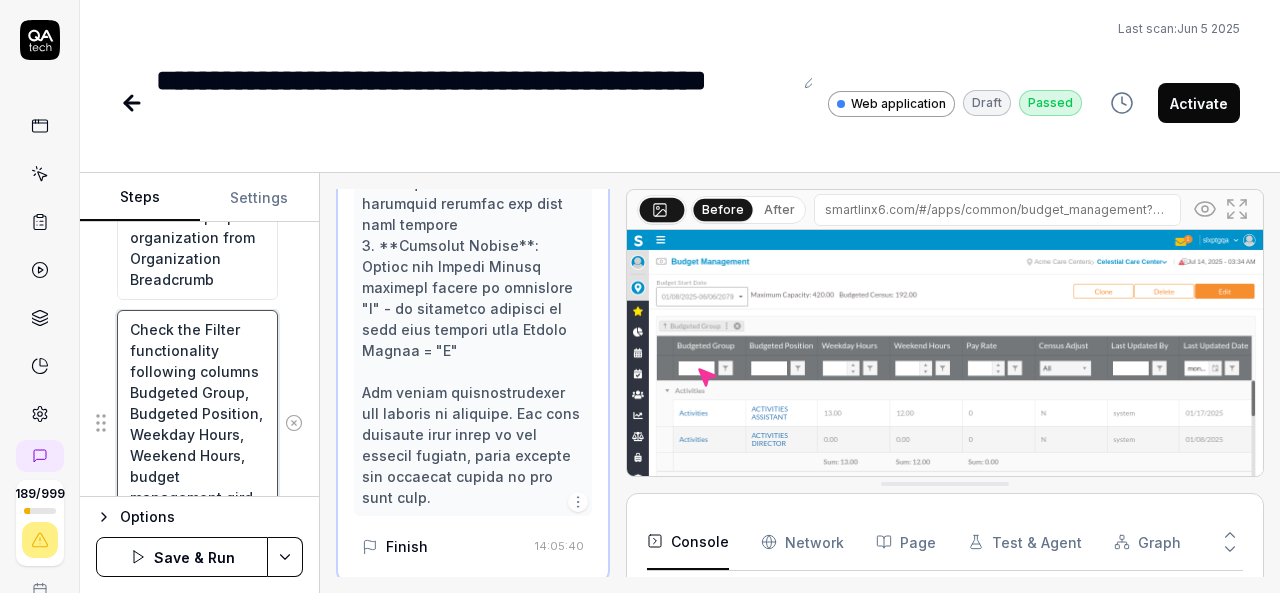 click on "Check the Filter functionality  following columns Budgeted Group,   Budgeted Position,  Weekday Hours, Weekend Hours, budget management gird" at bounding box center (197, 423) 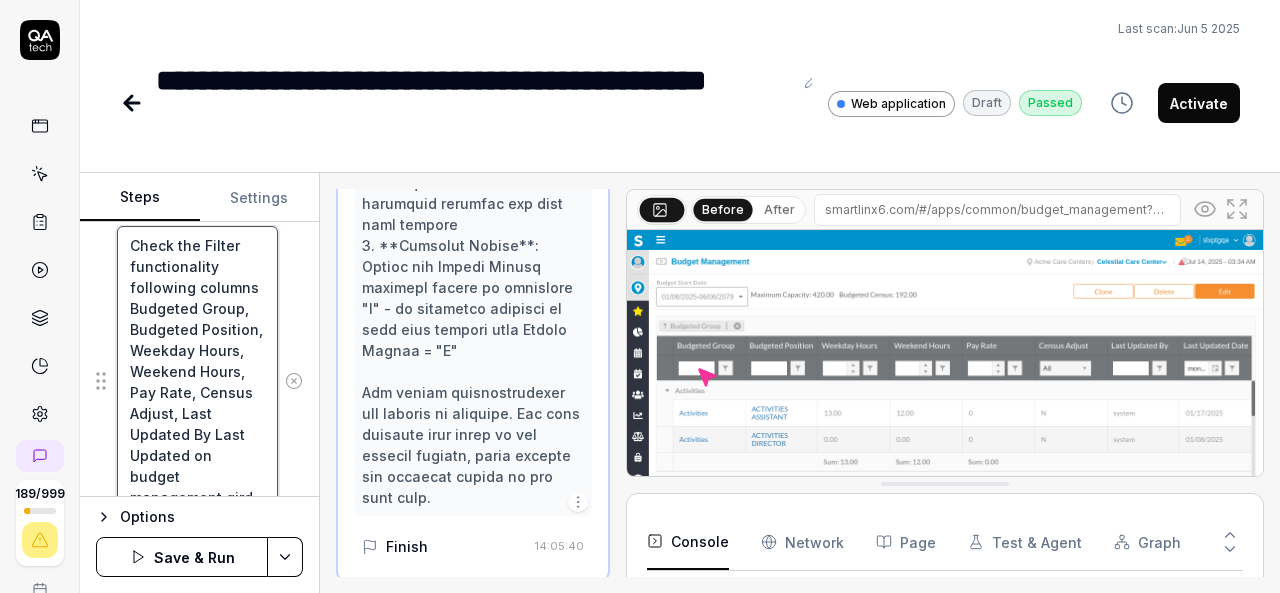 scroll, scrollTop: 1470, scrollLeft: 0, axis: vertical 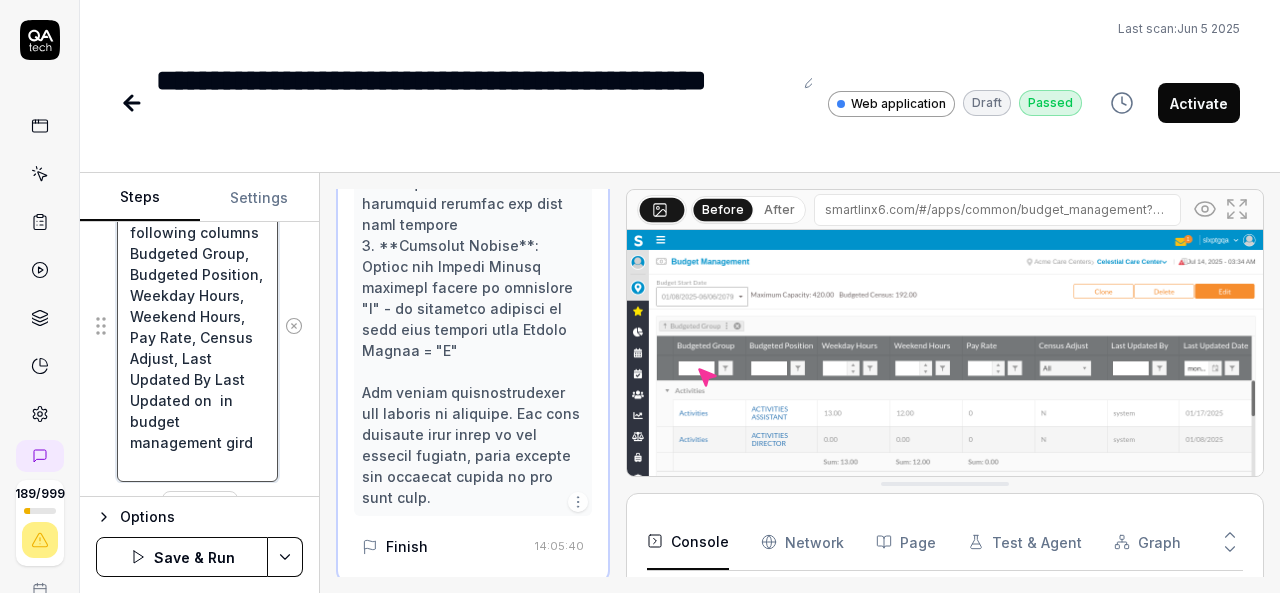 drag, startPoint x: 178, startPoint y: 415, endPoint x: 263, endPoint y: 469, distance: 100.70253 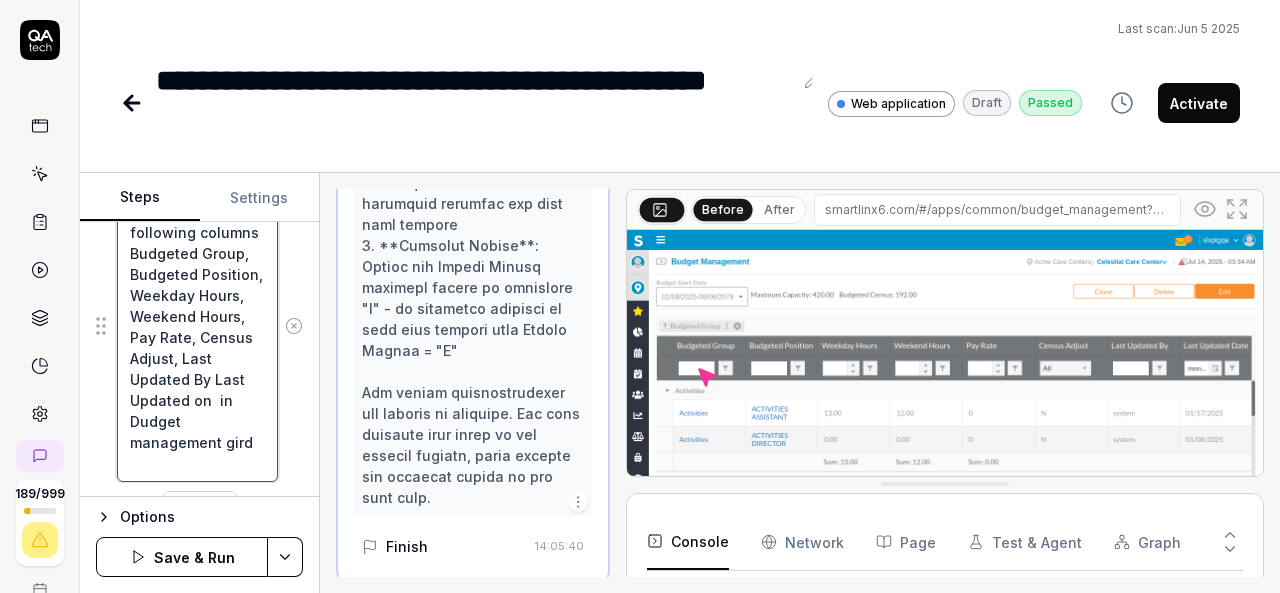 click on "Check the Filter functionality  following columns Budgeted Group,   Budgeted Position,  Weekday Hours, Weekend Hours, Pay Rate, Census Adjust, Last Updated By Last Updated on  in  Dudget management gird" at bounding box center (197, 326) 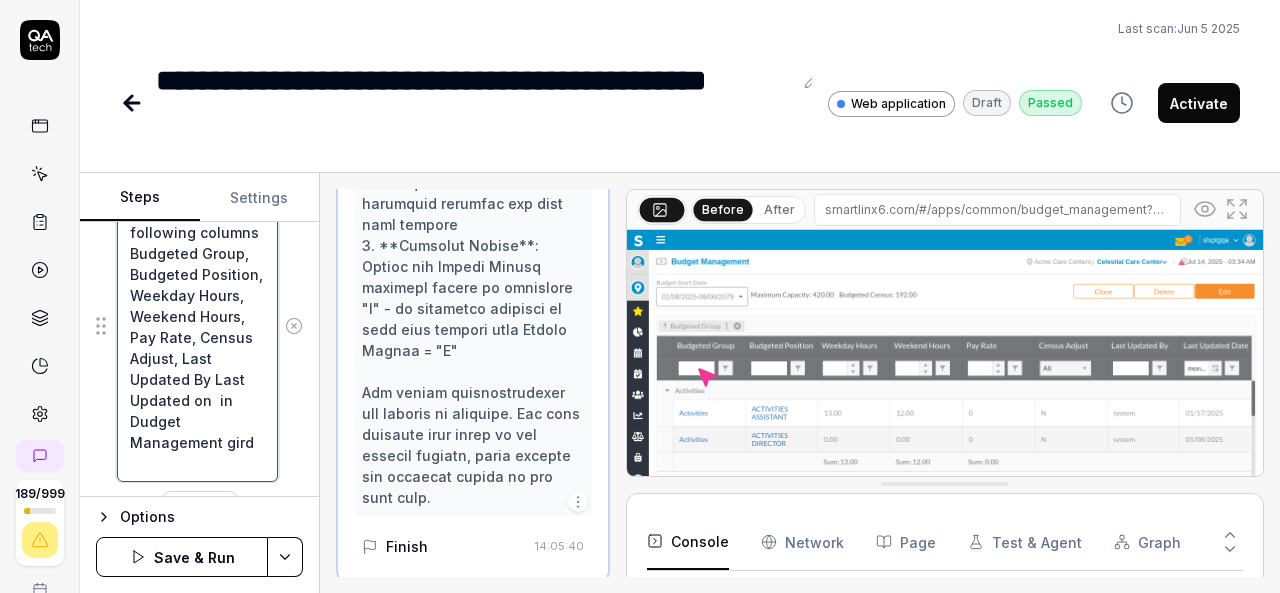 scroll, scrollTop: 105, scrollLeft: 0, axis: vertical 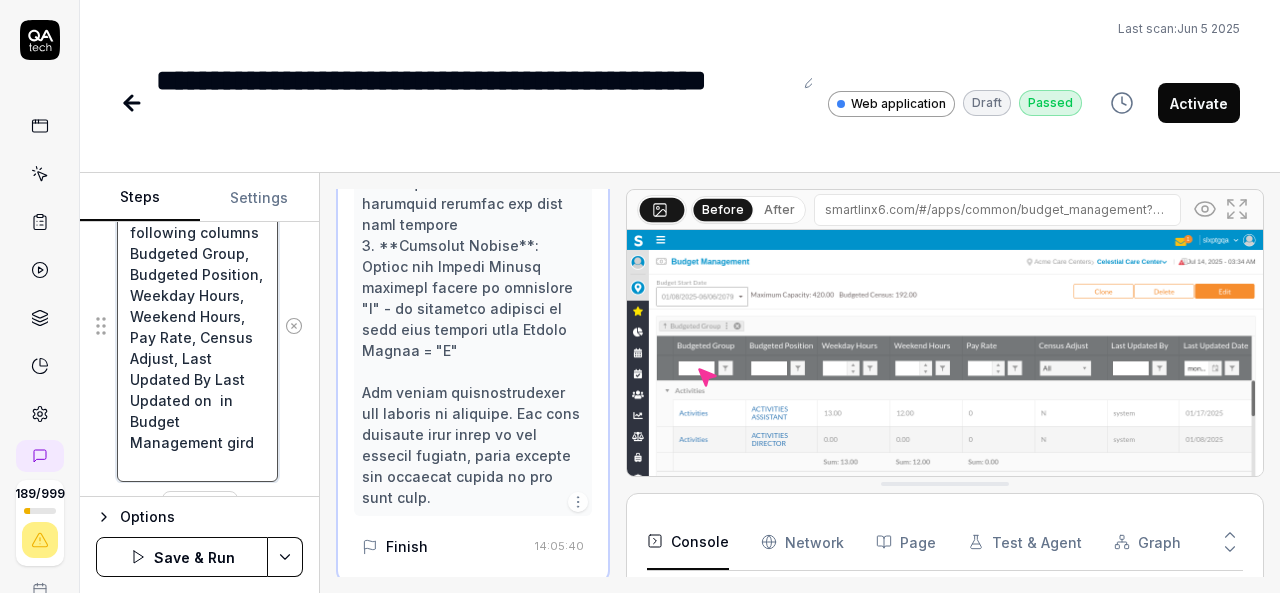 click on "Check the Filter functionality  following columns Budgeted Group,   Budgeted Position,  Weekday Hours, Weekend Hours, Pay Rate, Census Adjust, Last Updated By Last Updated on  in  Budget Management gird" at bounding box center (197, 326) 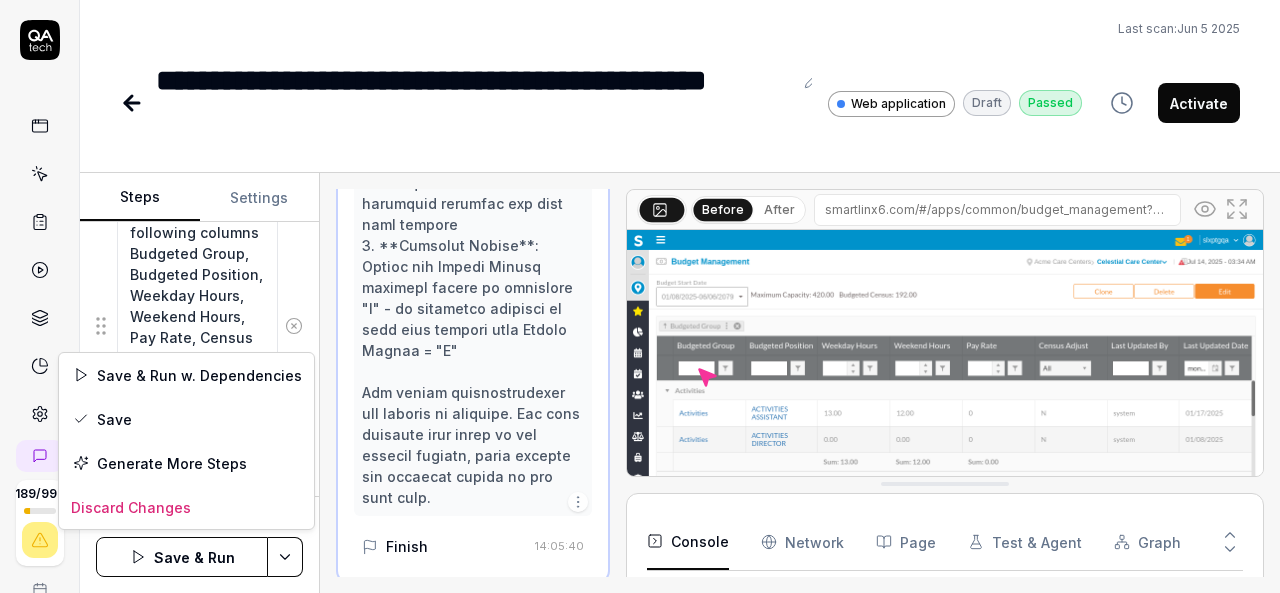 click on "**********" at bounding box center [640, 296] 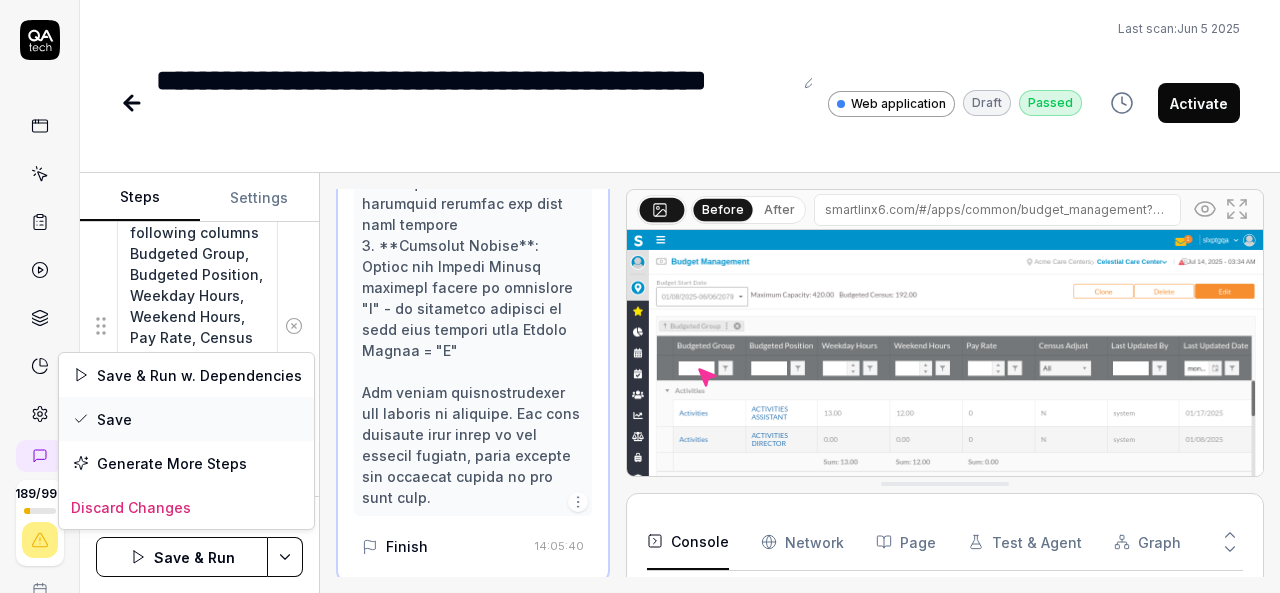 click on "Save" at bounding box center (186, 419) 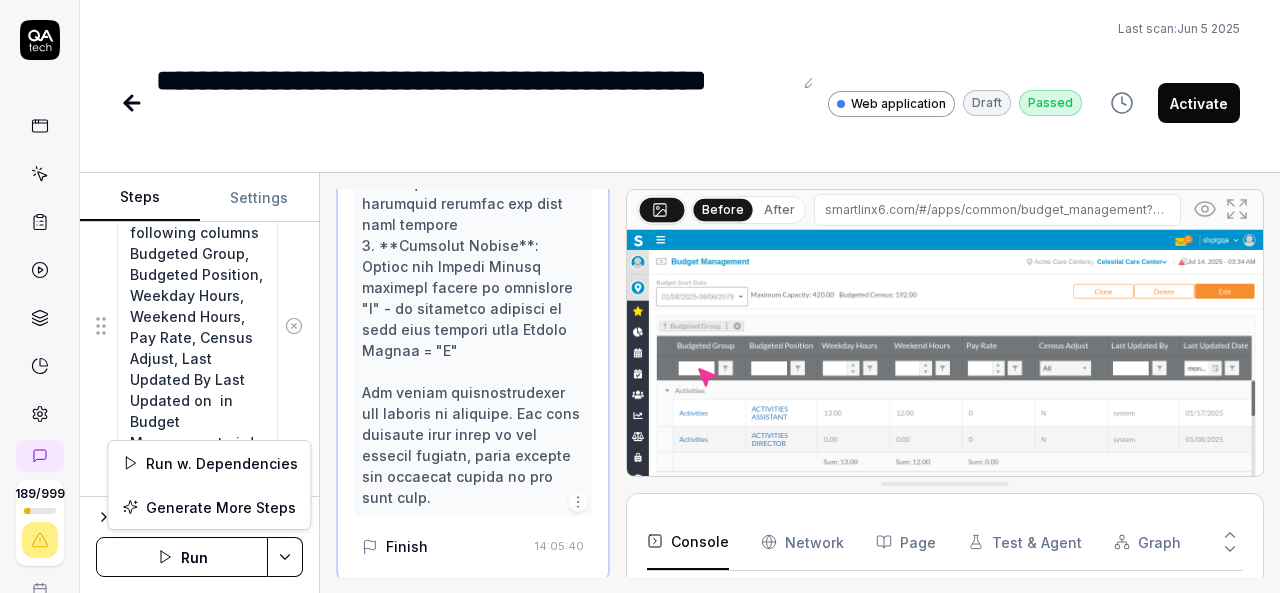 click on "**********" at bounding box center [640, 296] 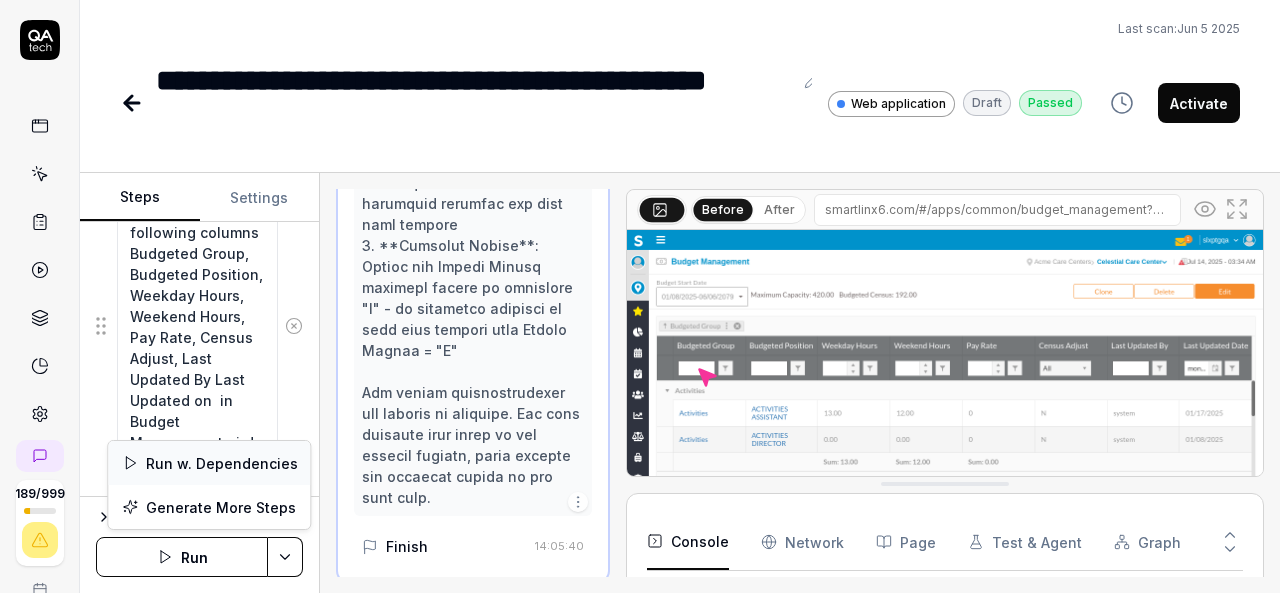 click on "Run w. Dependencies" at bounding box center [209, 463] 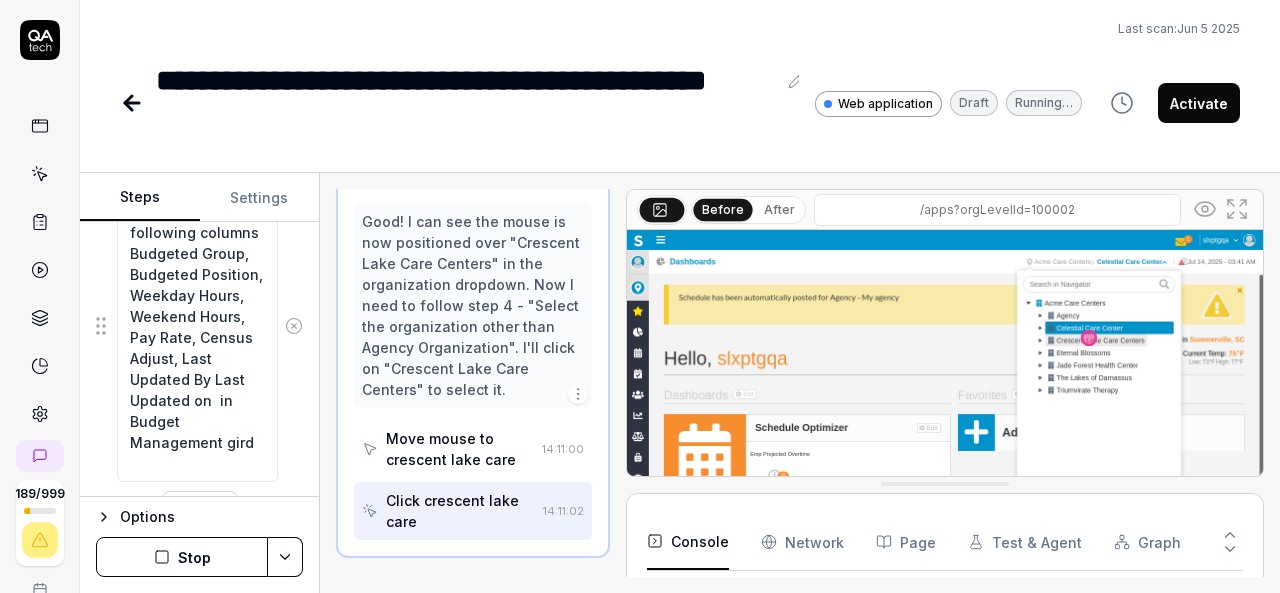 scroll, scrollTop: 526, scrollLeft: 0, axis: vertical 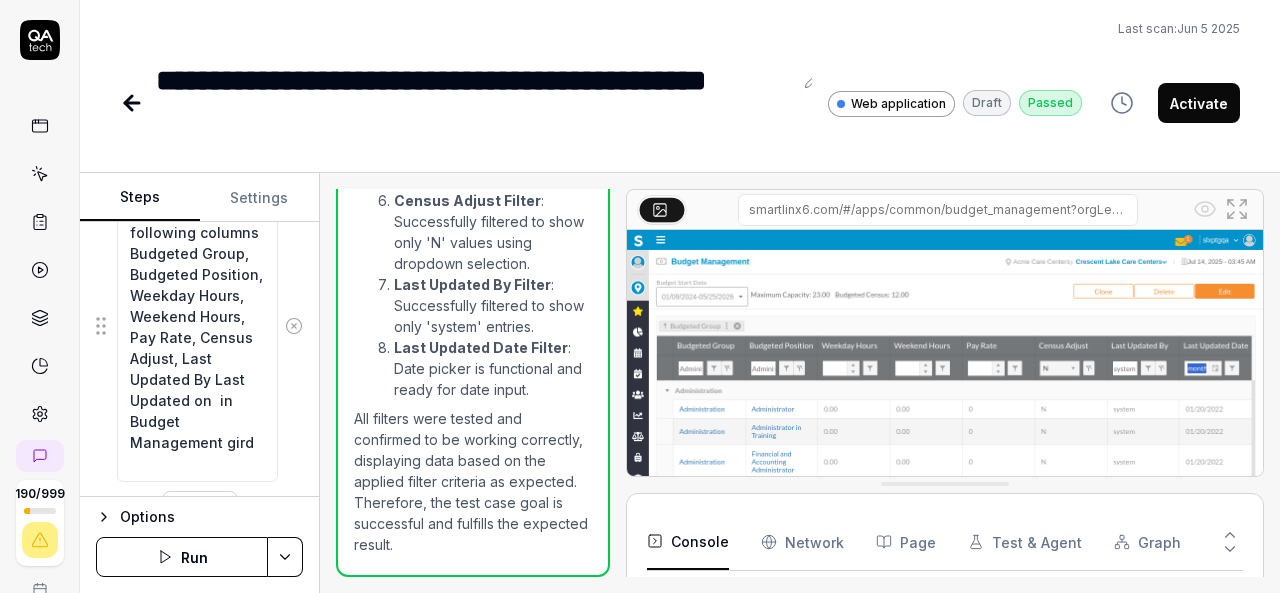 click 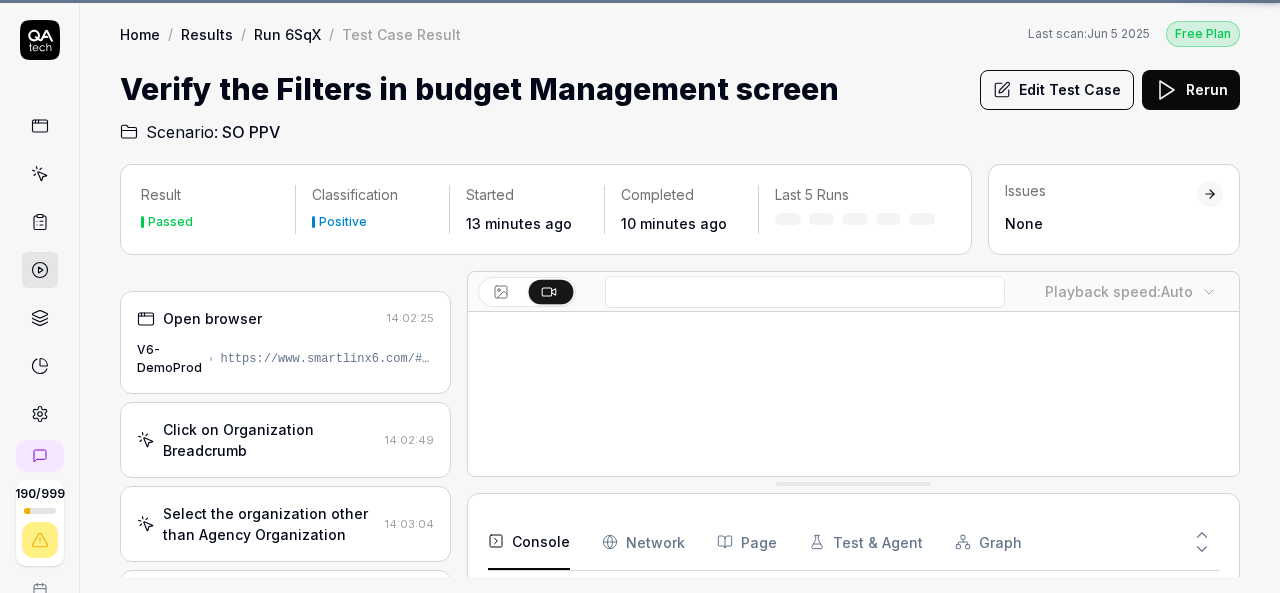 scroll, scrollTop: 16, scrollLeft: 0, axis: vertical 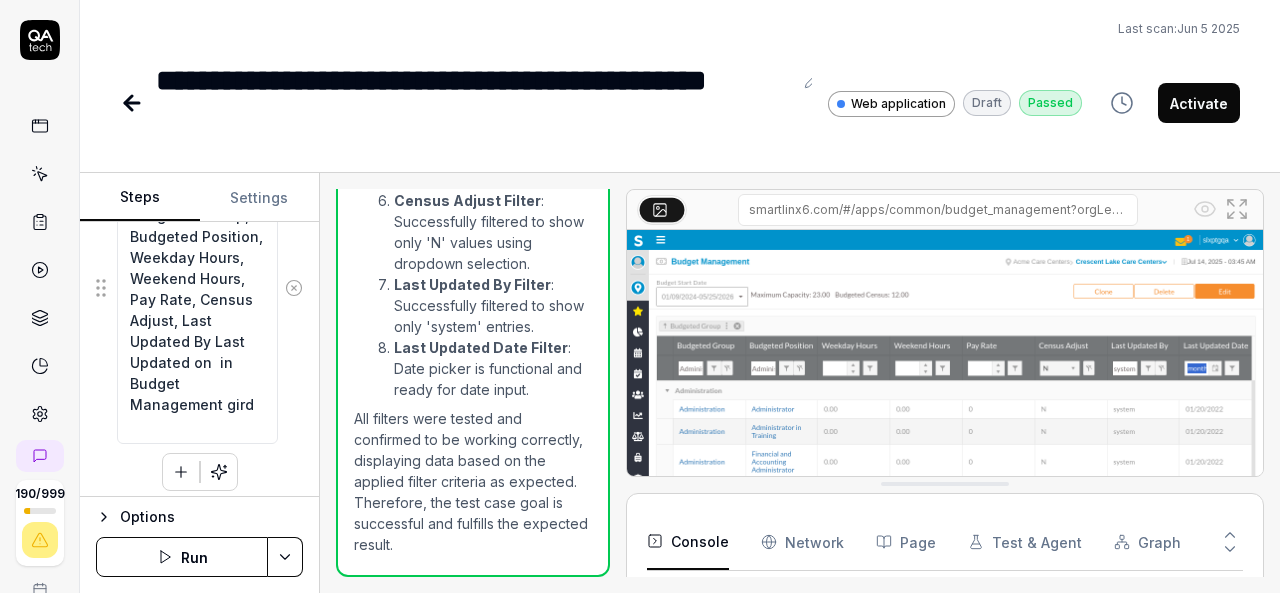 click 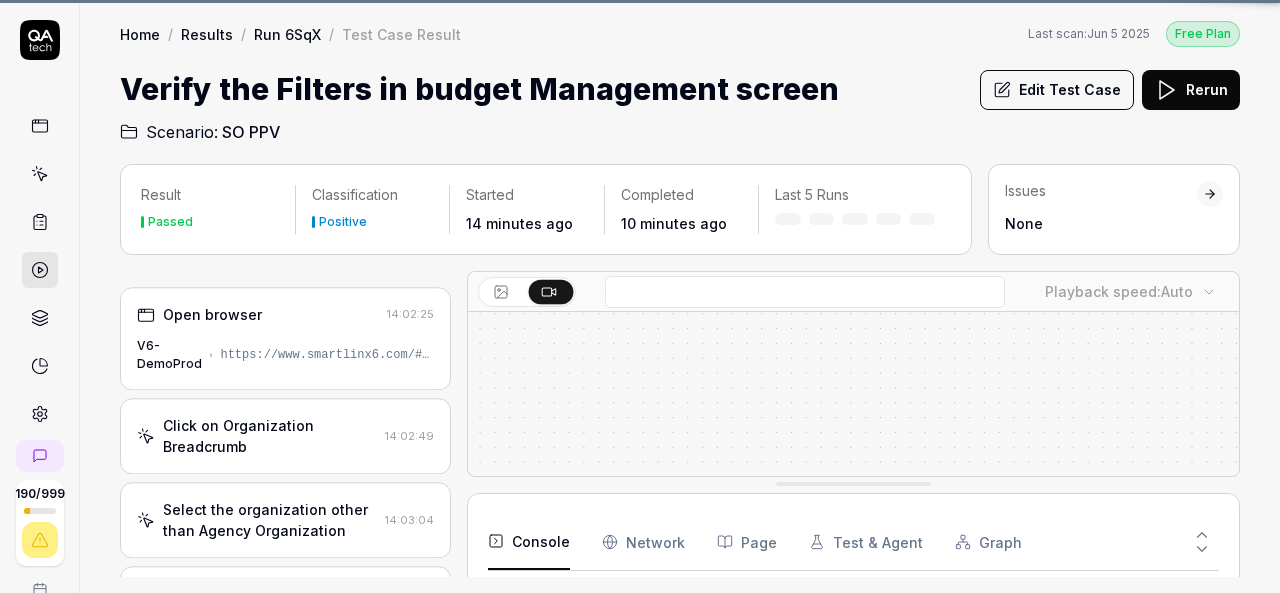 scroll, scrollTop: 539, scrollLeft: 0, axis: vertical 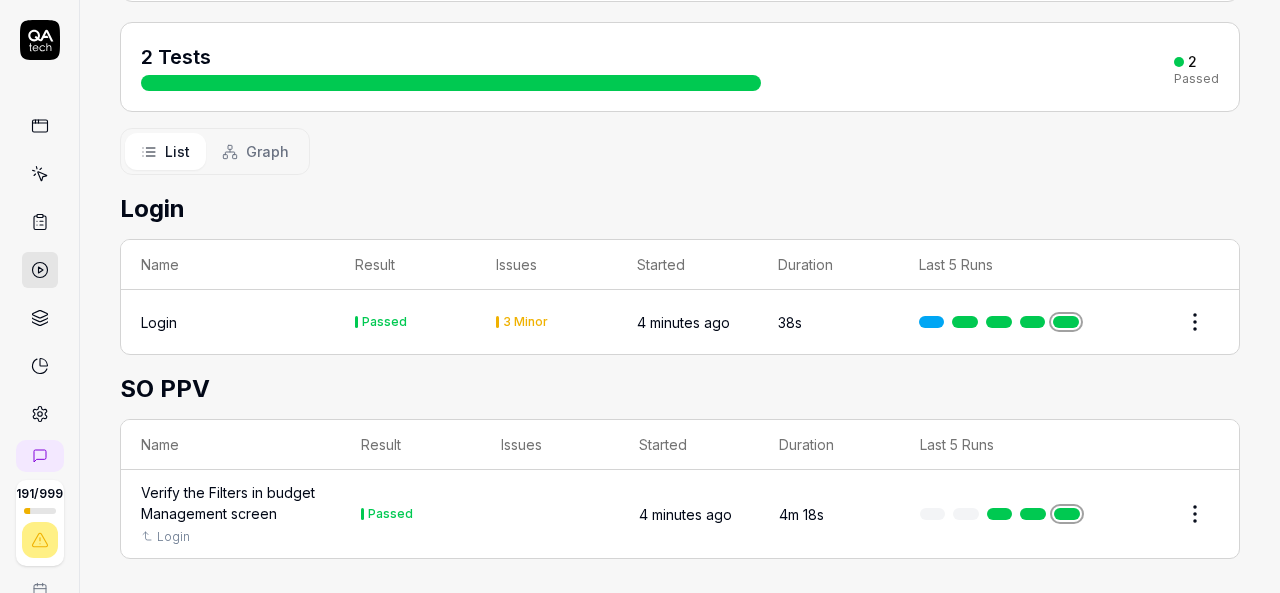 click on "Verify the Filters in budget Management screen" at bounding box center (231, 503) 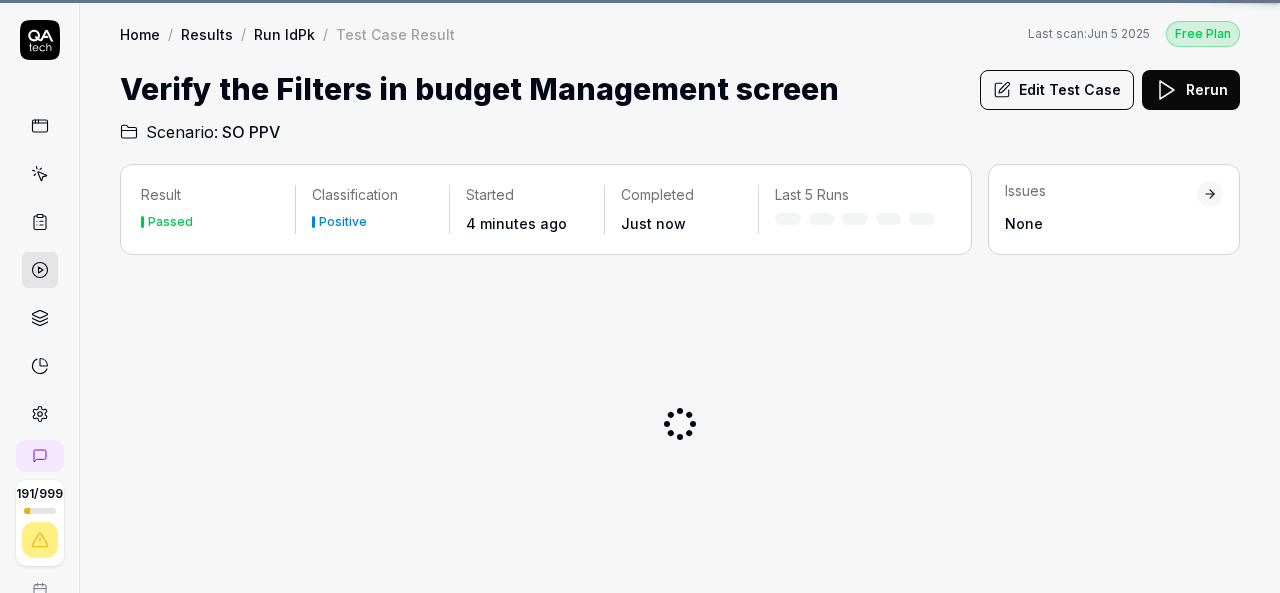 scroll, scrollTop: 0, scrollLeft: 0, axis: both 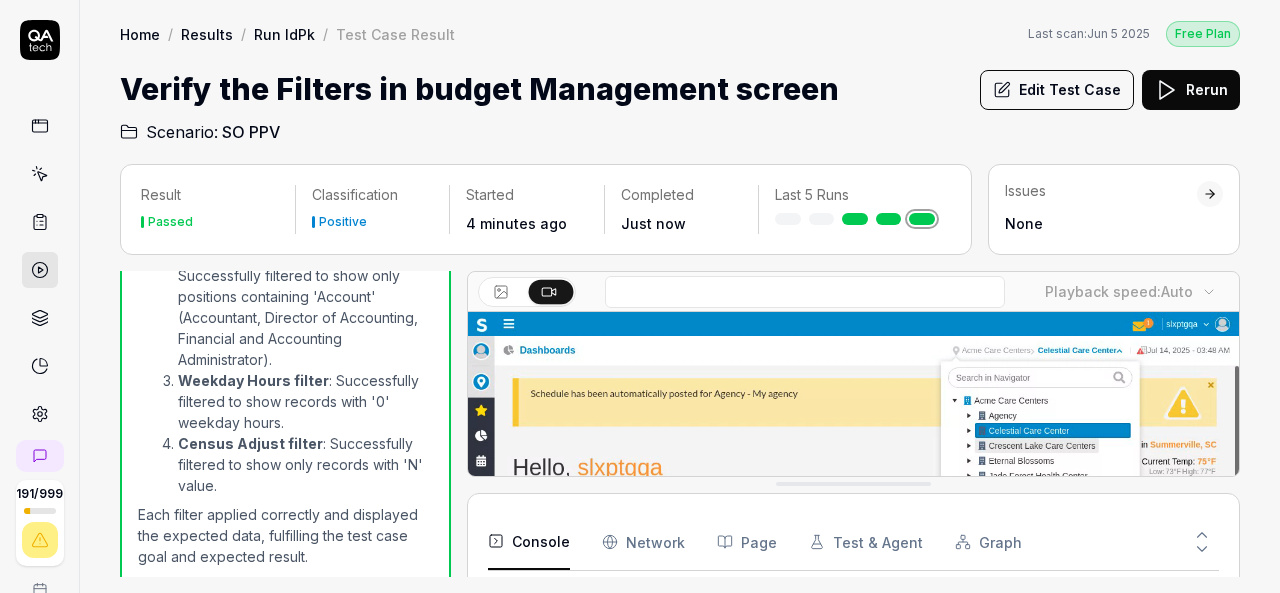 click at bounding box center (853, 553) 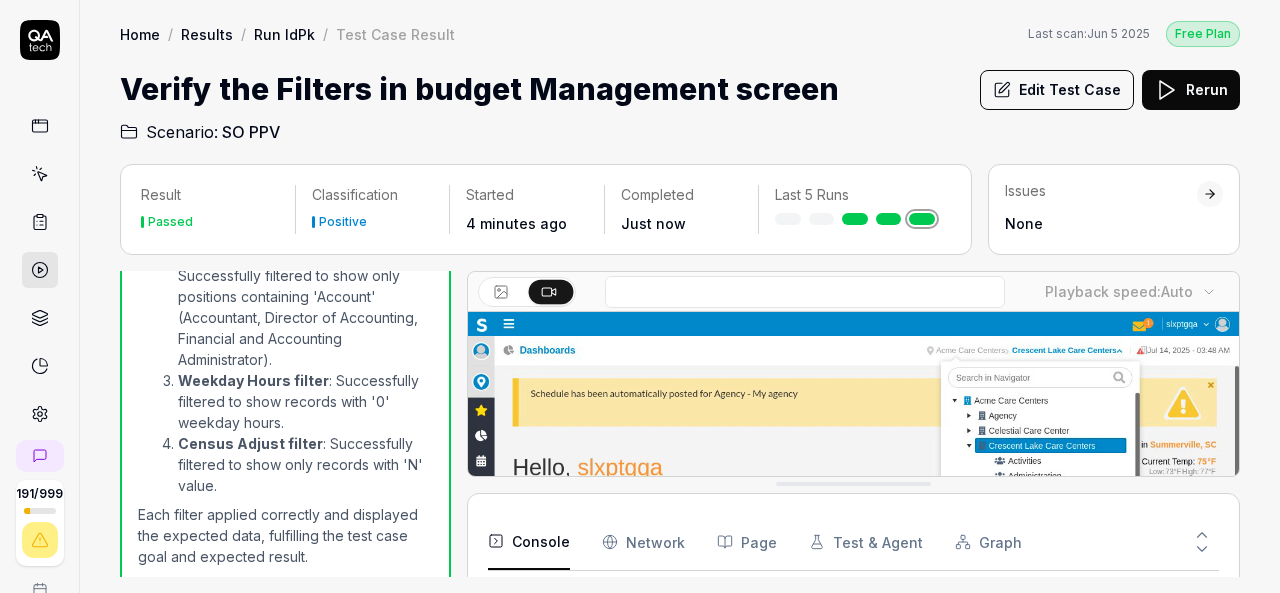 click at bounding box center [853, 553] 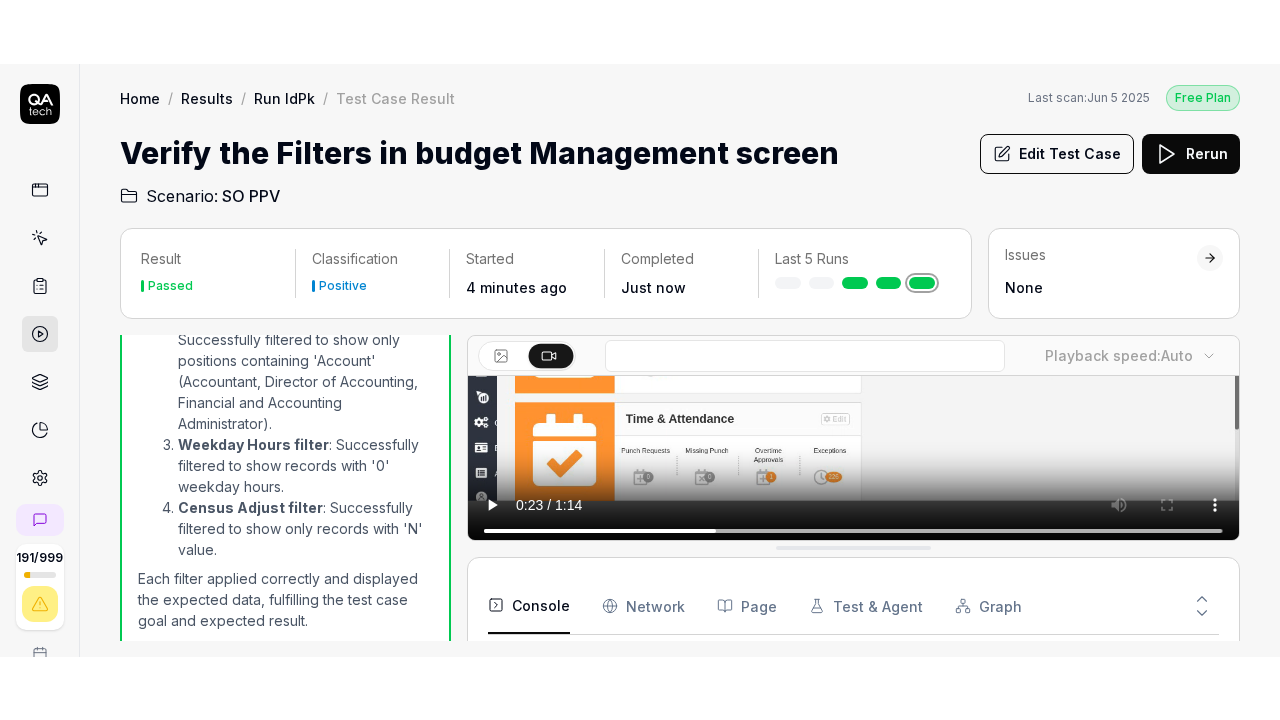scroll, scrollTop: 0, scrollLeft: 0, axis: both 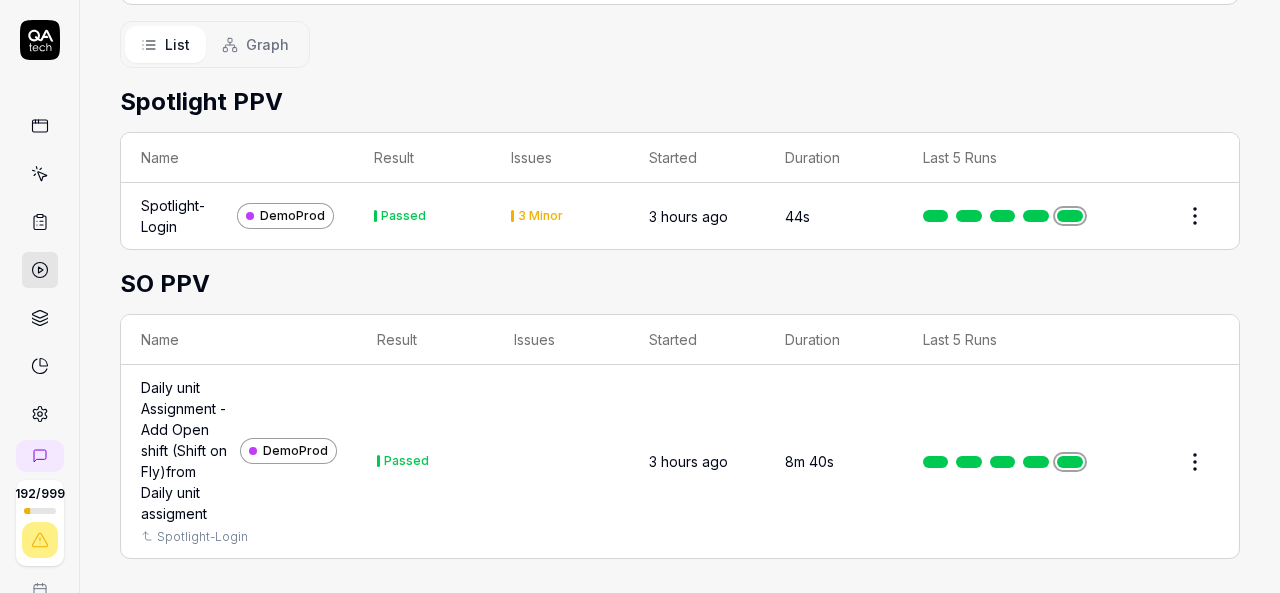 click on "Daily unit Assignment -Add Open shift (Shift on Fly)from Daily unit assigment" at bounding box center (186, 450) 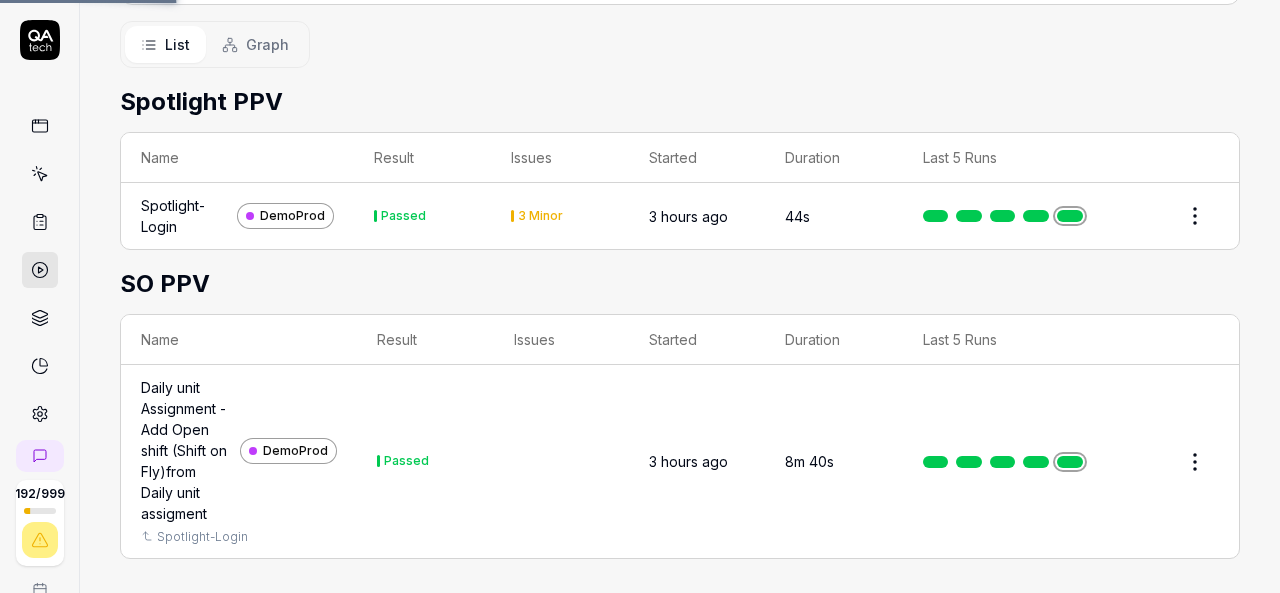 scroll, scrollTop: 0, scrollLeft: 0, axis: both 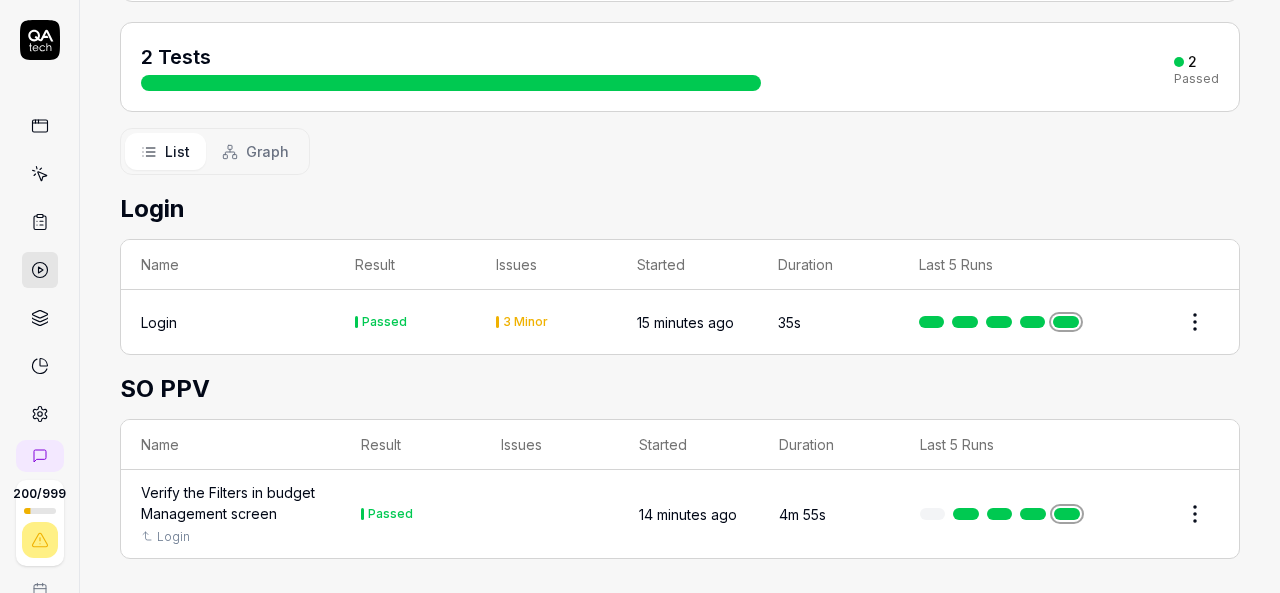 click 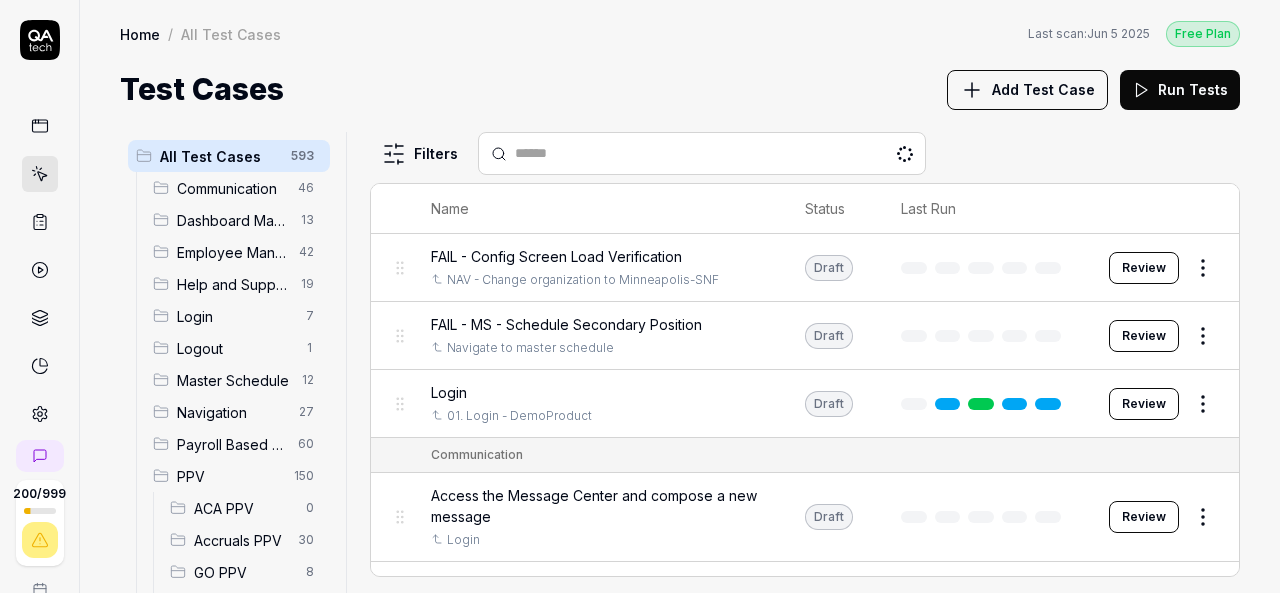 scroll, scrollTop: 0, scrollLeft: 0, axis: both 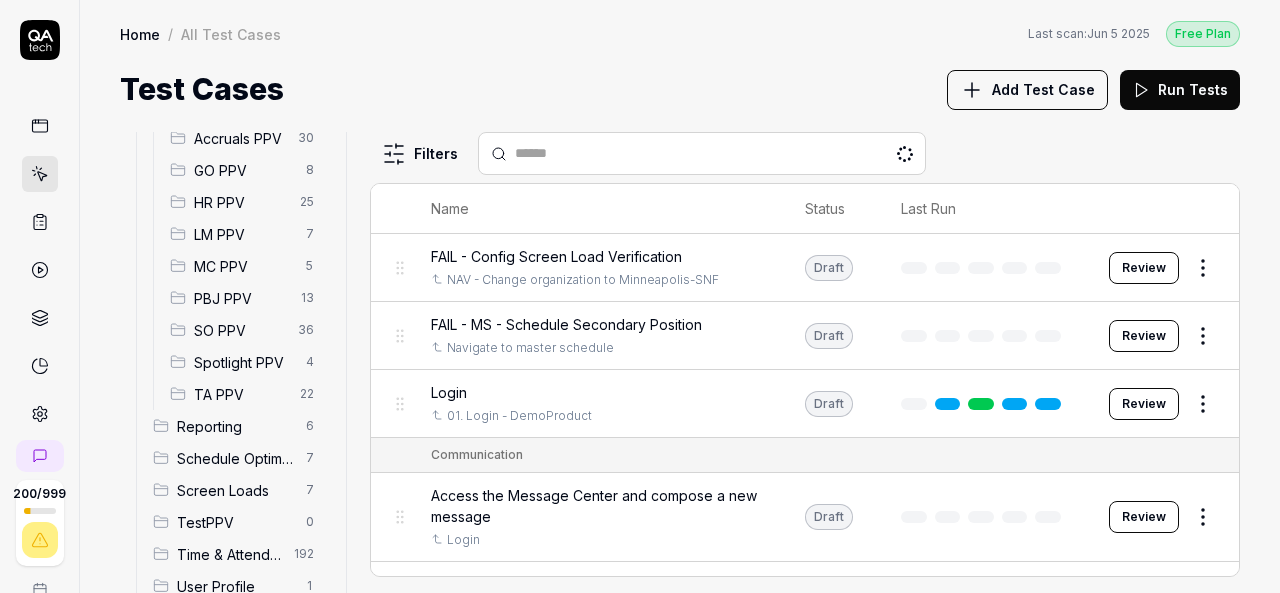click on "Spotlight PPV" at bounding box center (244, 362) 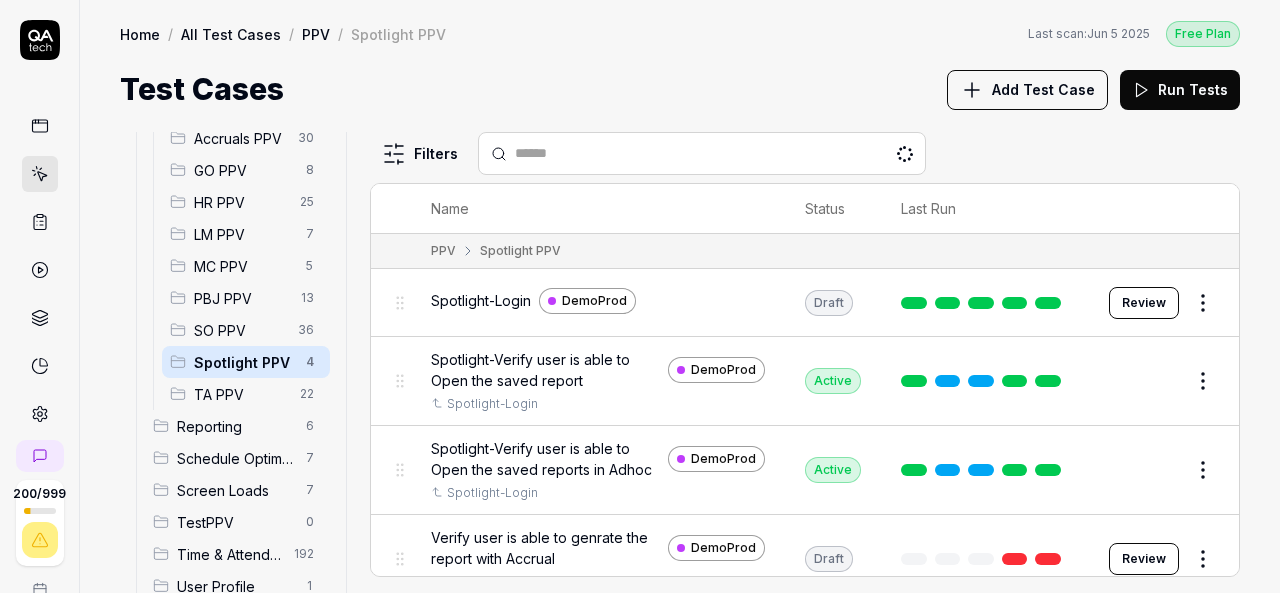 click on "SO PPV" at bounding box center (240, 330) 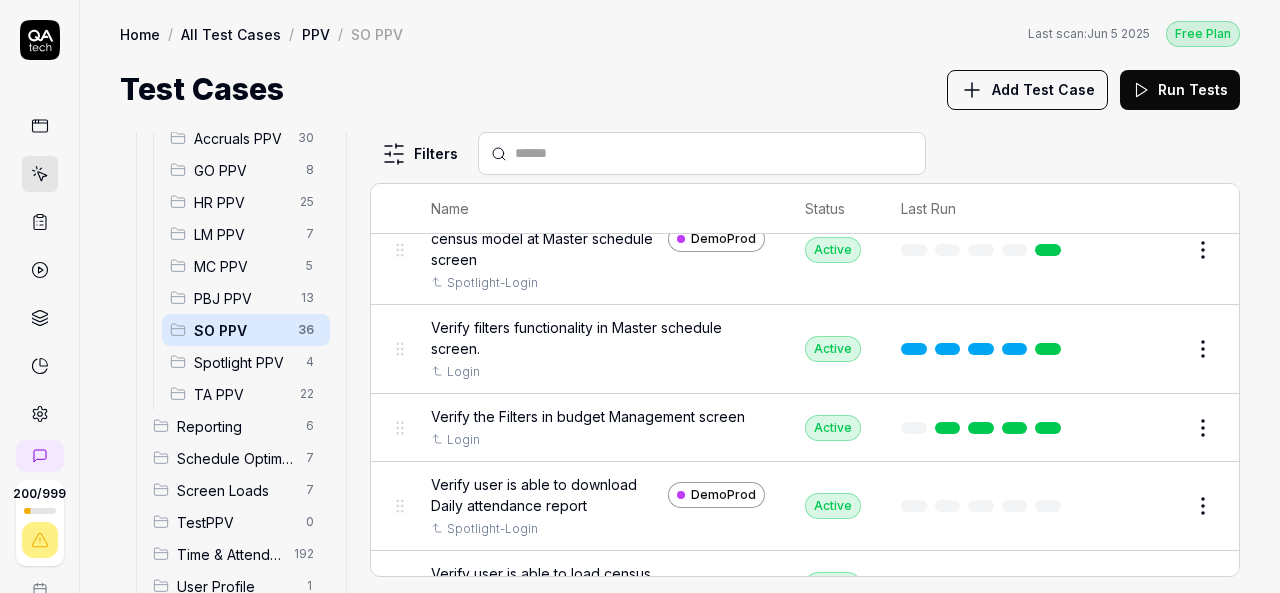 scroll, scrollTop: 1431, scrollLeft: 0, axis: vertical 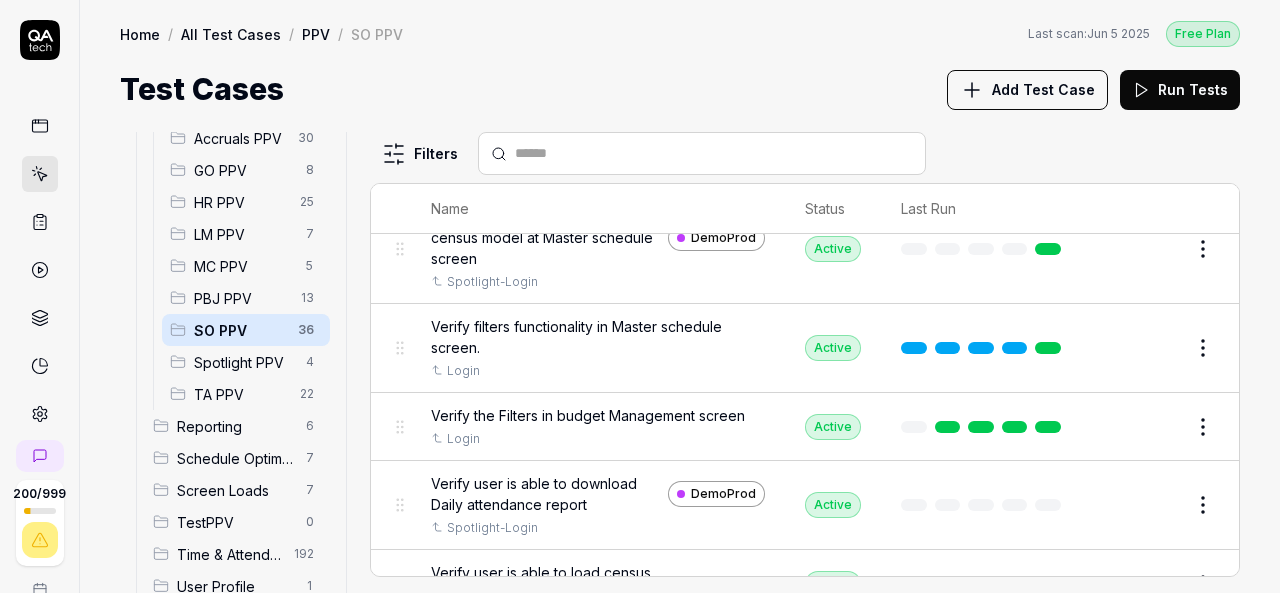 click on "200  /  999 k S Home / All Test Cases / PPV / SO PPV Free Plan Home / All Test Cases / PPV / SO PPV Last scan:  [DATE] Free Plan Test Cases Add Test Case Run Tests All Test Cases 593 Communication 46 Dashboard Management 13 Employee Management 42 Help and Support 19 Login 7 Logout 1 Master Schedule 12 Navigation 27 Payroll Based Journal 60 PPV 150 ACA PPV 0 Accruals PPV 30 GO PPV 8 HR PPV 25 LM PPV 7 MC PPV 5 PBJ PPV 13 SO PPV 36 Spotlight PPV 4 TA PPV 22 Reporting 6 Schedule Optimizer 7 Screen Loads 7 TestPPV 0 Time & Attendance 192 User Profile 1 Filters Name Status Last Run PPV SO PPV Daily Attendance Report - Verify the positions under settings DemoProd Spotlight-Login Active Edit Daily unit Assignment - Census DemoProd Spotlight-Login Active Edit Daily unit Assignment -Add Open shift (Shift on Fly)from Daily unit assigment DemoProd Spotlight-Login Active Edit Daily unit Assignment -Assign the employee to shift DemoProd Spotlight-Login Draft Review DemoProd Spotlight-Login Draft Review DemoProd Active" at bounding box center (640, 296) 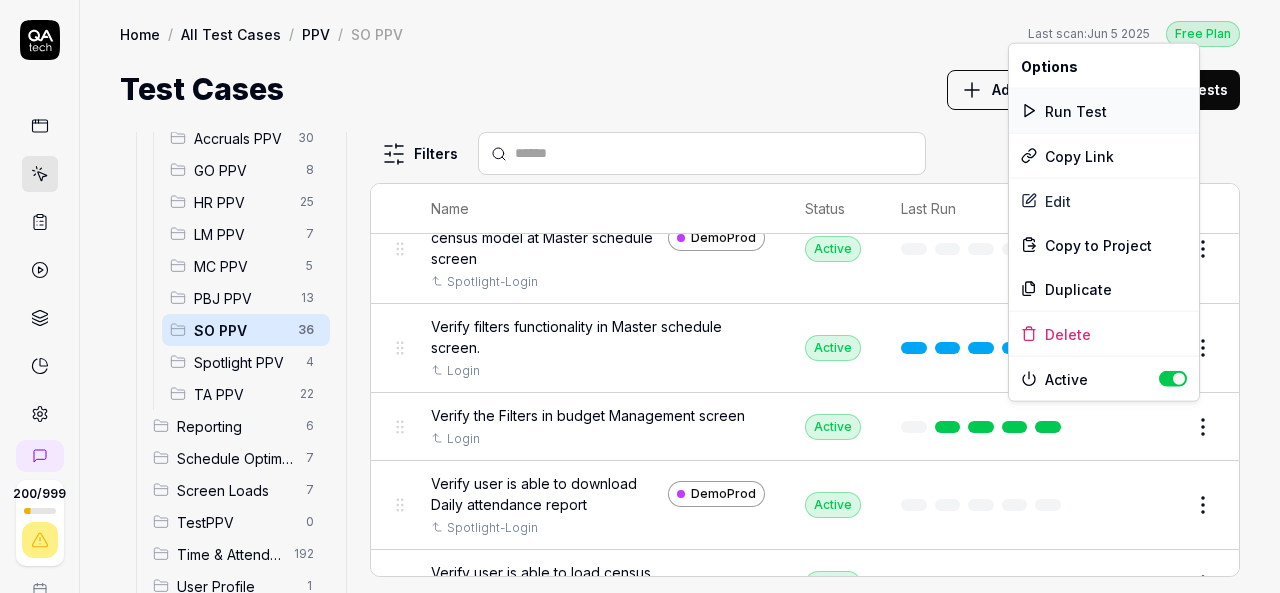 click on "Run Test" at bounding box center [1104, 111] 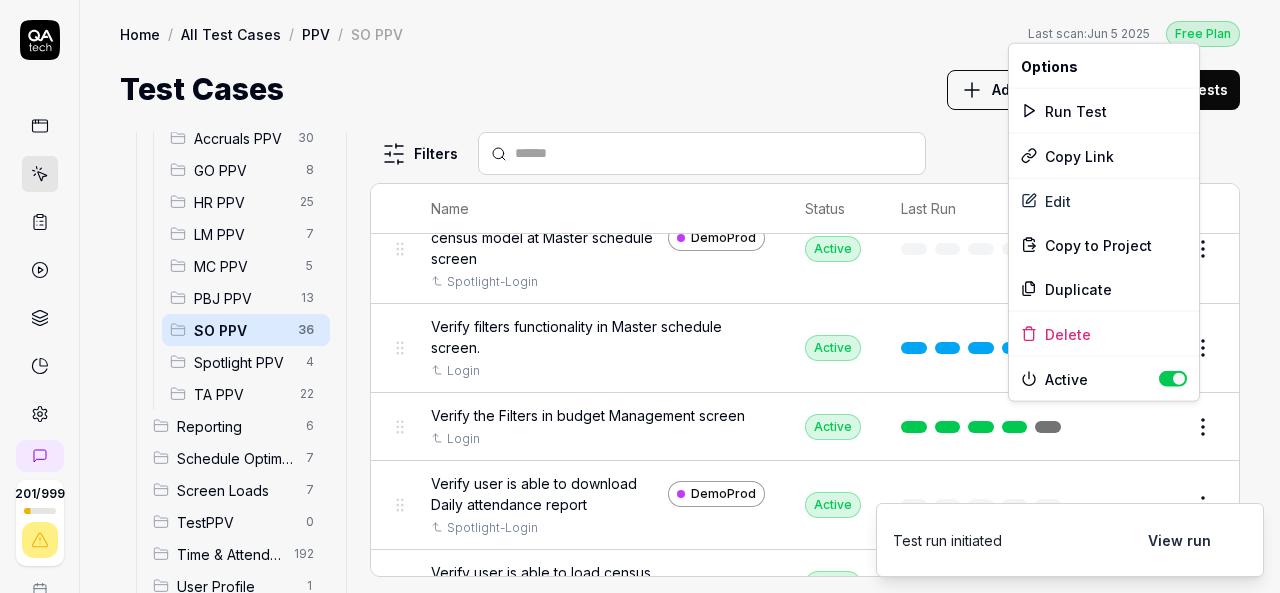 click on "201  /  999 k S Home / All Test Cases / PPV / SO PPV Free Plan Home / All Test Cases / PPV / SO PPV Last scan:  Jun 5 2025 Free Plan Test Cases Add Test Case Run Tests All Test Cases 593 Communication 46 Dashboard Management 13 Employee Management 42 Help and Support 19 Login 7 Logout 1 Master Schedule 12 Navigation 27 Payroll Based Journal 60 PPV 150 ACA PPV 0 Accruals PPV 30 GO PPV 8 HR PPV 25 LM PPV 7 MC PPV 5 PBJ PPV 13 SO PPV 36 Spotlight PPV 4 TA PPV 22 Reporting 6 Schedule Optimizer 7 Screen Loads 7 TestPPV 0 Time & Attendance 192 User Profile 1 Filters Name Status Last Run PPV SO PPV Daily Attendance Report - Verify the positions under settings DemoProd Spotlight-Login Active Edit Daily unit Assignment - Census DemoProd Spotlight-Login Active Edit Daily unit Assignment -Add Open shift (Shift on Fly)from Daily unit assigment DemoProd Spotlight-Login Active Edit Daily unit Assignment -Assign the employee to shift DemoProd Spotlight-Login Draft Review DemoProd Spotlight-Login Draft Review DemoProd Active" at bounding box center (640, 296) 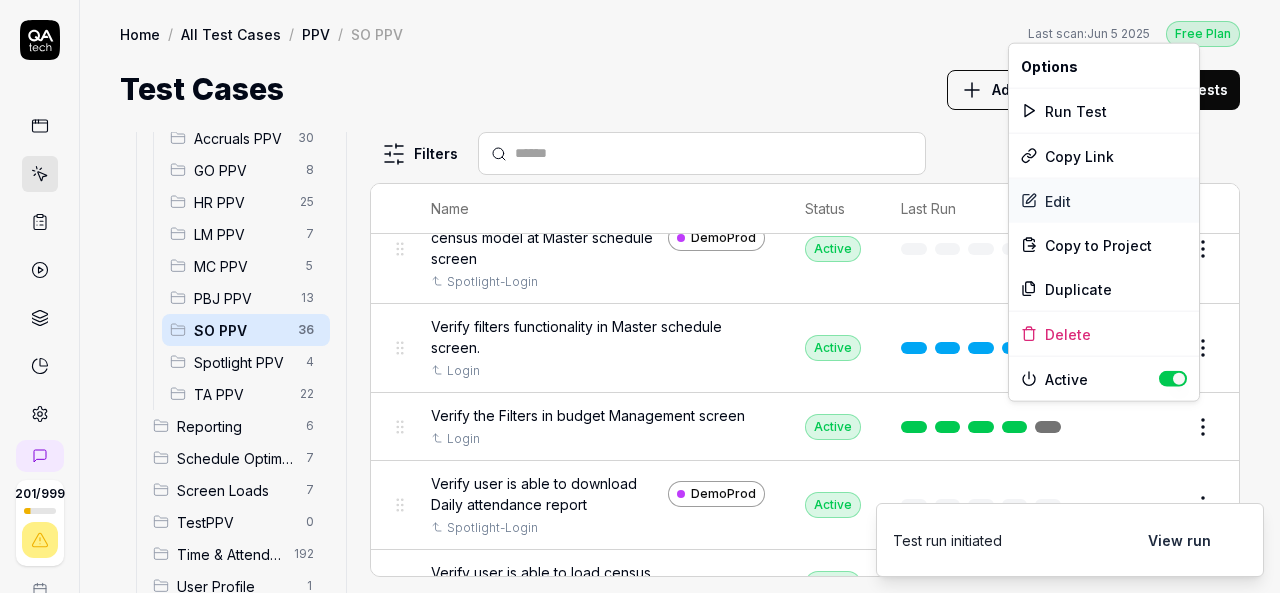 click on "Edit" at bounding box center (1104, 201) 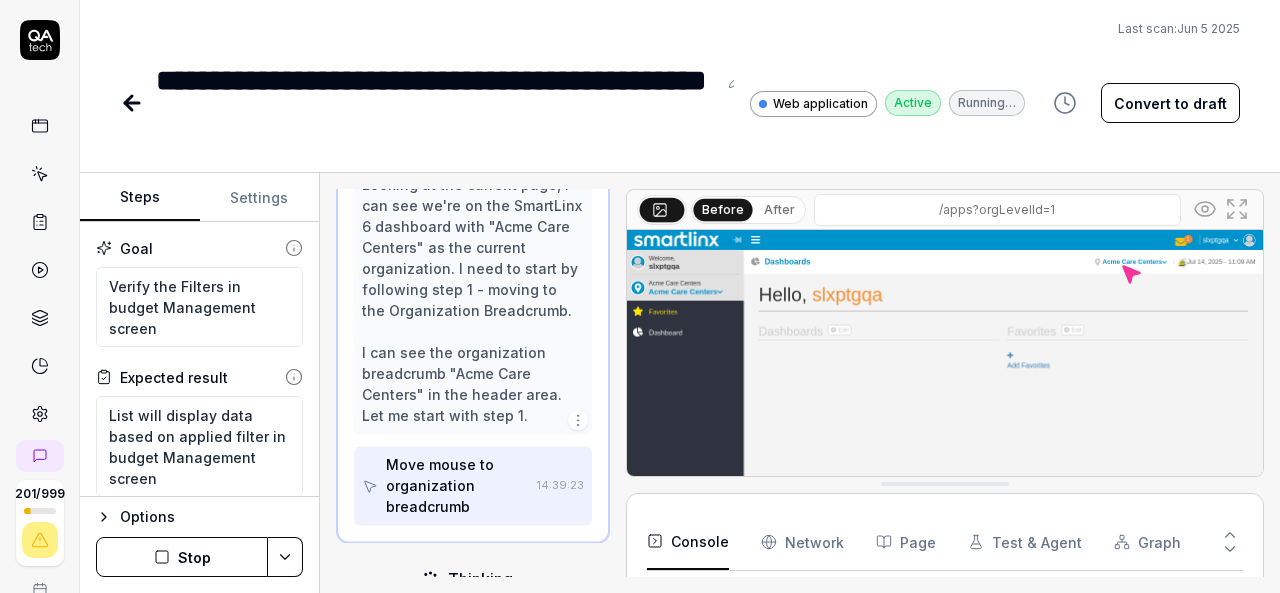 scroll, scrollTop: 232, scrollLeft: 0, axis: vertical 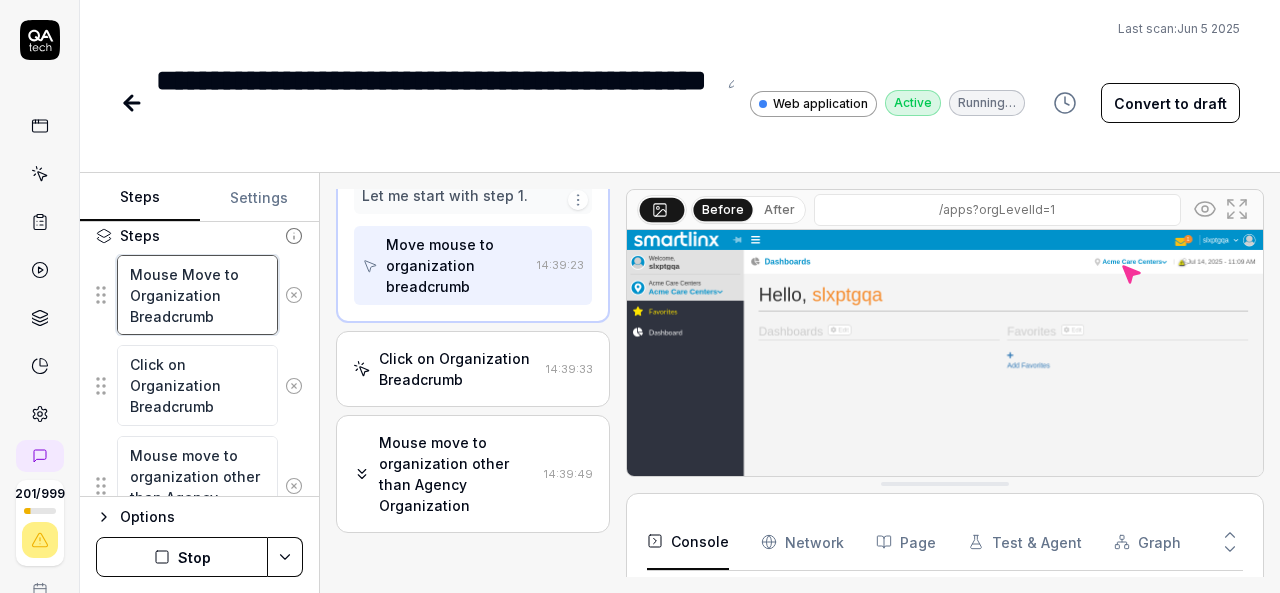 drag, startPoint x: 226, startPoint y: 317, endPoint x: 128, endPoint y: 273, distance: 107.42439 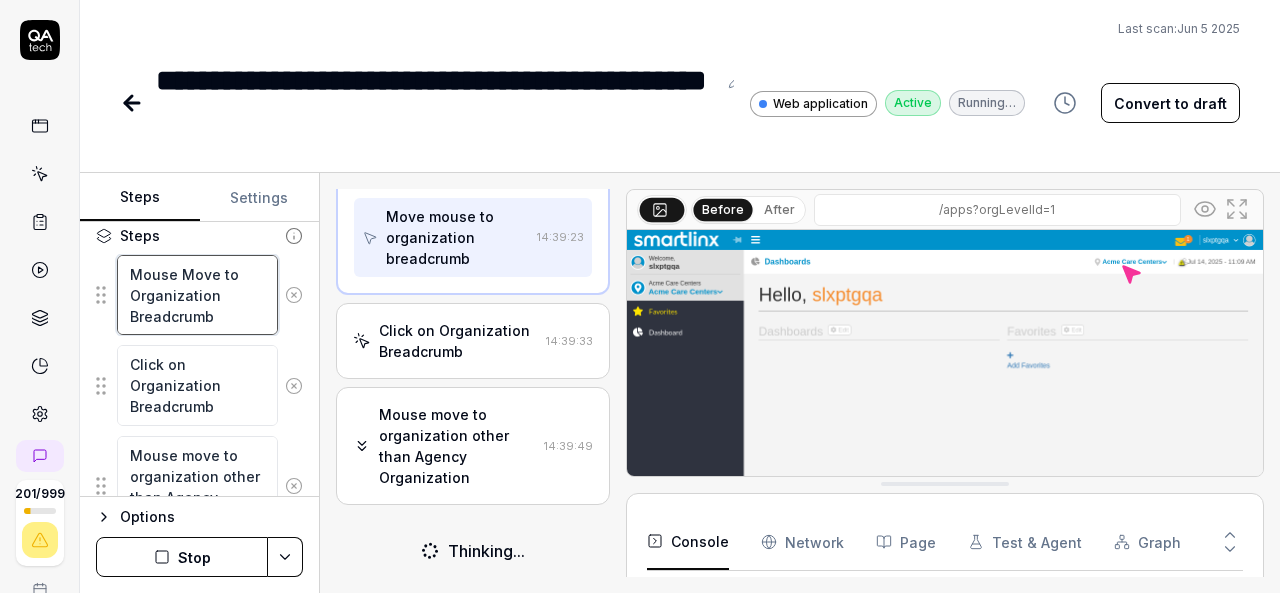 scroll, scrollTop: 464, scrollLeft: 0, axis: vertical 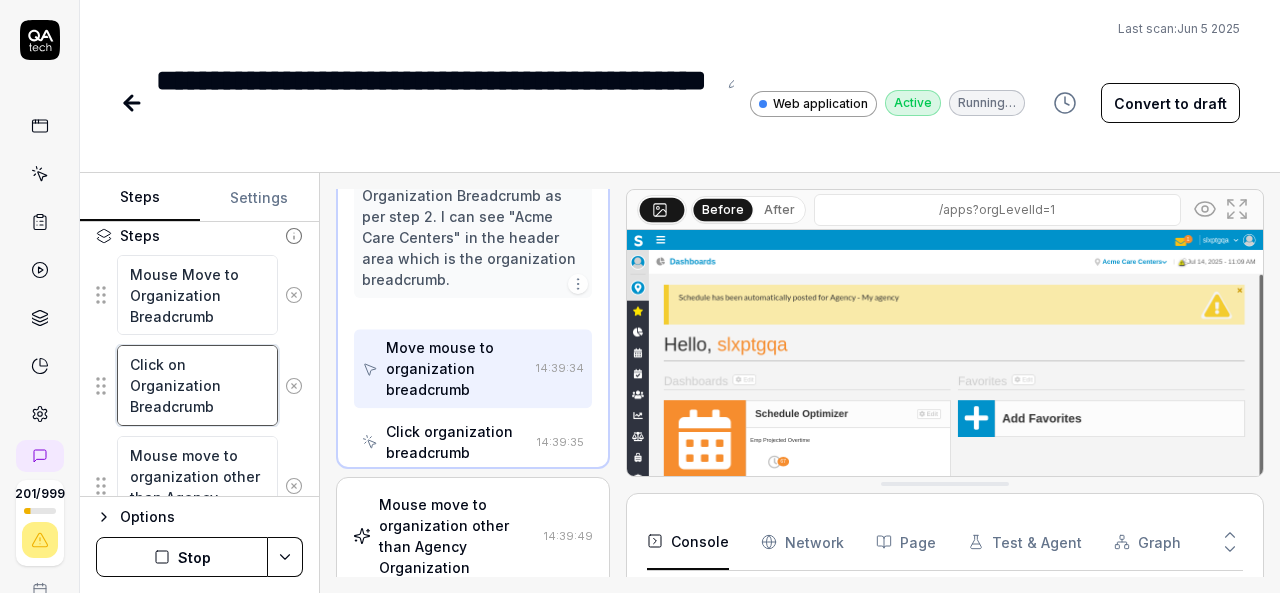 click on "Click on Organization Breadcrumb" at bounding box center (197, 385) 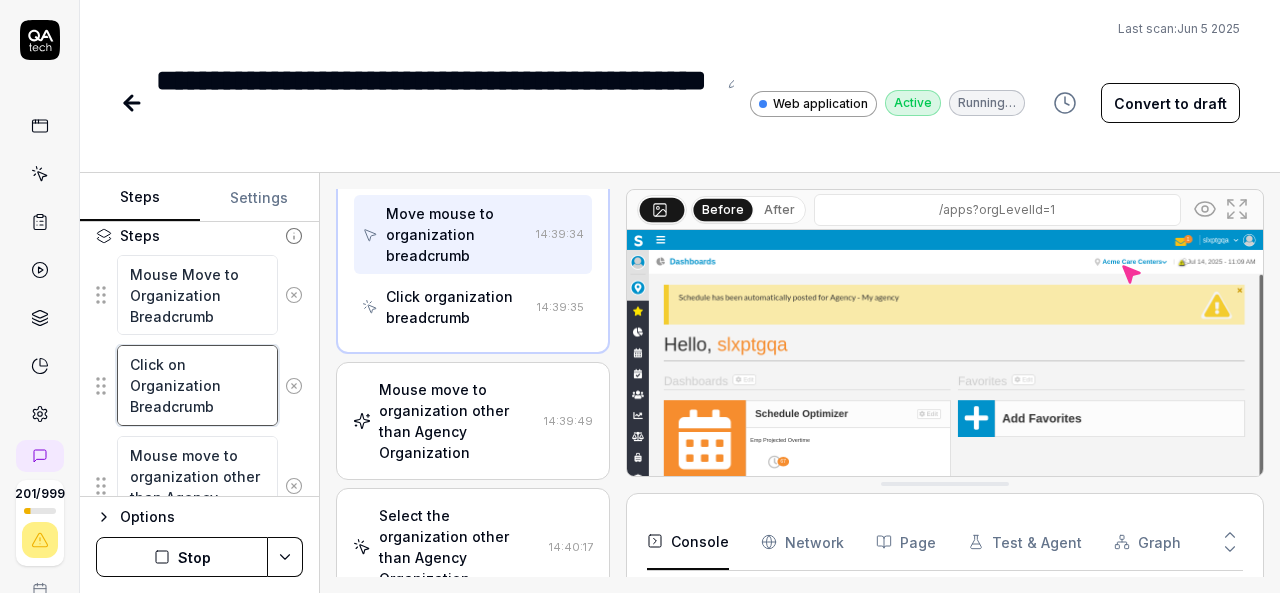scroll, scrollTop: 484, scrollLeft: 0, axis: vertical 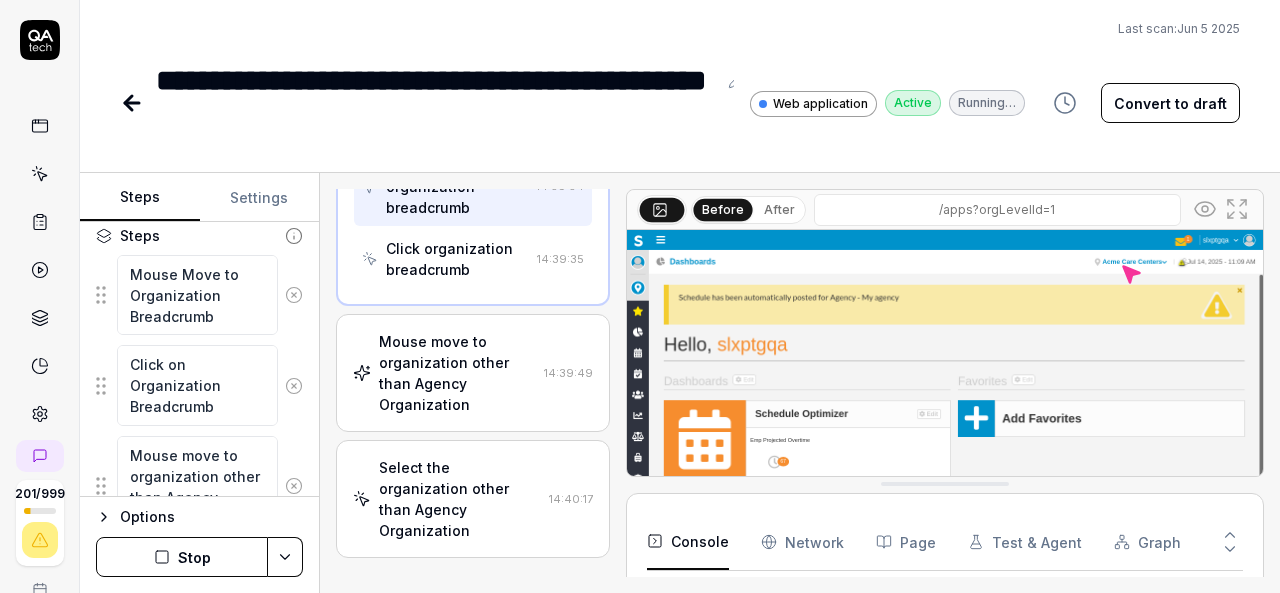 click on "Select the organization other than Agency Organization" at bounding box center (460, 499) 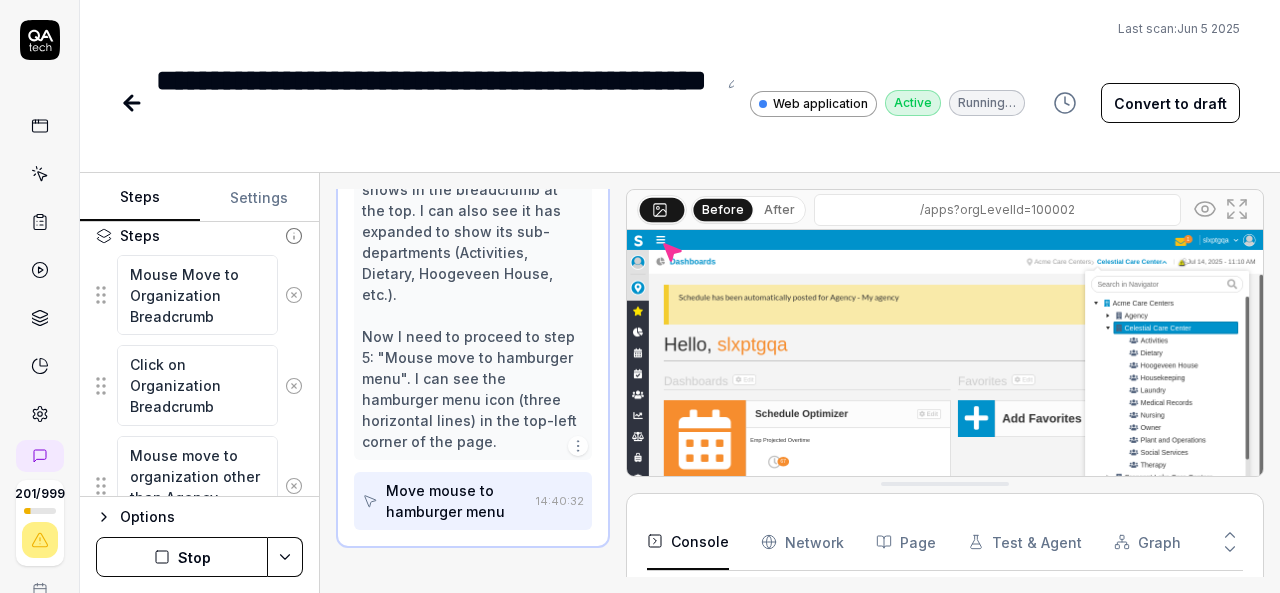 scroll, scrollTop: 715, scrollLeft: 0, axis: vertical 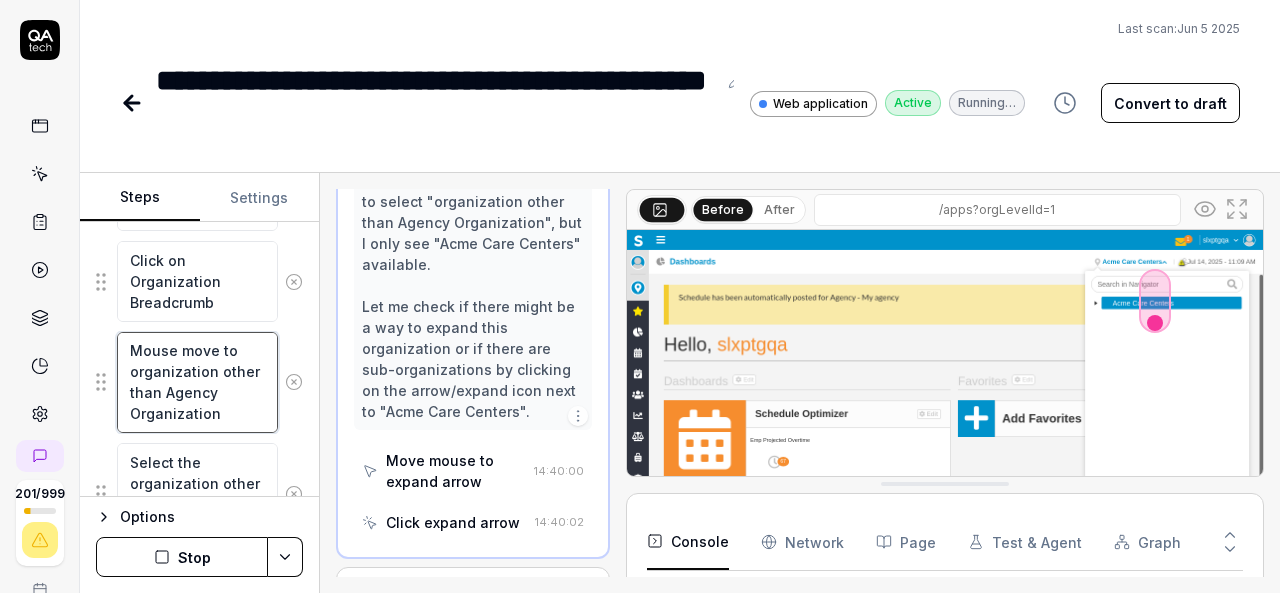 drag, startPoint x: 218, startPoint y: 416, endPoint x: 132, endPoint y: 343, distance: 112.805145 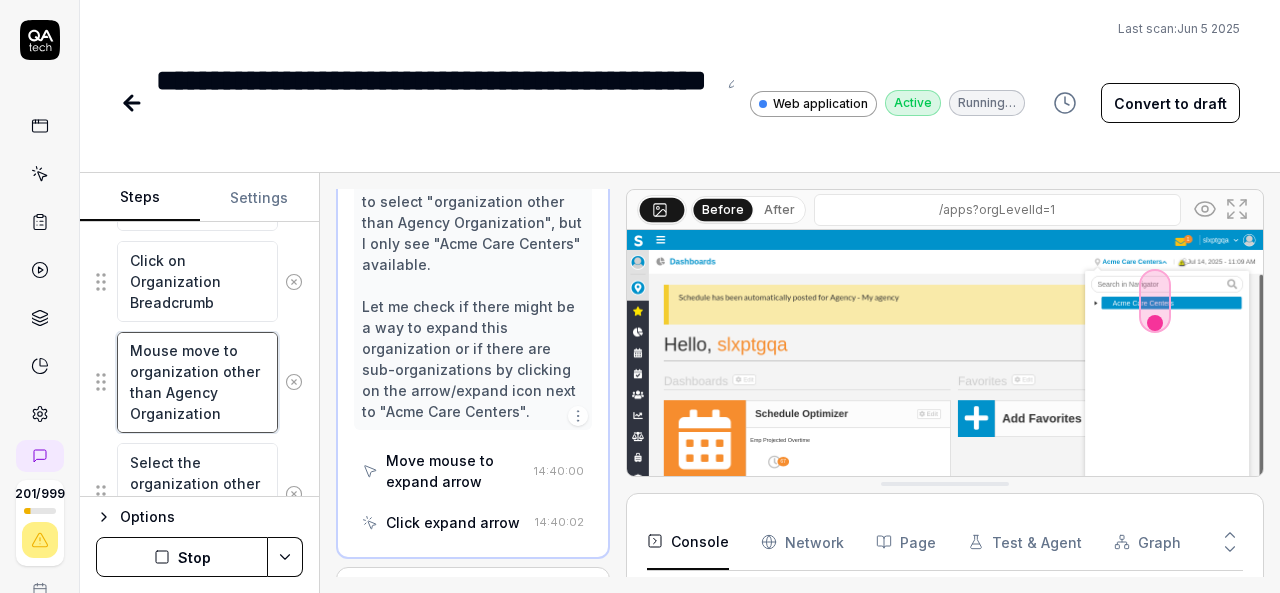 click on "Mouse move to organization other than Agency Organization" at bounding box center (197, 382) 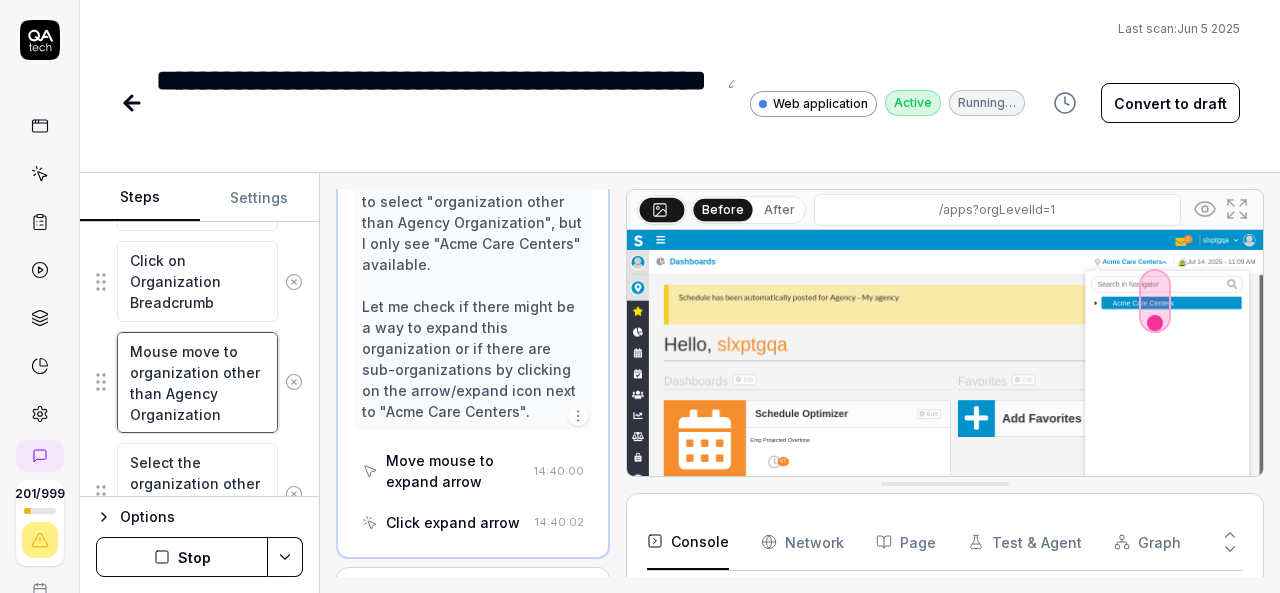 click on "Mouse move to organization other than Agency Organization" at bounding box center [197, 382] 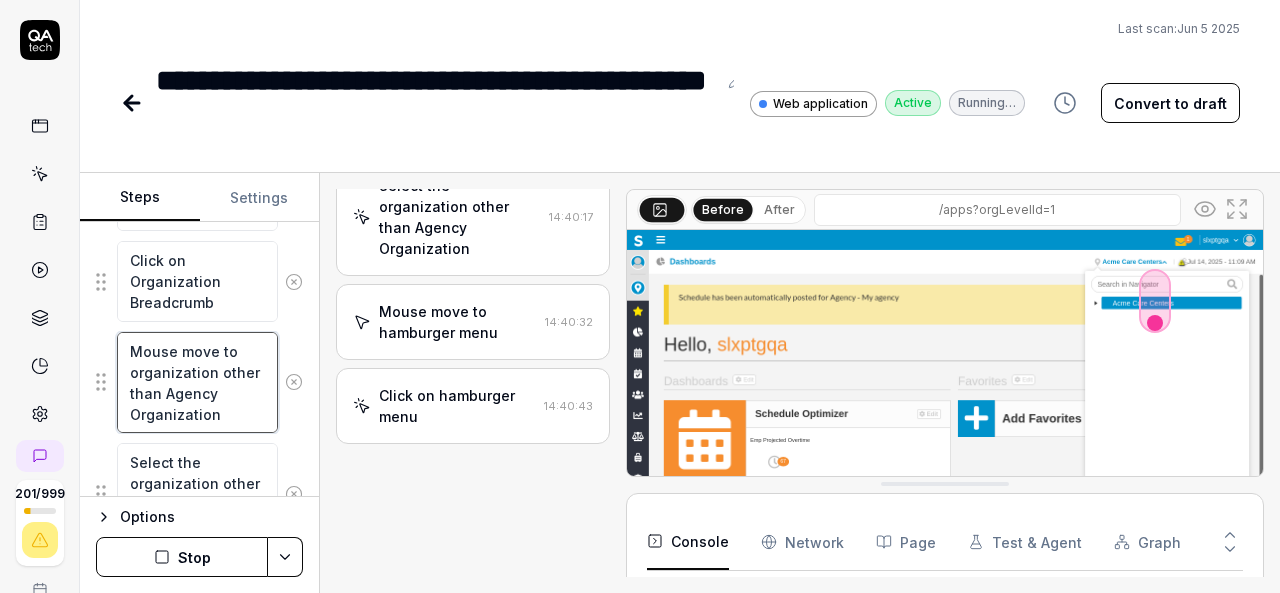 scroll, scrollTop: 1672, scrollLeft: 0, axis: vertical 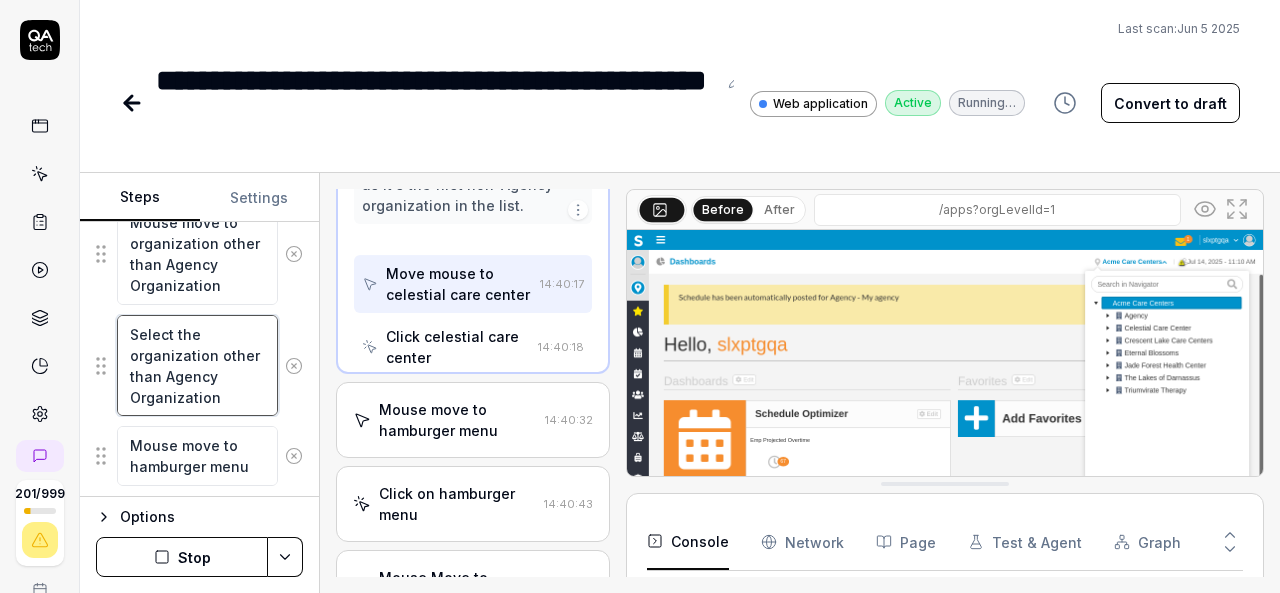 click on "Select the organization other than Agency Organization" at bounding box center (197, 365) 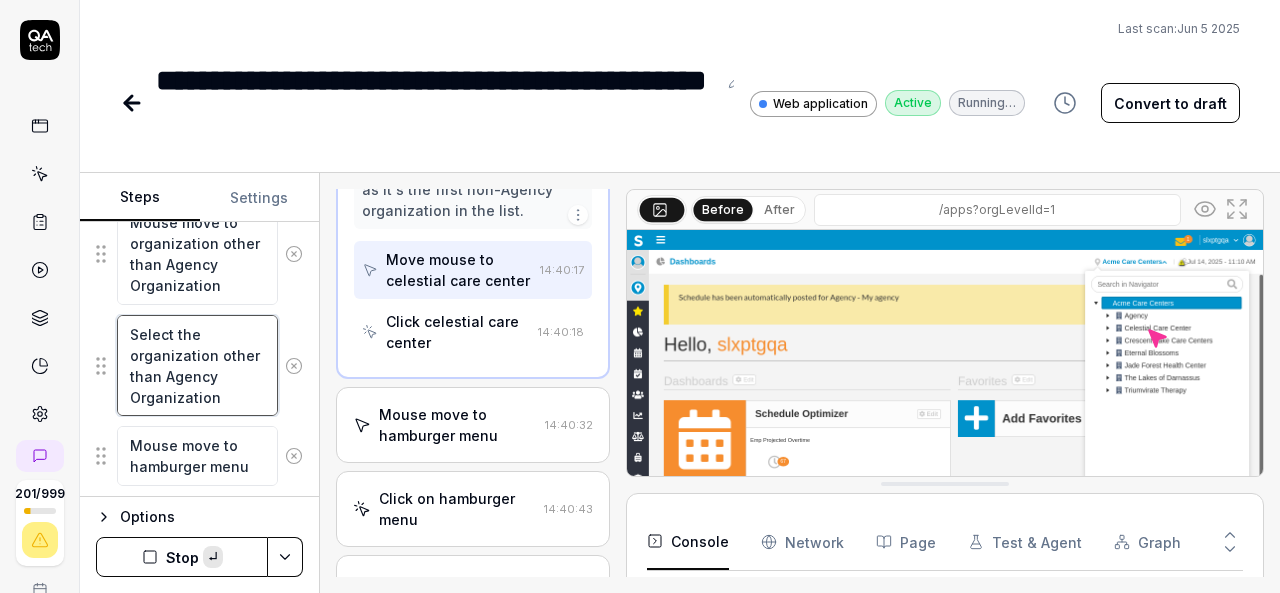 scroll, scrollTop: 1089, scrollLeft: 0, axis: vertical 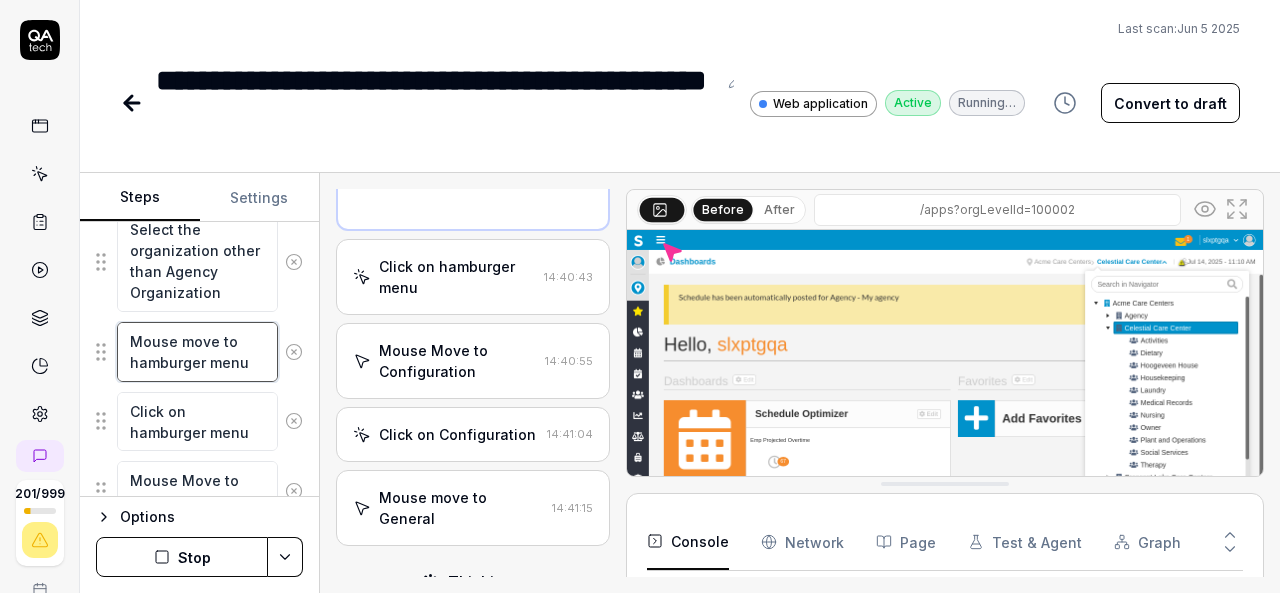 click on "Mouse move to hamburger menu" at bounding box center (197, 351) 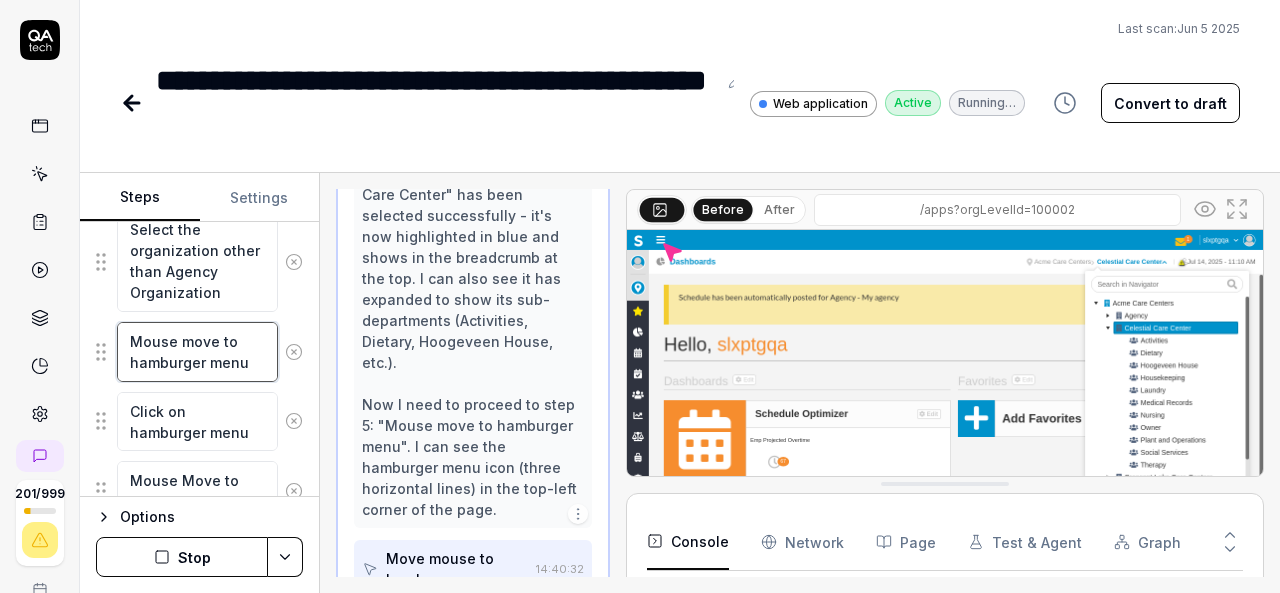 scroll, scrollTop: 650, scrollLeft: 0, axis: vertical 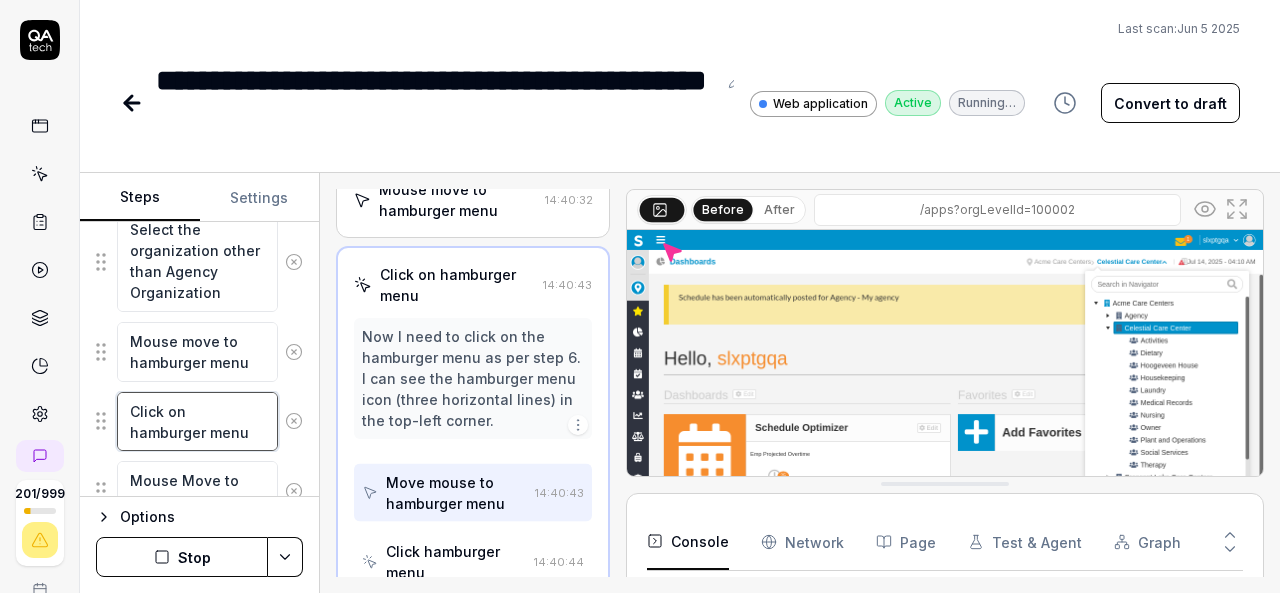 click on "Click on hamburger menu" at bounding box center (197, 421) 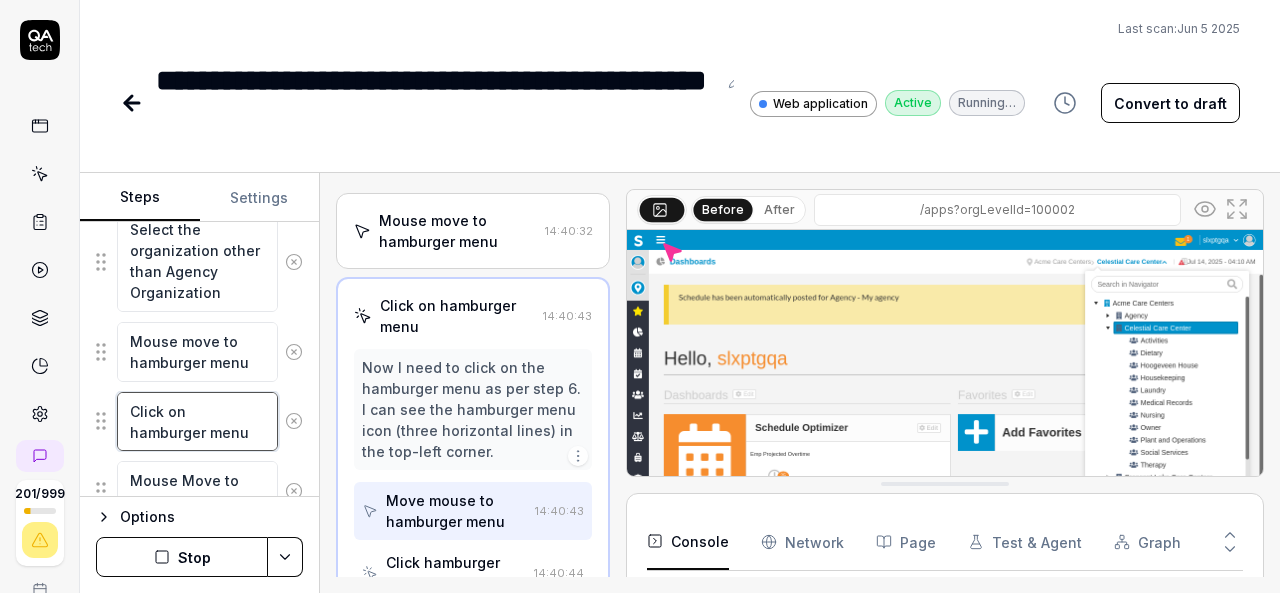 scroll, scrollTop: 544, scrollLeft: 0, axis: vertical 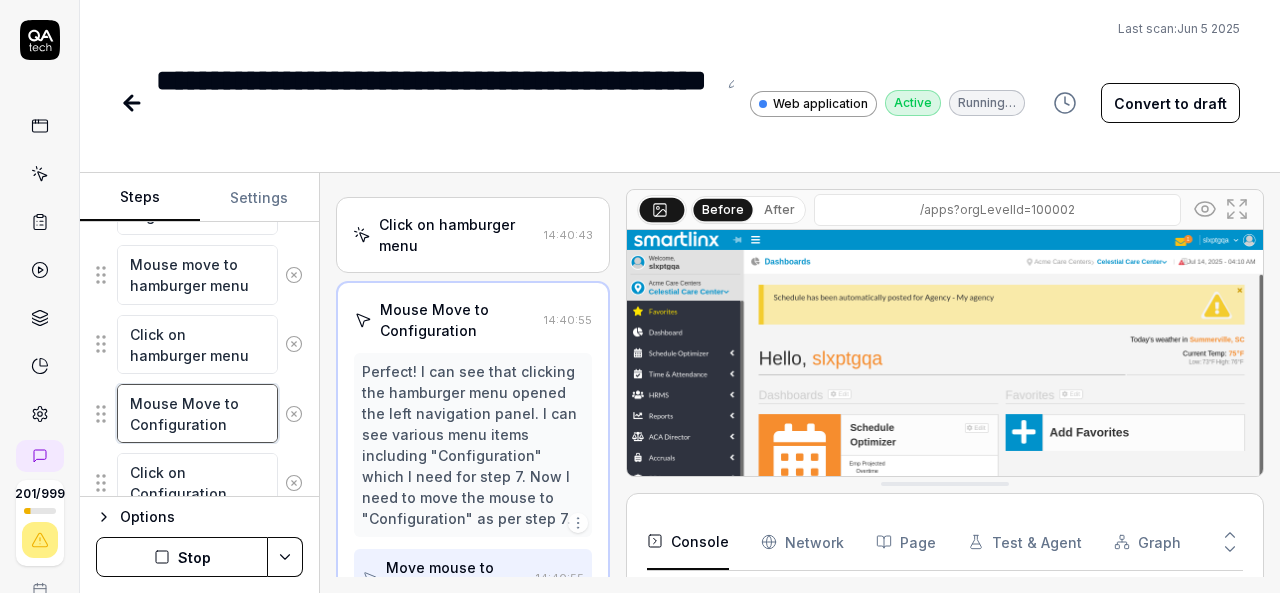 drag, startPoint x: 235, startPoint y: 420, endPoint x: 122, endPoint y: 402, distance: 114.424644 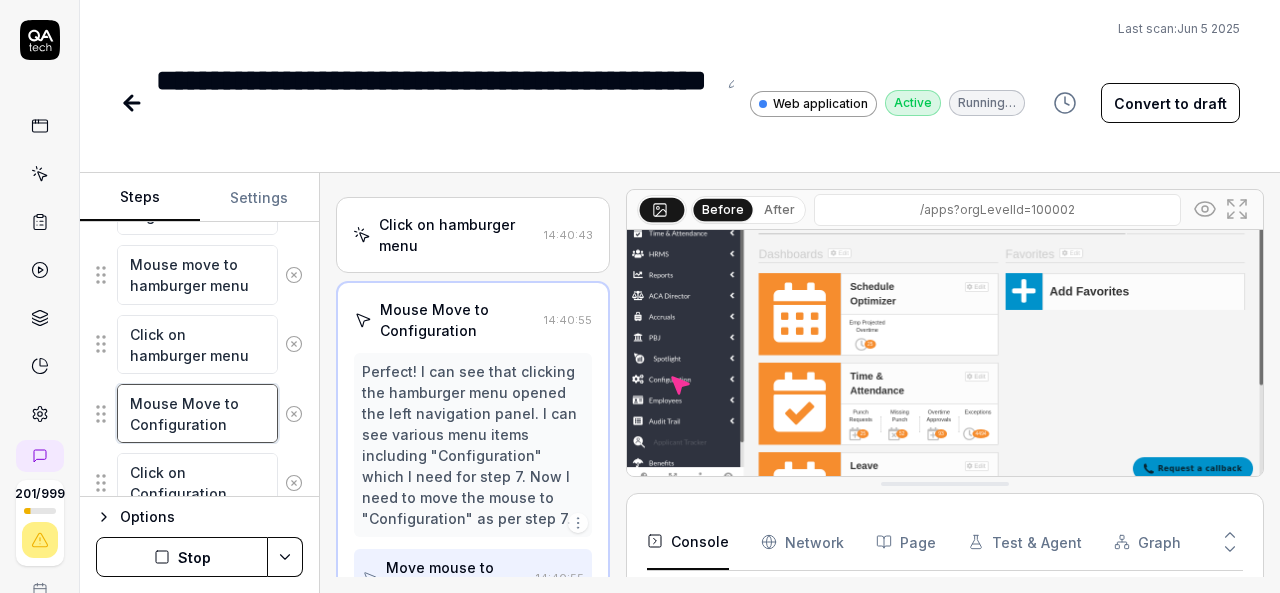 scroll, scrollTop: 140, scrollLeft: 0, axis: vertical 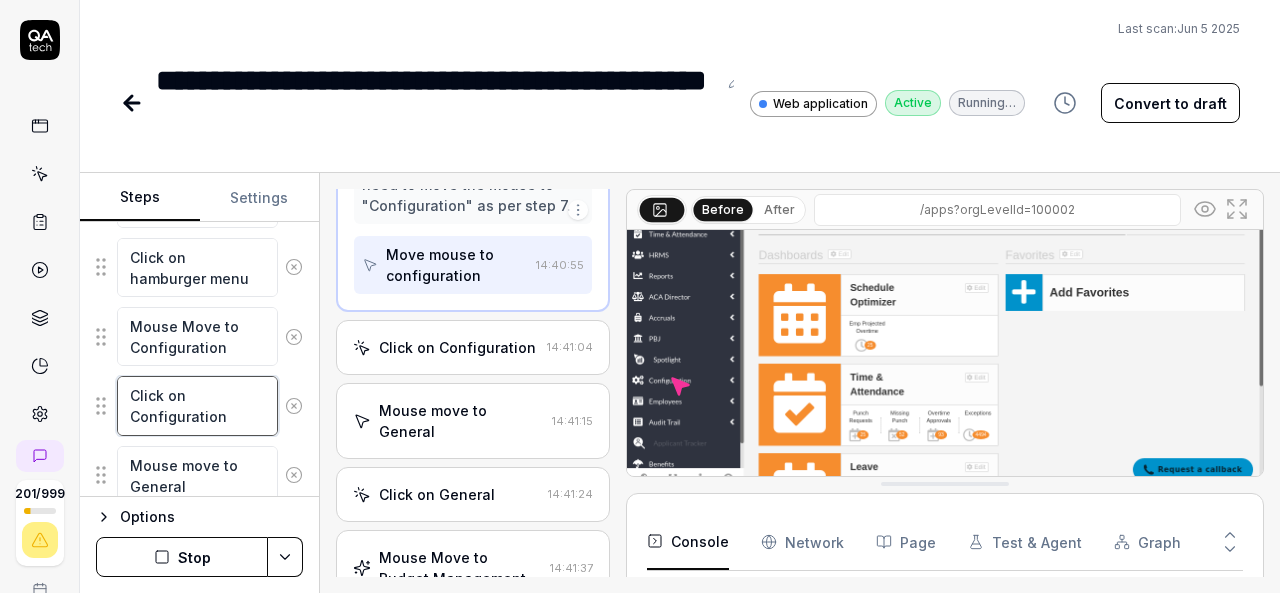 click on "Click on Configuration" at bounding box center (197, 405) 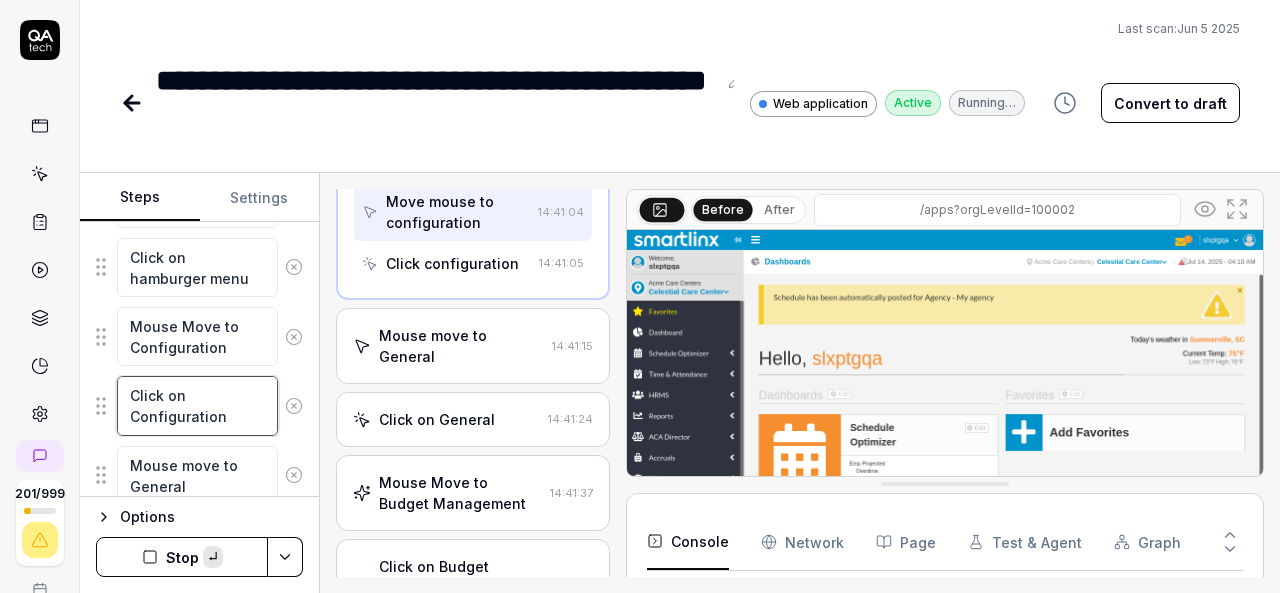 scroll, scrollTop: 1128, scrollLeft: 0, axis: vertical 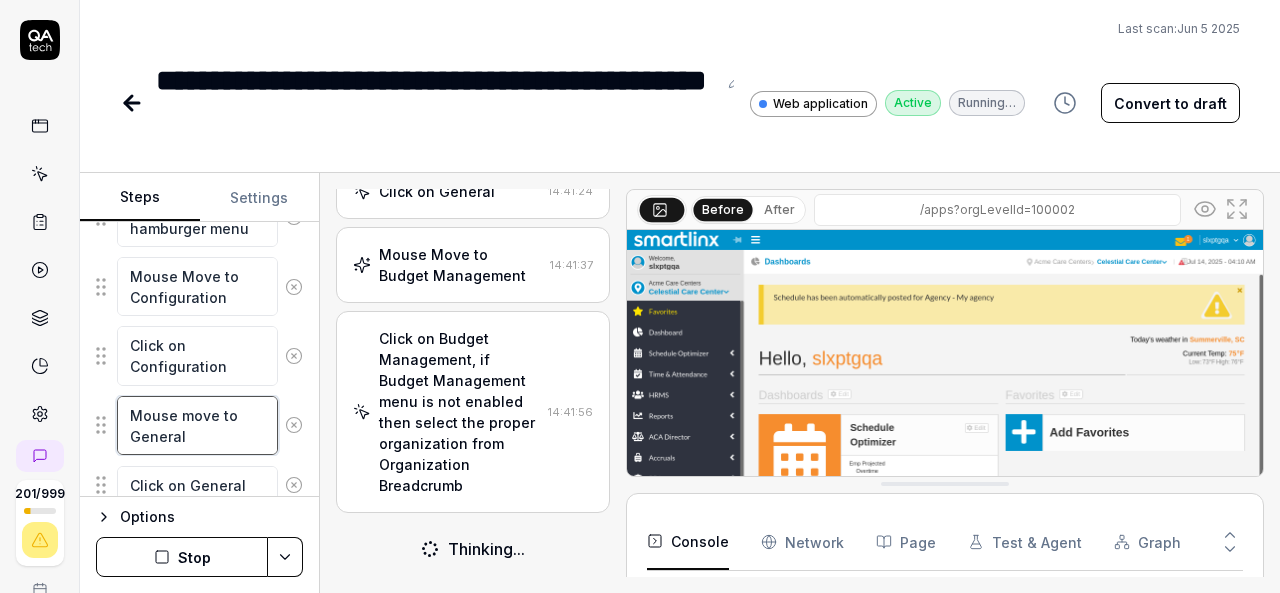 click on "Mouse move to General" at bounding box center (197, 425) 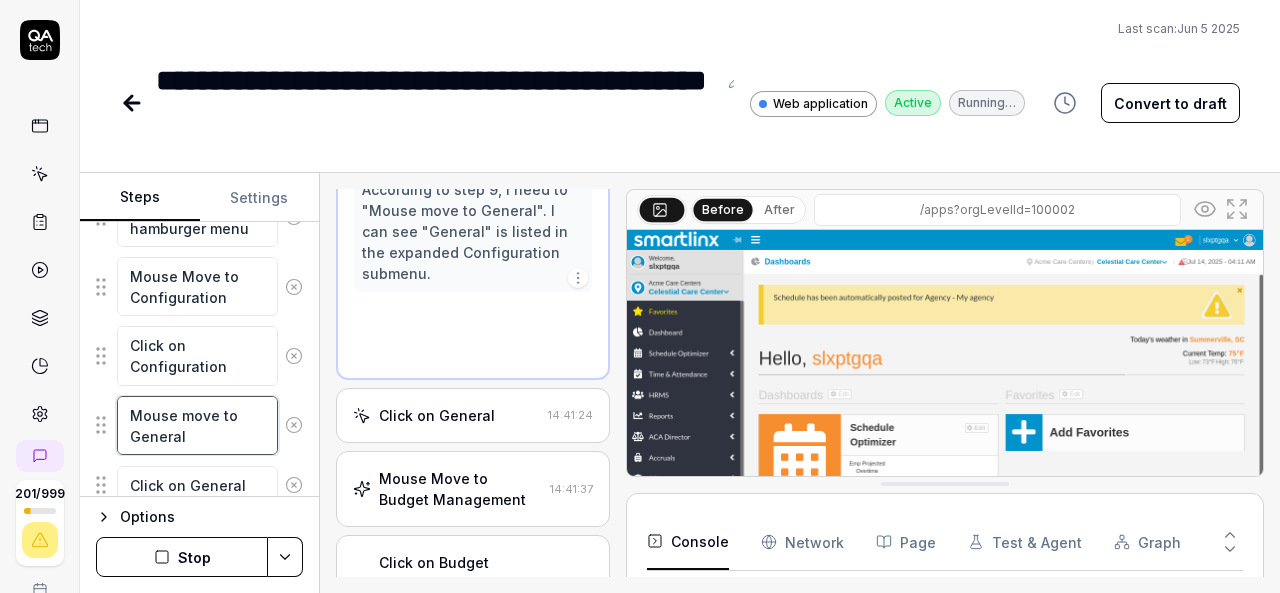 scroll, scrollTop: 963, scrollLeft: 0, axis: vertical 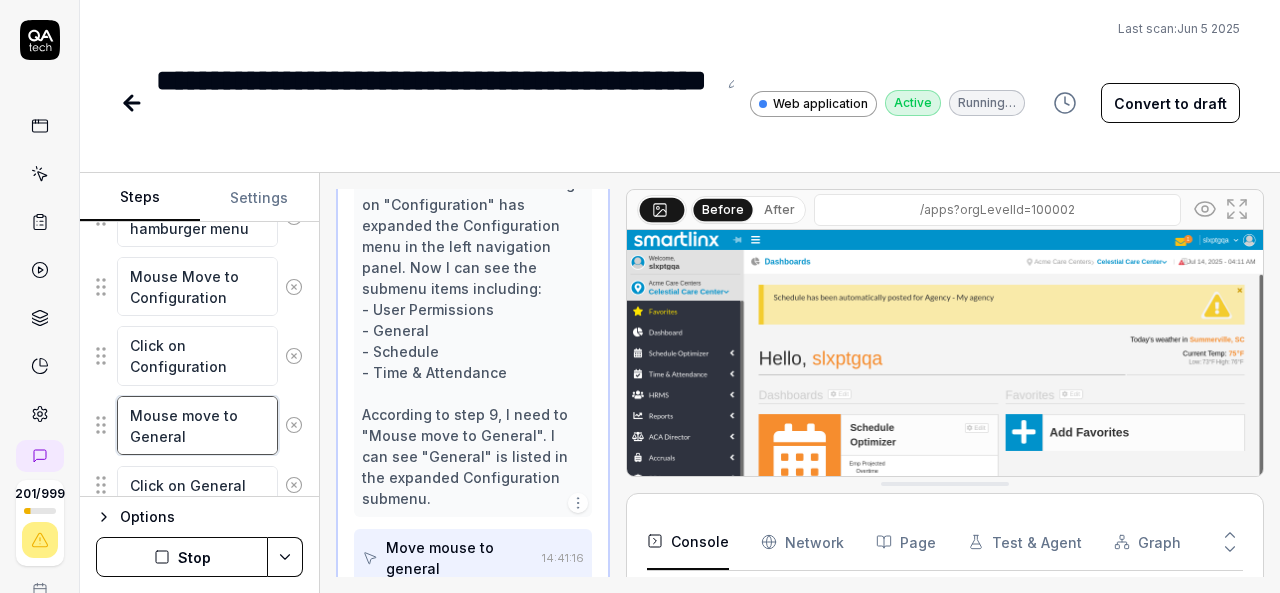 drag, startPoint x: 200, startPoint y: 431, endPoint x: 132, endPoint y: 409, distance: 71.470276 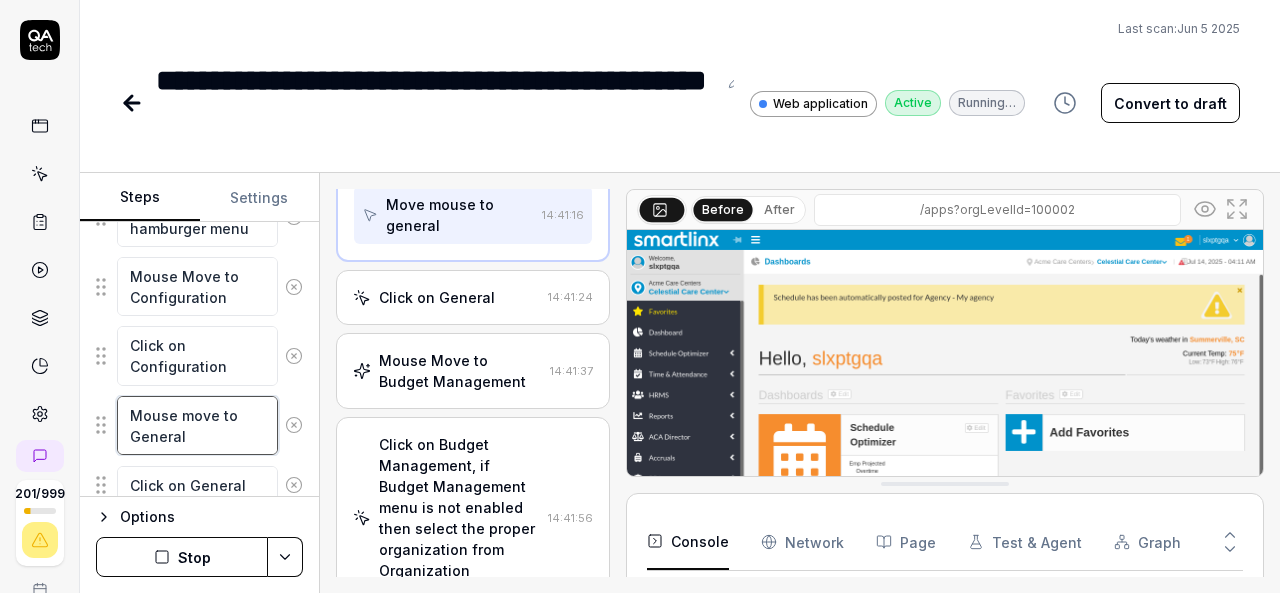 scroll, scrollTop: 1570, scrollLeft: 0, axis: vertical 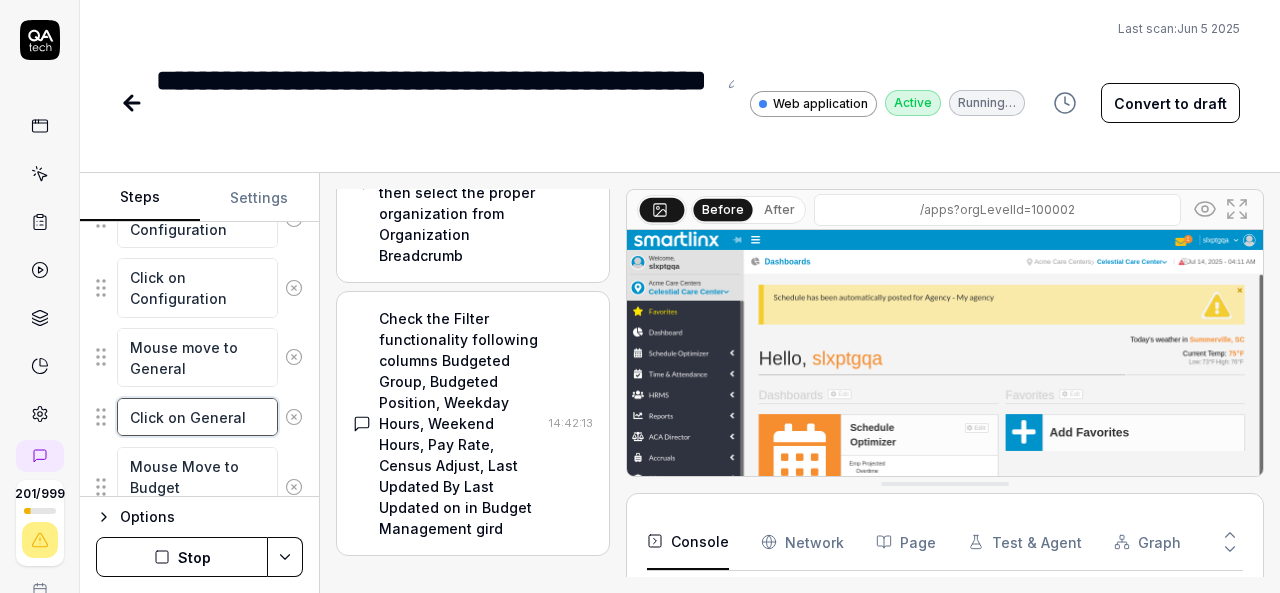click on "Click on General" at bounding box center [197, 417] 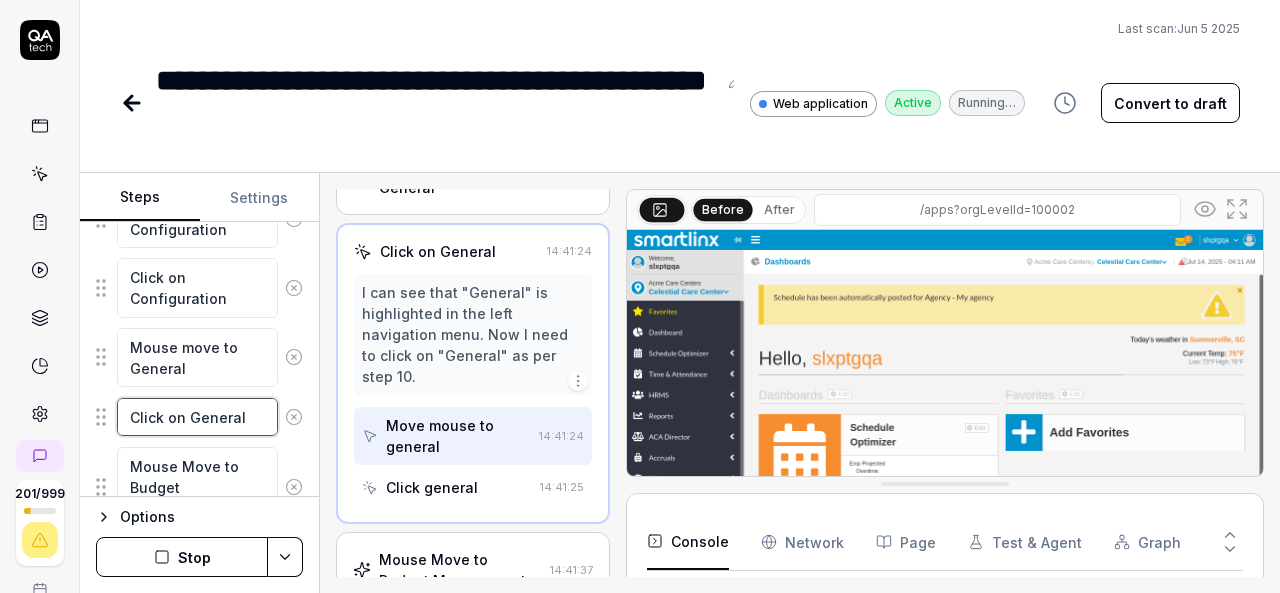 scroll, scrollTop: 835, scrollLeft: 0, axis: vertical 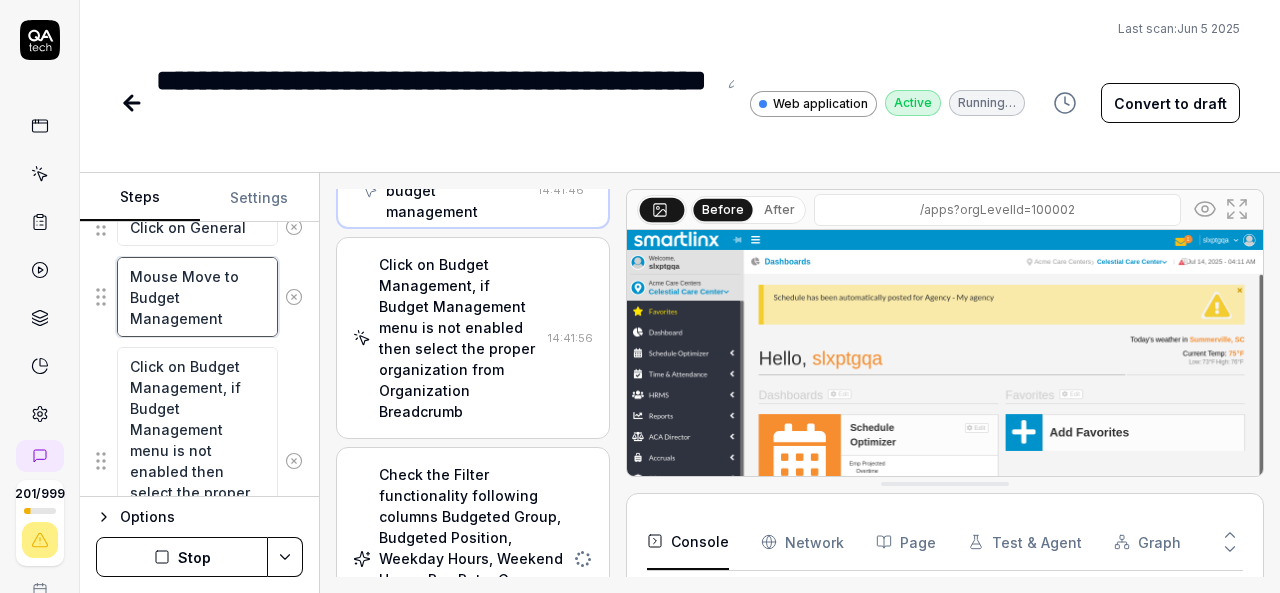 click on "Mouse Move to Budget Management" at bounding box center [197, 297] 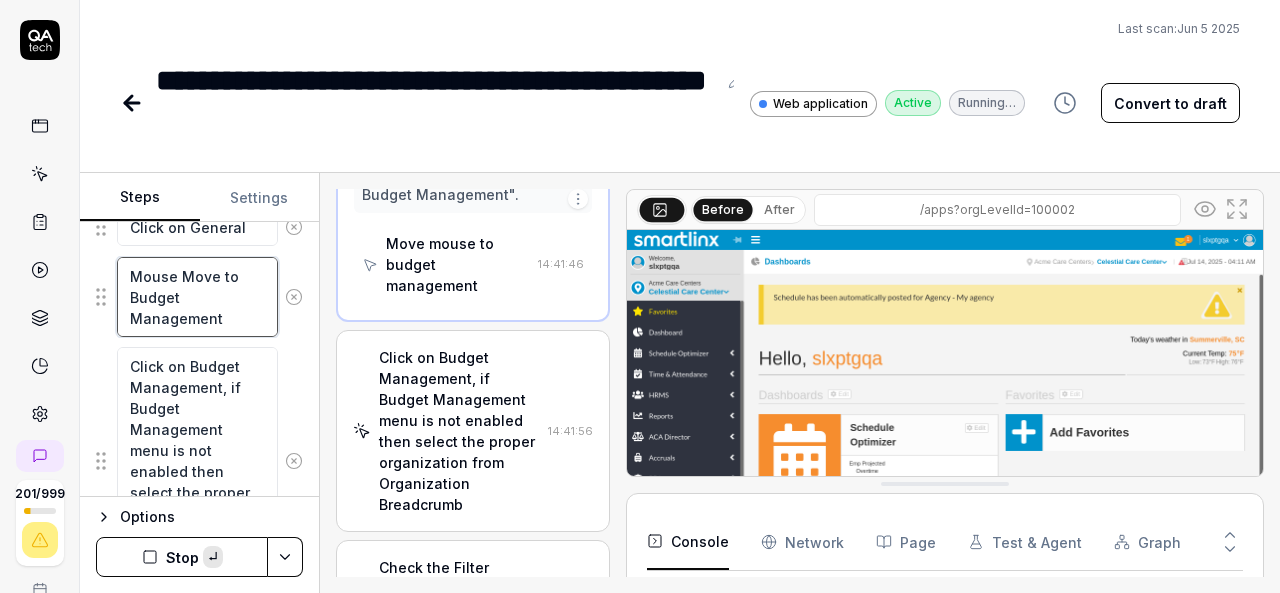 scroll, scrollTop: 1920, scrollLeft: 0, axis: vertical 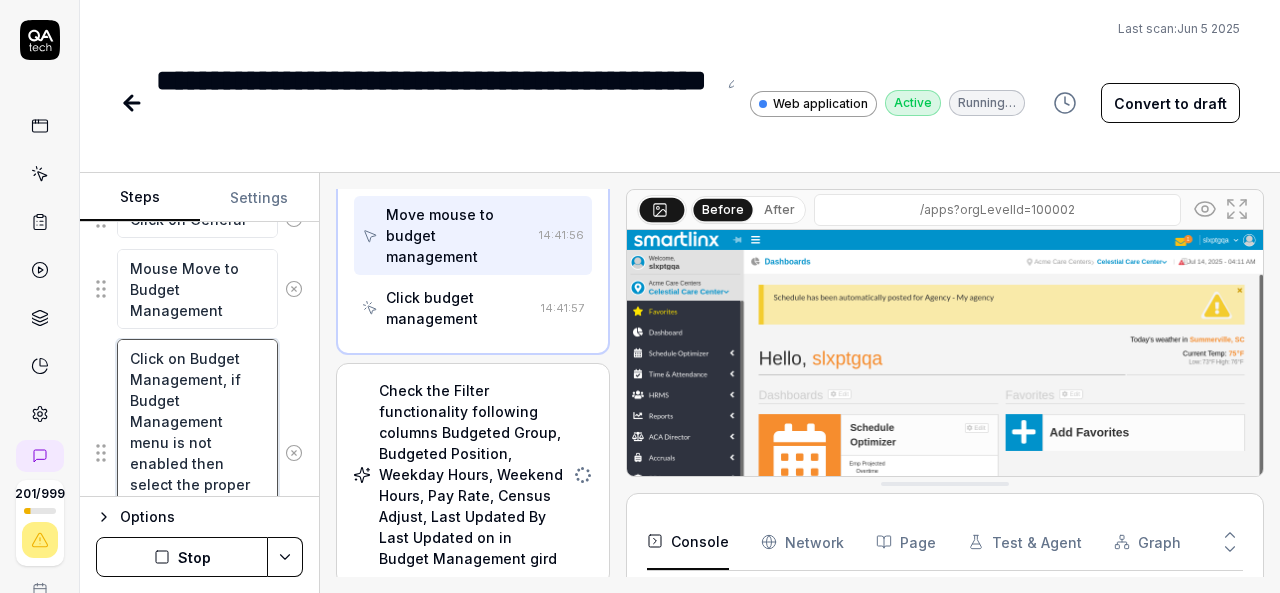 drag, startPoint x: 130, startPoint y: 350, endPoint x: 215, endPoint y: 369, distance: 87.09765 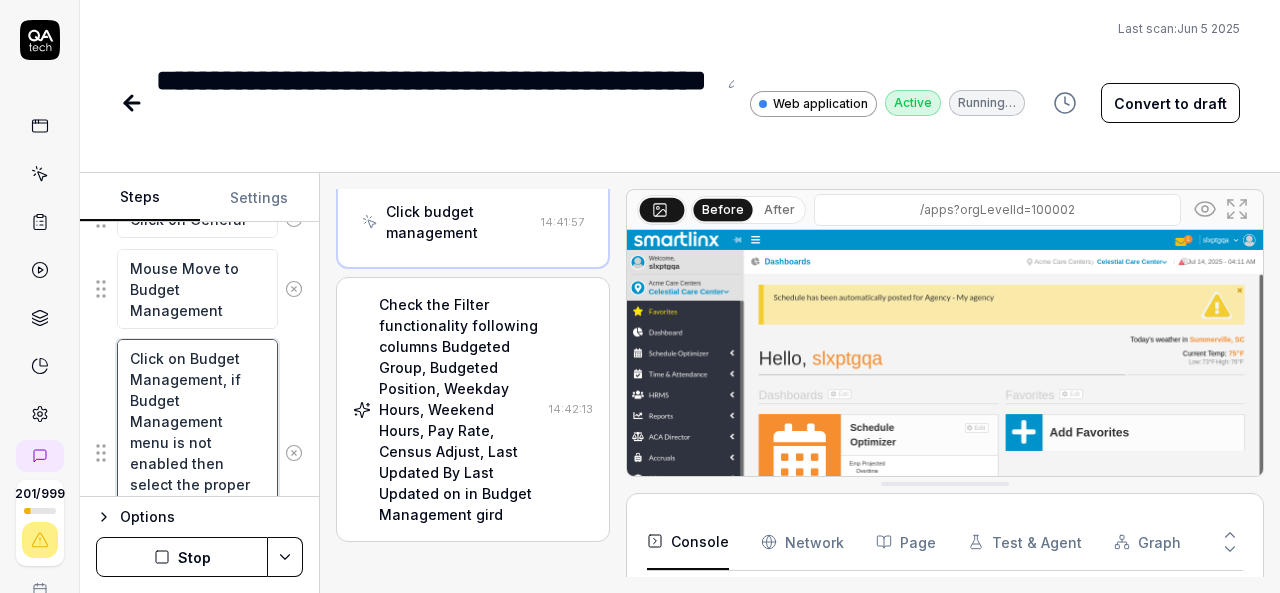 scroll, scrollTop: 1716, scrollLeft: 0, axis: vertical 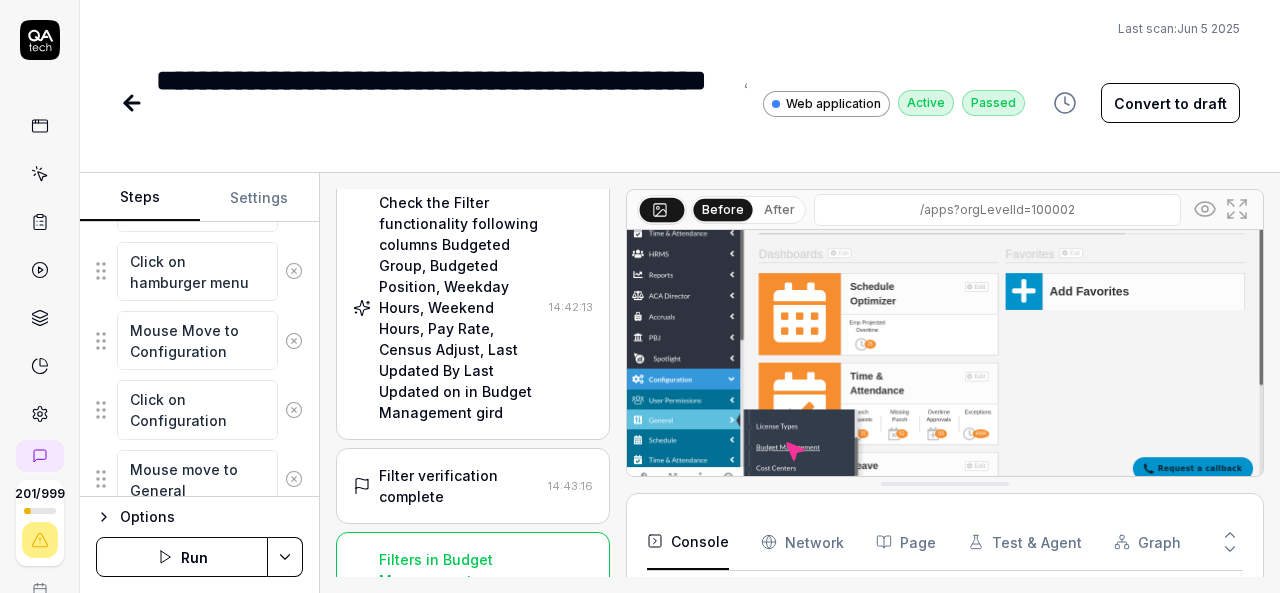 click 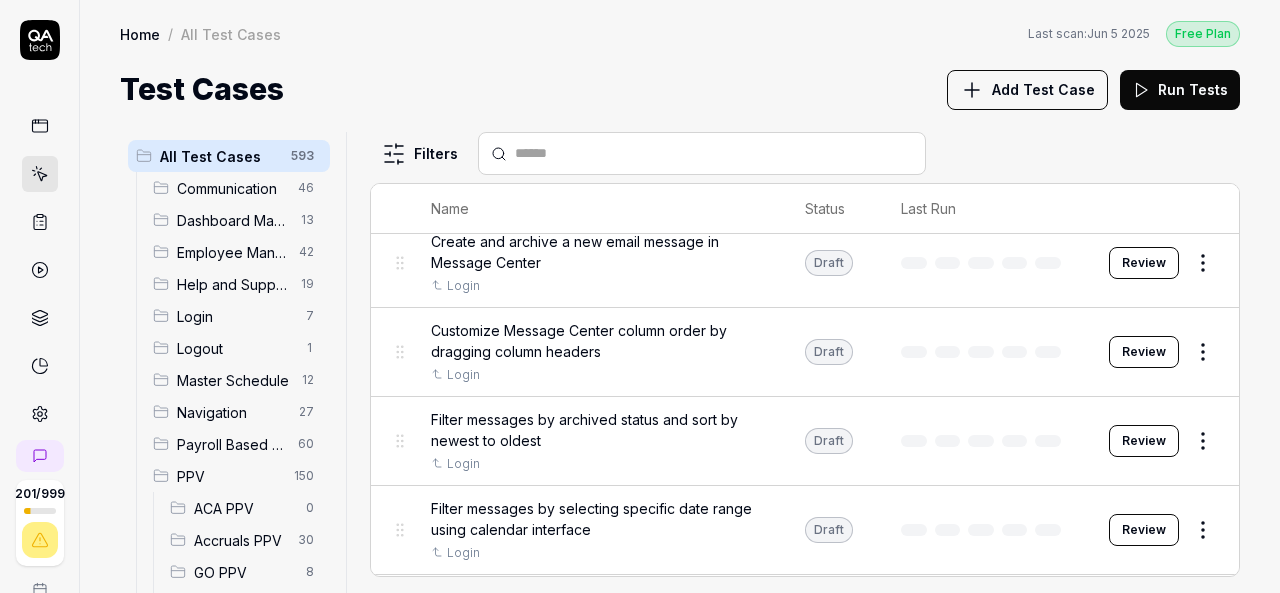 scroll, scrollTop: 1506, scrollLeft: 0, axis: vertical 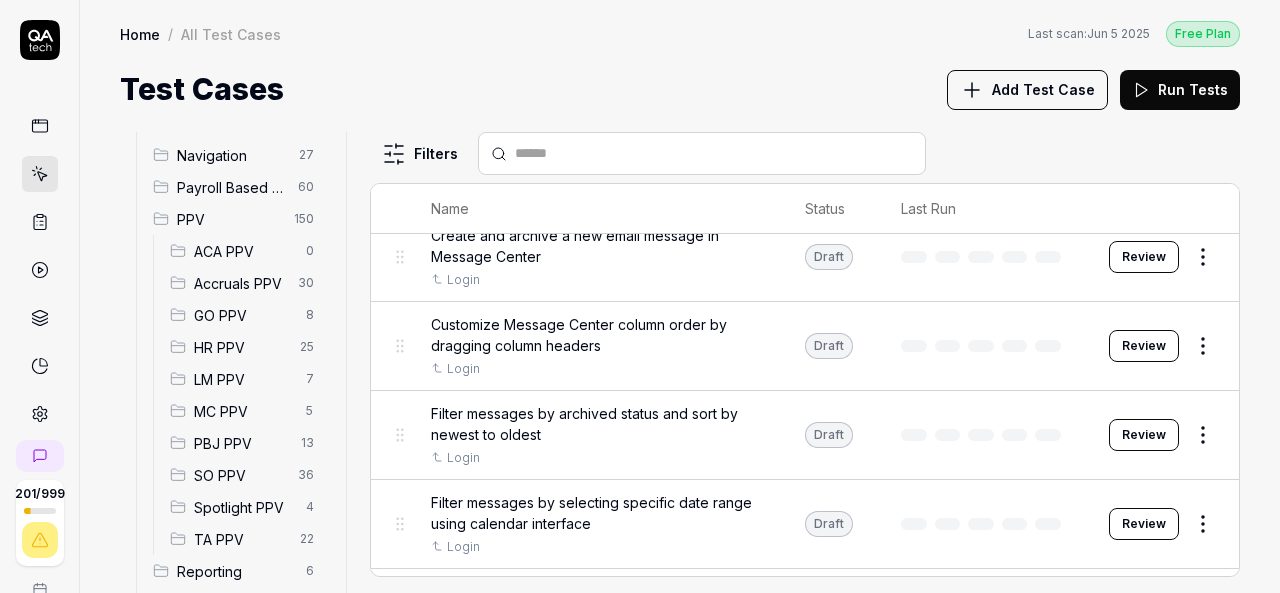 click on "SO PPV 36" at bounding box center [246, 475] 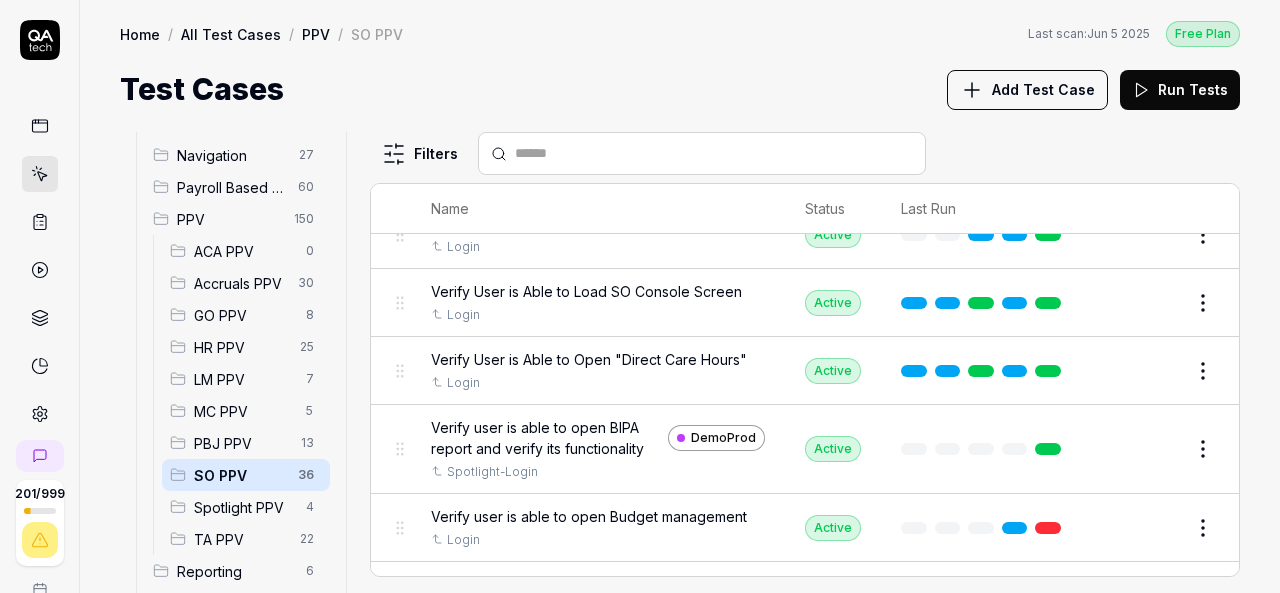 scroll, scrollTop: 2469, scrollLeft: 0, axis: vertical 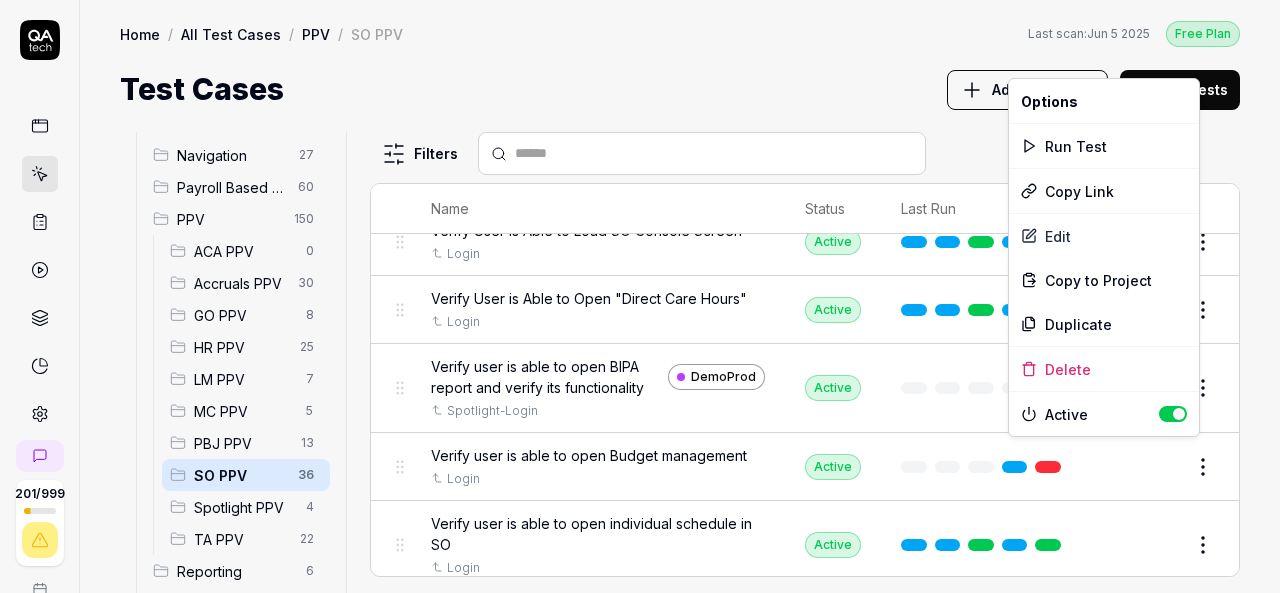 click on "201  /  999 k S Home / All Test Cases / PPV / SO PPV Free Plan Home / All Test Cases / PPV / SO PPV Last scan:  Jun 5 2025 Free Plan Test Cases Add Test Case Run Tests All Test Cases 593 Communication 46 Dashboard Management 13 Employee Management 42 Help and Support 19 Login 7 Logout 1 Master Schedule 12 Navigation 27 Payroll Based Journal 60 PPV 150 ACA PPV 0 Accruals PPV 30 GO PPV 8 HR PPV 25 LM PPV 7 MC PPV 5 PBJ PPV 13 SO PPV 36 Spotlight PPV 4 TA PPV 22 Reporting 6 Schedule Optimizer 7 Screen Loads 7 TestPPV 0 Time & Attendance 192 User Profile 1 Filters Name Status Last Run PPV SO PPV Daily Attendance Report - Verify the positions under settings DemoProd Spotlight-Login Active Edit Daily unit Assignment - Census DemoProd Spotlight-Login Active Edit Daily unit Assignment -Add Open shift (Shift on Fly)from Daily unit assigment DemoProd Spotlight-Login Active Edit Daily unit Assignment -Assign the employee to shift DemoProd Spotlight-Login Draft Review DemoProd Spotlight-Login Draft Review DemoProd Active" at bounding box center [640, 296] 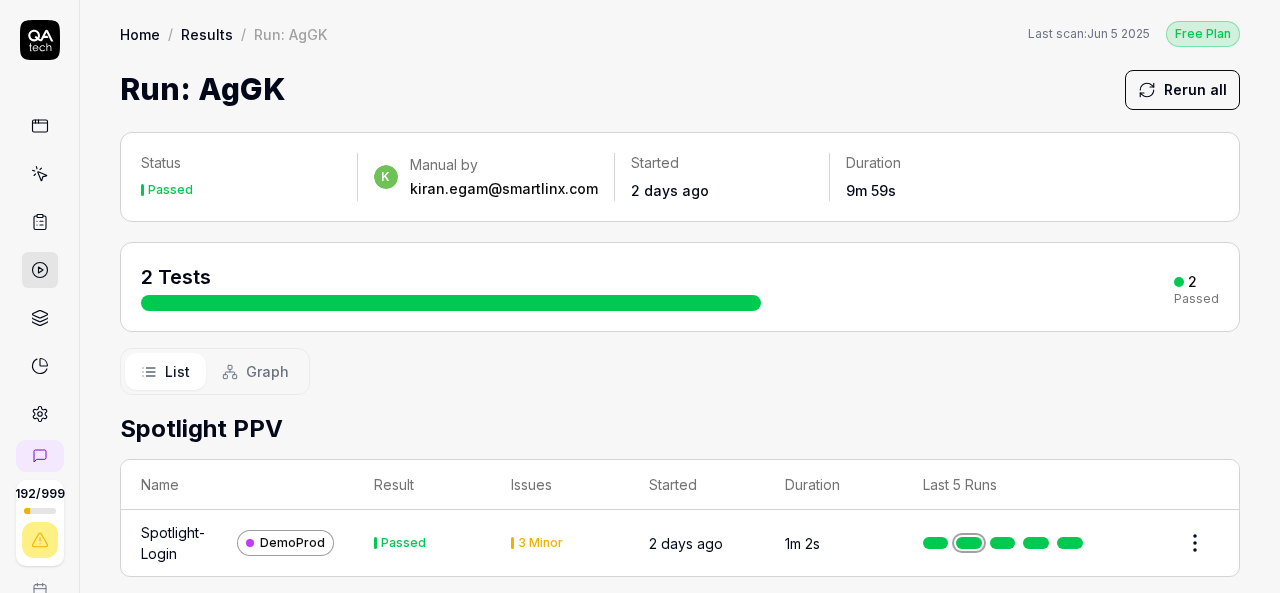 scroll, scrollTop: 0, scrollLeft: 0, axis: both 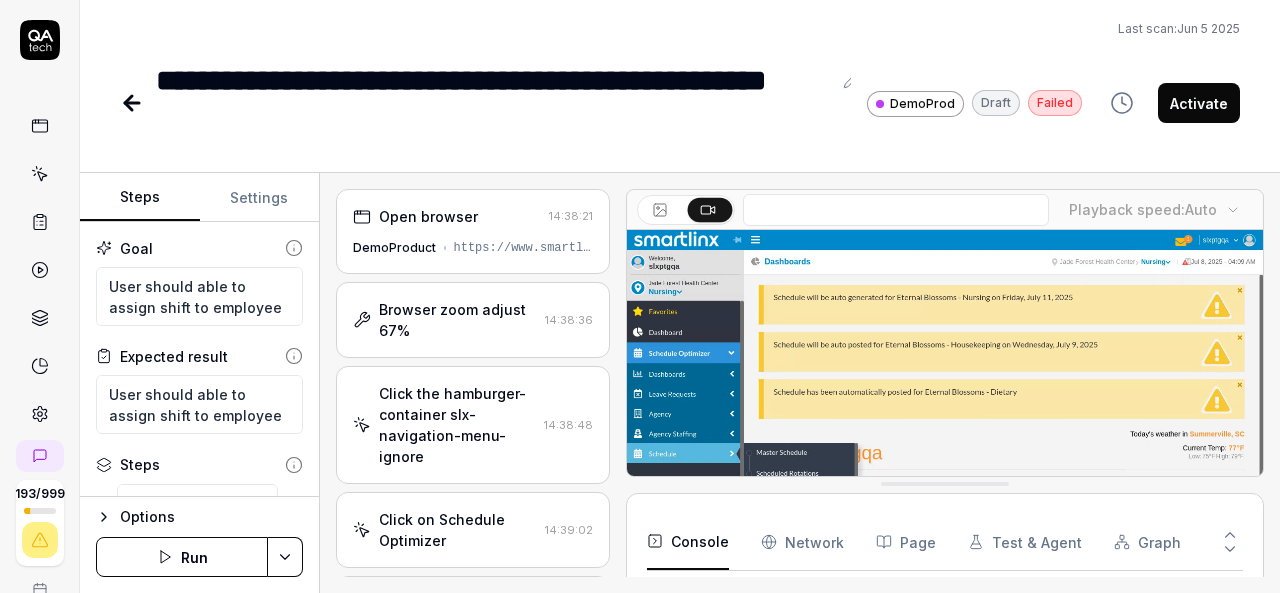type on "*" 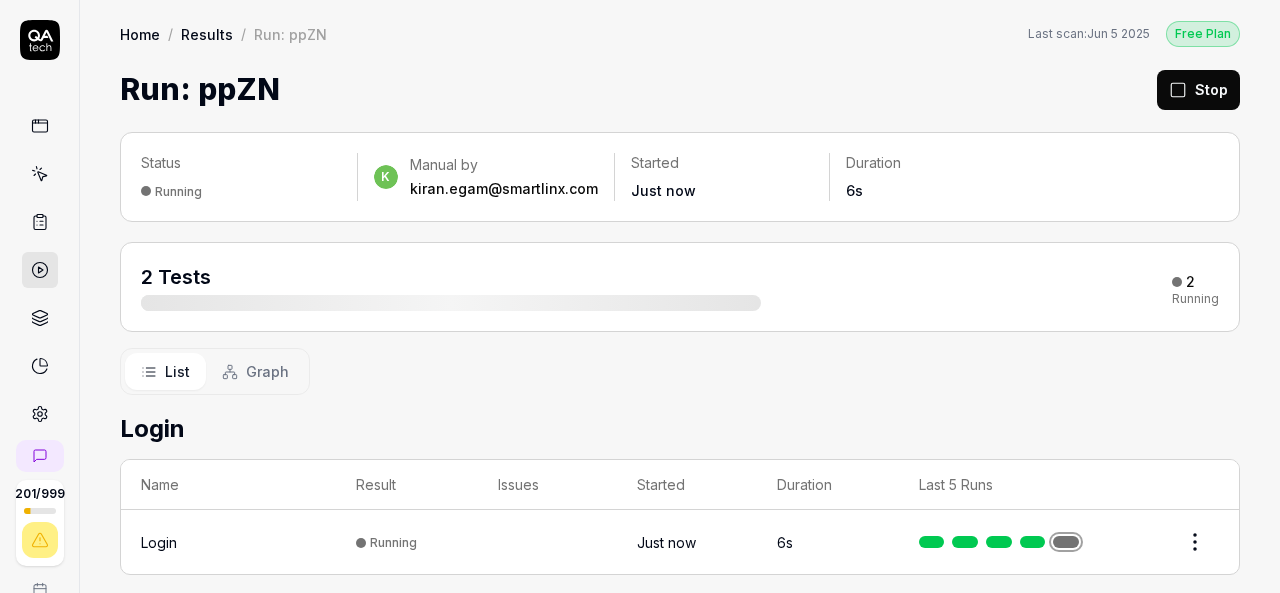 scroll, scrollTop: 0, scrollLeft: 0, axis: both 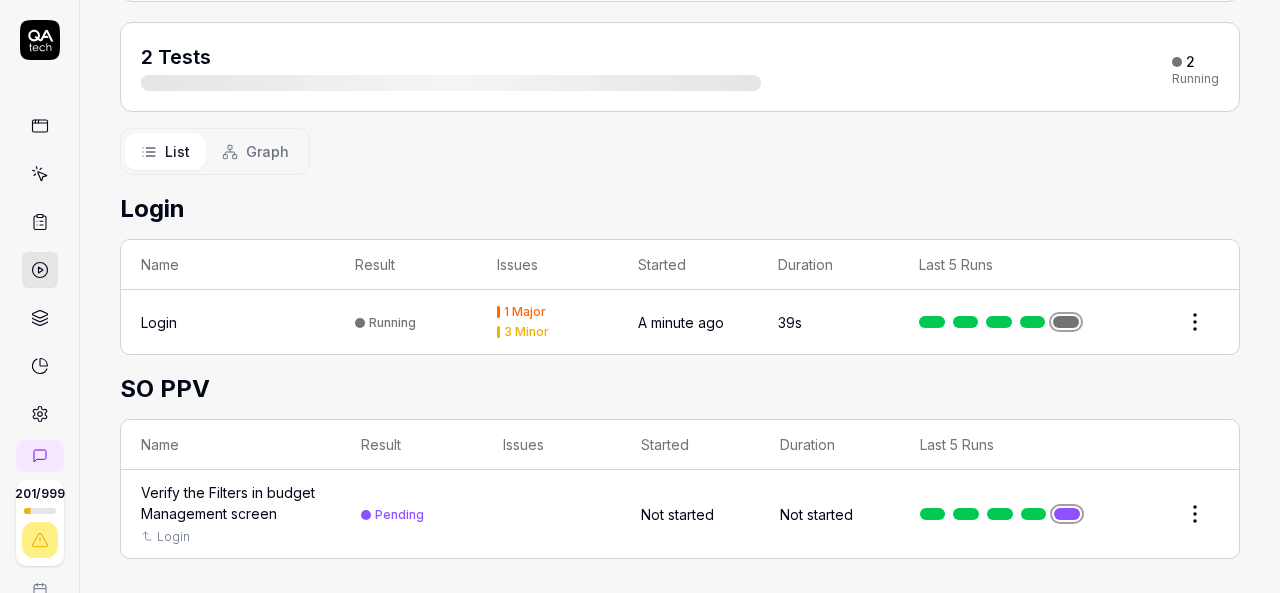 drag, startPoint x: 232, startPoint y: 498, endPoint x: 168, endPoint y: 496, distance: 64.03124 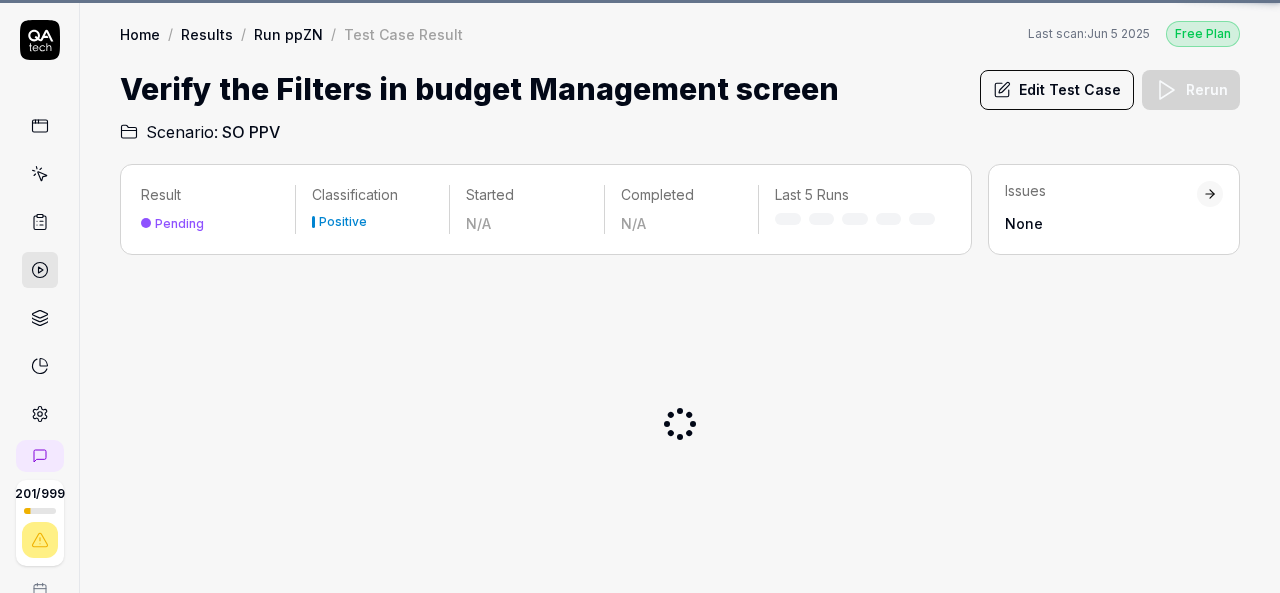 scroll, scrollTop: 0, scrollLeft: 0, axis: both 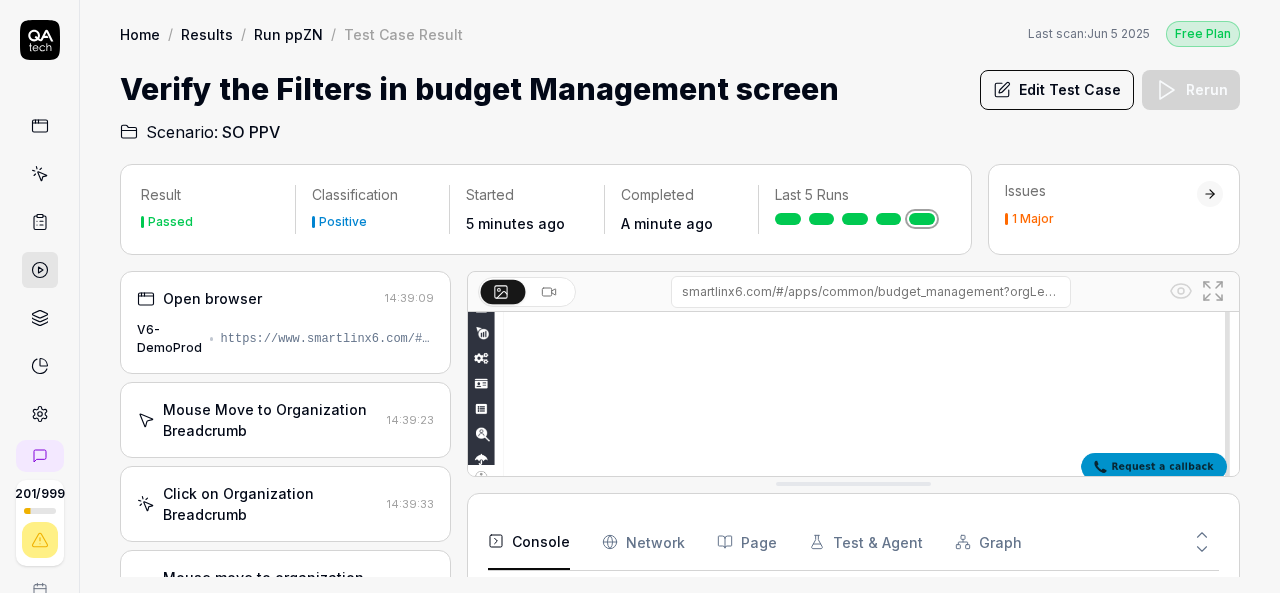 click on "Edit Test Case" at bounding box center (1057, 90) 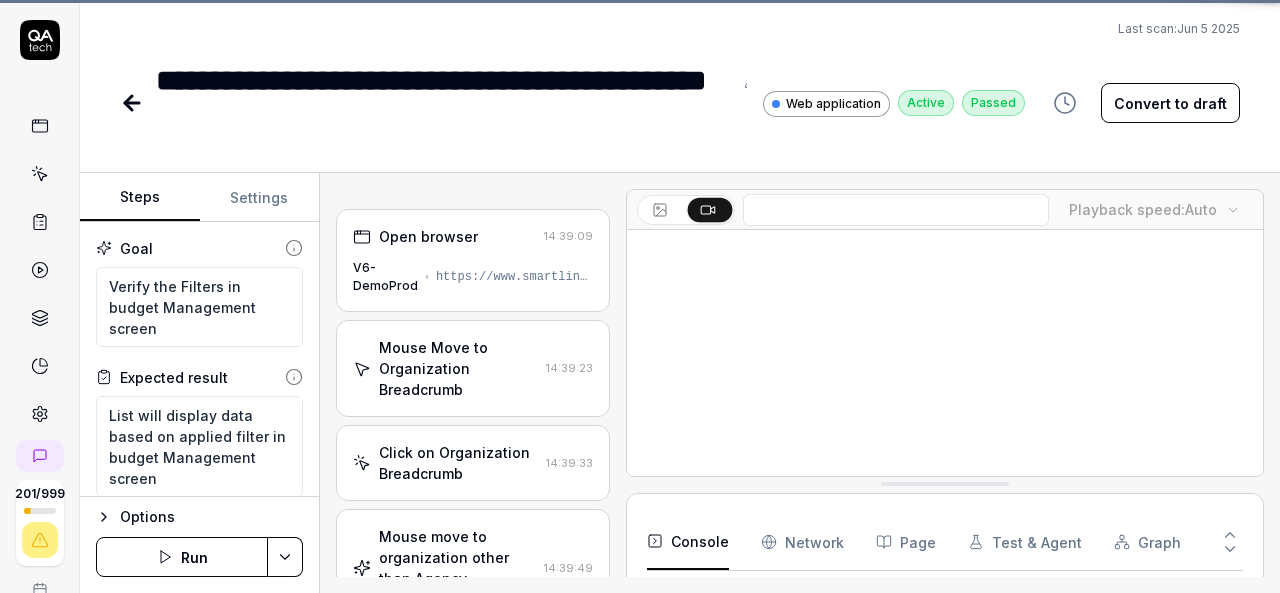 scroll, scrollTop: 73, scrollLeft: 0, axis: vertical 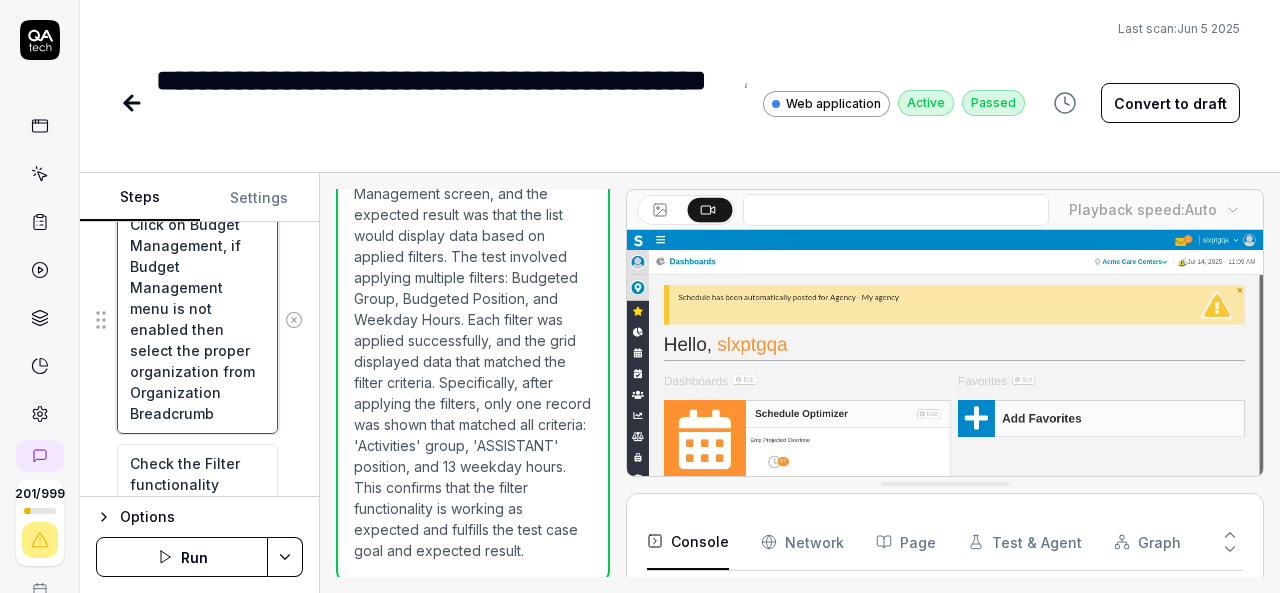 click on "Click on Budget Management, if Budget Management menu is not enabled then select the proper organization from  Organization Breadcrumb" at bounding box center [197, 319] 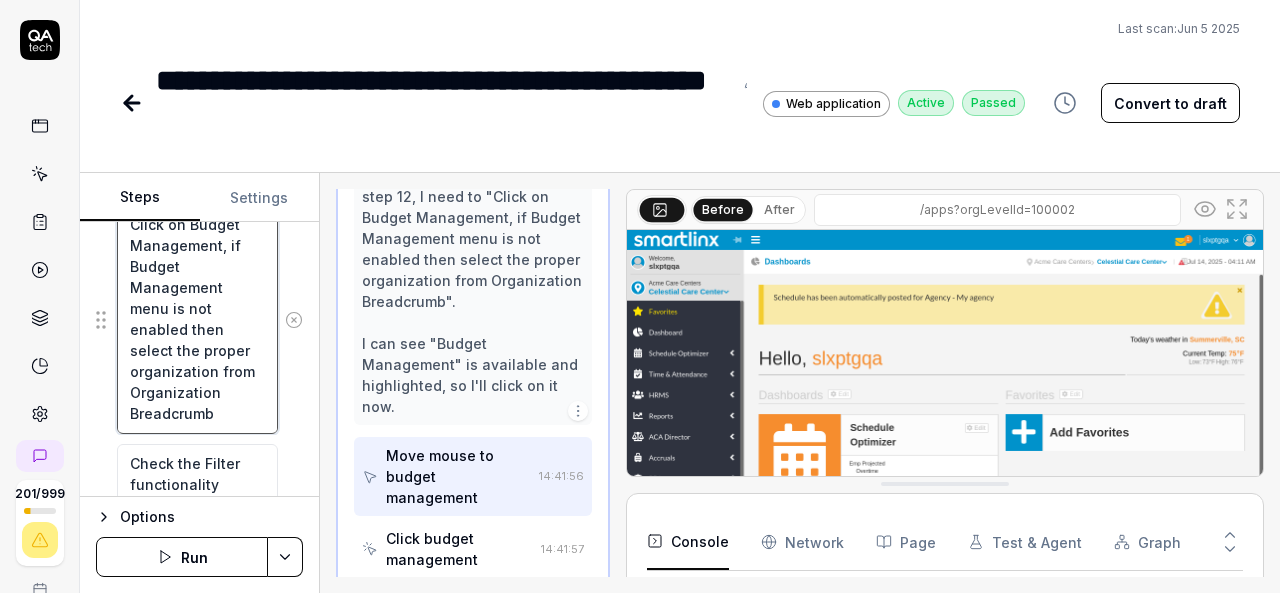 scroll, scrollTop: 1380, scrollLeft: 0, axis: vertical 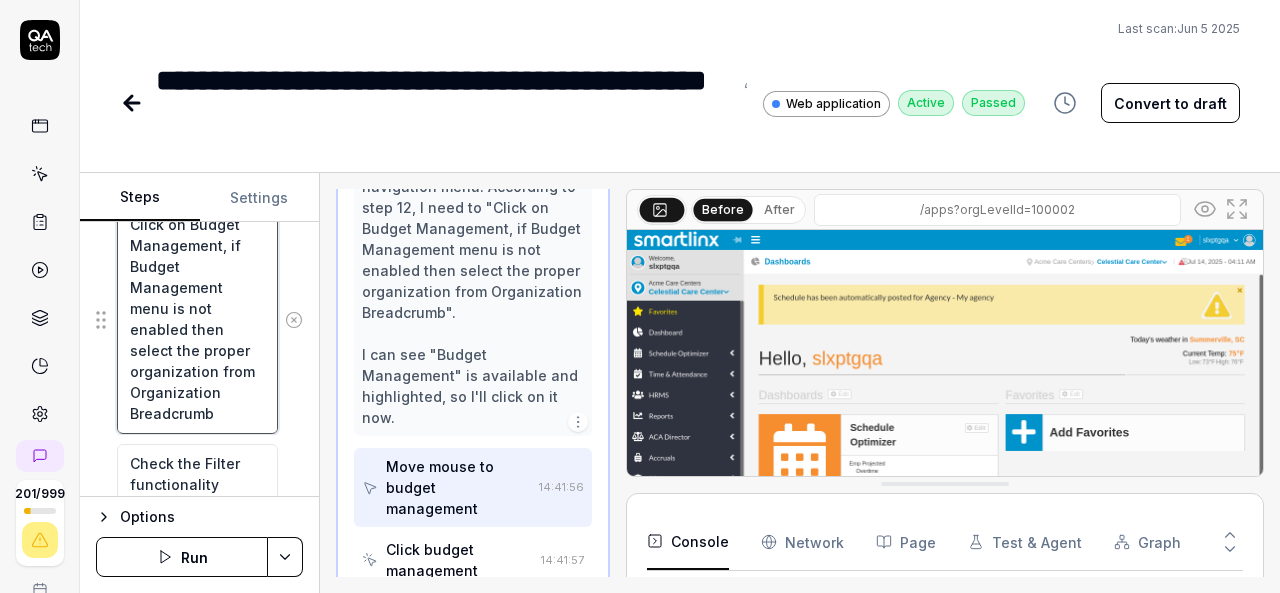 drag, startPoint x: 216, startPoint y: 407, endPoint x: 134, endPoint y: 227, distance: 197.79788 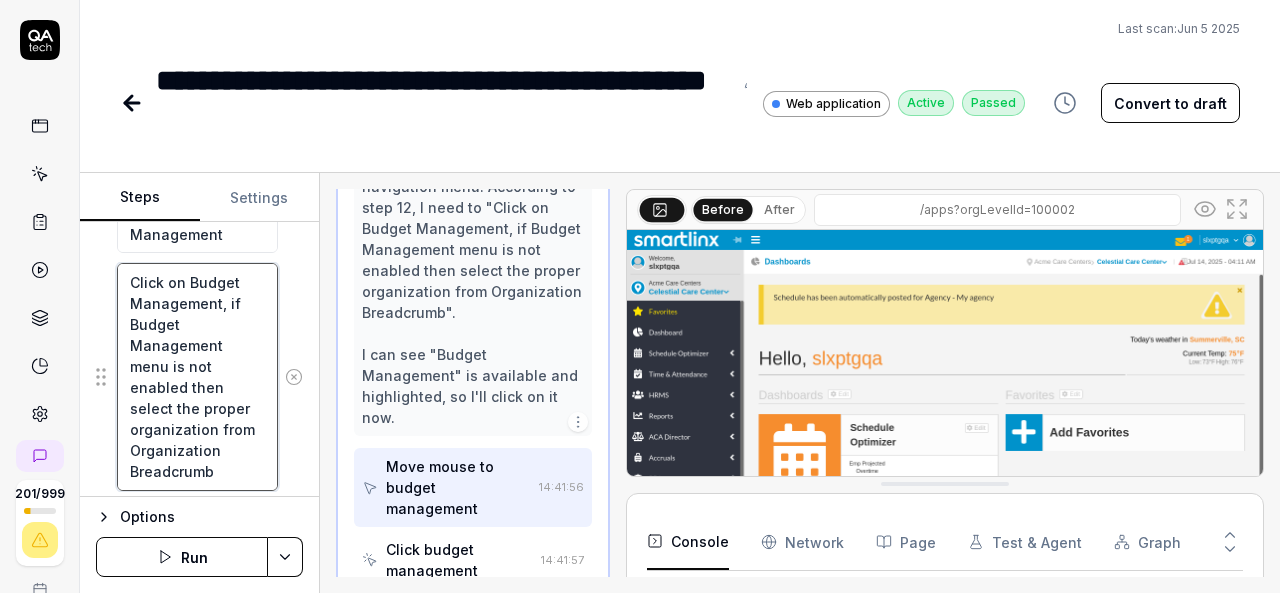 scroll, scrollTop: 1173, scrollLeft: 0, axis: vertical 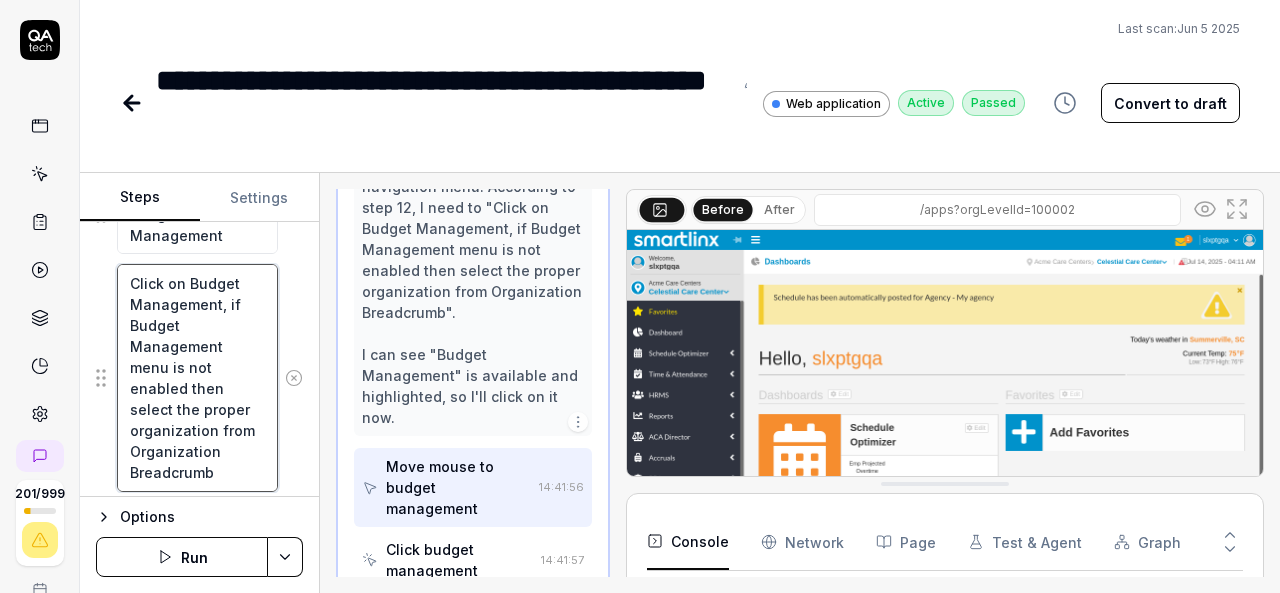 click on "Click on Budget Management, if Budget Management menu is not enabled then select the proper organization from  Organization Breadcrumb" at bounding box center (197, 377) 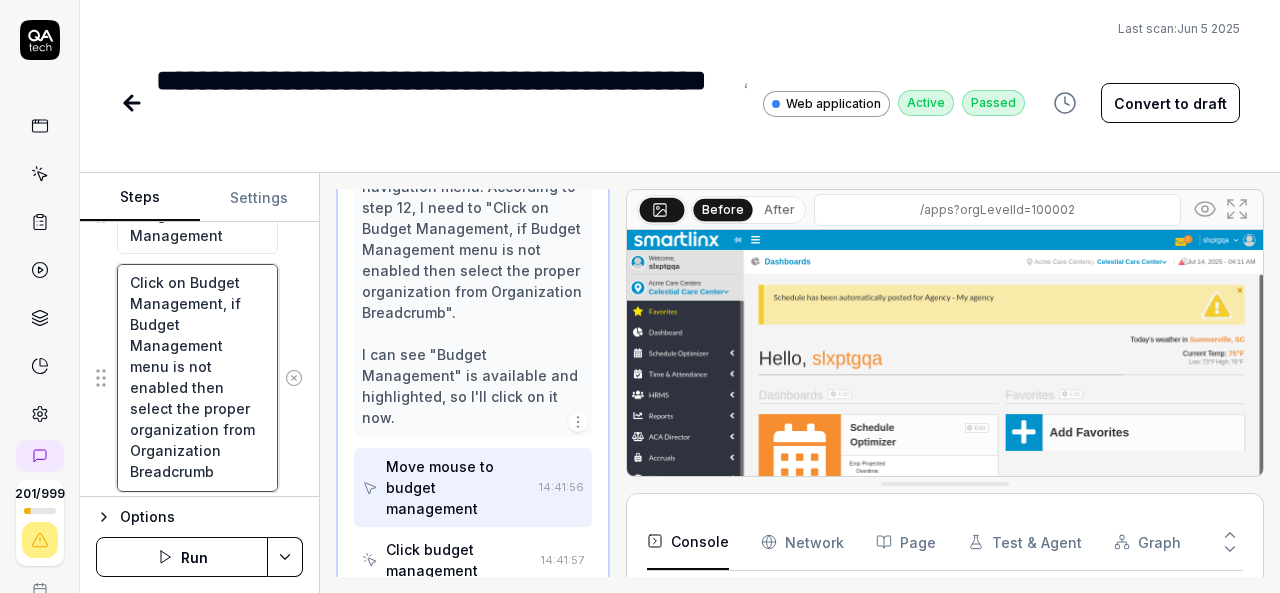 scroll, scrollTop: 42, scrollLeft: 0, axis: vertical 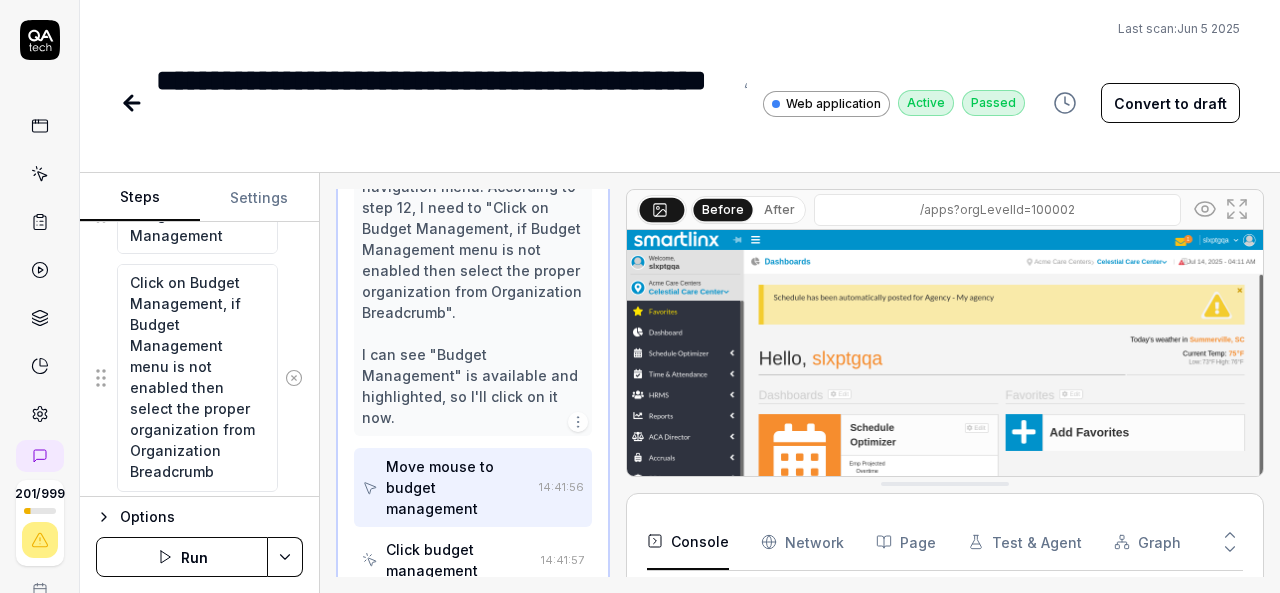 type on "*" 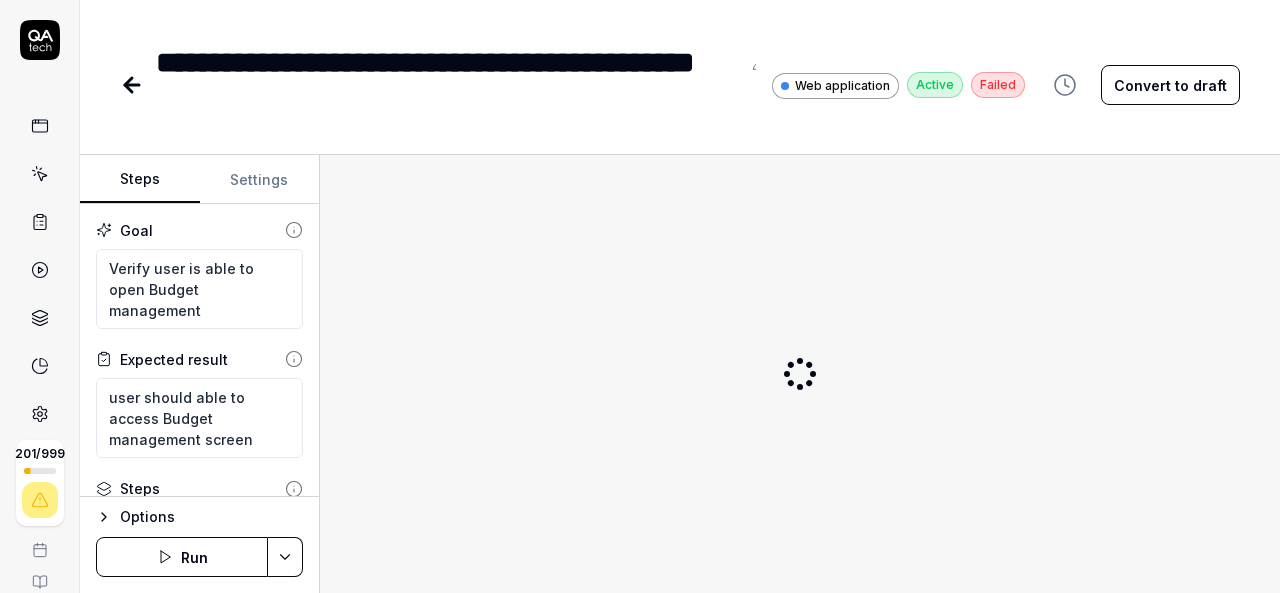 scroll, scrollTop: 0, scrollLeft: 0, axis: both 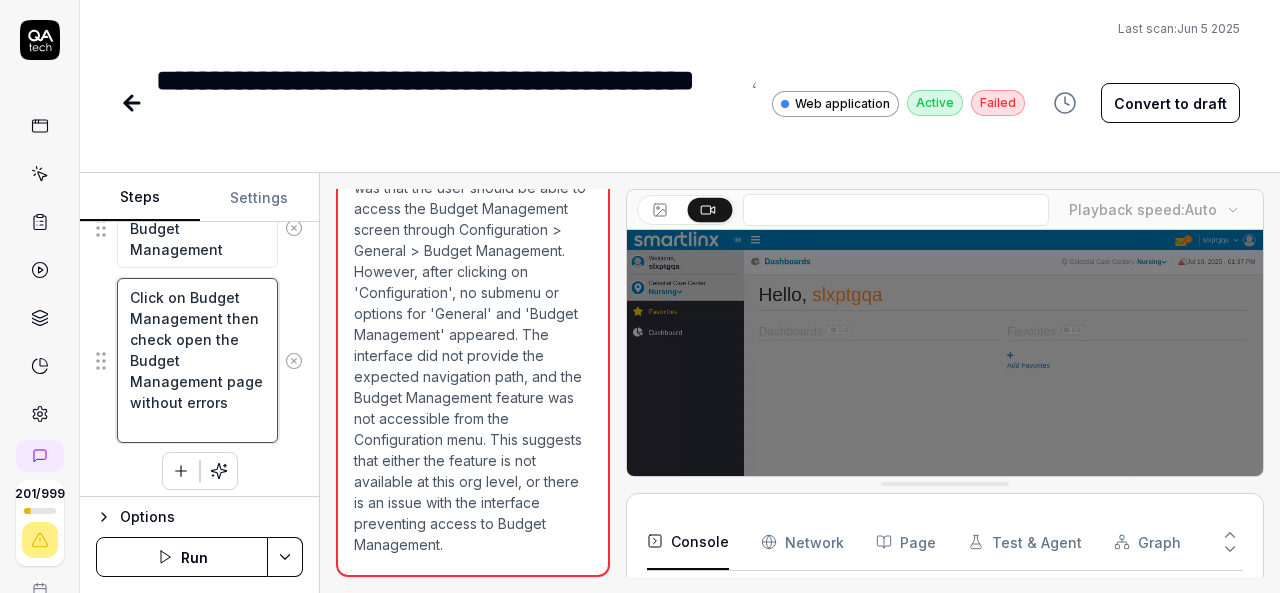 click on "Click on Budget Management then check open the Budget Management page without errors" at bounding box center (197, 360) 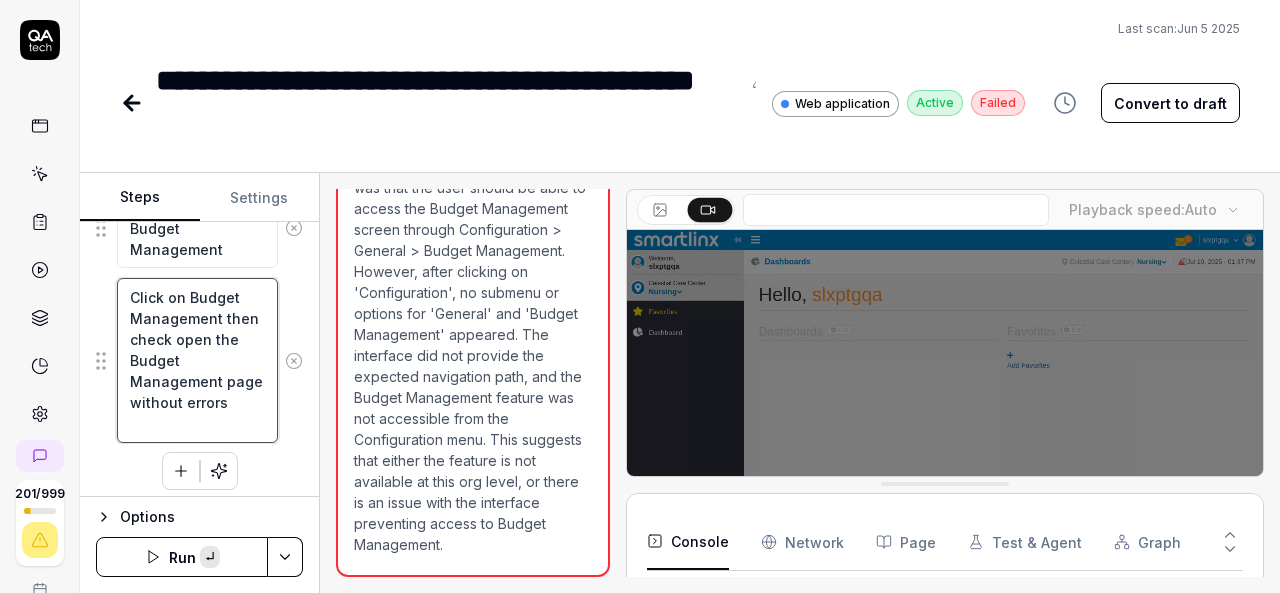 paste on ", if Budget Management menu is not enabled then select the proper organization from  Organization Breadcrumb" 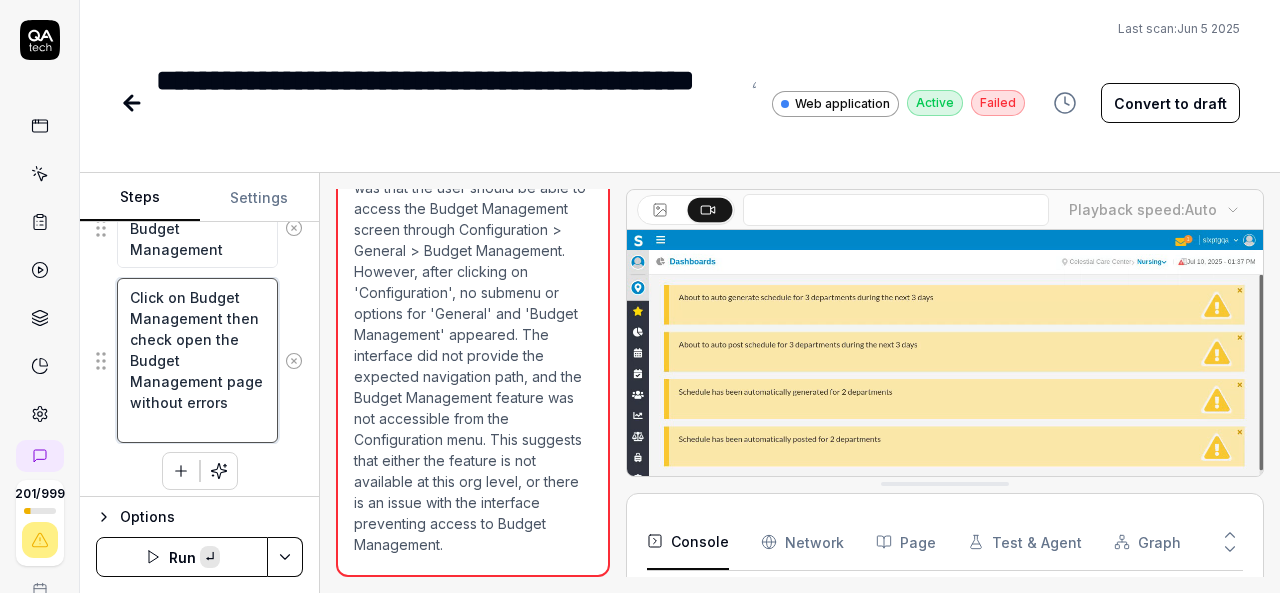type on "*" 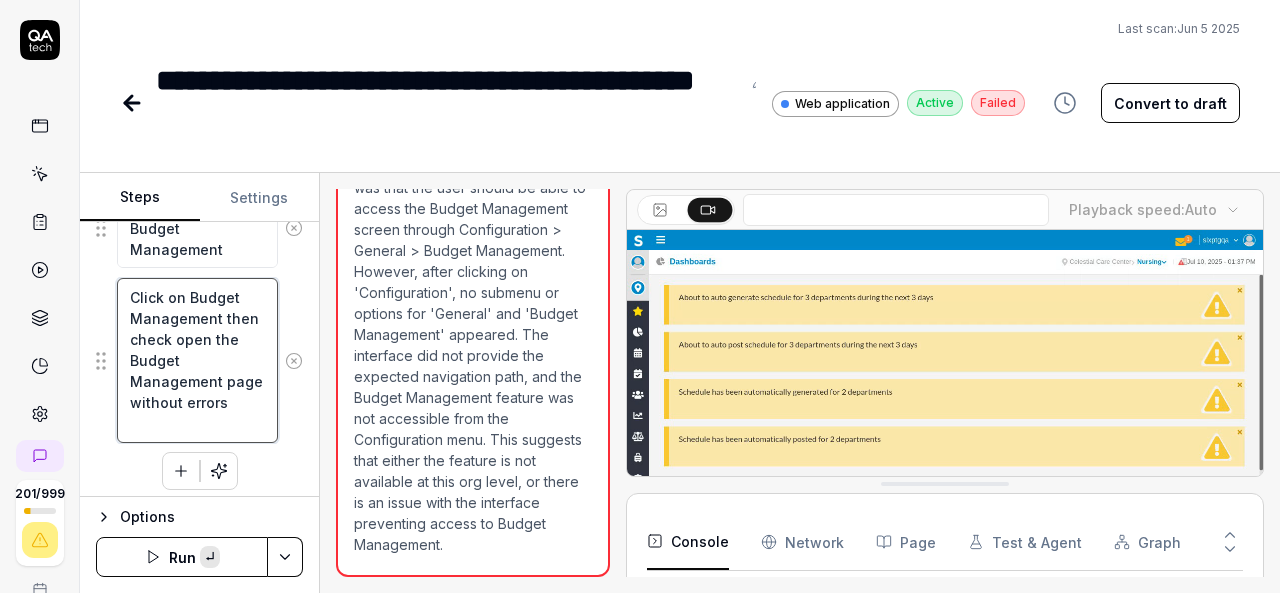 type on "Click on Budget Management, if Budget Management menu is not enabled then select the proper organization from  Organization Breadcrumb" 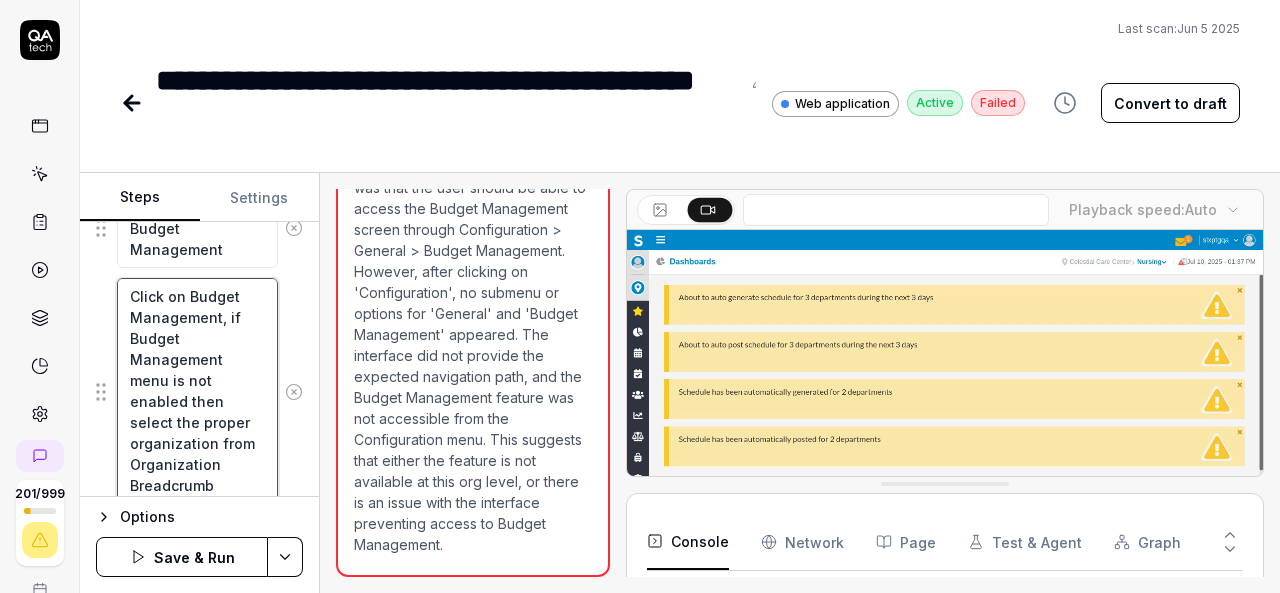 scroll, scrollTop: 0, scrollLeft: 0, axis: both 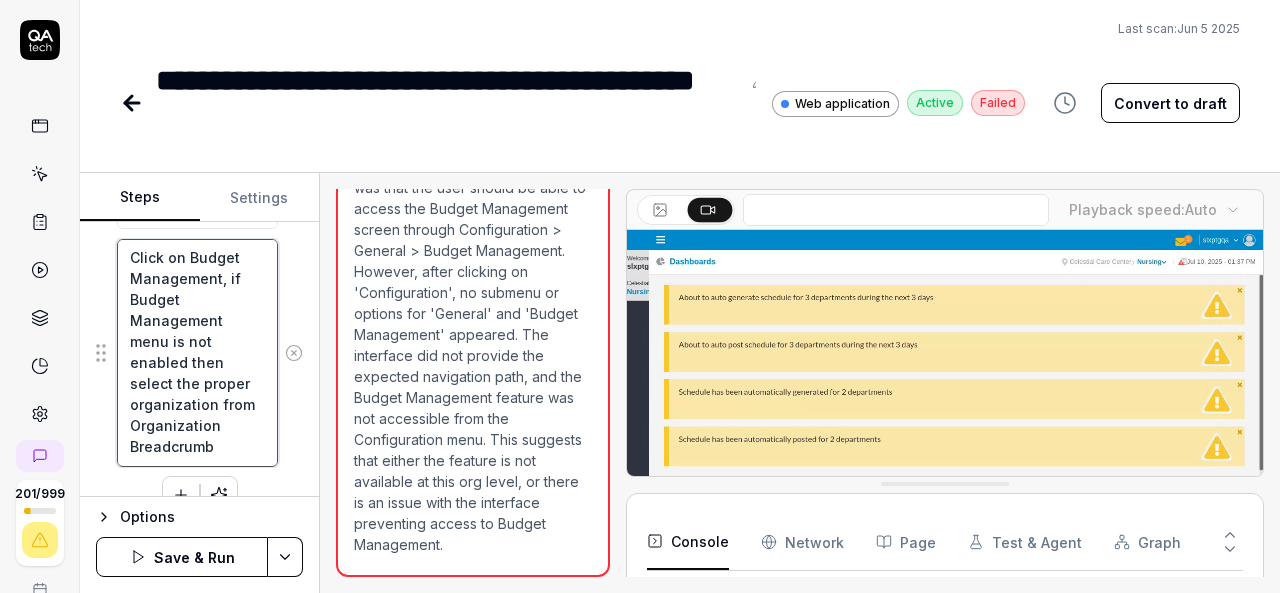 type on "*" 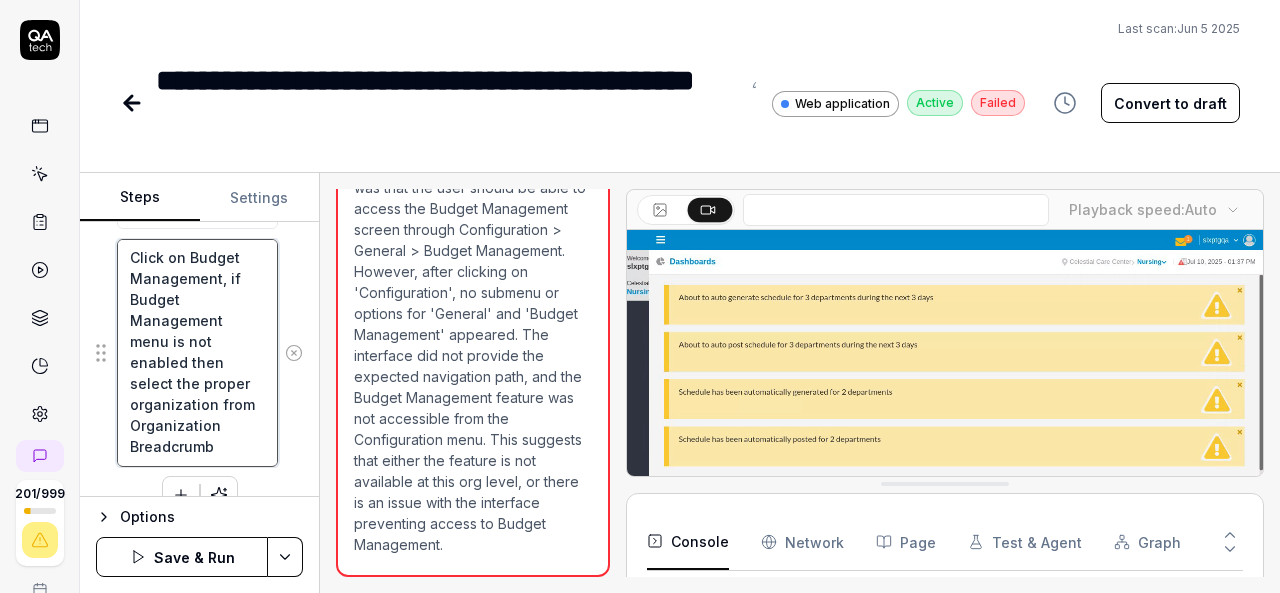 type on "Click on Budget Management, if Budget Management menu is not enabled then select the proper organization from  Organization Breadcrumb t" 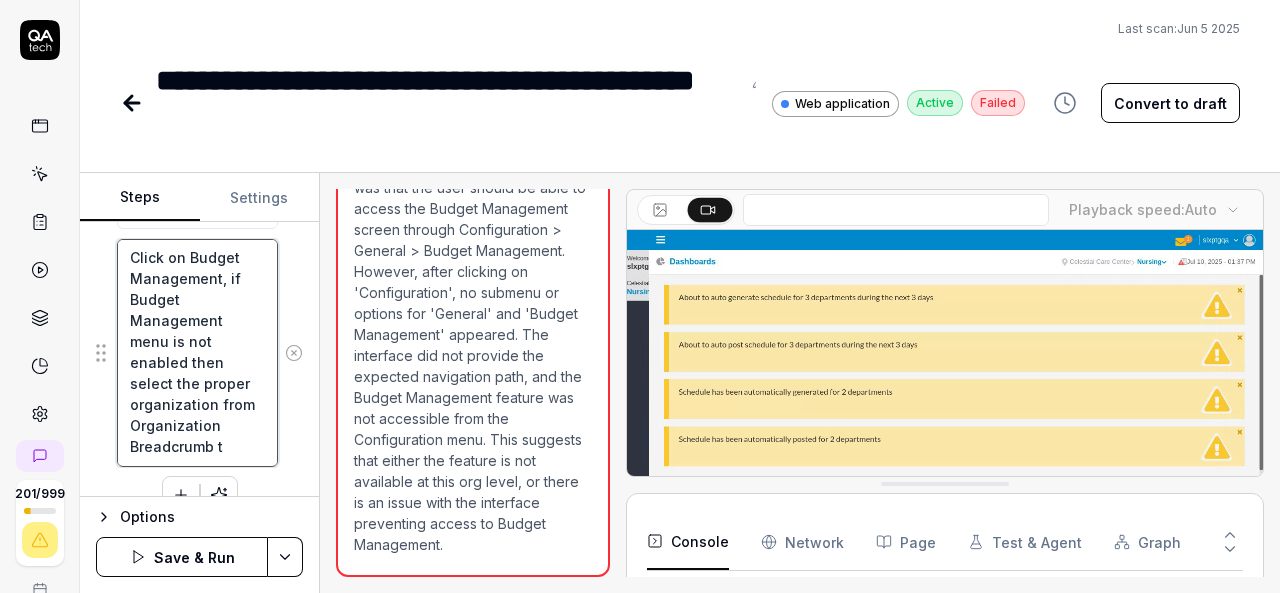 type on "*" 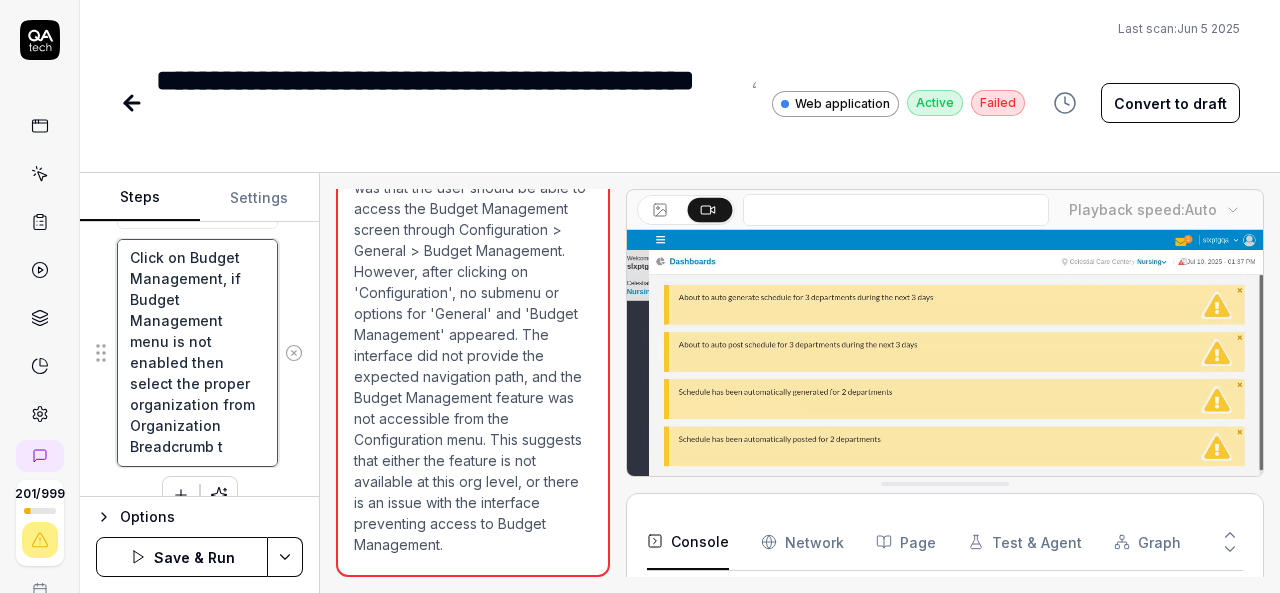 type on "Click on Budget Management, if Budget Management menu is not enabled then select the proper organization from  Organization Breadcrumb th" 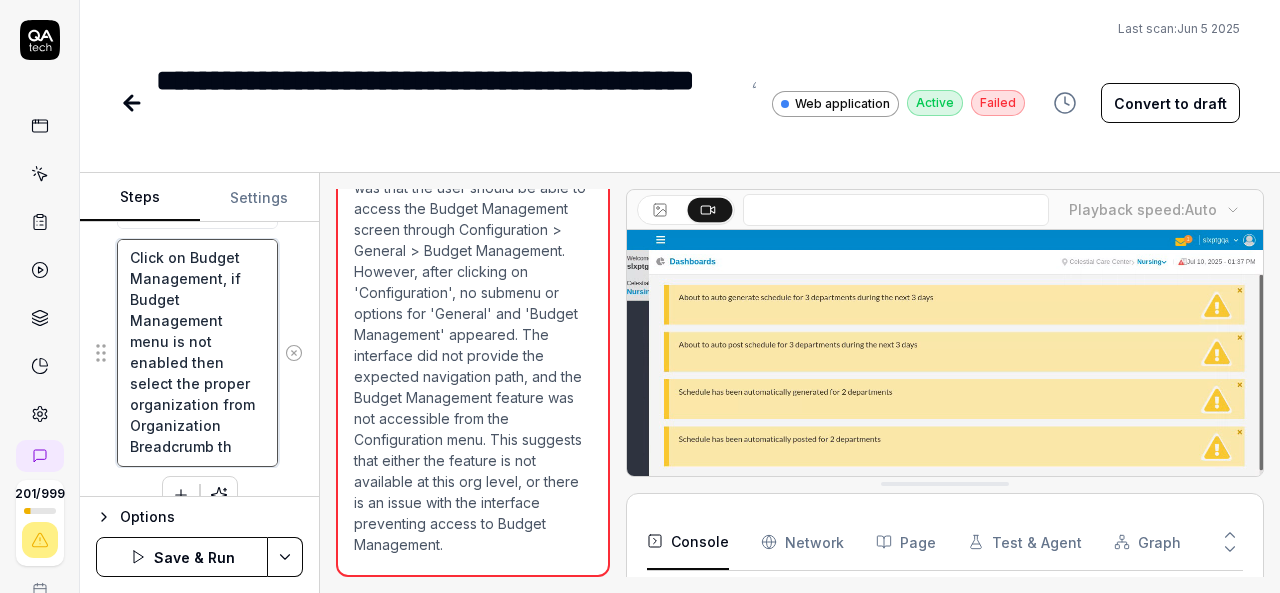 type on "*" 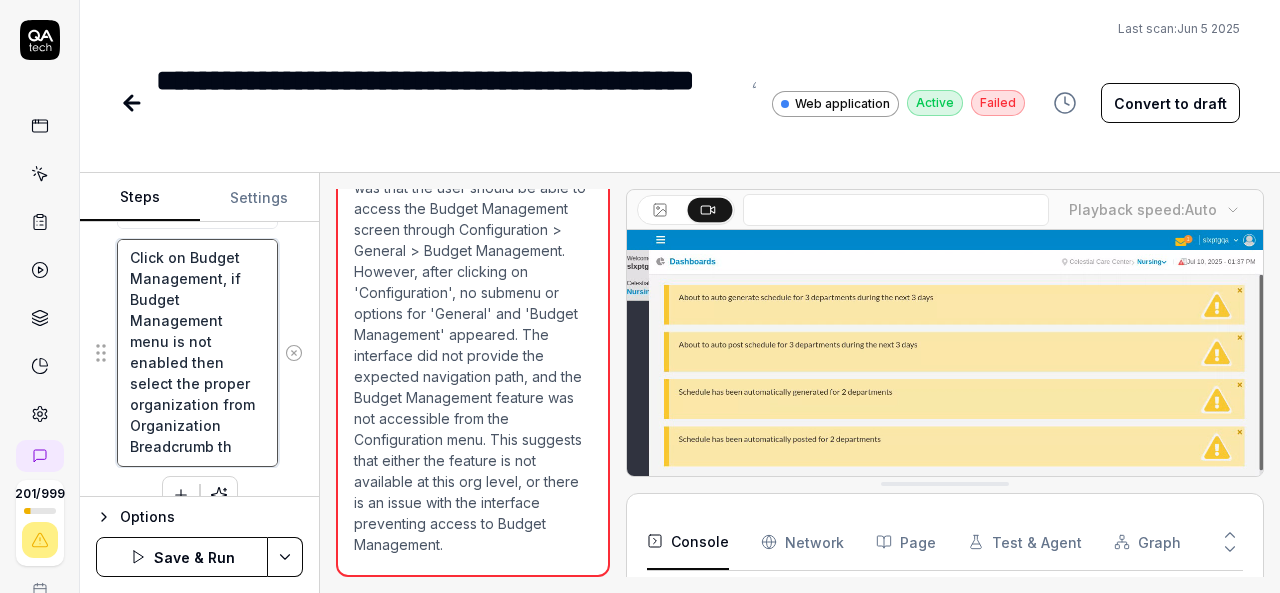 type on "Click on Budget Management, if Budget Management menu is not enabled then select the proper organization from  Organization Breadcrumb the" 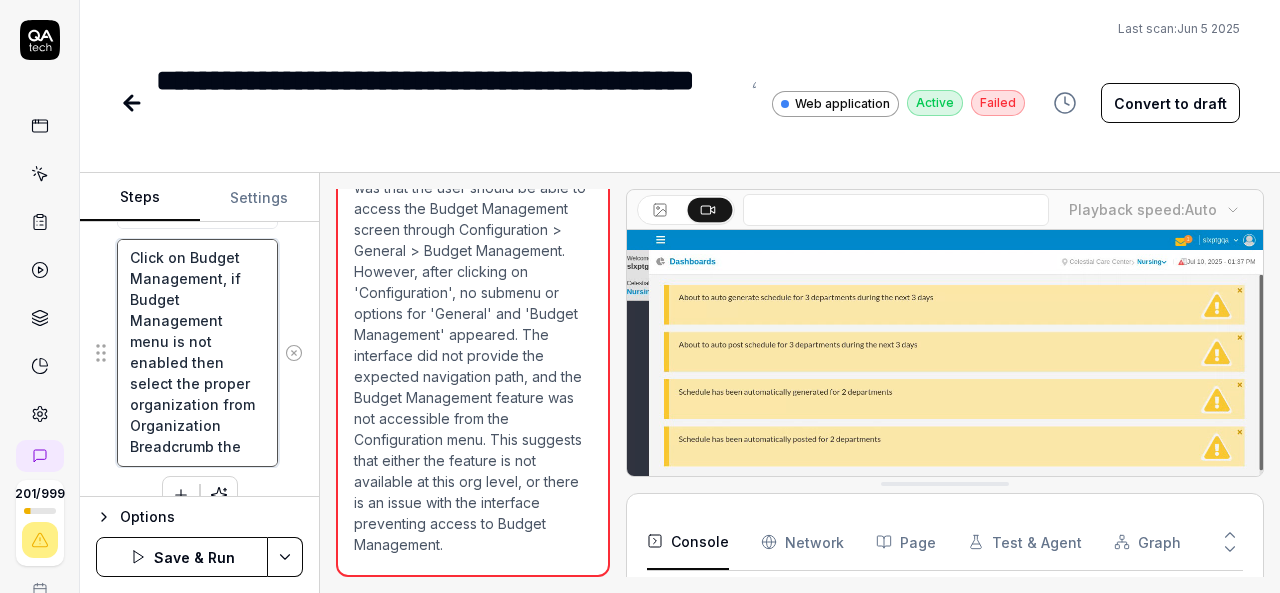 scroll, scrollTop: 53, scrollLeft: 0, axis: vertical 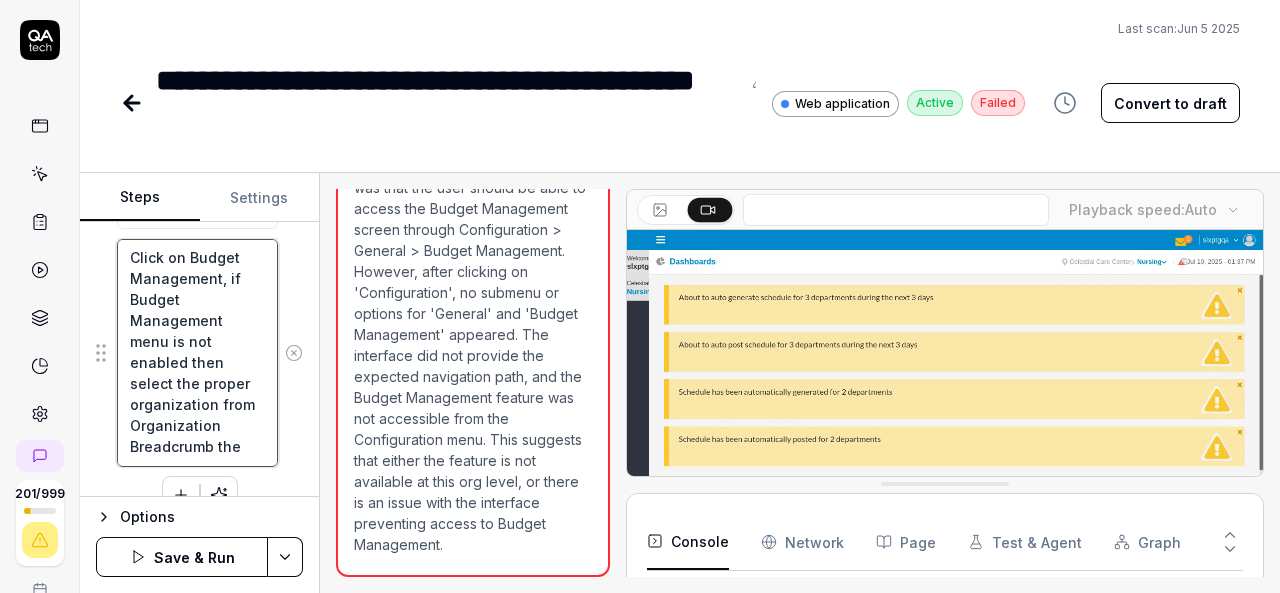 type on "*" 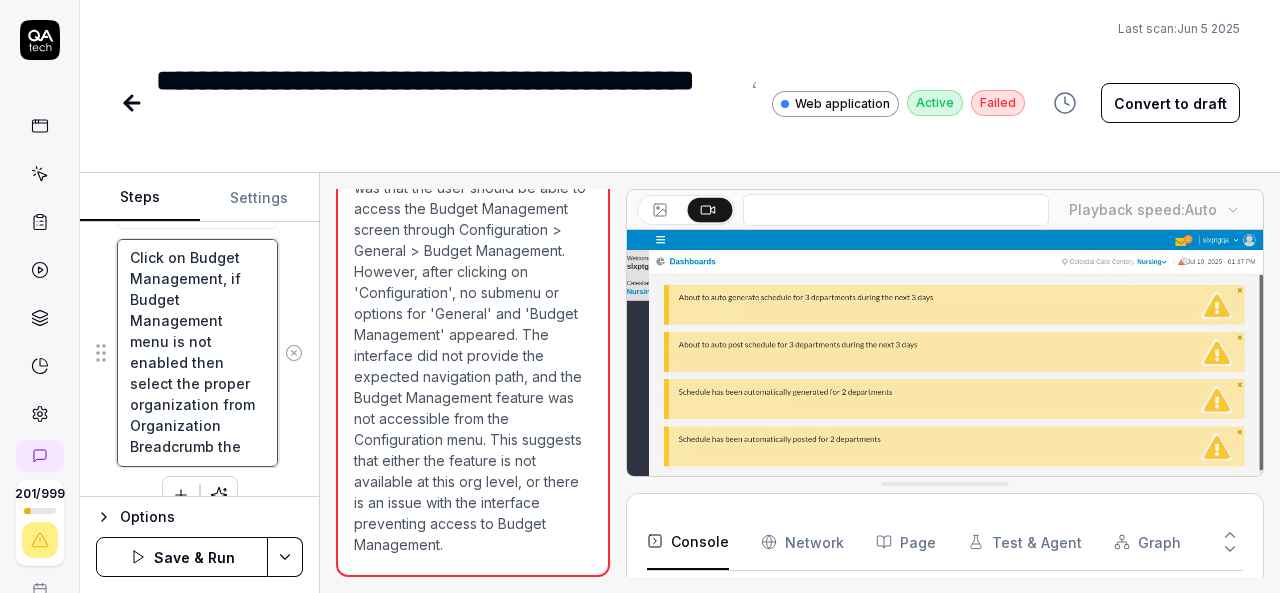 type on "Click on Budget Management, if Budget Management menu is not enabled then select the proper organization from  Organization Breadcrumb then" 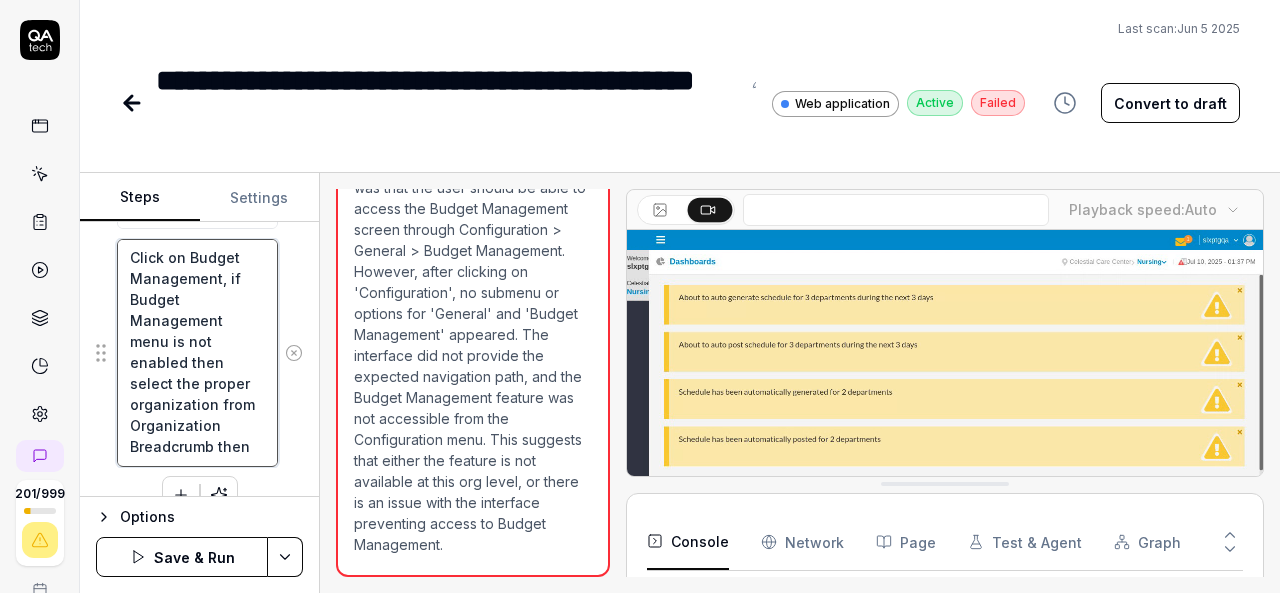 type on "*" 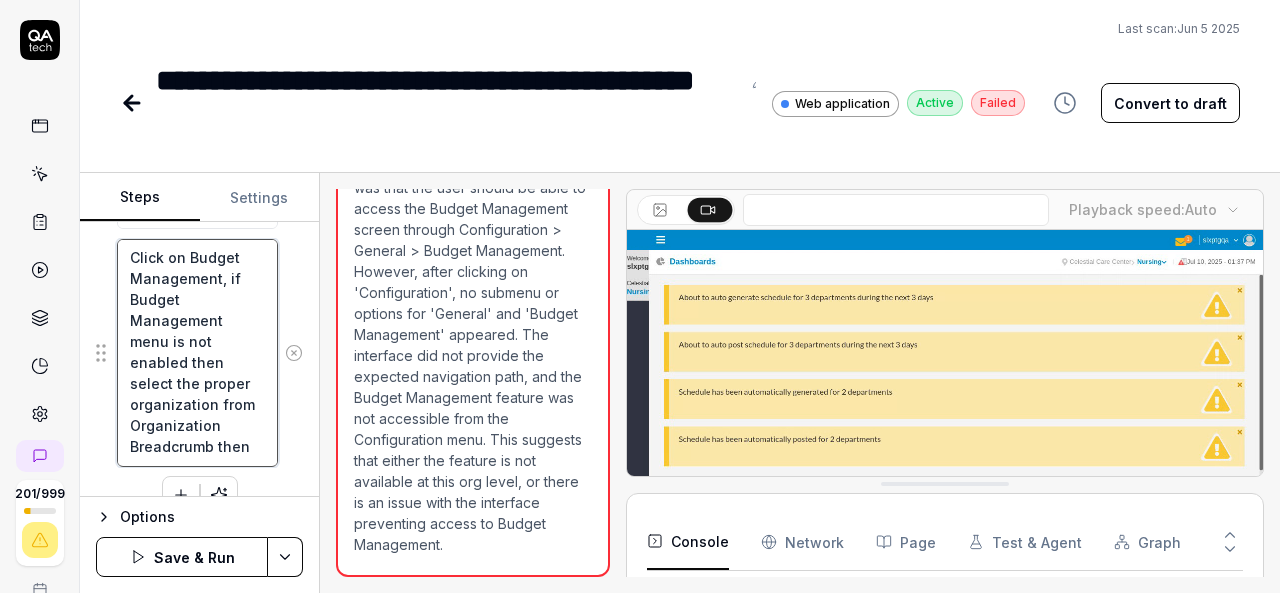 type on "Click on Budget Management, if Budget Management menu is not enabled then select the proper organization from  Organization Breadcrumb then" 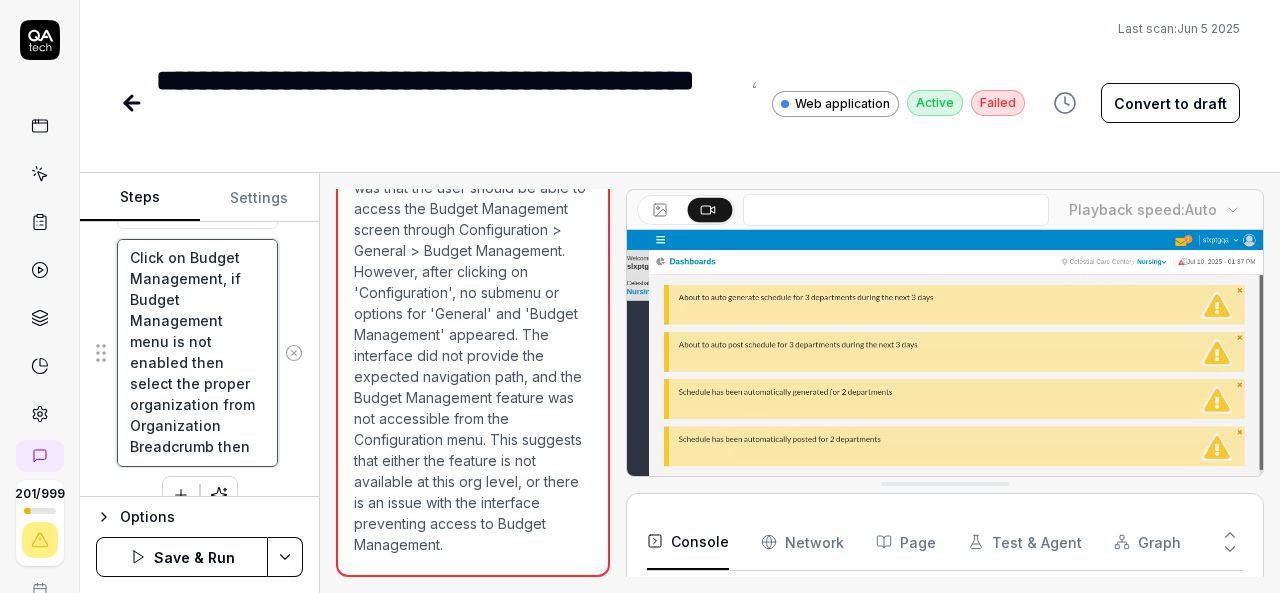 type on "*" 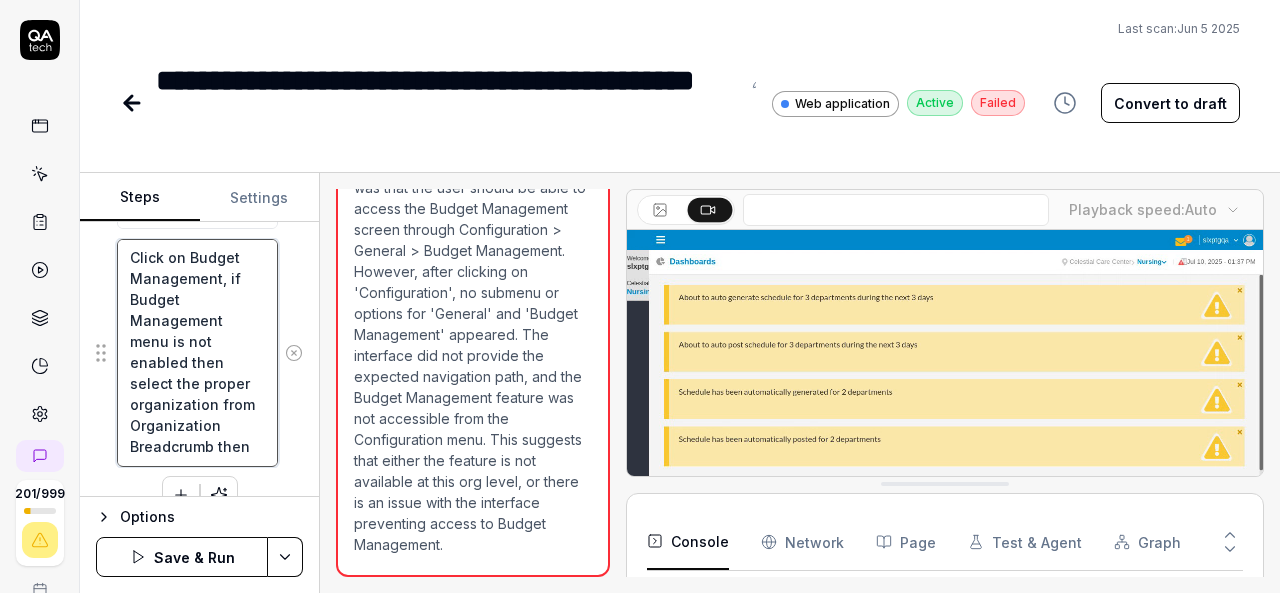 type on "Click on Budget Management, if Budget Management menu is not enabled then select the proper organization from  Organization Breadcrumb then" 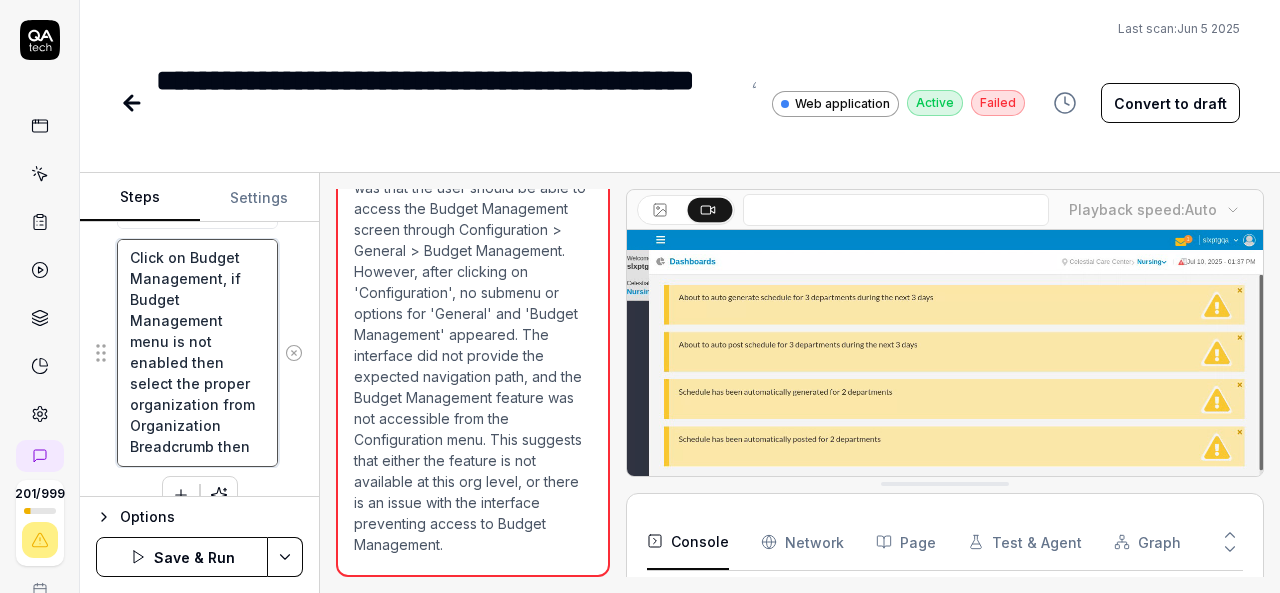 type on "*" 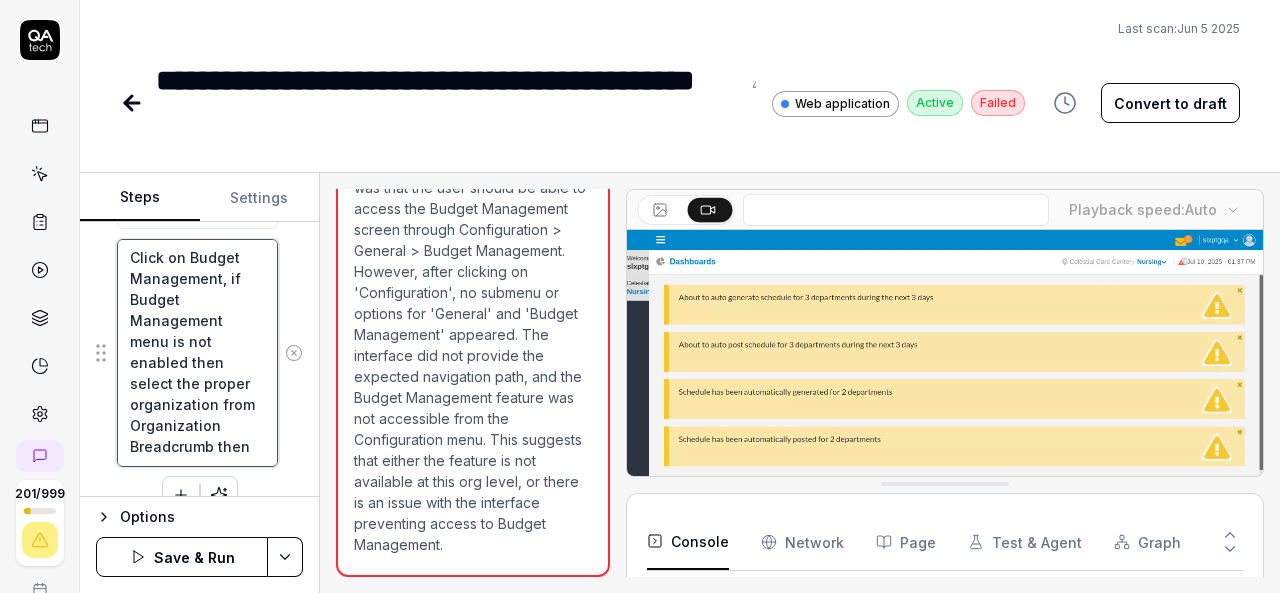 type on "Click on Budget Management, if Budget Management menu is not enabled then select the proper organization from  Organization Breadcrumb the" 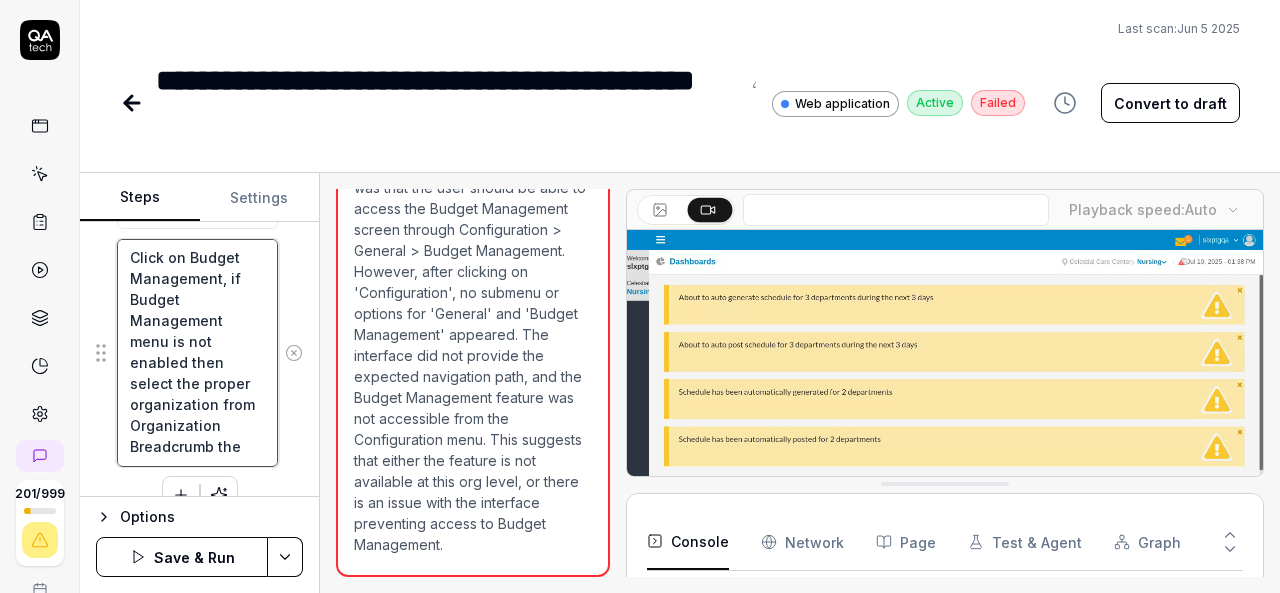 type on "*" 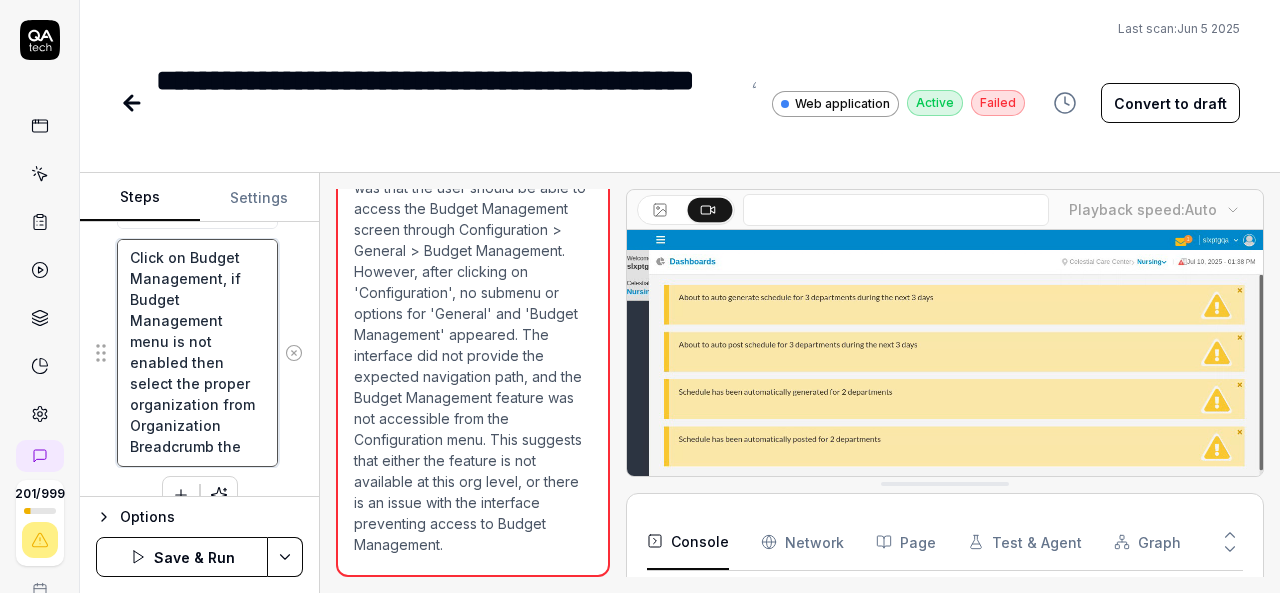 type on "Click on Budget Management, if Budget Management menu is not enabled then select the proper organization from  Organization Breadcrumb th" 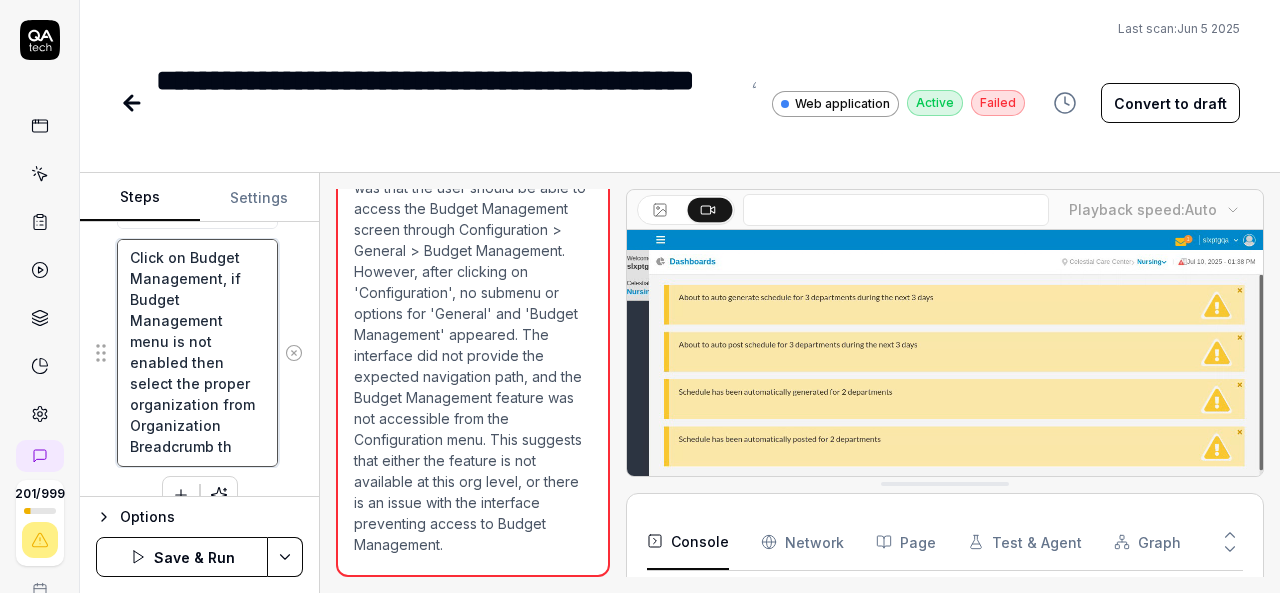 scroll, scrollTop: 42, scrollLeft: 0, axis: vertical 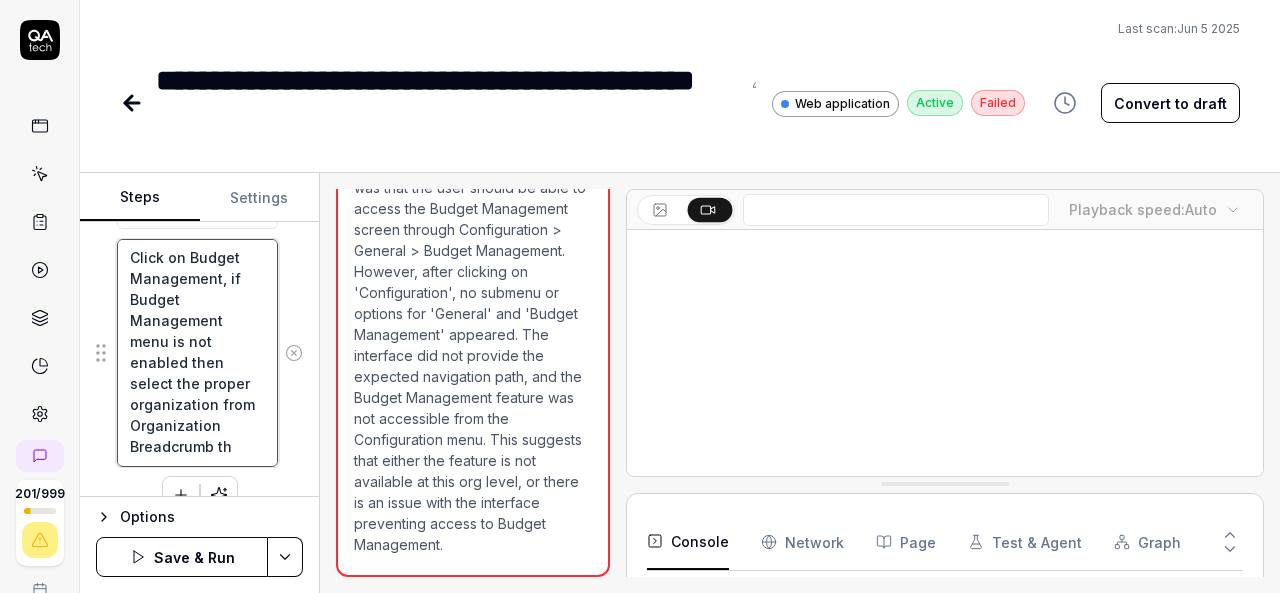 type on "*" 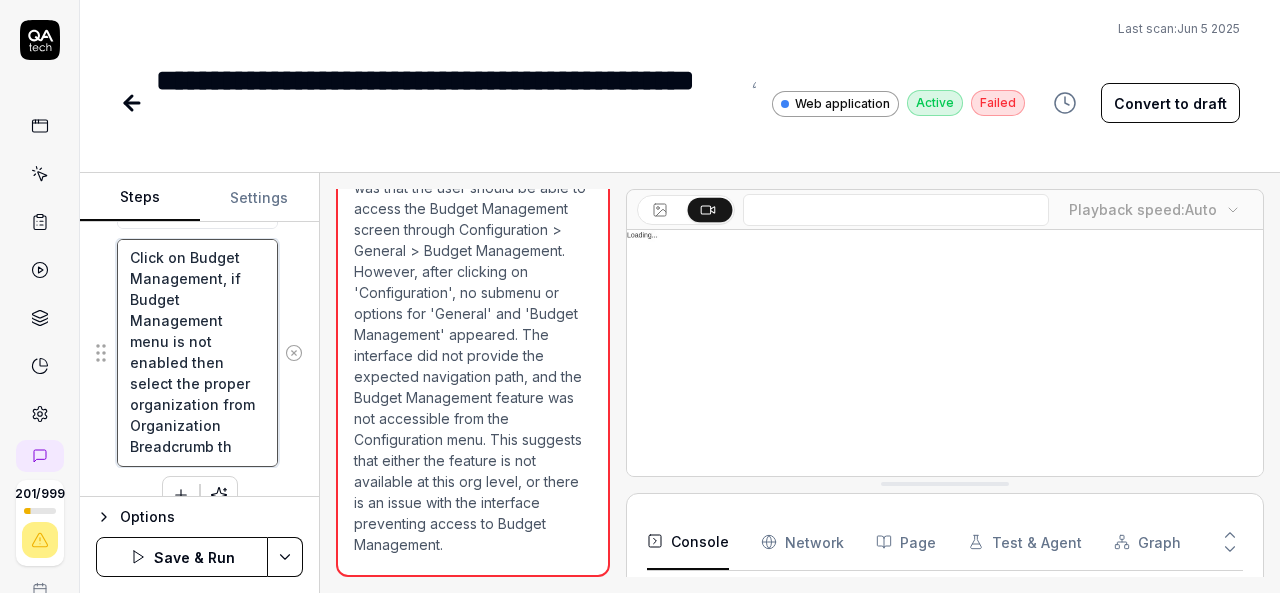 type on "Click on Budget Management, if Budget Management menu is not enabled then select the proper organization from  Organization Breadcrumb t" 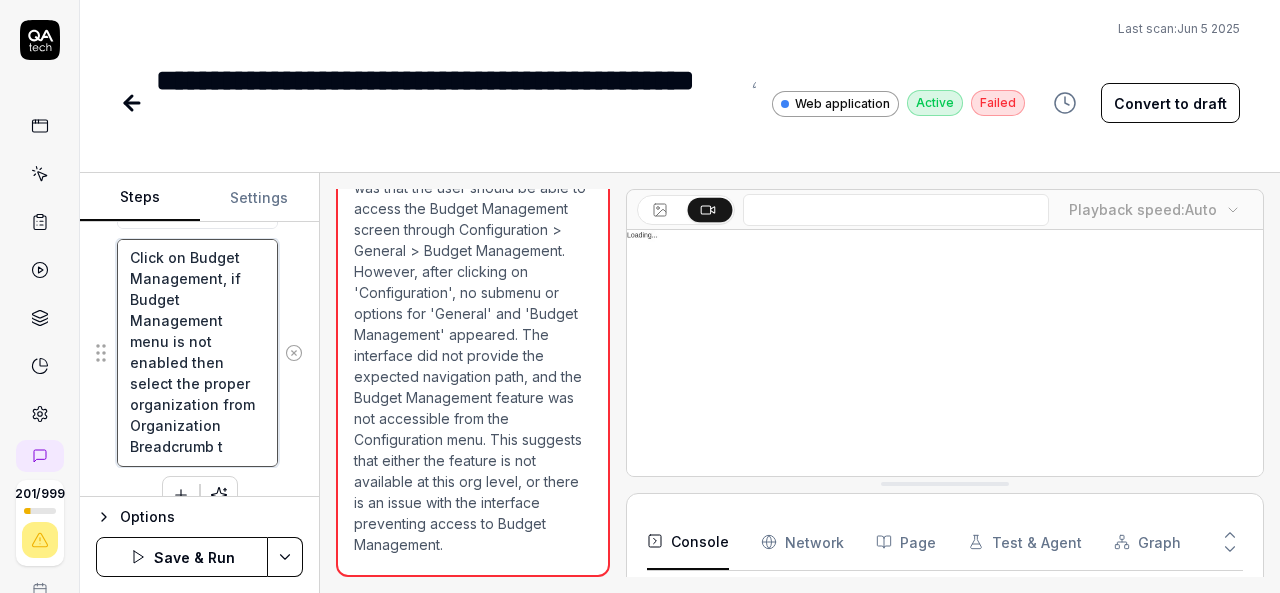 type on "*" 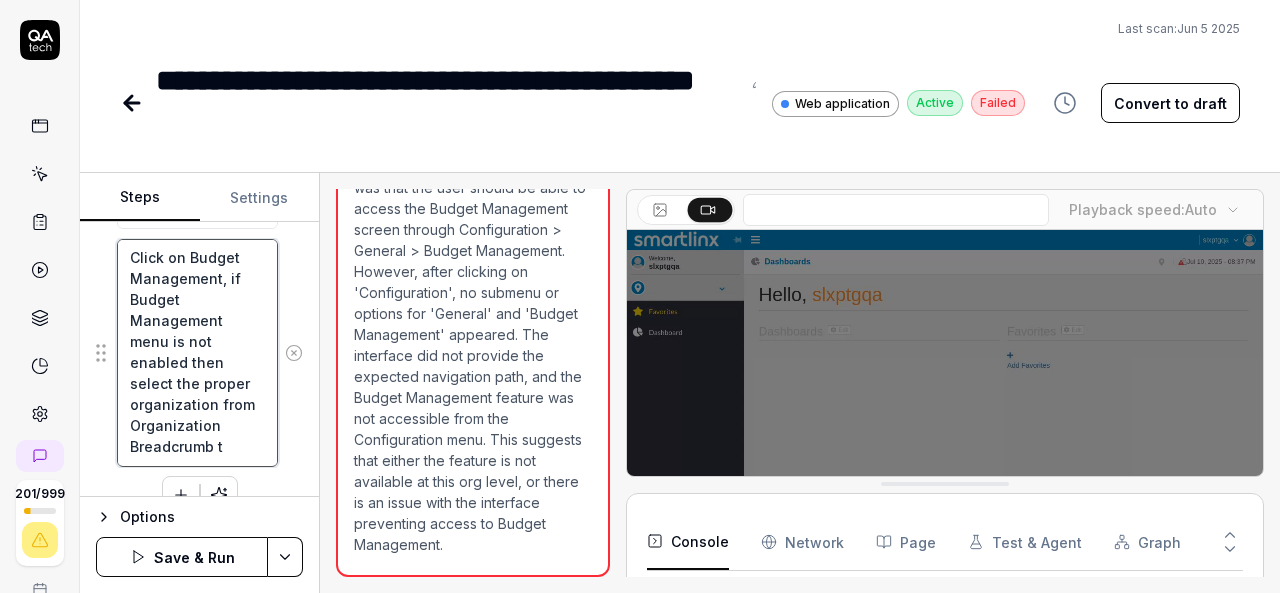 type on "Click on Budget Management, if Budget Management menu is not enabled then select the proper organization from  Organization Breadcrumb" 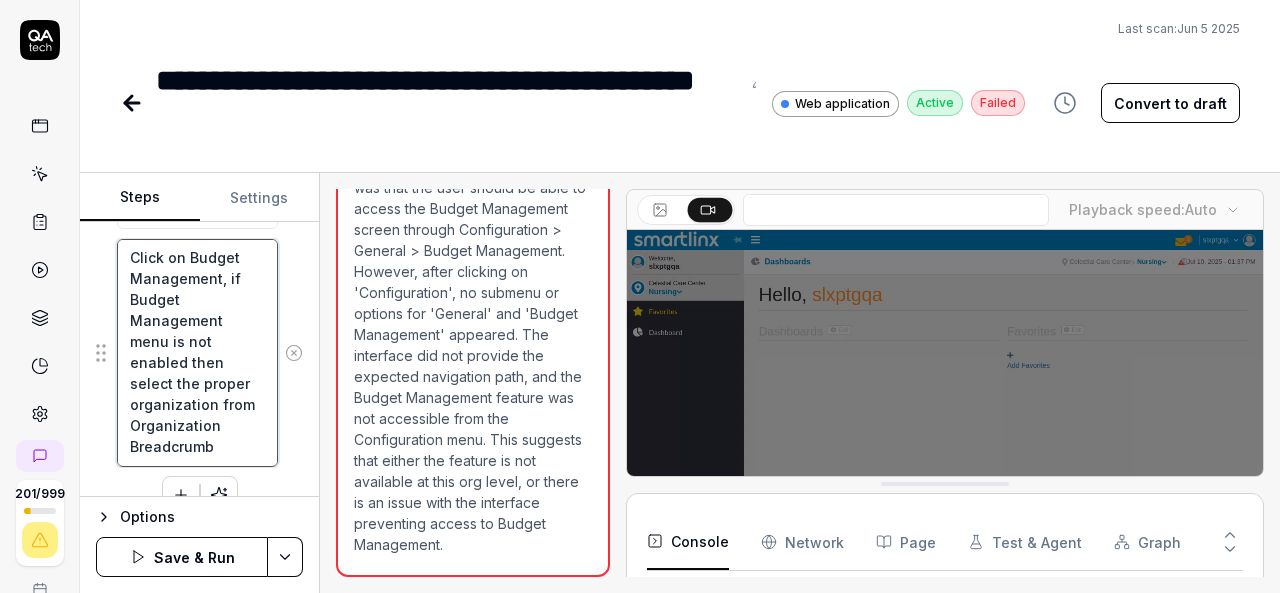 type on "*" 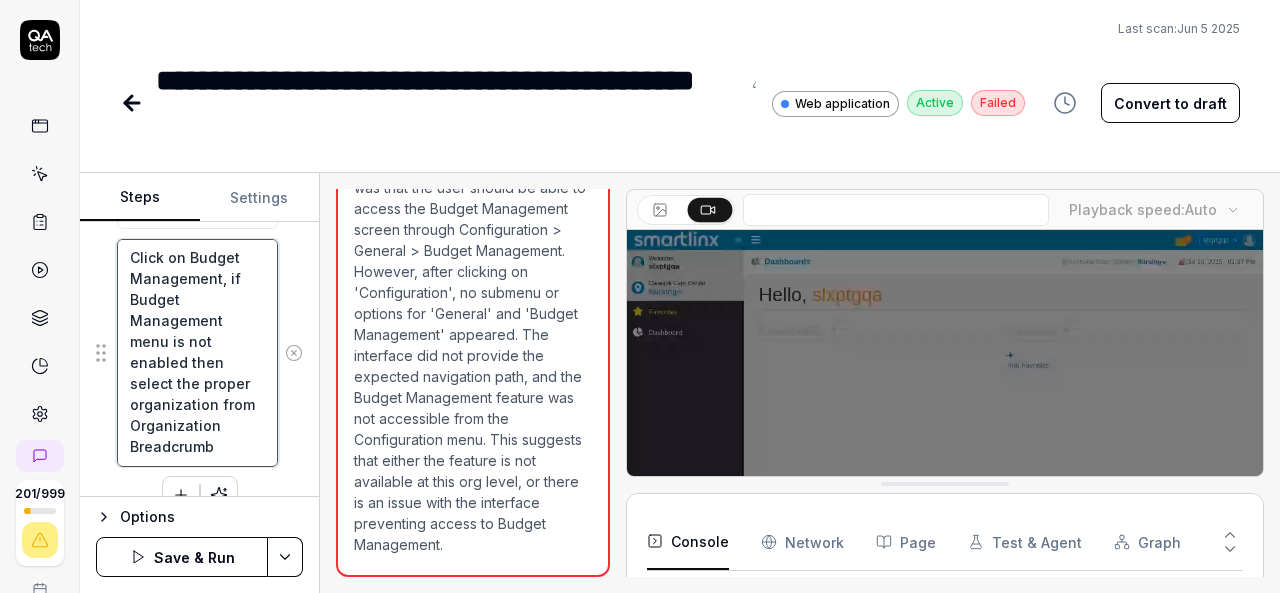 type on "Click on Budget Management, if Budget Management menu is not enabled then select the proper organization from  Organization Breadcrumb t" 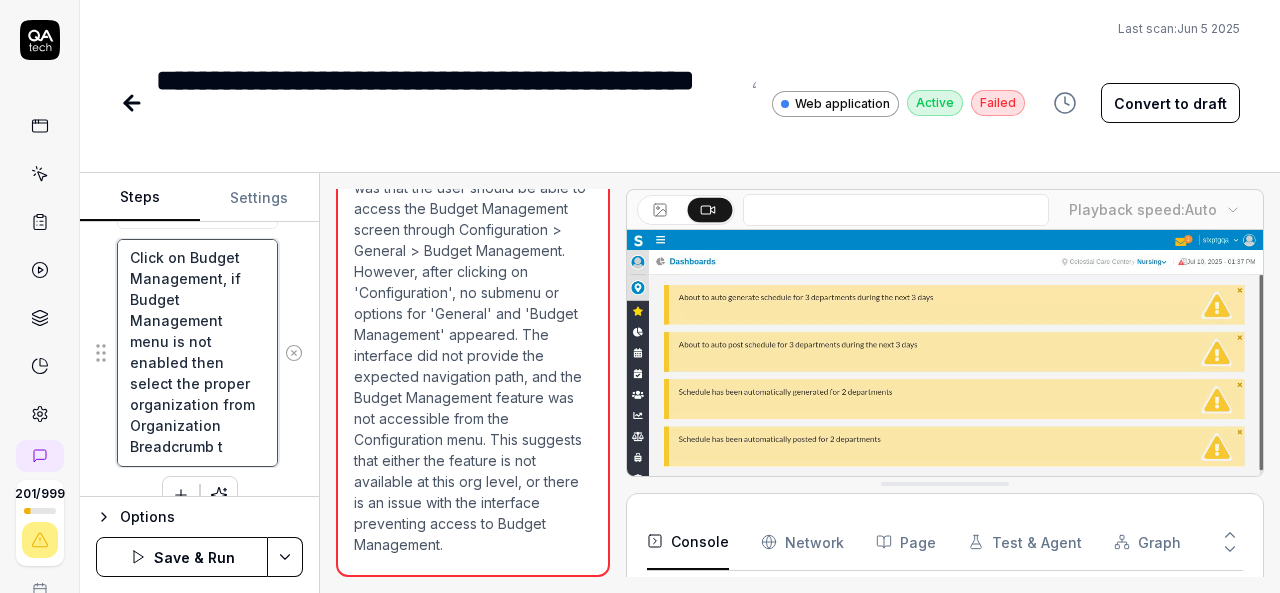 type on "*" 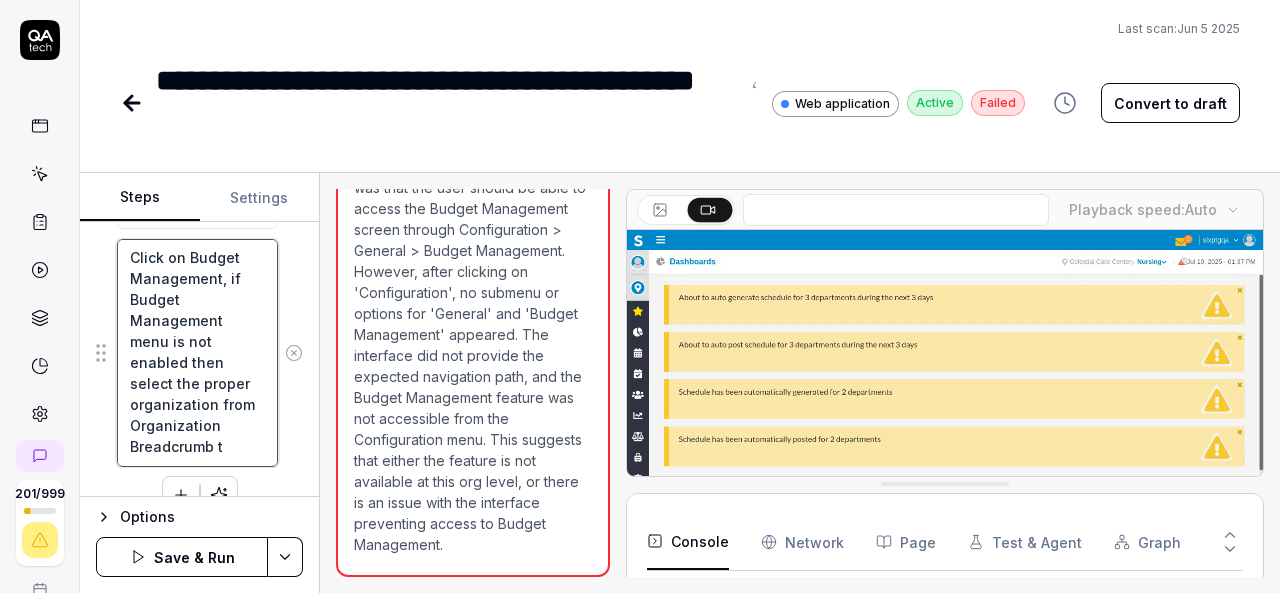 type on "Click on Budget Management, if Budget Management menu is not enabled then select the proper organization from  Organization Breadcrumb th" 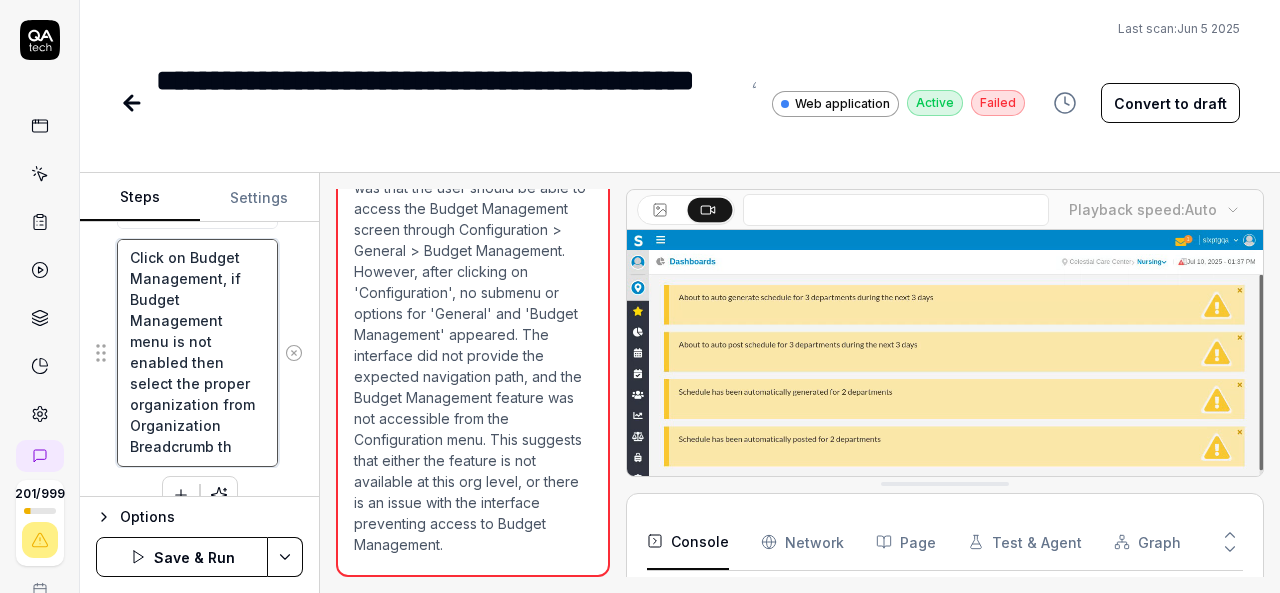 type on "*" 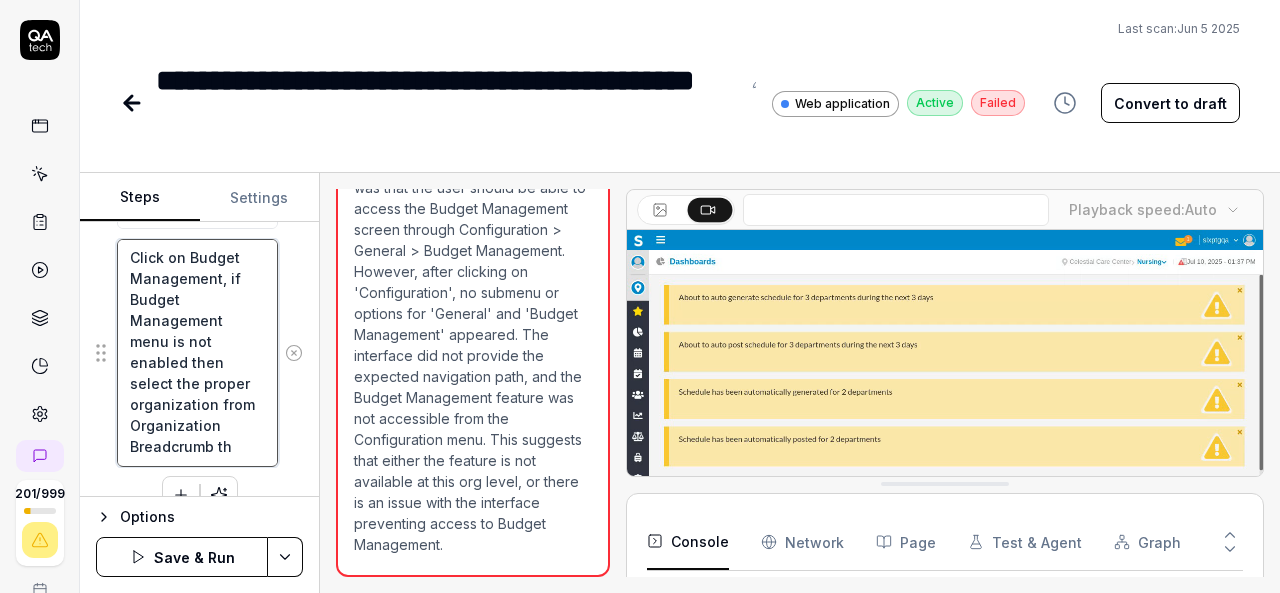 type on "Click on Budget Management, if Budget Management menu is not enabled then select the proper organization from  Organization Breadcrumb the" 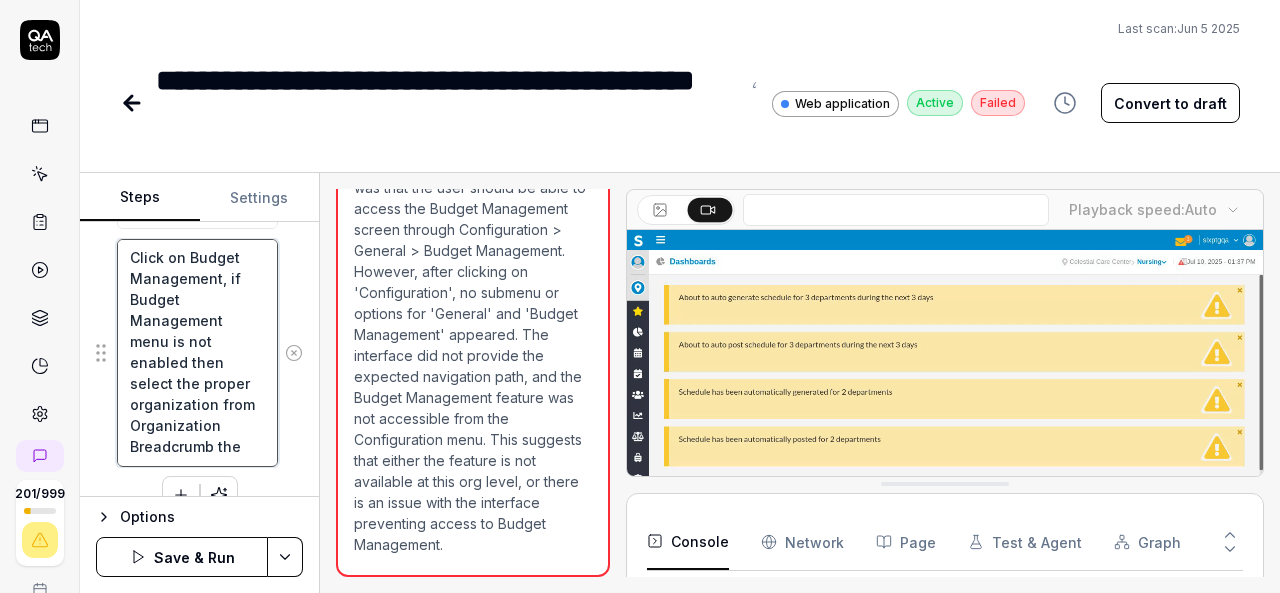 scroll, scrollTop: 53, scrollLeft: 0, axis: vertical 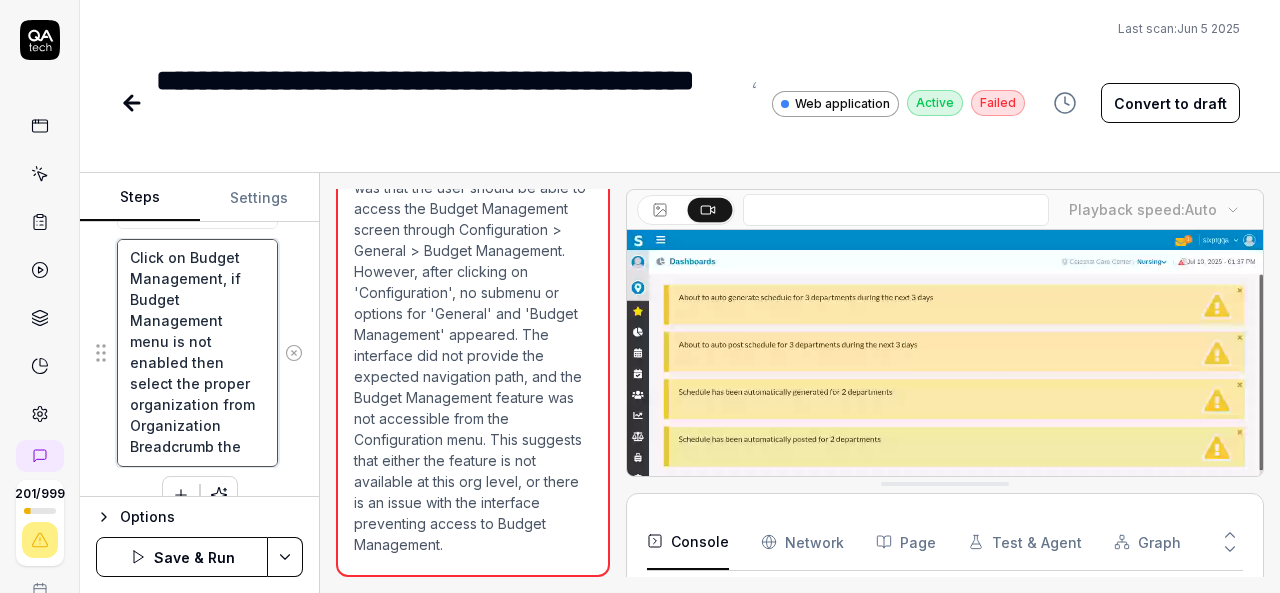 type on "*" 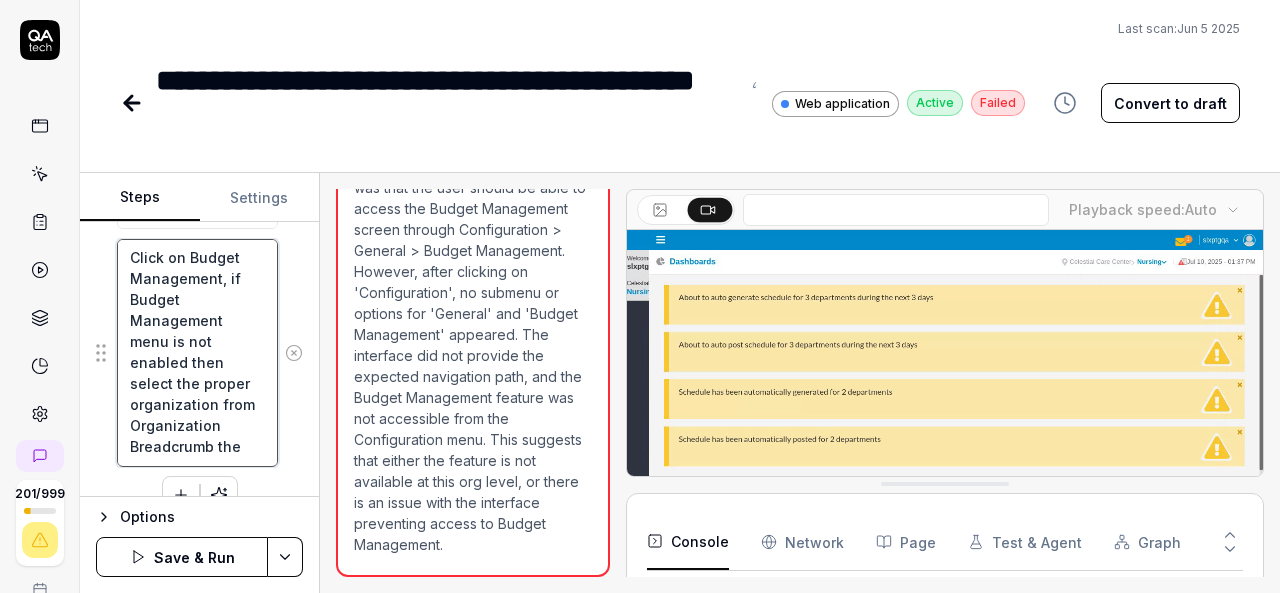 type on "Click on Budget Management, if Budget Management menu is not enabled then select the proper organization from  Organization Breadcrumb the" 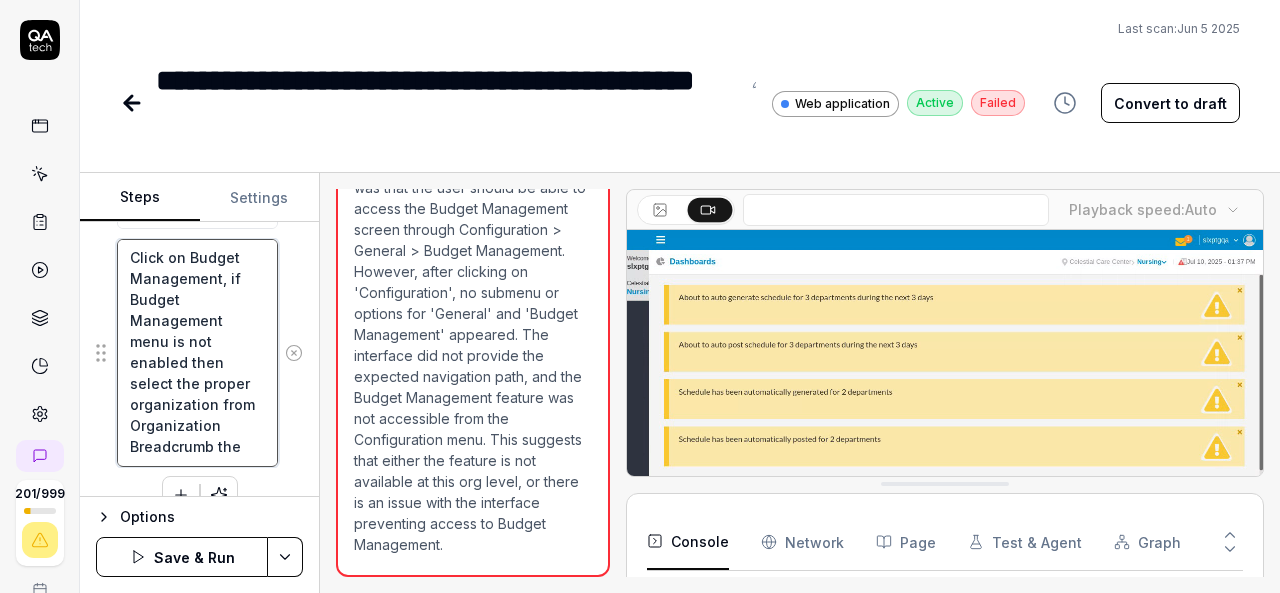 type on "*" 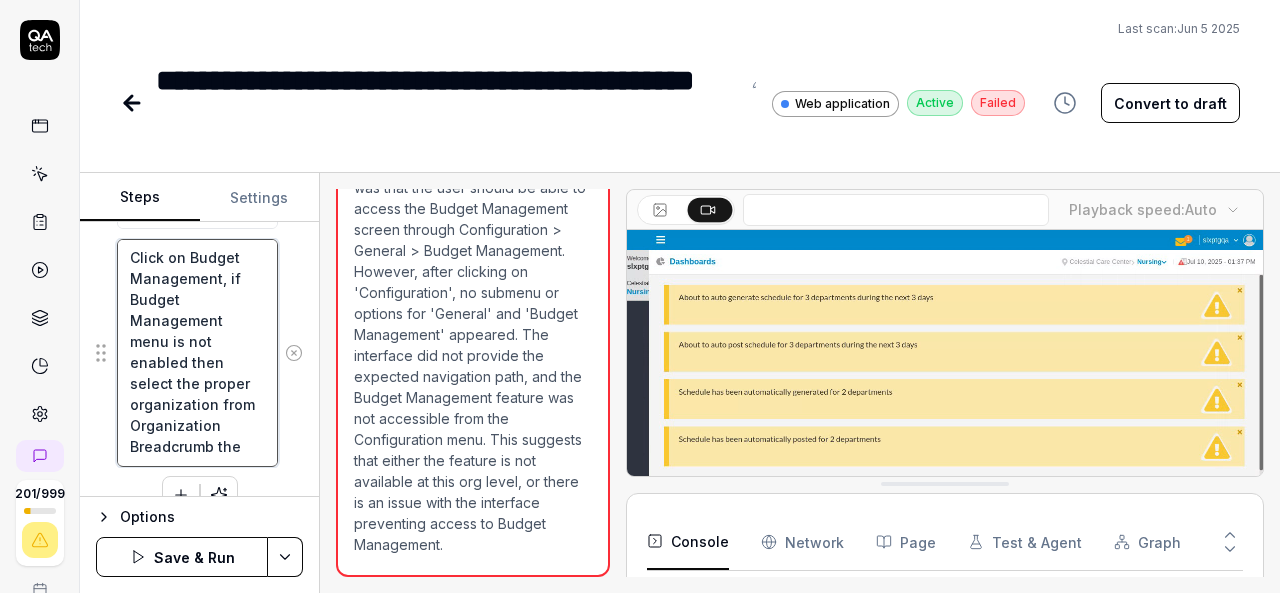type on "Click on Budget Management, if Budget Management menu is not enabled then select the proper organization from  Organization Breadcrumb the t" 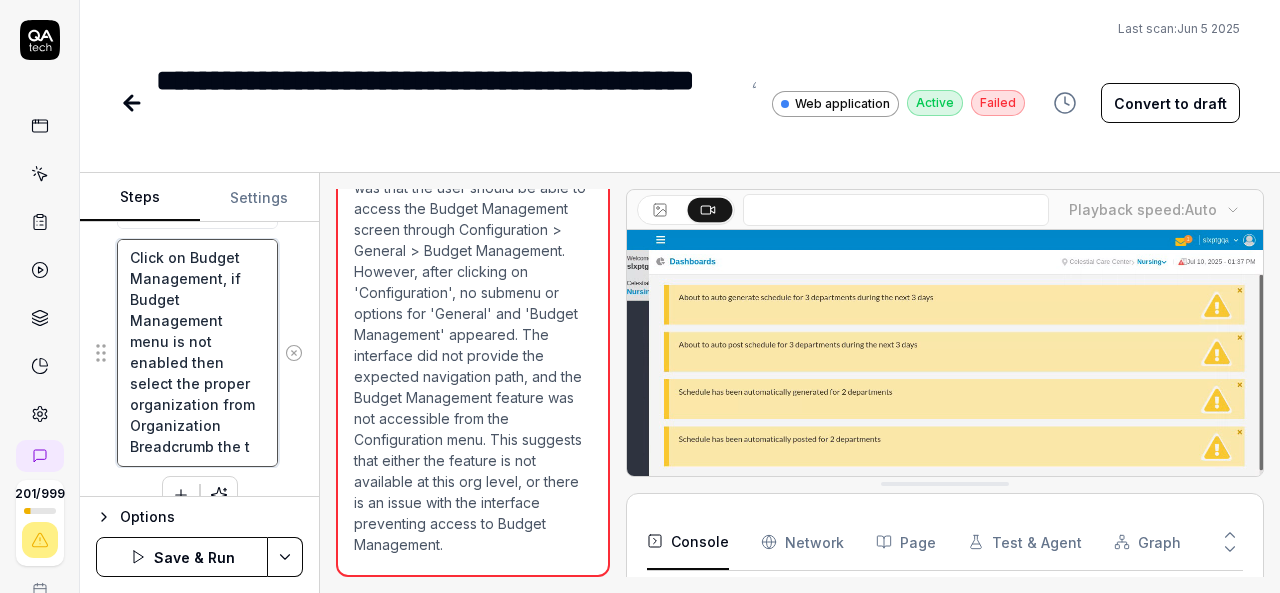 type on "*" 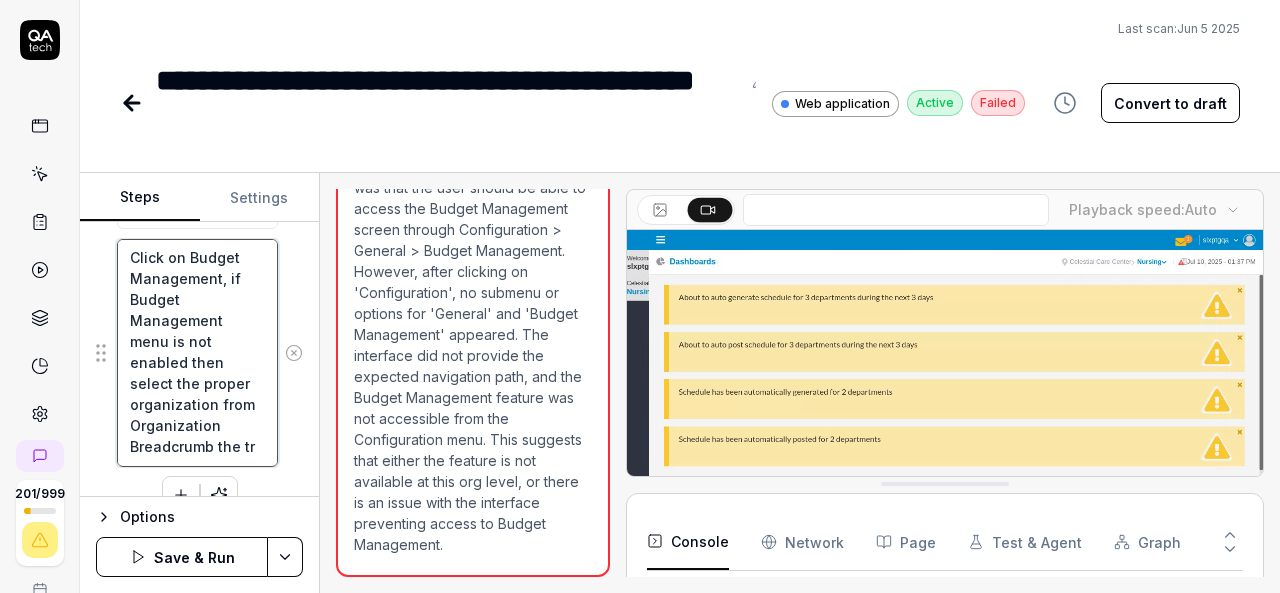 type on "*" 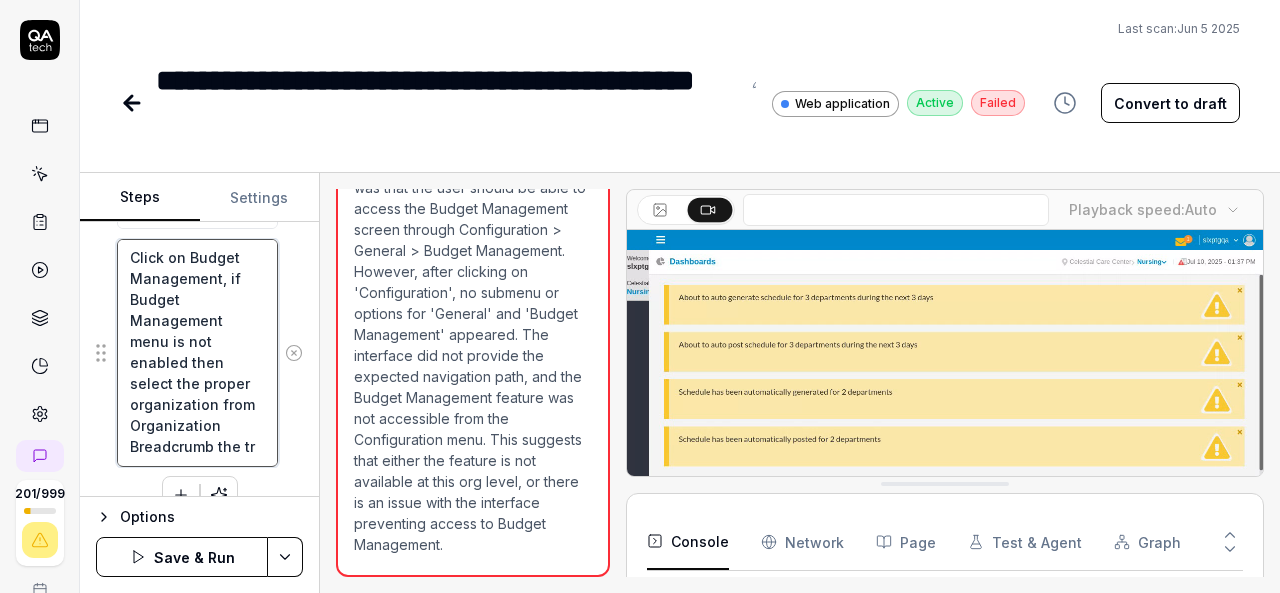type on "Click on Budget Management, if Budget Management menu is not enabled then select the proper organization from  Organization Breadcrumb the try" 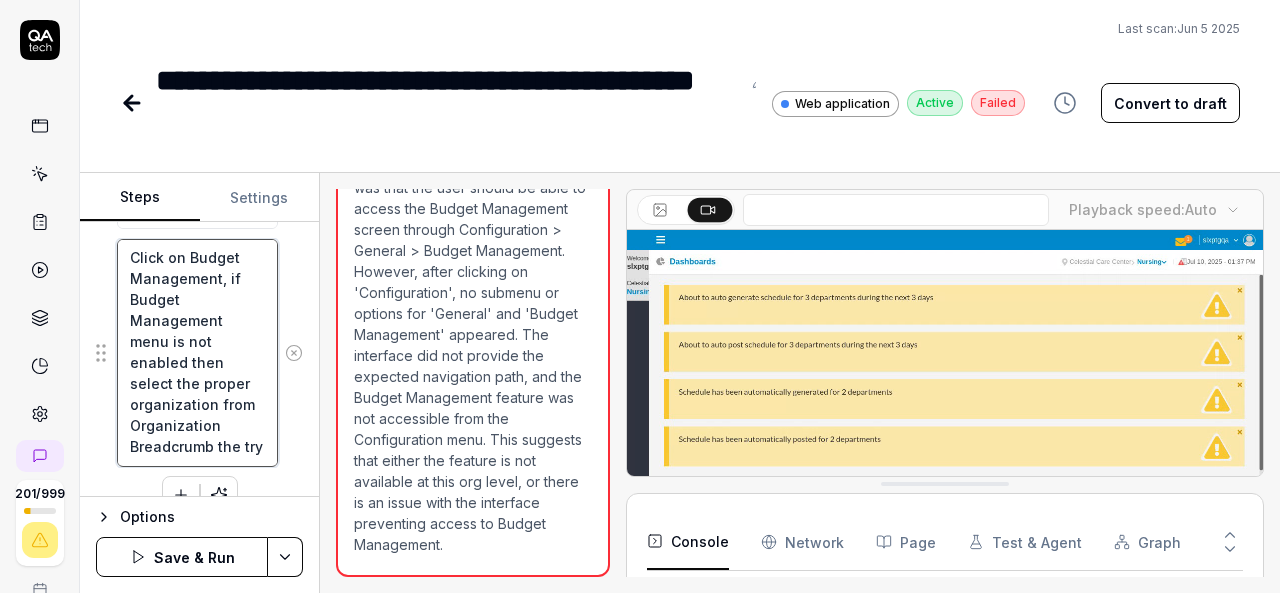 scroll, scrollTop: 42, scrollLeft: 0, axis: vertical 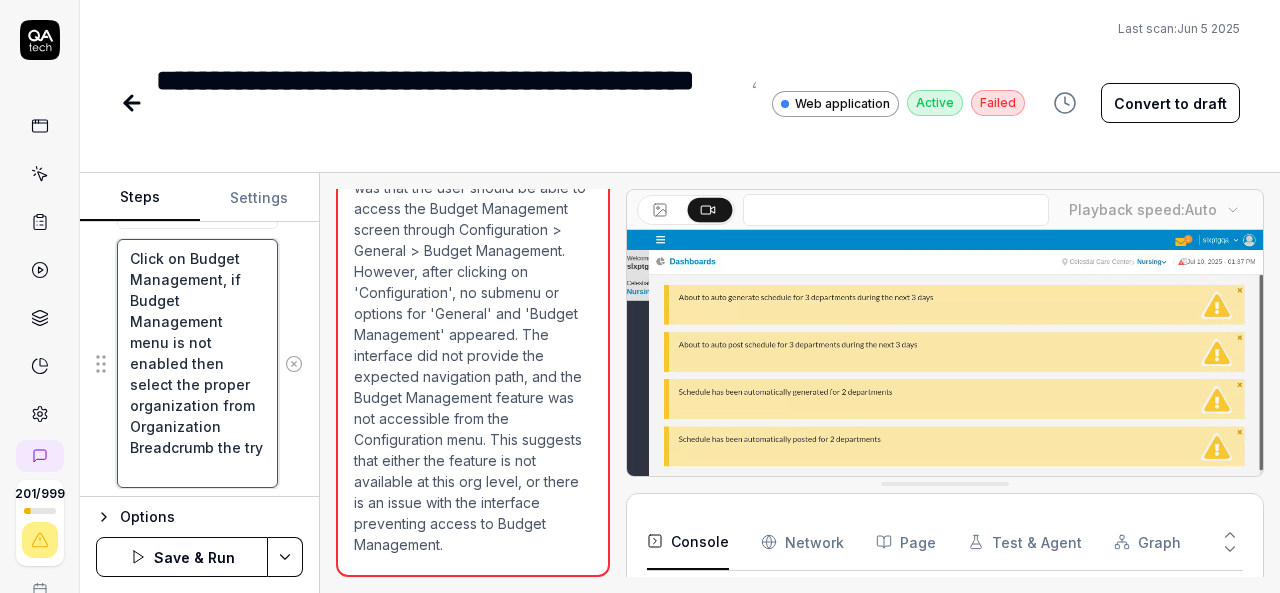 type on "*" 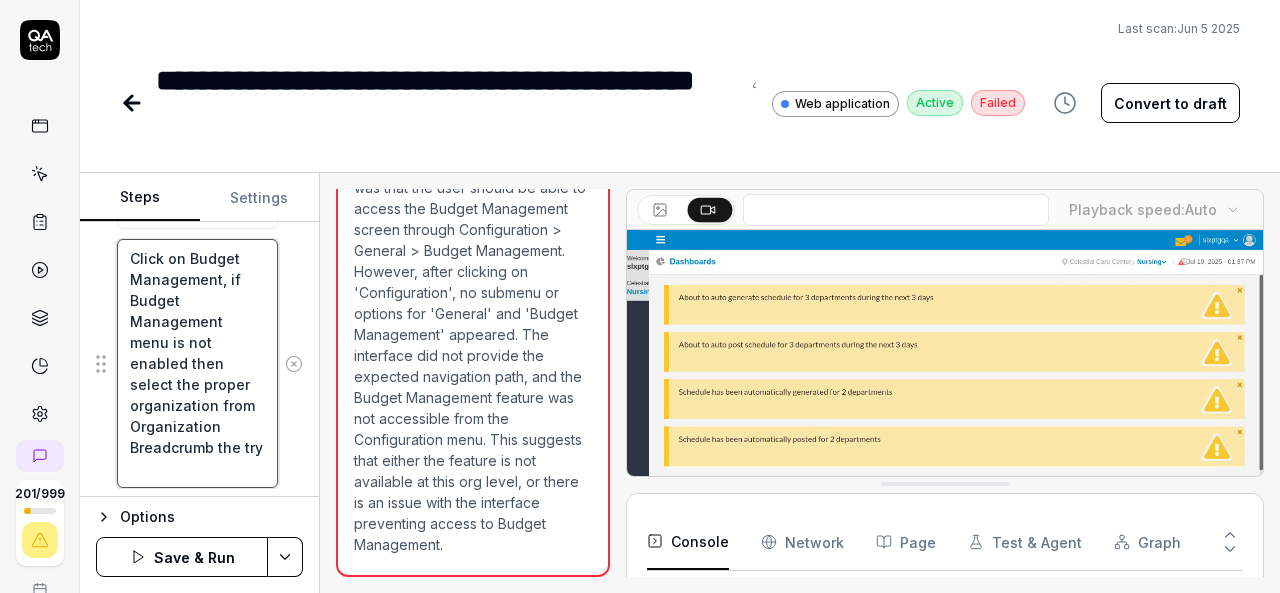 type on "Click on Budget Management, if Budget Management menu is not enabled then select the proper organization from  Organization Breadcrumb the try" 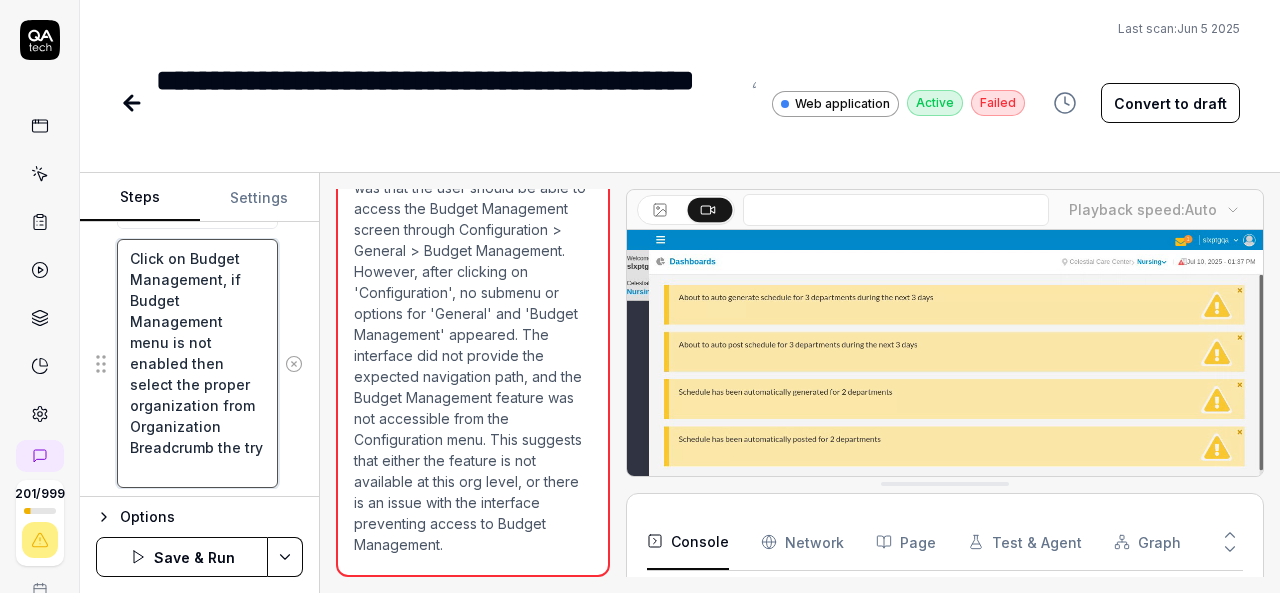 type on "*" 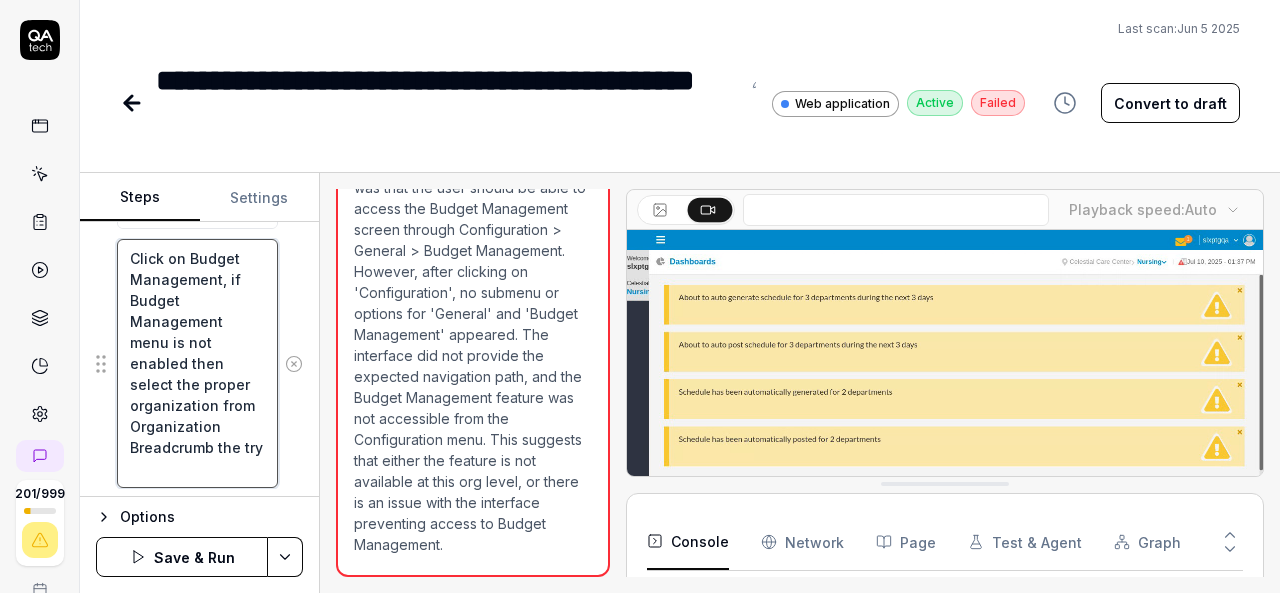 type on "Click on Budget Management, if Budget Management menu is not enabled then select the proper organization from  Organization Breadcrumb the try" 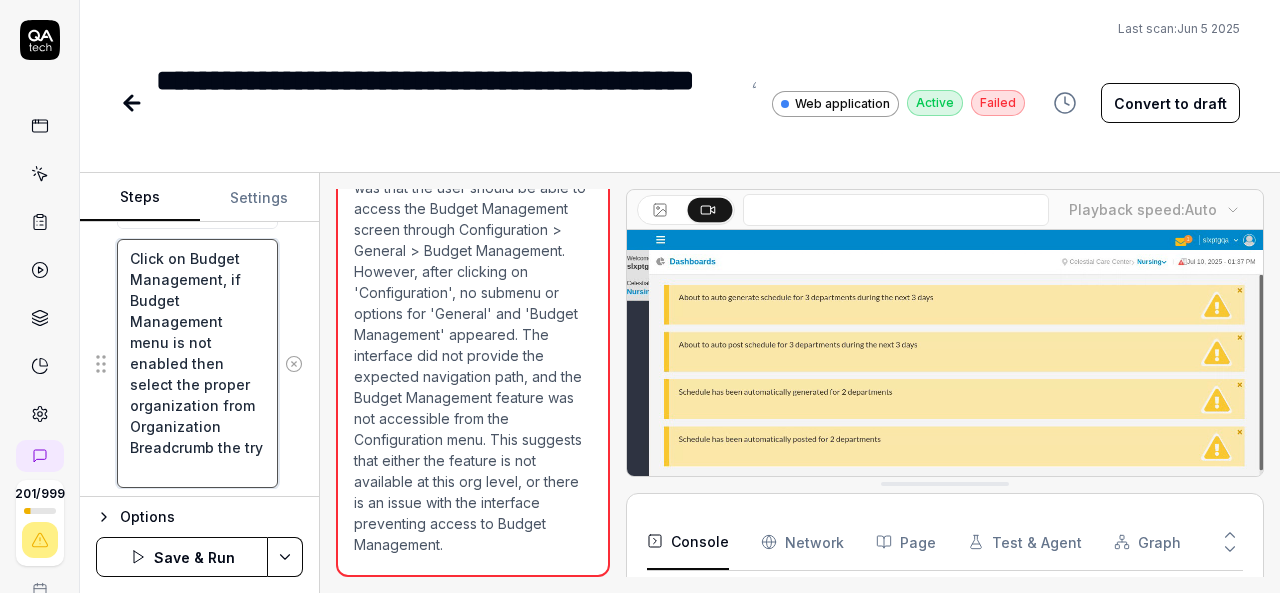 type on "*" 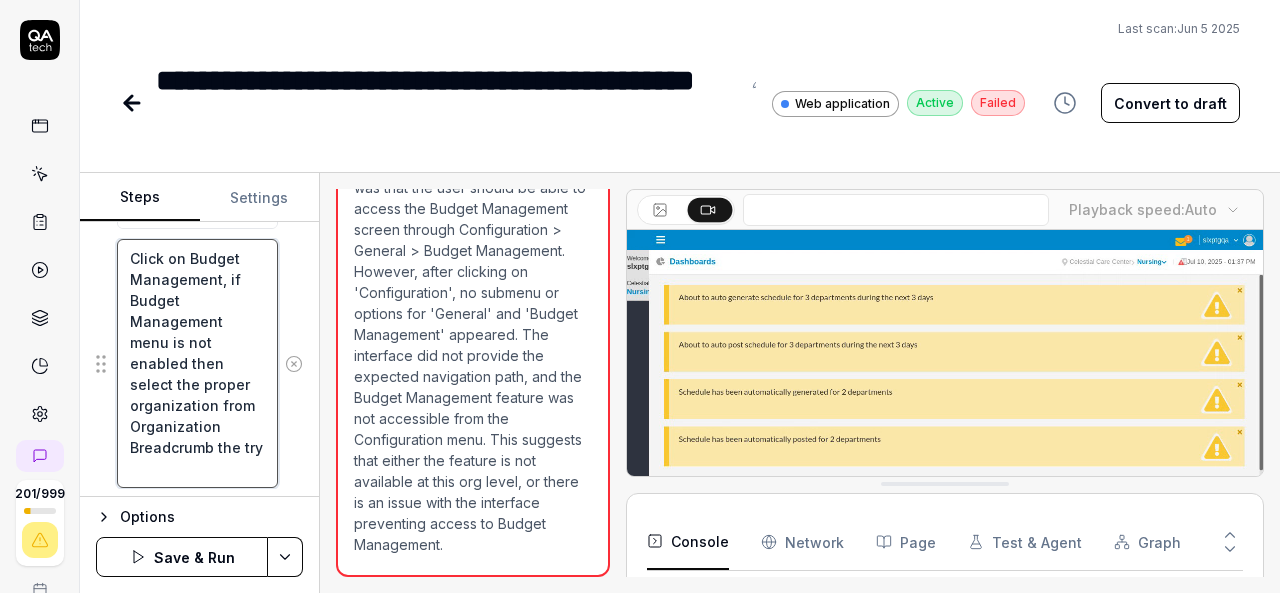 type on "Click on Budget Management, if Budget Management menu is not enabled then select the proper organization from  Organization Breadcrumb the tr" 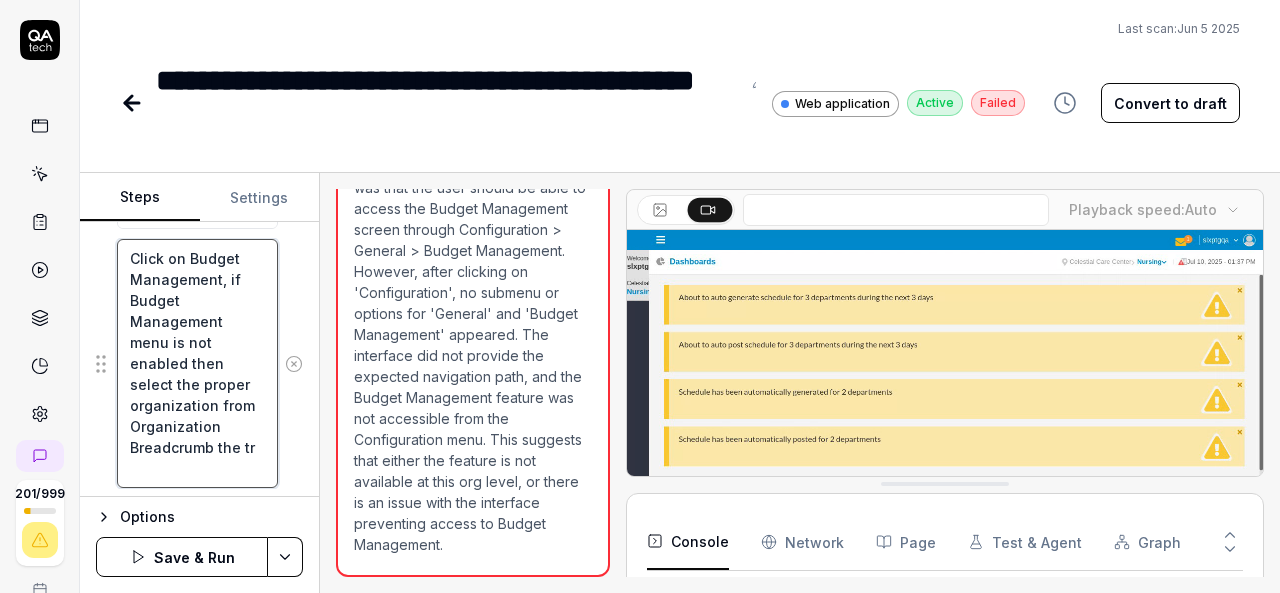 scroll, scrollTop: 53, scrollLeft: 0, axis: vertical 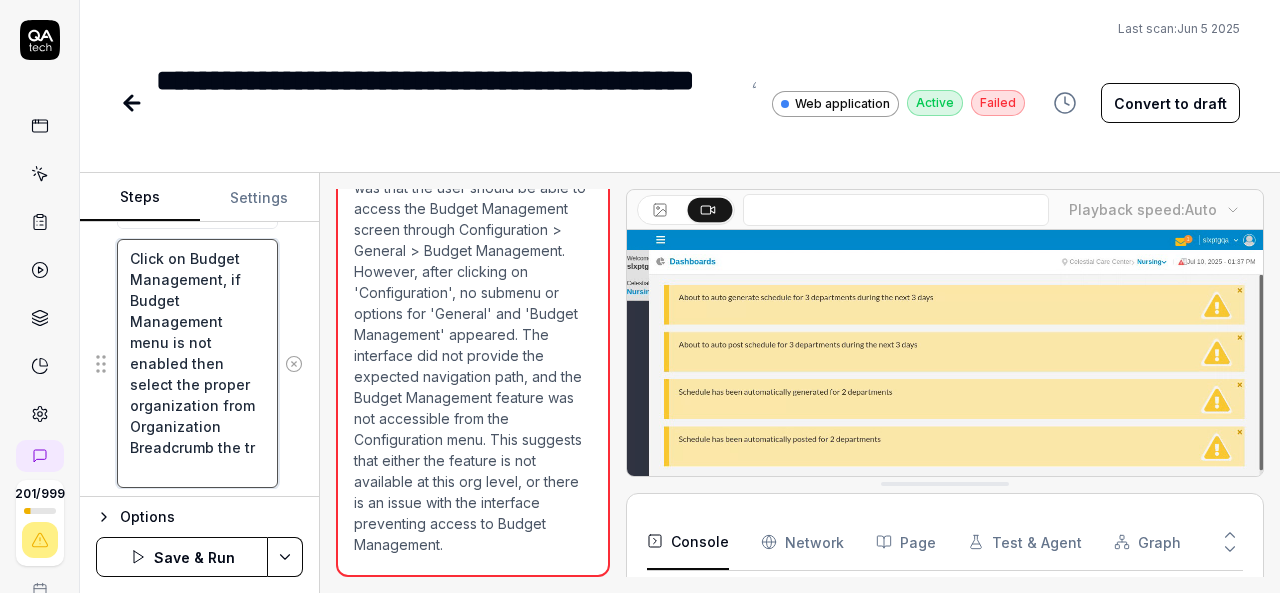 type on "*" 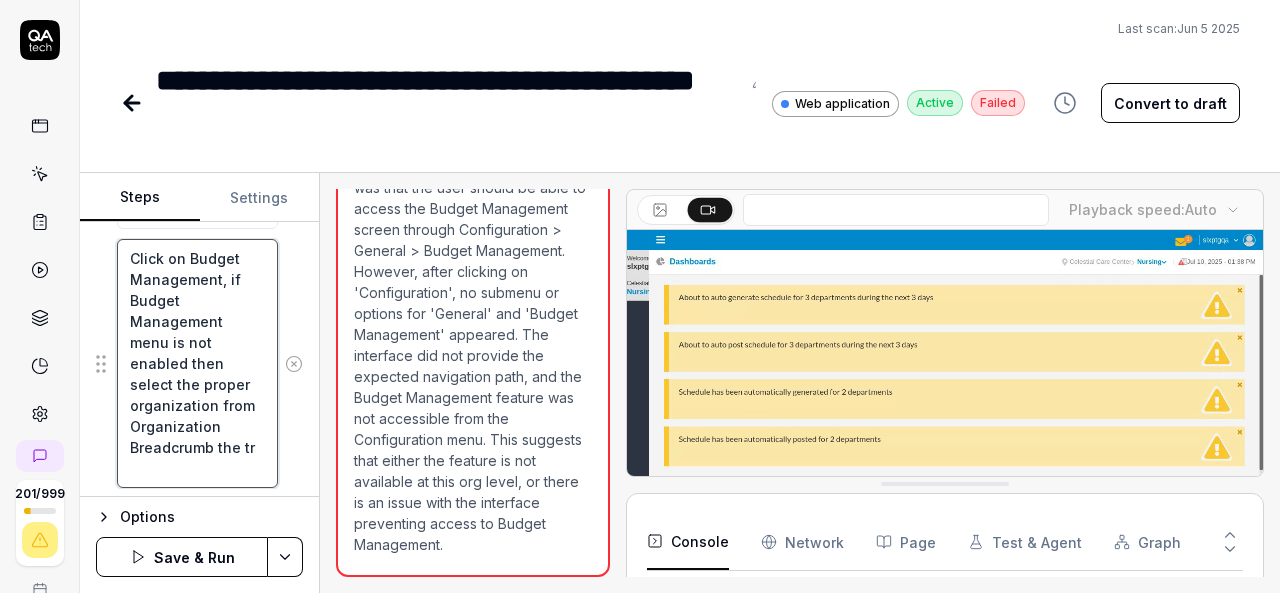 type on "Click on Budget Management, if Budget Management menu is not enabled then select the proper organization from  Organization Breadcrumb the t" 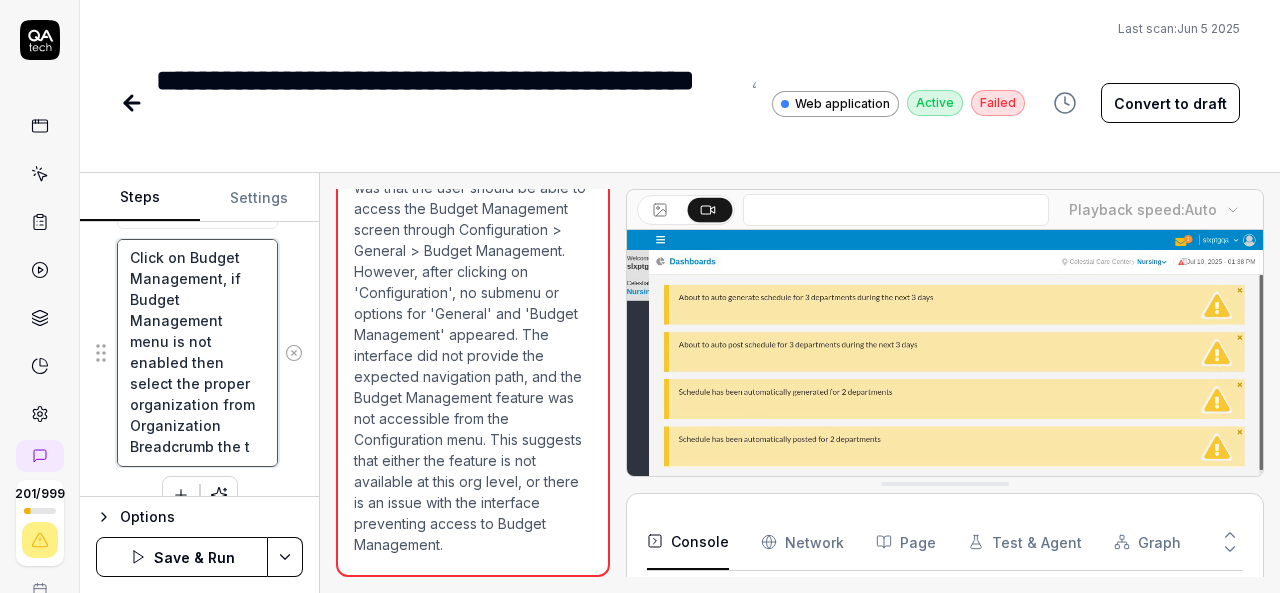 type on "*" 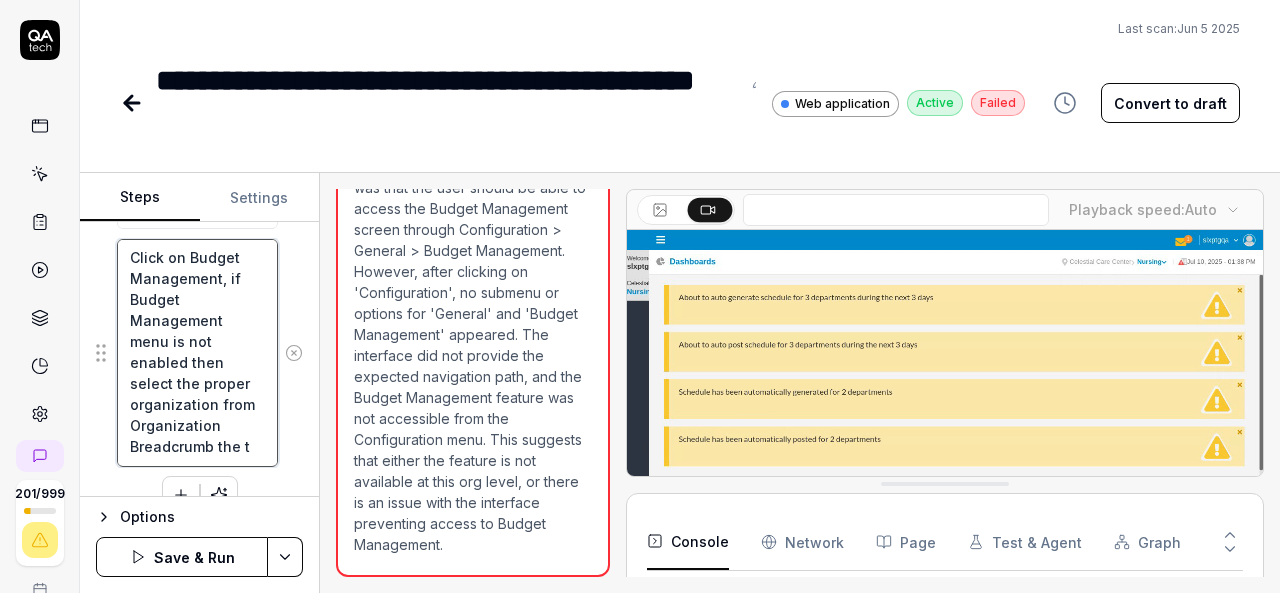 type on "Click on Budget Management, if Budget Management menu is not enabled then select the proper organization from  Organization Breadcrumb the" 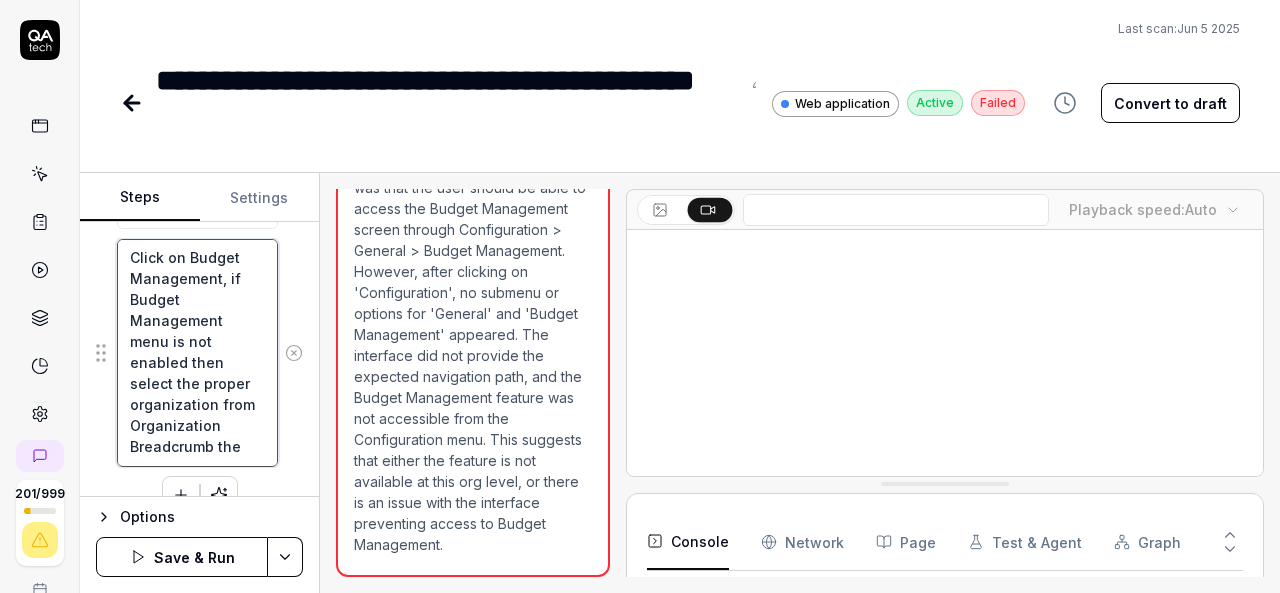 type on "*" 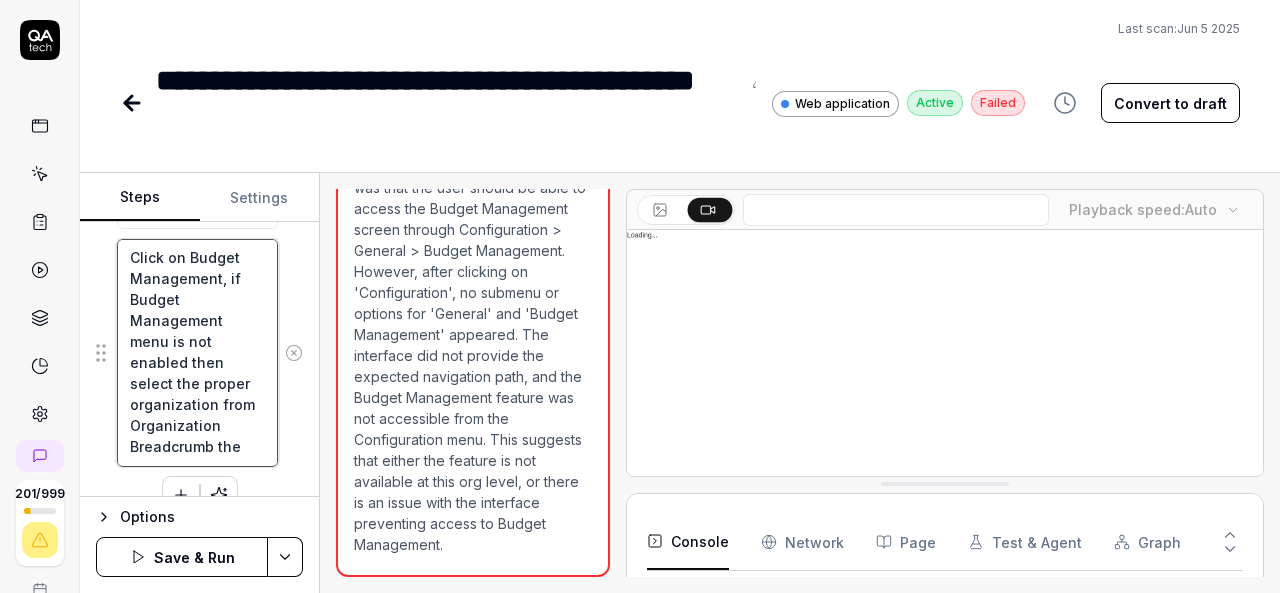 type on "Click on Budget Management, if Budget Management menu is not enabled then select the proper organization from  Organization Breadcrumb the" 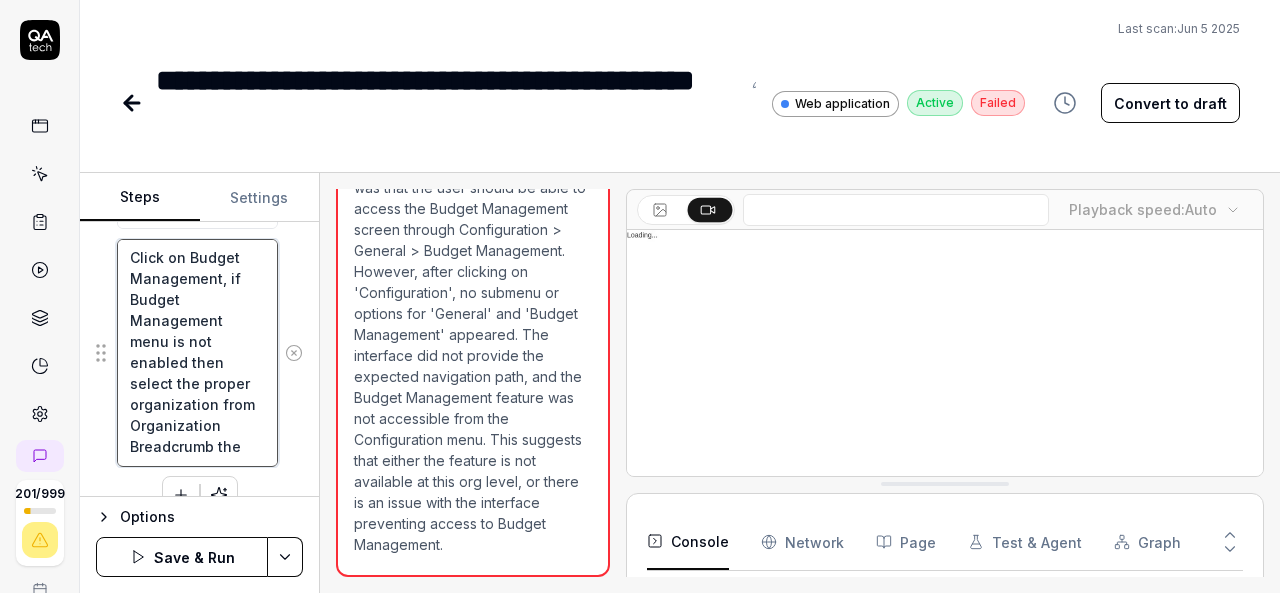 type on "*" 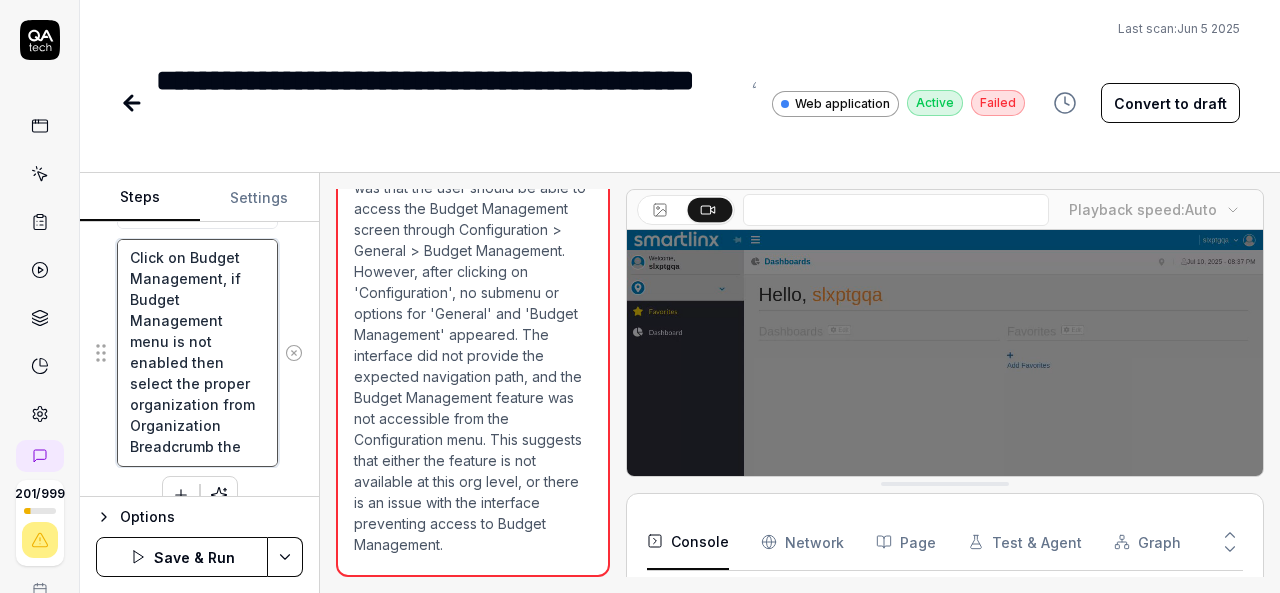 type on "Click on Budget Management, if Budget Management menu is not enabled then select the proper organization from  Organization Breadcrumb th" 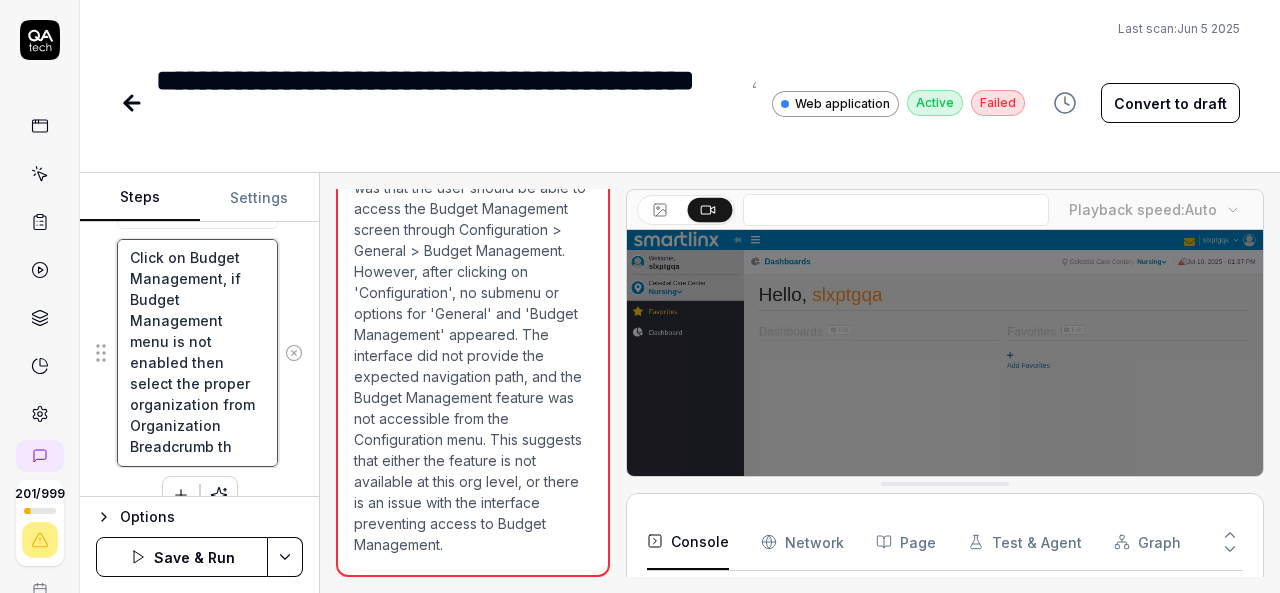 scroll, scrollTop: 42, scrollLeft: 0, axis: vertical 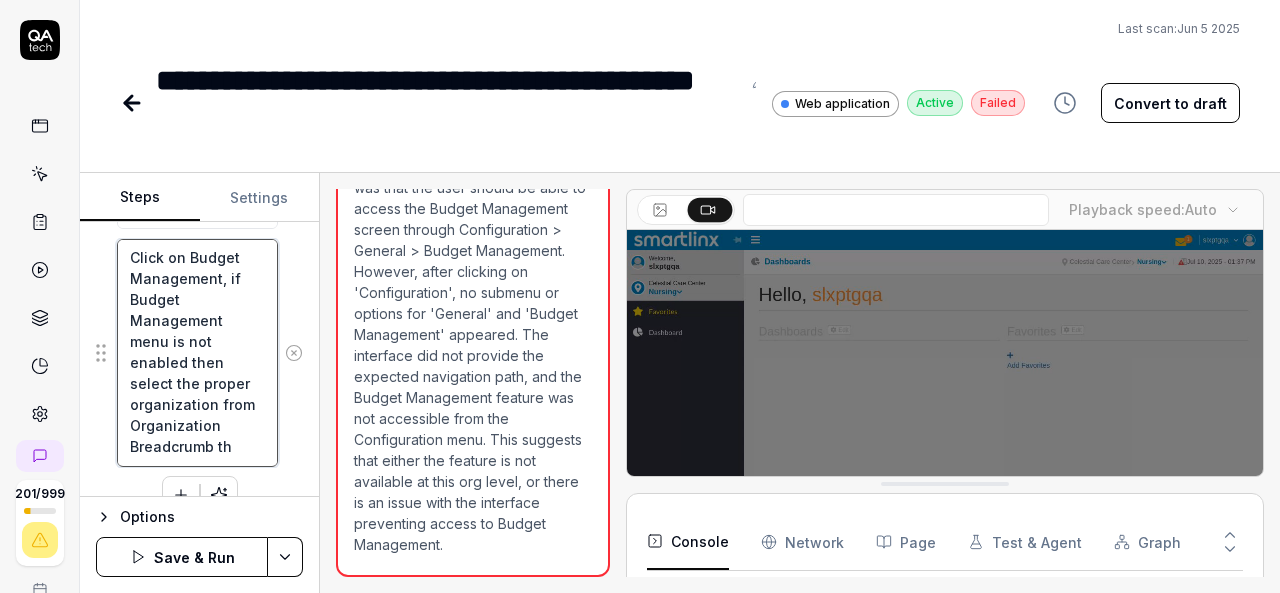 type on "*" 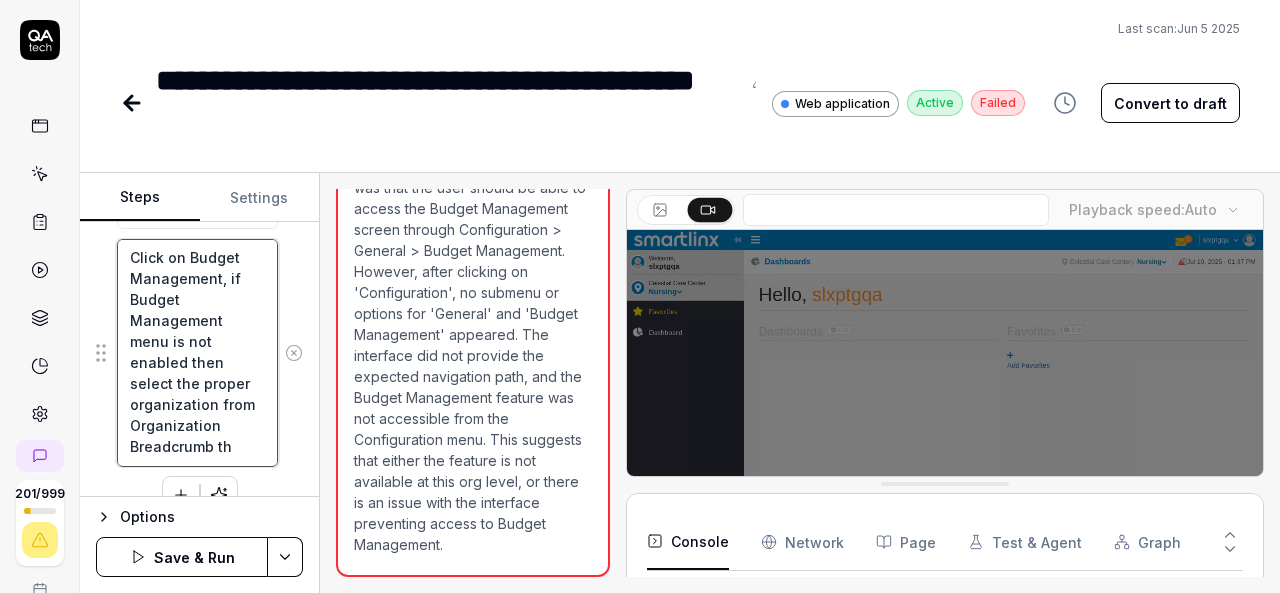 type on "Click on Budget Management, if Budget Management menu is not enabled then select the proper organization from  Organization Breadcrumb t" 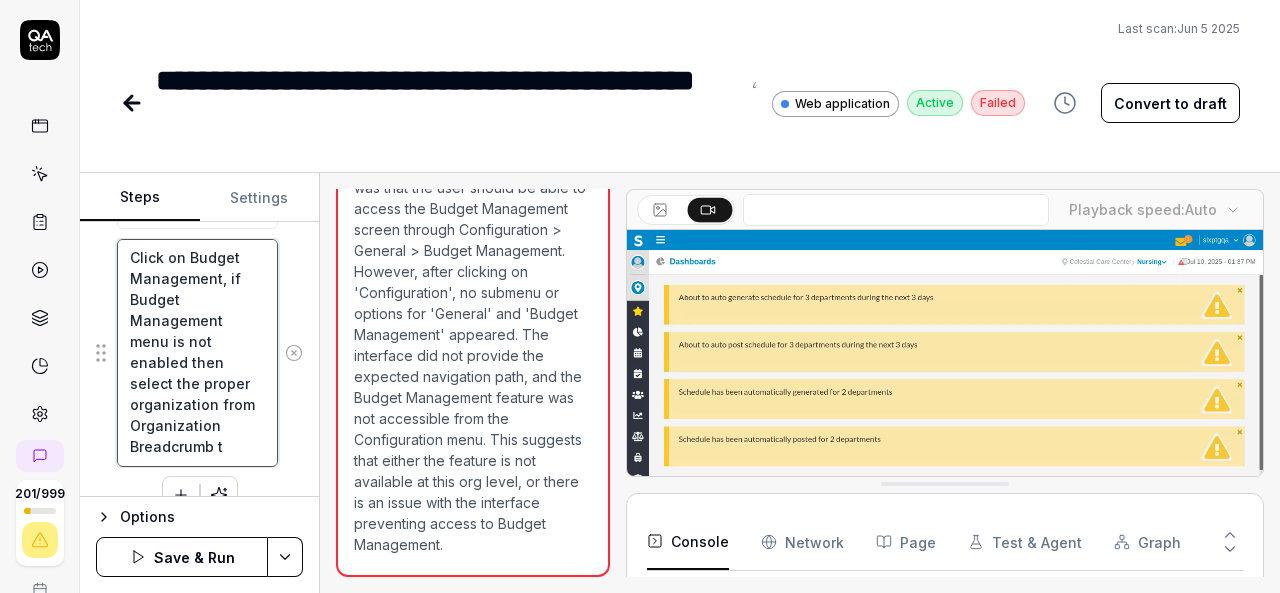 type on "*" 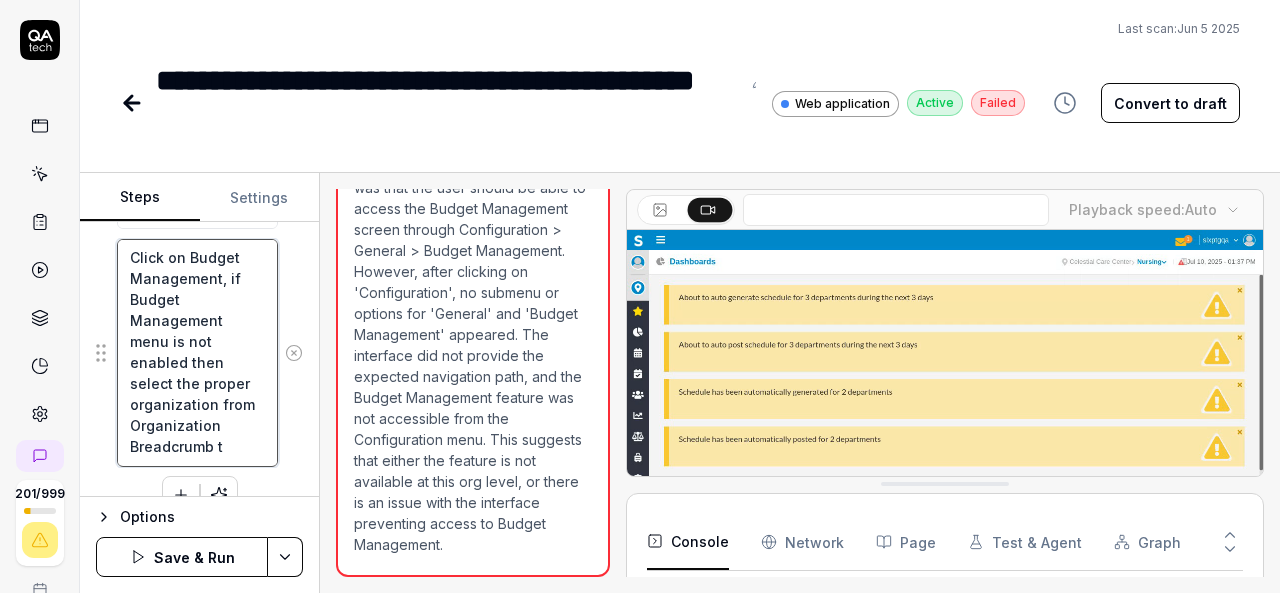 type on "Click on Budget Management, if Budget Management menu is not enabled then select the proper organization from  Organization Breadcrumb" 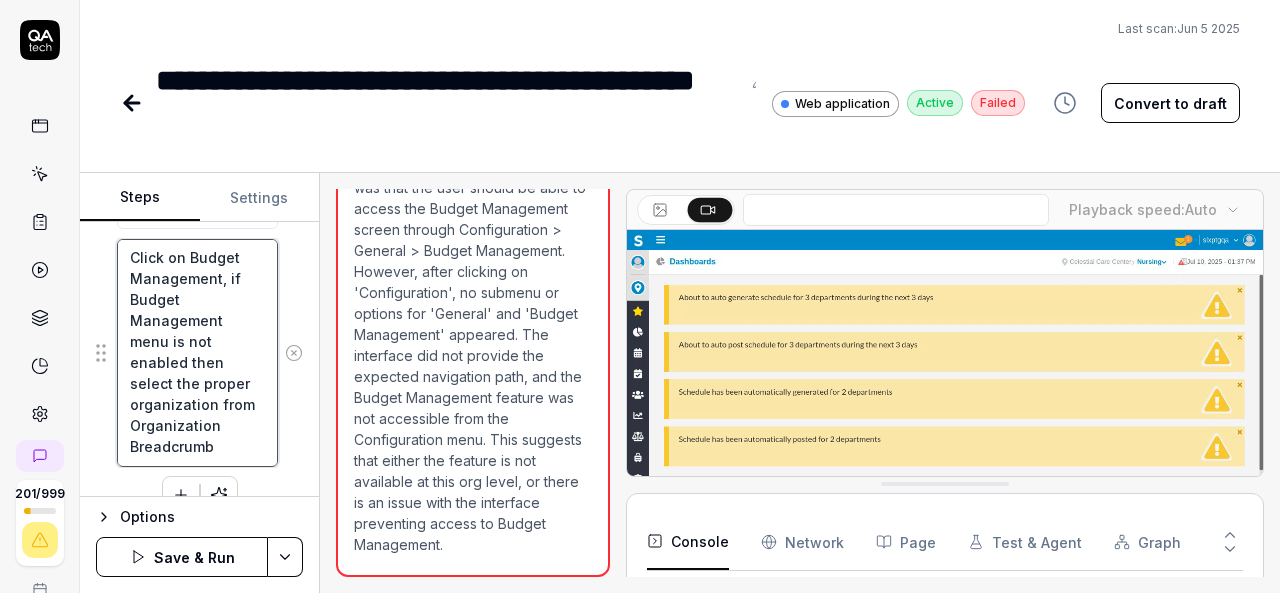 type on "*" 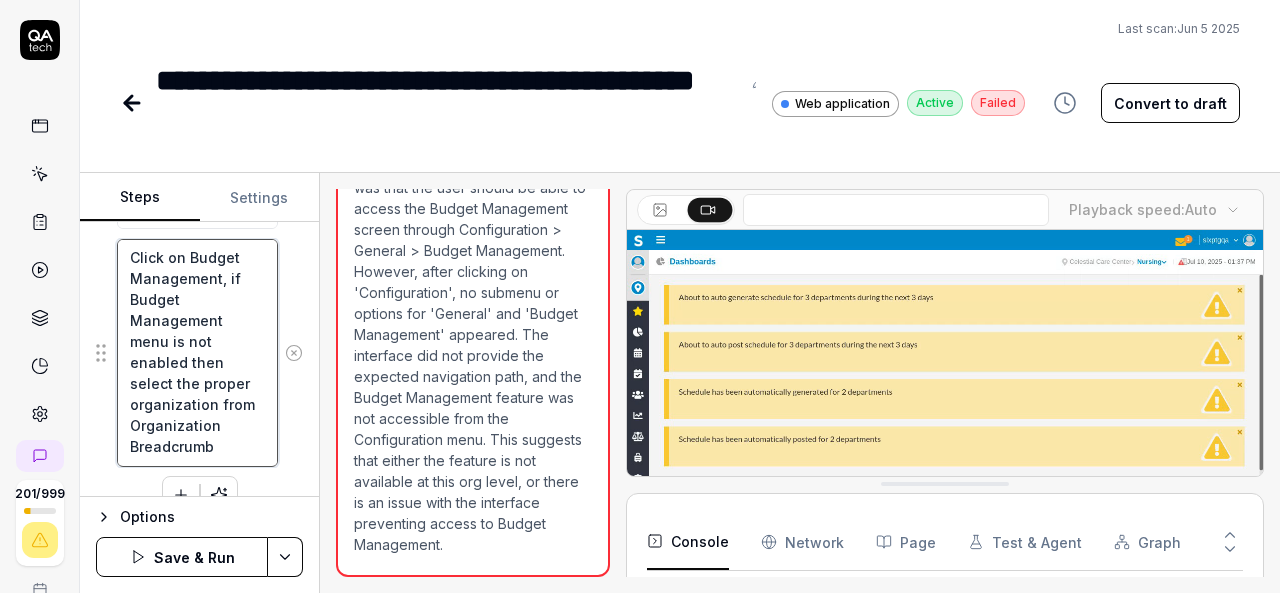 type on "Click on Budget Management, if Budget Management menu is not enabled then select the proper organization from  Organization Breadcrumb" 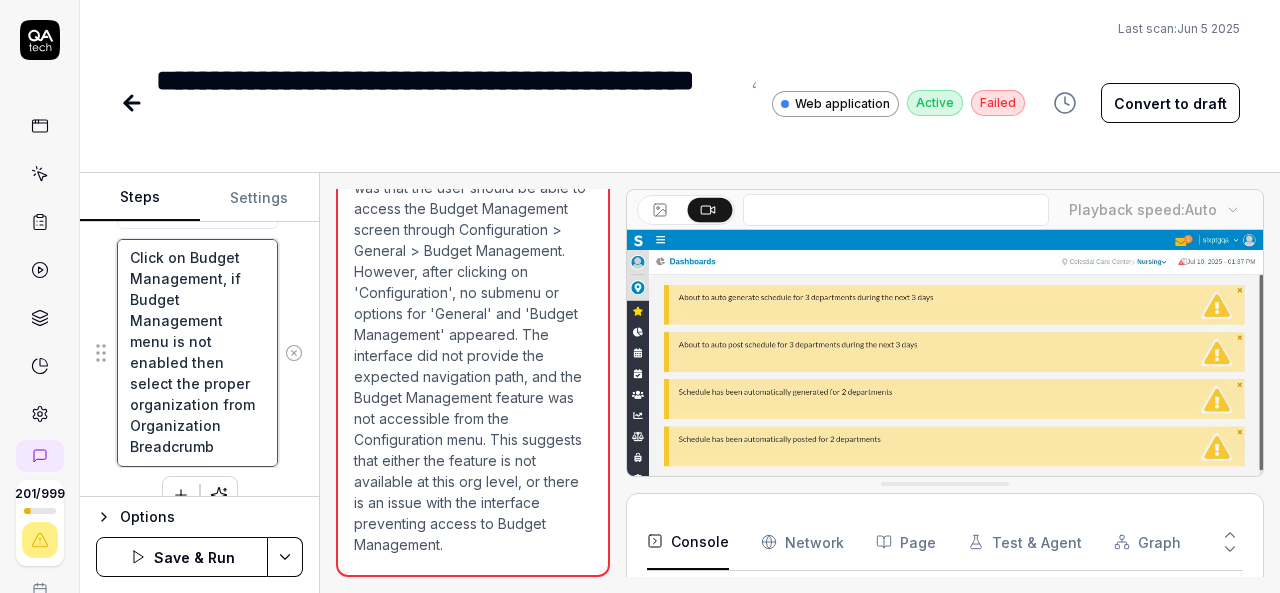 type on "*" 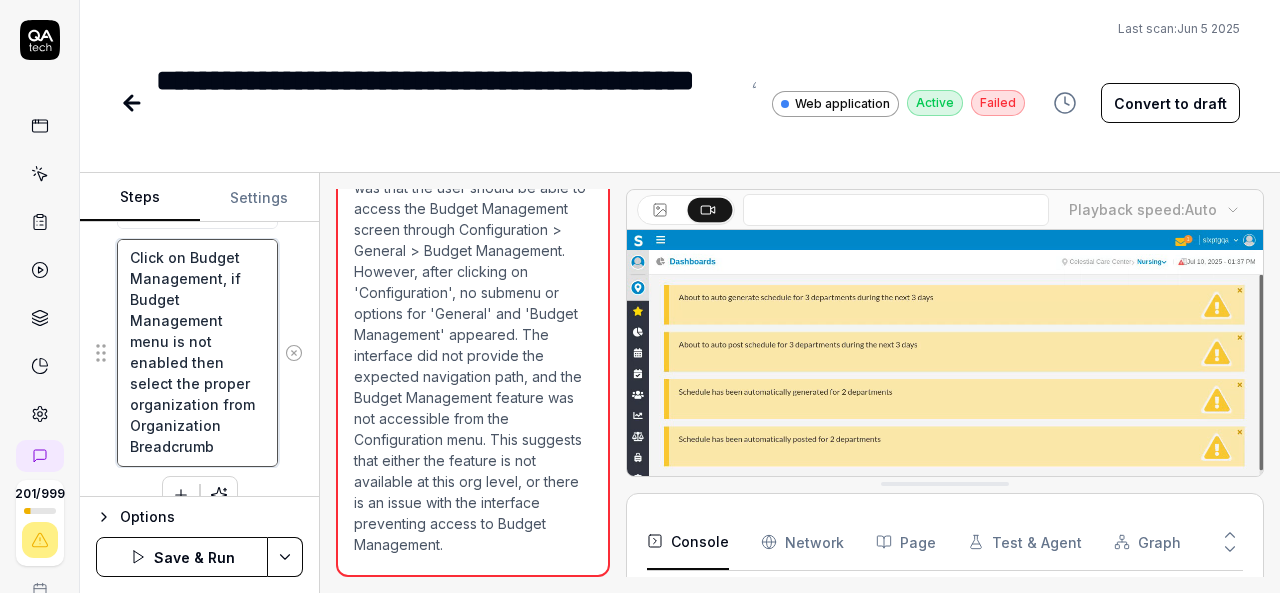 type on "Click on Budget Management, if Budget Management menu is not enabled then select the proper organization from  Organization Breadcrumb" 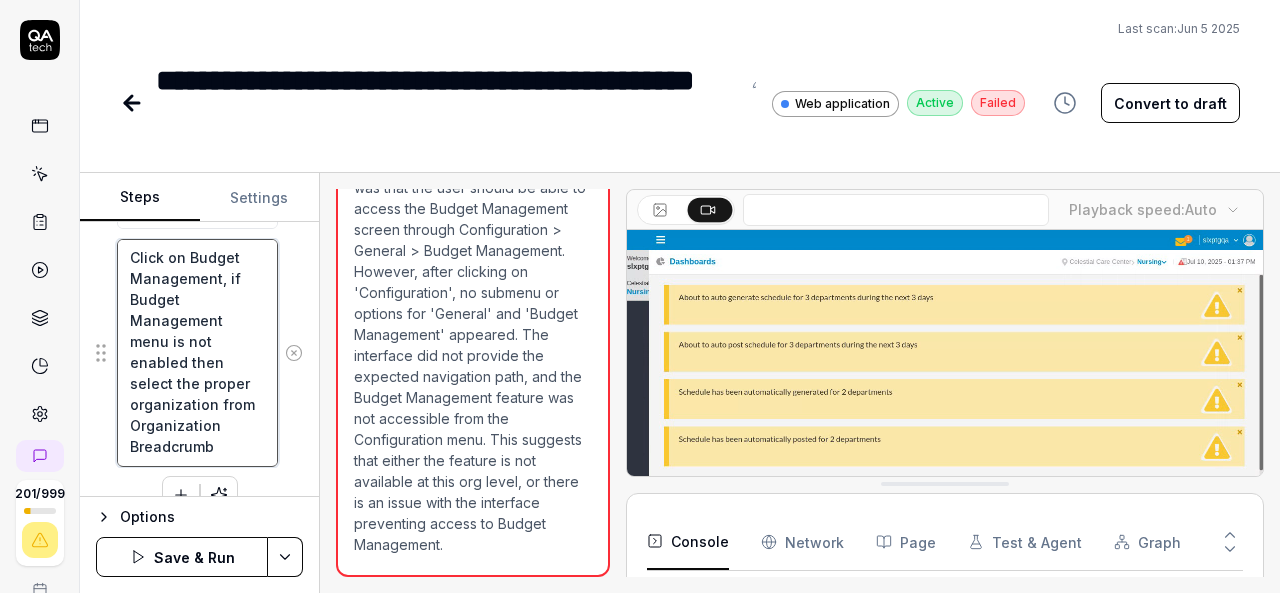 type on "*" 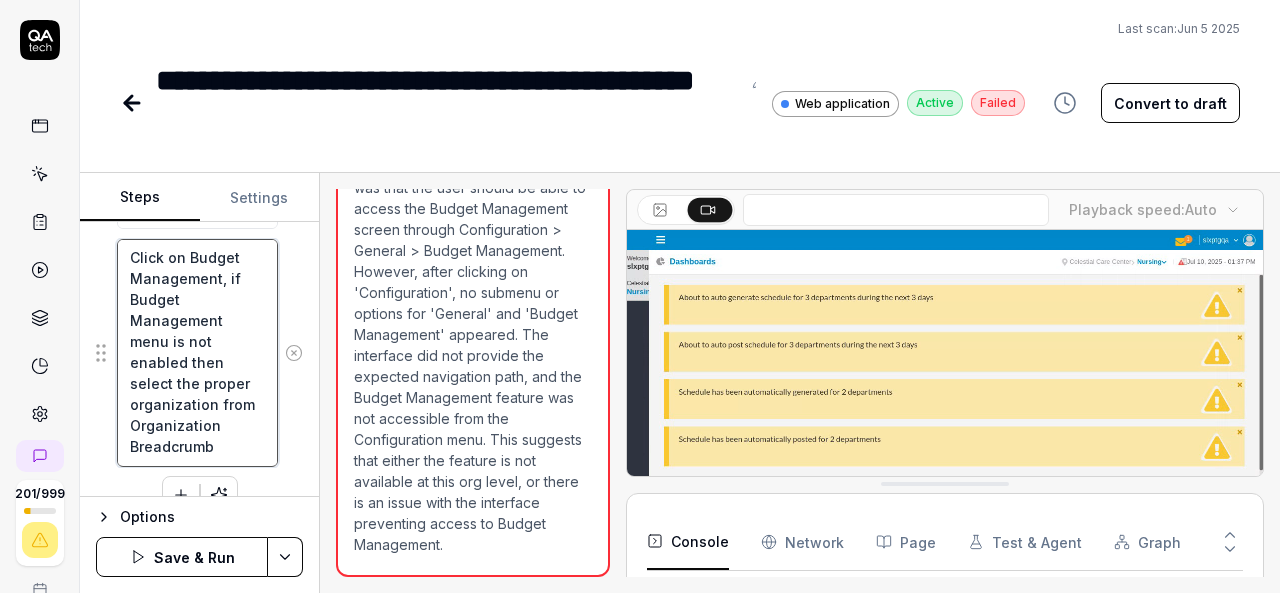 type on "Click on Budget Management, if Budget Management menu is not enabled then select the proper organization from  Organization Breadcrumb a" 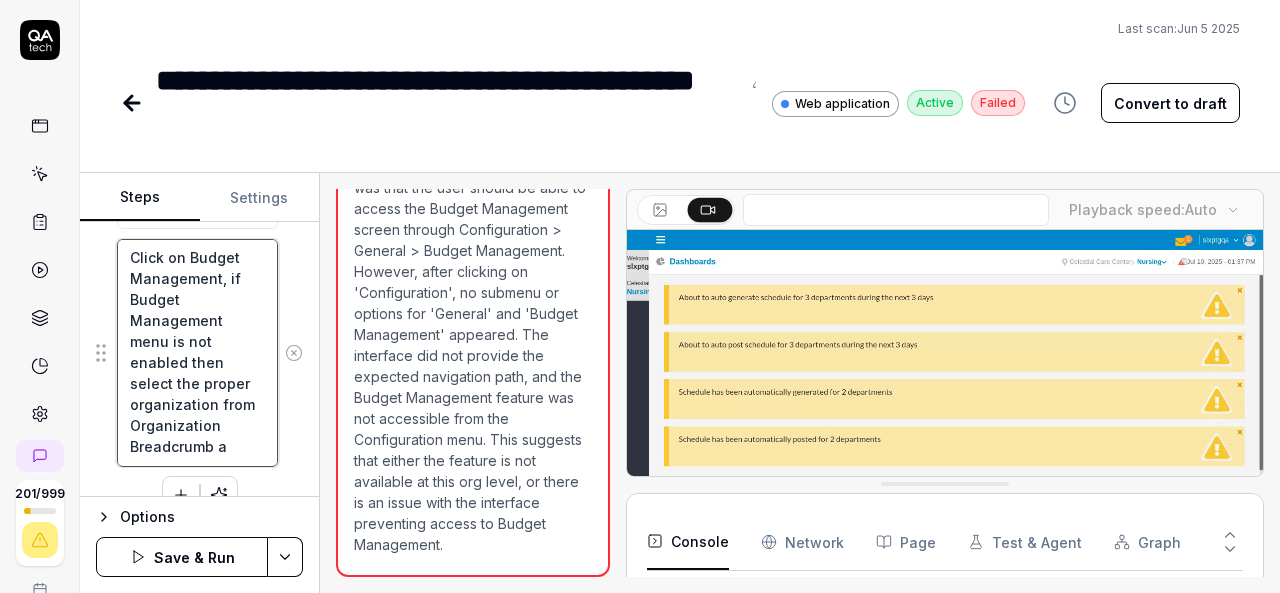type on "*" 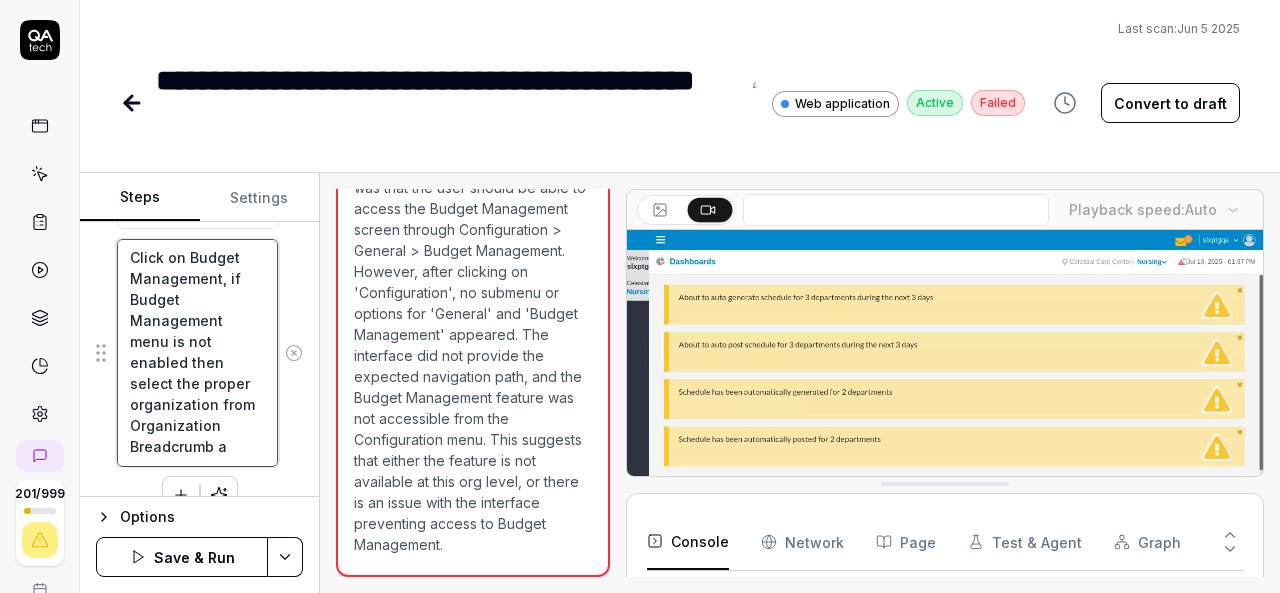 type on "Click on Budget Management, if Budget Management menu is not enabled then select the proper organization from  Organization Breadcrumb an" 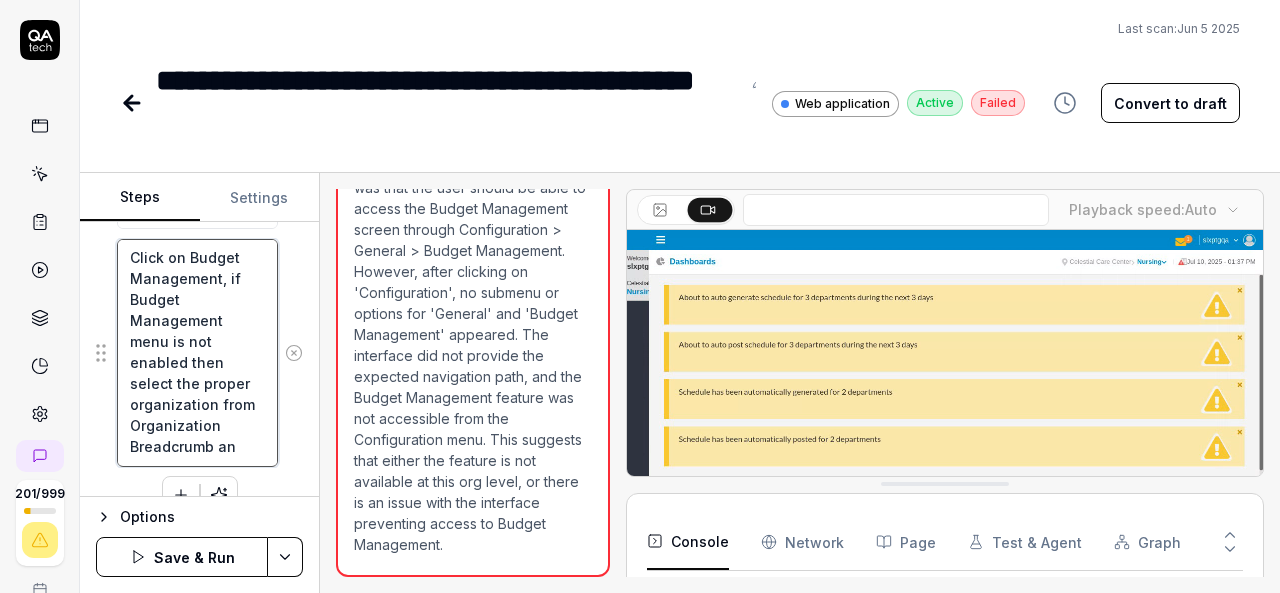 type on "*" 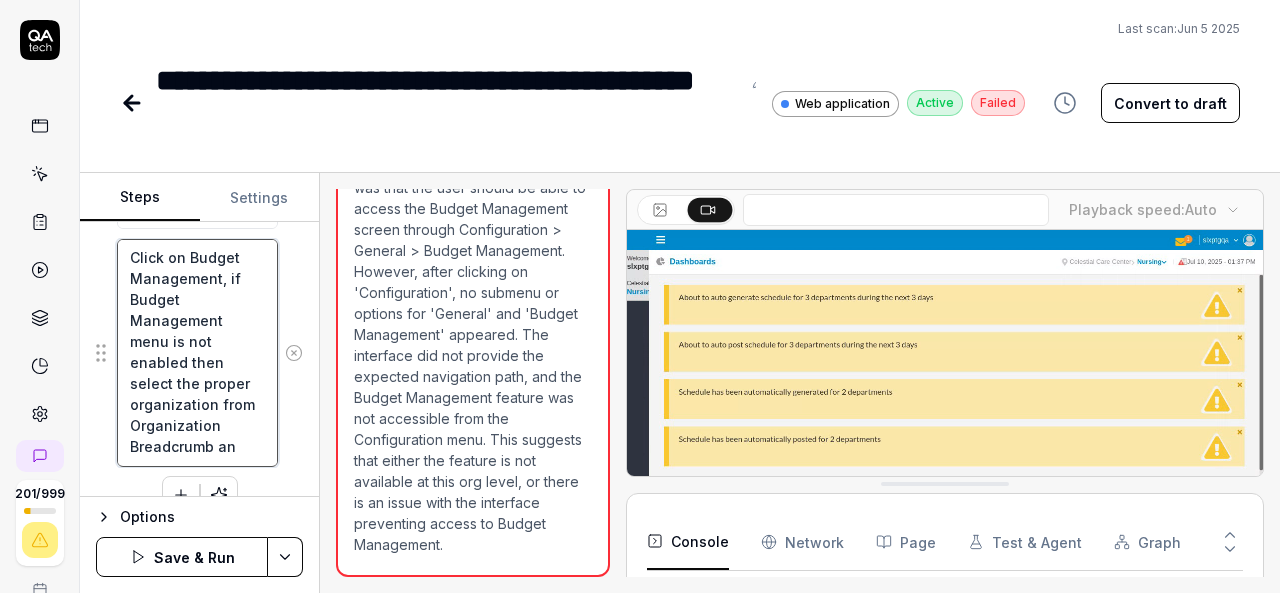 type on "Click on Budget Management, if Budget Management menu is not enabled then select the proper organization from  Organization Breadcrumb and" 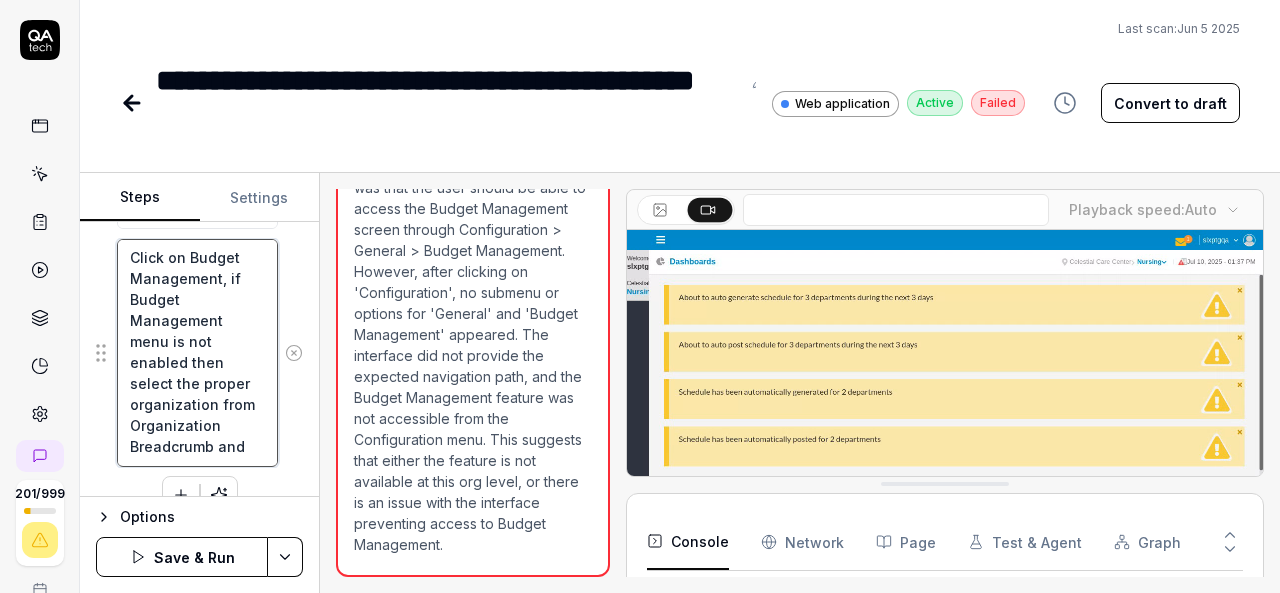 type on "*" 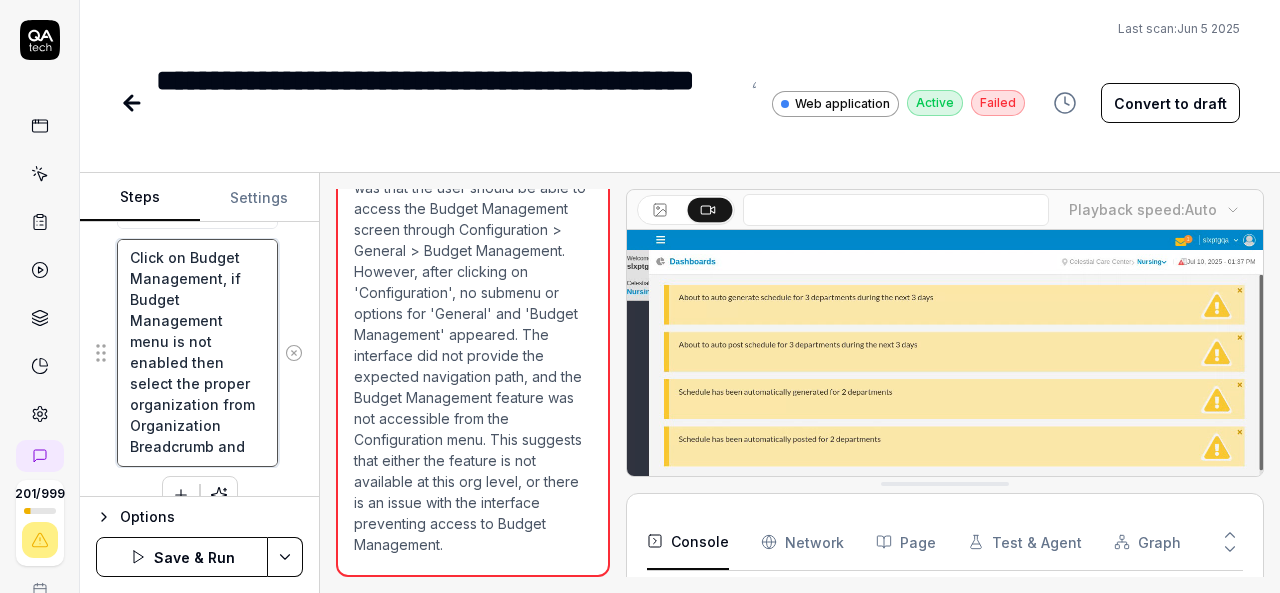 type on "Click on Budget Management, if Budget Management menu is not enabled then select the proper organization from  Organization Breadcrumb and" 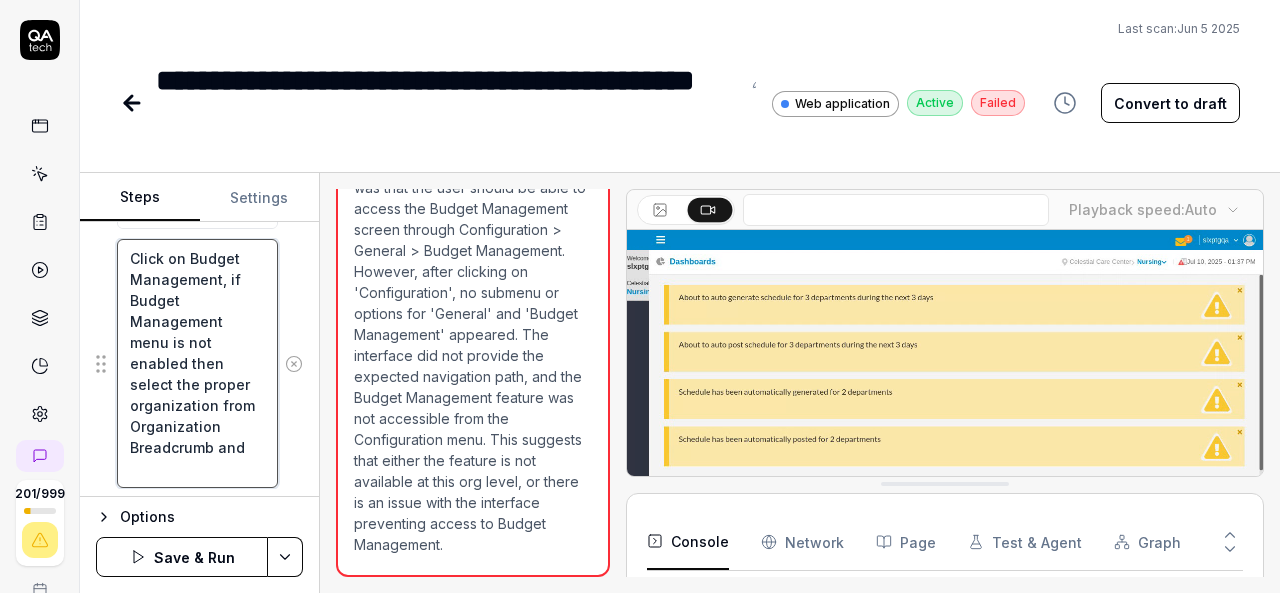 type on "*" 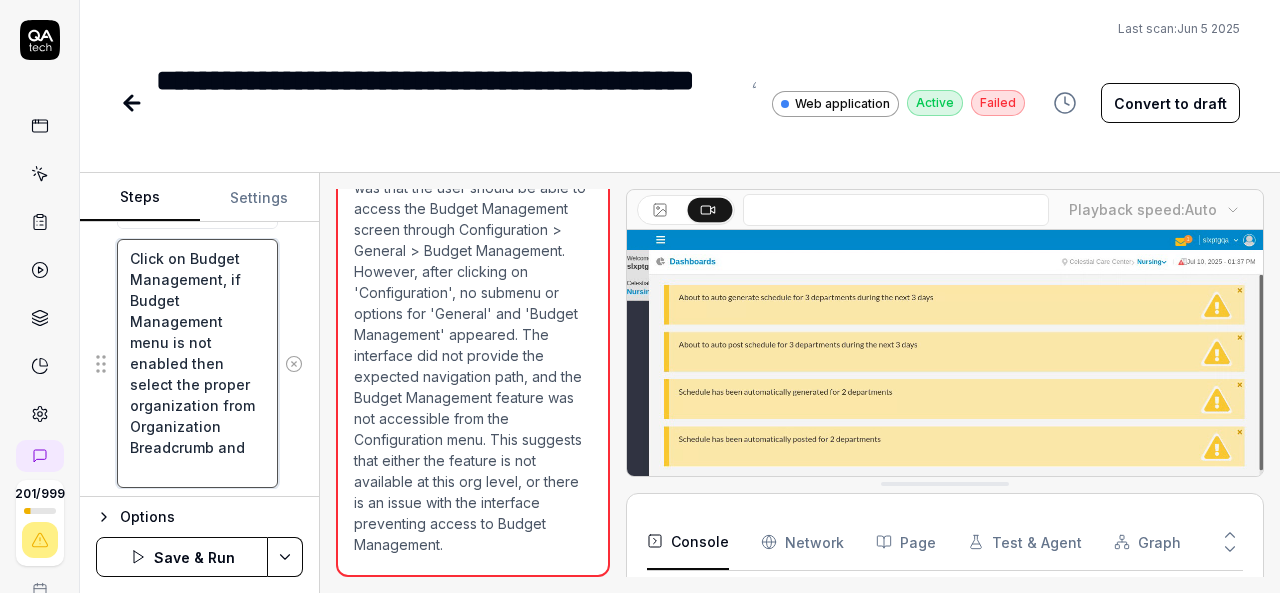 type on "Click on Budget Management, if Budget Management menu is not enabled then select the proper organization from  Organization Breadcrumb and p" 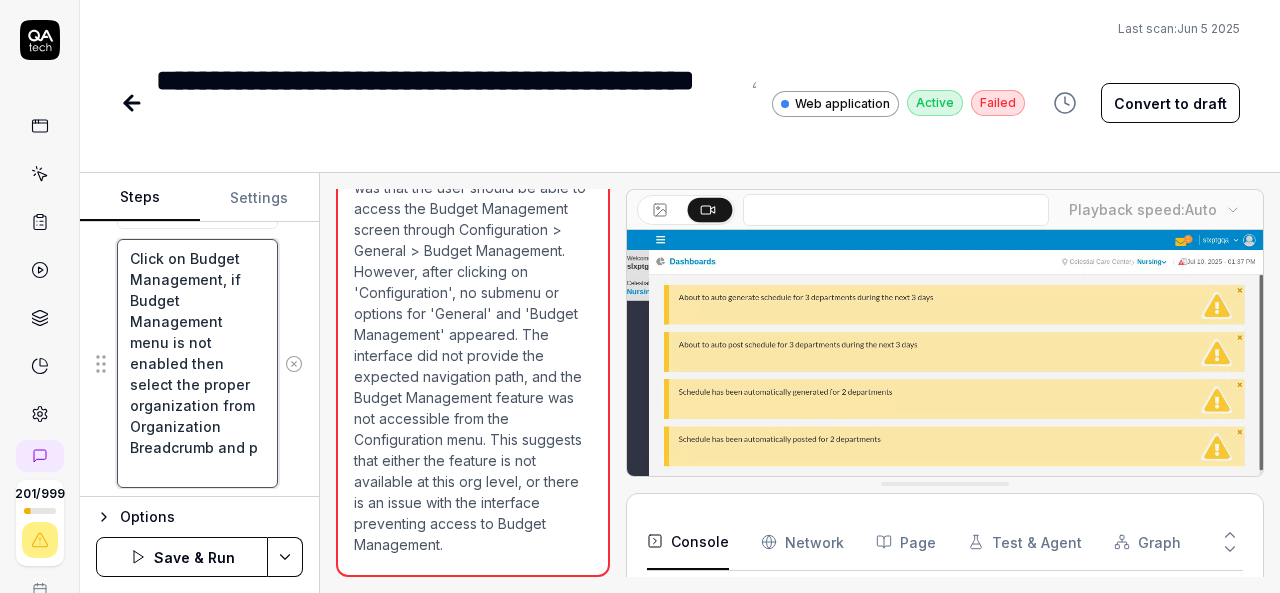 scroll, scrollTop: 42, scrollLeft: 0, axis: vertical 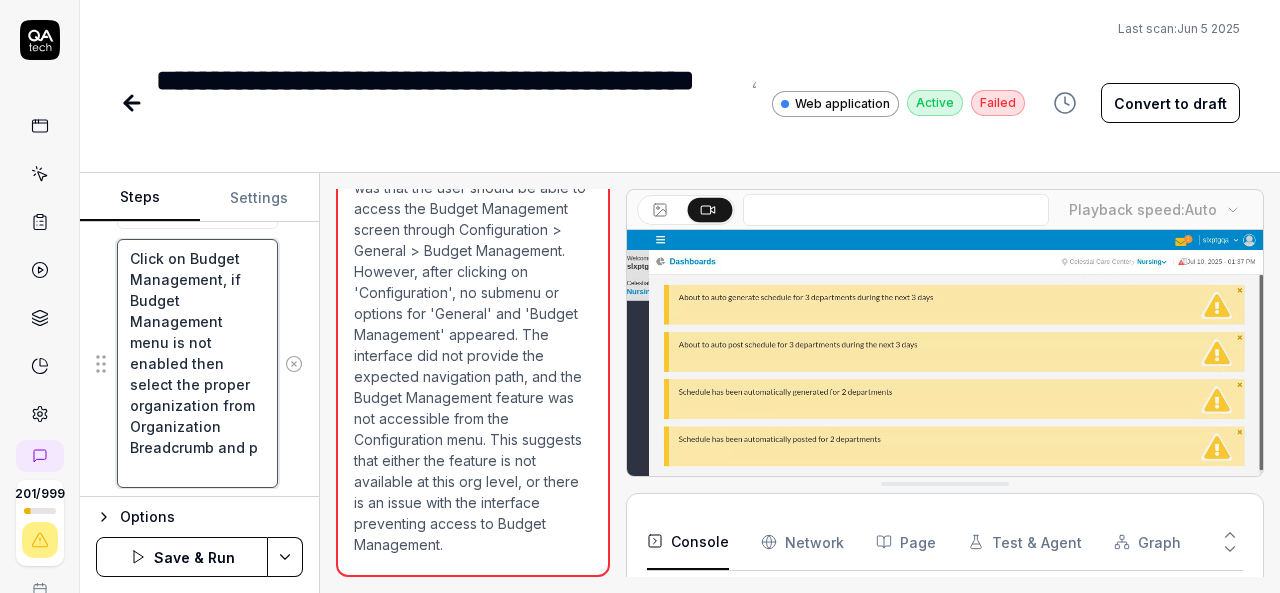 type on "*" 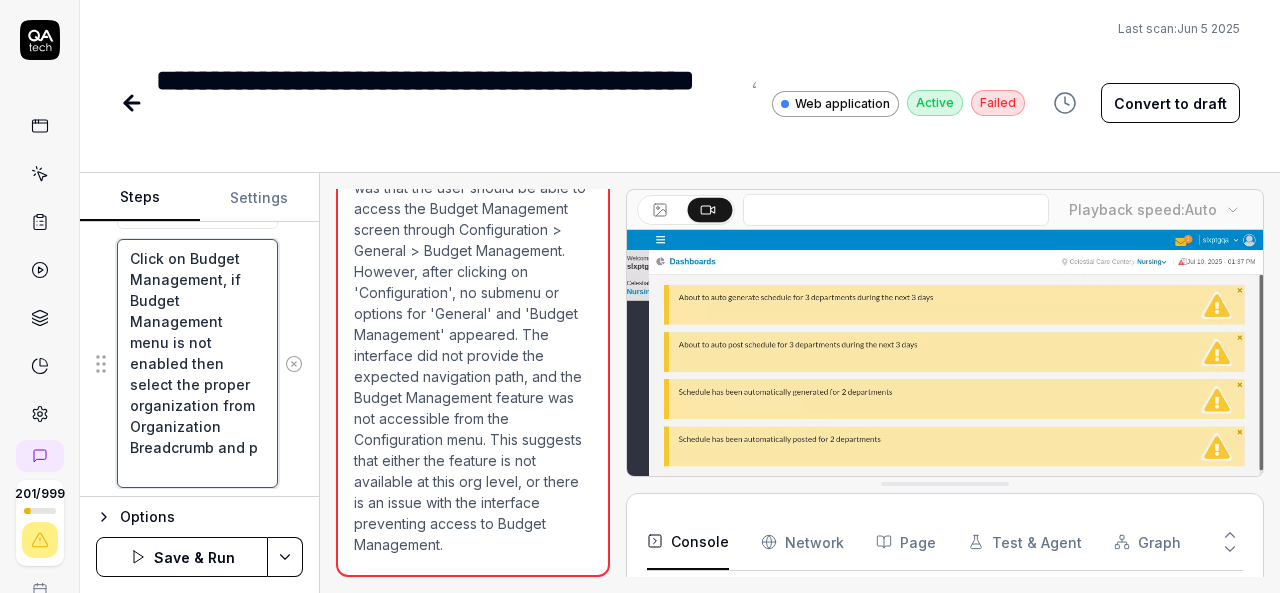 type on "Click on Budget Management, if Budget Management menu is not enabled then select the proper organization from  Organization Breadcrumb and pe" 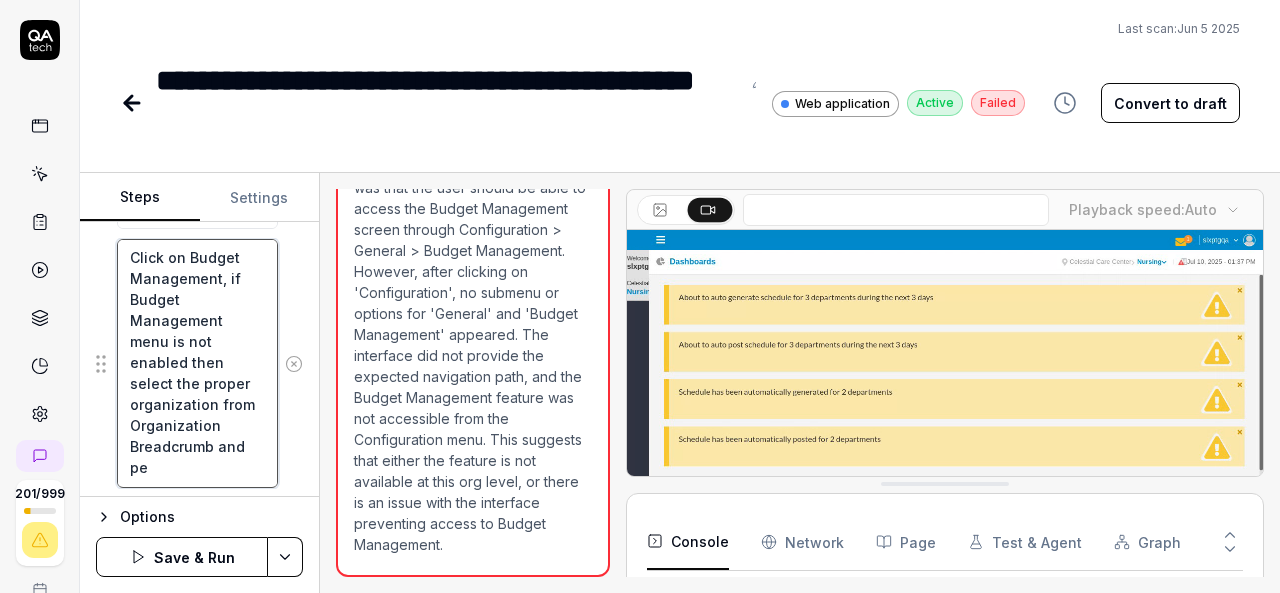type on "*" 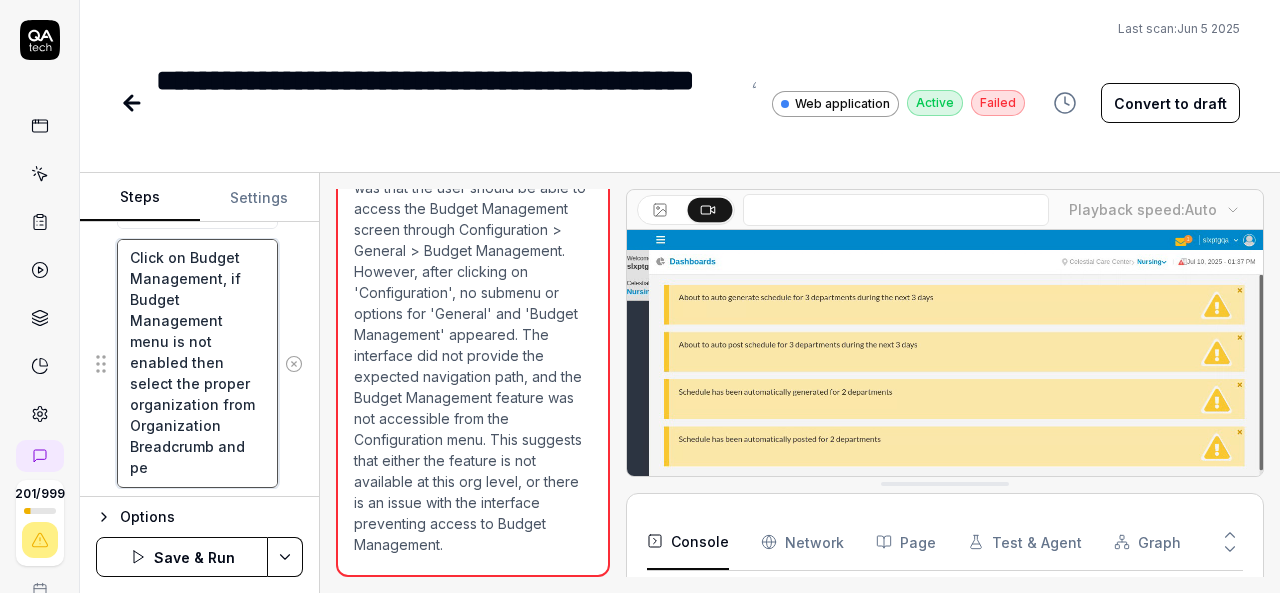 type on "Click on Budget Management, if Budget Management menu is not enabled then select the proper organization from  Organization Breadcrumb and per" 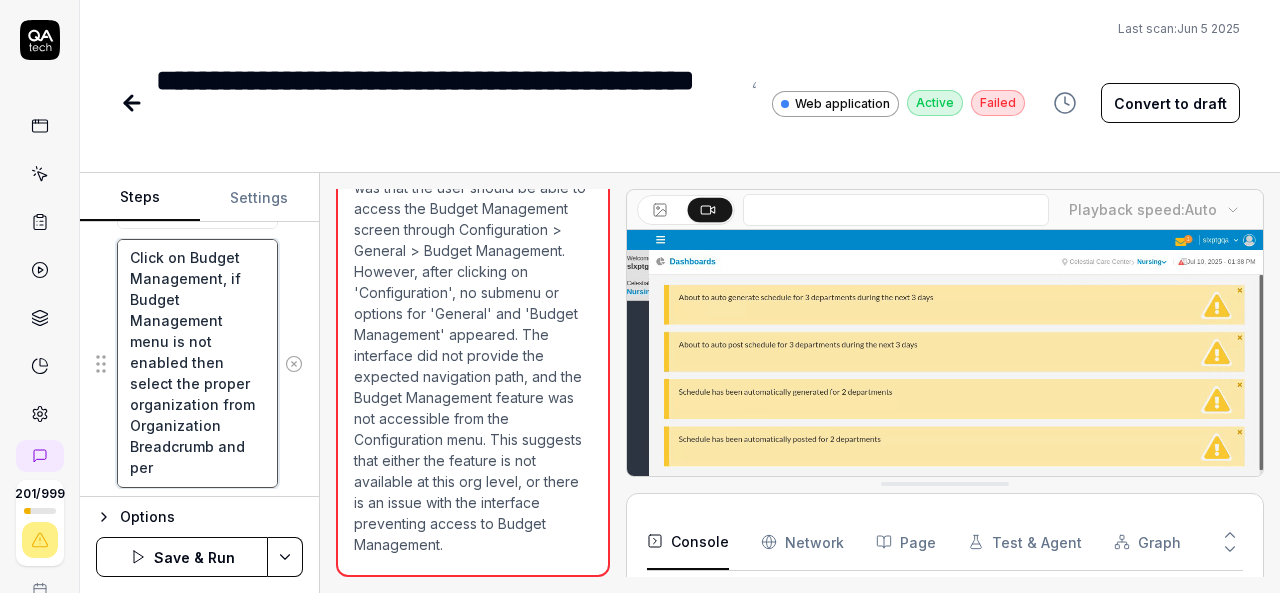 type on "*" 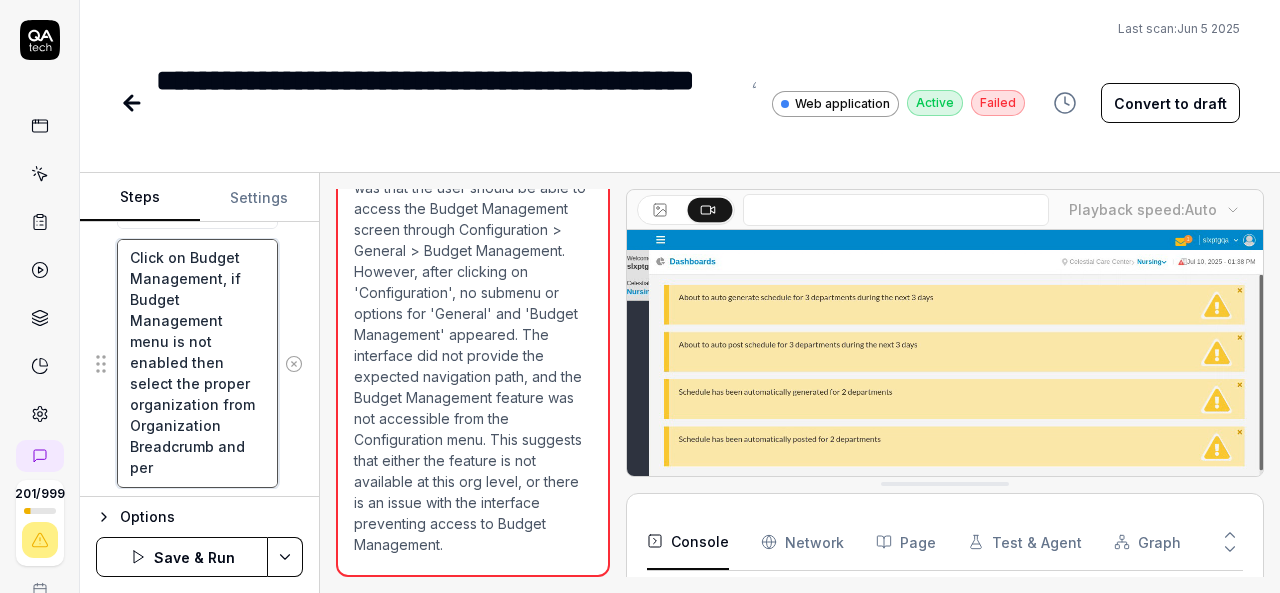 type on "Click on Budget Management, if Budget Management menu is not enabled then select the proper organization from  Organization Breadcrumb and perf" 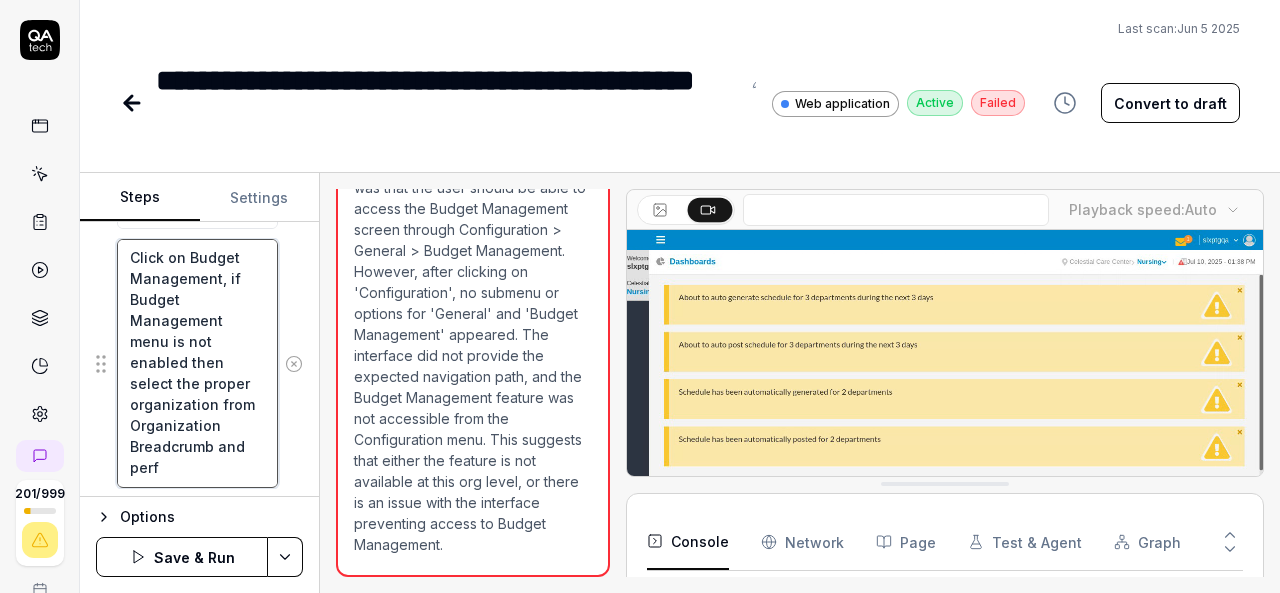 type on "*" 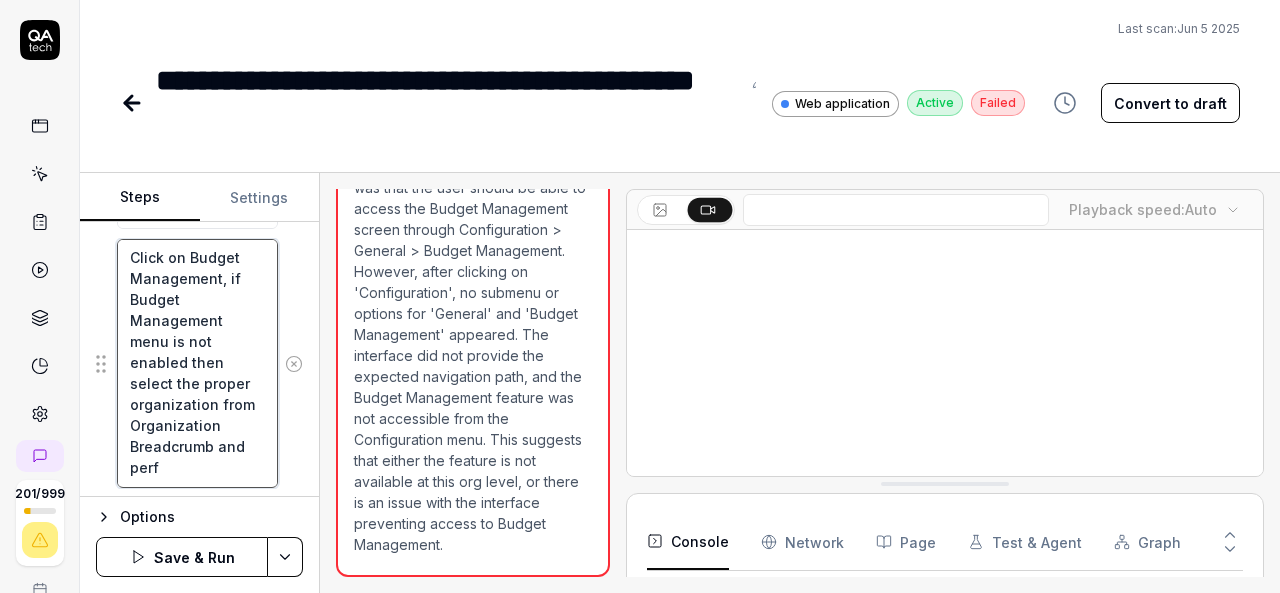 type on "Click on Budget Management, if Budget Management menu is not enabled then select the proper organization from  Organization Breadcrumb and perfo" 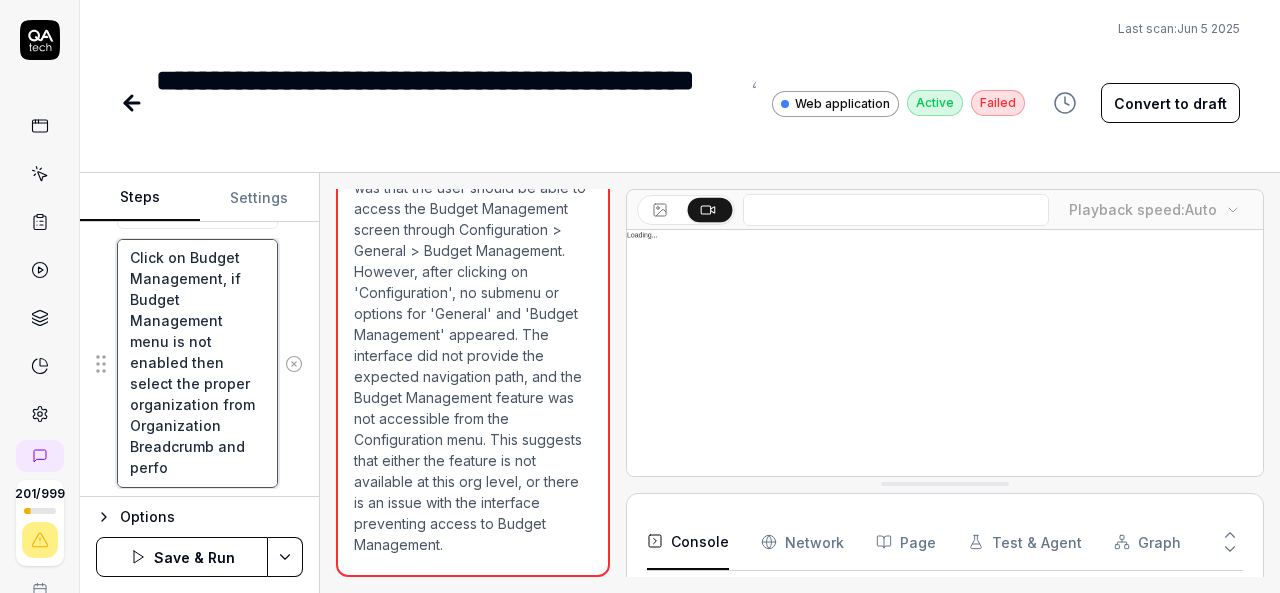 type on "*" 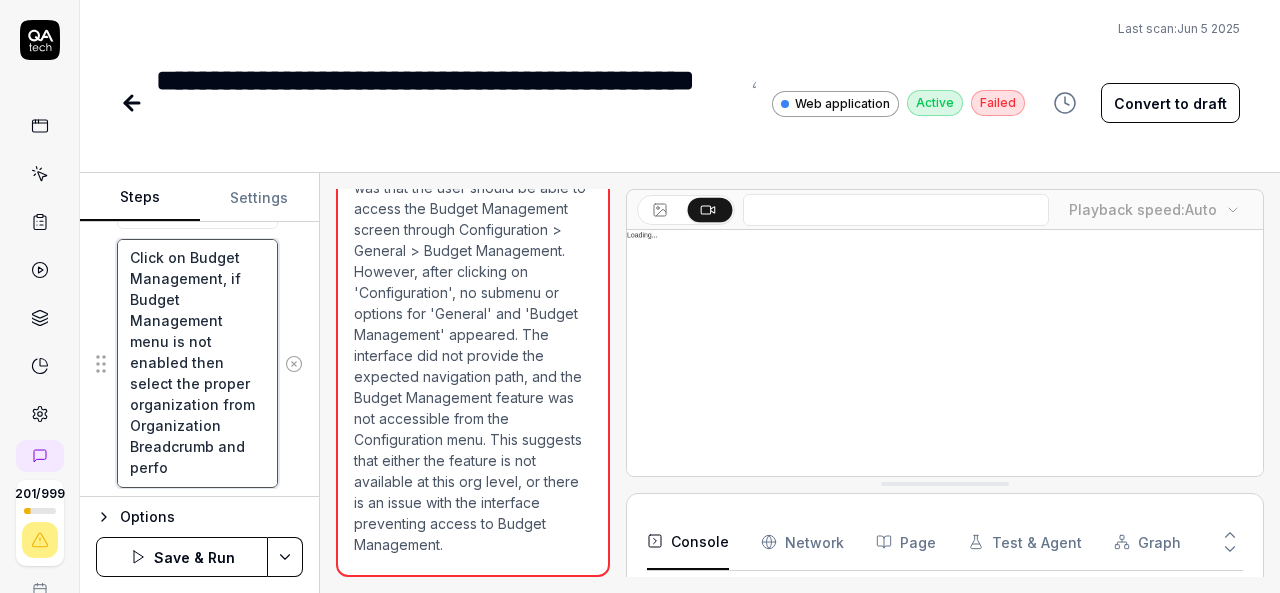 type on "Click on Budget Management, if Budget Management menu is not enabled then select the proper organization from  Organization Breadcrumb and perfor" 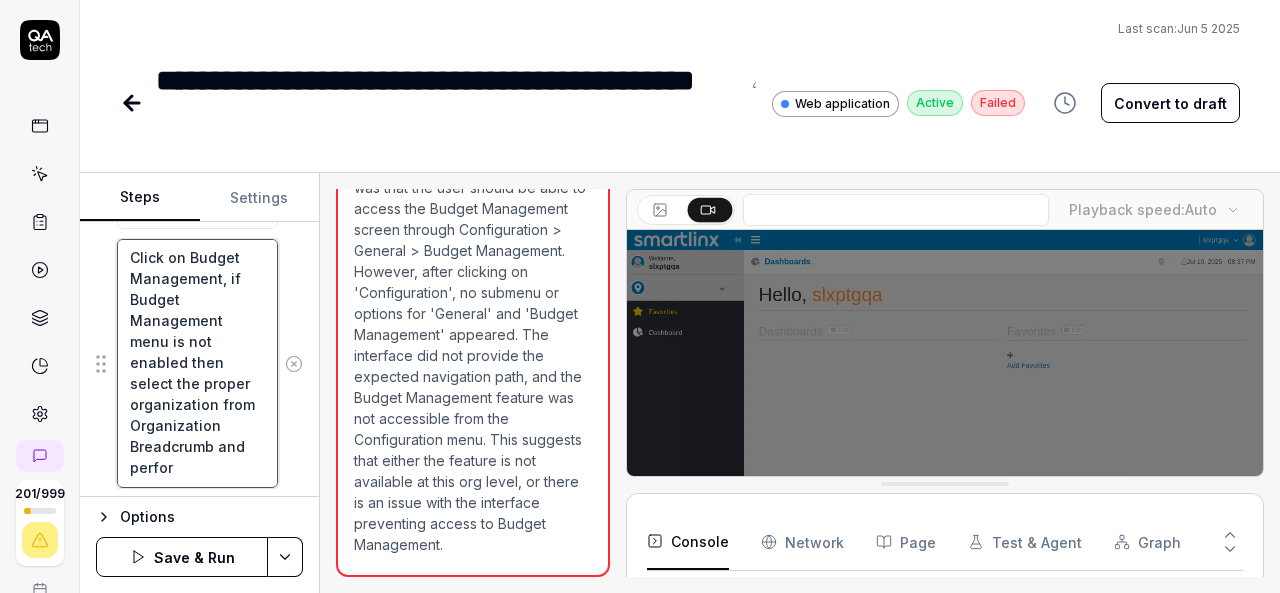 type on "*" 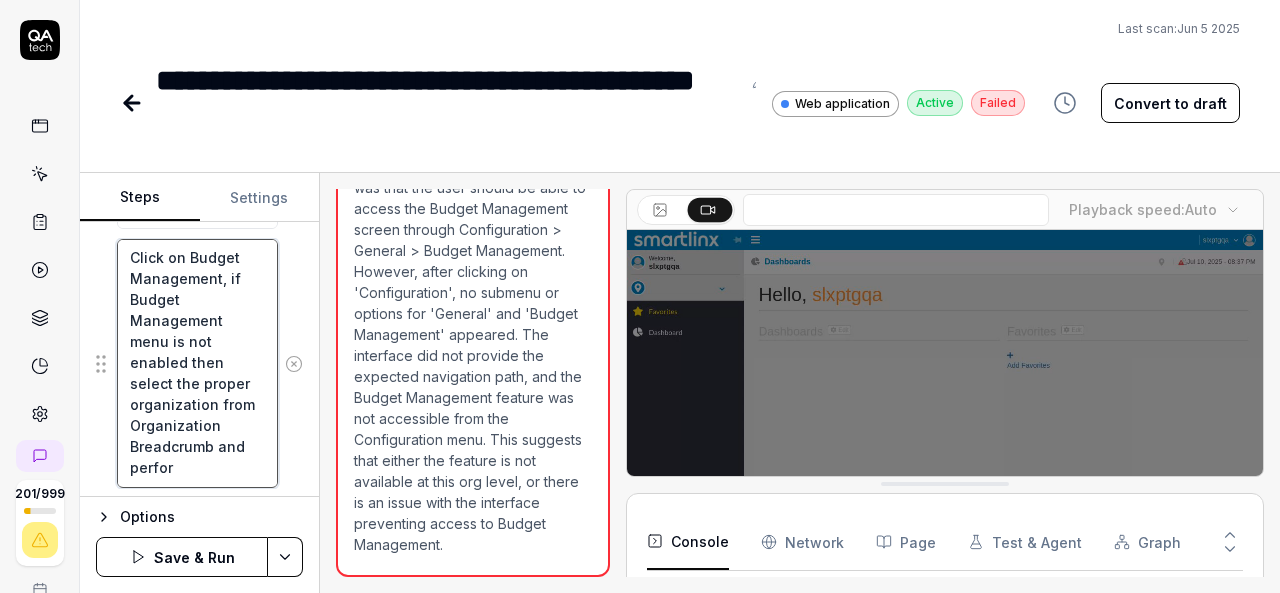 type on "Click on Budget Management, if Budget Management menu is not enabled then select the proper organization from  Organization Breadcrumb and perform" 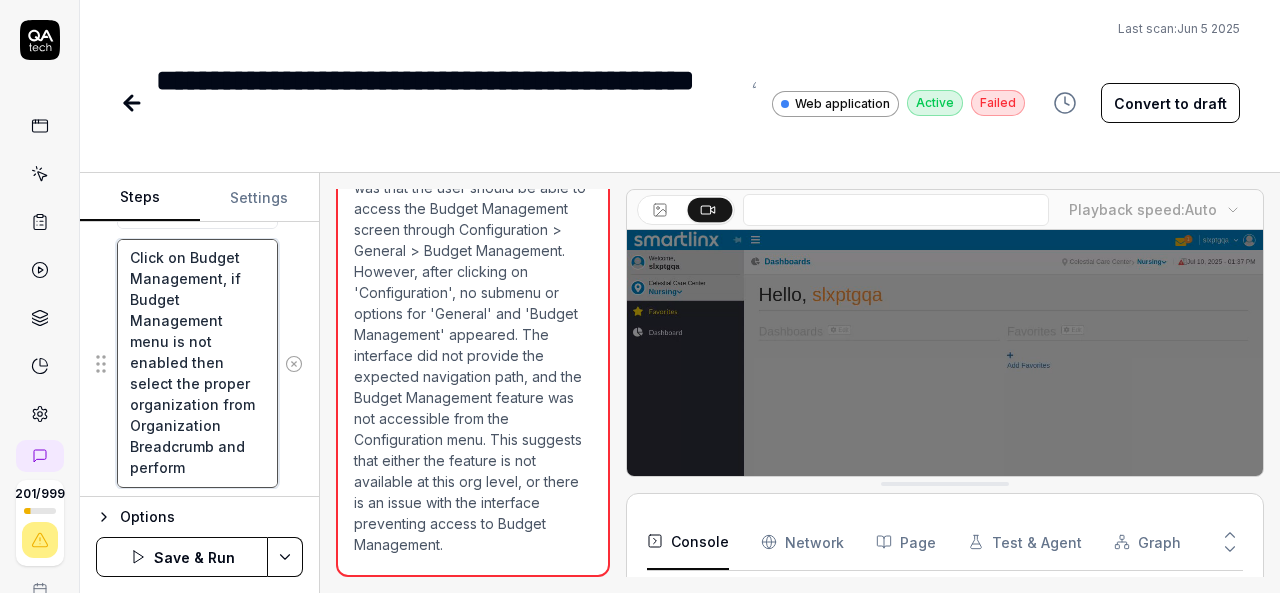 type on "*" 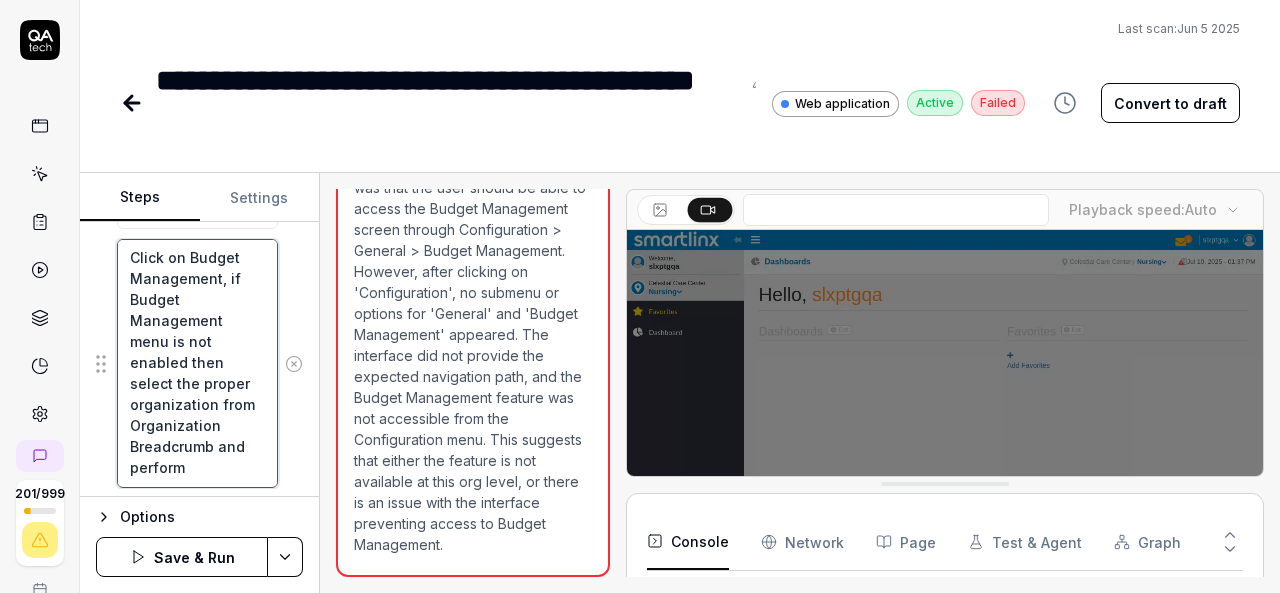 type on "*" 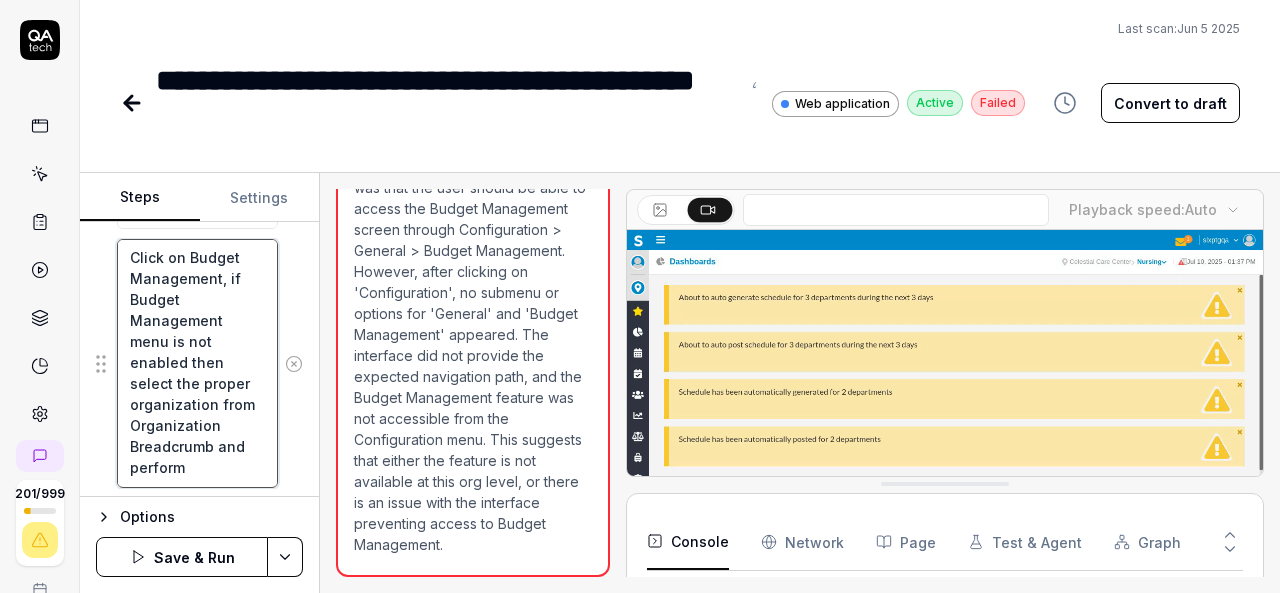 type on "Click on Budget Management, if Budget Management menu is not enabled then select the proper organization from  Organization Breadcrumb and perform t" 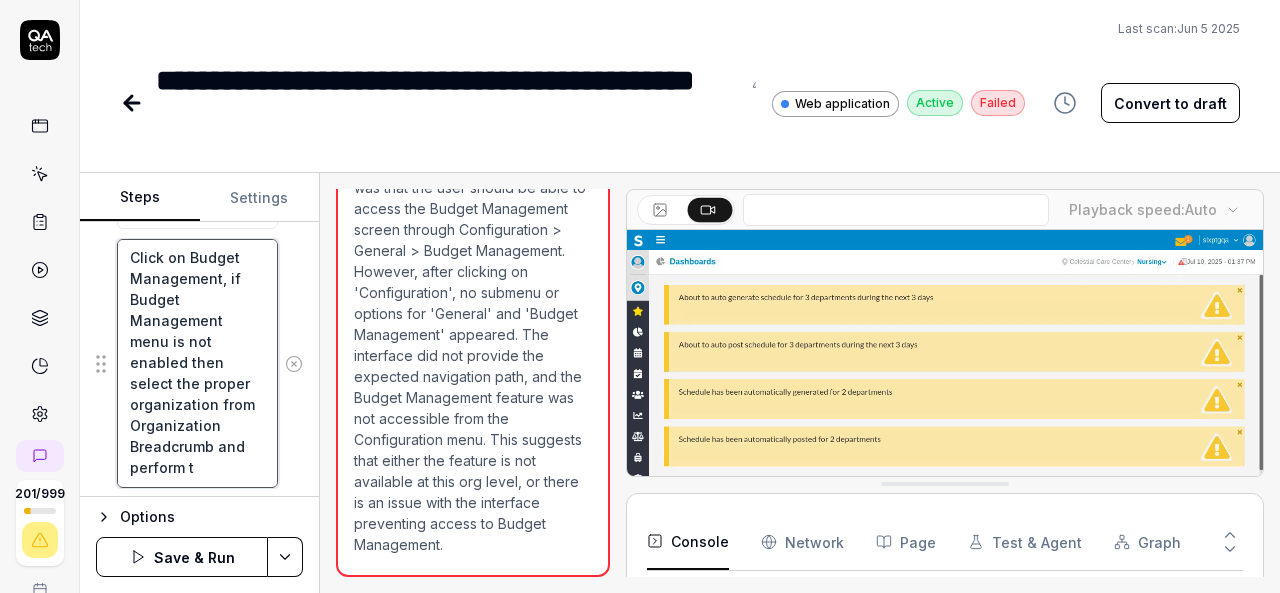type on "*" 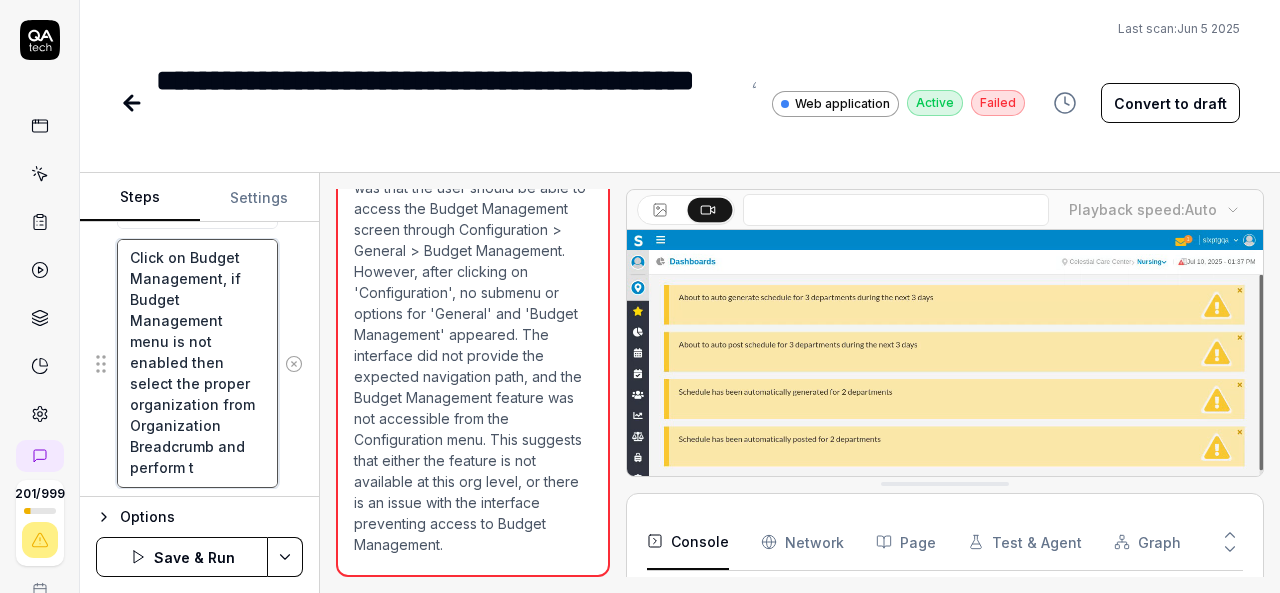 type on "Click on Budget Management, if Budget Management menu is not enabled then select the proper organization from  Organization Breadcrumb and perform th" 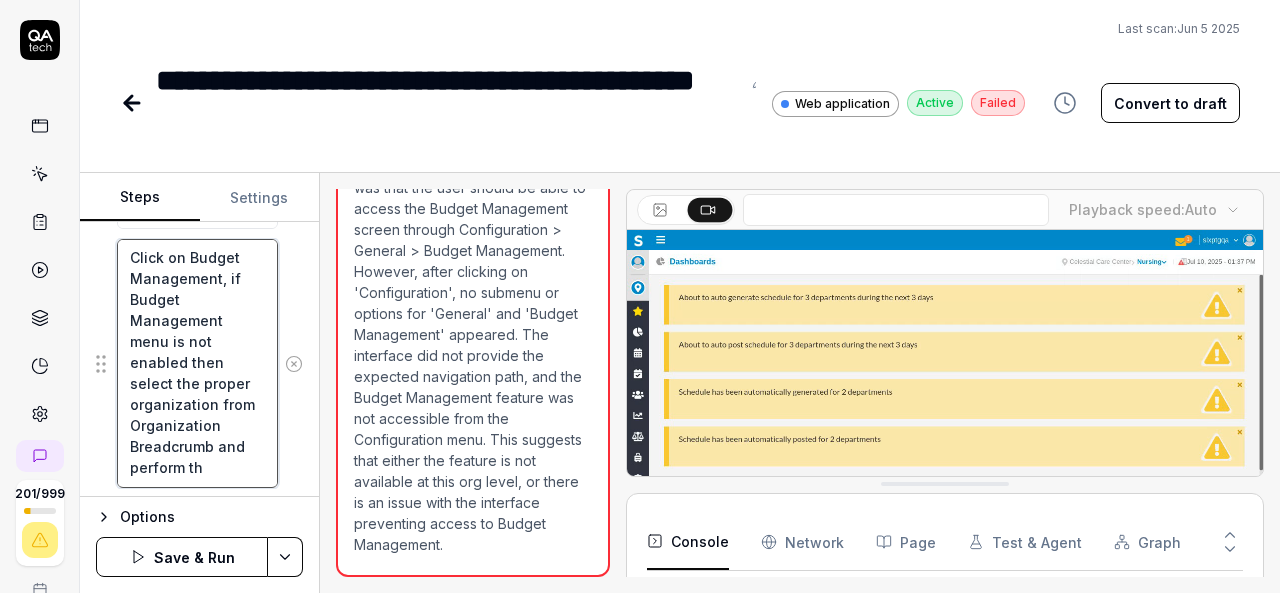 type on "*" 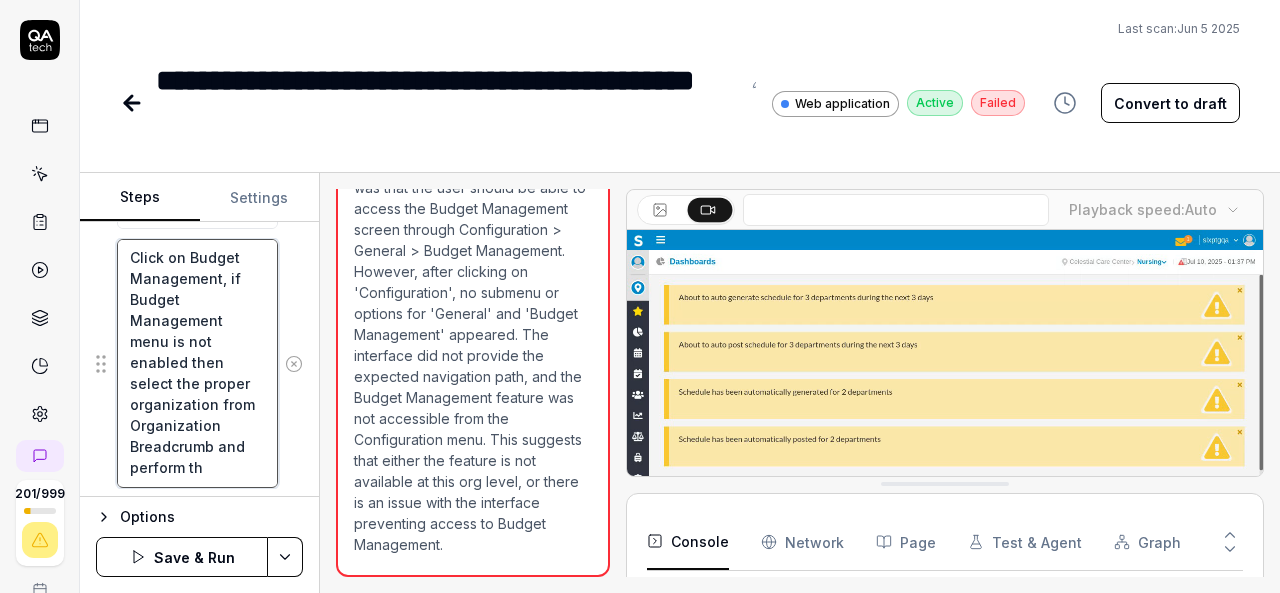 type on "Click on Budget Management, if Budget Management menu is not enabled then select the proper organization from  Organization Breadcrumb and perform the" 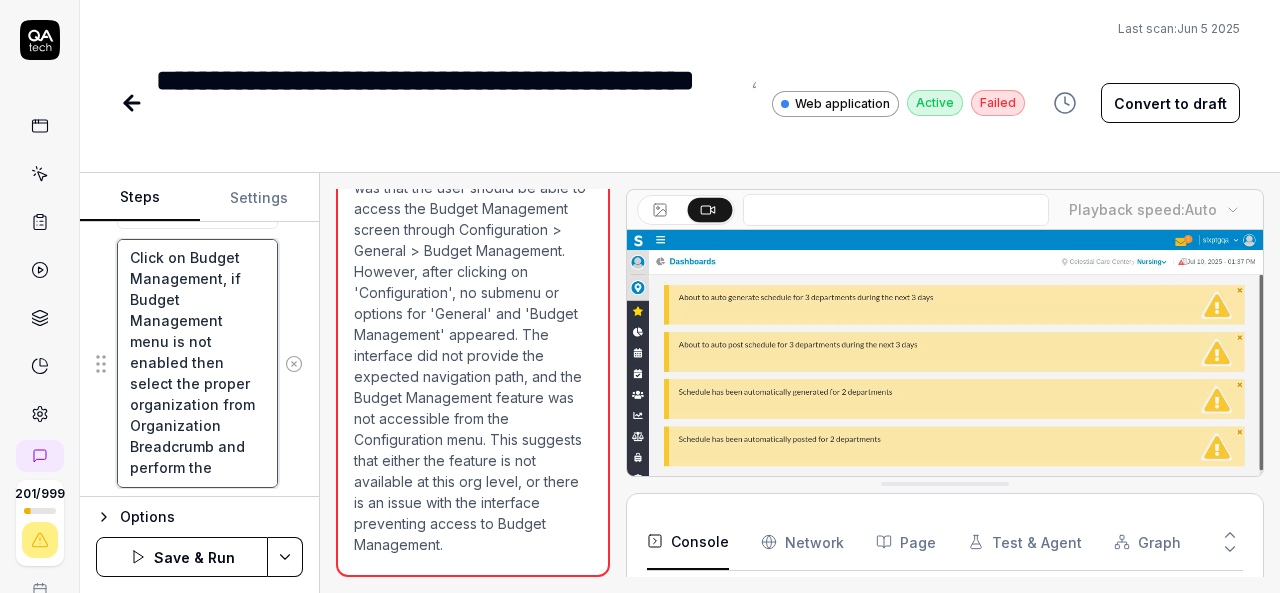 scroll, scrollTop: 52, scrollLeft: 0, axis: vertical 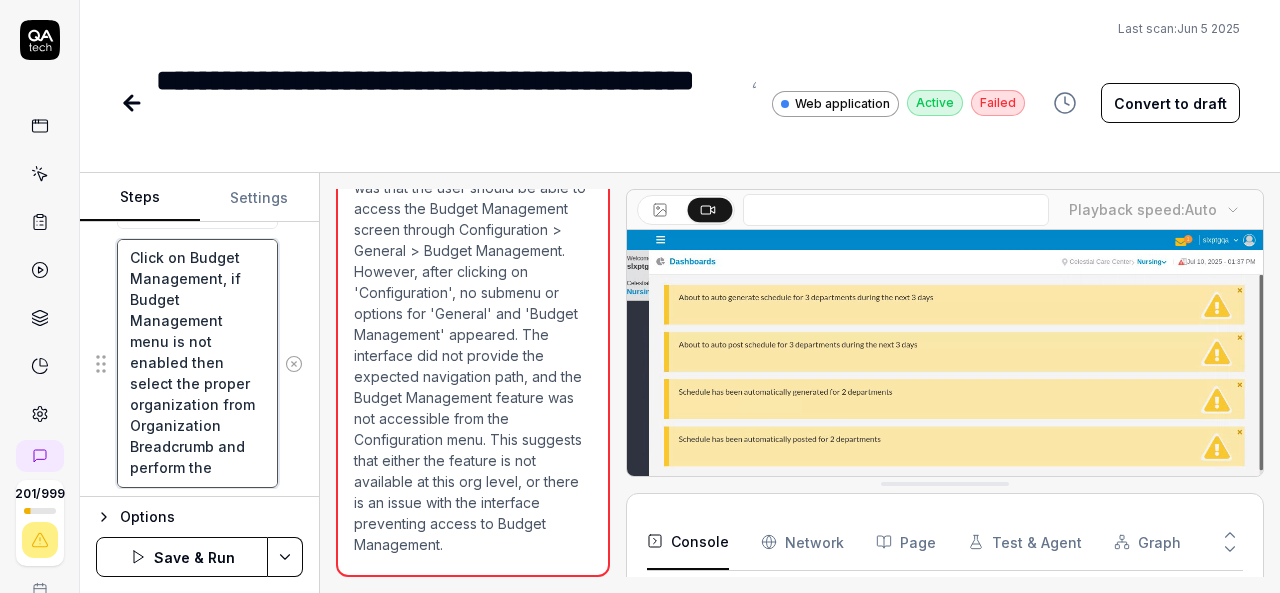 type on "*" 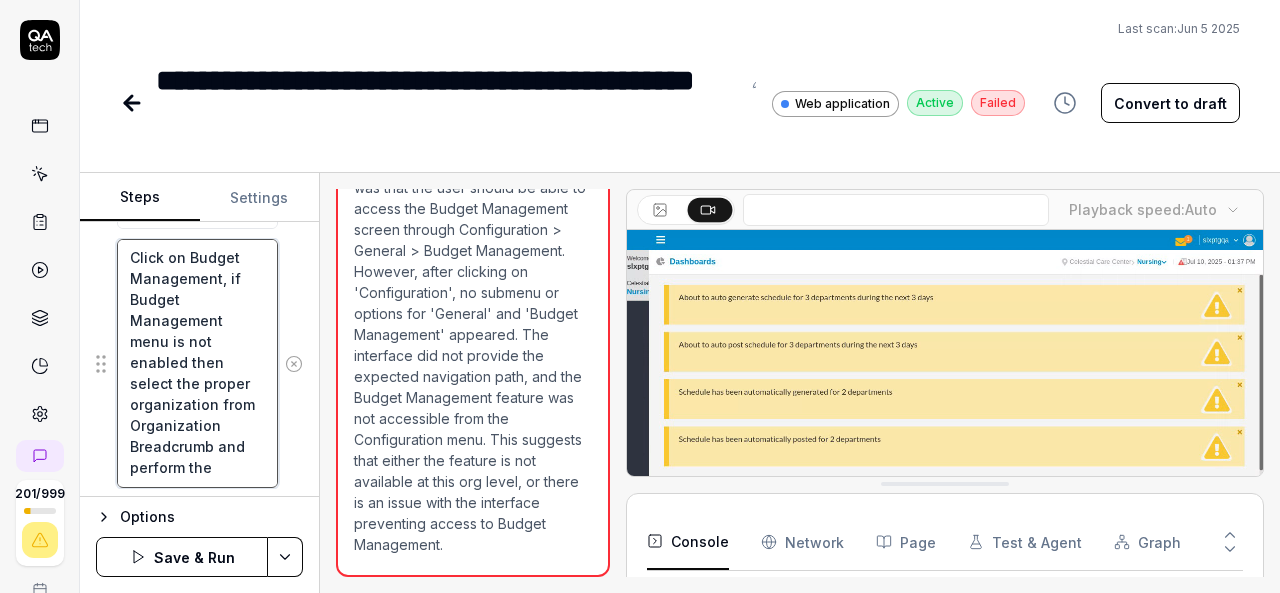 type on "Click on Budget Management, if Budget Management menu is not enabled then select the proper organization from  Organization Breadcrumb and perform the" 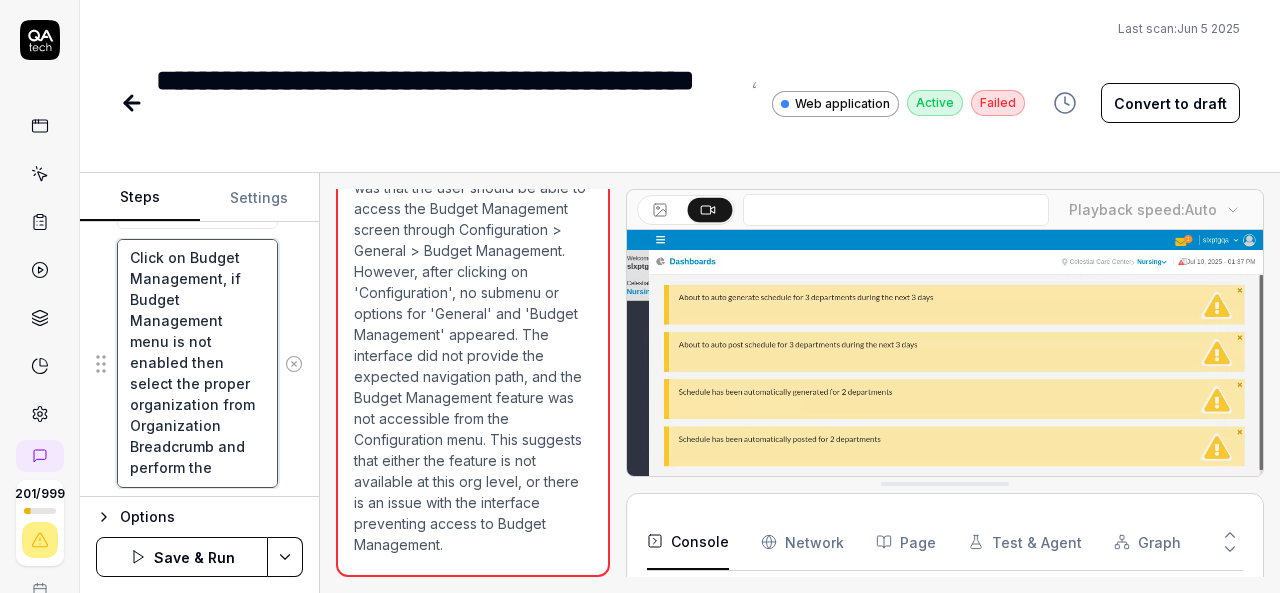 type on "*" 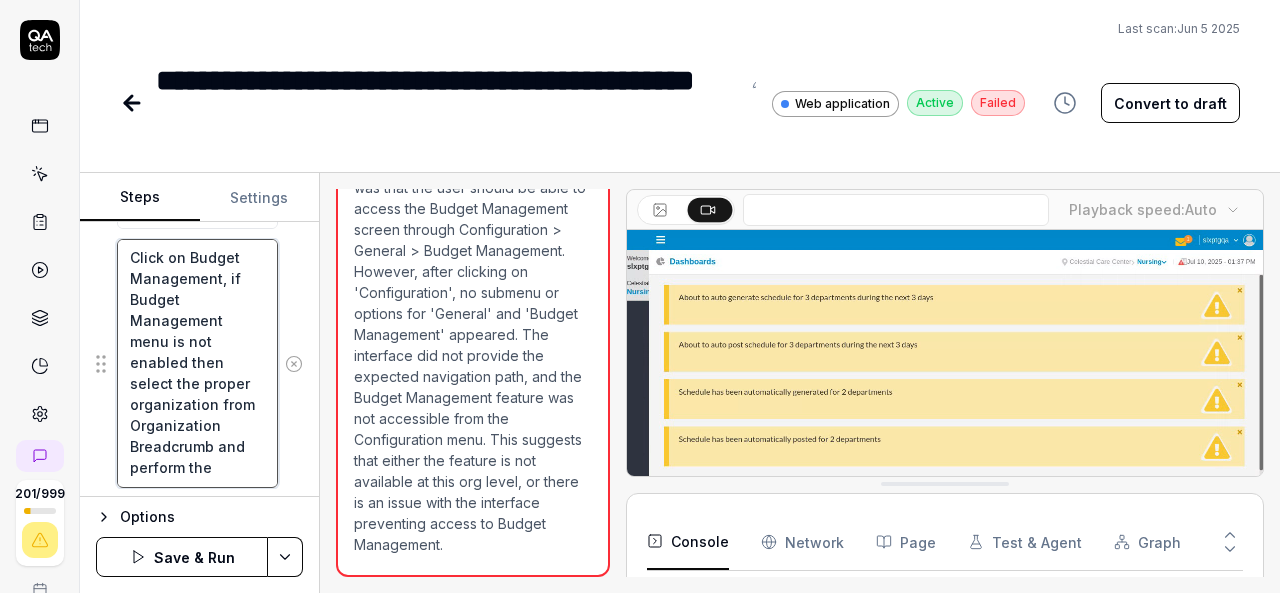 type on "Click on Budget Management, if Budget Management menu is not enabled then select the proper organization from  Organization Breadcrumb and perform the s" 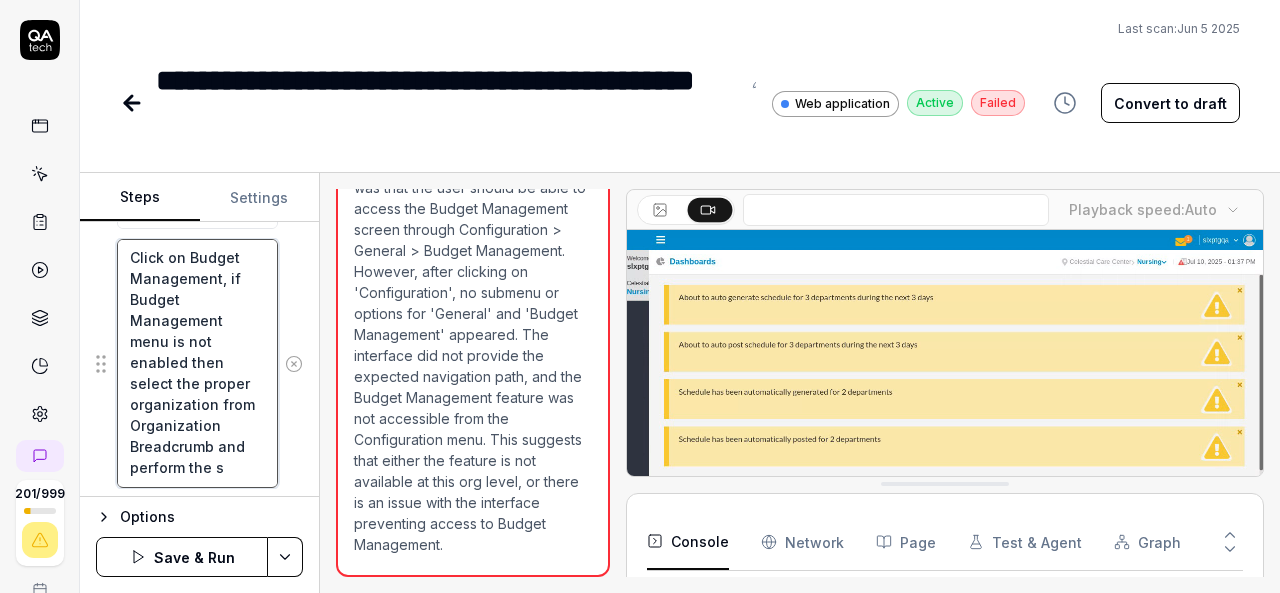 type on "*" 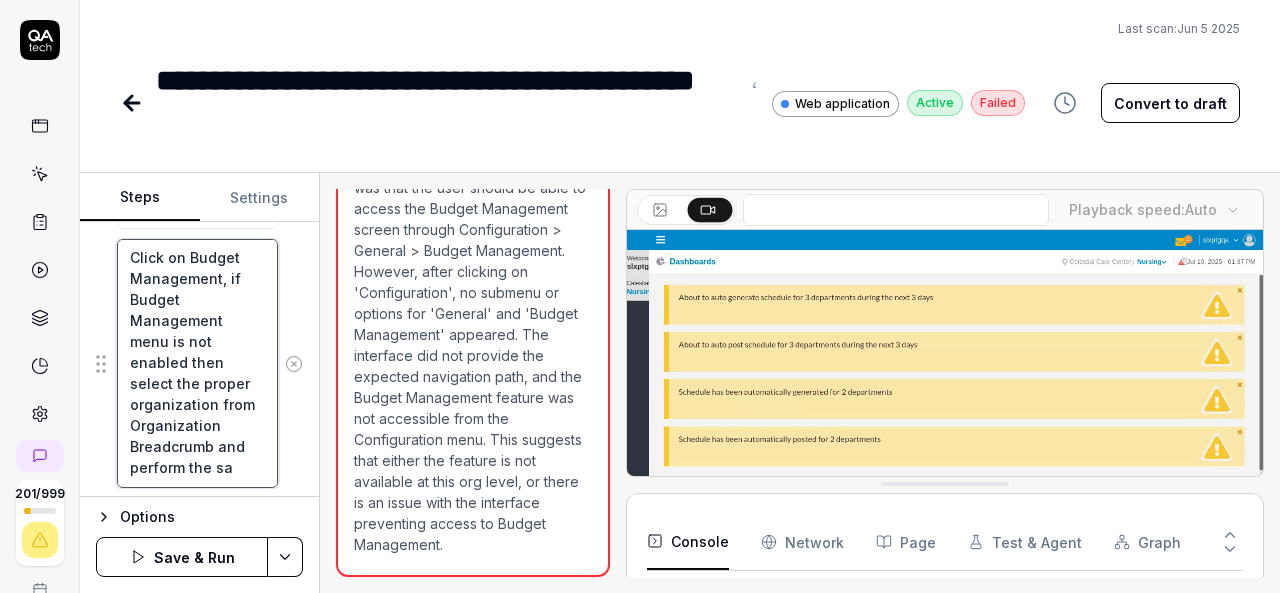 type on "*" 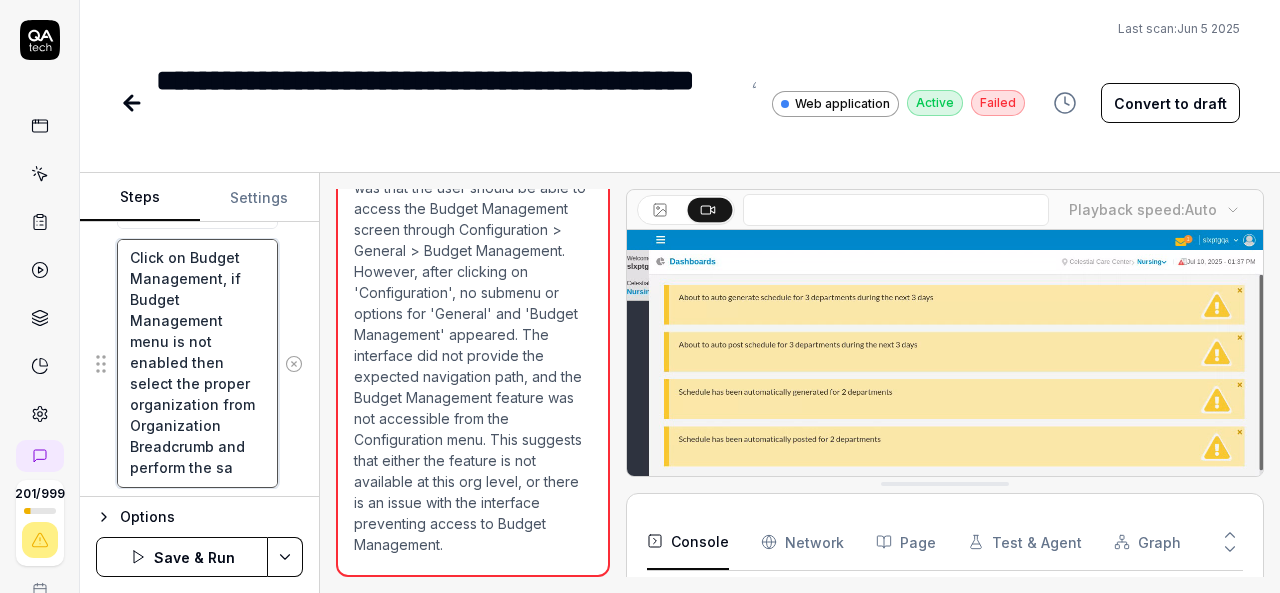 type on "Click on Budget Management, if Budget Management menu is not enabled then select the proper organization from  Organization Breadcrumb and perform the sam" 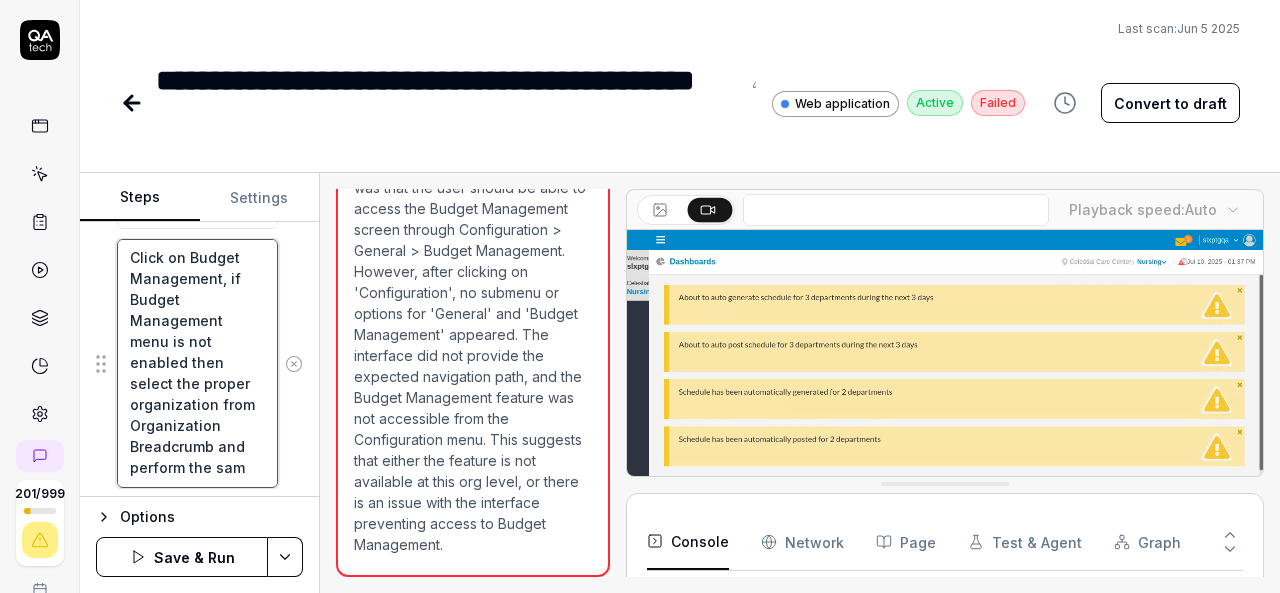 type on "*" 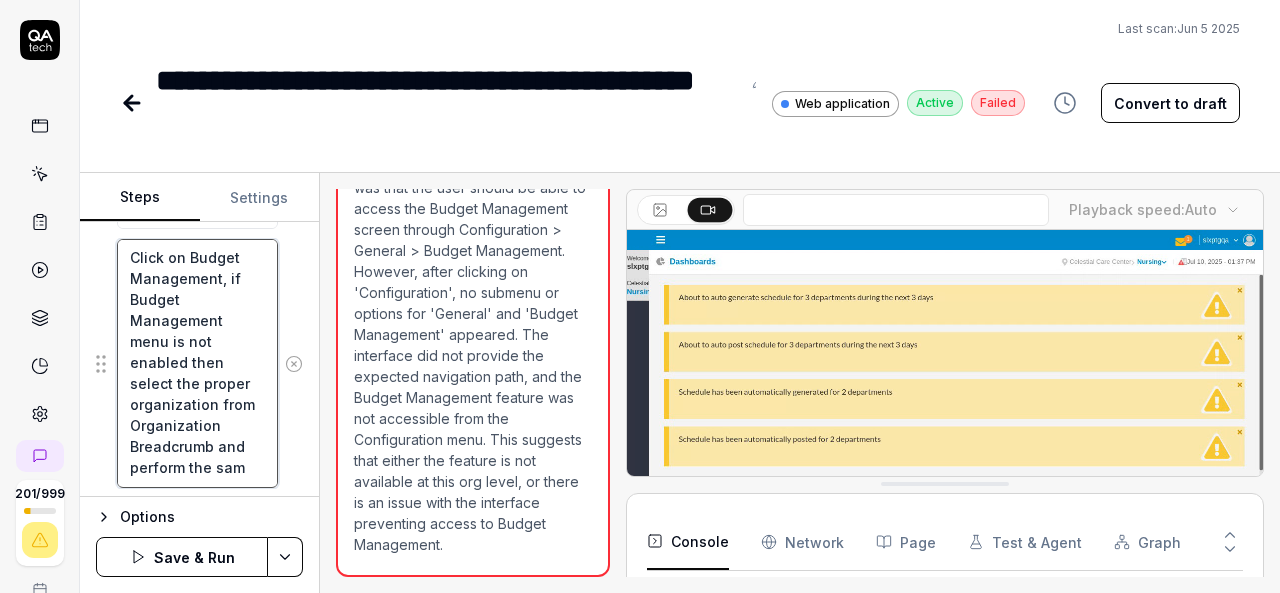 type on "Click on Budget Management, if Budget Management menu is not enabled then select the proper organization from  Organization Breadcrumb and perform the same" 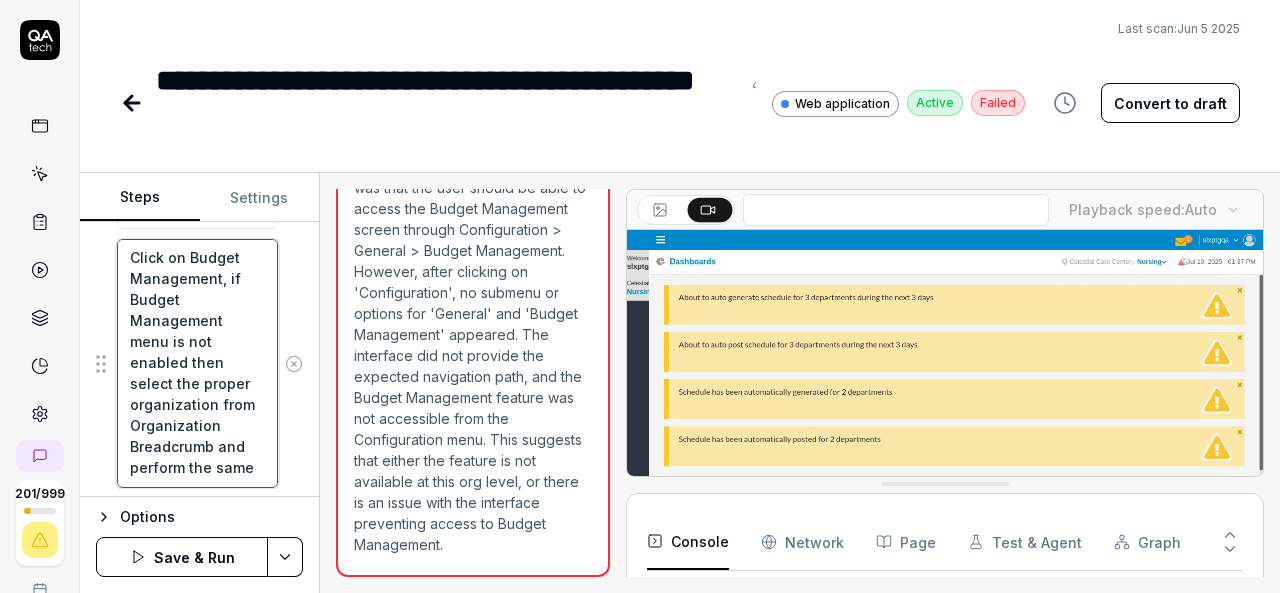 type on "*" 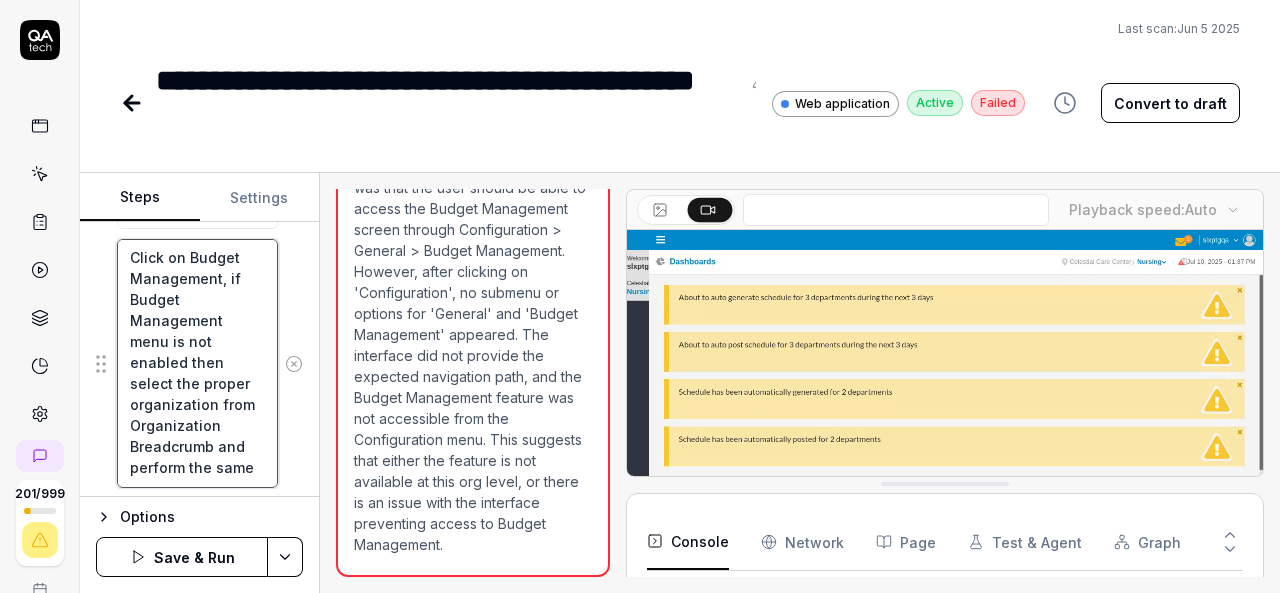 type on "Click on Budget Management, if Budget Management menu is not enabled then select the proper organization from  Organization Breadcrumb and perform the sam" 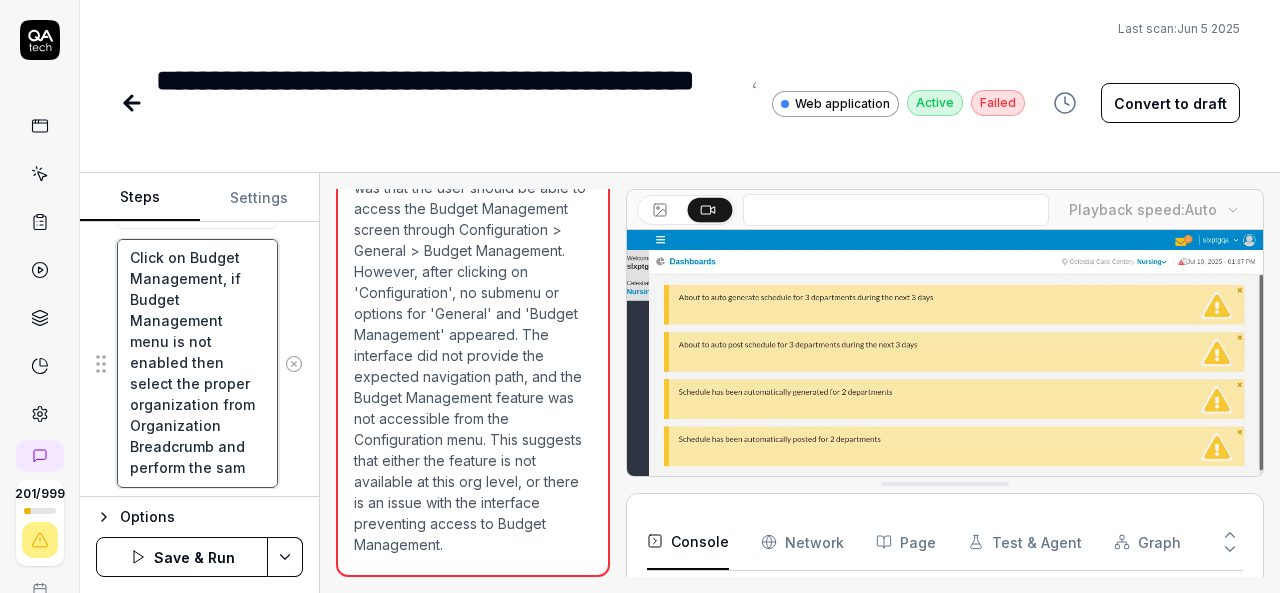 type on "*" 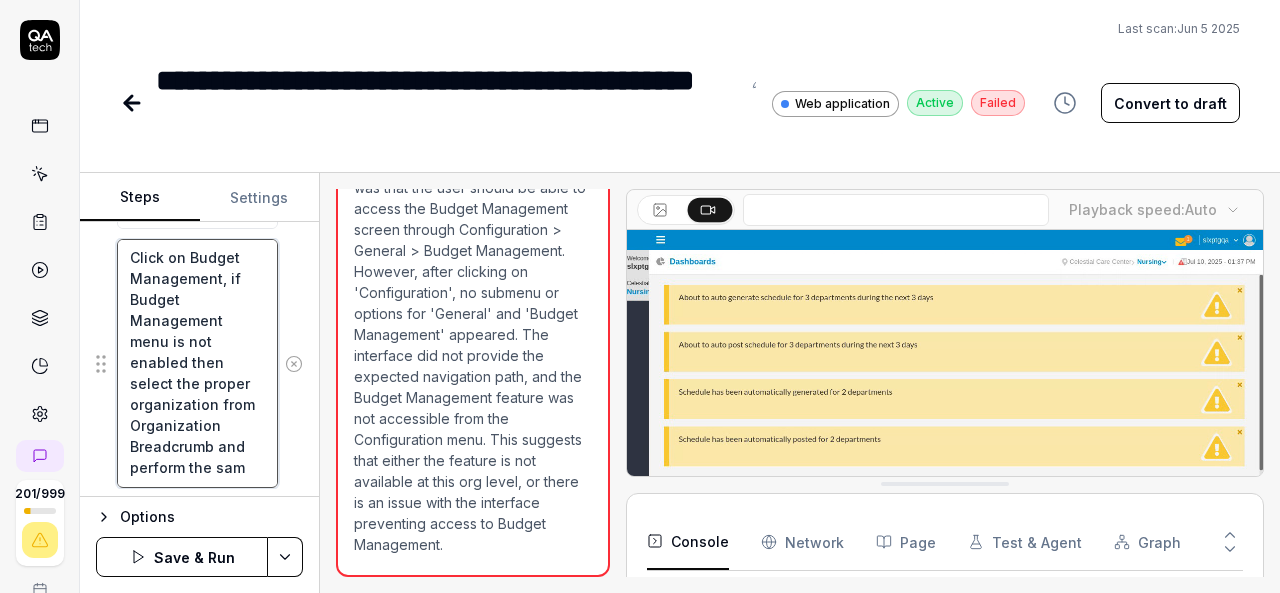 type on "Click on Budget Management, if Budget Management menu is not enabled then select the proper organization from  Organization Breadcrumb and perform the sa" 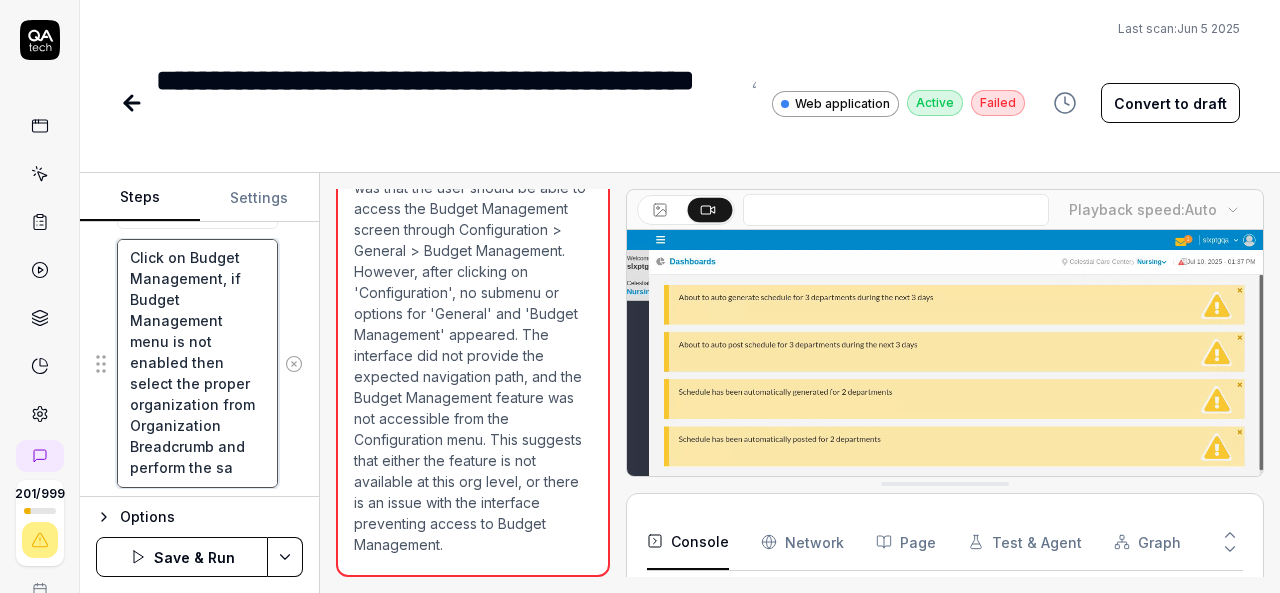 type on "*" 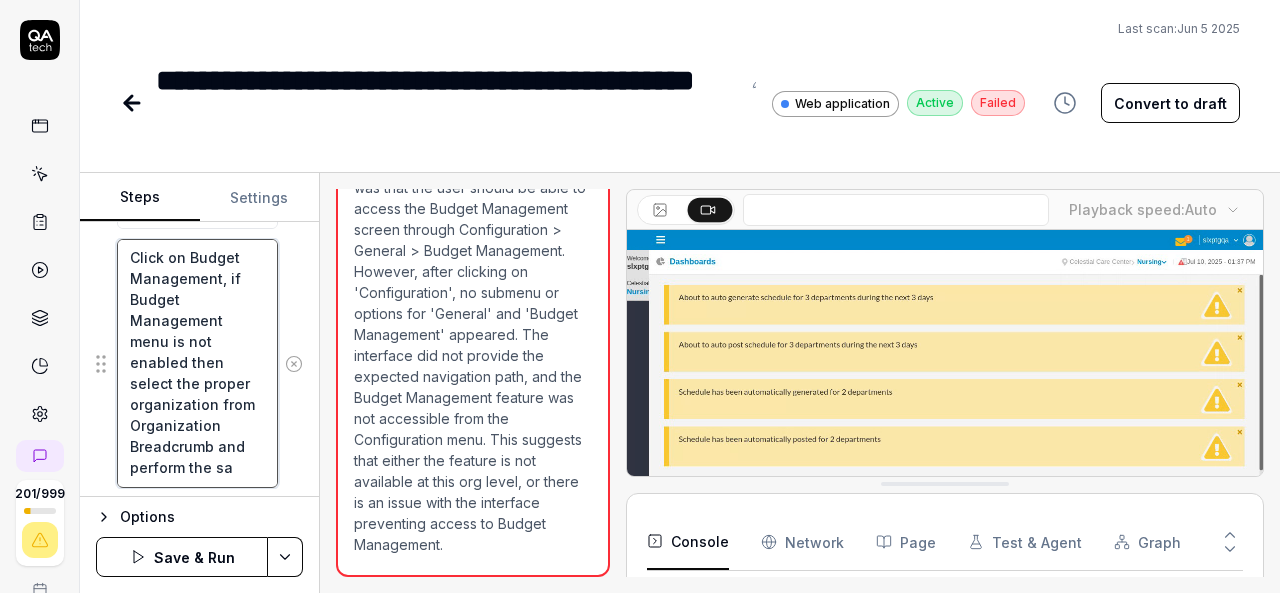 type on "Click on Budget Management, if Budget Management menu is not enabled then select the proper organization from  Organization Breadcrumb and perform the s" 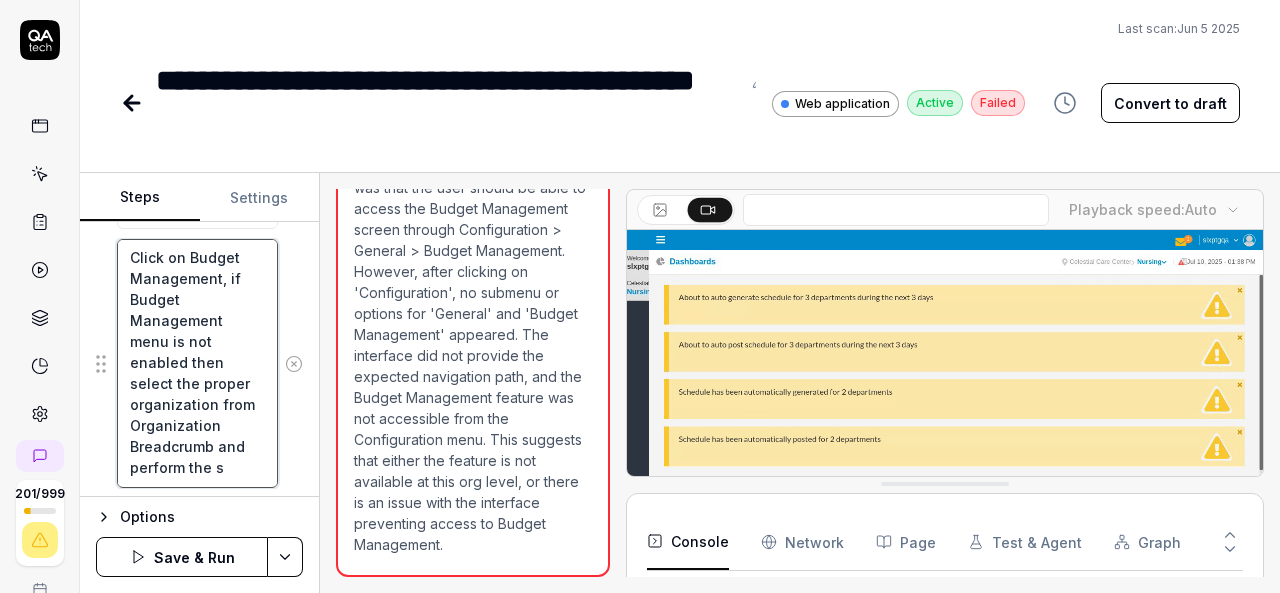 type on "*" 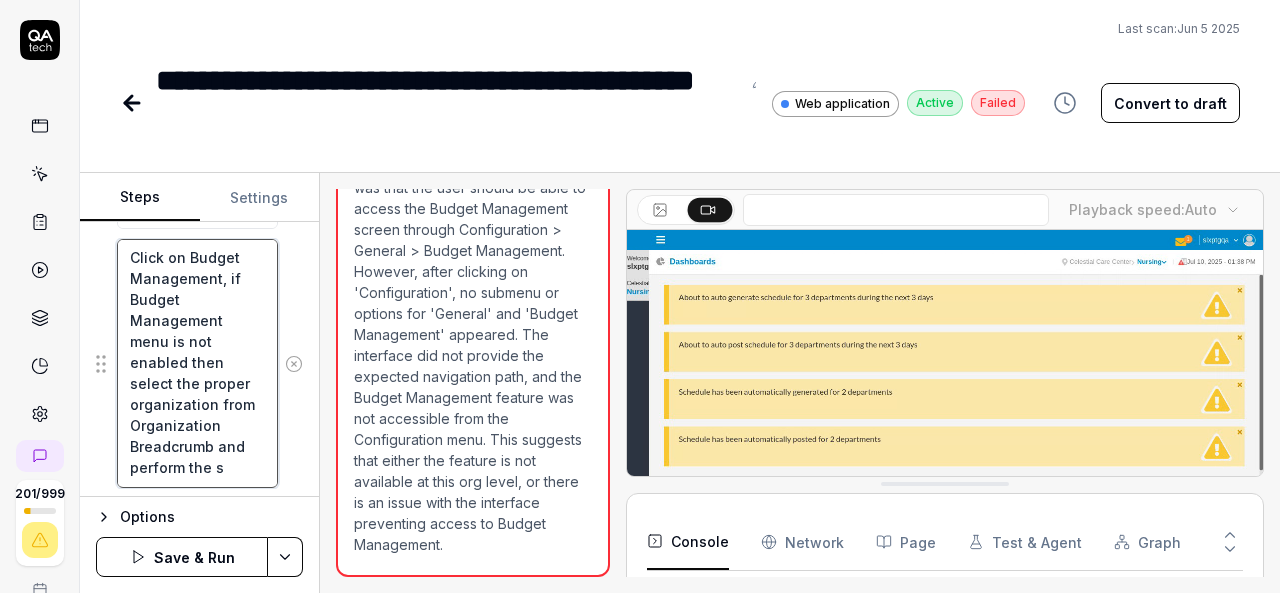 type on "Click on Budget Management, if Budget Management menu is not enabled then select the proper organization from  Organization Breadcrumb and perform the" 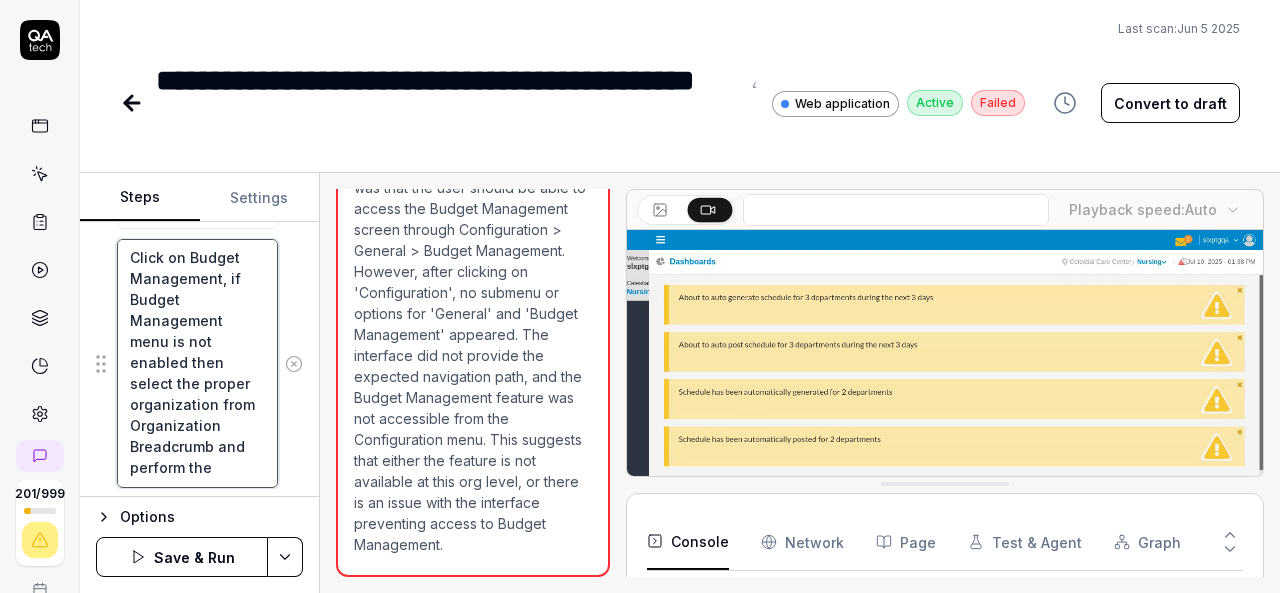 type on "*" 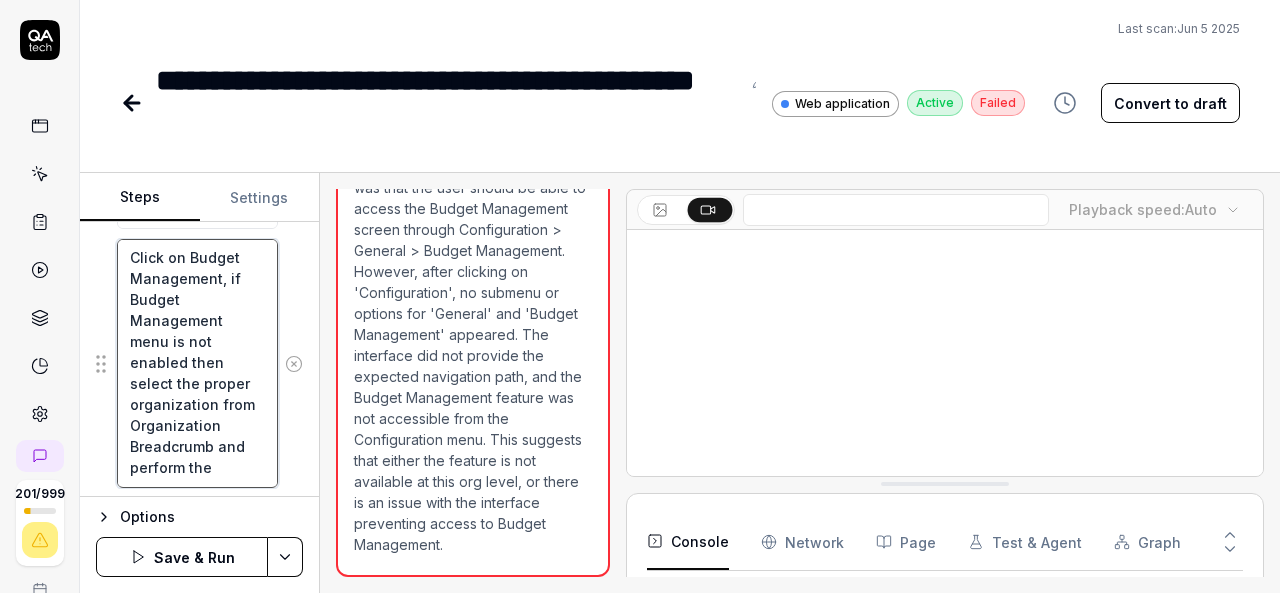 type on "Click on Budget Management, if Budget Management menu is not enabled then select the proper organization from  Organization Breadcrumb and perform the" 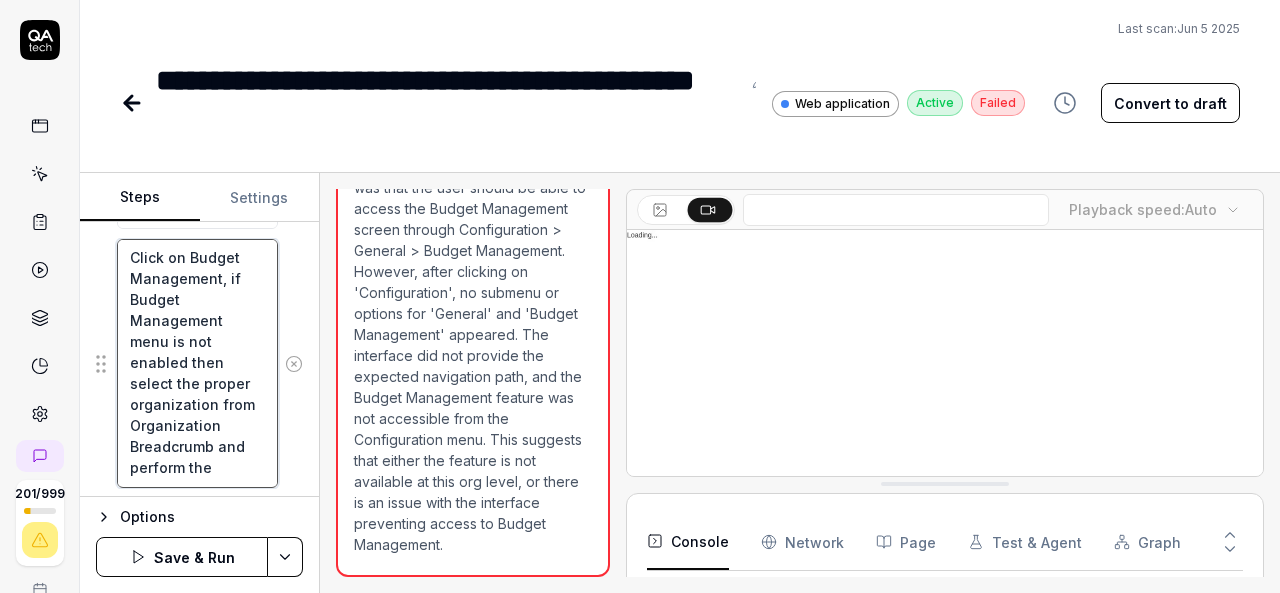type on "Click on Budget Management, if Budget Management menu is not enabled then select the proper organization from  Organization Breadcrumb and perform th" 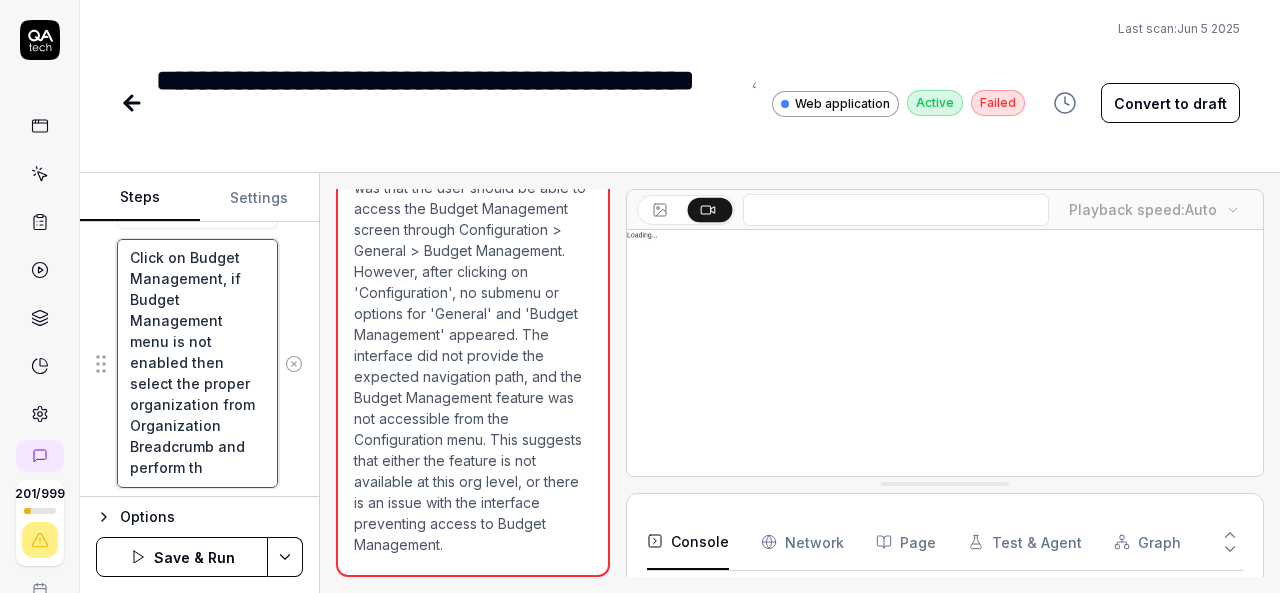 scroll, scrollTop: 42, scrollLeft: 0, axis: vertical 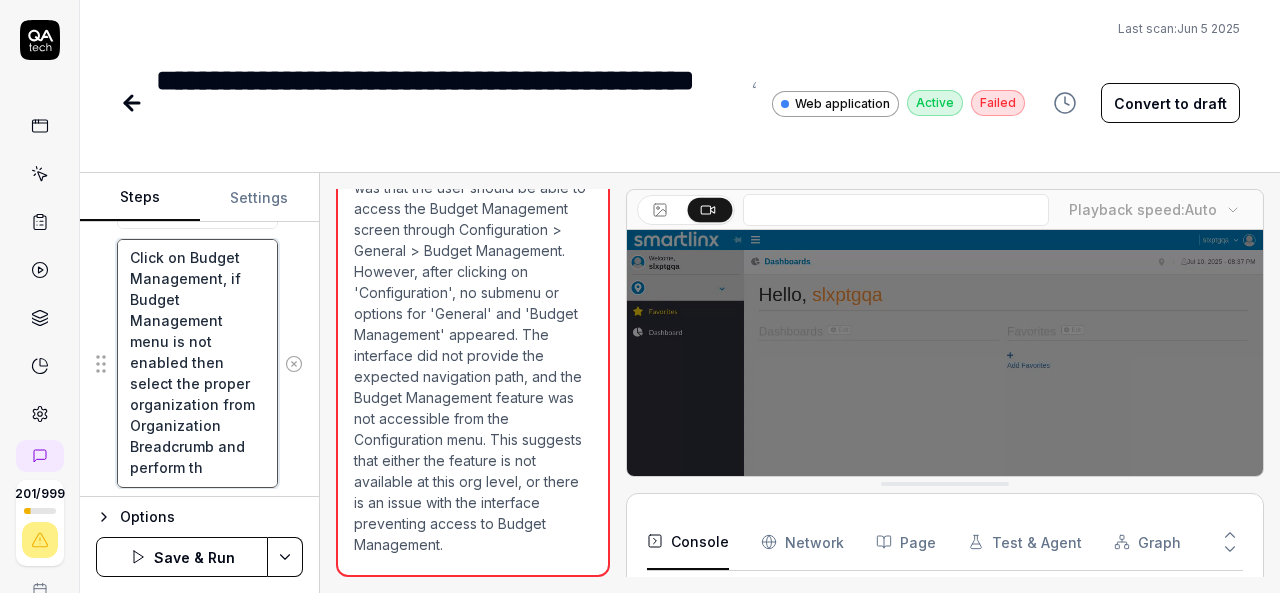 type on "*" 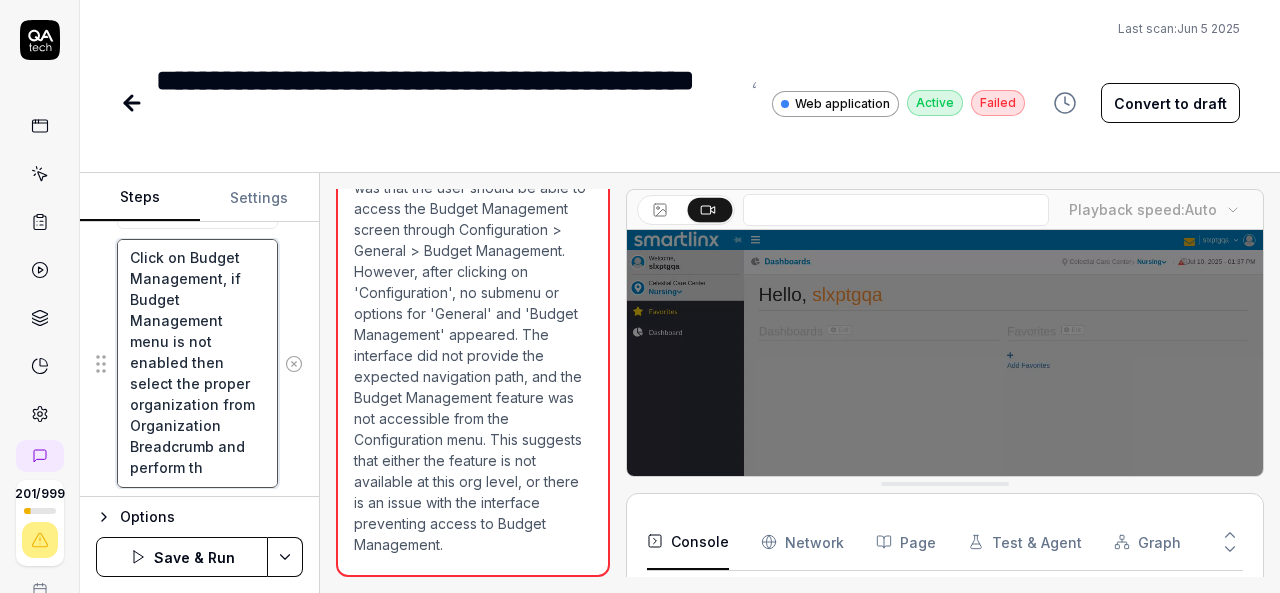 type on "Click on Budget Management, if Budget Management menu is not enabled then select the proper organization from  Organization Breadcrumb and perform t" 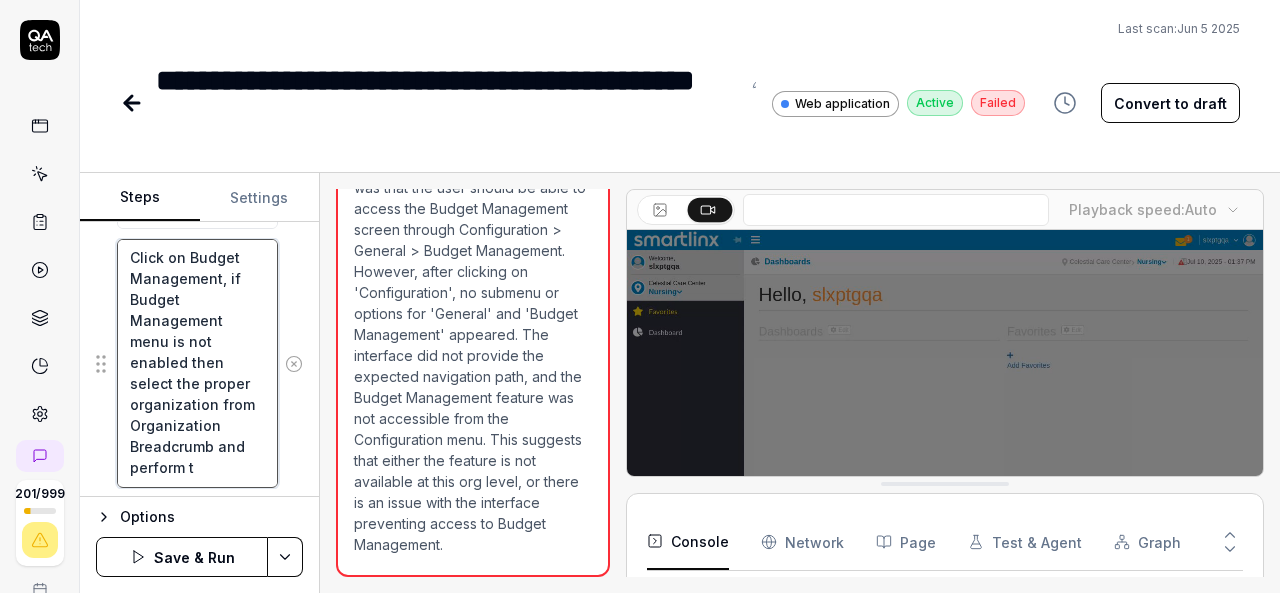 type on "*" 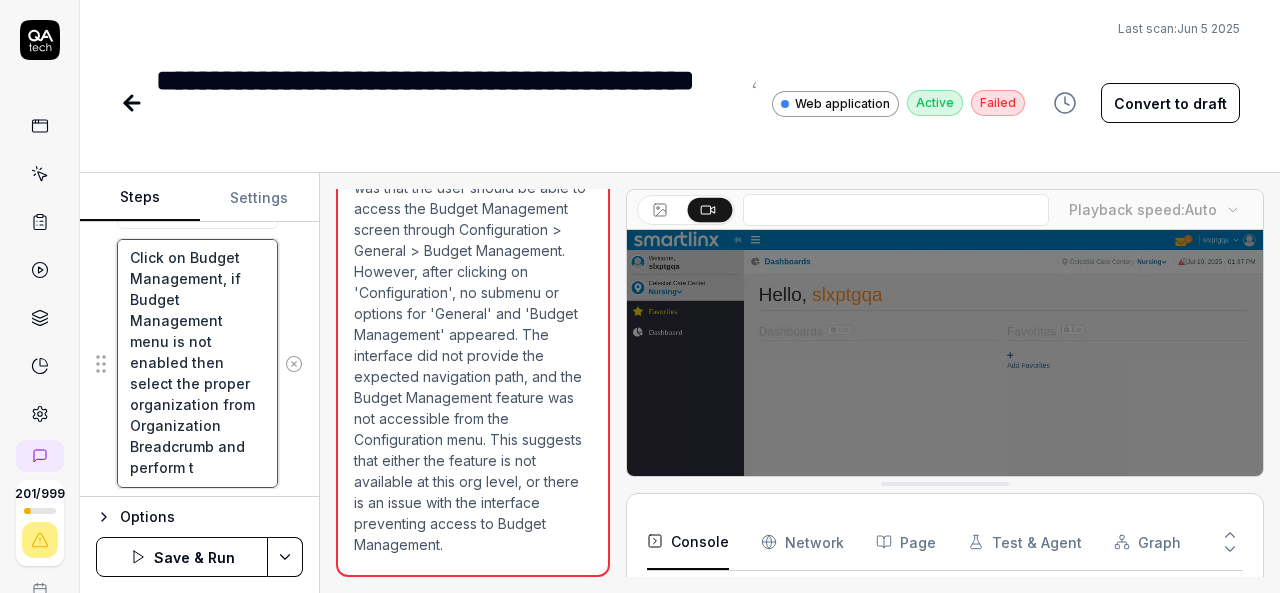type on "Click on Budget Management, if Budget Management menu is not enabled then select the proper organization from  Organization Breadcrumb and perform" 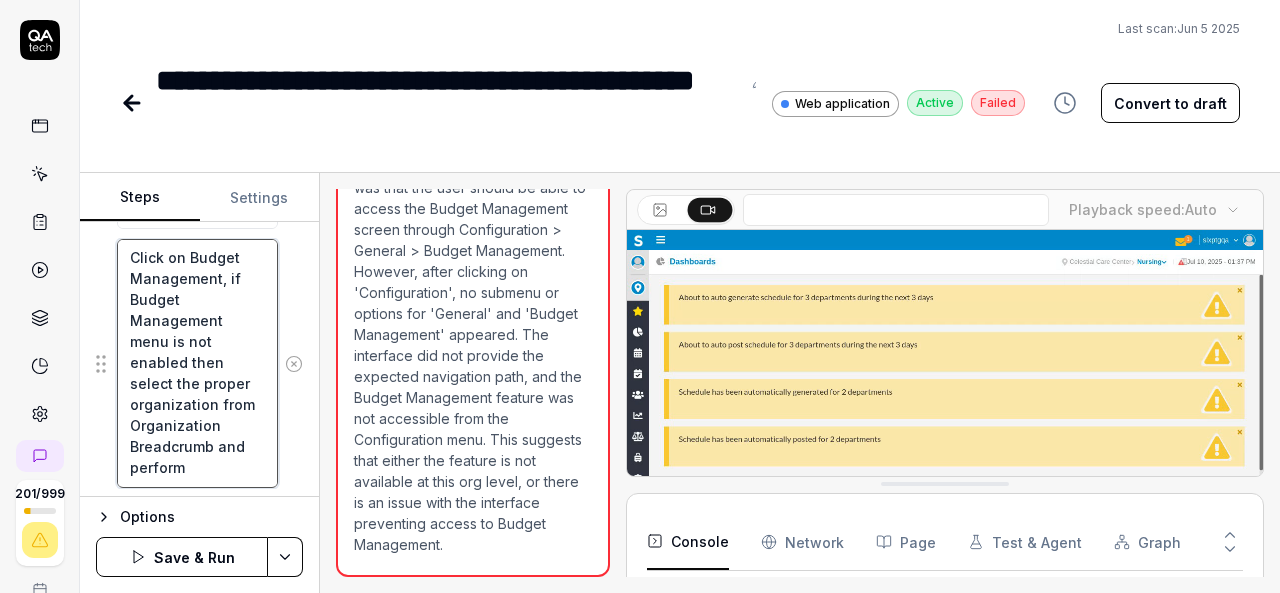 type on "*" 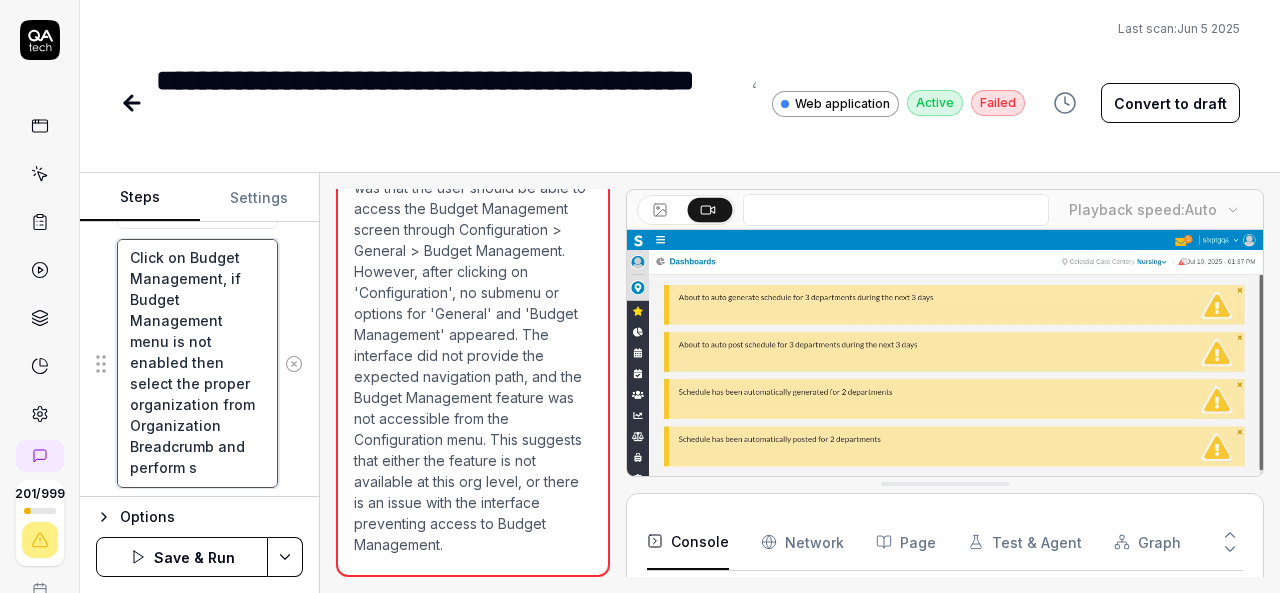 type on "*" 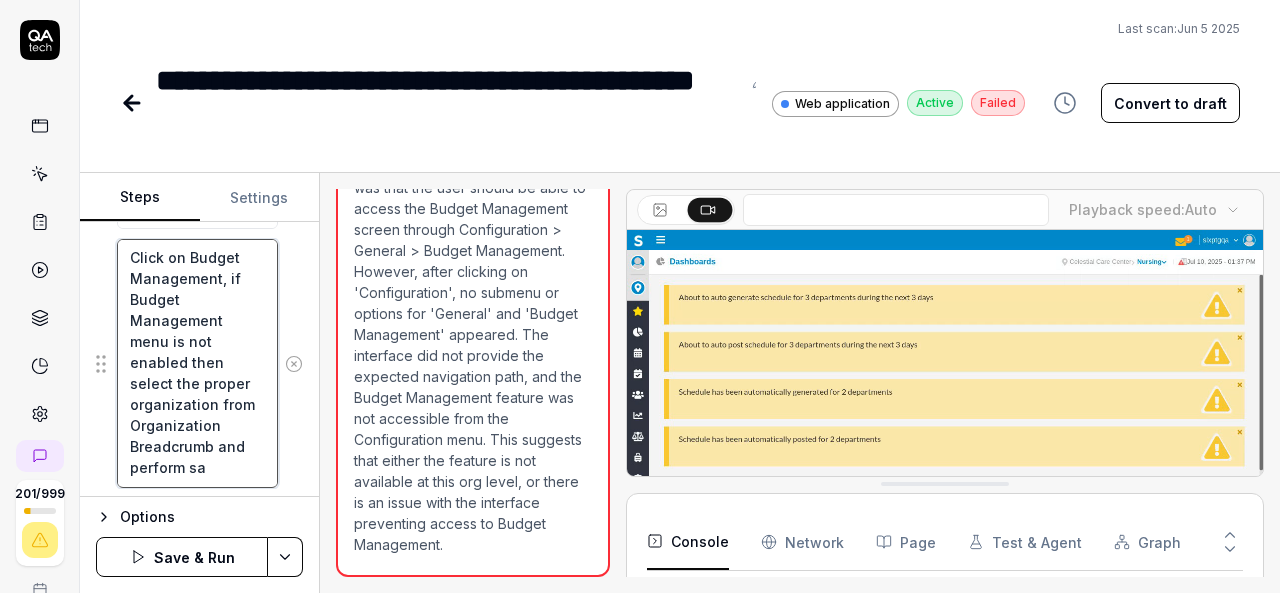 type on "*" 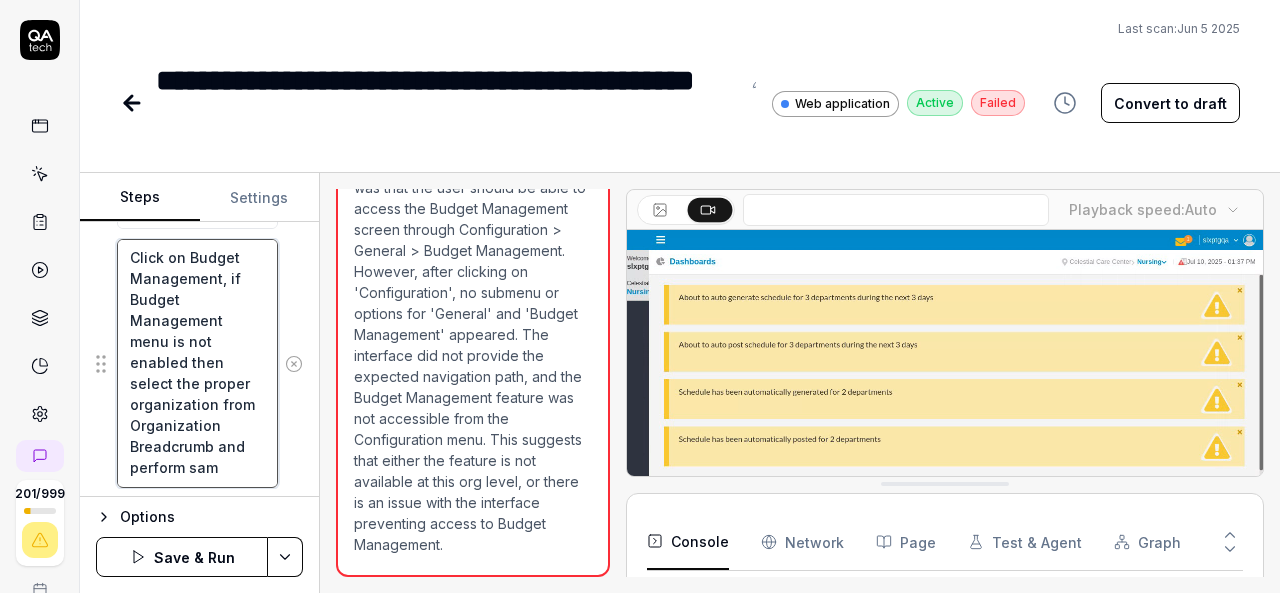 scroll, scrollTop: 52, scrollLeft: 0, axis: vertical 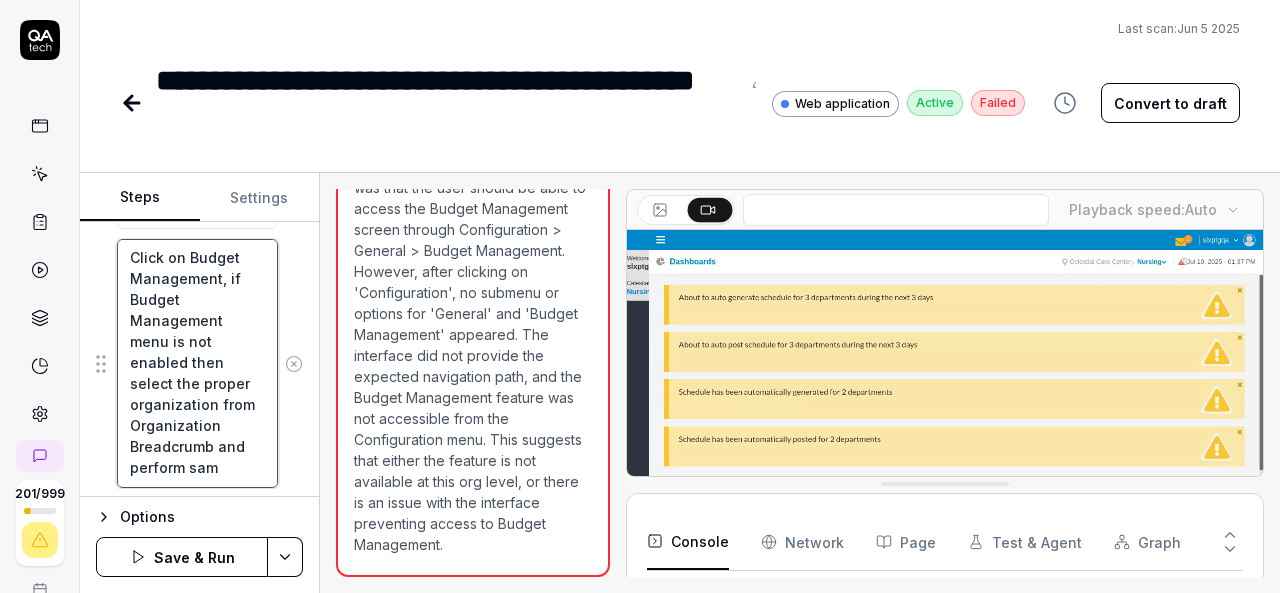 type on "*" 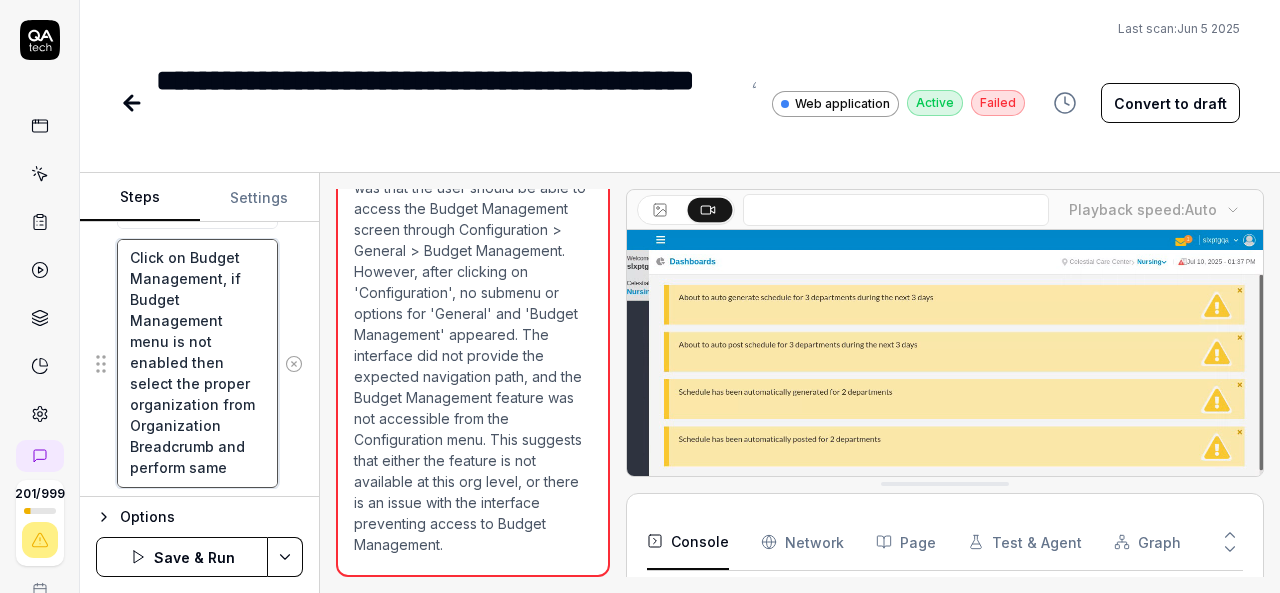 type on "Click on Budget Management, if Budget Management menu is not enabled then select the proper organization from  Organization Breadcrumb and perform same" 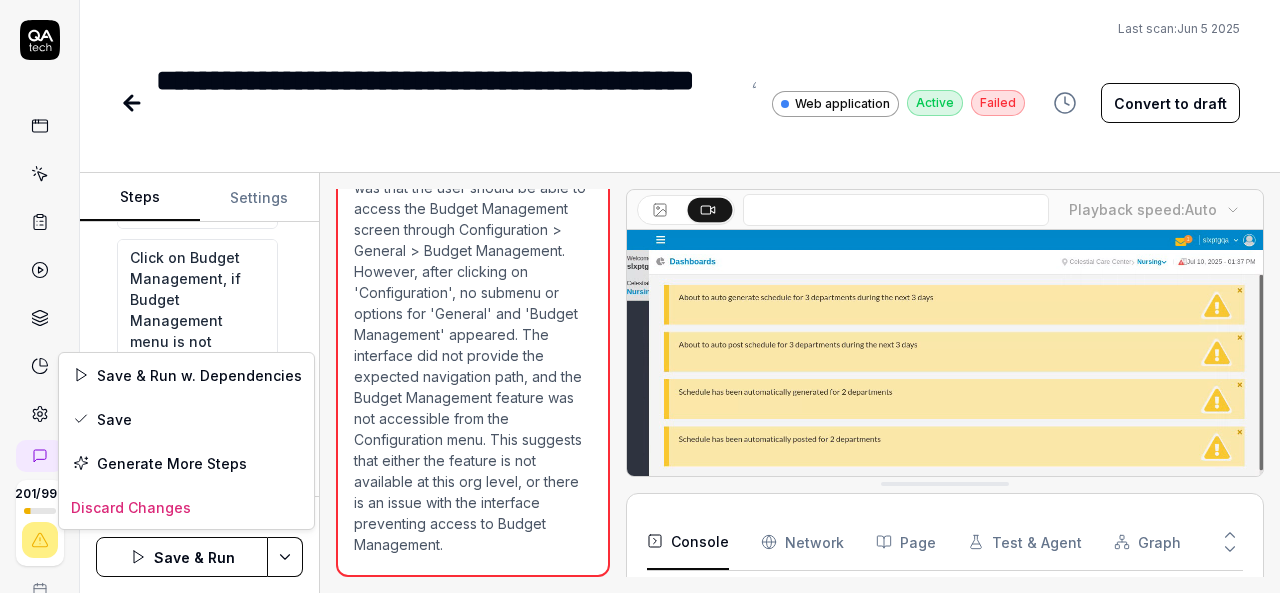 click on "**********" at bounding box center (640, 296) 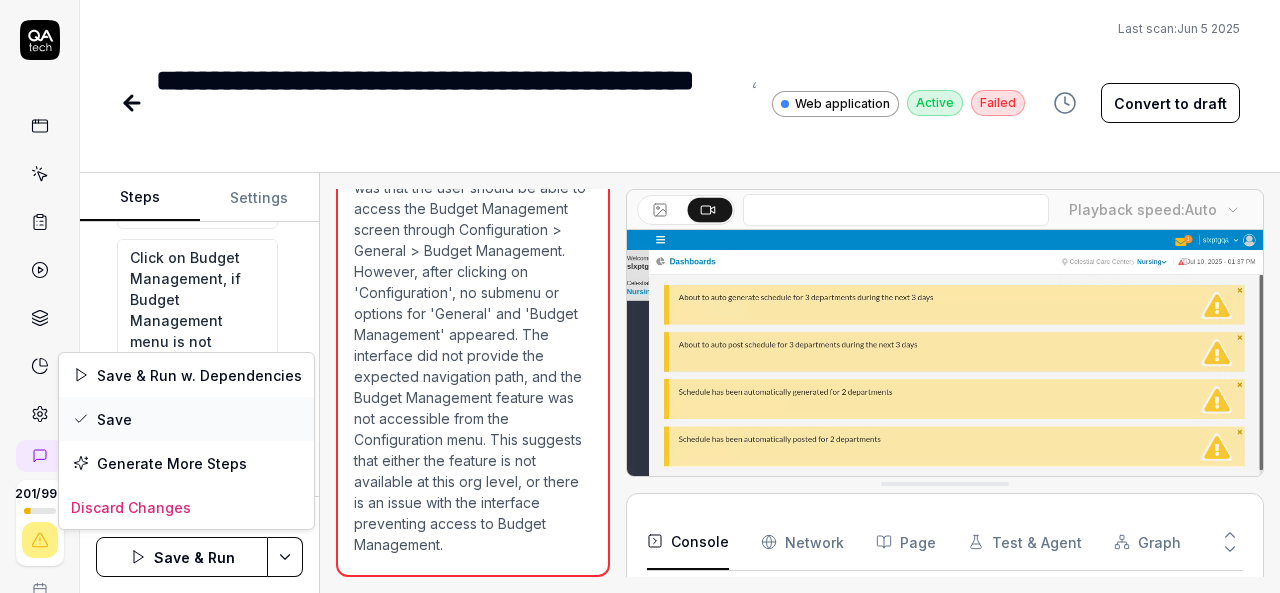 click on "Save" at bounding box center [186, 419] 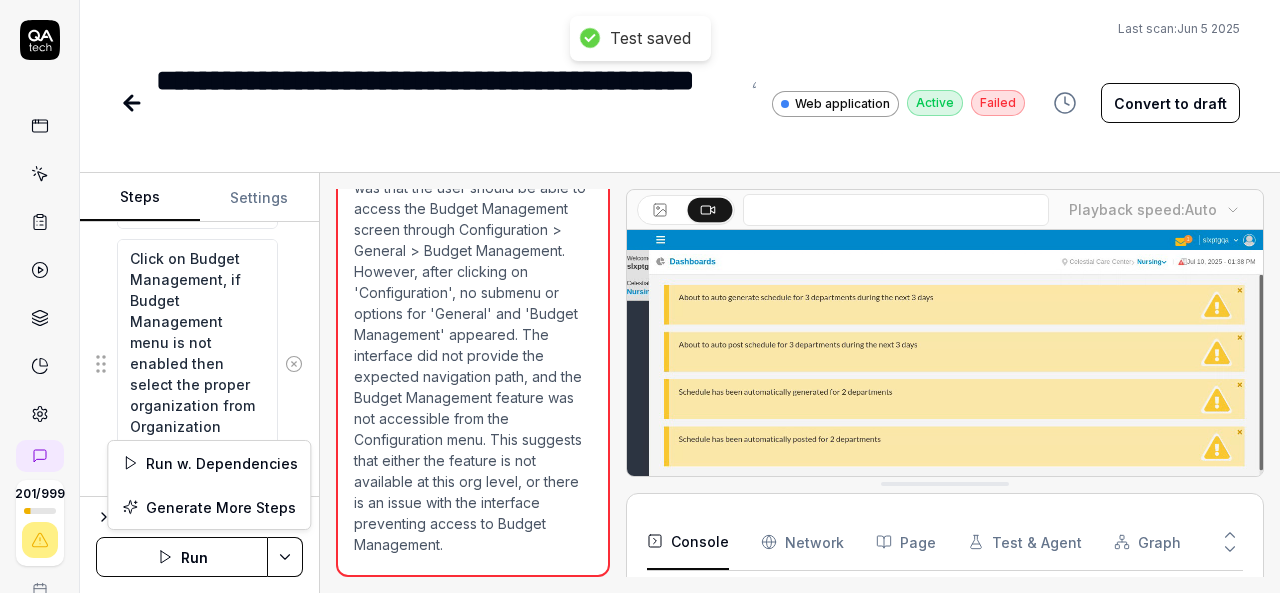 click on "**********" at bounding box center [640, 296] 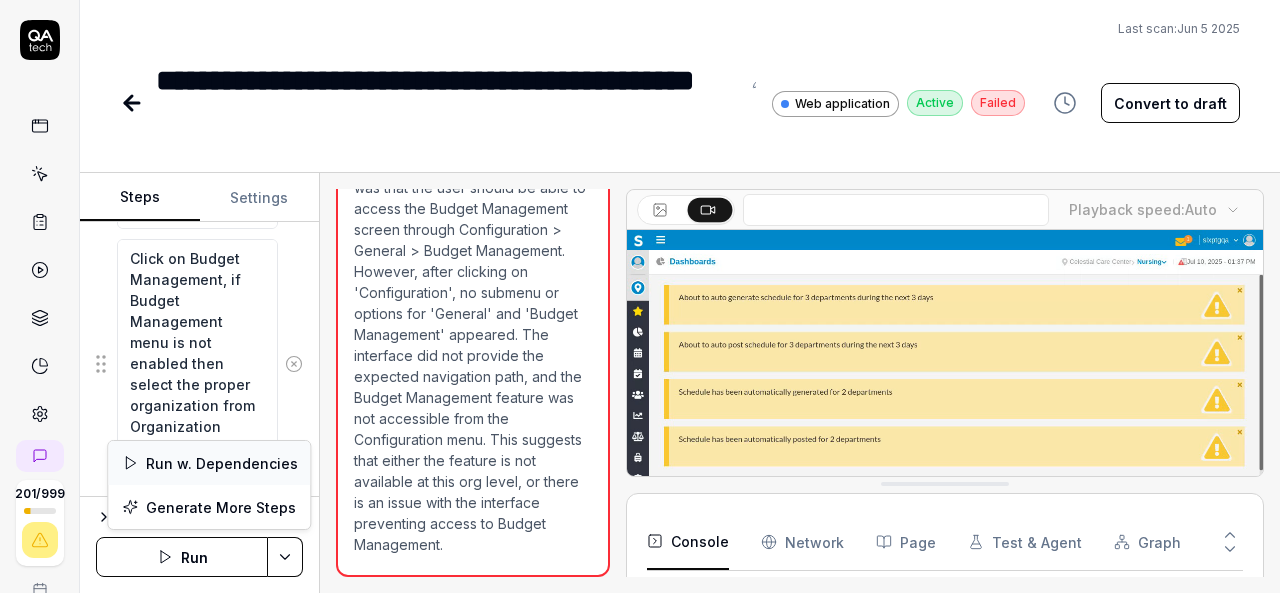 click on "Run w. Dependencies" at bounding box center [209, 463] 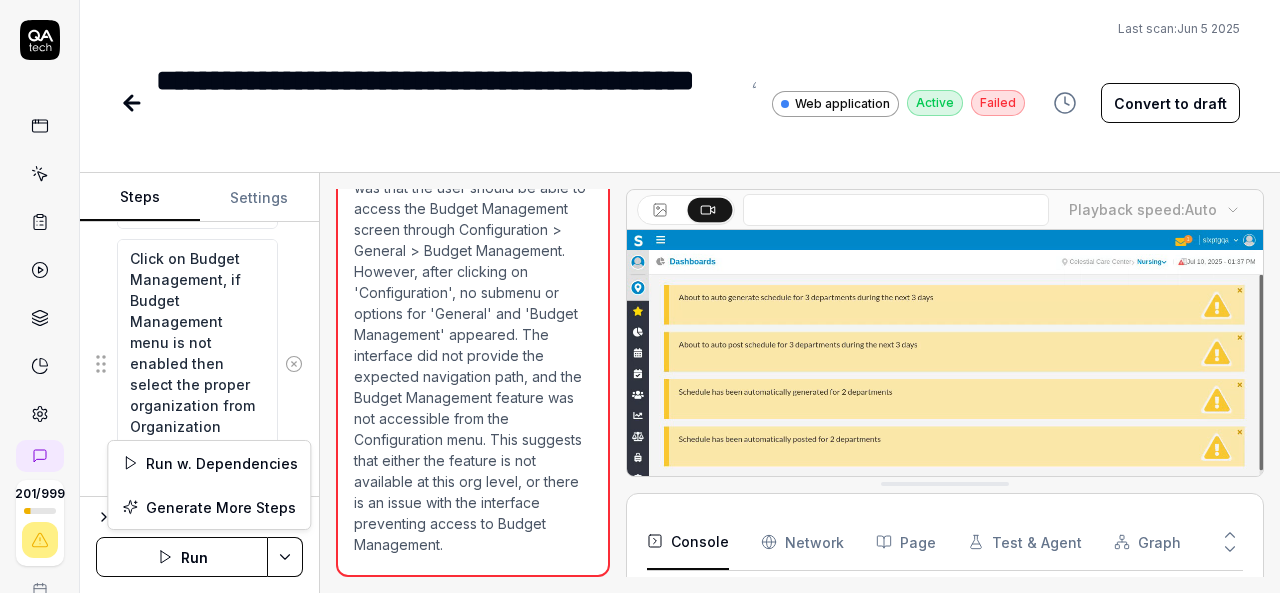 type on "*" 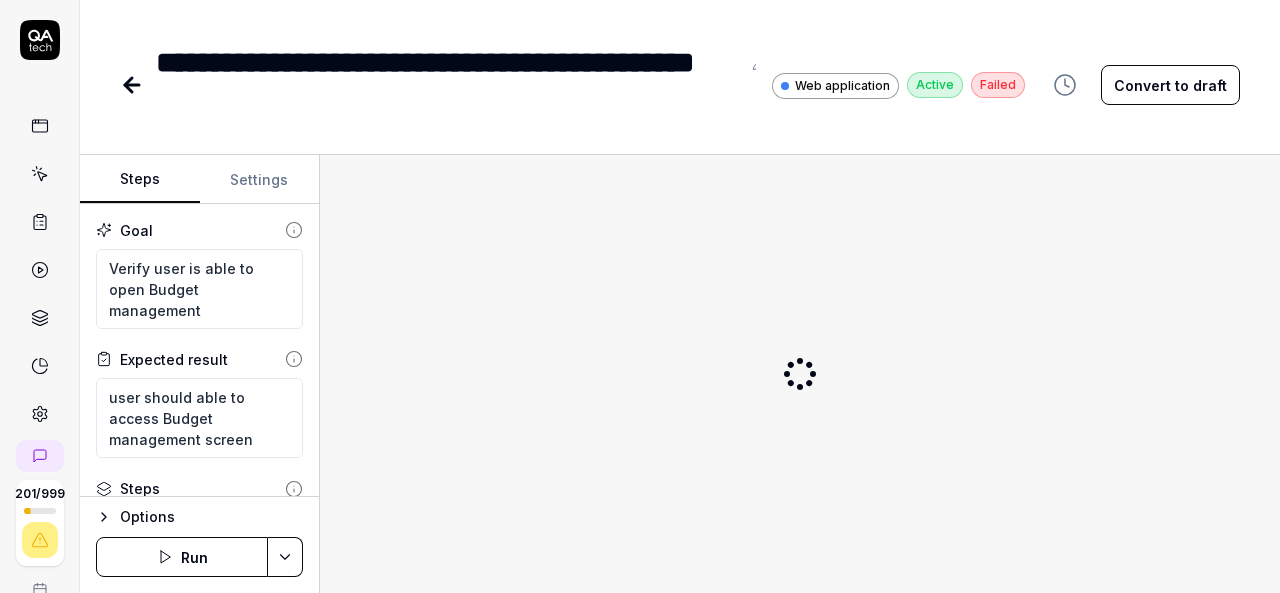 scroll, scrollTop: 0, scrollLeft: 0, axis: both 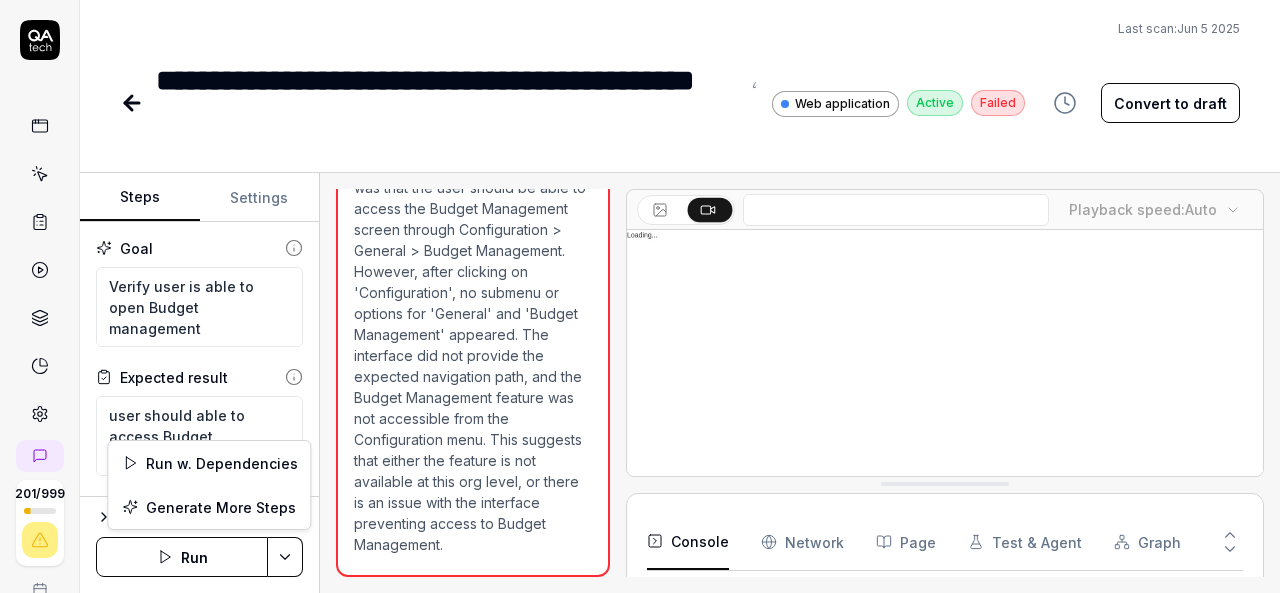 click on "**********" at bounding box center (640, 296) 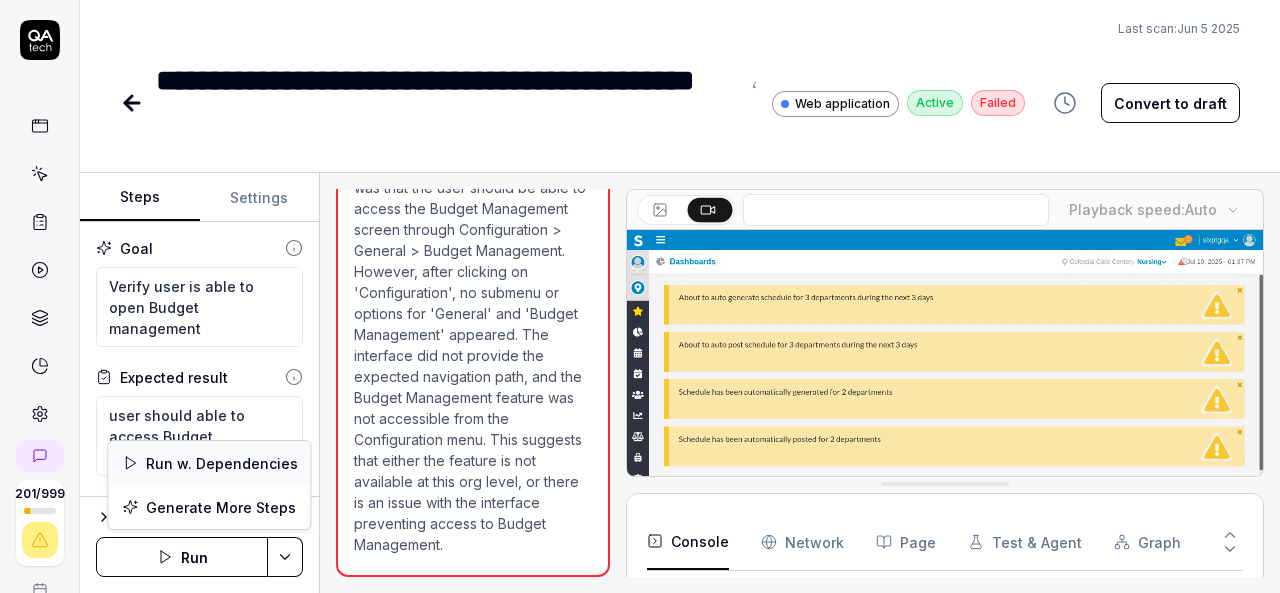 click on "Run w. Dependencies" at bounding box center (209, 463) 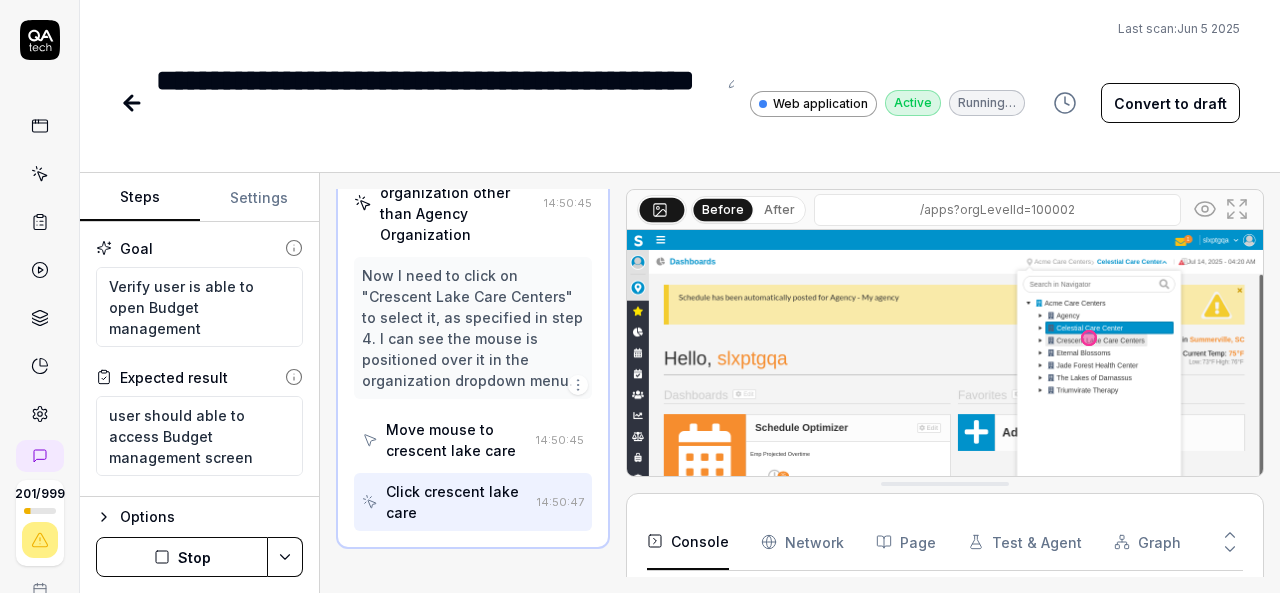 scroll, scrollTop: 462, scrollLeft: 0, axis: vertical 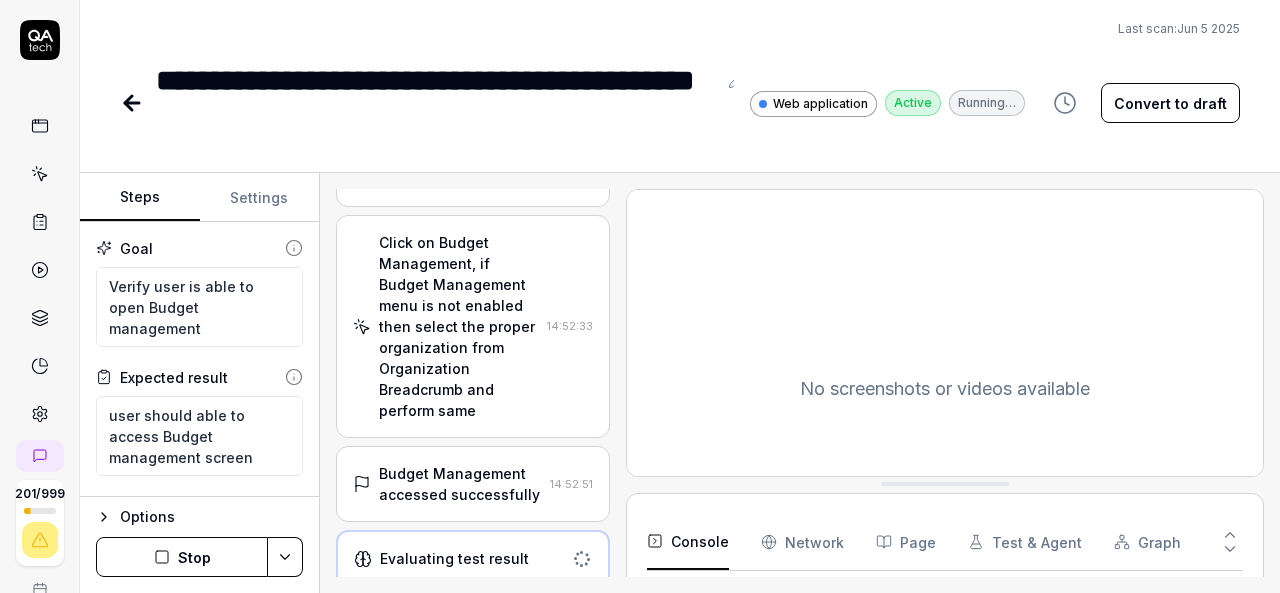 type on "*" 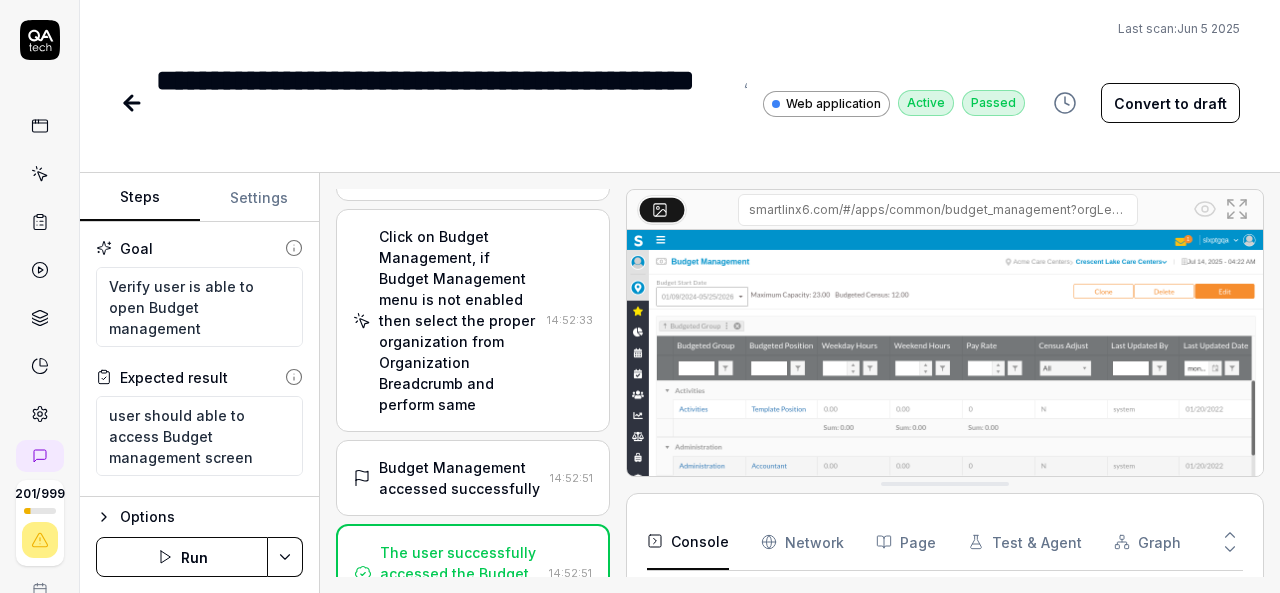 click 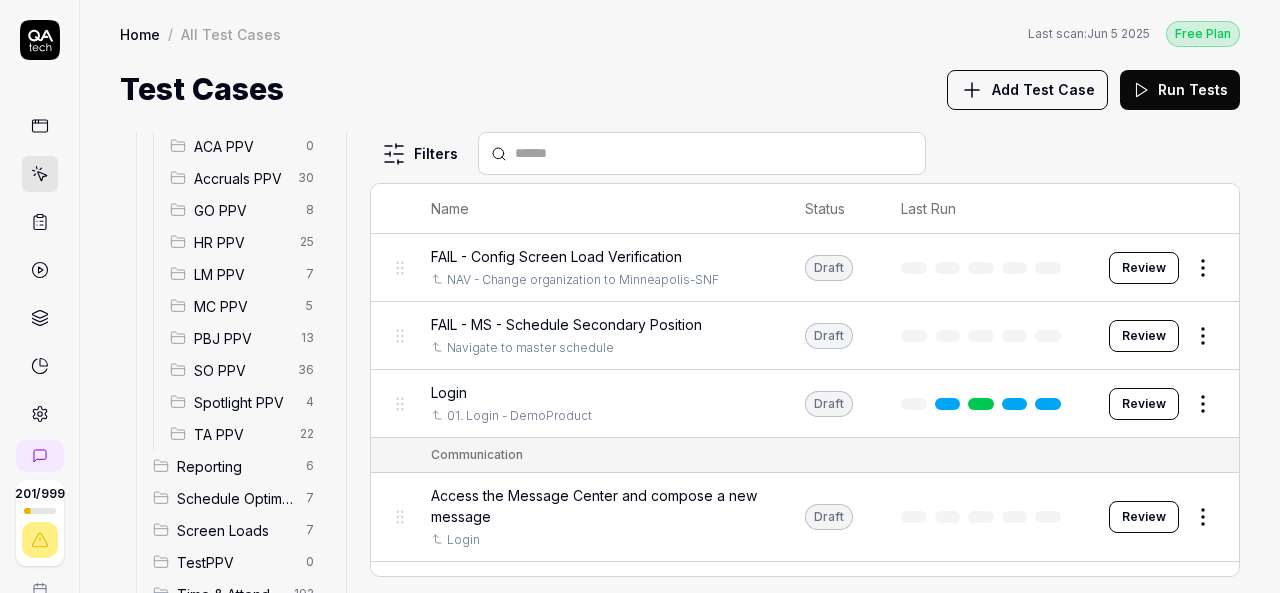 scroll, scrollTop: 366, scrollLeft: 0, axis: vertical 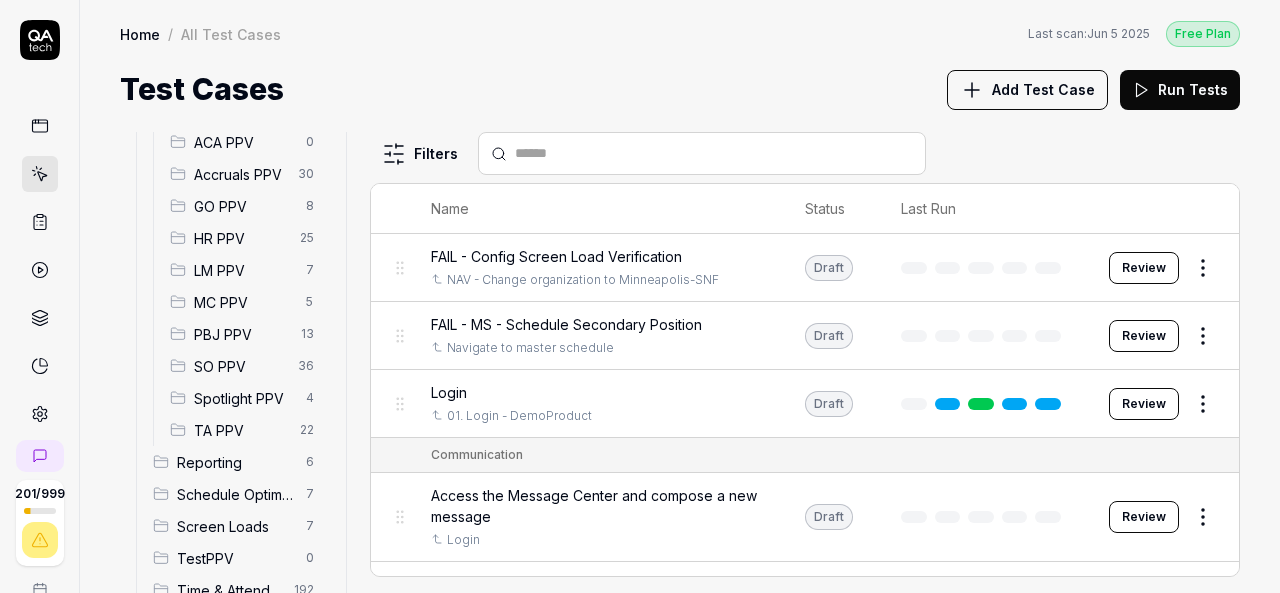 click on "SO PPV" at bounding box center (240, 366) 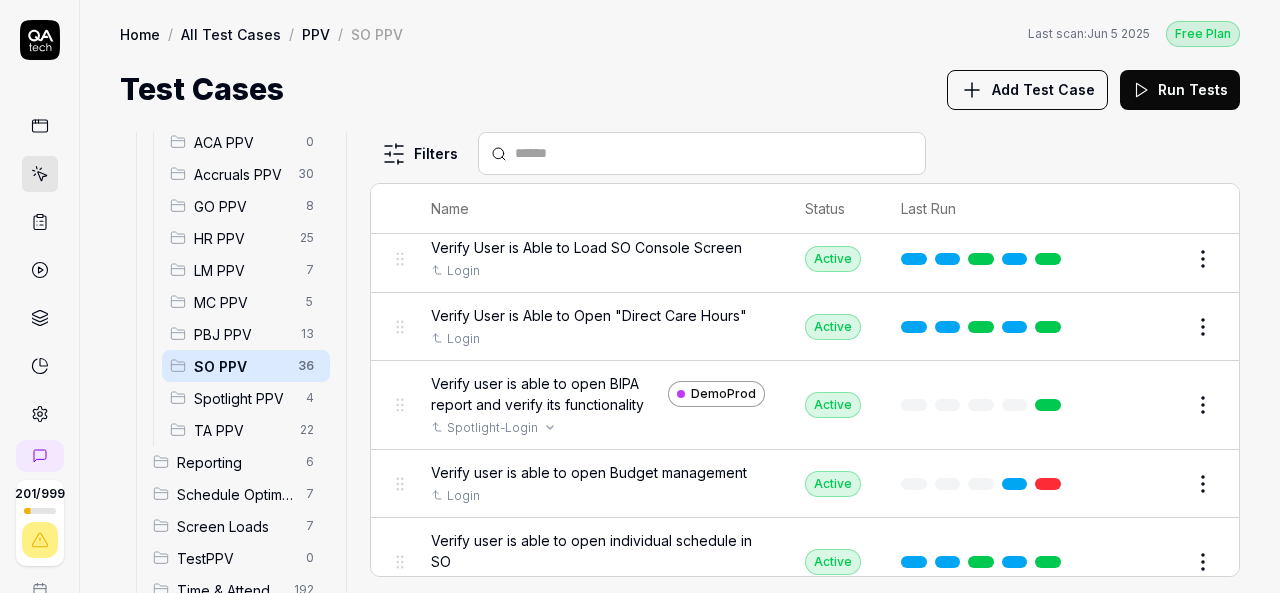 scroll, scrollTop: 2456, scrollLeft: 0, axis: vertical 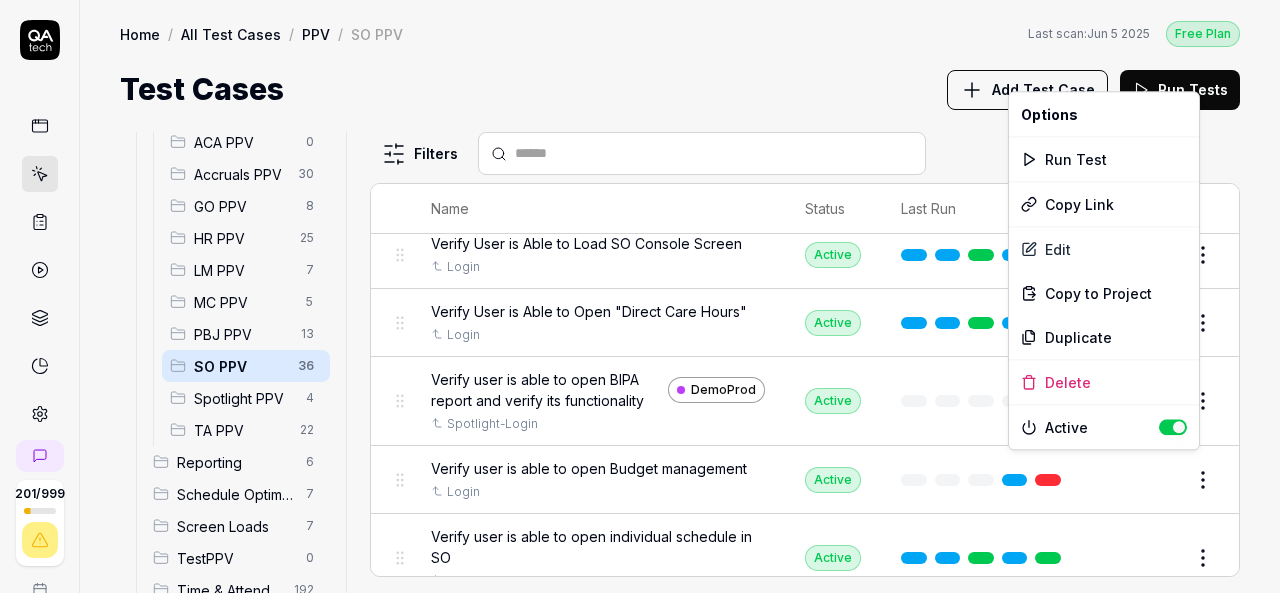 click on "201  /  999 k S Home / All Test Cases / PPV / SO PPV Free Plan Home / All Test Cases / PPV / SO PPV Last scan:  Jun 5 2025 Free Plan Test Cases Add Test Case Run Tests All Test Cases 593 Communication 46 Dashboard Management 13 Employee Management 42 Help and Support 19 Login 7 Logout 1 Master Schedule 12 Navigation 27 Payroll Based Journal 60 PPV 150 ACA PPV 0 Accruals PPV 30 GO PPV 8 HR PPV 25 LM PPV 7 MC PPV 5 PBJ PPV 13 SO PPV 36 Spotlight PPV 4 TA PPV 22 Reporting 6 Schedule Optimizer 7 Screen Loads 7 TestPPV 0 Time & Attendance 192 User Profile 1 Filters Name Status Last Run PPV SO PPV Daily Attendance Report - Verify the positions under settings DemoProd Spotlight-Login Active Edit Daily unit Assignment - Census DemoProd Spotlight-Login Active Edit Daily unit Assignment -Add Open shift (Shift on Fly)from Daily unit assigment DemoProd Spotlight-Login Active Edit Daily unit Assignment -Assign the employee to shift DemoProd Spotlight-Login Draft Review DemoProd Spotlight-Login Draft Review DemoProd Active" at bounding box center (640, 296) 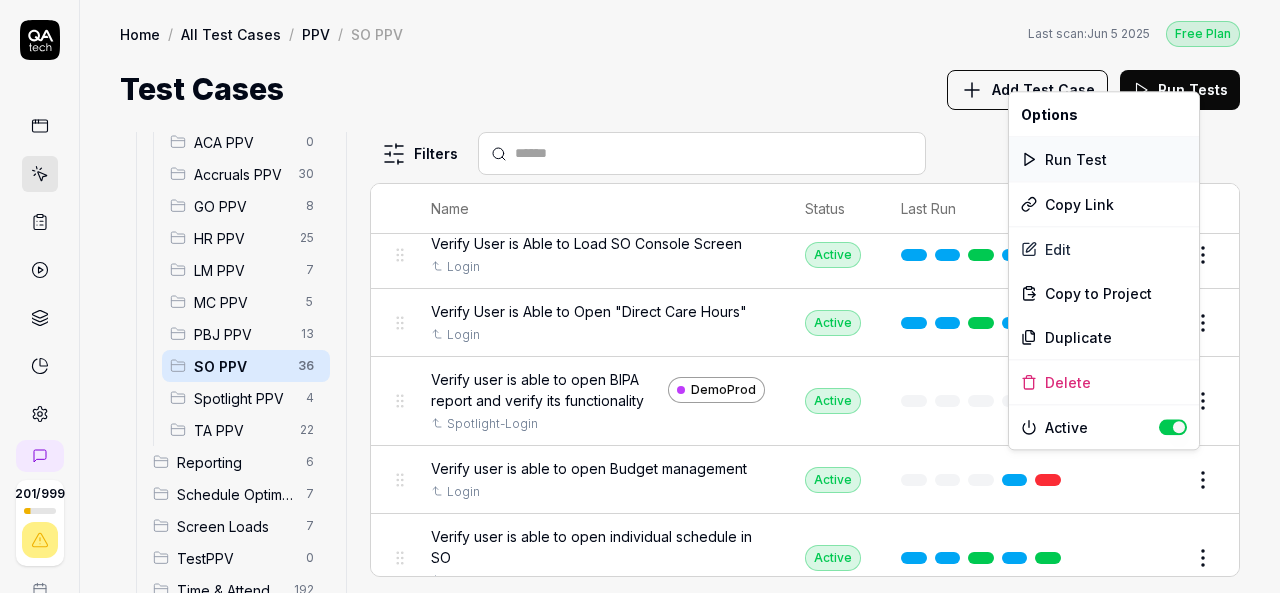 click on "Run Test" at bounding box center [1104, 159] 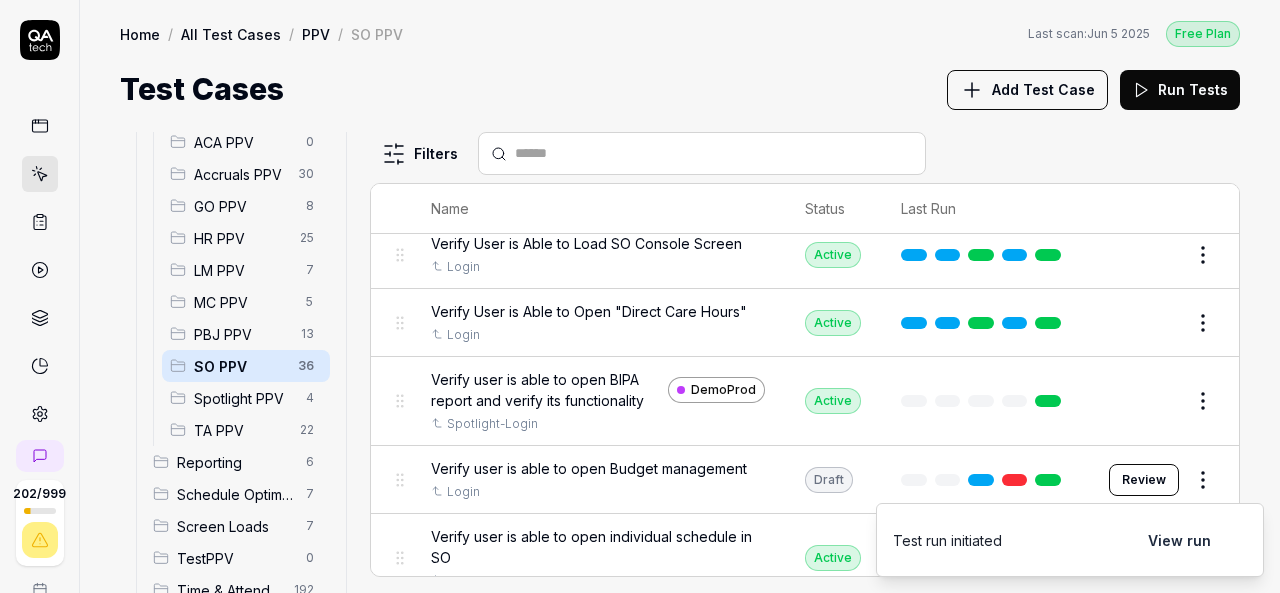 click on "Home / All Test Cases / PPV / SO PPV Last scan:  Jun 5 2025 Free Plan" at bounding box center [680, 33] 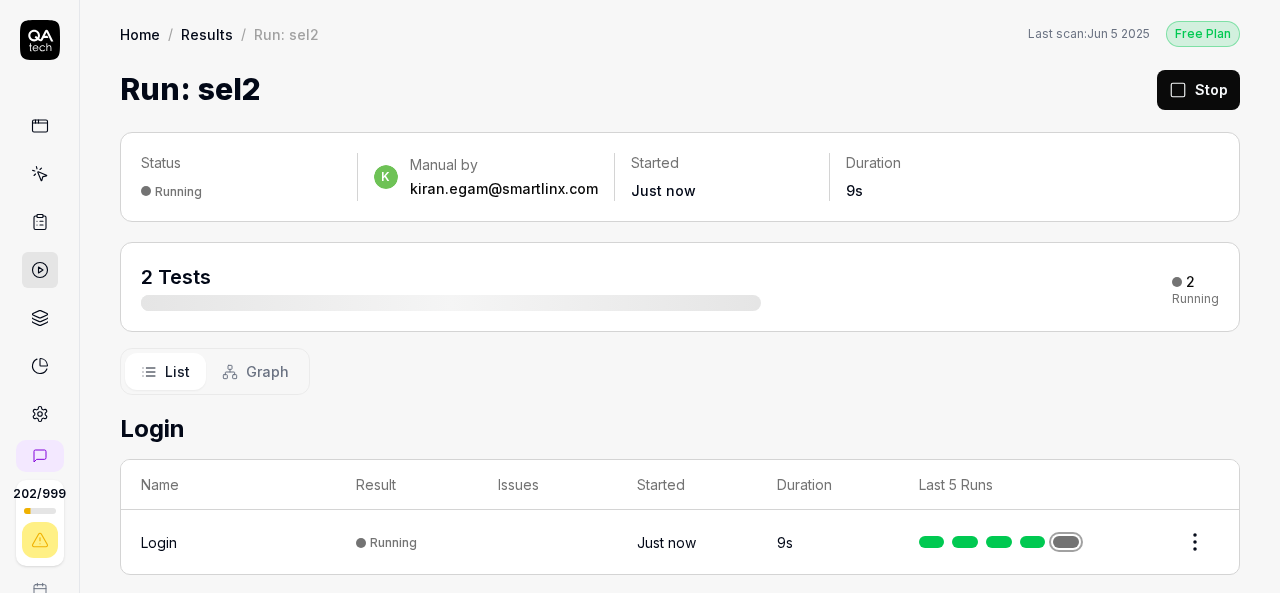 scroll, scrollTop: 0, scrollLeft: 0, axis: both 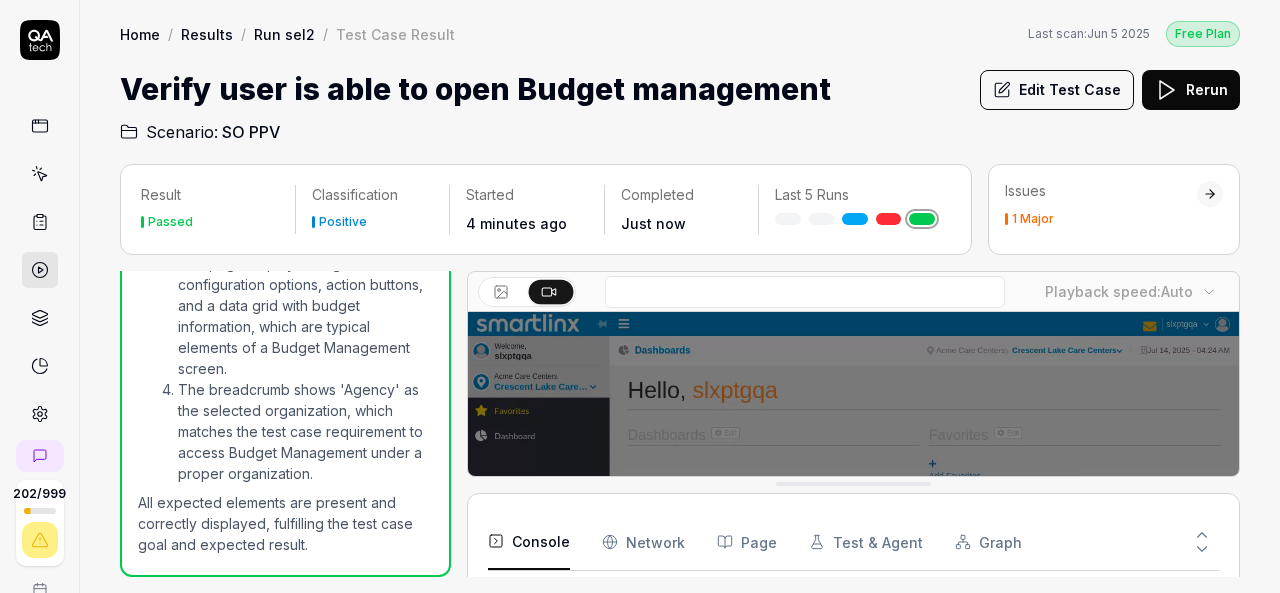click at bounding box center [853, 553] 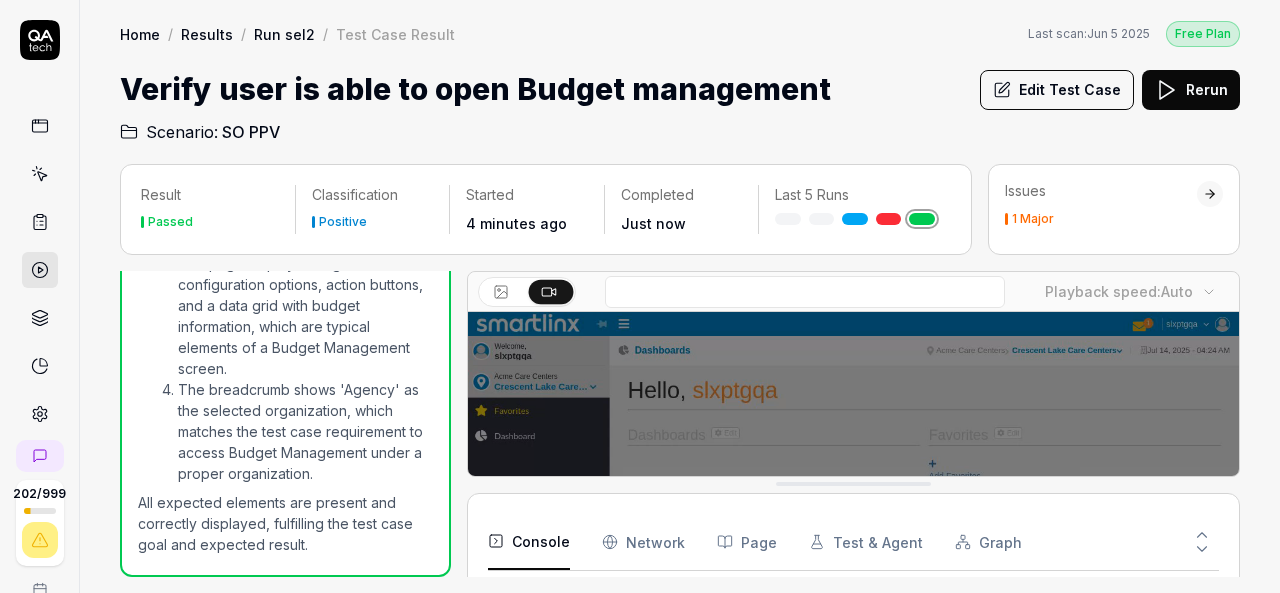click at bounding box center [853, 553] 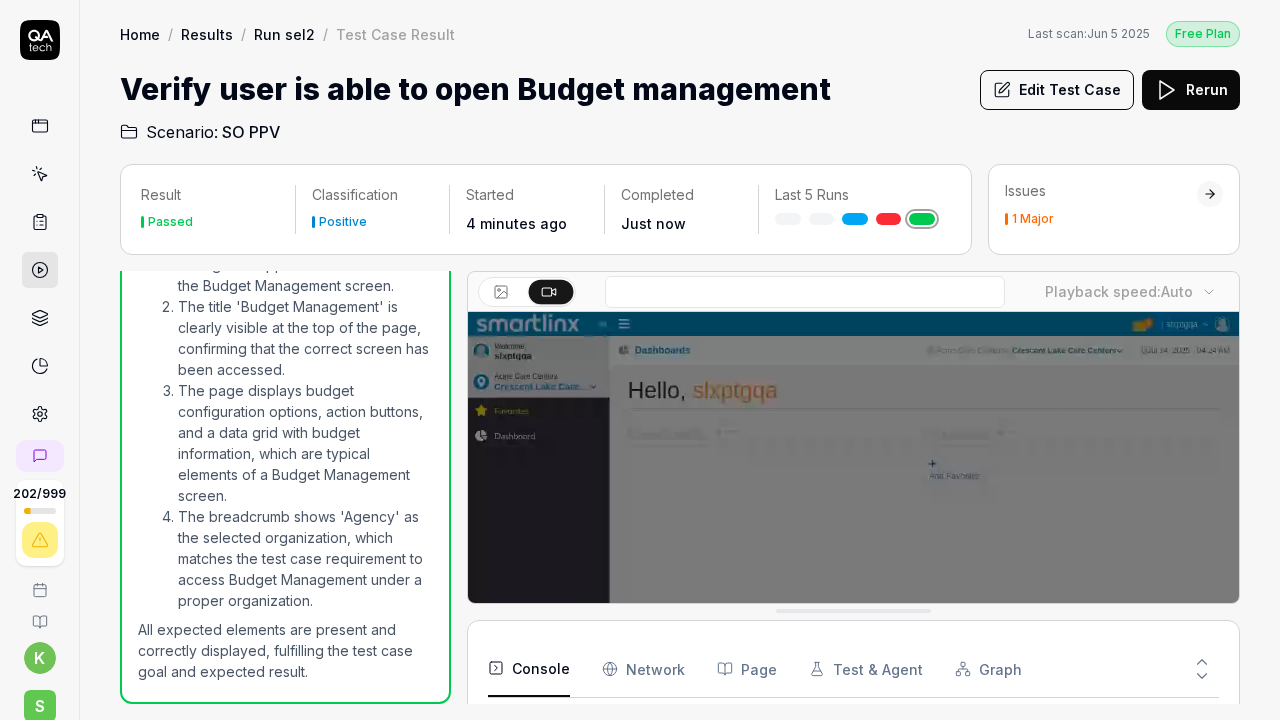 scroll, scrollTop: 149, scrollLeft: 0, axis: vertical 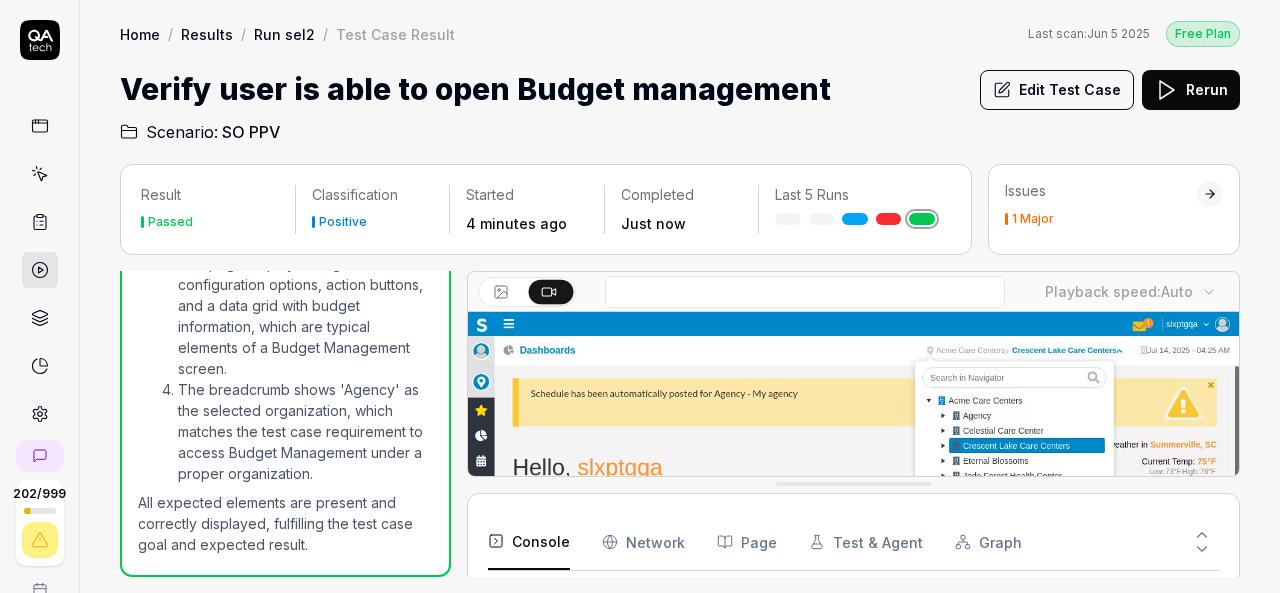 click on "Edit Test Case" at bounding box center [1057, 90] 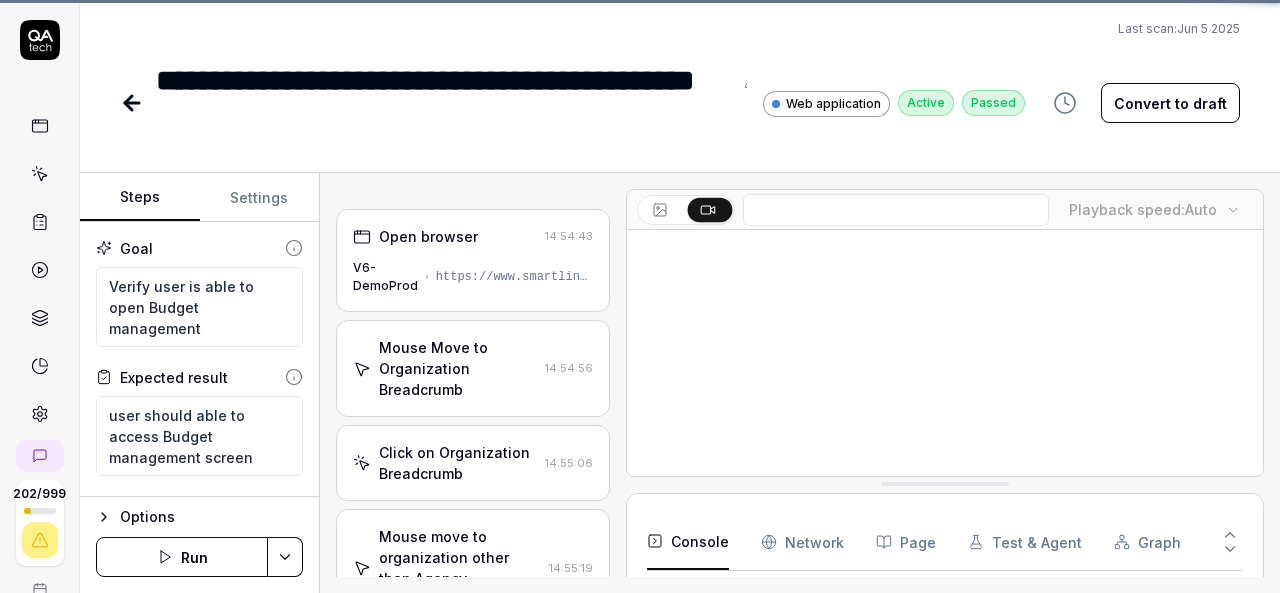 scroll, scrollTop: 227, scrollLeft: 0, axis: vertical 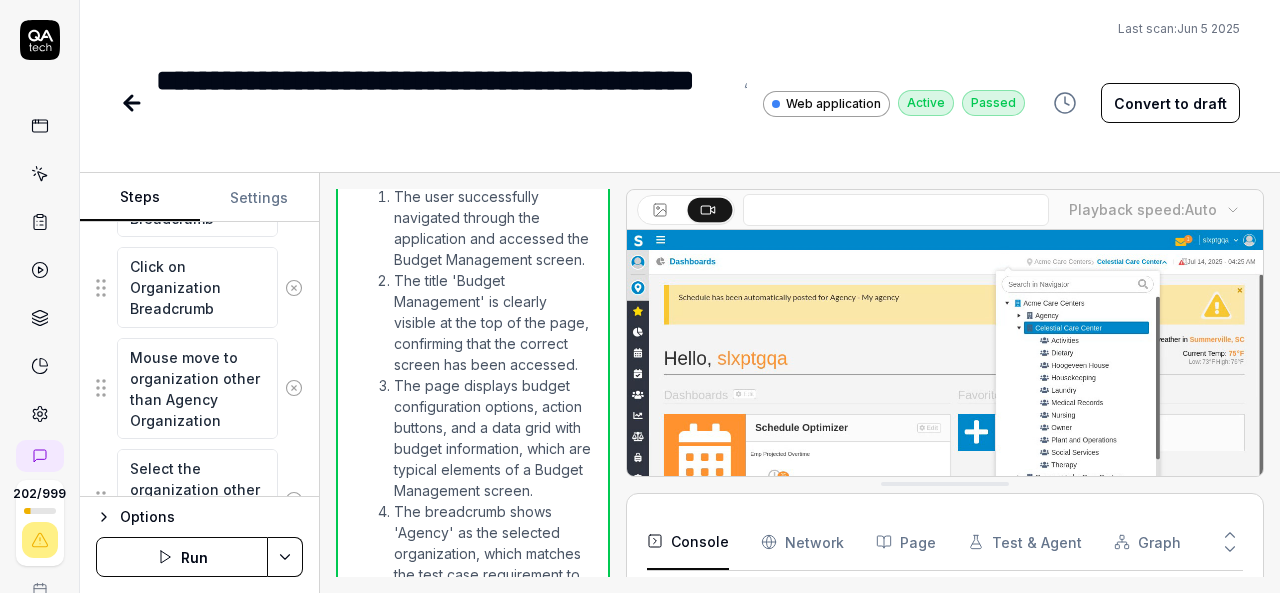 click at bounding box center (945, 429) 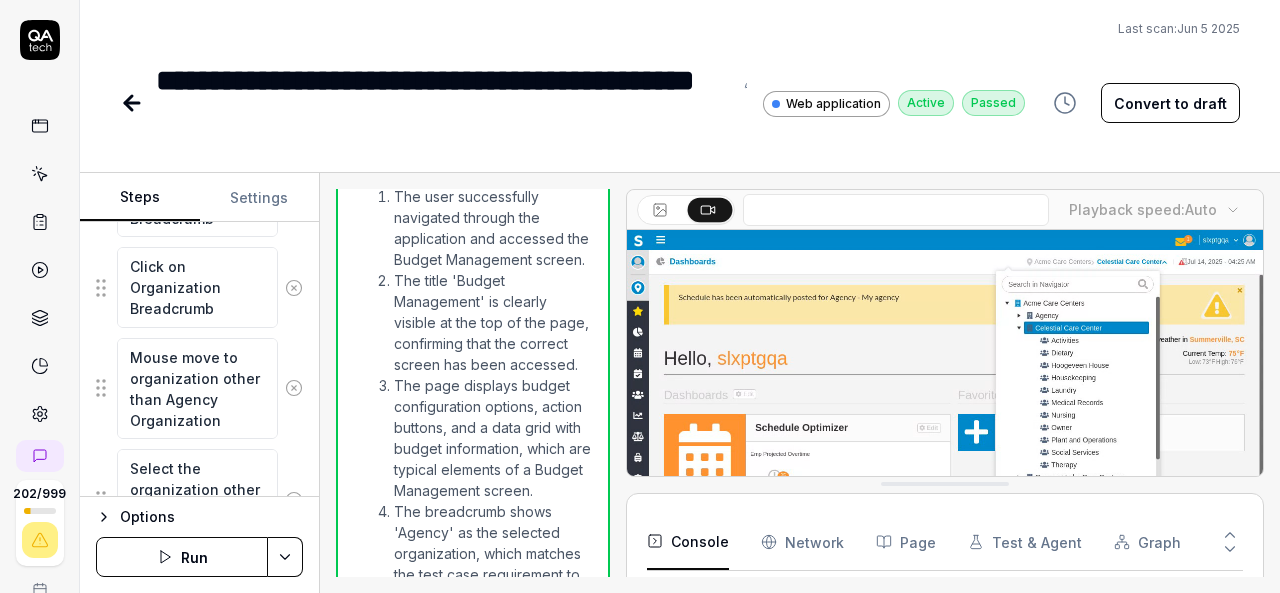 click at bounding box center (945, 429) 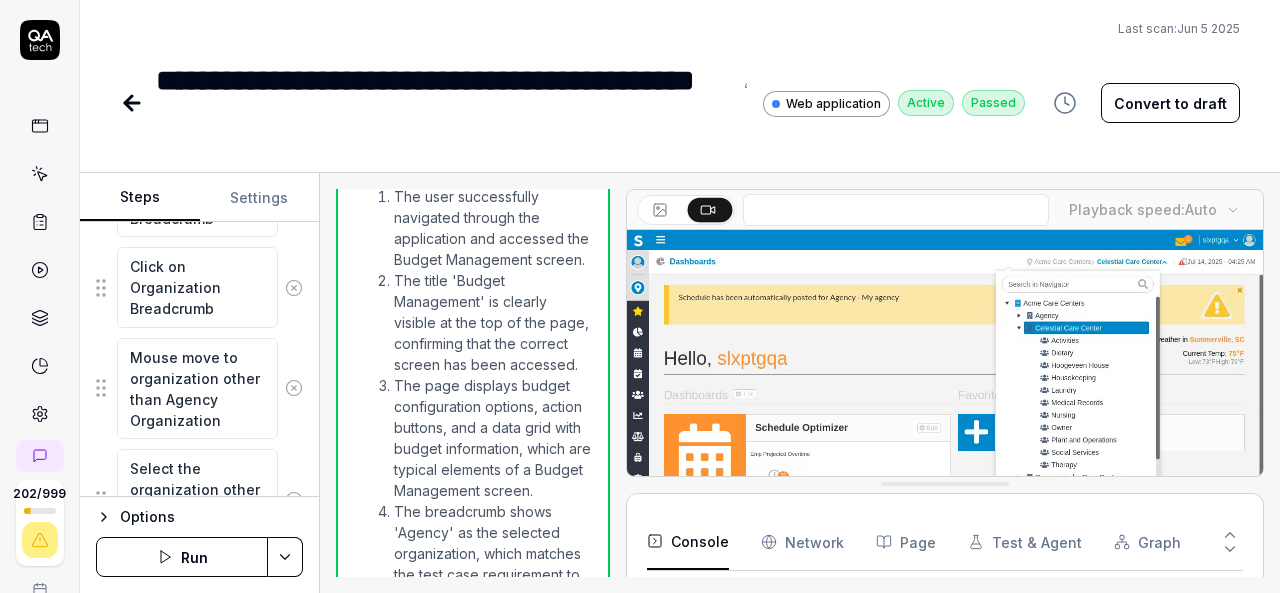type on "*" 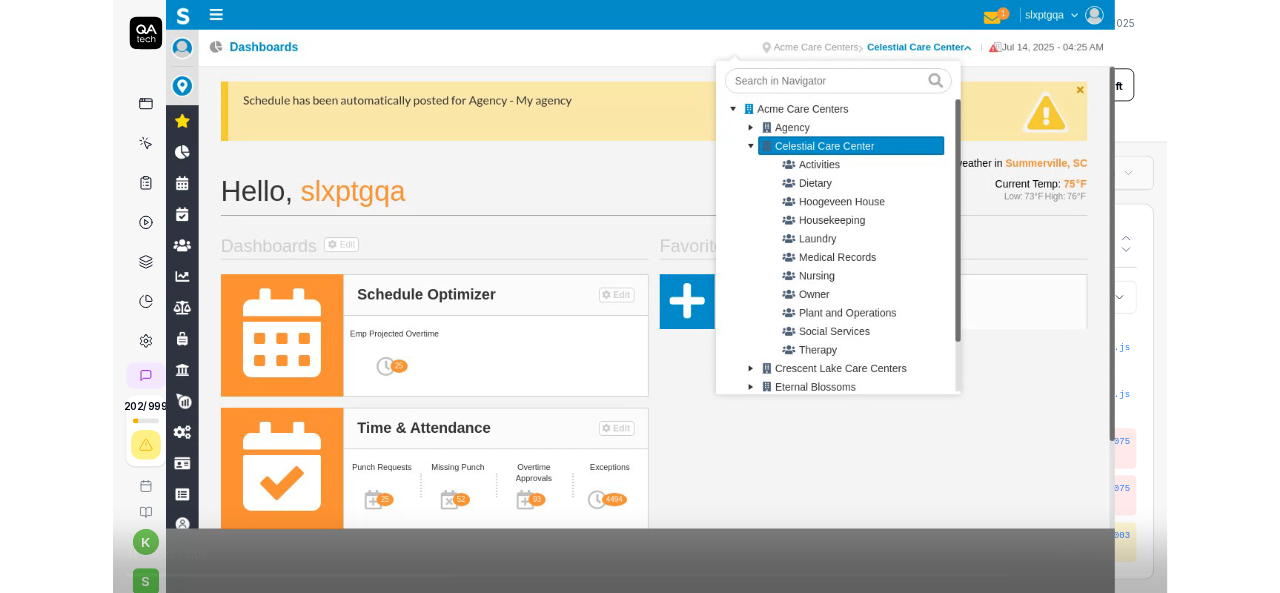 scroll, scrollTop: 69, scrollLeft: 0, axis: vertical 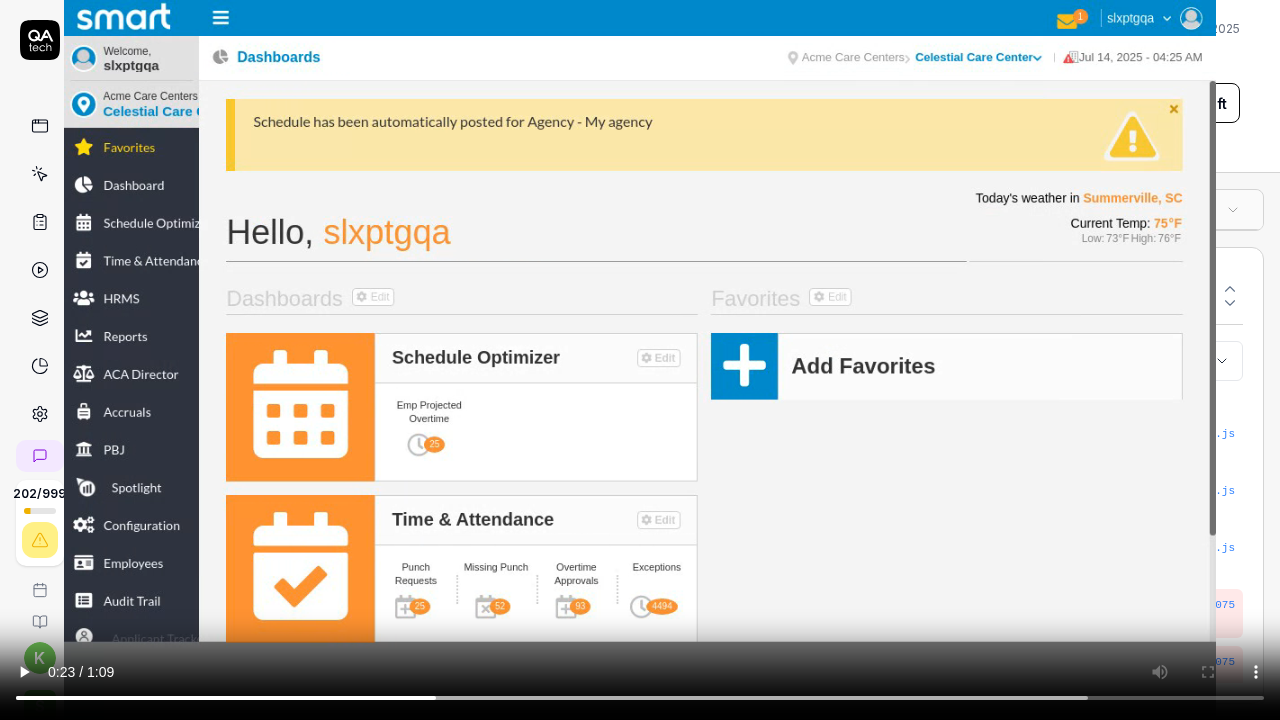type 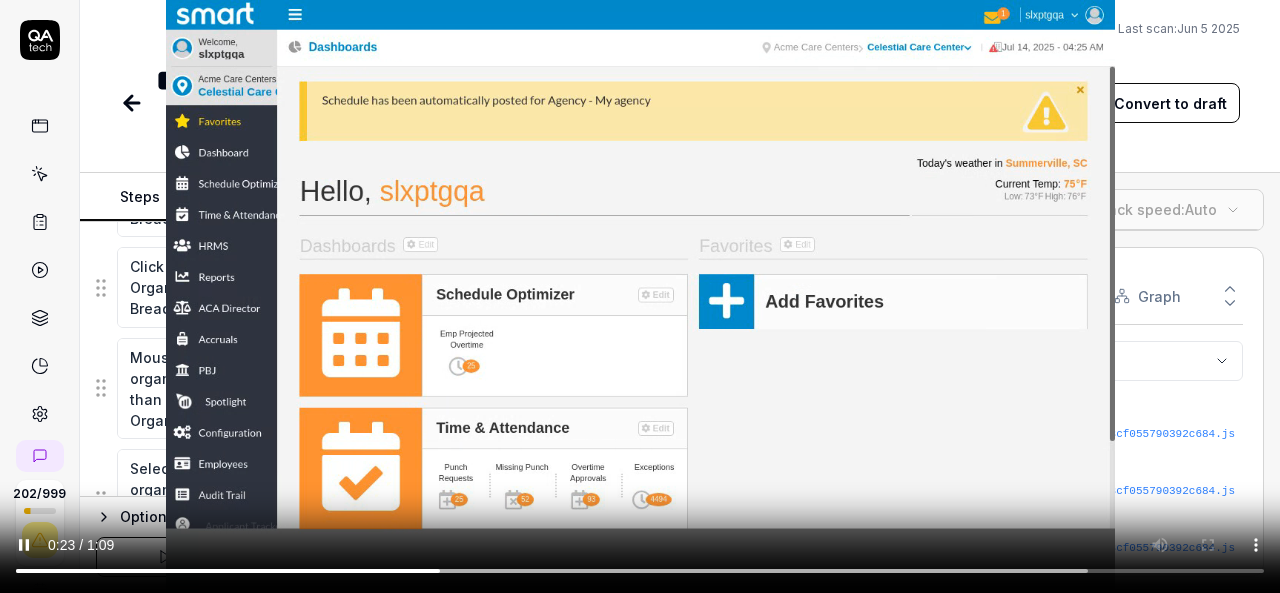 scroll, scrollTop: 227, scrollLeft: 0, axis: vertical 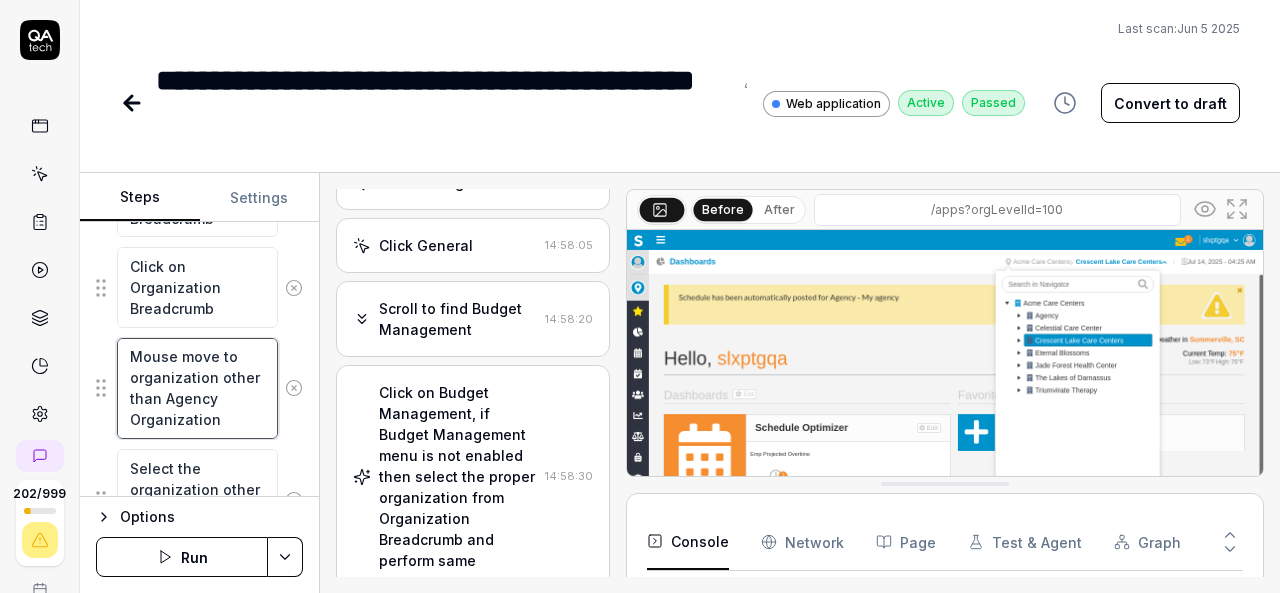 click on "Mouse move to organization other than Agency Organization" at bounding box center [197, 388] 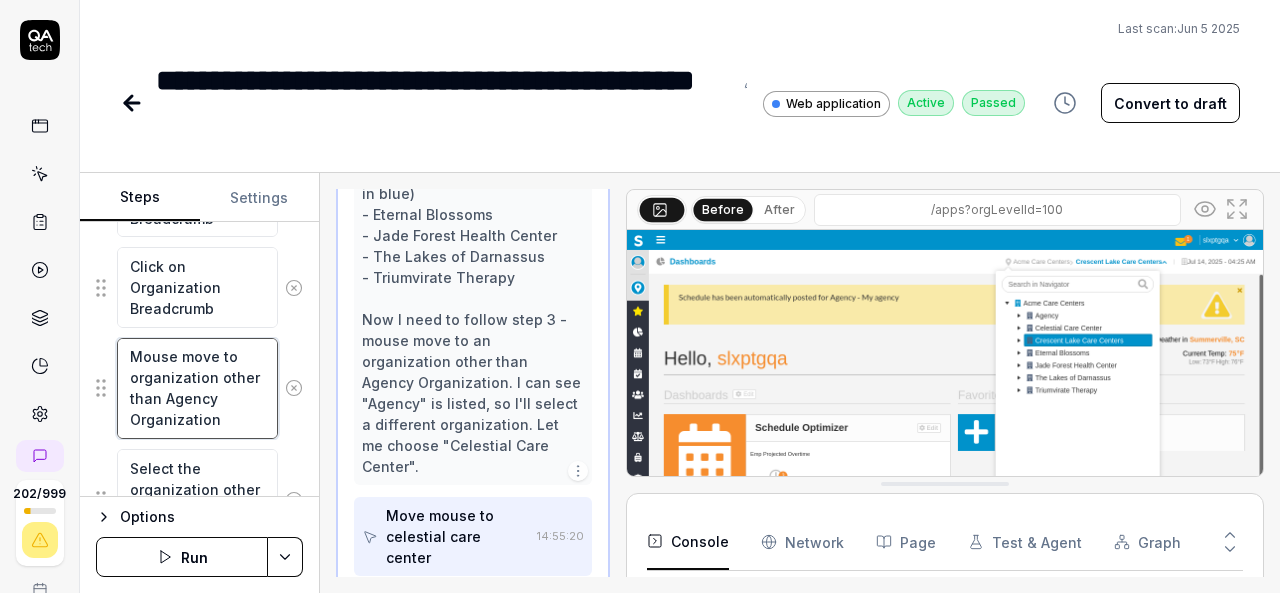 scroll, scrollTop: 631, scrollLeft: 0, axis: vertical 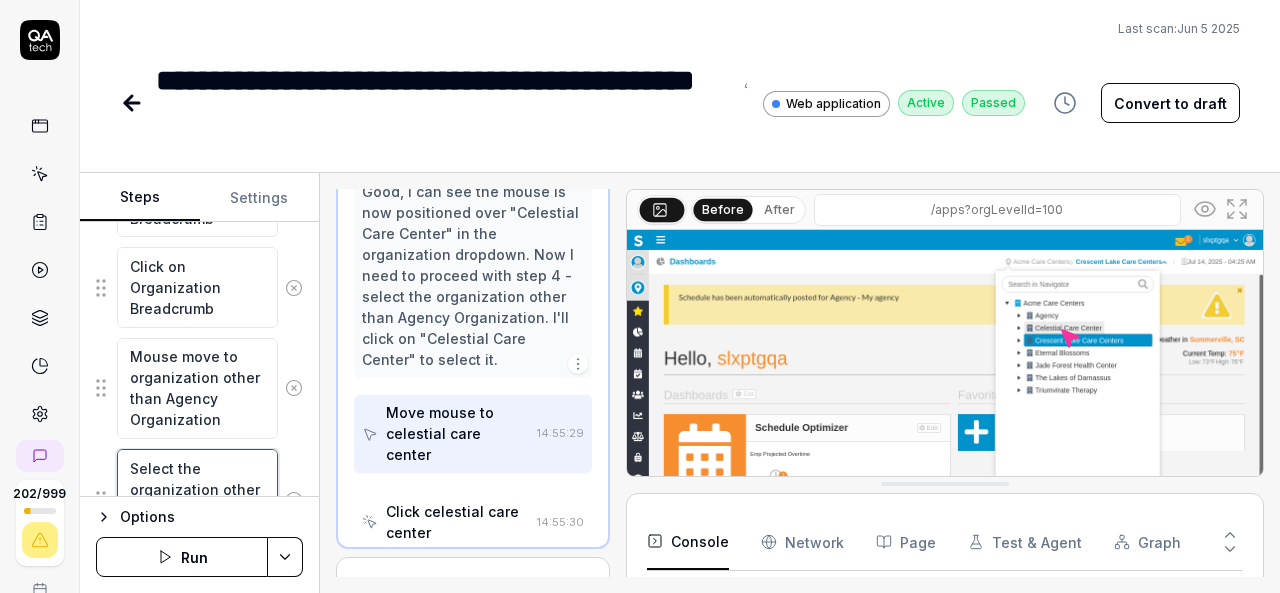 click on "Select the organization other than Agency Organization" at bounding box center [197, 499] 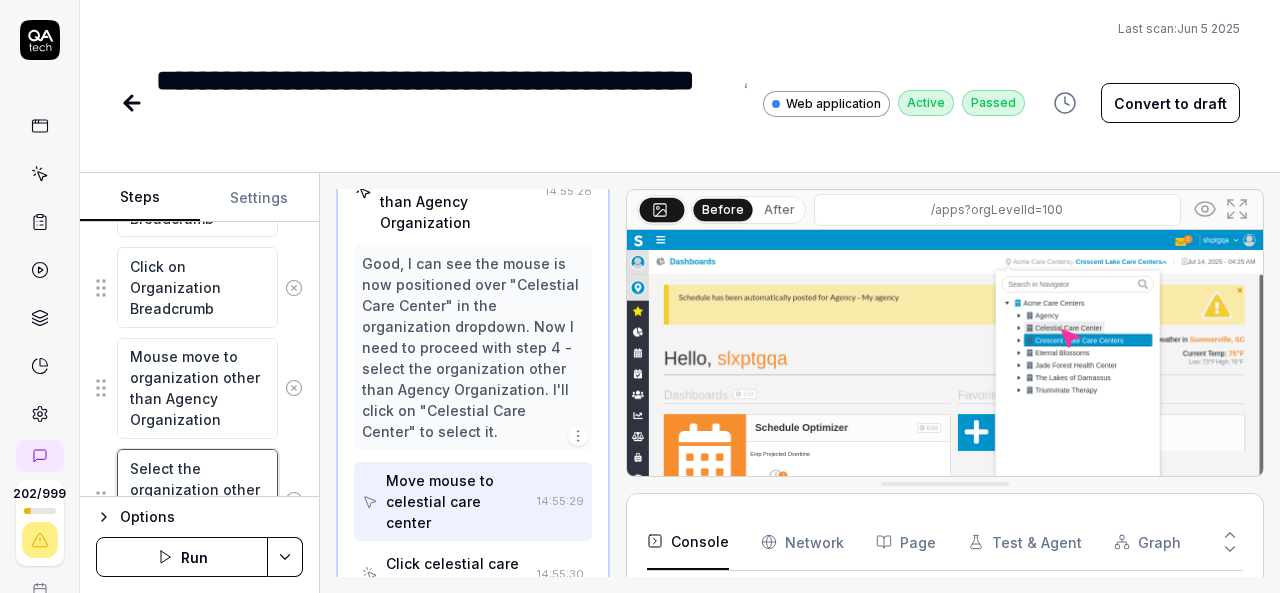 scroll, scrollTop: 482, scrollLeft: 0, axis: vertical 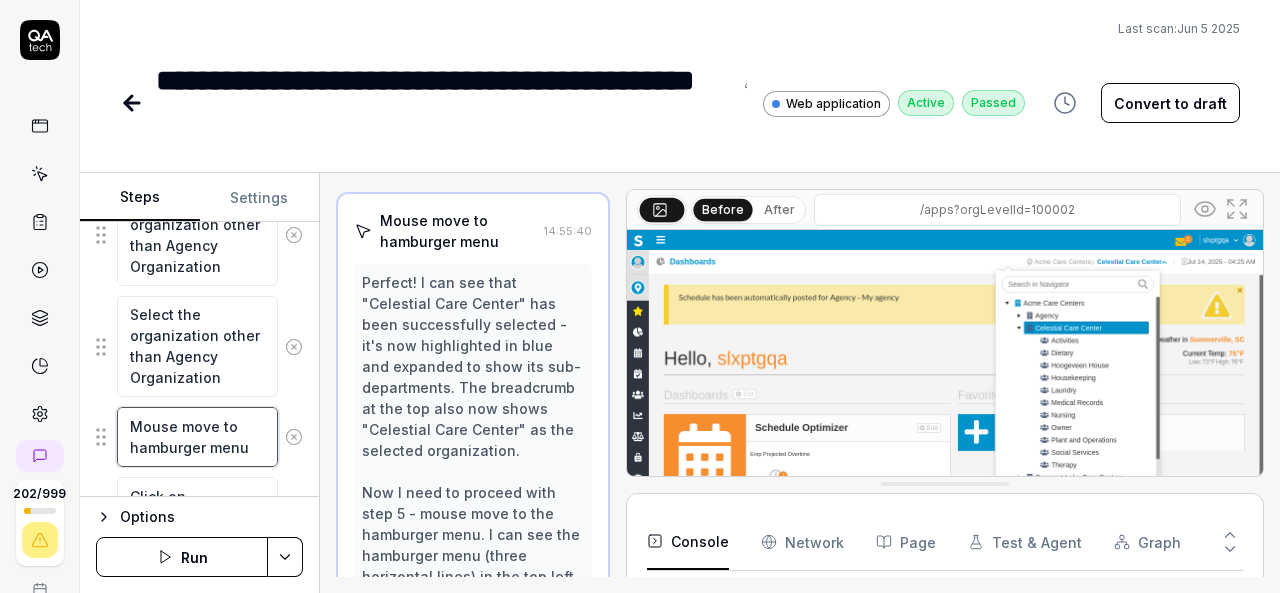 click on "Mouse move to hamburger menu" at bounding box center (197, 436) 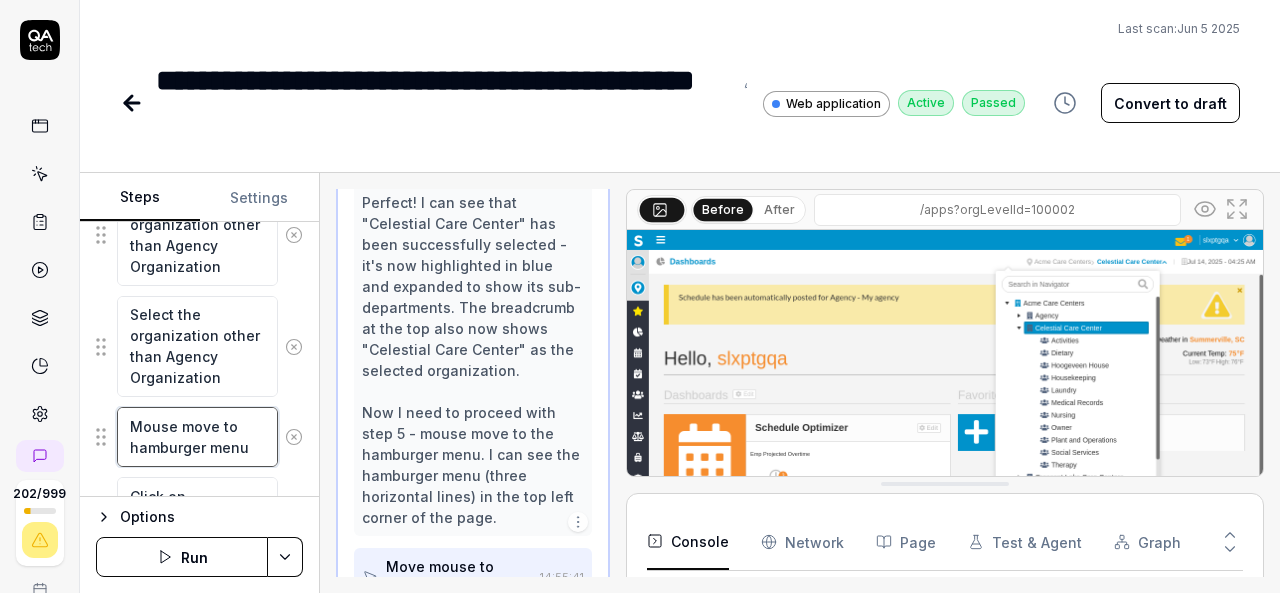 scroll, scrollTop: 630, scrollLeft: 0, axis: vertical 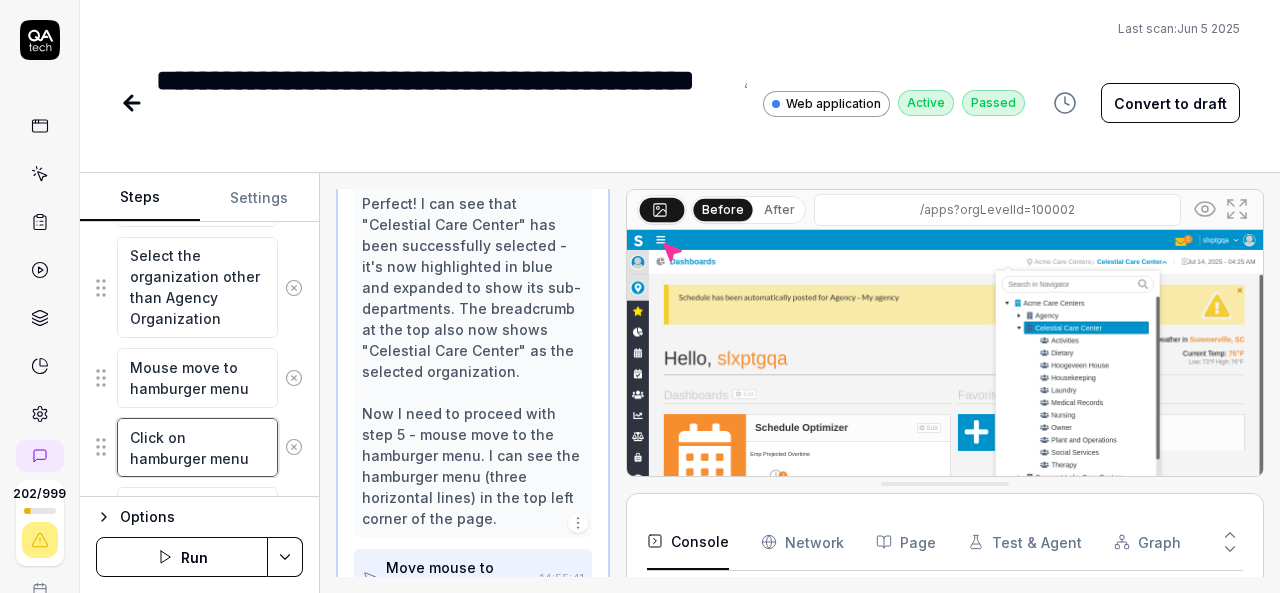 click on "Click on hamburger menu" at bounding box center (197, 447) 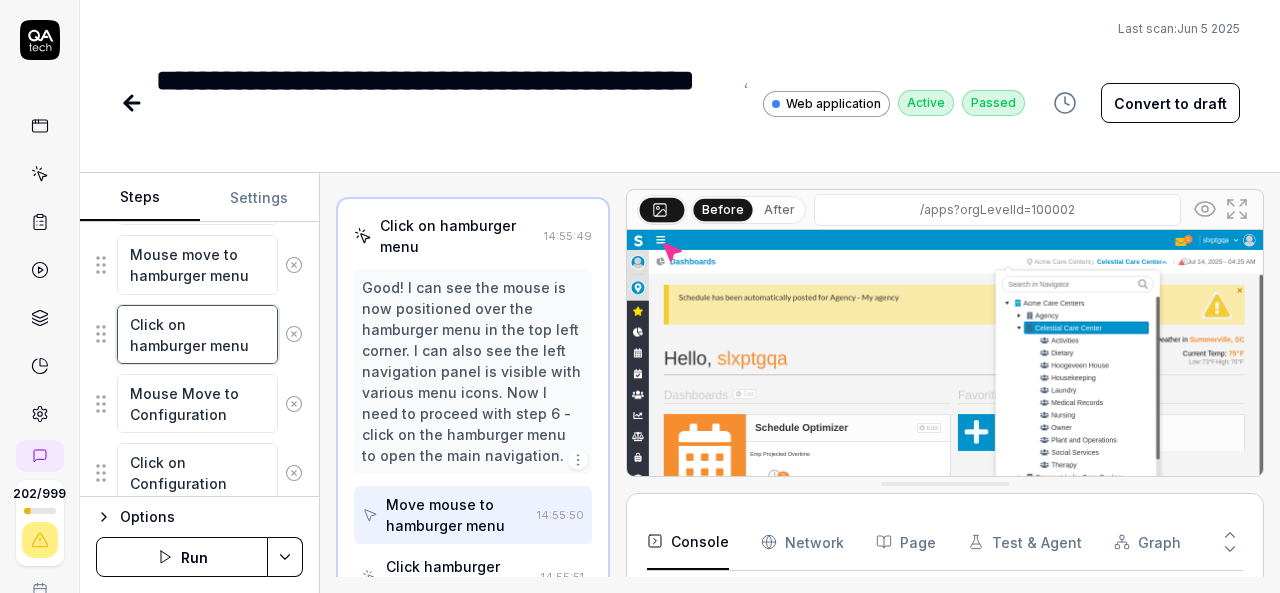 scroll, scrollTop: 695, scrollLeft: 0, axis: vertical 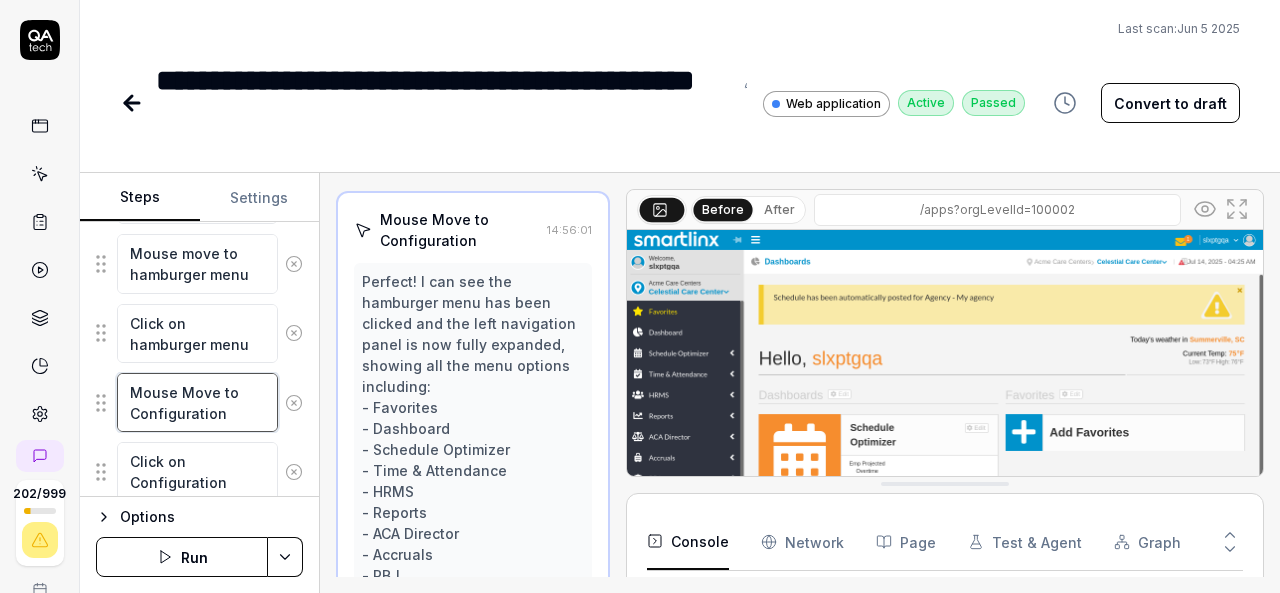 click on "Mouse Move to Configuration" at bounding box center [197, 402] 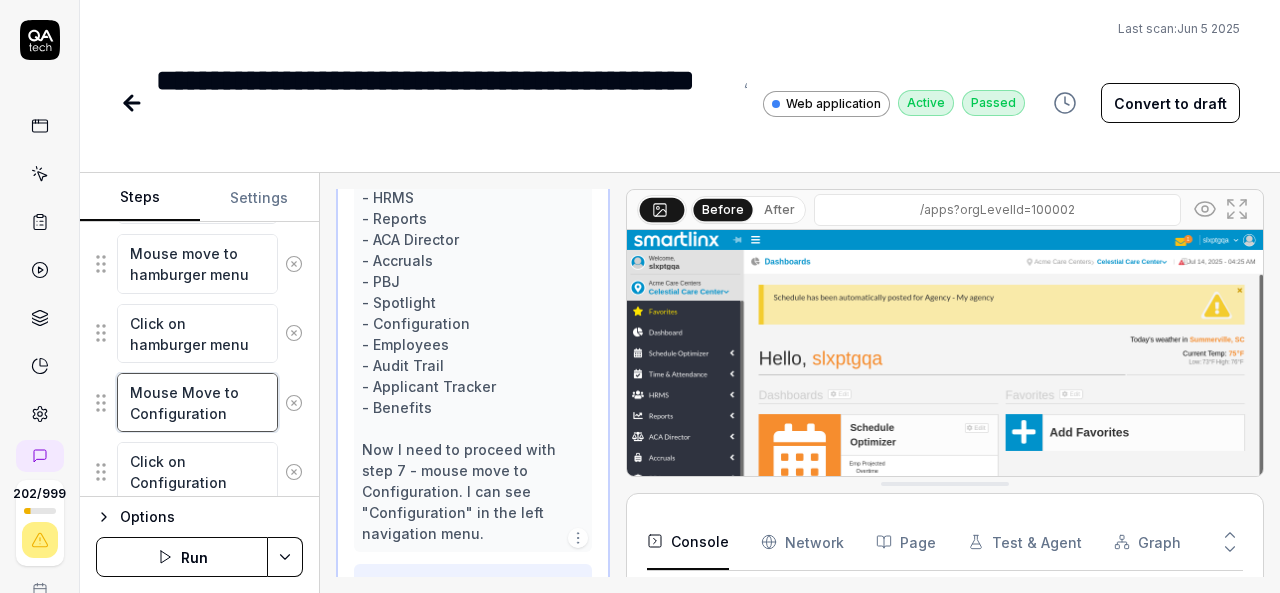 scroll, scrollTop: 1021, scrollLeft: 0, axis: vertical 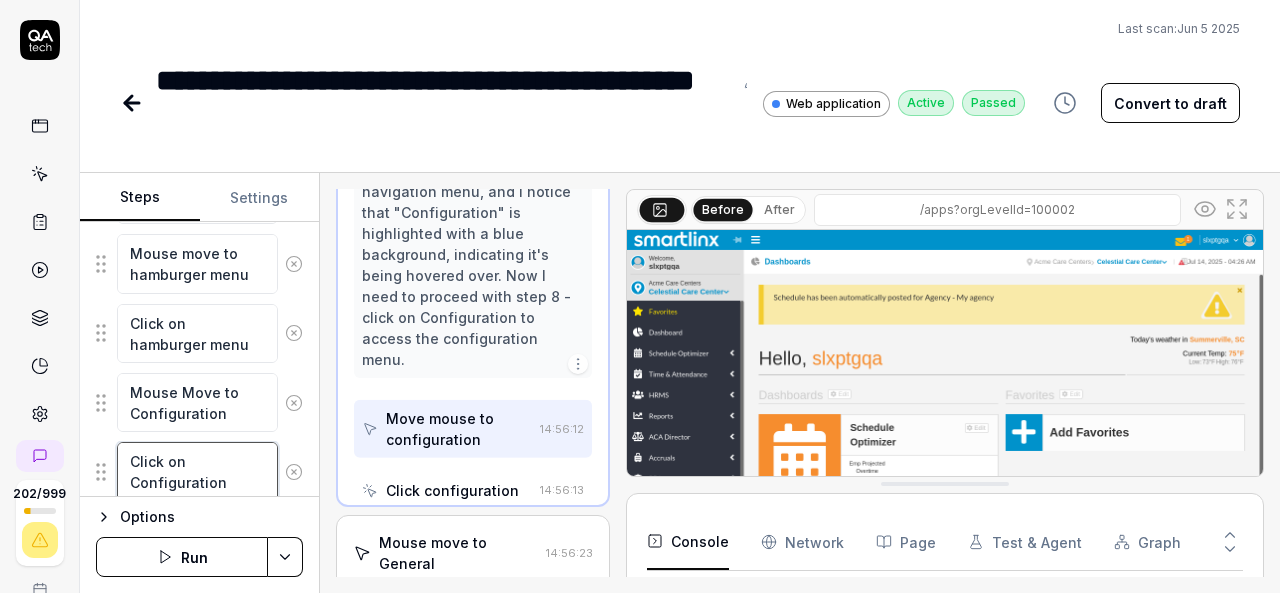 click on "Click on Configuration" at bounding box center (197, 471) 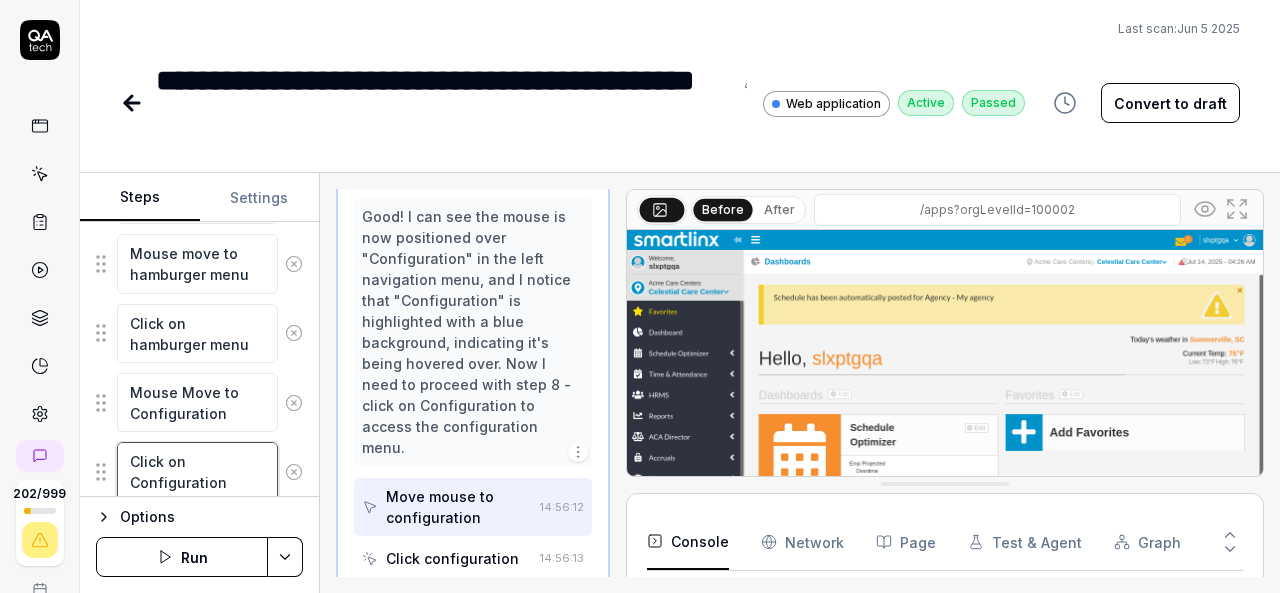 scroll, scrollTop: 836, scrollLeft: 0, axis: vertical 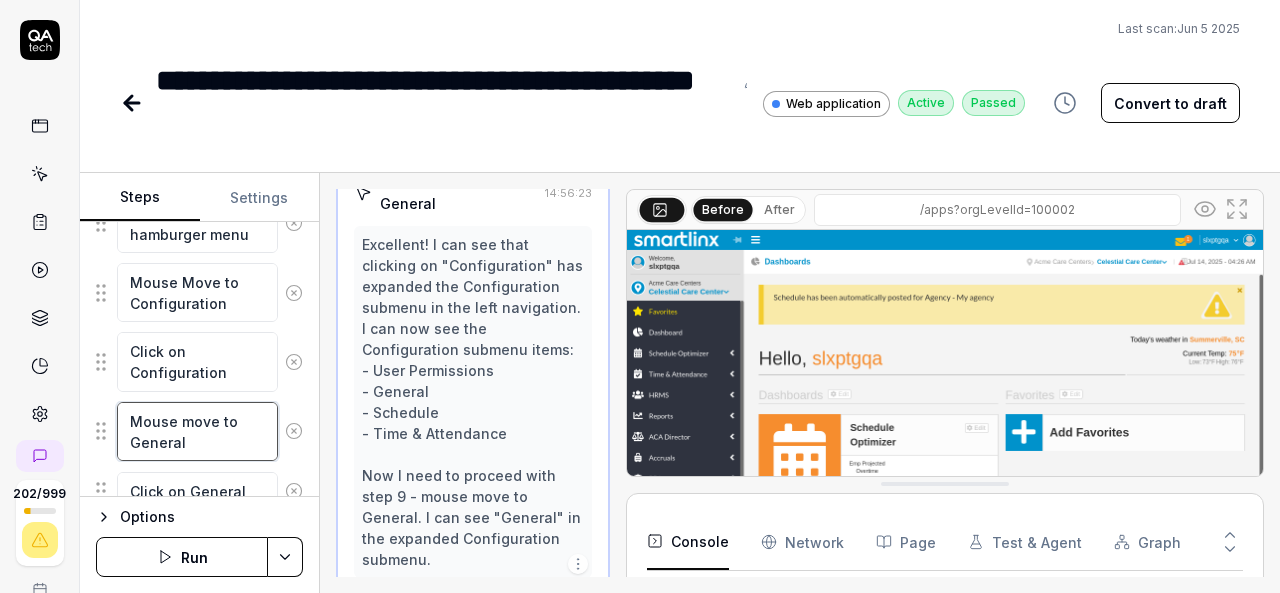 click on "Mouse move to General" at bounding box center [197, 431] 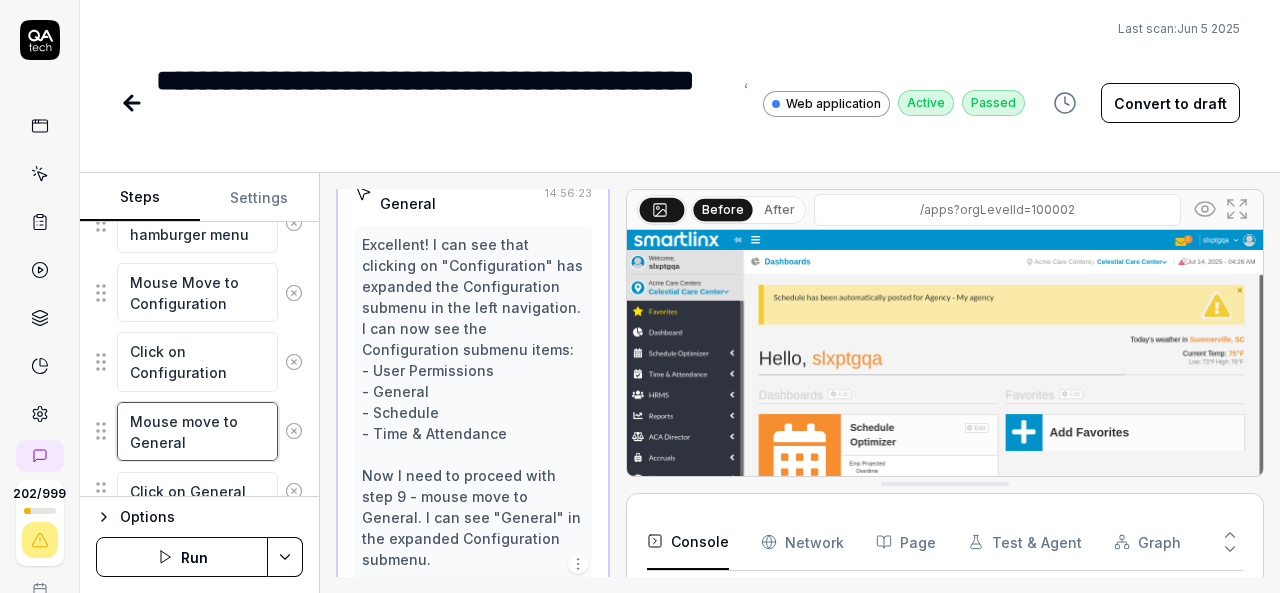 scroll, scrollTop: 963, scrollLeft: 0, axis: vertical 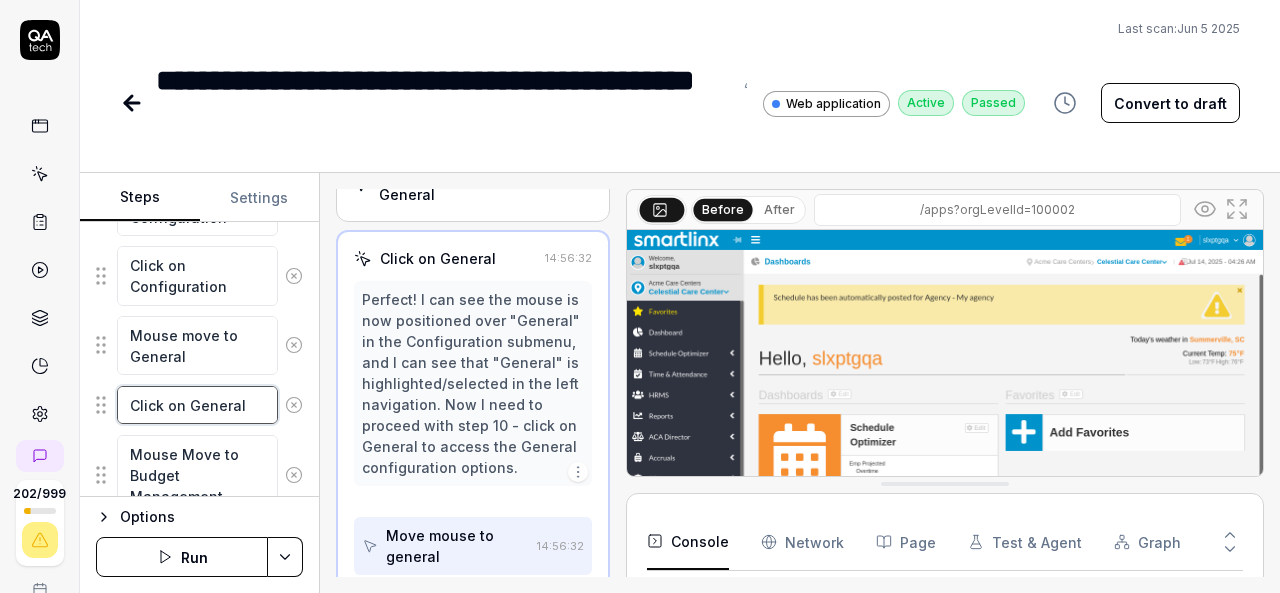click on "Click on General" at bounding box center [197, 405] 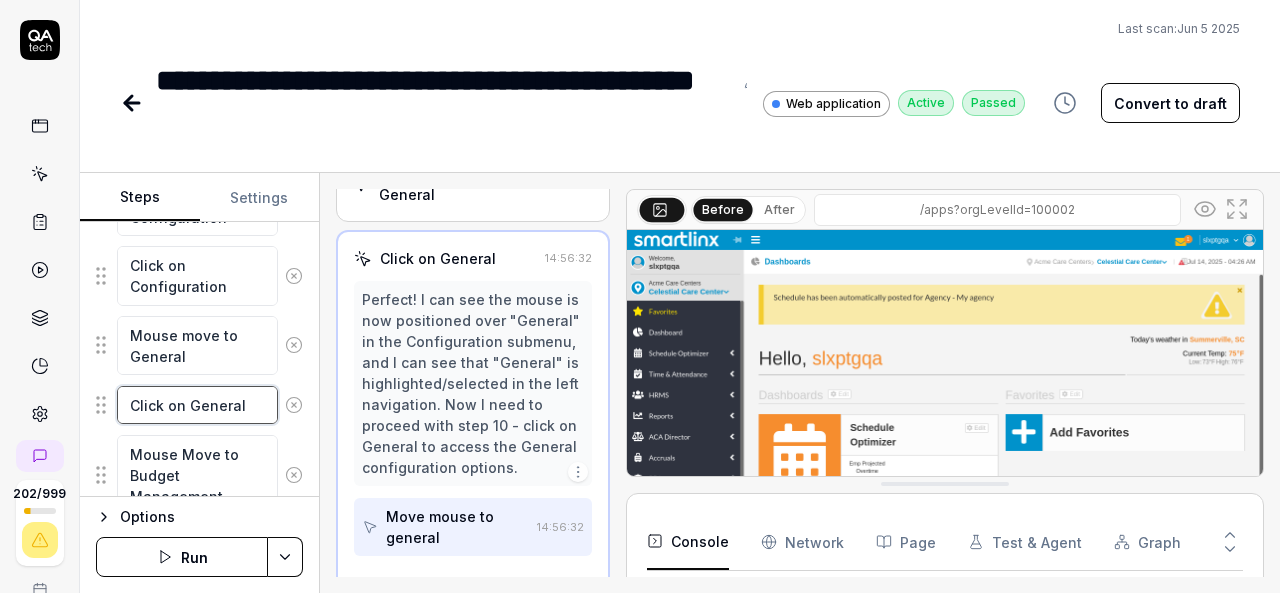 scroll, scrollTop: 898, scrollLeft: 0, axis: vertical 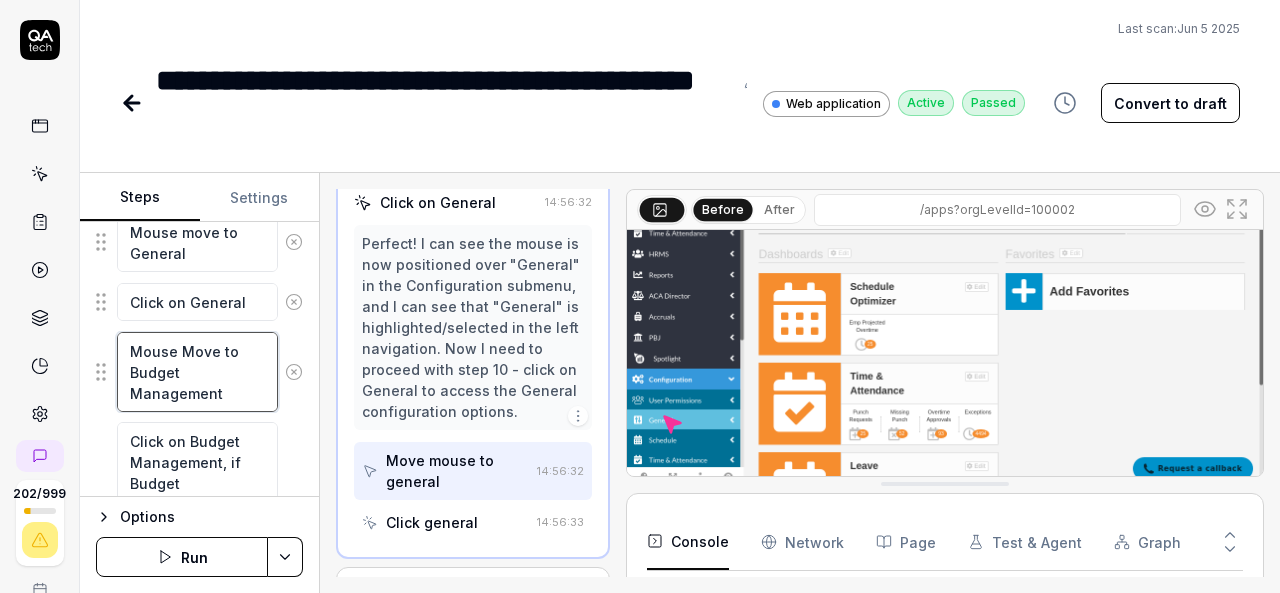 click on "Mouse Move to Budget Management" at bounding box center [197, 372] 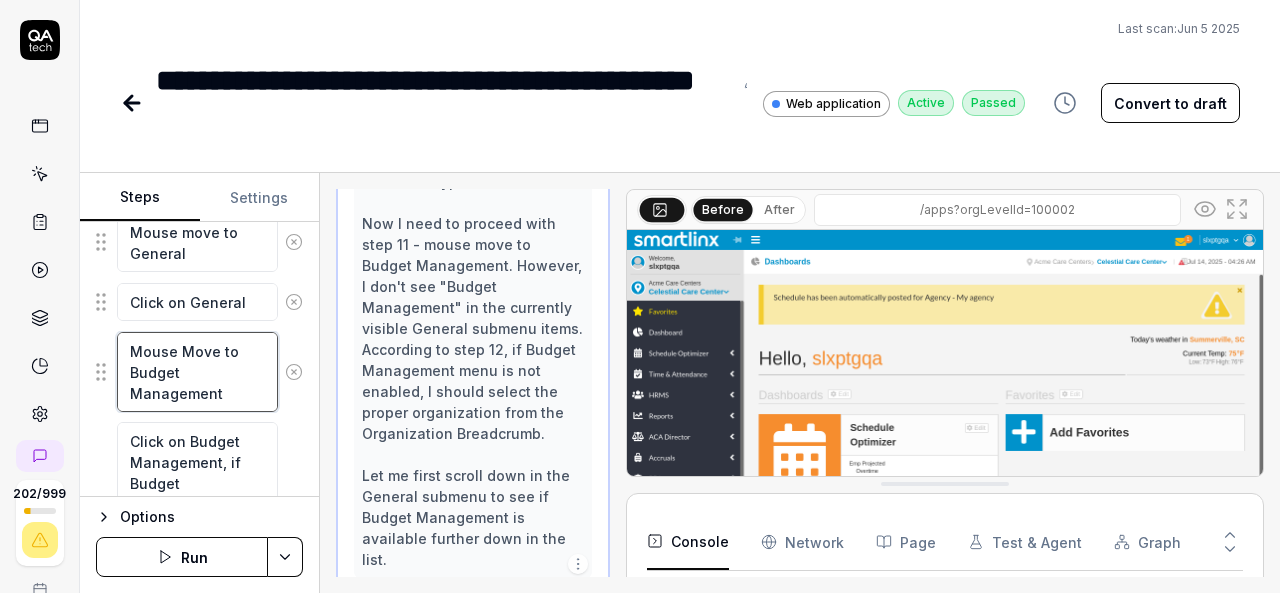 scroll, scrollTop: 1361, scrollLeft: 0, axis: vertical 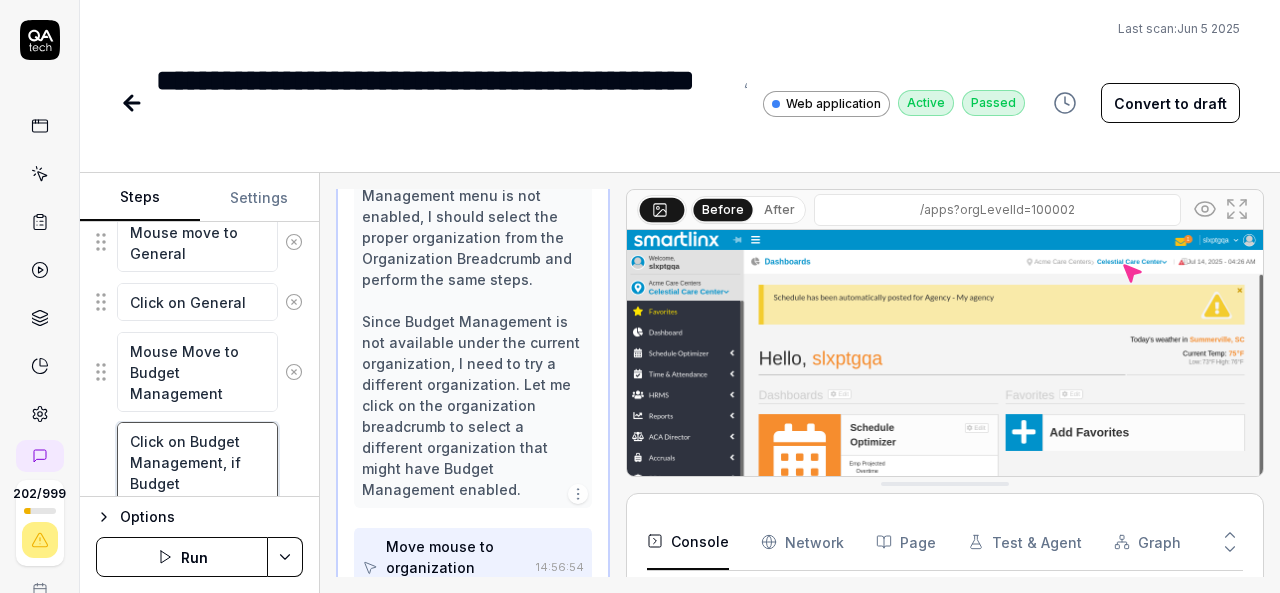 click on "Click on Budget Management, if Budget Management menu is not enabled then select the proper organization from  Organization Breadcrumb and perform same" at bounding box center (197, 546) 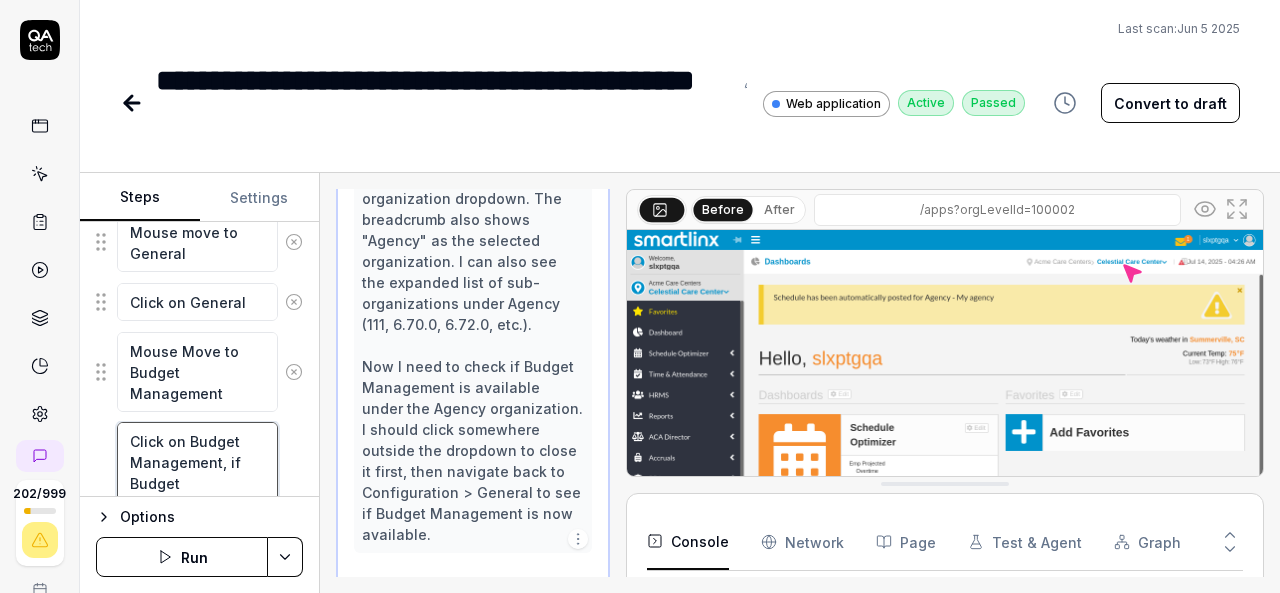 scroll, scrollTop: 2687, scrollLeft: 0, axis: vertical 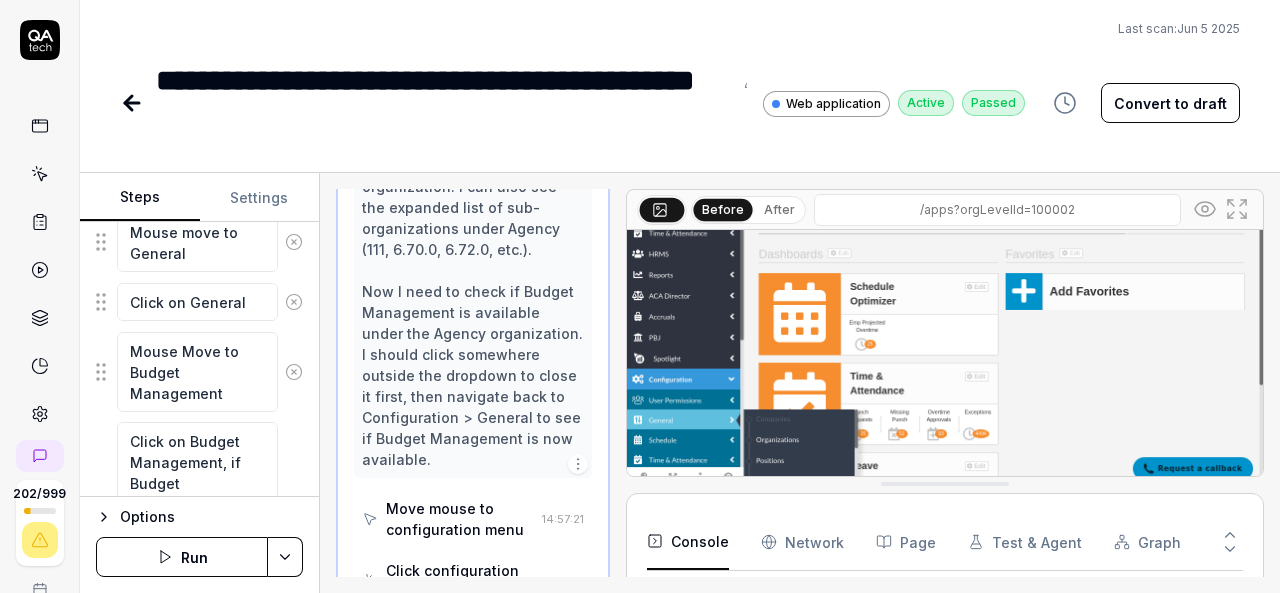 click 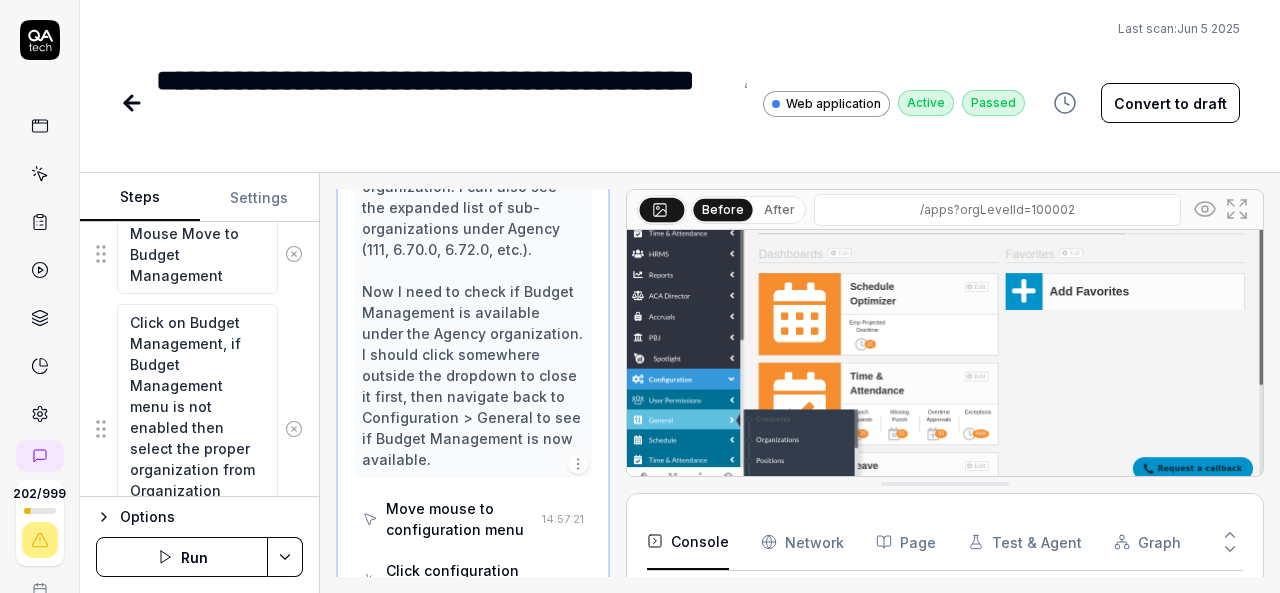 scroll, scrollTop: 1113, scrollLeft: 0, axis: vertical 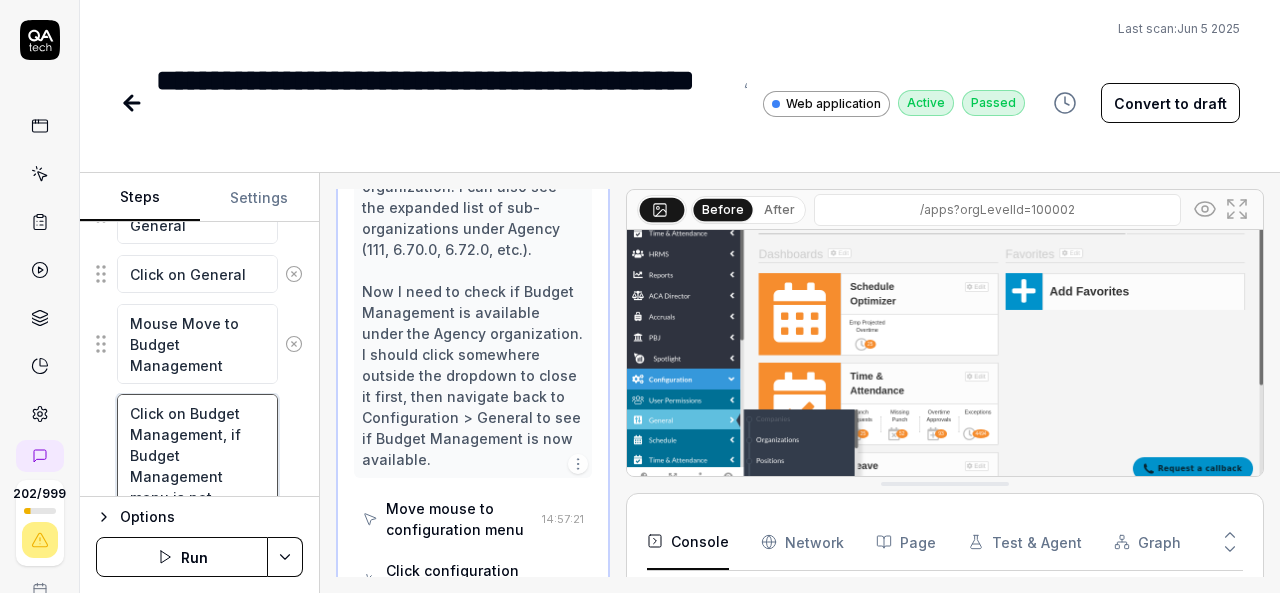 click on "Click on Budget Management, if Budget Management menu is not enabled then select the proper organization from  Organization Breadcrumb and perform same" at bounding box center (197, 518) 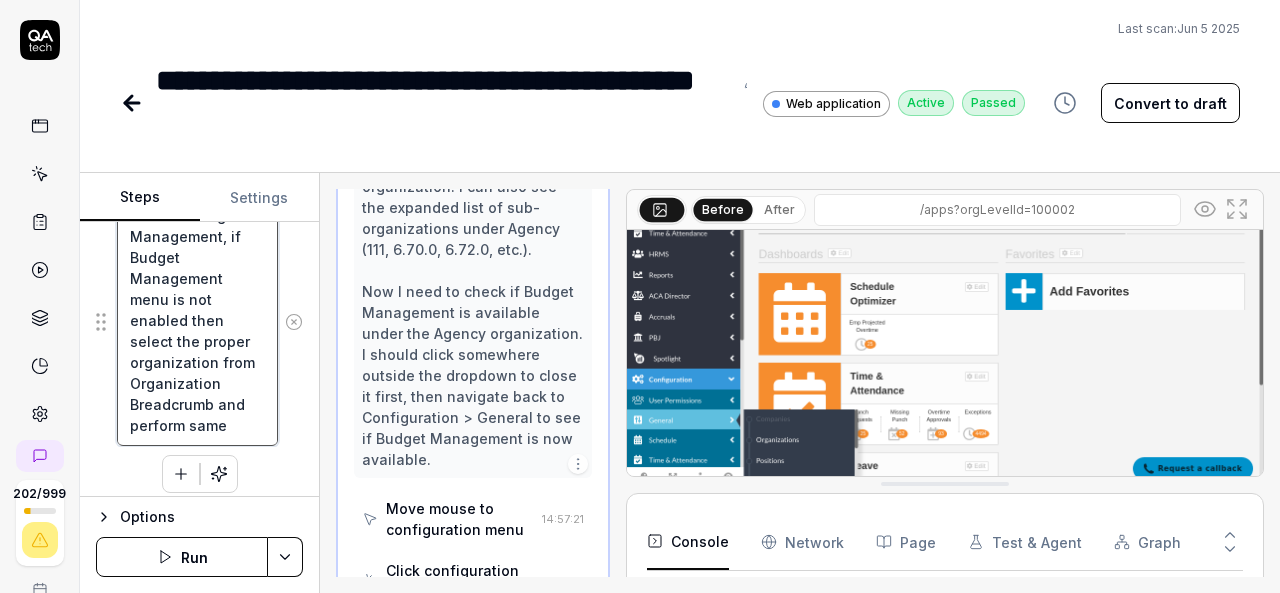 scroll, scrollTop: 1220, scrollLeft: 0, axis: vertical 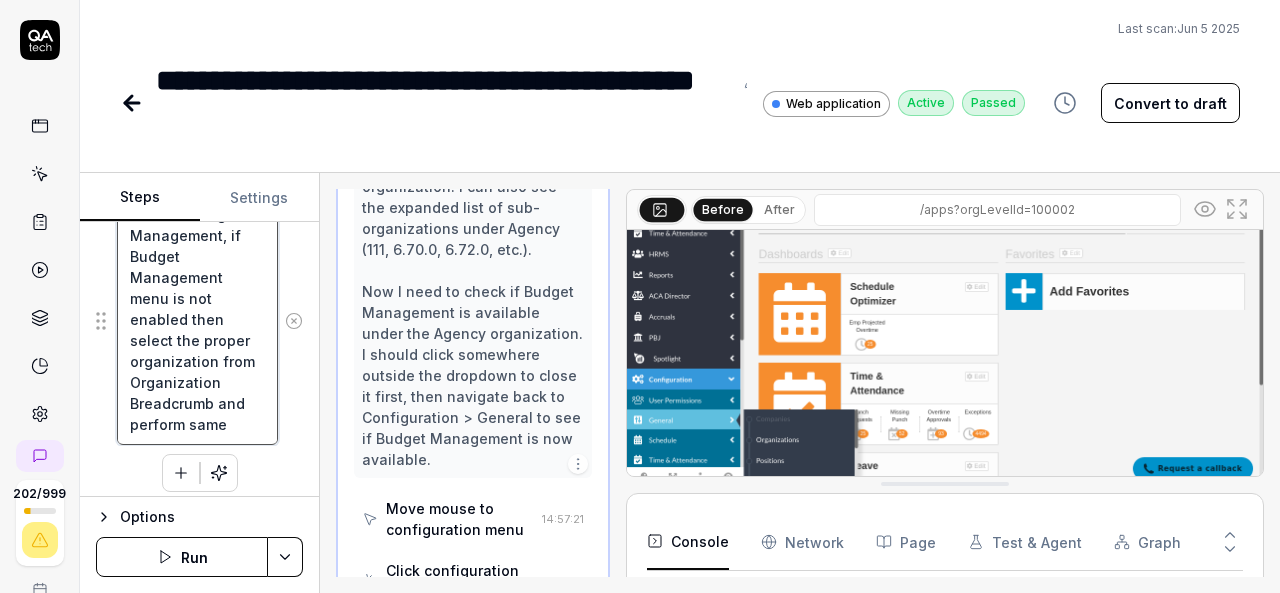 drag, startPoint x: 192, startPoint y: 415, endPoint x: 211, endPoint y: 416, distance: 19.026299 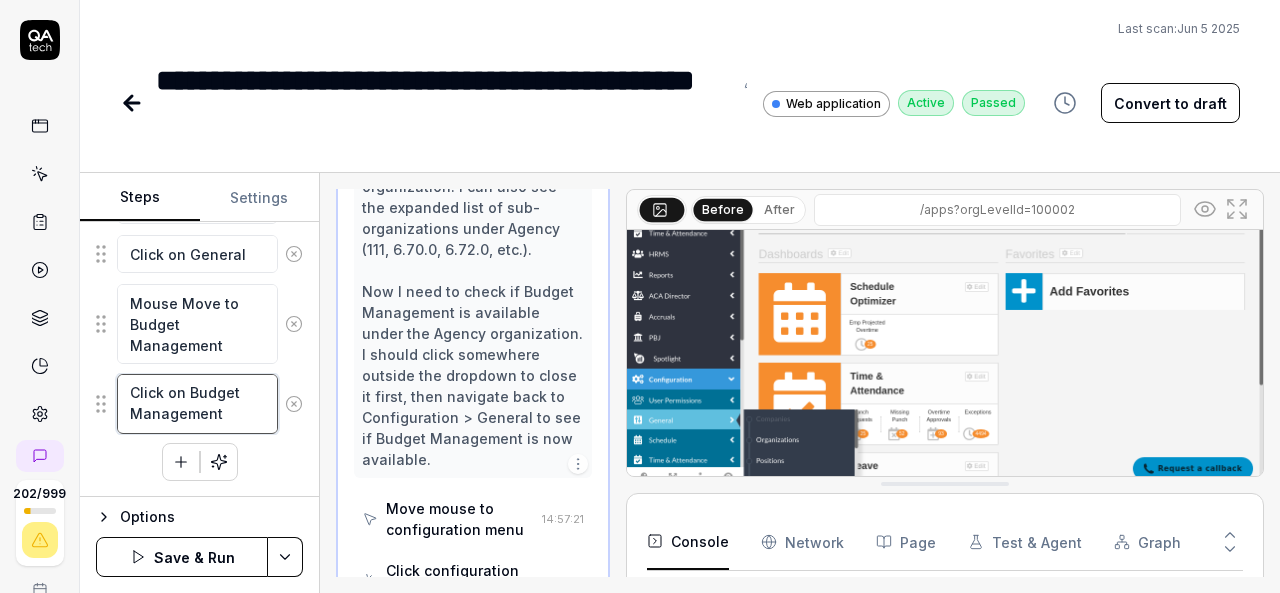 scroll, scrollTop: 0, scrollLeft: 0, axis: both 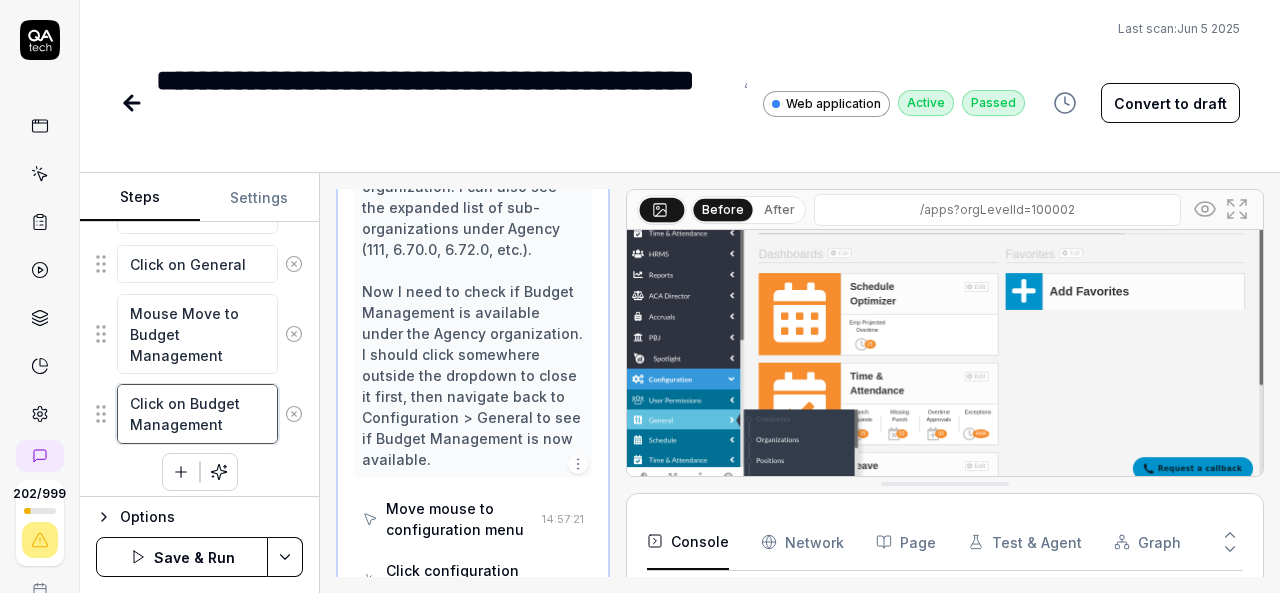 type on "Click on Budget Management" 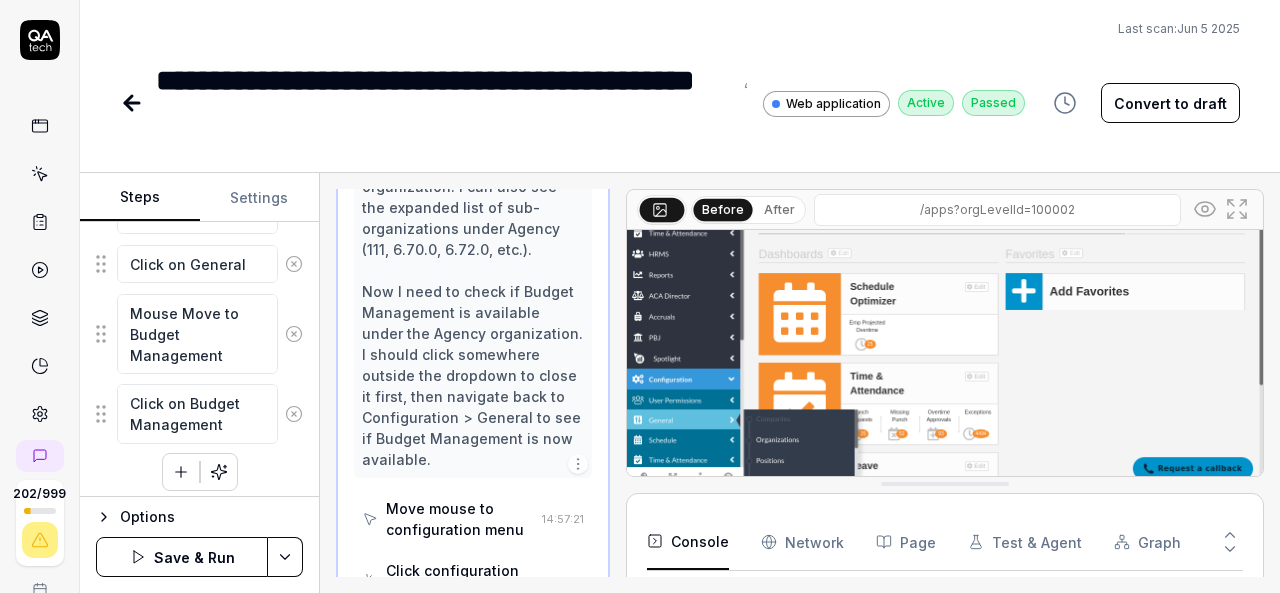 click on "Save & Run" at bounding box center [182, 557] 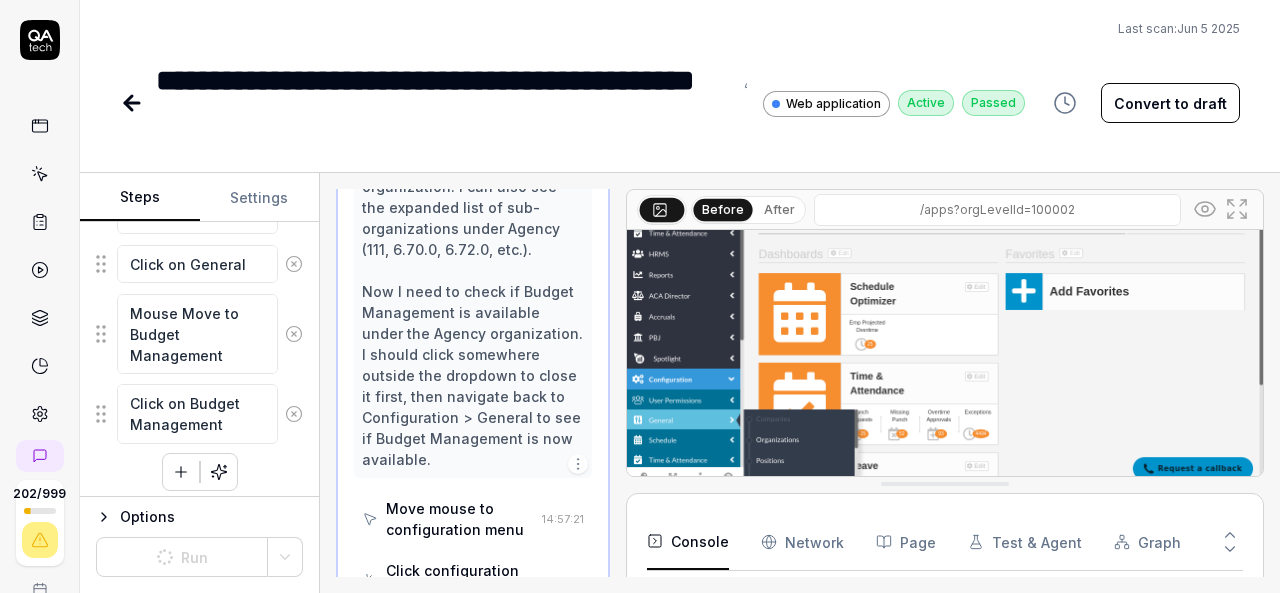 type on "*" 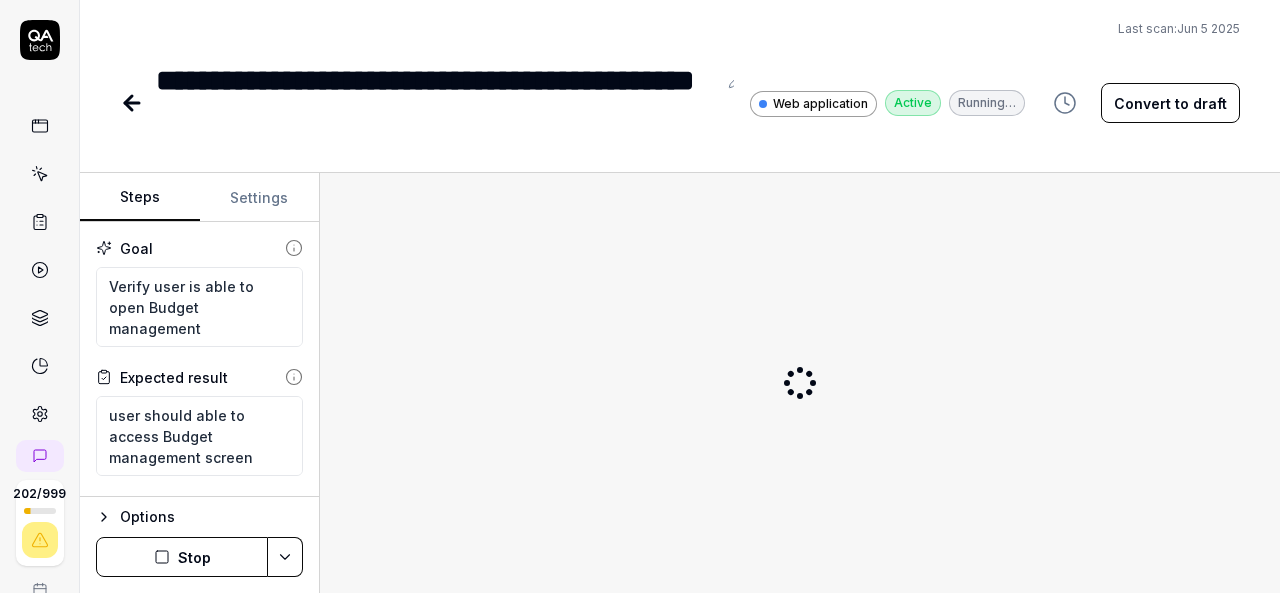 scroll, scrollTop: 0, scrollLeft: 0, axis: both 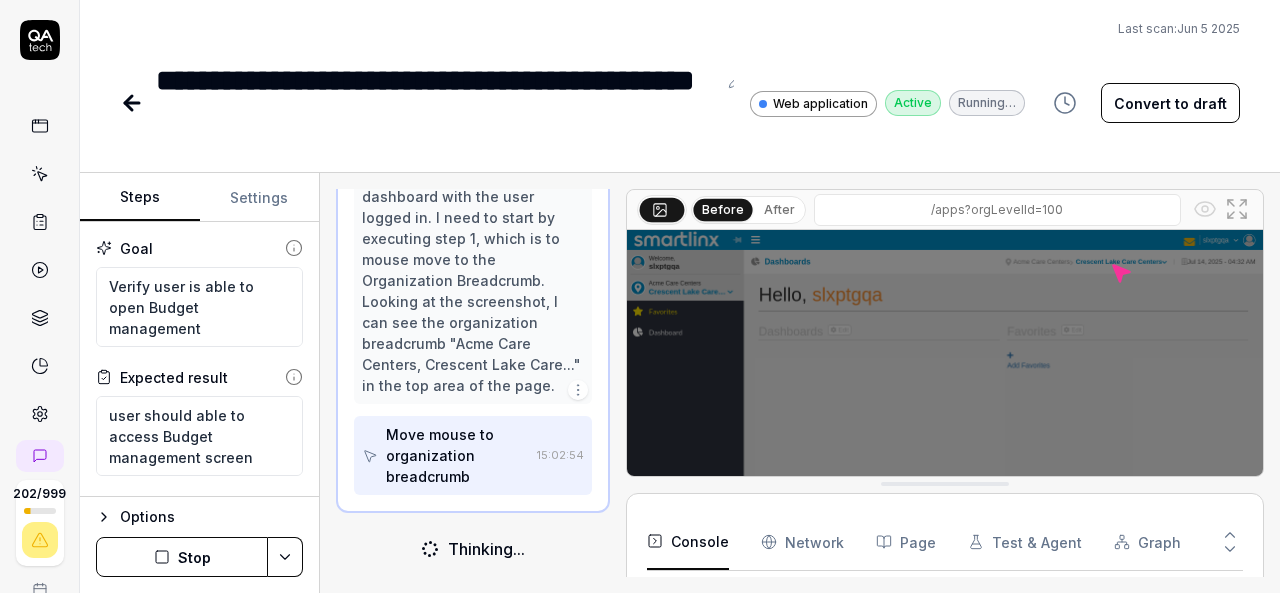click on "Move mouse to organization breadcrumb" at bounding box center (457, 455) 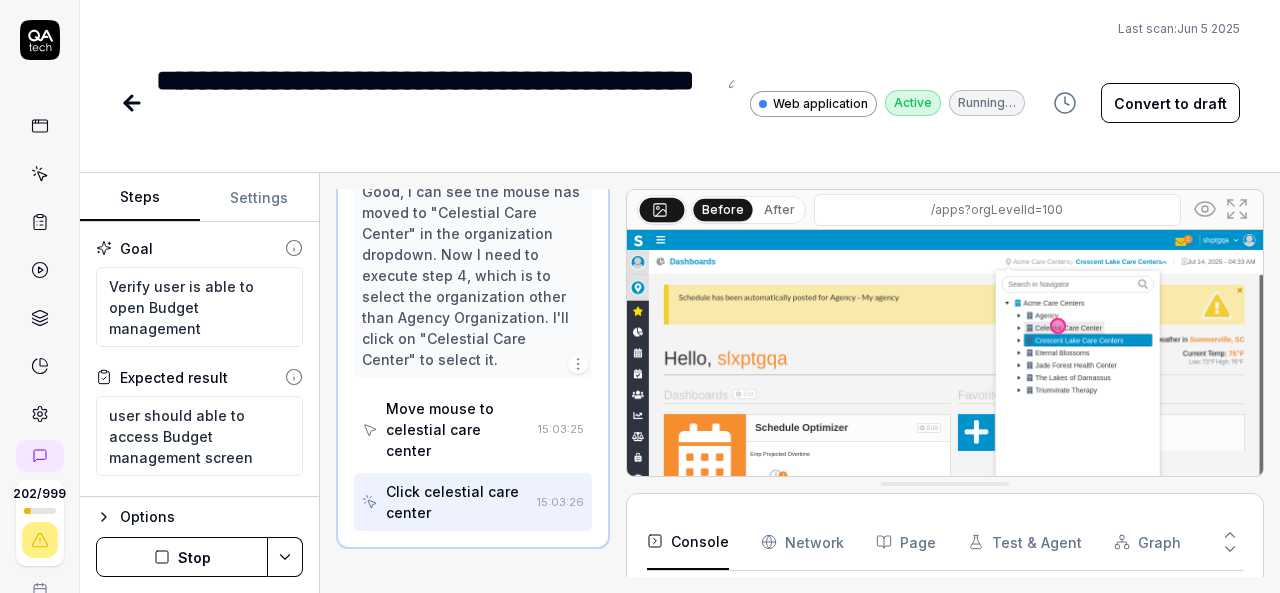 scroll, scrollTop: 498, scrollLeft: 0, axis: vertical 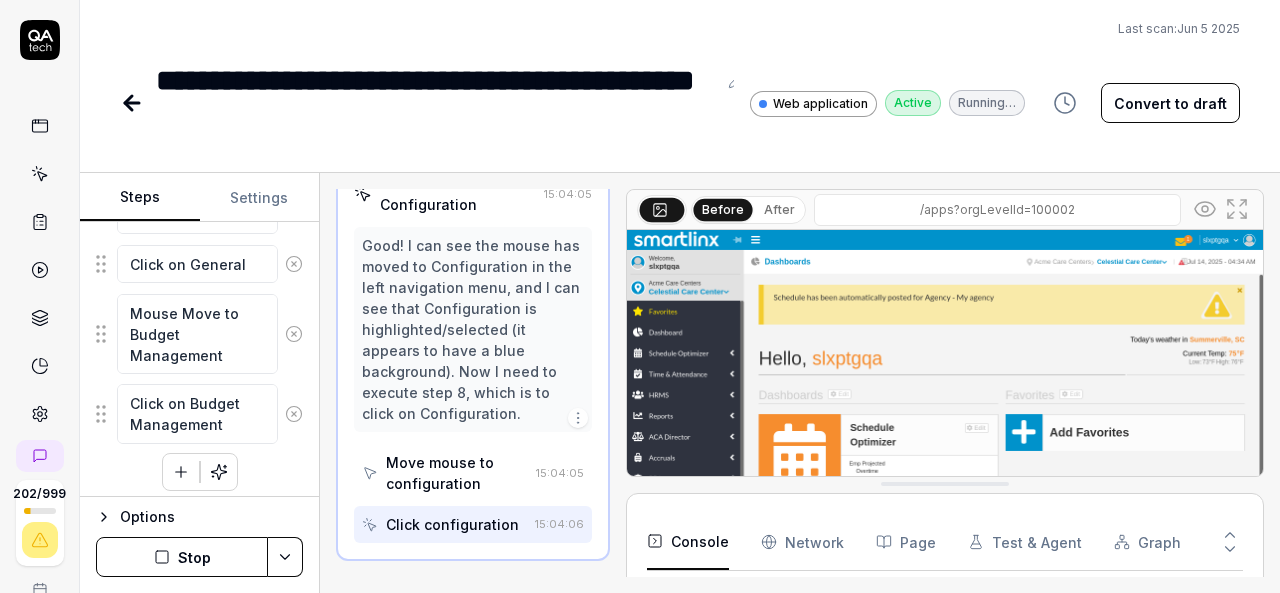 click on "Convert to draft" at bounding box center [1170, 103] 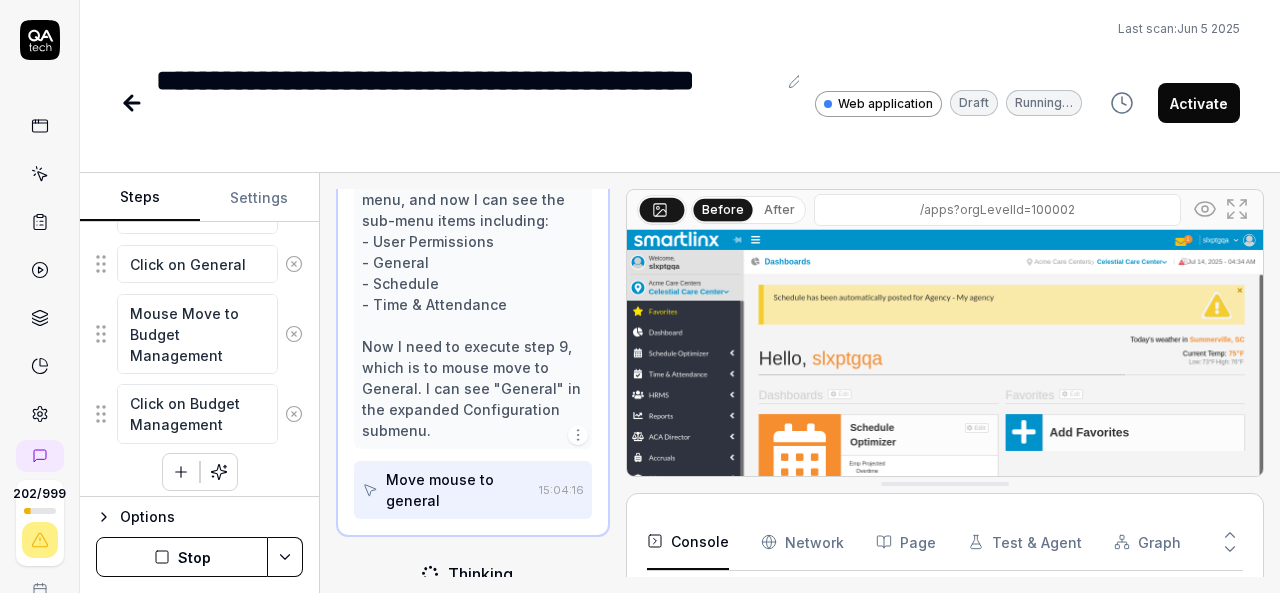 scroll, scrollTop: 958, scrollLeft: 0, axis: vertical 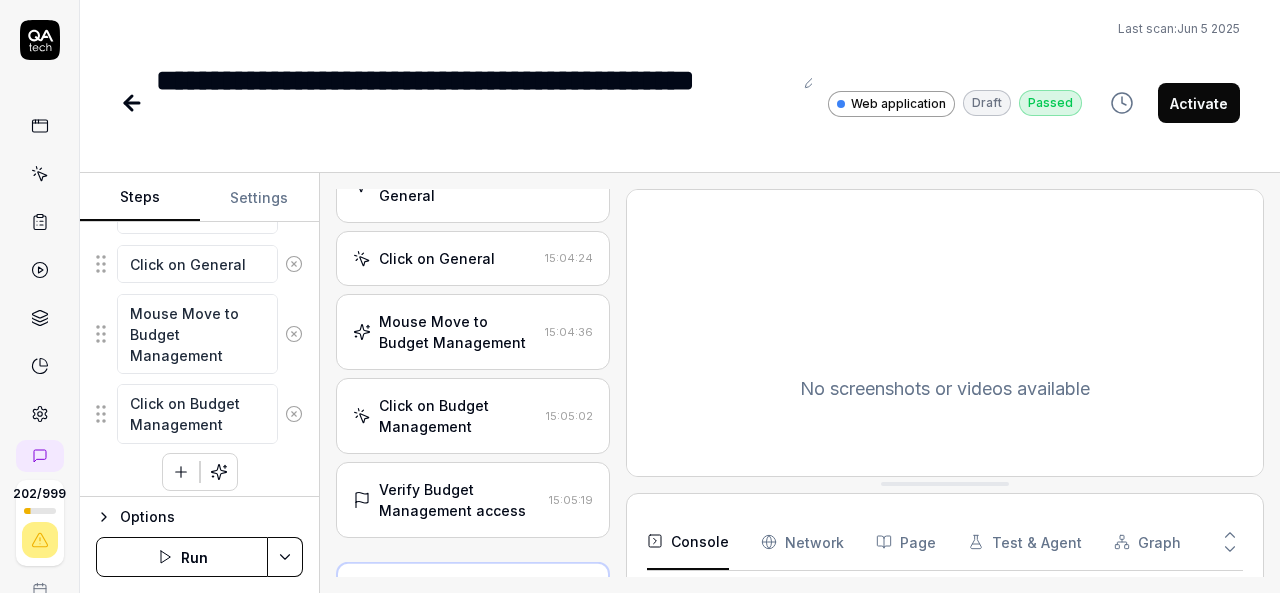 type on "*" 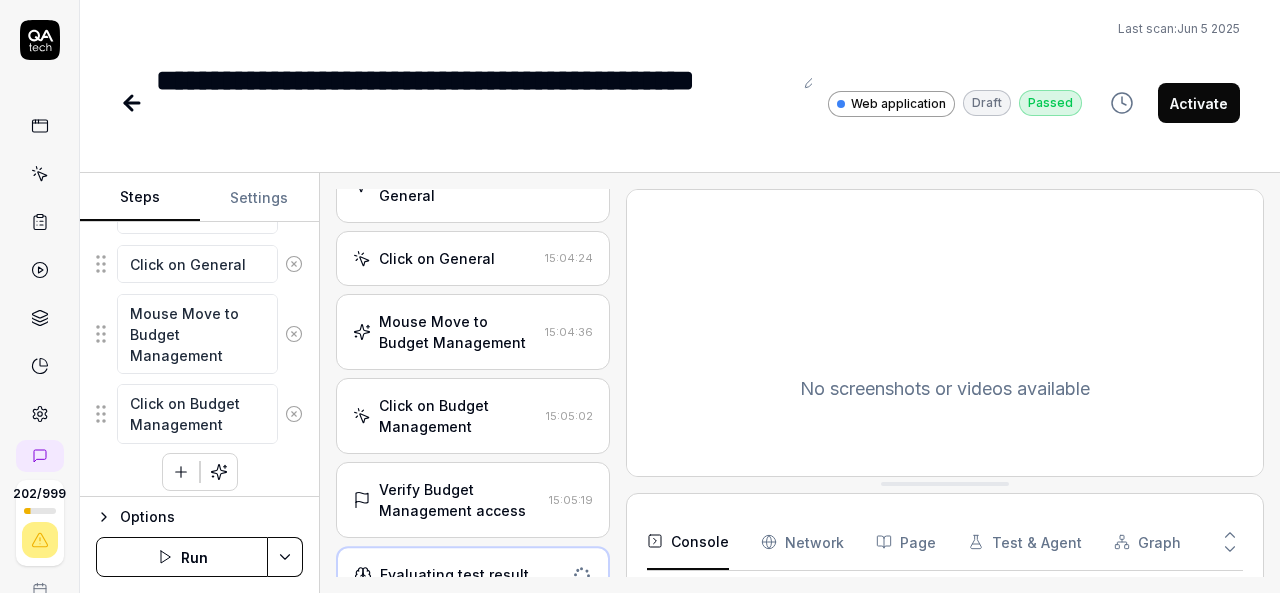 scroll, scrollTop: 856, scrollLeft: 0, axis: vertical 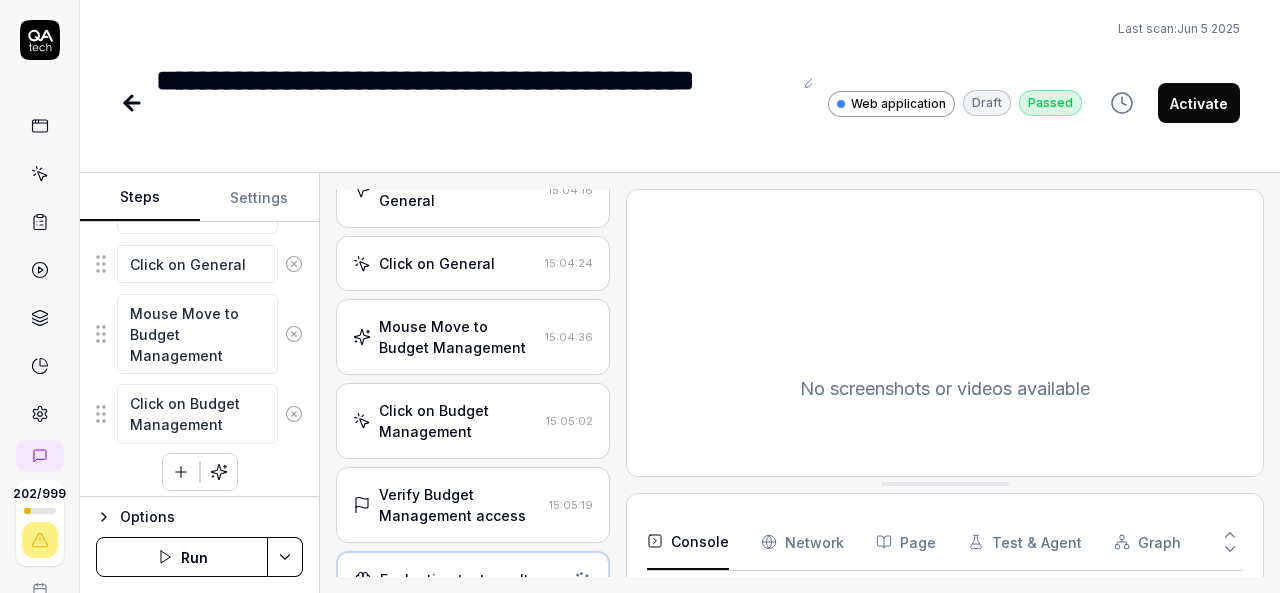 click on "Verify Budget Management access 15:05:19" at bounding box center [473, 505] 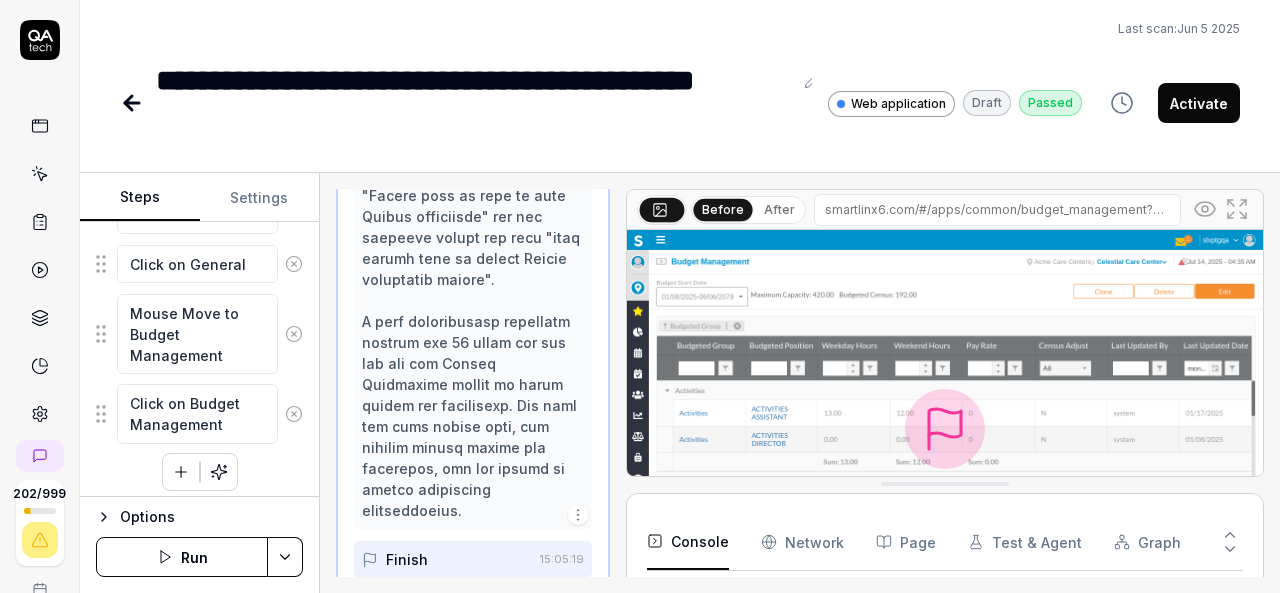 scroll, scrollTop: 2010, scrollLeft: 0, axis: vertical 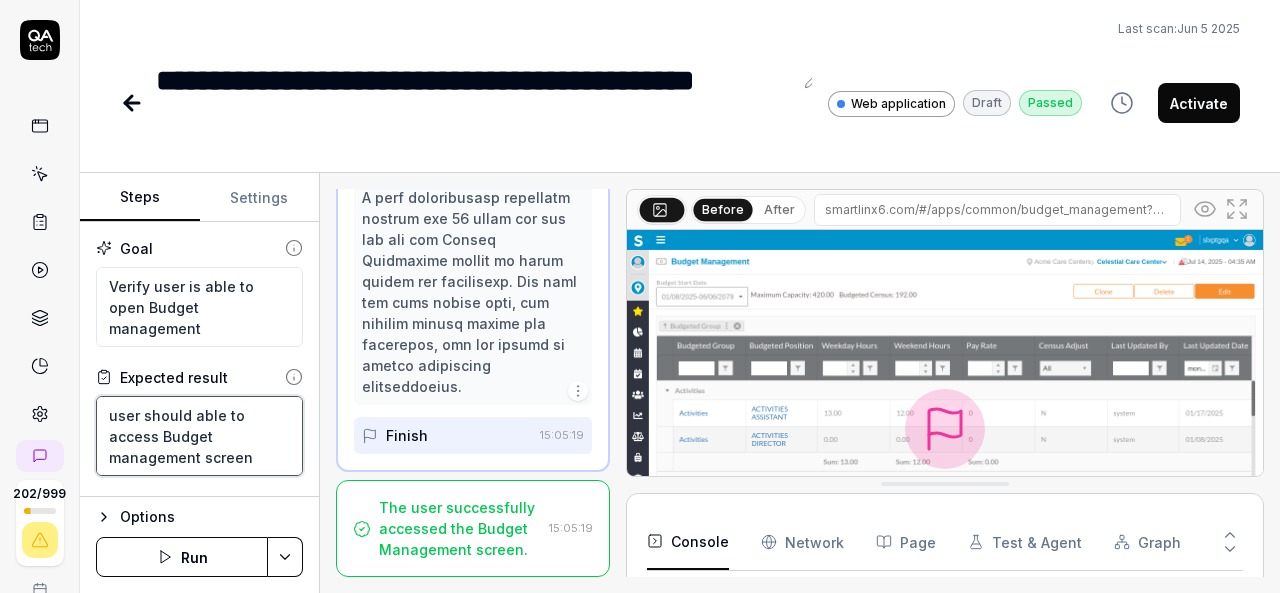 click on "user should able to access Budget management screen" at bounding box center [199, 436] 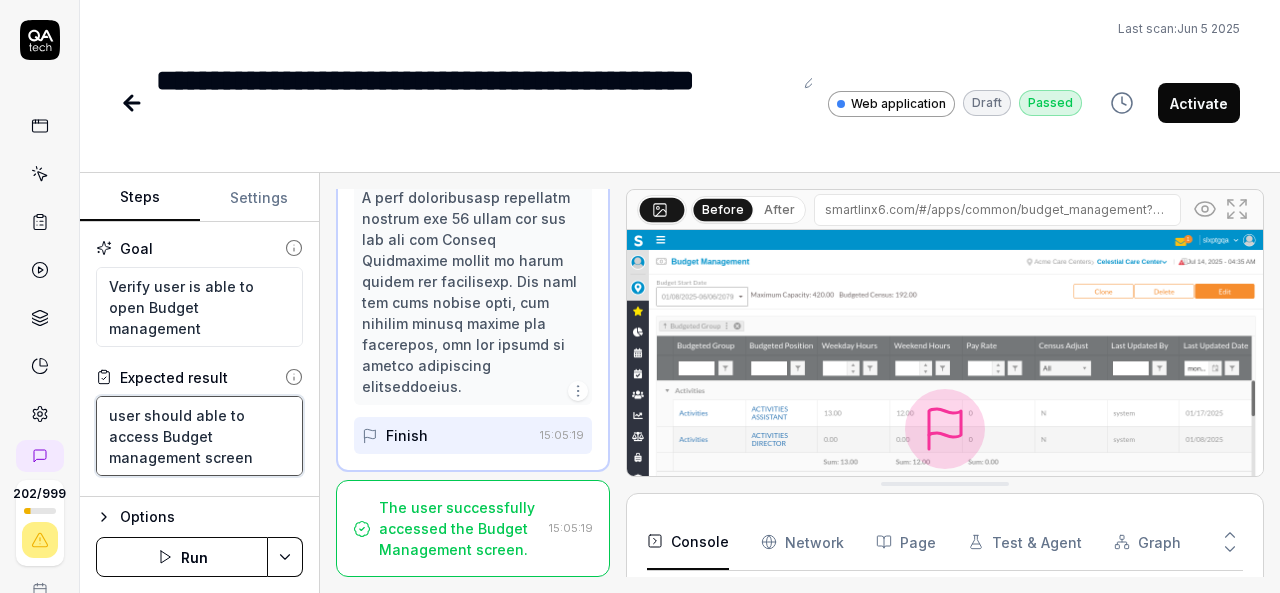 click on "user should able to access Budget management screen" at bounding box center (199, 436) 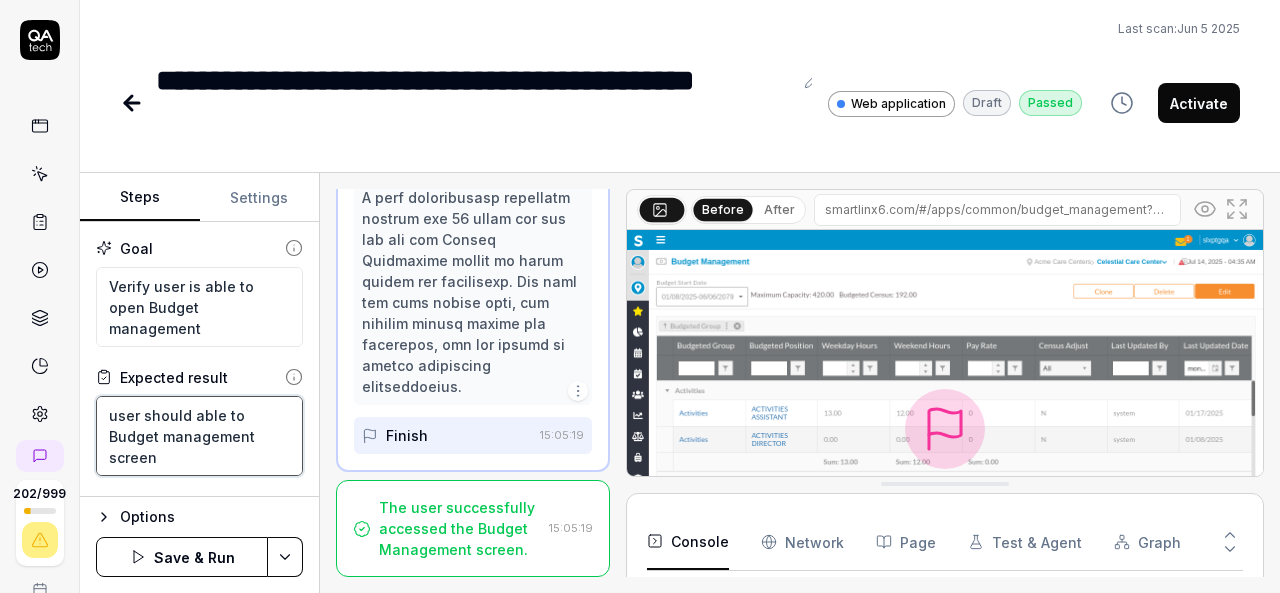 type on "user should able to o Budget management screen" 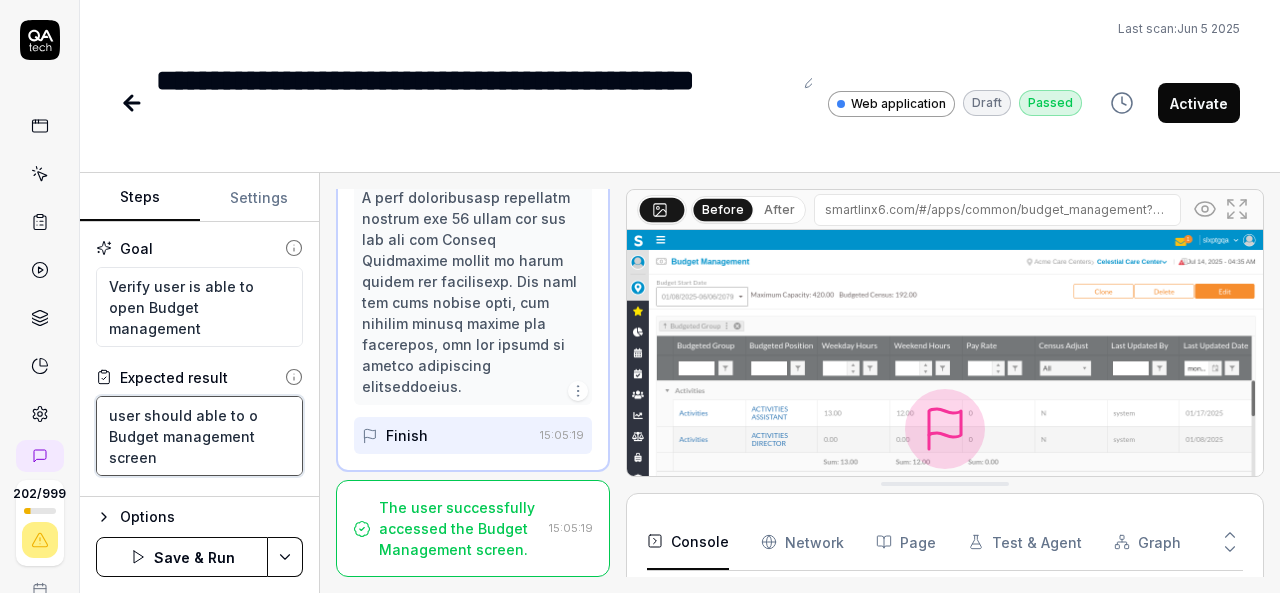 type on "user should able to op Budget management screen" 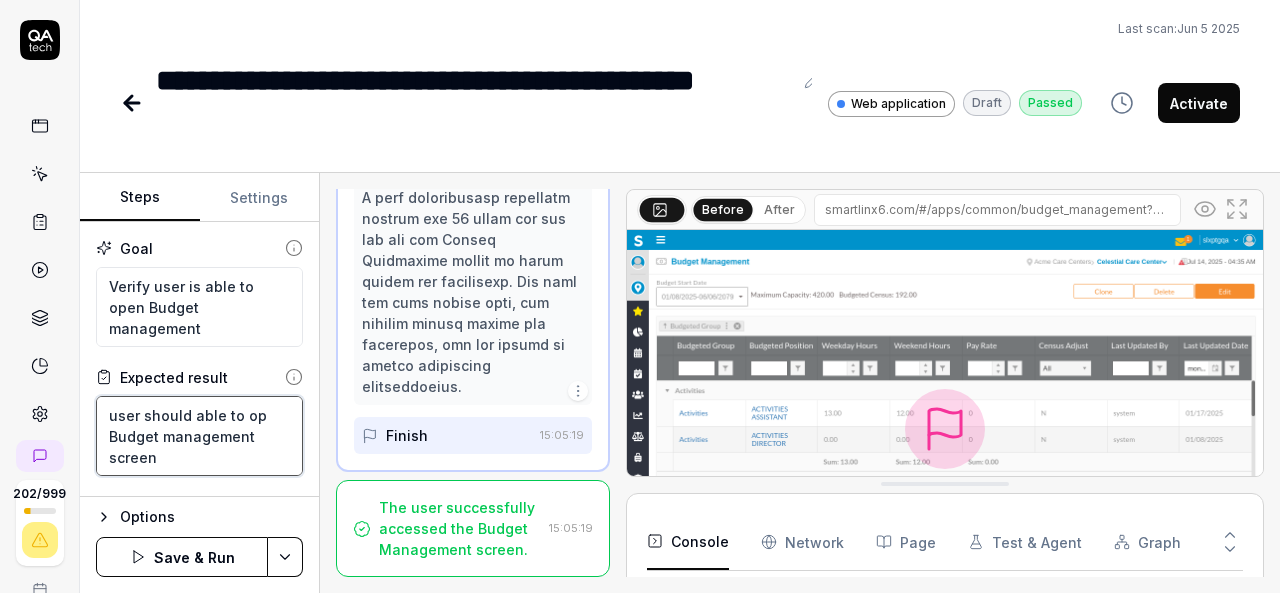 type on "user should able to ope Budget management screen" 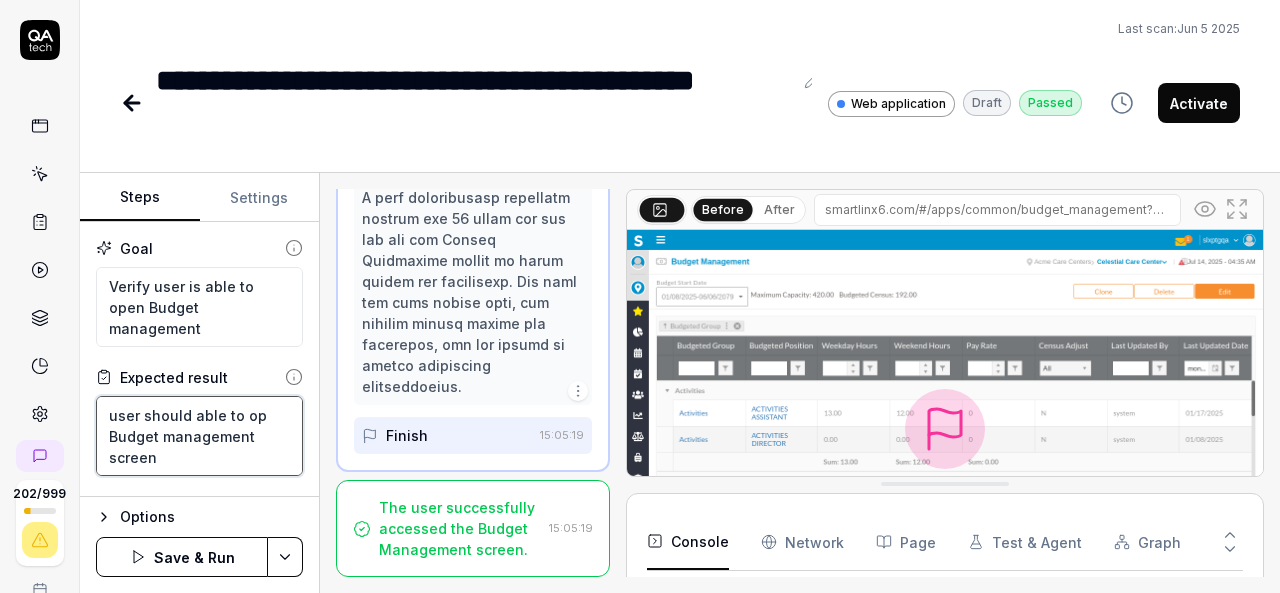 type on "*" 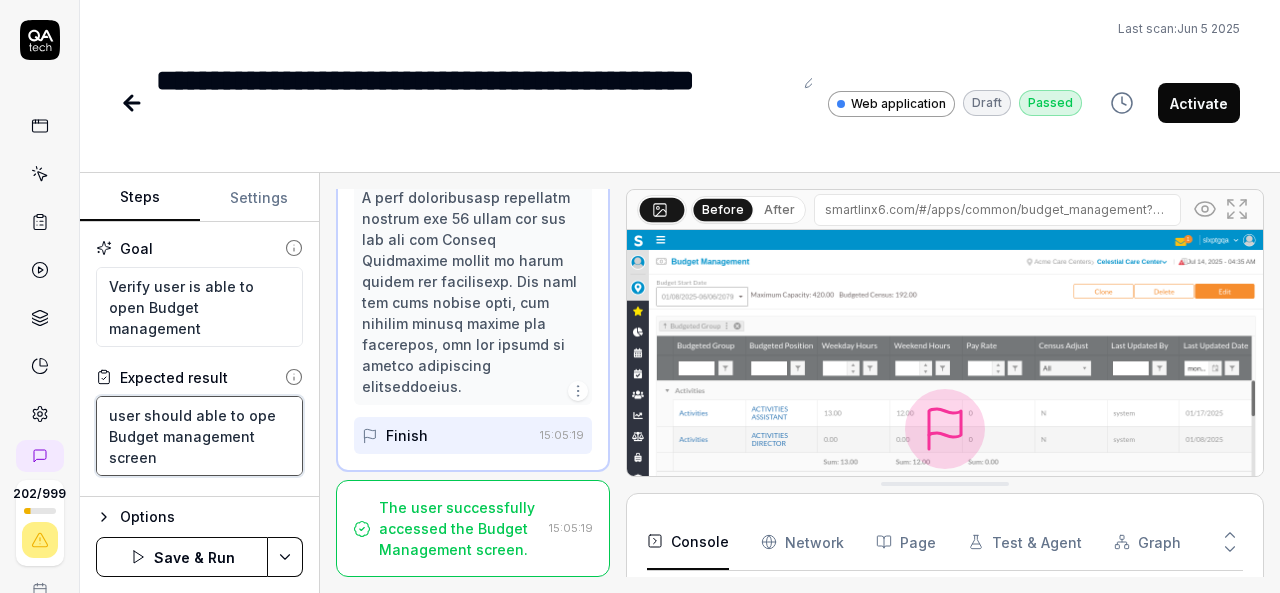 type on "user should able to open Budget management screen" 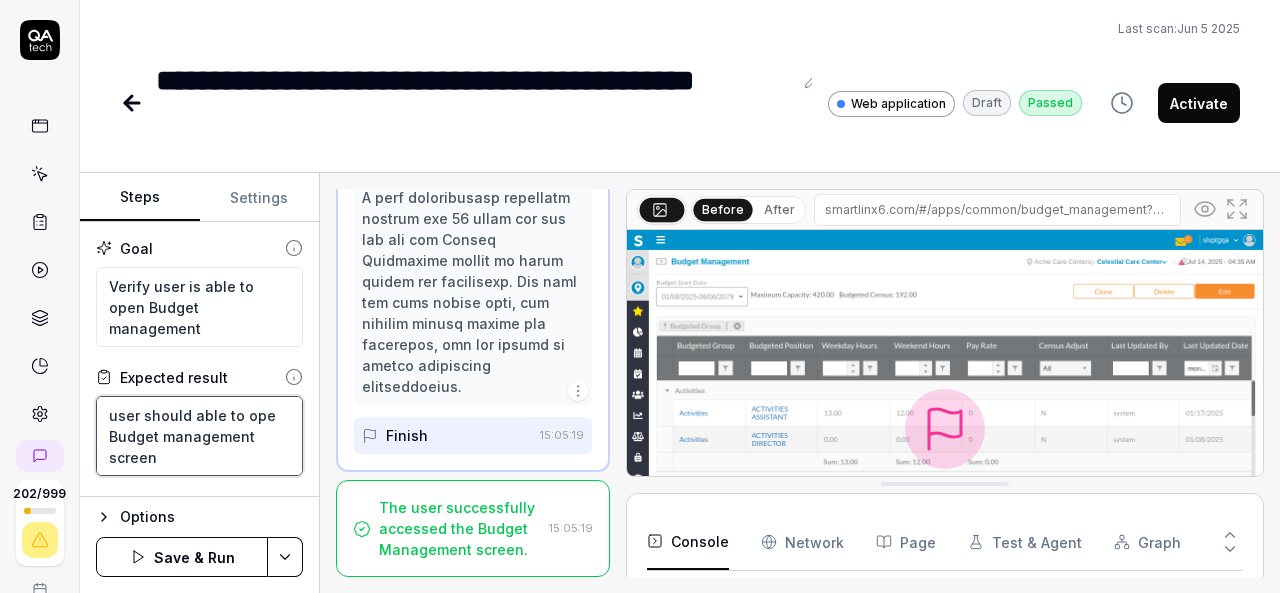 type on "*" 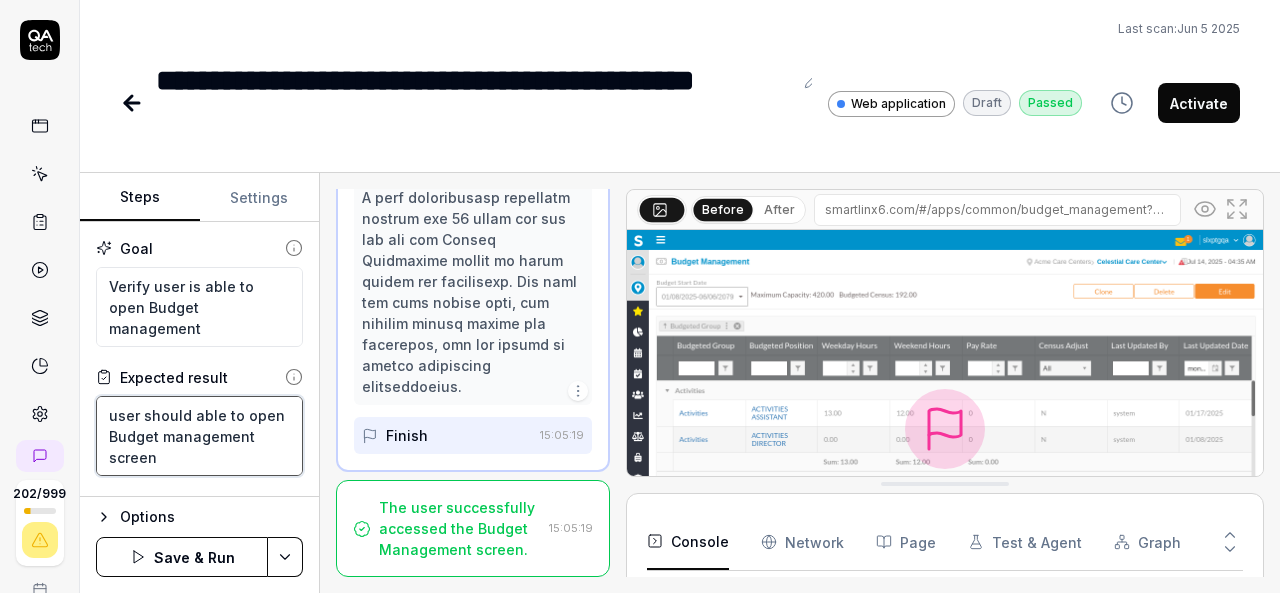 type on "user should able to open  Budget management screen" 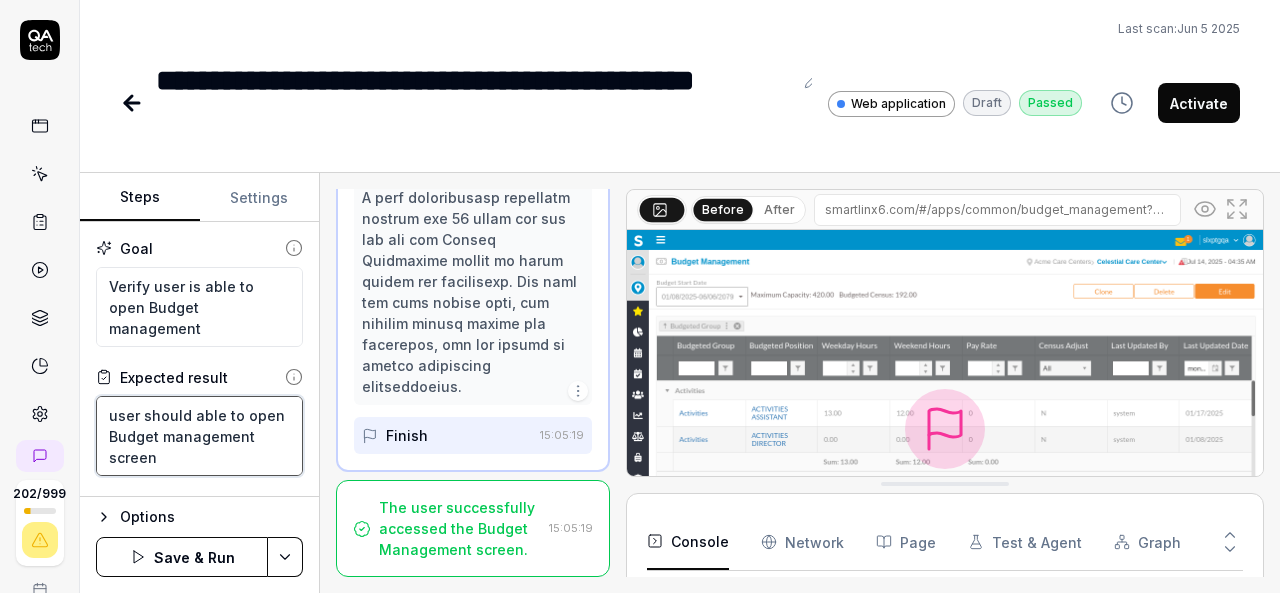 type on "*" 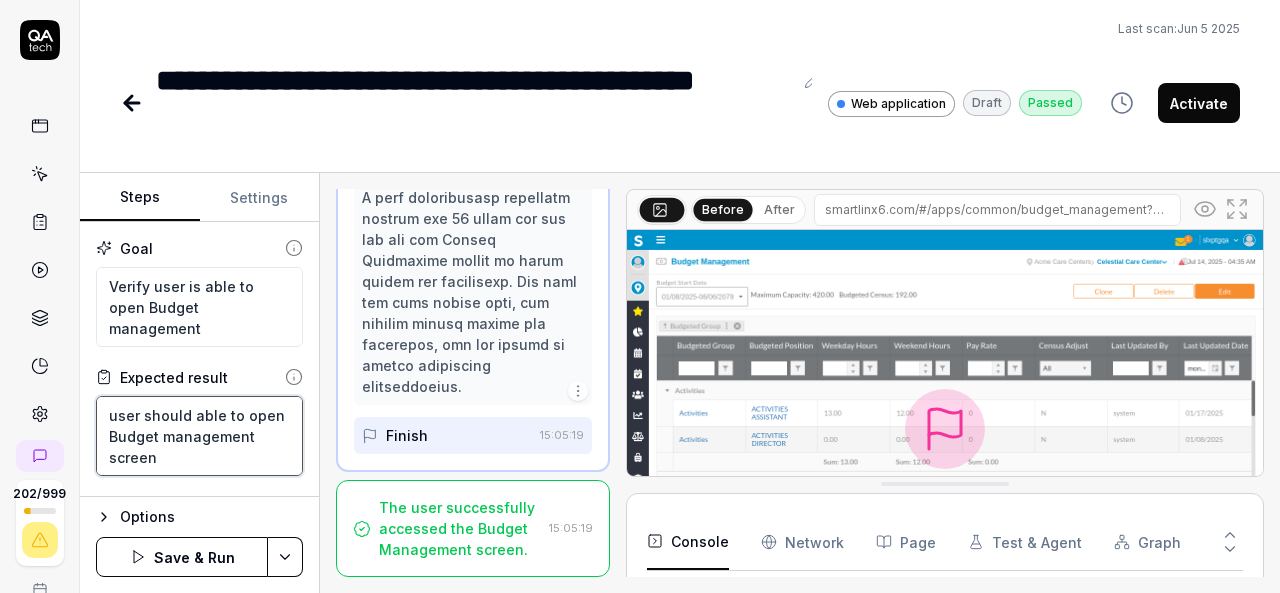 click on "user should able to open  Budget management screen" at bounding box center [199, 436] 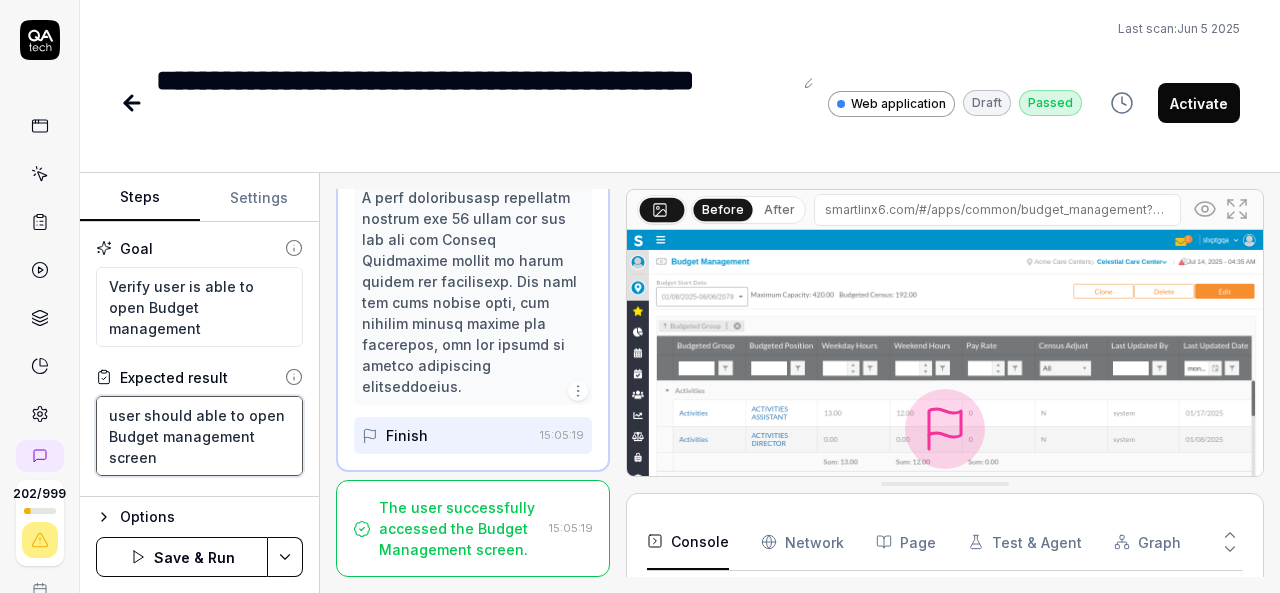 type on "user should able to open  Budget management screen" 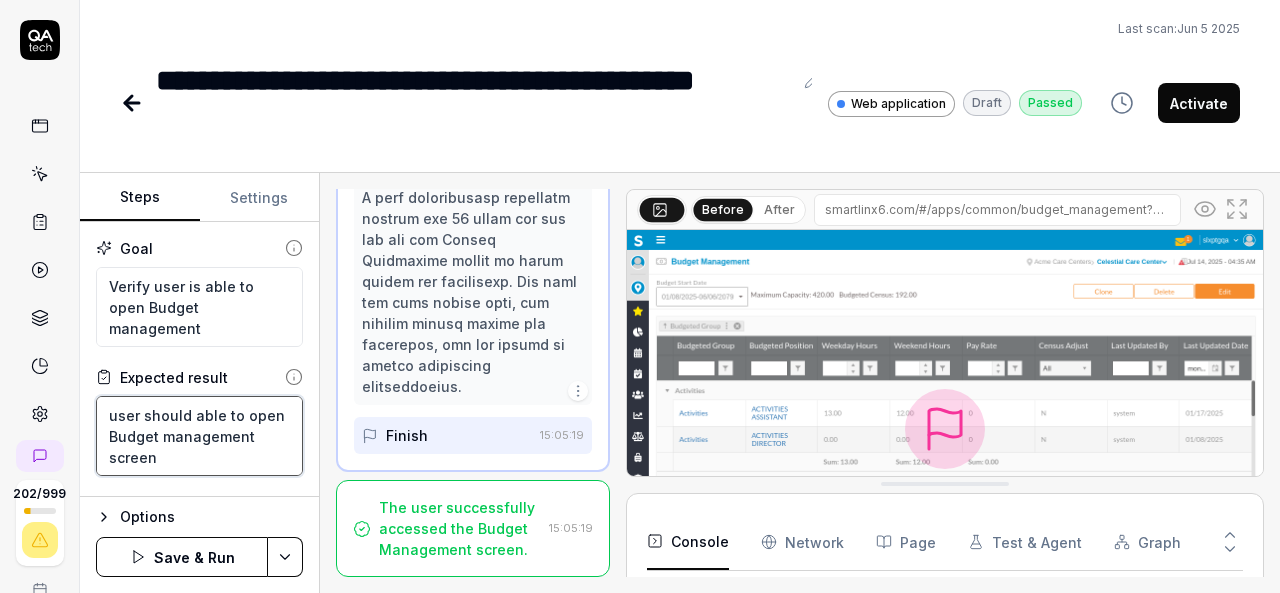 type on "*" 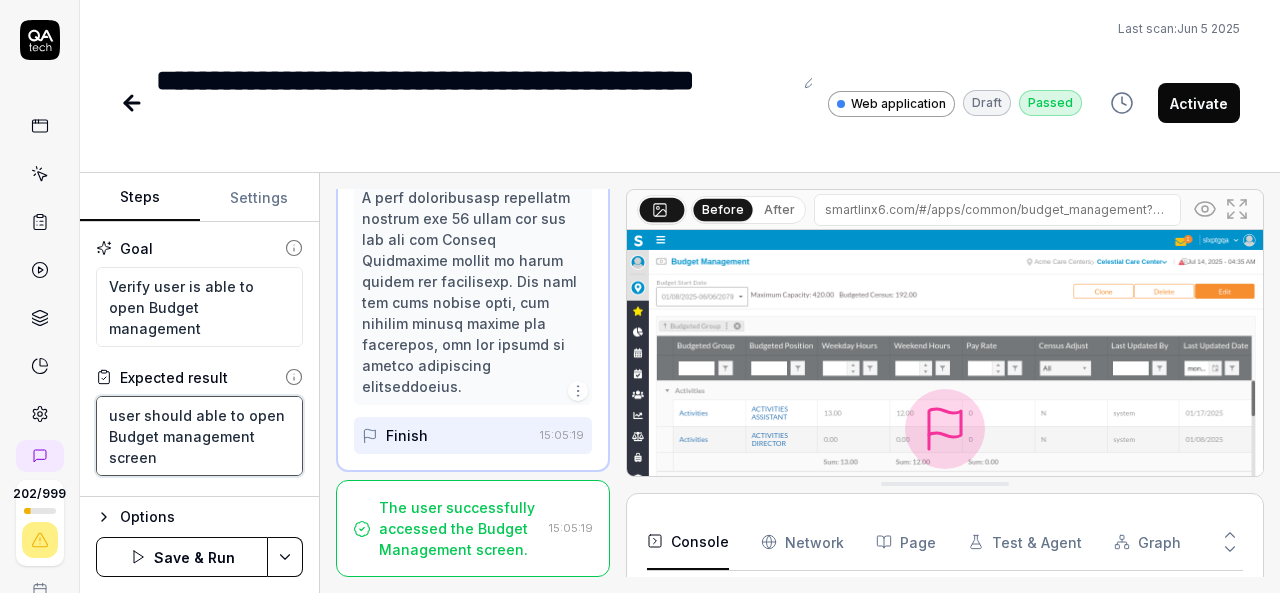 type on "user should able to open  Budget management screen w" 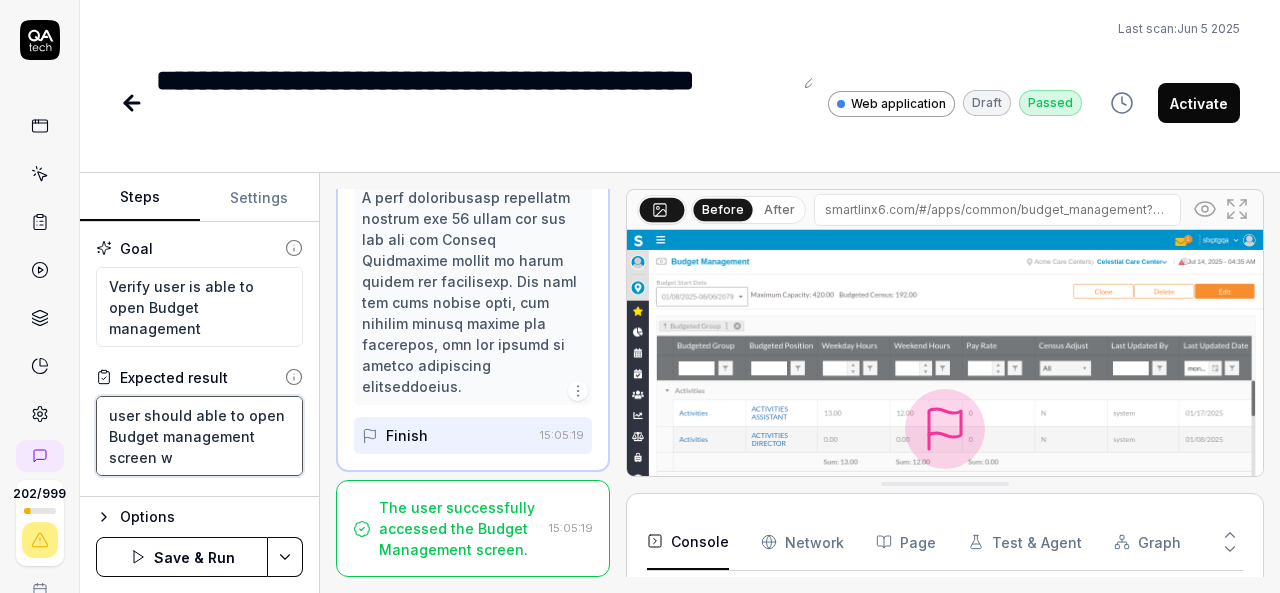 type on "user should able to open  Budget management screen wi" 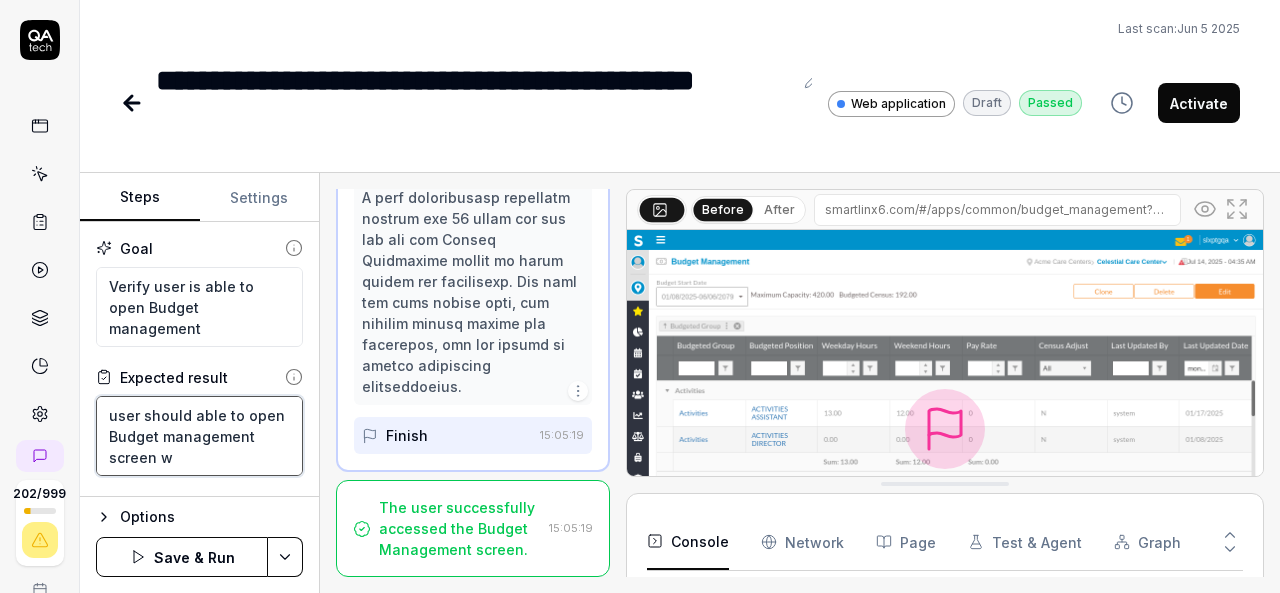 type on "*" 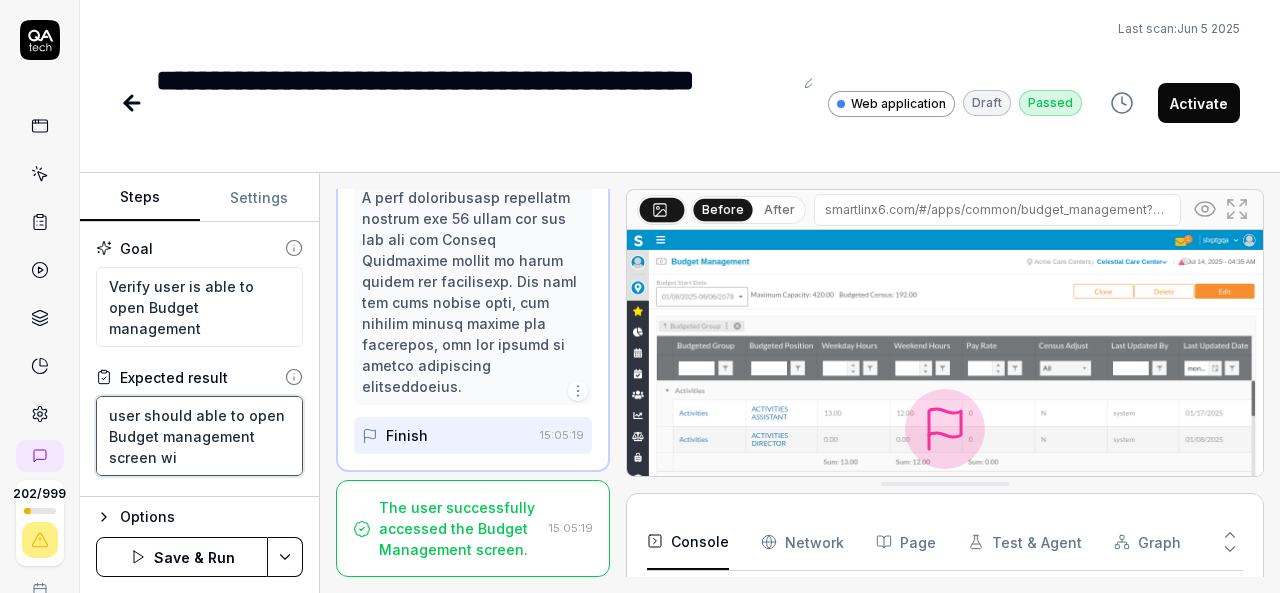 type on "user should able to open  Budget management screen wit" 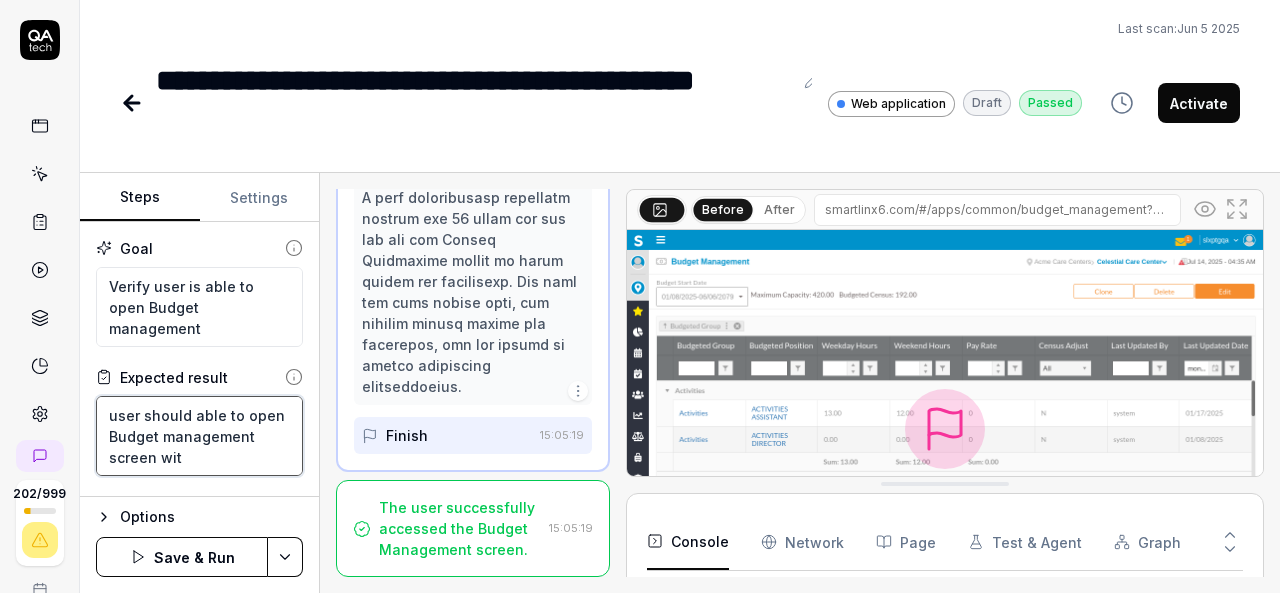 type on "user should able to open  Budget management screen with" 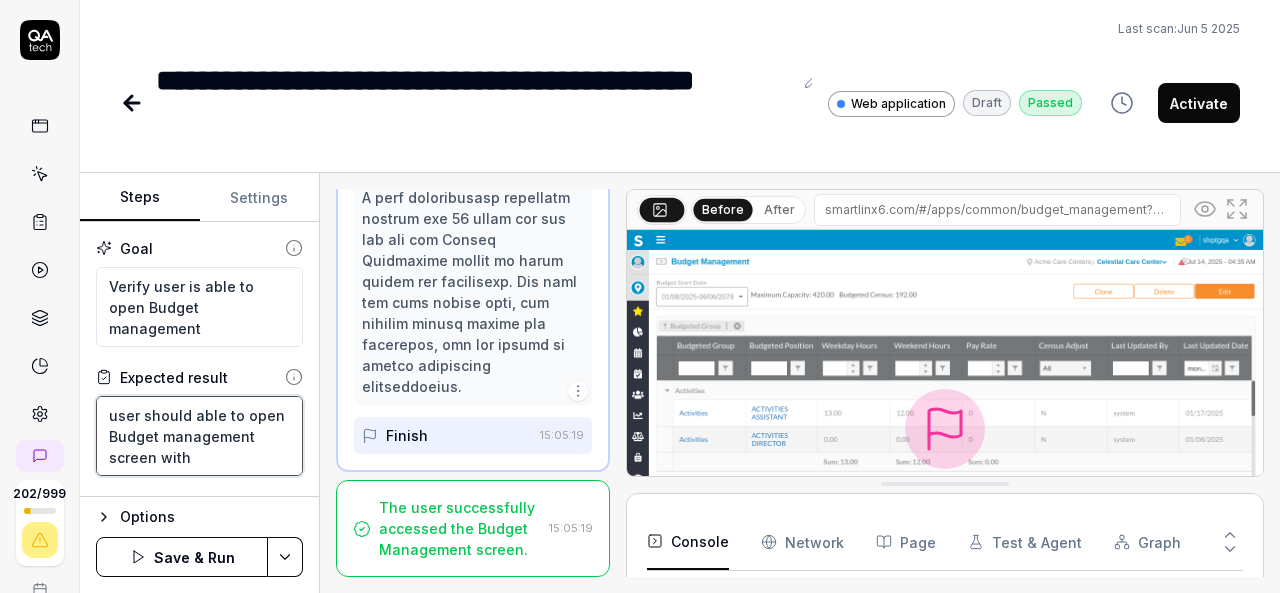 type on "user should able to open  Budget management screen witho" 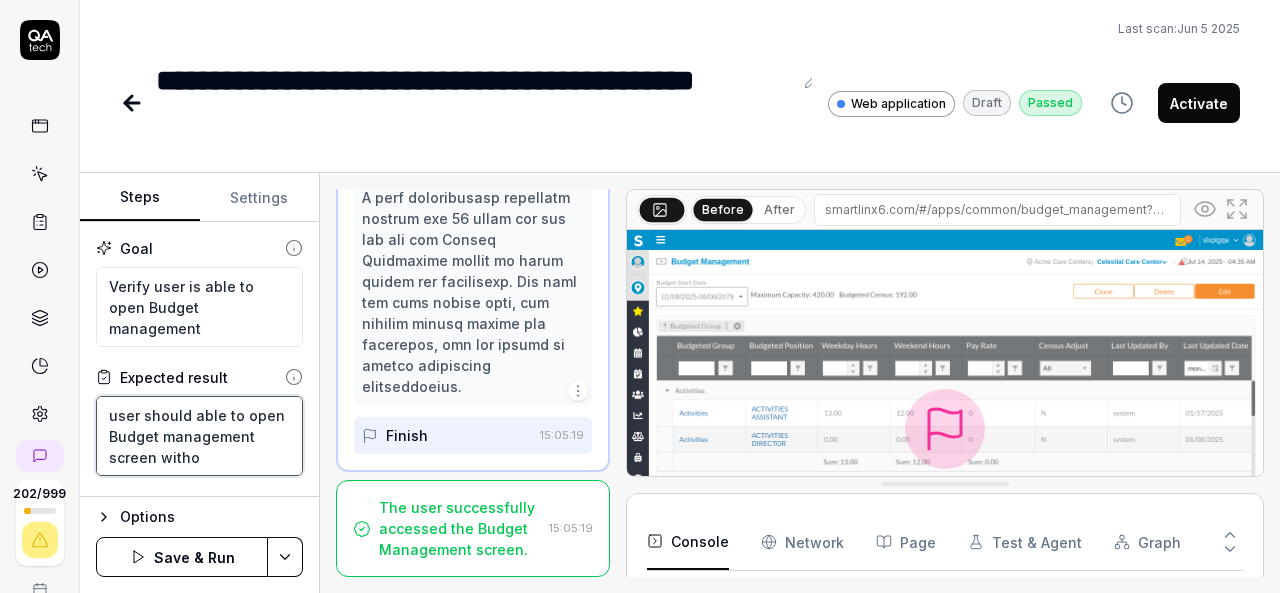 type on "user should able to open  Budget management screen withou" 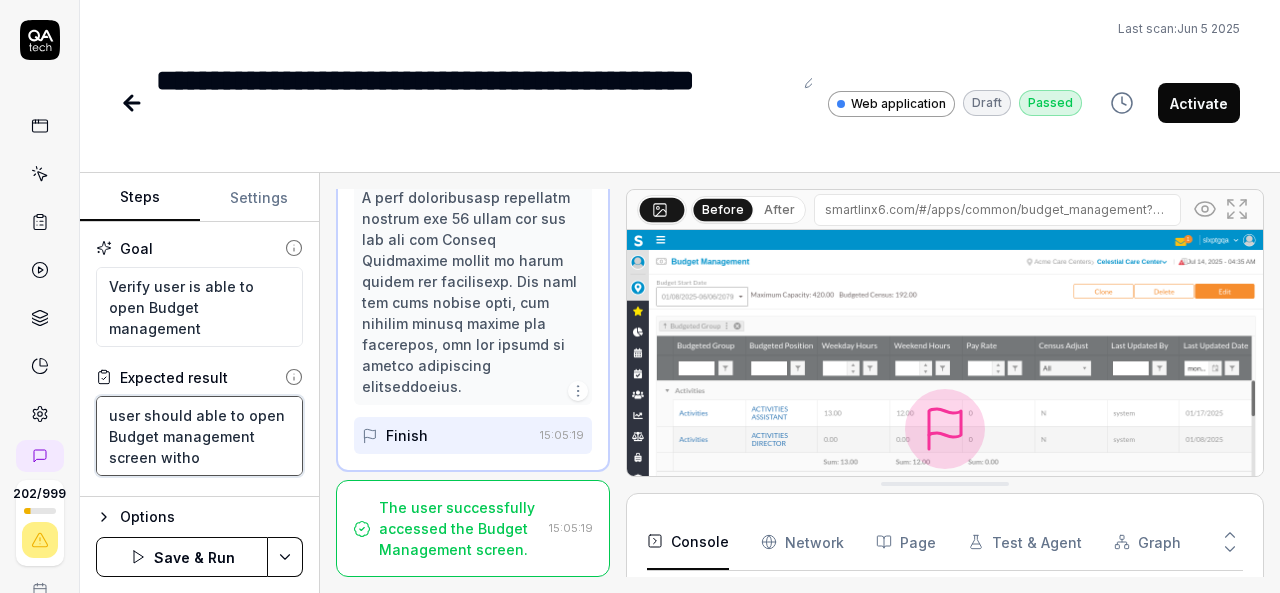 type on "*" 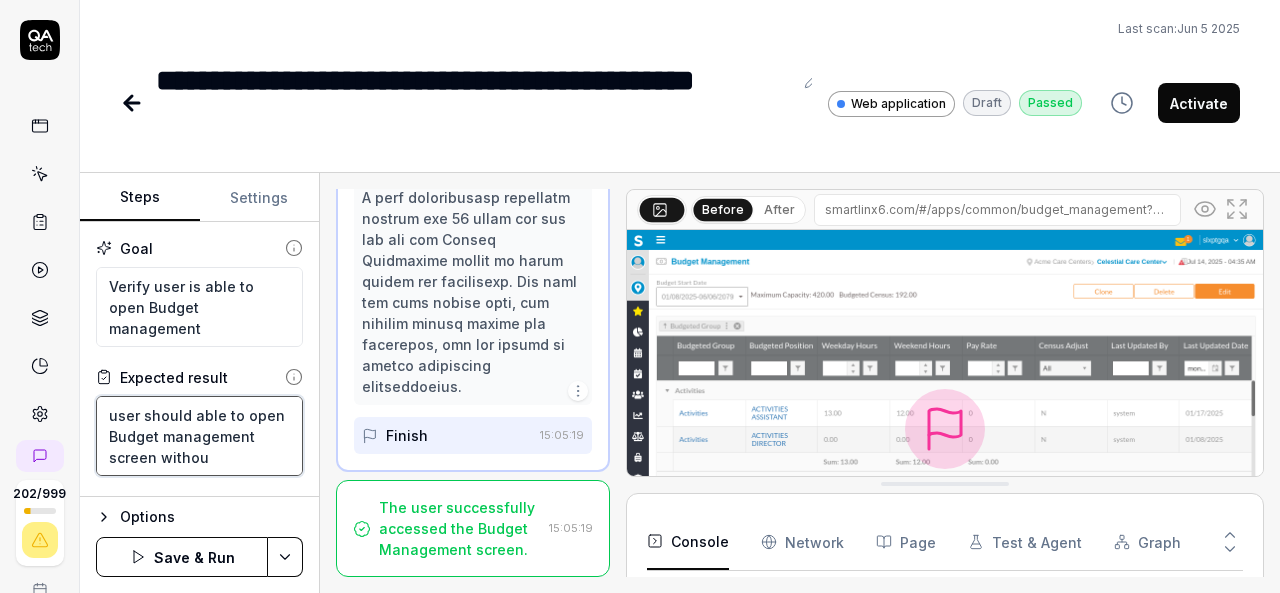 type on "user should able to open  Budget management screen witho" 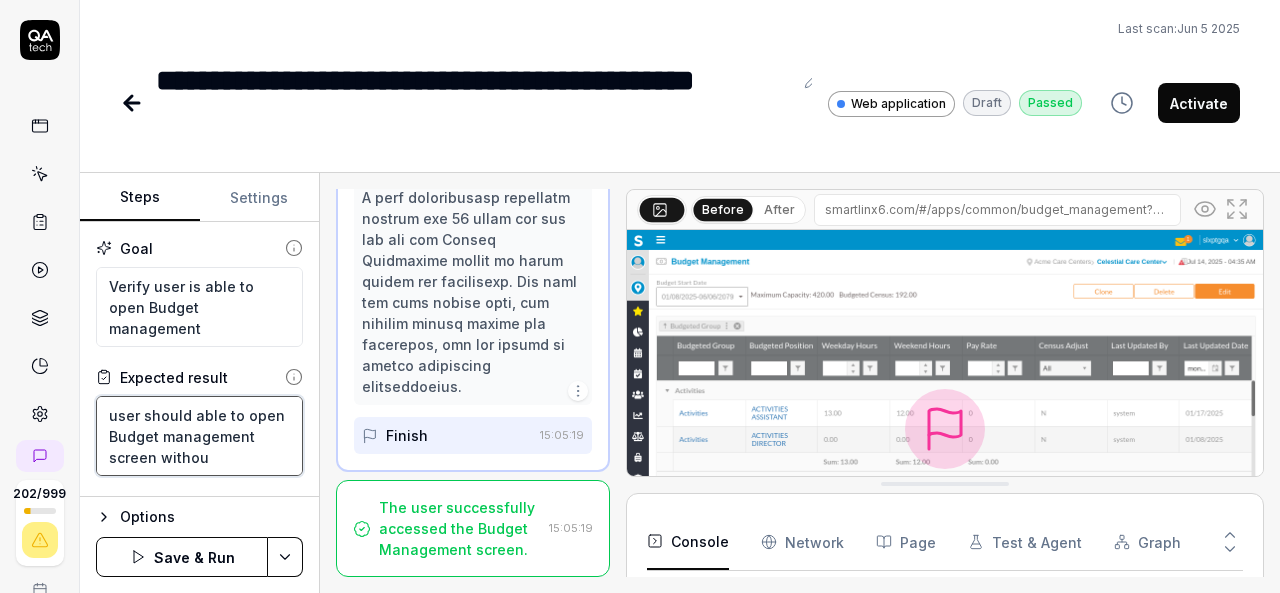 type on "*" 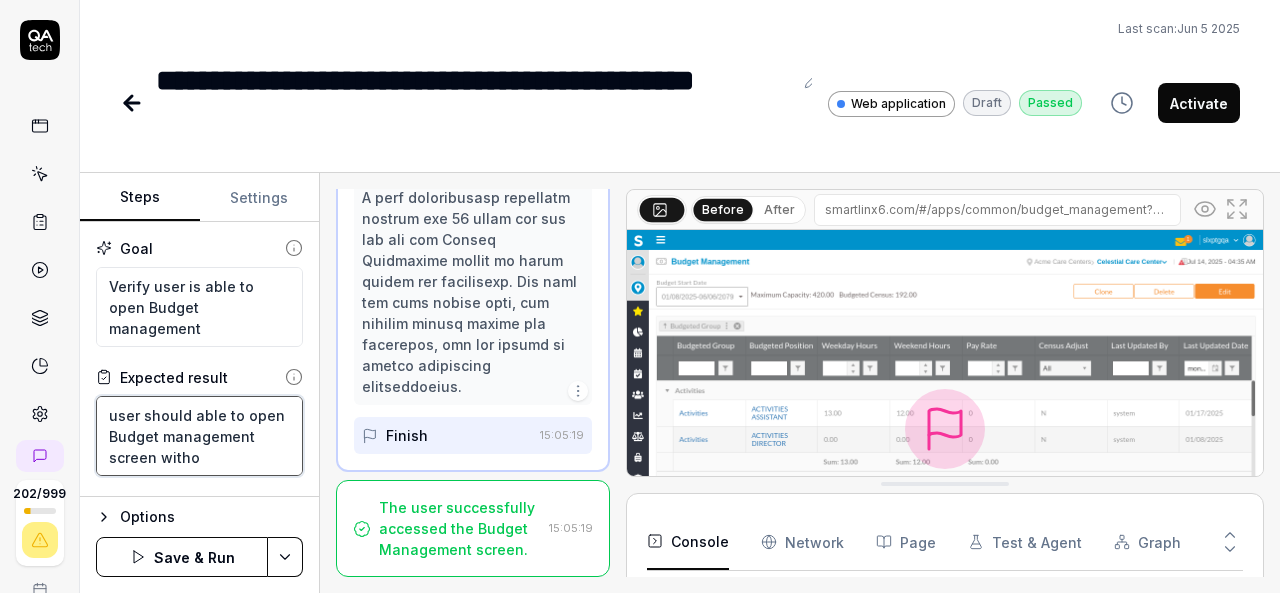 type on "user should able to open  Budget management screen with" 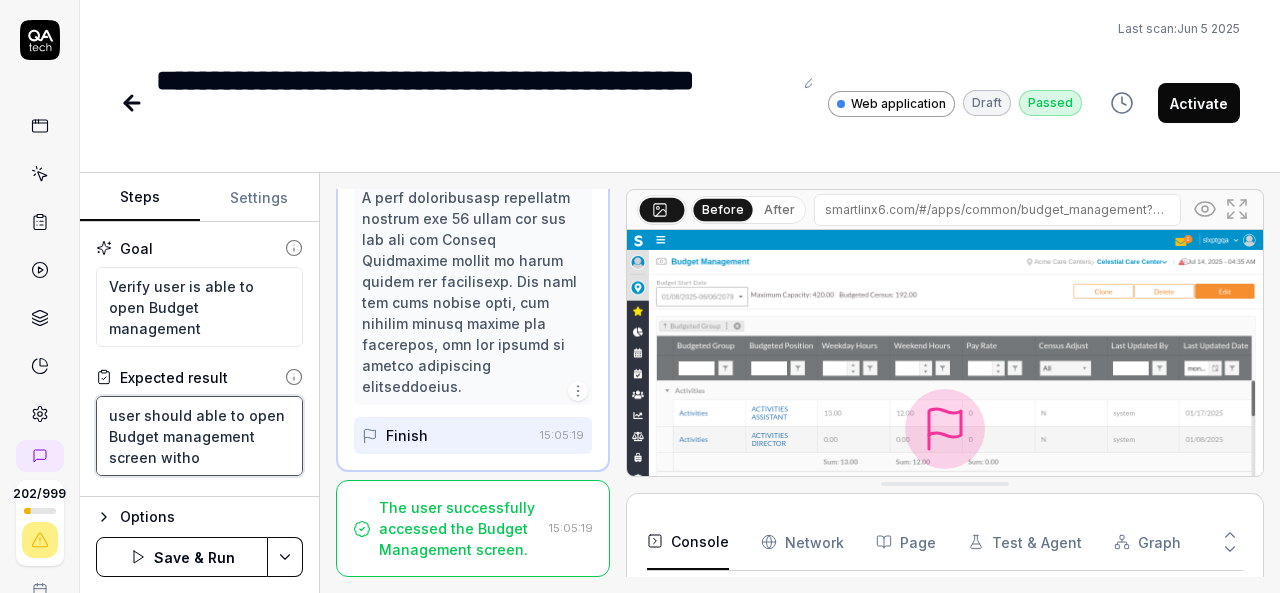 type on "*" 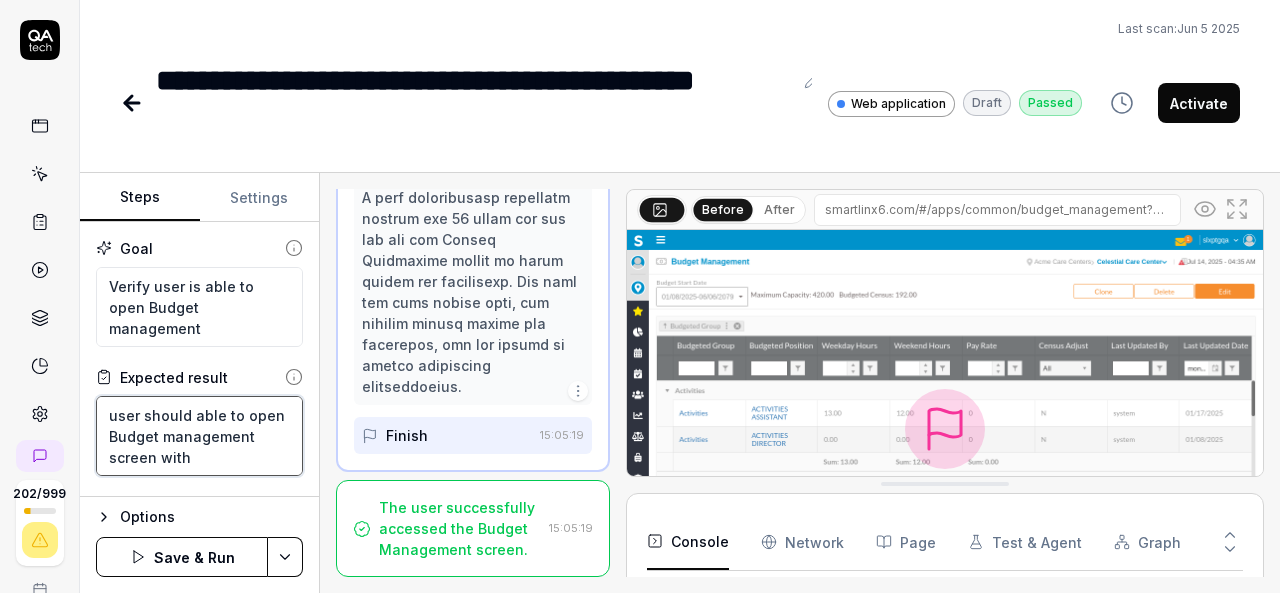 type on "user should able to open  Budget management screen witho" 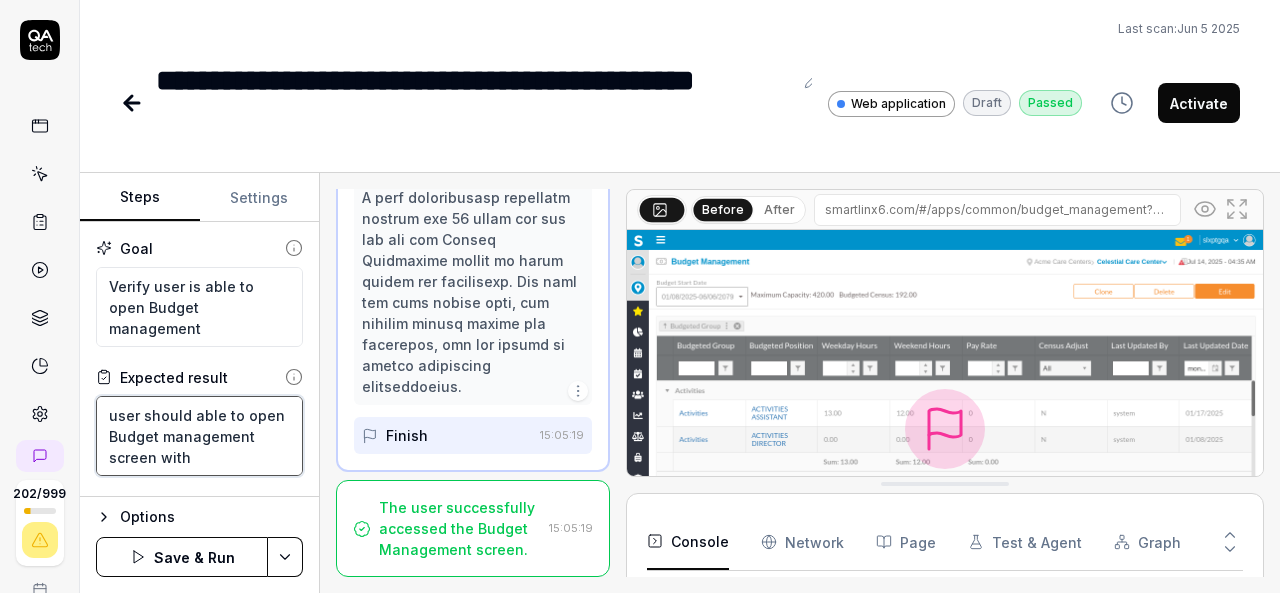 type on "*" 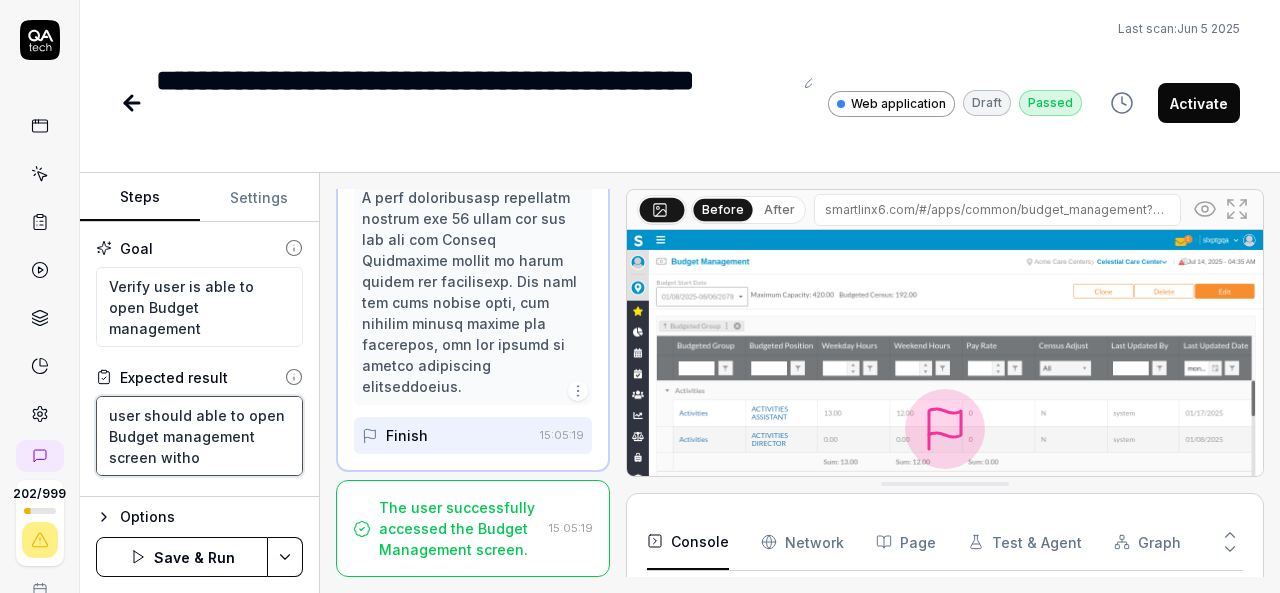 type on "user should able to open  Budget management screen withou" 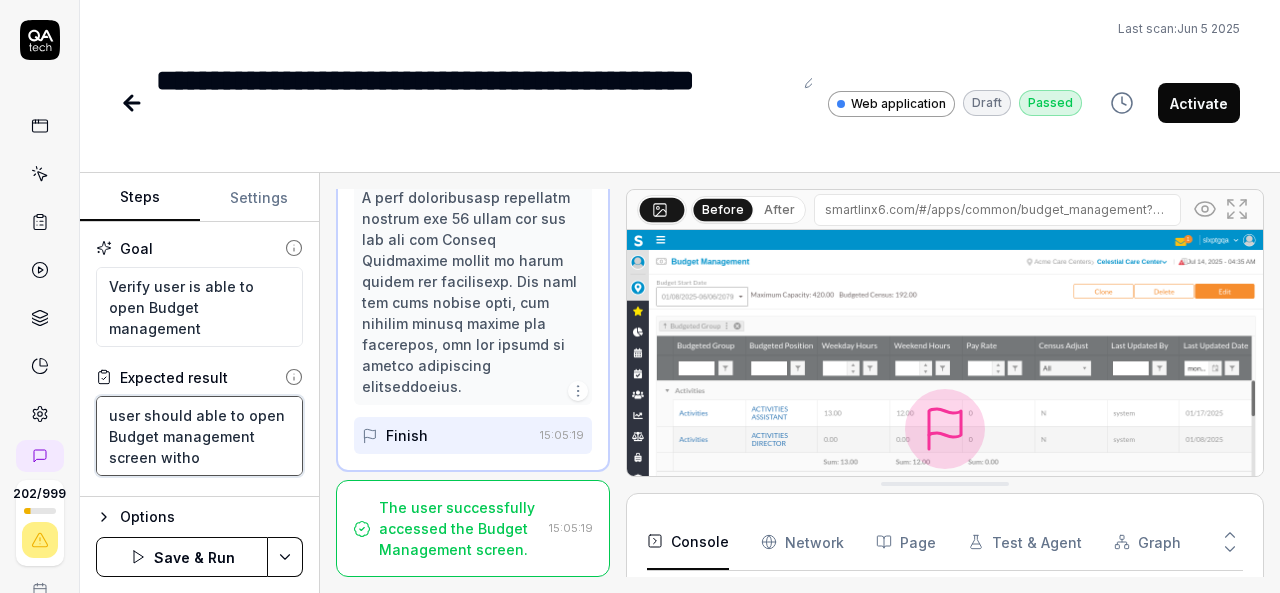 type on "*" 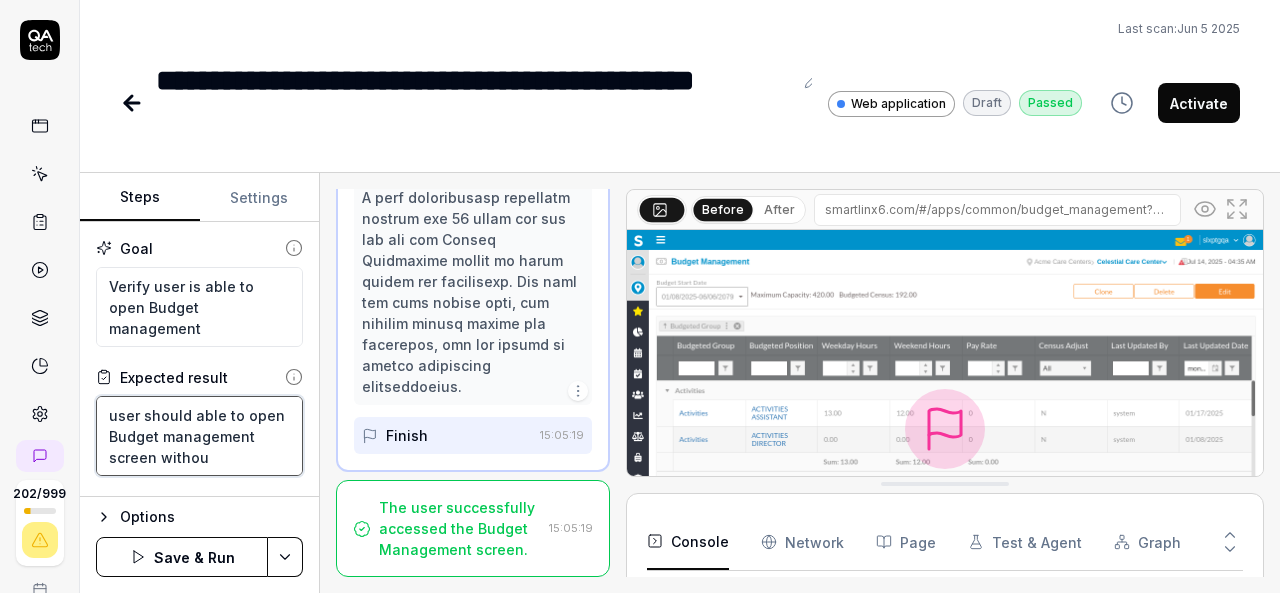 type on "user should able to open  Budget management screen without" 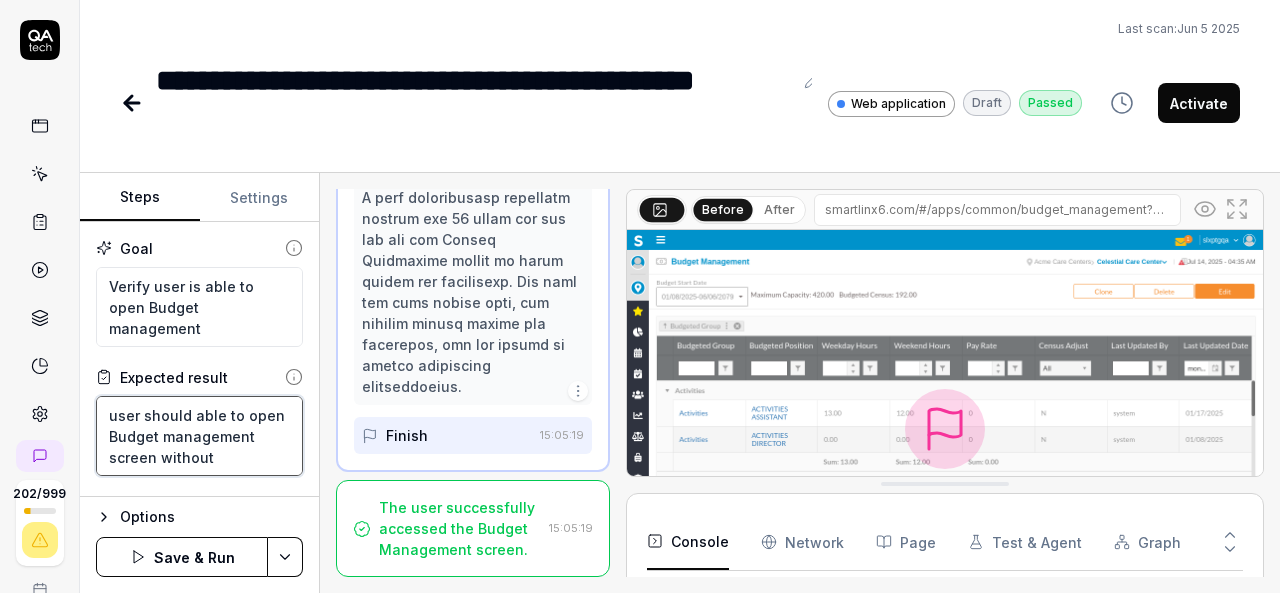 type on "user should able to open  Budget management screen without" 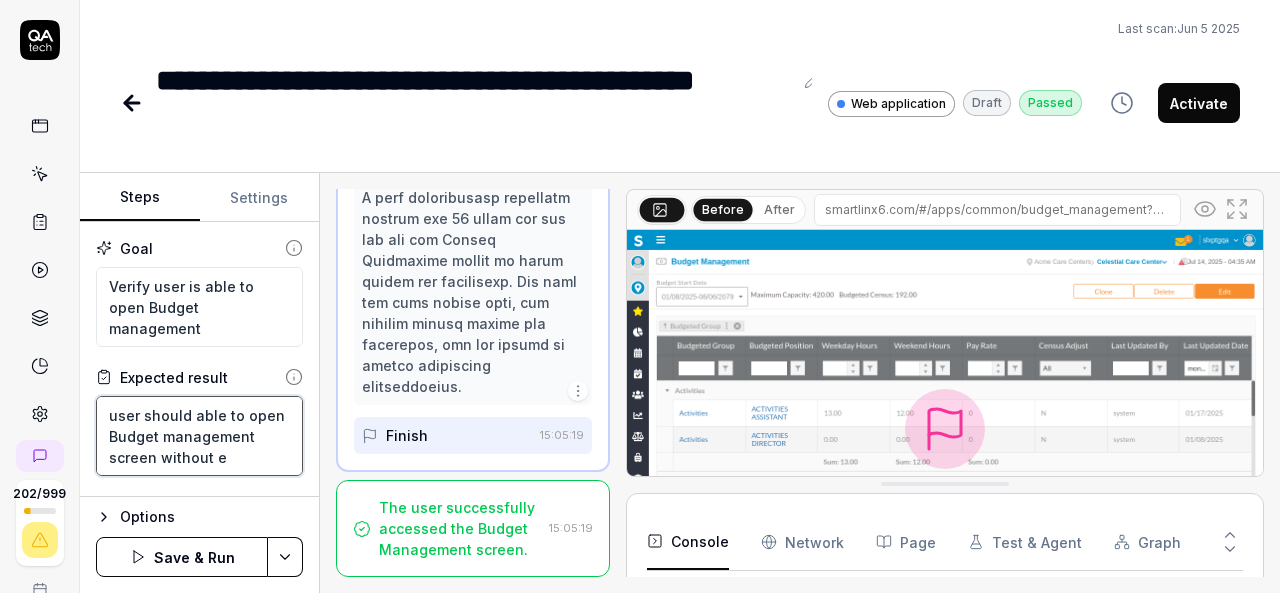 type on "user should able to open  Budget management screen without er" 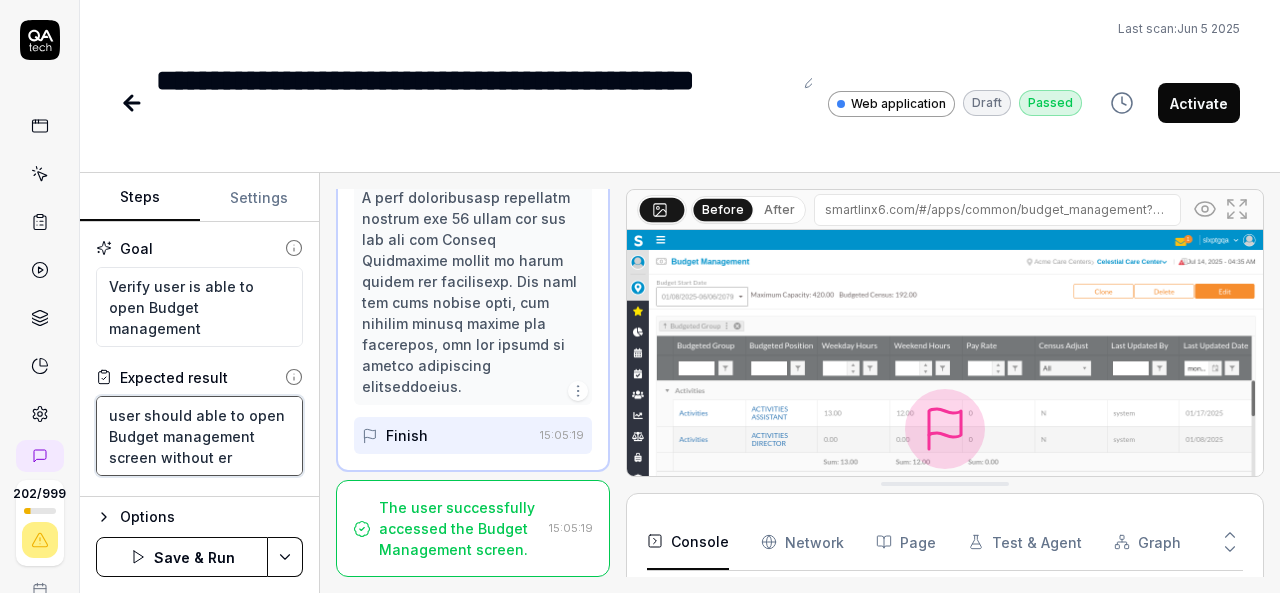 type on "user should able to open  Budget management screen without err" 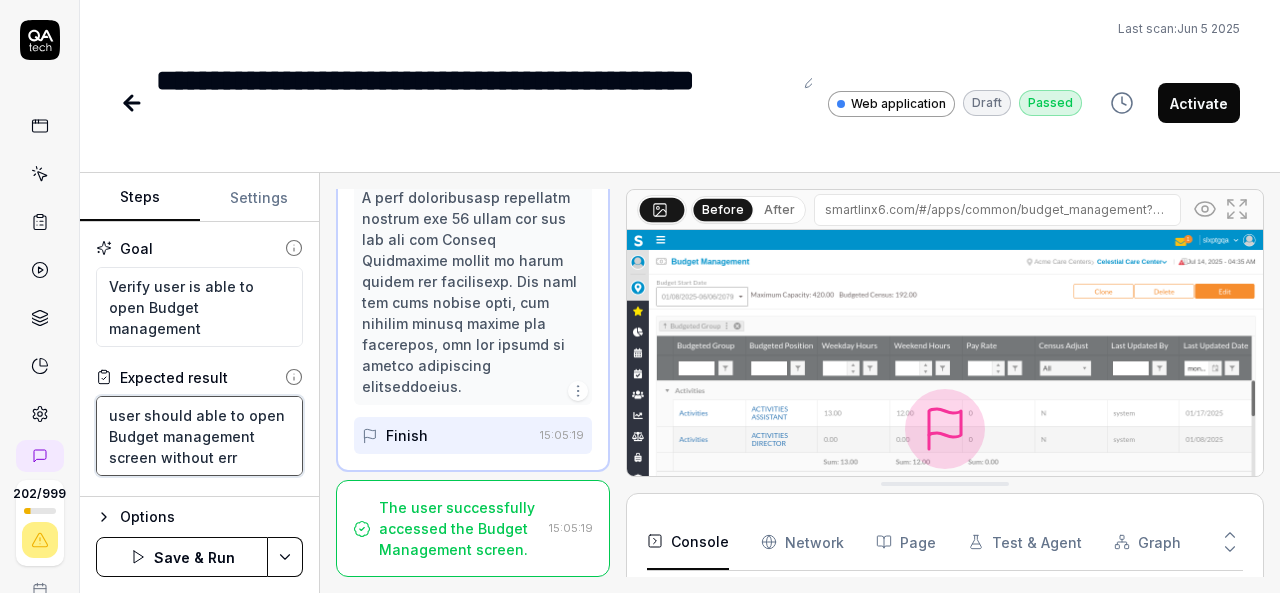 type on "user should able to open  Budget management screen without erro" 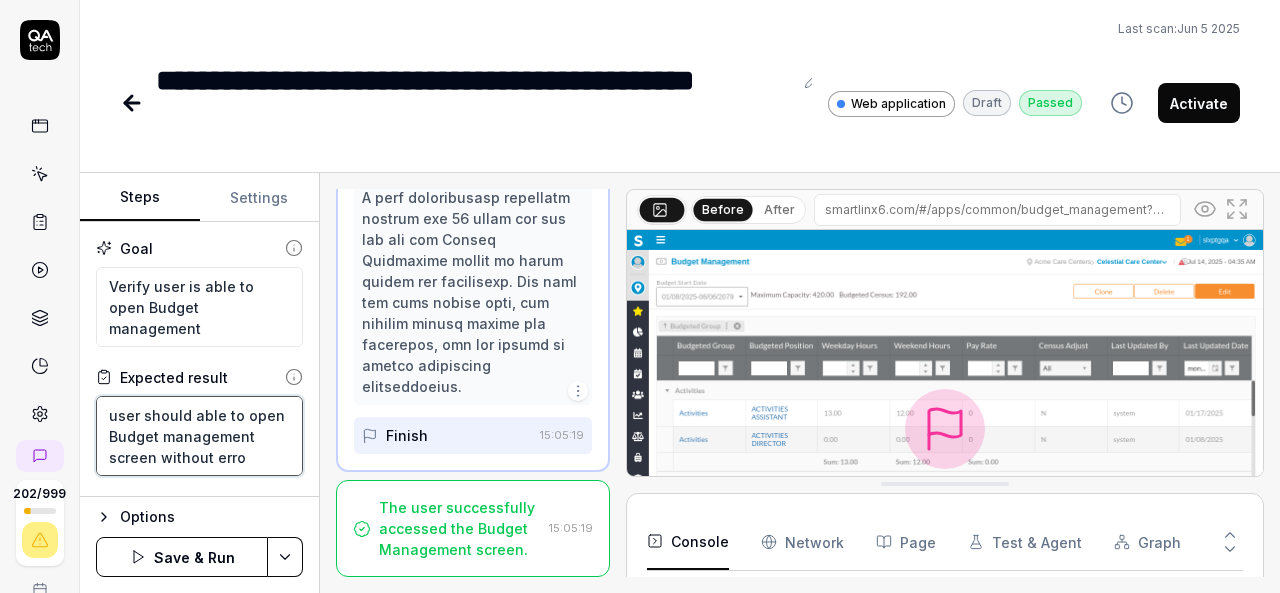 type on "user should able to open  Budget management screen without error" 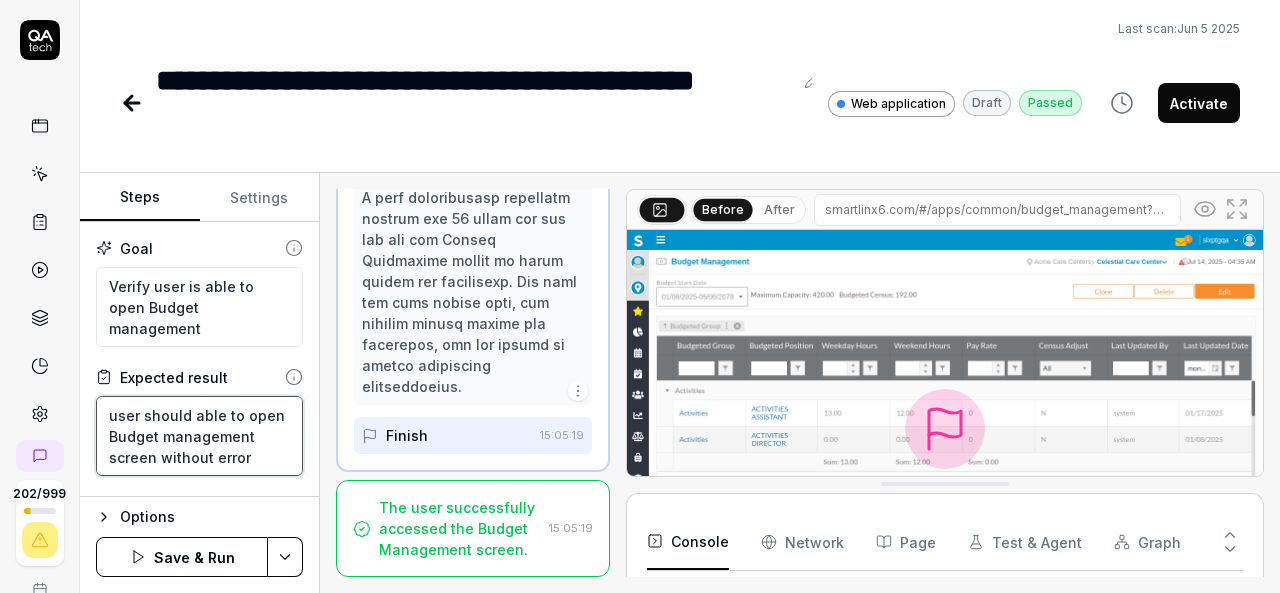 type on "*" 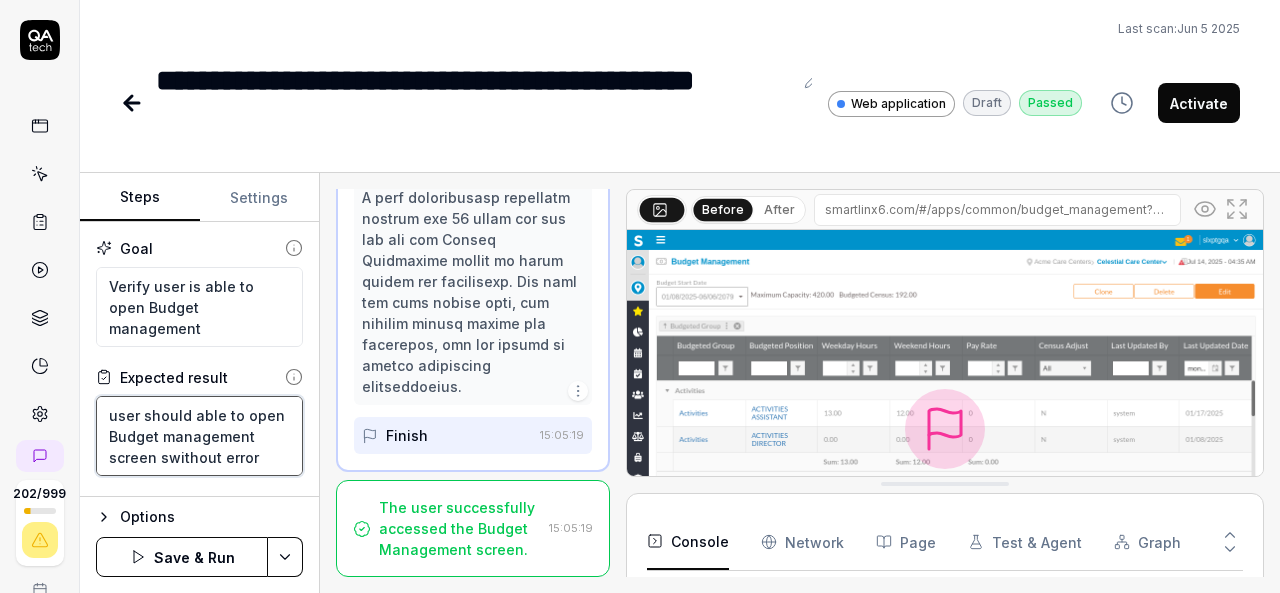 click on "user should able to open  Budget management screen swithout error" at bounding box center [199, 436] 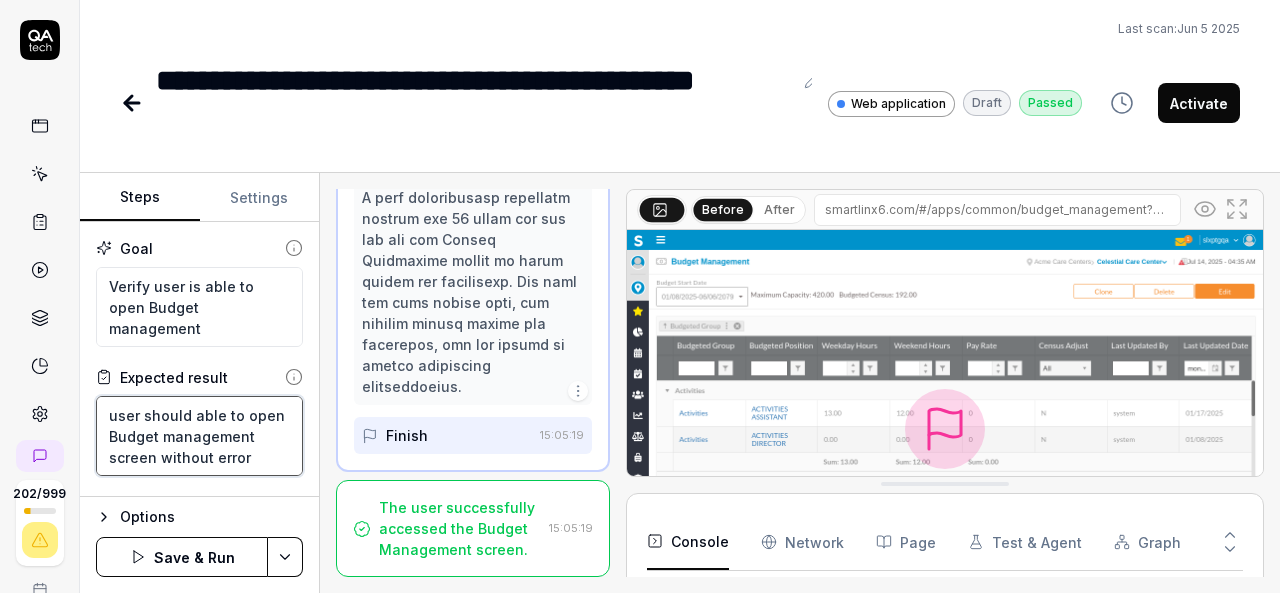 type on "user should able to open  Budget management screen without error" 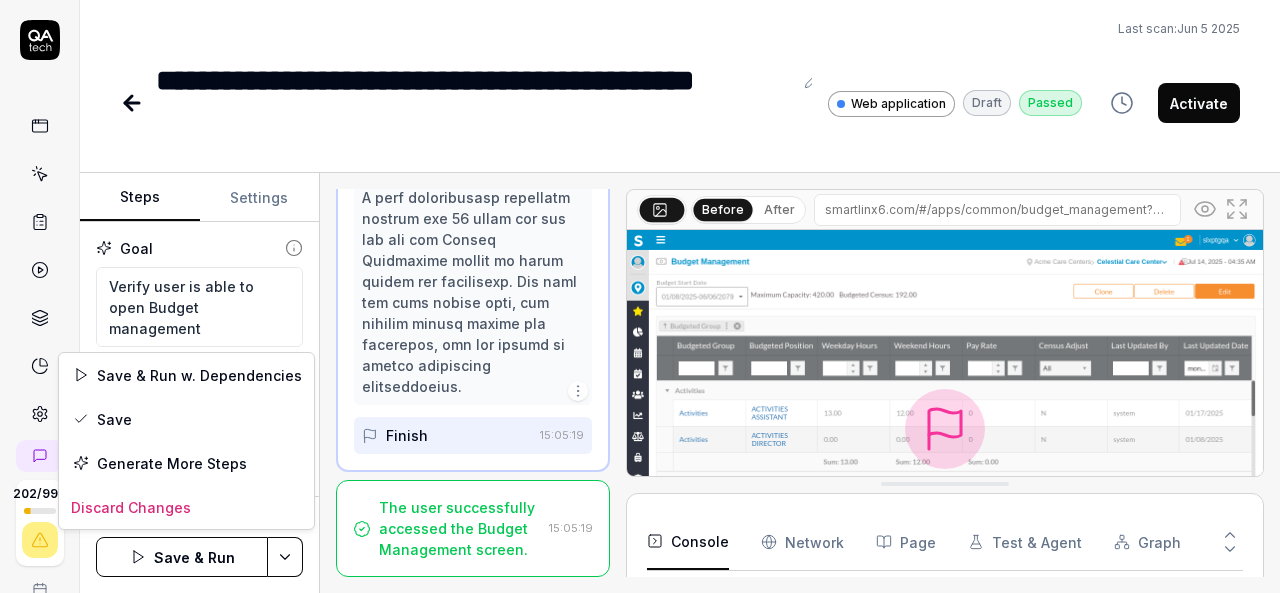 click on "**********" at bounding box center (640, 296) 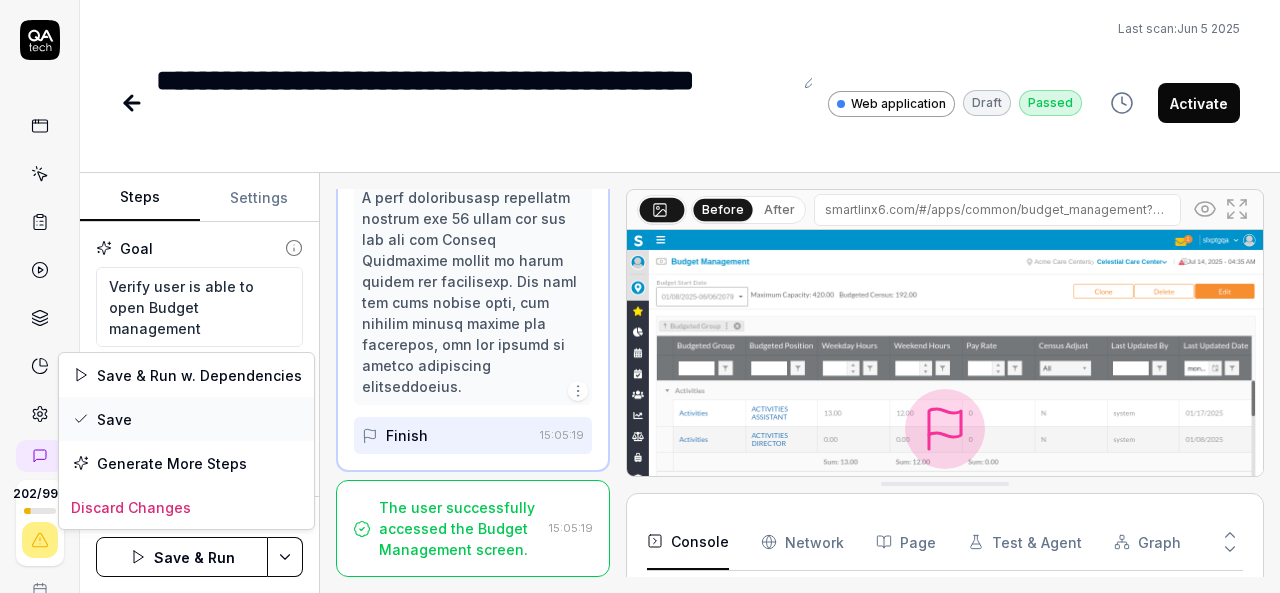 click on "Save" at bounding box center (186, 419) 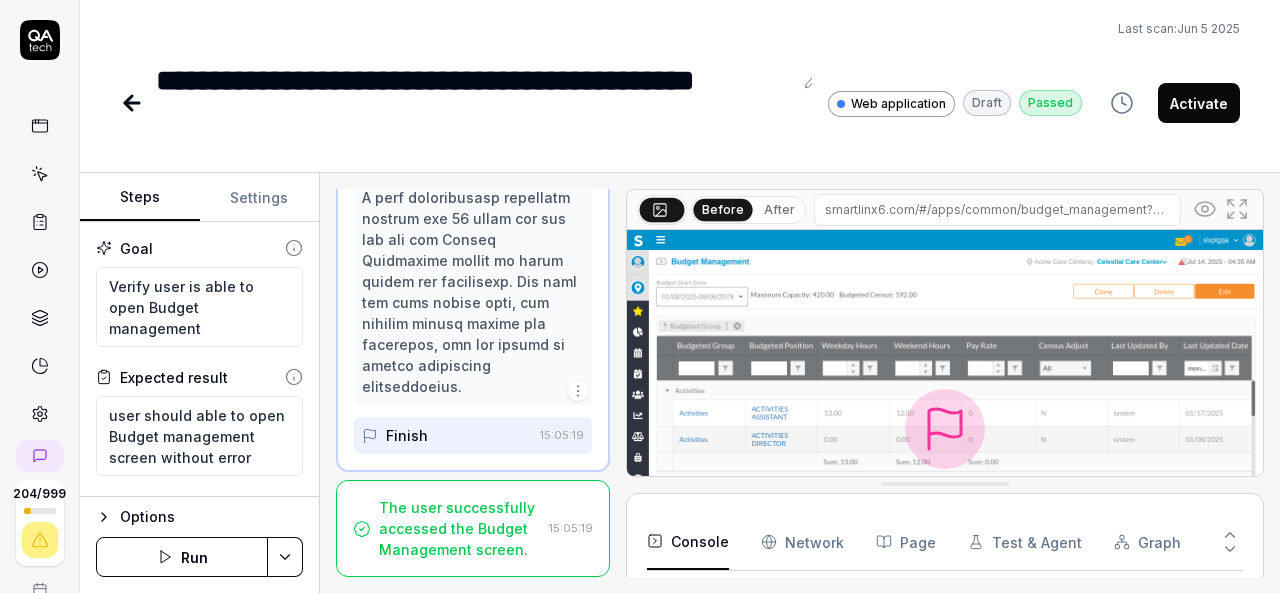 type on "*" 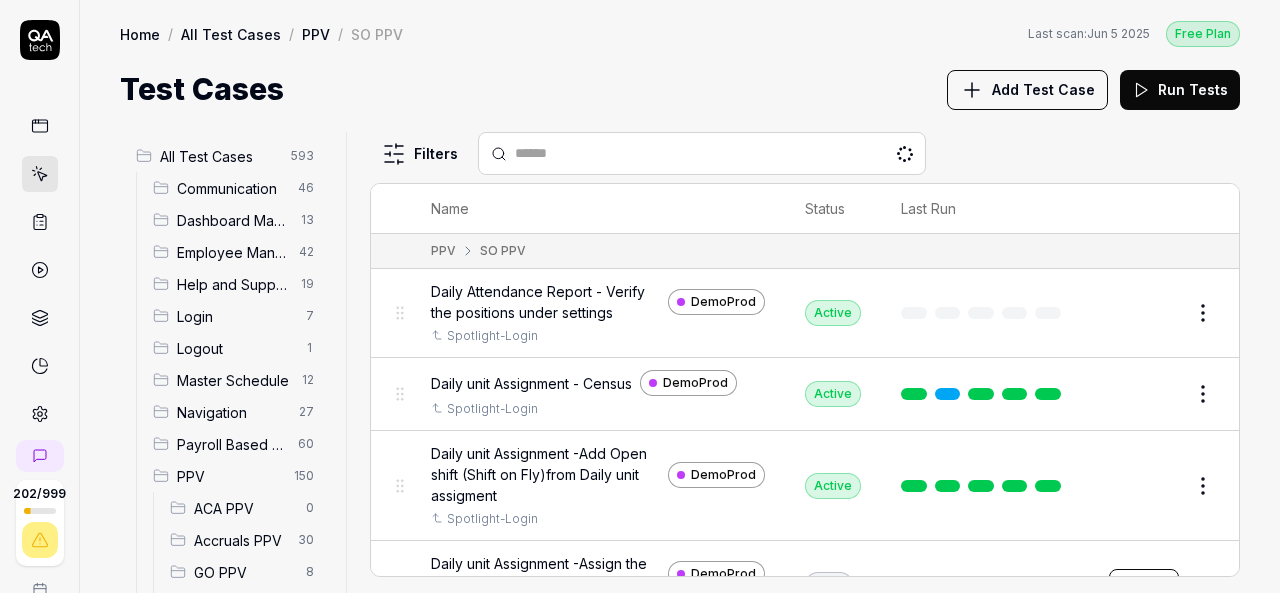 scroll, scrollTop: 0, scrollLeft: 0, axis: both 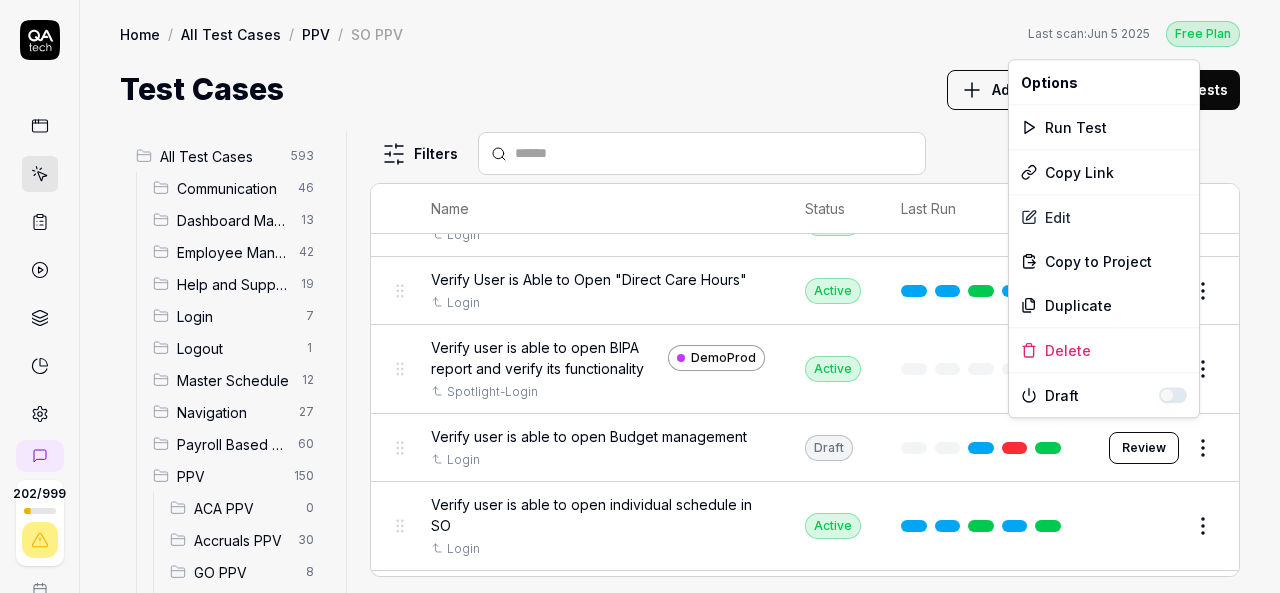 click on "202  /  999 k S Home / All Test Cases / PPV / SO PPV Free Plan Home / All Test Cases / PPV / SO PPV Last scan:  Jun 5 2025 Free Plan Test Cases Add Test Case Run Tests All Test Cases 593 Communication 46 Dashboard Management 13 Employee Management 42 Help and Support 19 Login 7 Logout 1 Master Schedule 12 Navigation 27 Payroll Based Journal 60 PPV 150 ACA PPV 0 Accruals PPV 30 GO PPV 8 HR PPV 25 LM PPV 7 MC PPV 5 PBJ PPV 13 SO PPV 36 Spotlight PPV 4 TA PPV 22 Reporting 6 Schedule Optimizer 7 Screen Loads 7 TestPPV 0 Time & Attendance 192 User Profile 1 Filters Name Status Last Run PPV SO PPV Daily Attendance Report - Verify the positions under settings DemoProd Spotlight-Login Active Edit Daily unit Assignment - Census DemoProd Spotlight-Login Active Edit Daily unit Assignment -Add Open shift (Shift on Fly)from Daily unit assigment DemoProd Spotlight-Login Active Edit Daily unit Assignment -Assign the employee to shift DemoProd Spotlight-Login Draft Review DemoProd Spotlight-Login Draft Review DemoProd Active" at bounding box center [640, 296] 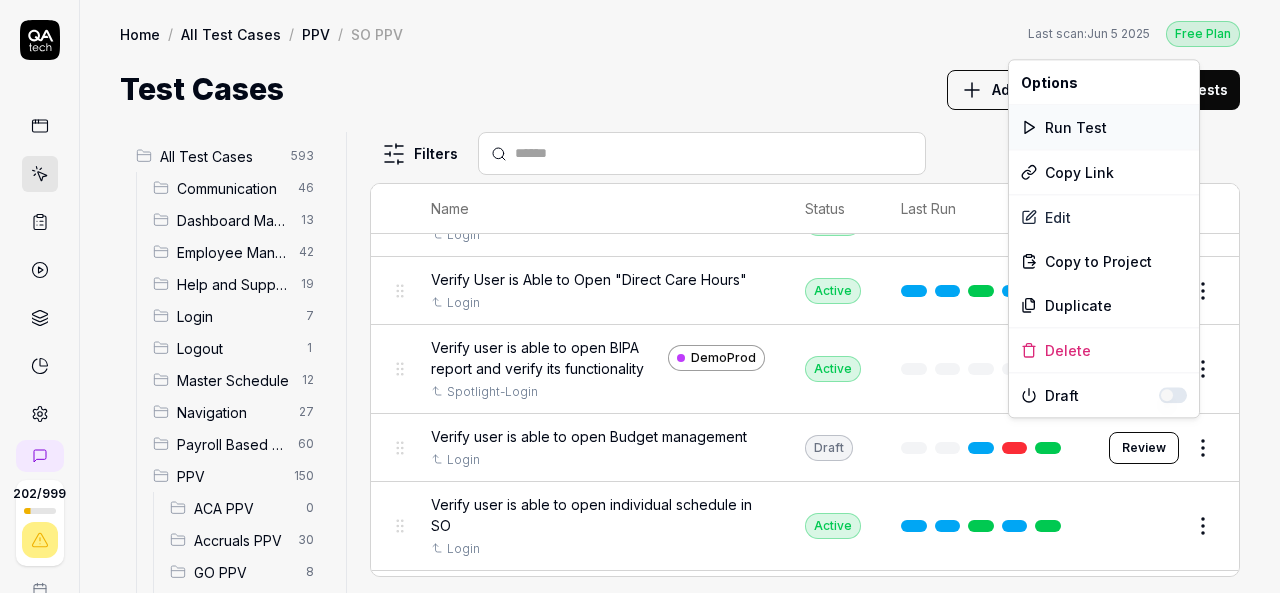 click on "Run Test" at bounding box center (1104, 127) 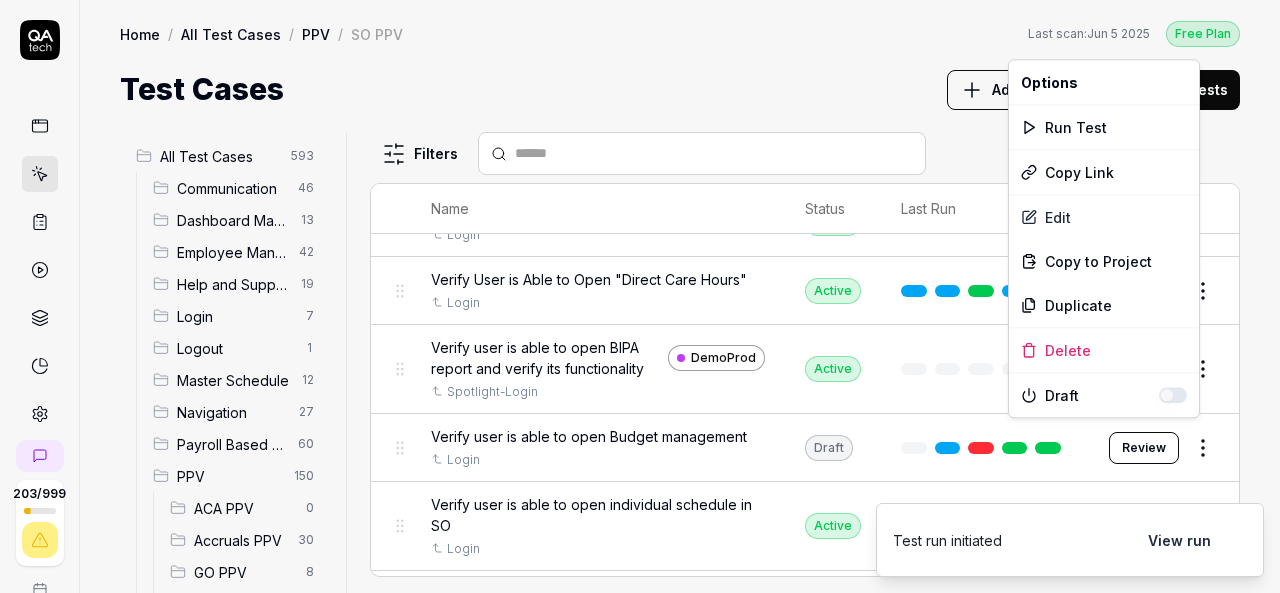 click on "203  /  999 k S Home / All Test Cases / PPV / SO PPV Free Plan Home / All Test Cases / PPV / SO PPV Last scan:  Jun 5 2025 Free Plan Test Cases Add Test Case Run Tests All Test Cases 593 Communication 46 Dashboard Management 13 Employee Management 42 Help and Support 19 Login 7 Logout 1 Master Schedule 12 Navigation 27 Payroll Based Journal 60 PPV 150 ACA PPV 0 Accruals PPV 30 GO PPV 8 HR PPV 25 LM PPV 7 MC PPV 5 PBJ PPV 13 SO PPV 36 Spotlight PPV 4 TA PPV 22 Reporting 6 Schedule Optimizer 7 Screen Loads 7 TestPPV 0 Time & Attendance 192 User Profile 1 Filters Name Status Last Run PPV SO PPV Daily Attendance Report - Verify the positions under settings DemoProd Spotlight-Login Active Edit Daily unit Assignment - Census DemoProd Spotlight-Login Active Edit Daily unit Assignment -Add Open shift (Shift on Fly)from Daily unit assigment DemoProd Spotlight-Login Active Edit Daily unit Assignment -Assign the employee to shift DemoProd Spotlight-Login Draft Review DemoProd Spotlight-Login Draft Review DemoProd Active" at bounding box center (640, 296) 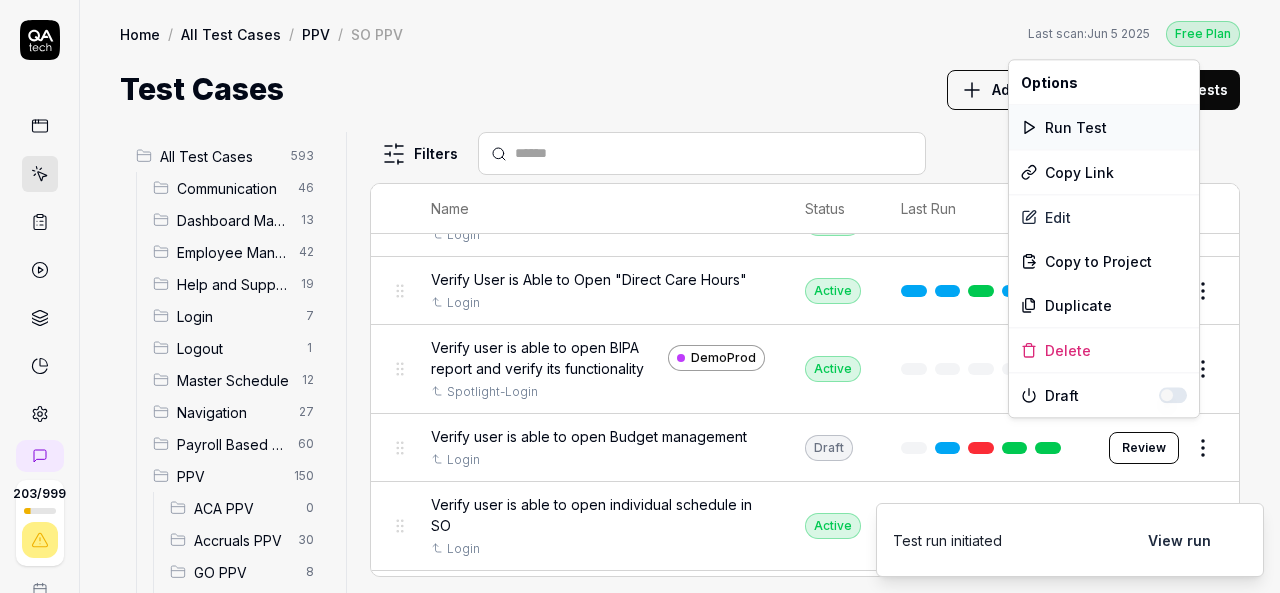 click on "Run Test" at bounding box center (1104, 127) 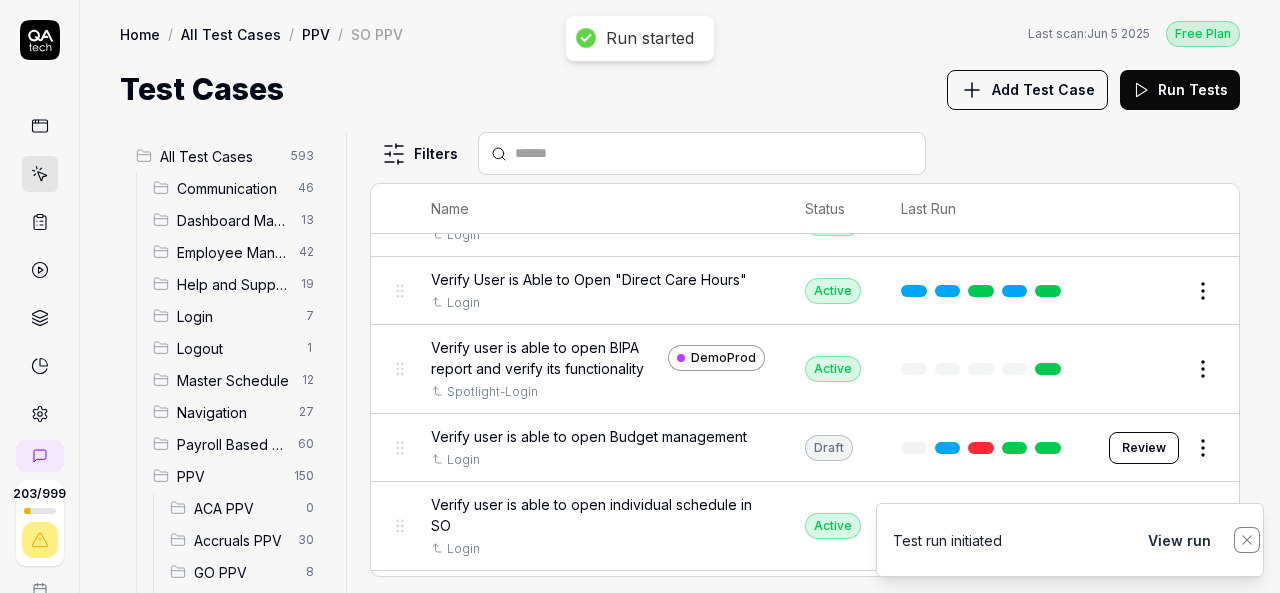 drag, startPoint x: 1250, startPoint y: 533, endPoint x: 1192, endPoint y: 541, distance: 58.549126 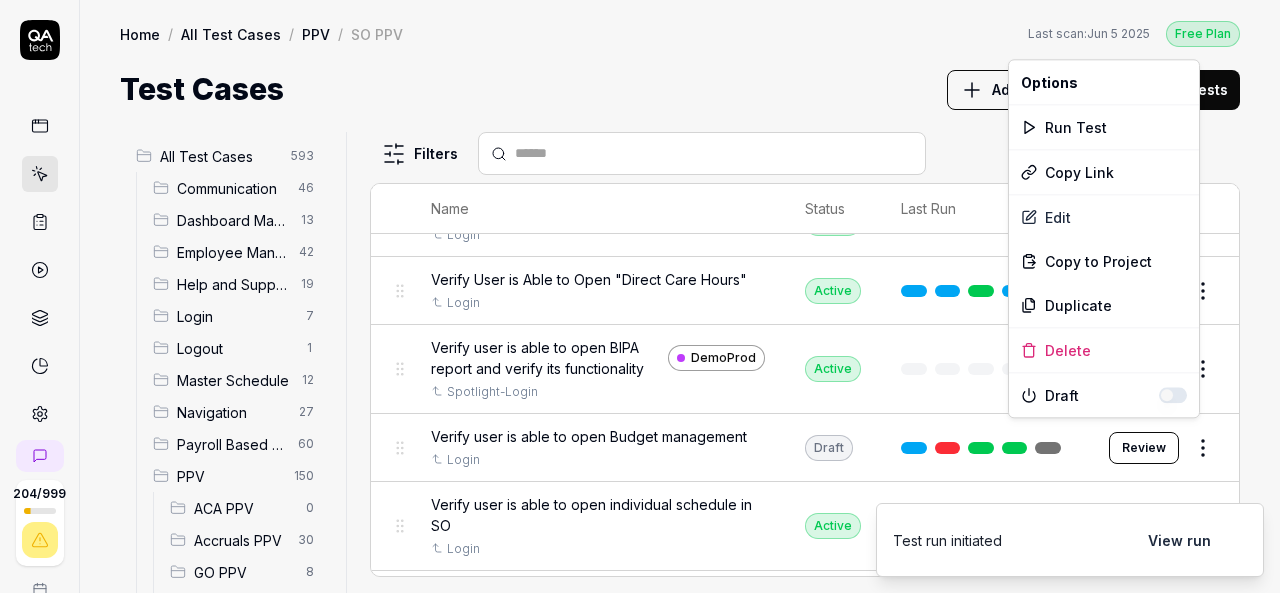 click on "204  /  999 k S Home / All Test Cases / PPV / SO PPV Free Plan Home / All Test Cases / PPV / SO PPV Last scan:  Jun 5 2025 Free Plan Test Cases Add Test Case Run Tests All Test Cases 593 Communication 46 Dashboard Management 13 Employee Management 42 Help and Support 19 Login 7 Logout 1 Master Schedule 12 Navigation 27 Payroll Based Journal 60 PPV 150 ACA PPV 0 Accruals PPV 30 GO PPV 8 HR PPV 25 LM PPV 7 MC PPV 5 PBJ PPV 13 SO PPV 36 Spotlight PPV 4 TA PPV 22 Reporting 6 Schedule Optimizer 7 Screen Loads 7 TestPPV 0 Time & Attendance 192 User Profile 1 Filters Name Status Last Run PPV SO PPV Daily Attendance Report - Verify the positions under settings DemoProd Spotlight-Login Active Edit Daily unit Assignment - Census DemoProd Spotlight-Login Active Edit Daily unit Assignment -Add Open shift (Shift on Fly)from Daily unit assigment DemoProd Spotlight-Login Active Edit Daily unit Assignment -Assign the employee to shift DemoProd Spotlight-Login Draft Review DemoProd Spotlight-Login Draft Review DemoProd Active" at bounding box center (640, 296) 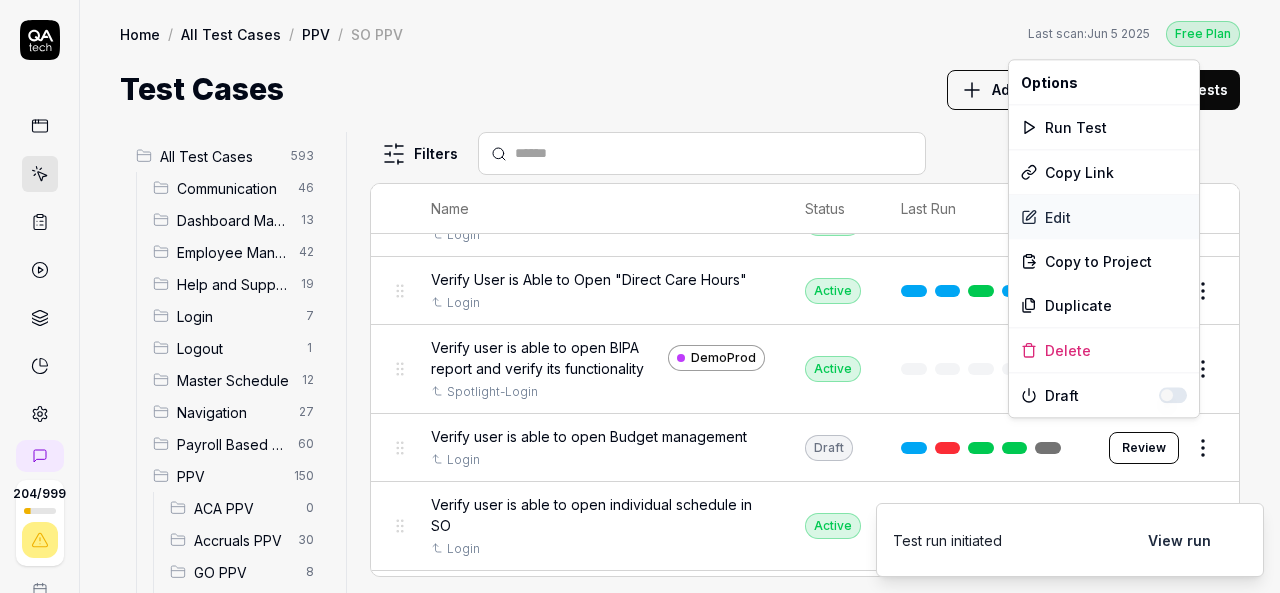 click on "Edit" at bounding box center [1104, 217] 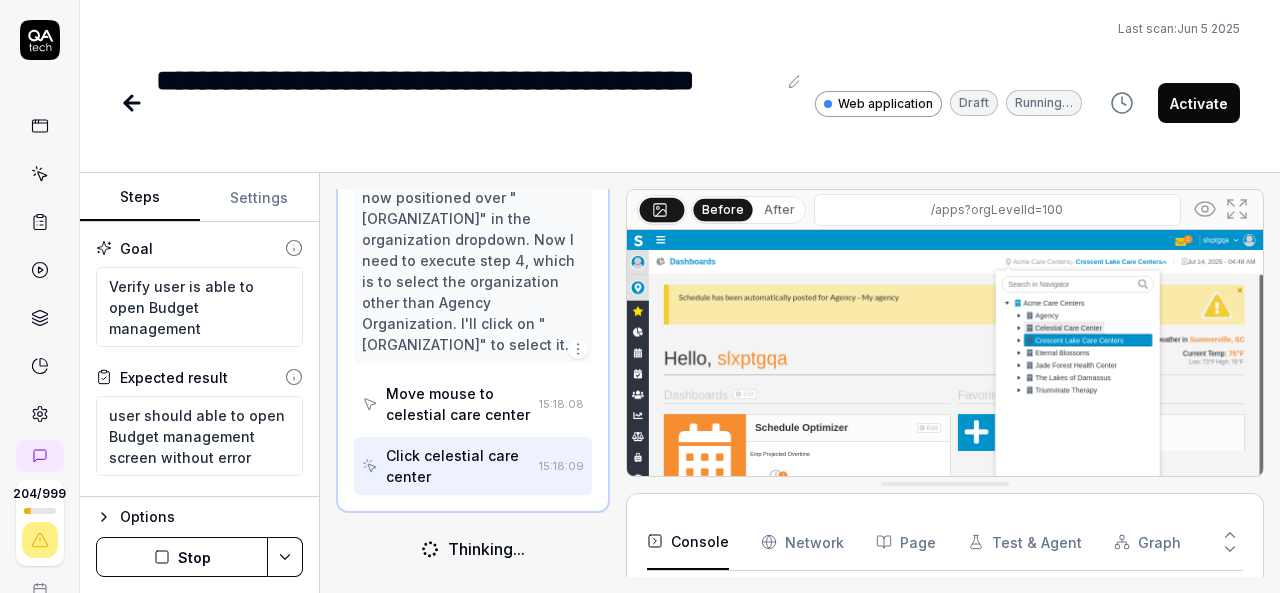 scroll, scrollTop: 568, scrollLeft: 0, axis: vertical 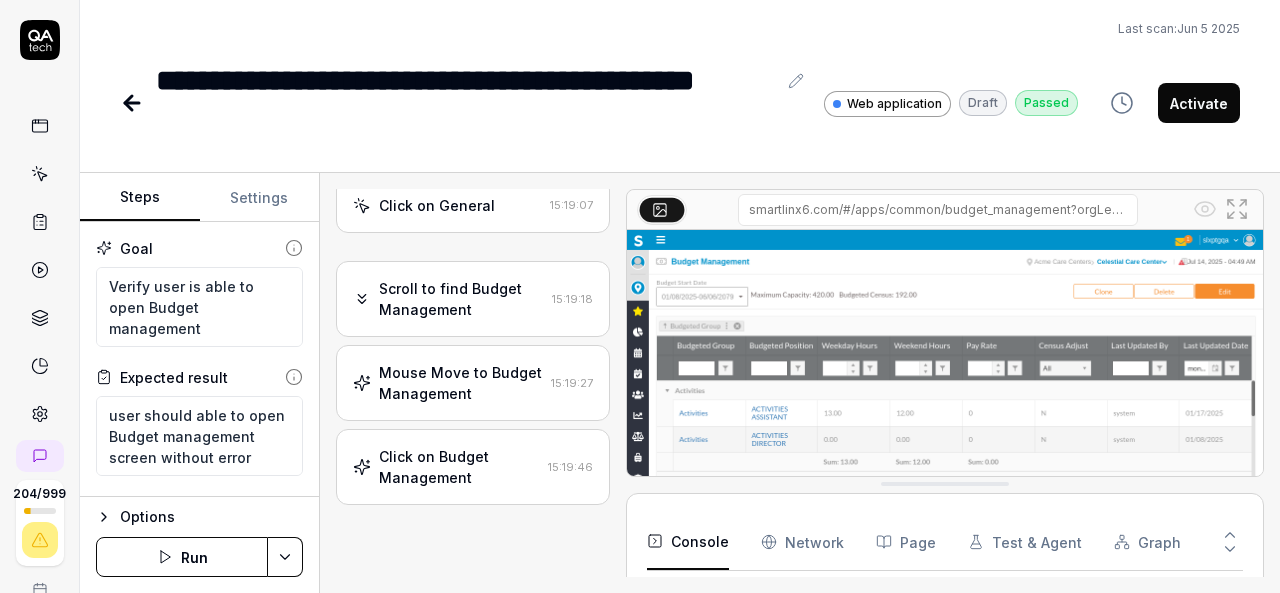 type on "*" 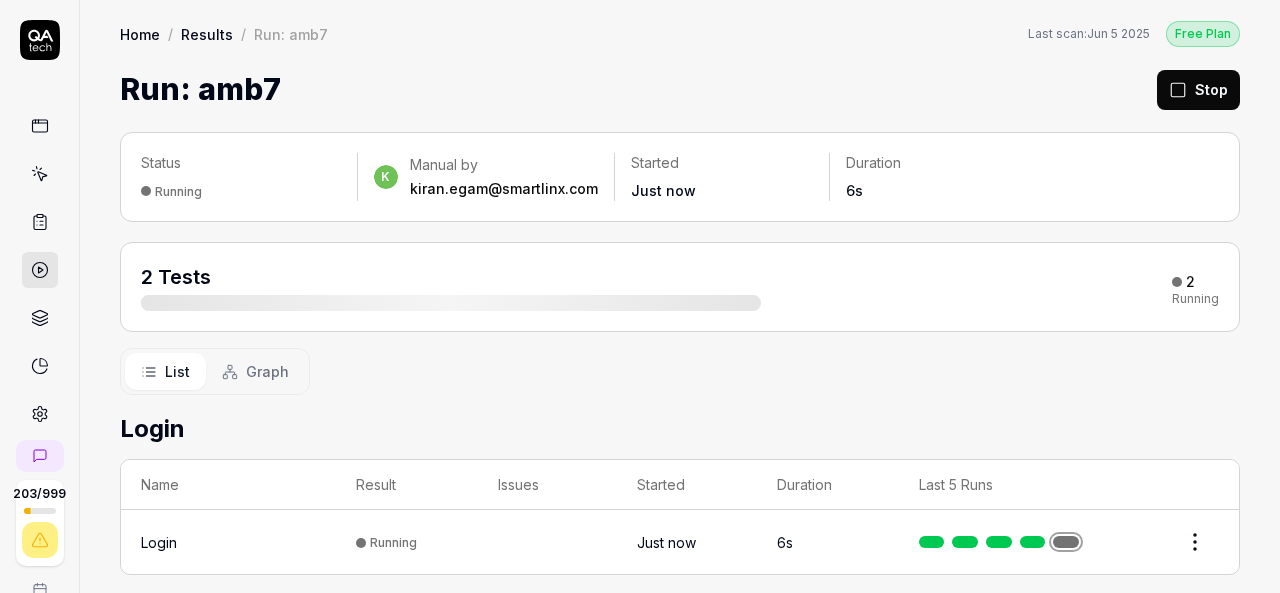scroll, scrollTop: 0, scrollLeft: 0, axis: both 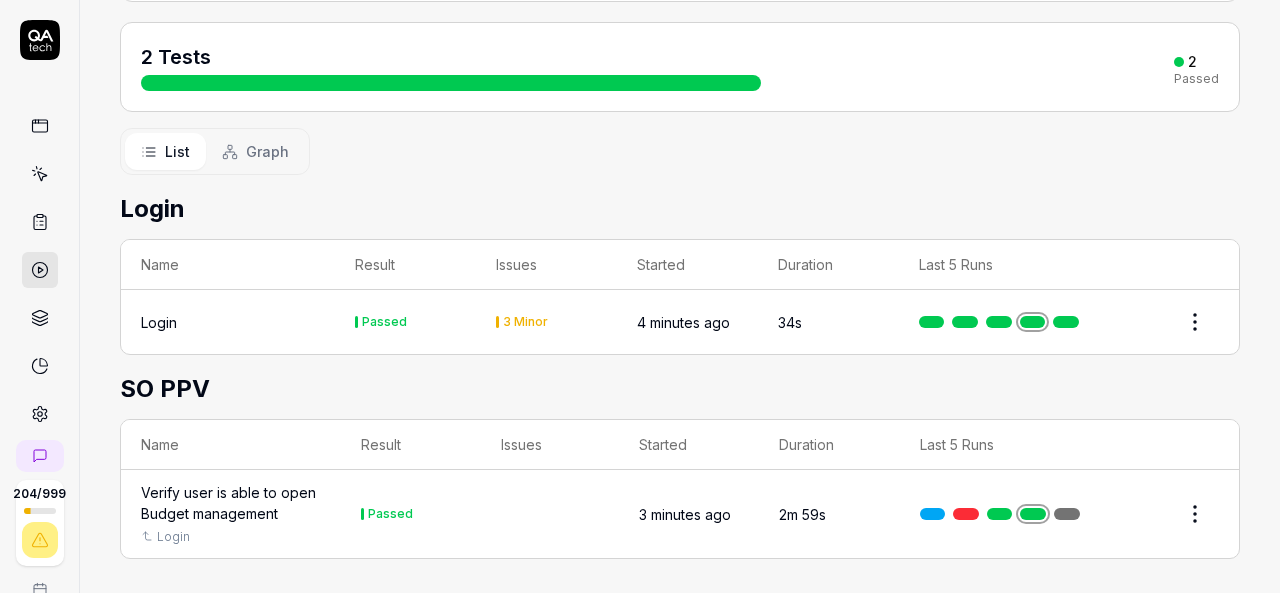 click at bounding box center (1033, 514) 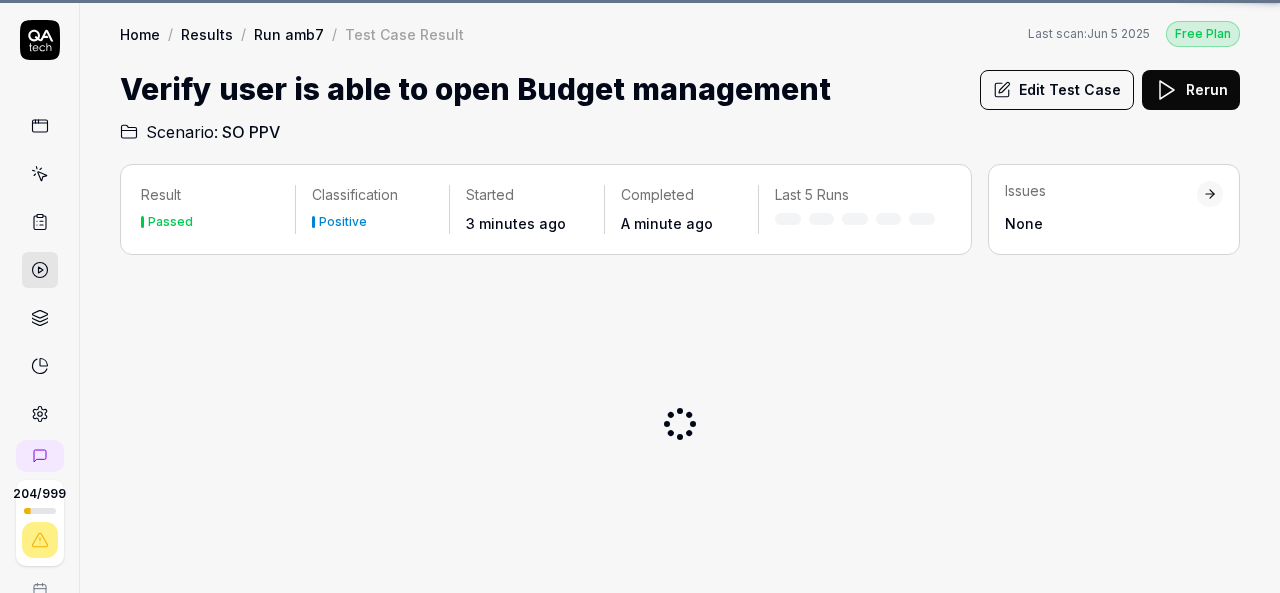 scroll, scrollTop: 0, scrollLeft: 0, axis: both 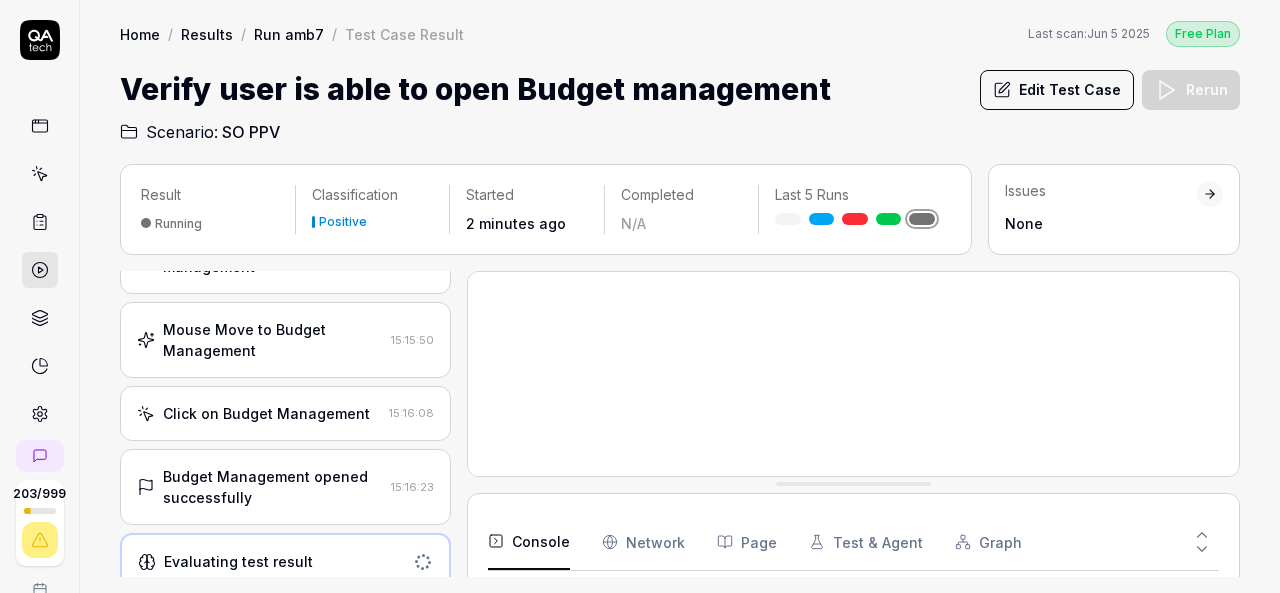 click on "Budget Management opened successfully" at bounding box center (273, 487) 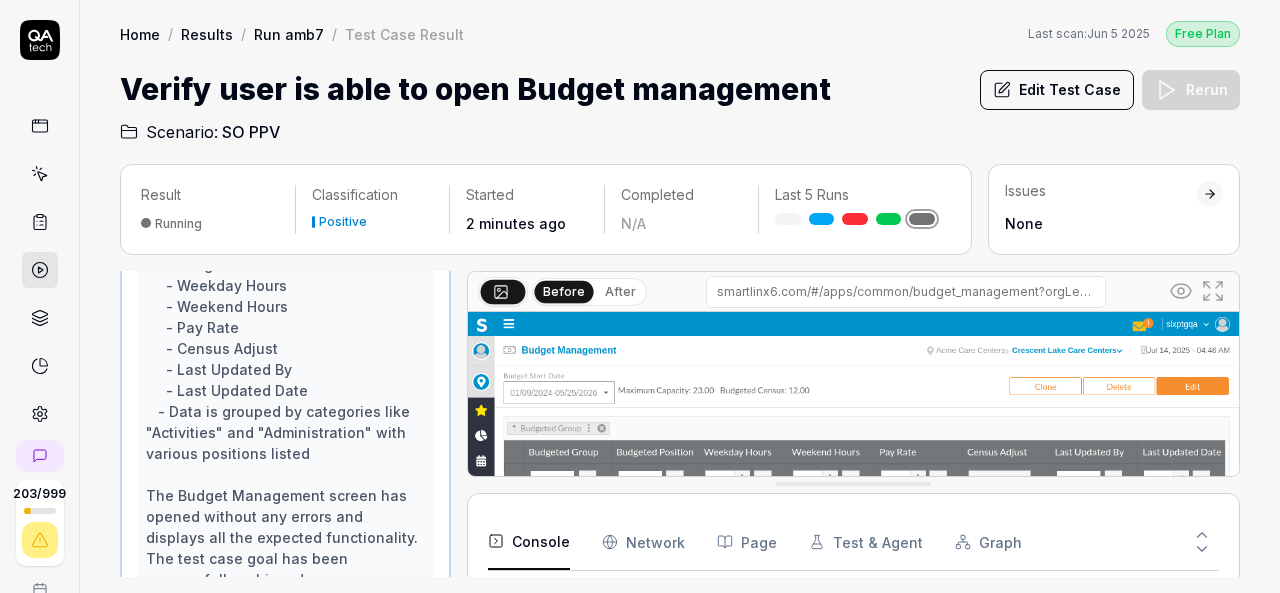 scroll, scrollTop: 1670, scrollLeft: 0, axis: vertical 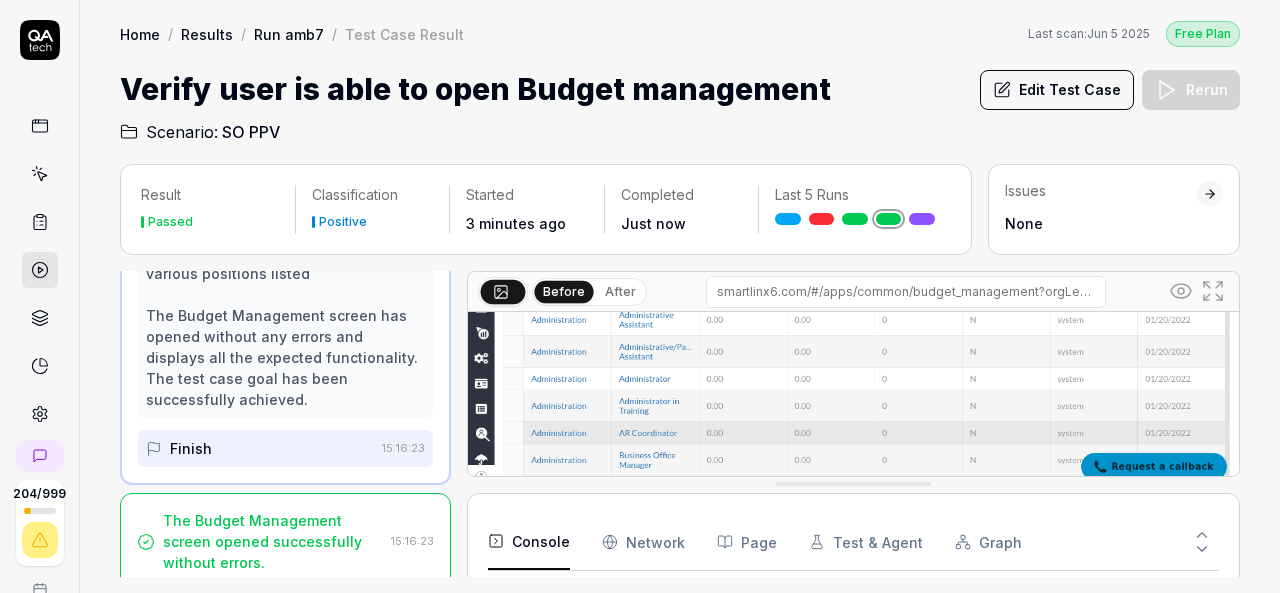 click at bounding box center (853, 248) 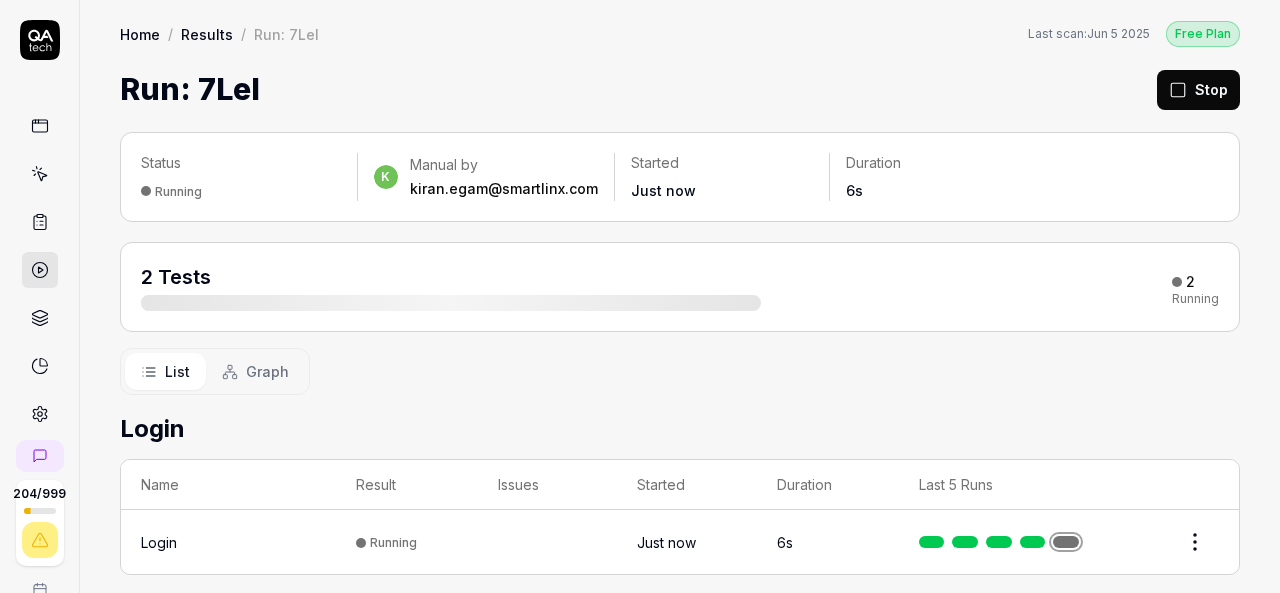 scroll, scrollTop: 0, scrollLeft: 0, axis: both 